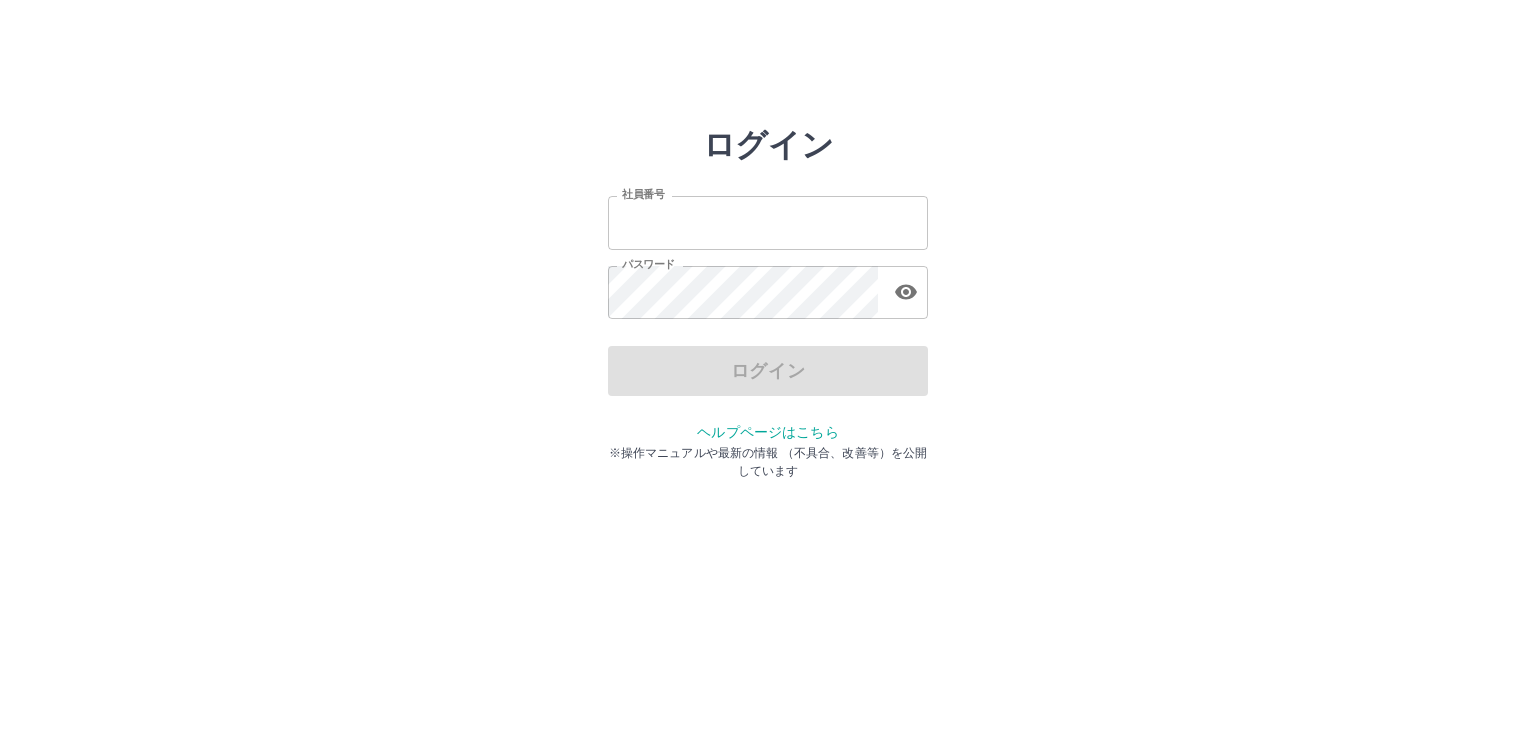 scroll, scrollTop: 0, scrollLeft: 0, axis: both 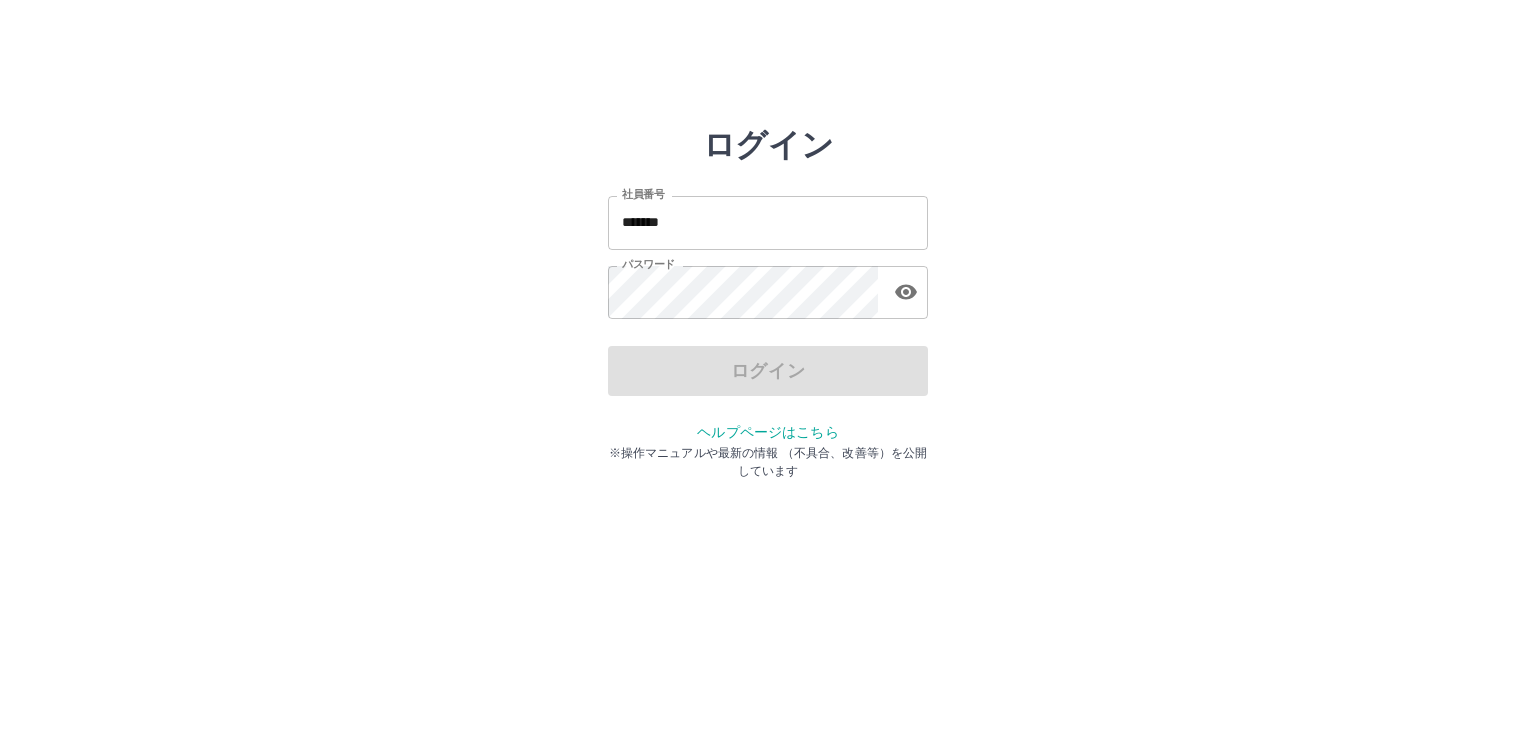 click on "*******" at bounding box center (768, 222) 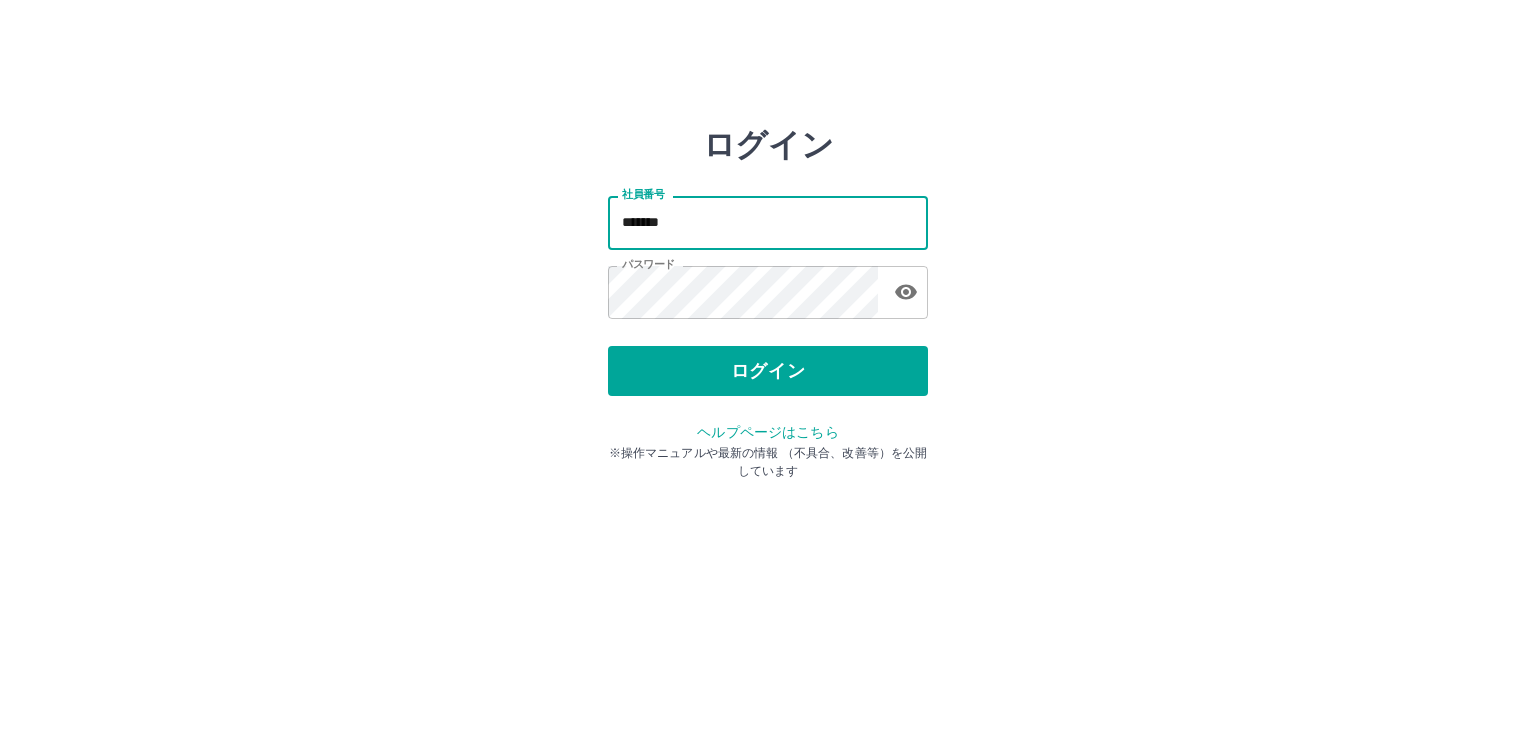 type on "*******" 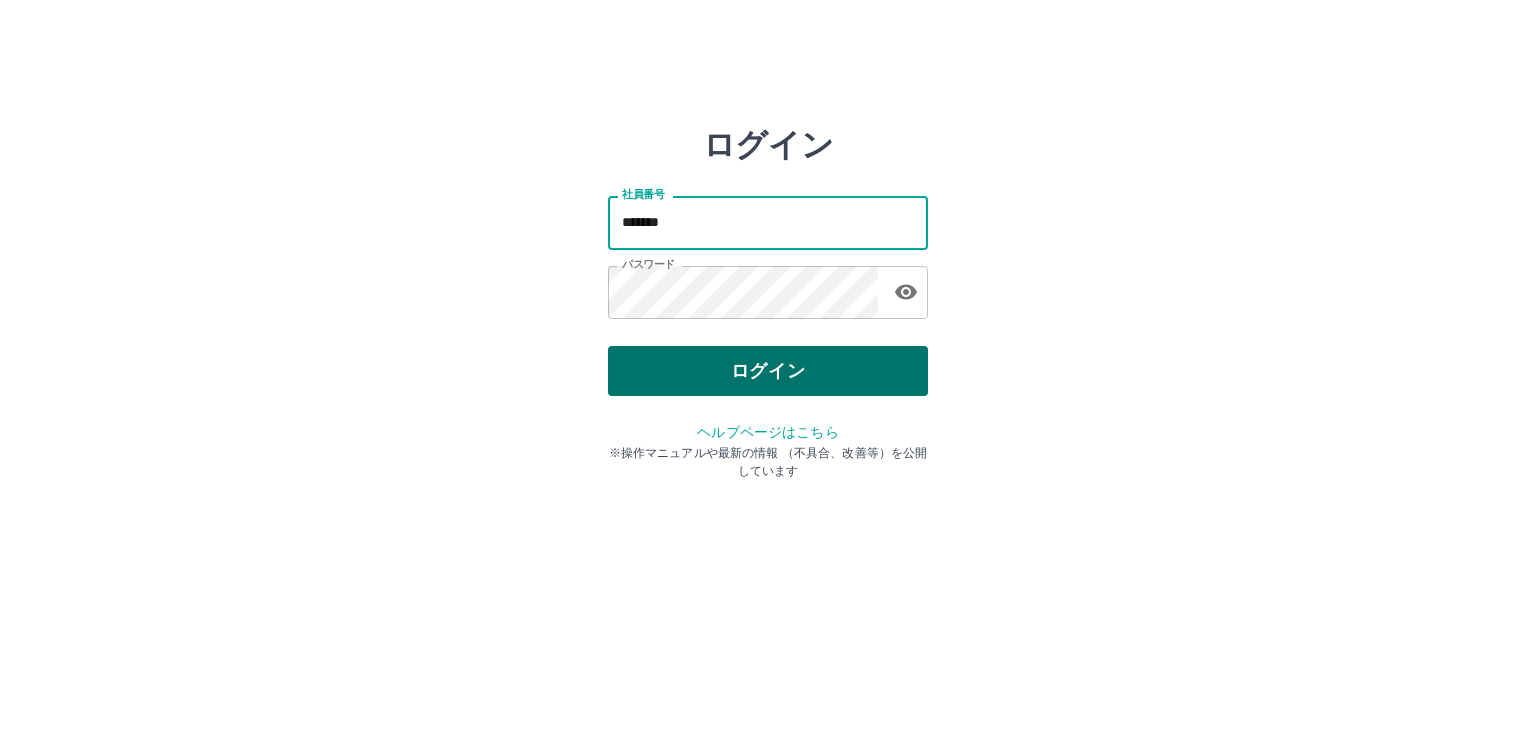 click on "ログイン" at bounding box center (768, 371) 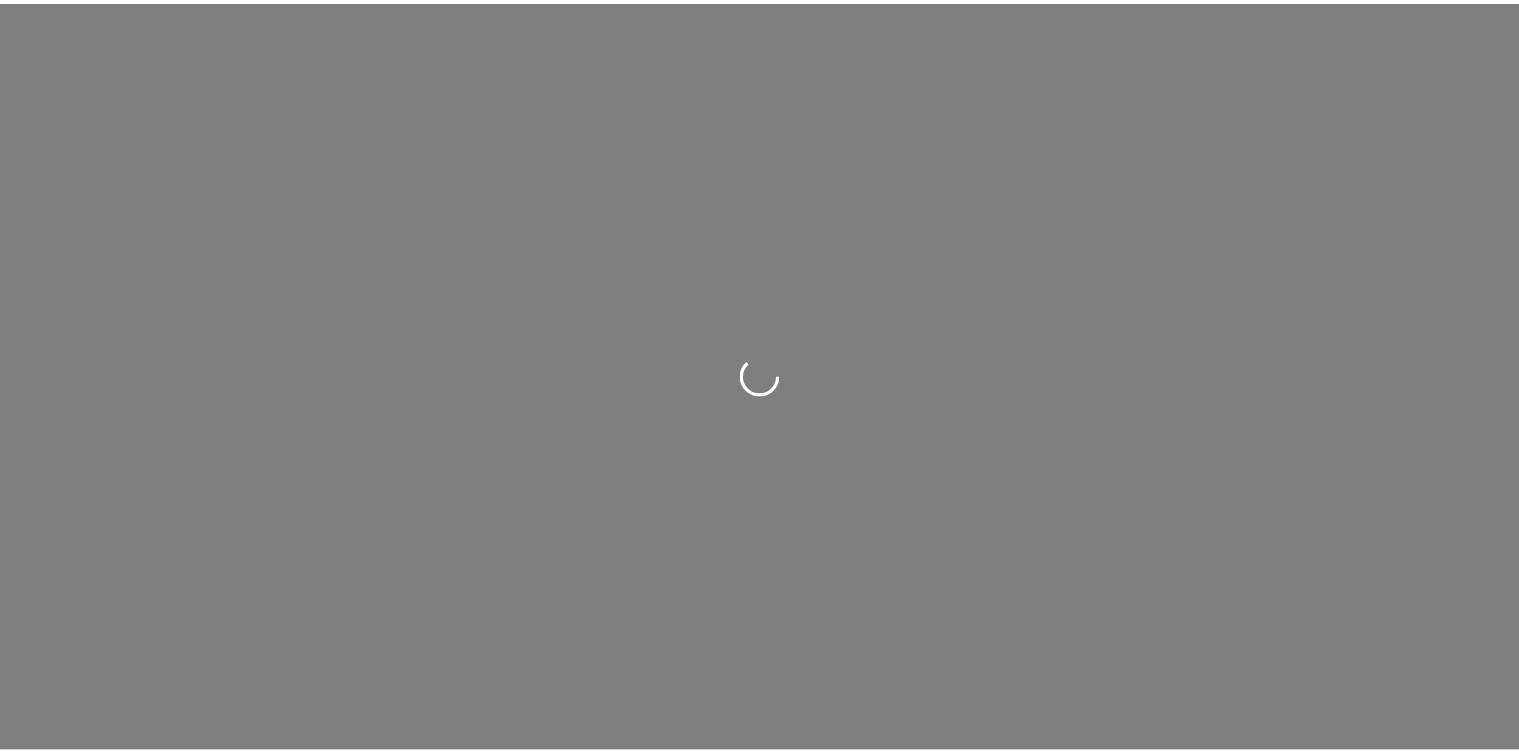 scroll, scrollTop: 0, scrollLeft: 0, axis: both 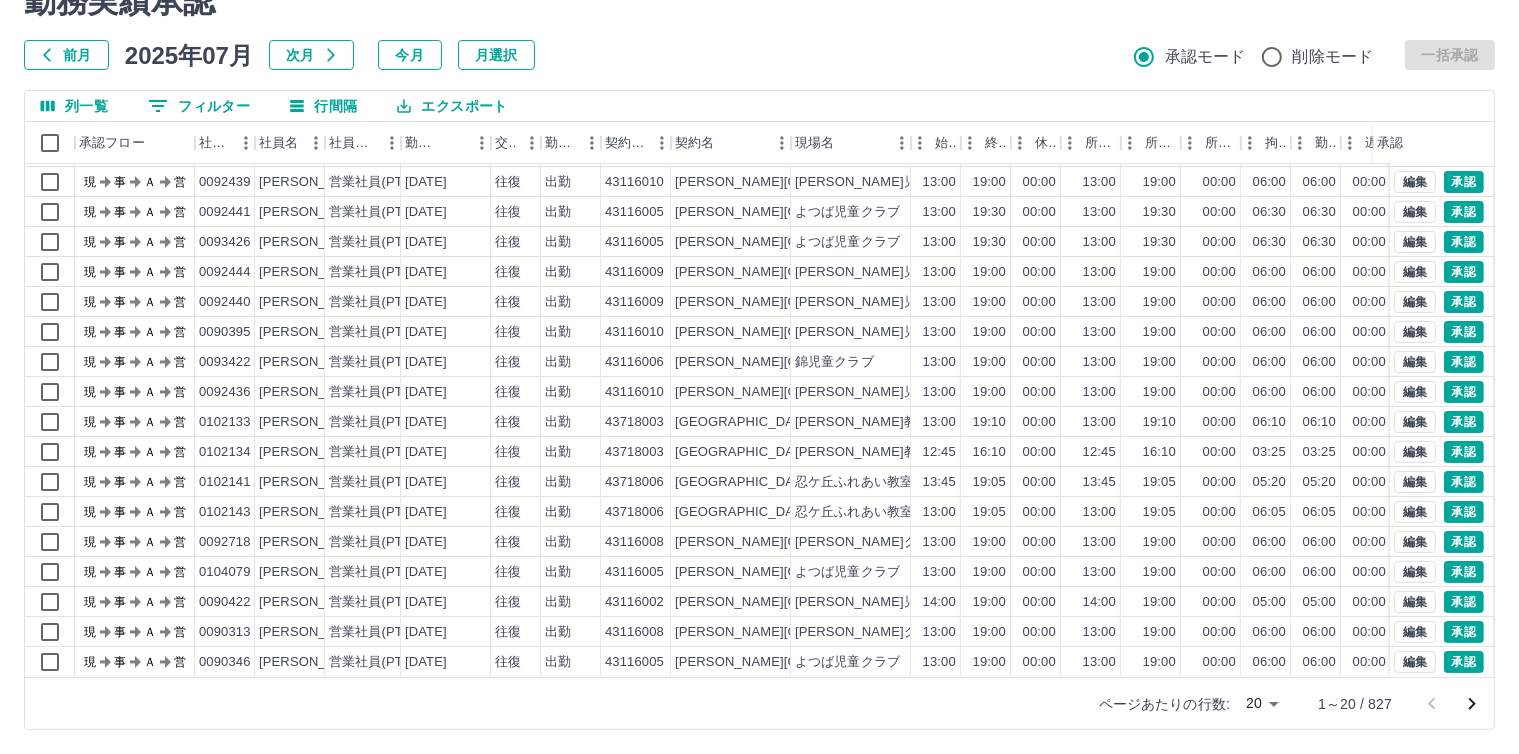 click on "SDH勤怠 石﨑　弘樹 勤務実績承認 前月 2025年07月 次月 今月 月選択 承認モード 削除モード 一括承認 列一覧 0 フィルター 行間隔 エクスポート 承認フロー 社員番号 社員名 社員区分 勤務日 交通費 勤務区分 契約コード 契約名 現場名 始業 終業 休憩 所定開始 所定終業 所定休憩 拘束 勤務 遅刻等 コメント ステータス 承認 現 事 Ａ 営 0102135 中原　みよ子 営業社員(PT契約) 2025-07-10  -  有休 43718004 四條畷市 四條畷ふれあい教室 - - - 13:00 18:15 00:00 00:00 00:00 00:00 現場責任者承認待 現 事 Ａ 営 0102268 永井　恭子 営業社員(PT契約) 2025-07-09 往復 出勤 43718001 四條畷市 四條畷市学童事務所 13:10 19:00 00:00 13:10 19:00 00:00 05:50 05:50 00:00 現場責任者承認待 現 事 Ａ 営 0092439 中谷　桜子 営業社員(PT契約) 2025-07-09 往復 出勤 43116010 守口市 八雲東児童クラブ 13:00 19:00 00:00 13:00 19:00 00:00 20" at bounding box center [759, 331] 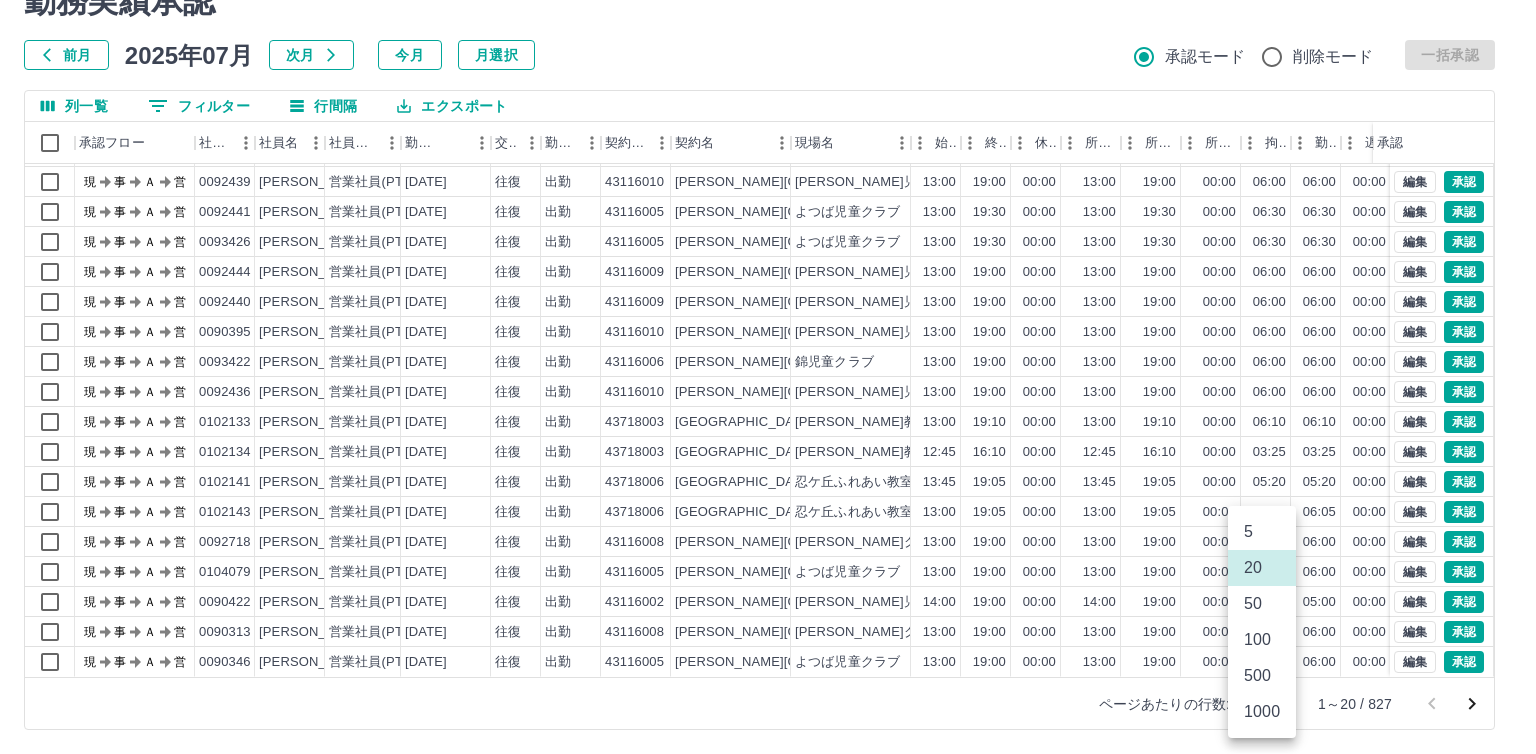 drag, startPoint x: 189, startPoint y: 277, endPoint x: 193, endPoint y: 166, distance: 111.07205 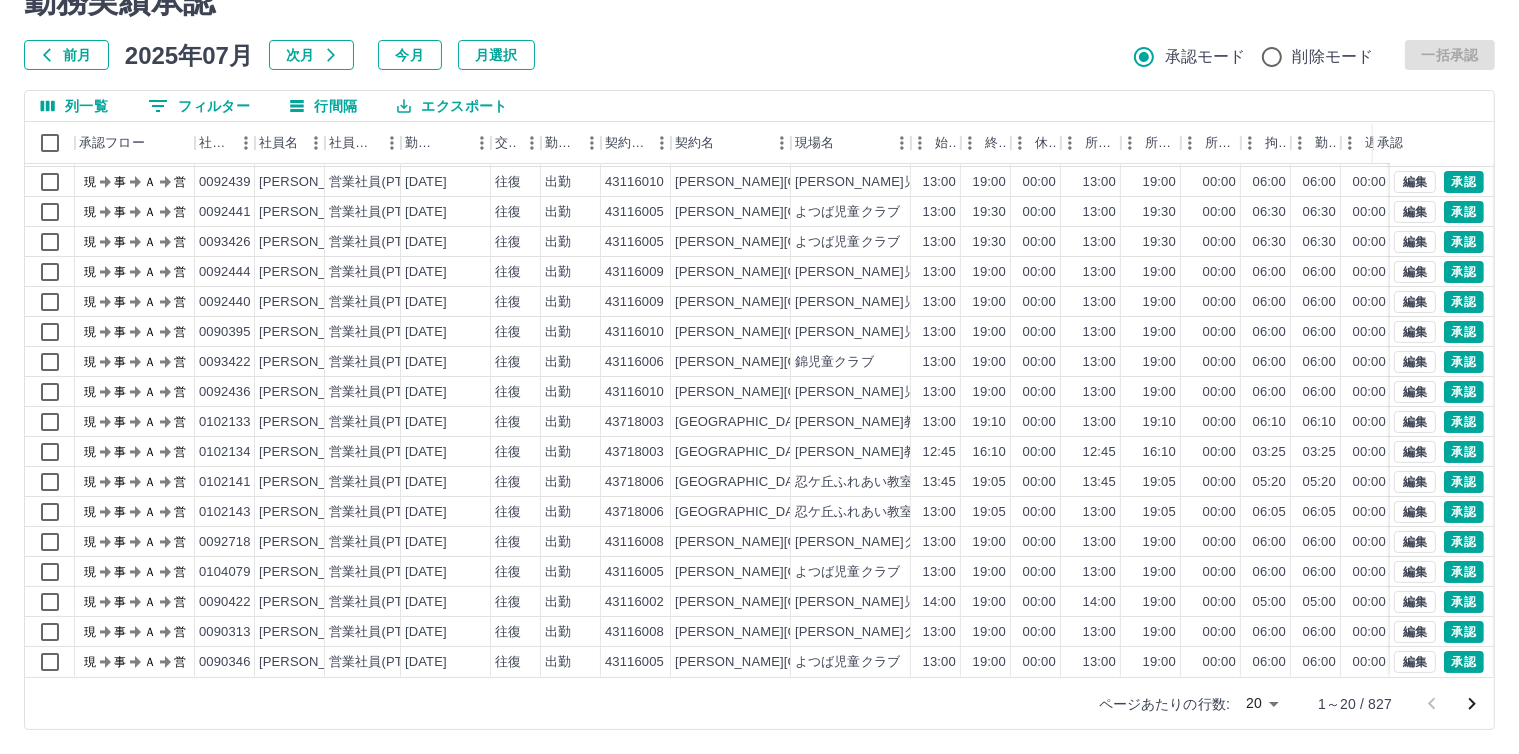 click on "0 フィルター" at bounding box center [199, 106] 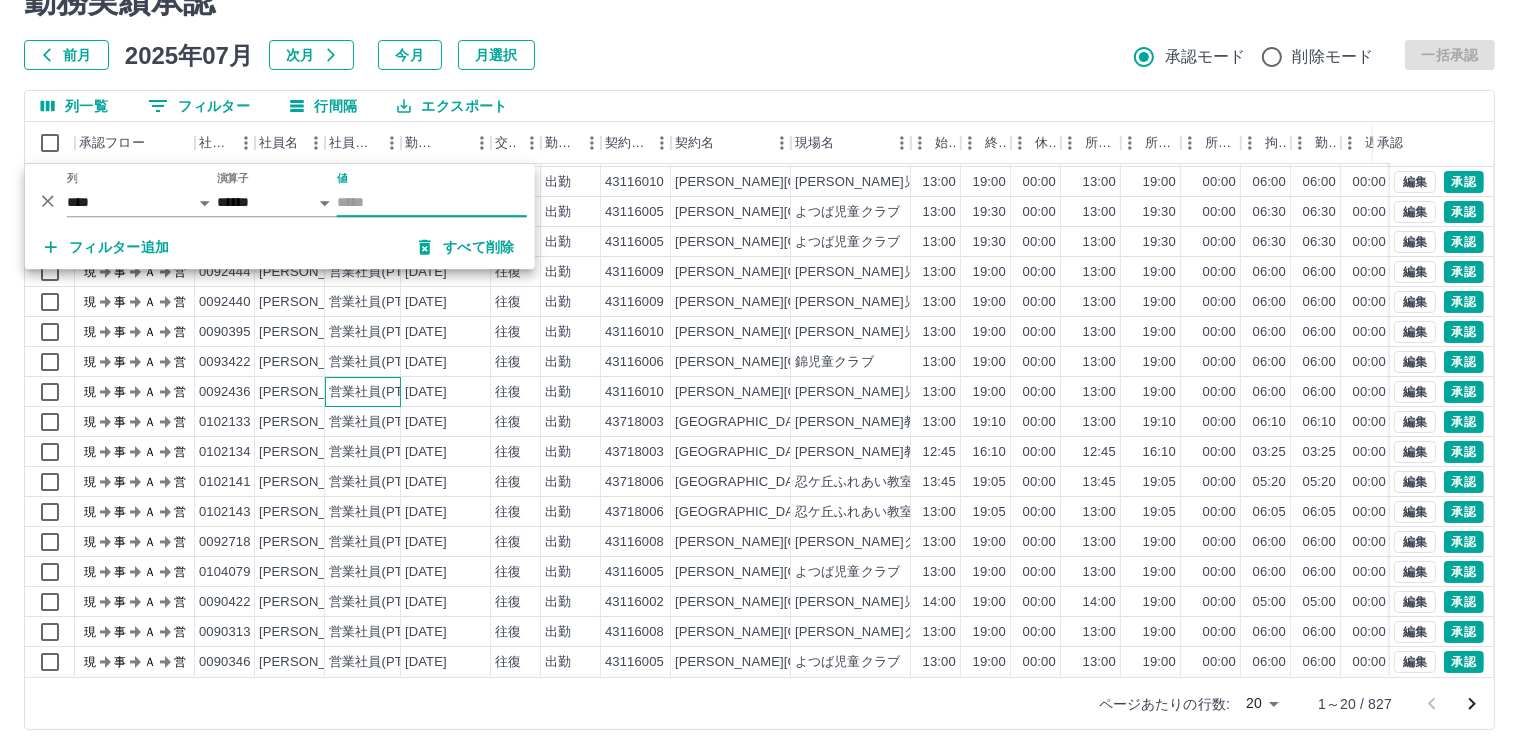 click on "営業社員(PT契約)" at bounding box center [381, 392] 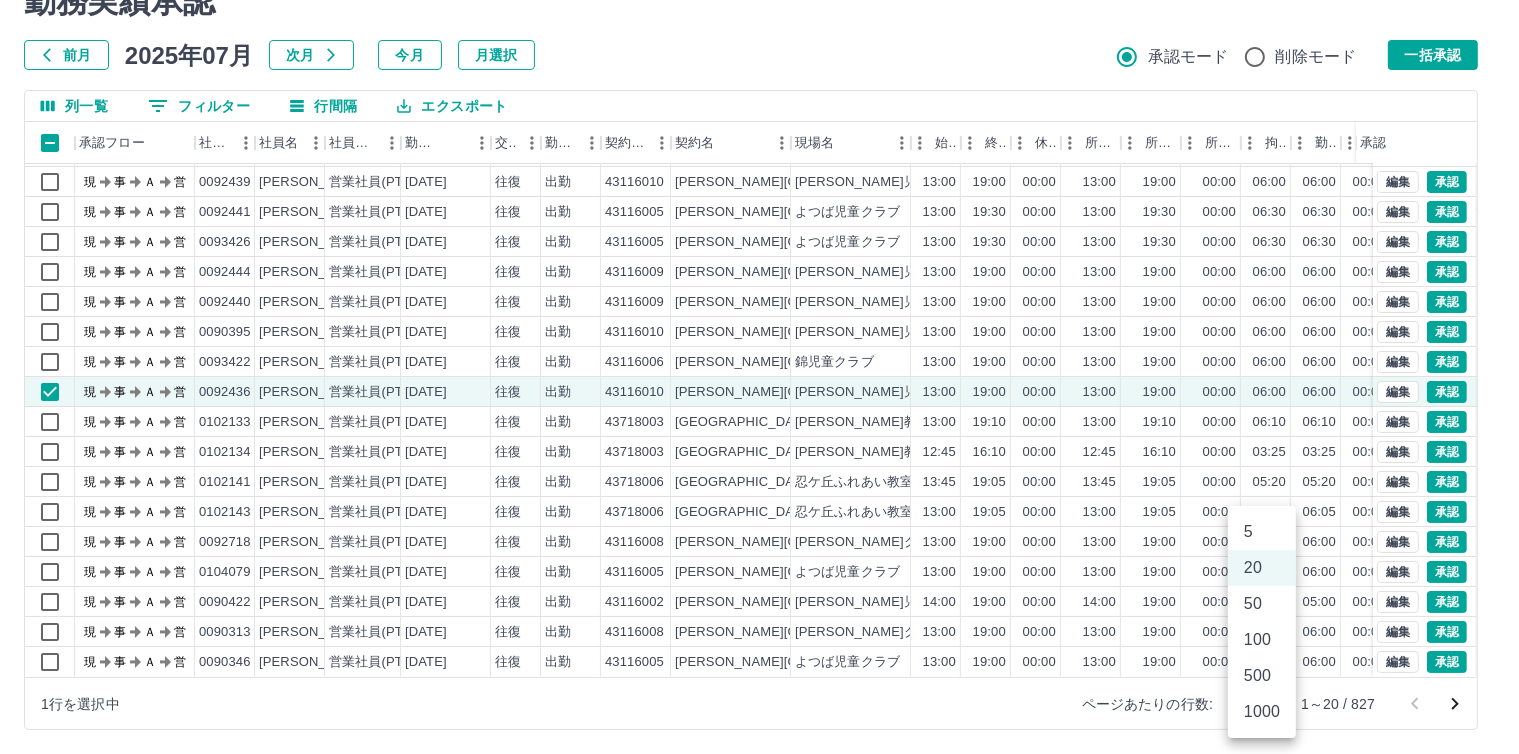 click on "SDH勤怠 石﨑　弘樹 勤務実績承認 前月 2025年07月 次月 今月 月選択 承認モード 削除モード 一括承認 列一覧 0 フィルター 行間隔 エクスポート 承認フロー 社員番号 社員名 社員区分 勤務日 交通費 勤務区分 契約コード 契約名 現場名 始業 終業 休憩 所定開始 所定終業 所定休憩 拘束 勤務 遅刻等 コメント ステータス 承認 現 事 Ａ 営 0102135 中原　みよ子 営業社員(PT契約) 2025-07-10  -  有休 43718004 四條畷市 四條畷ふれあい教室 - - - 13:00 18:15 00:00 00:00 00:00 00:00 現場責任者承認待 現 事 Ａ 営 0102268 永井　恭子 営業社員(PT契約) 2025-07-09 往復 出勤 43718001 四條畷市 四條畷市学童事務所 13:10 19:00 00:00 13:10 19:00 00:00 05:50 05:50 00:00 現場責任者承認待 現 事 Ａ 営 0092439 中谷　桜子 営業社員(PT契約) 2025-07-09 往復 出勤 43116010 守口市 八雲東児童クラブ 13:00 19:00 00:00 13:00 19:00 00:00 20" at bounding box center (759, 331) 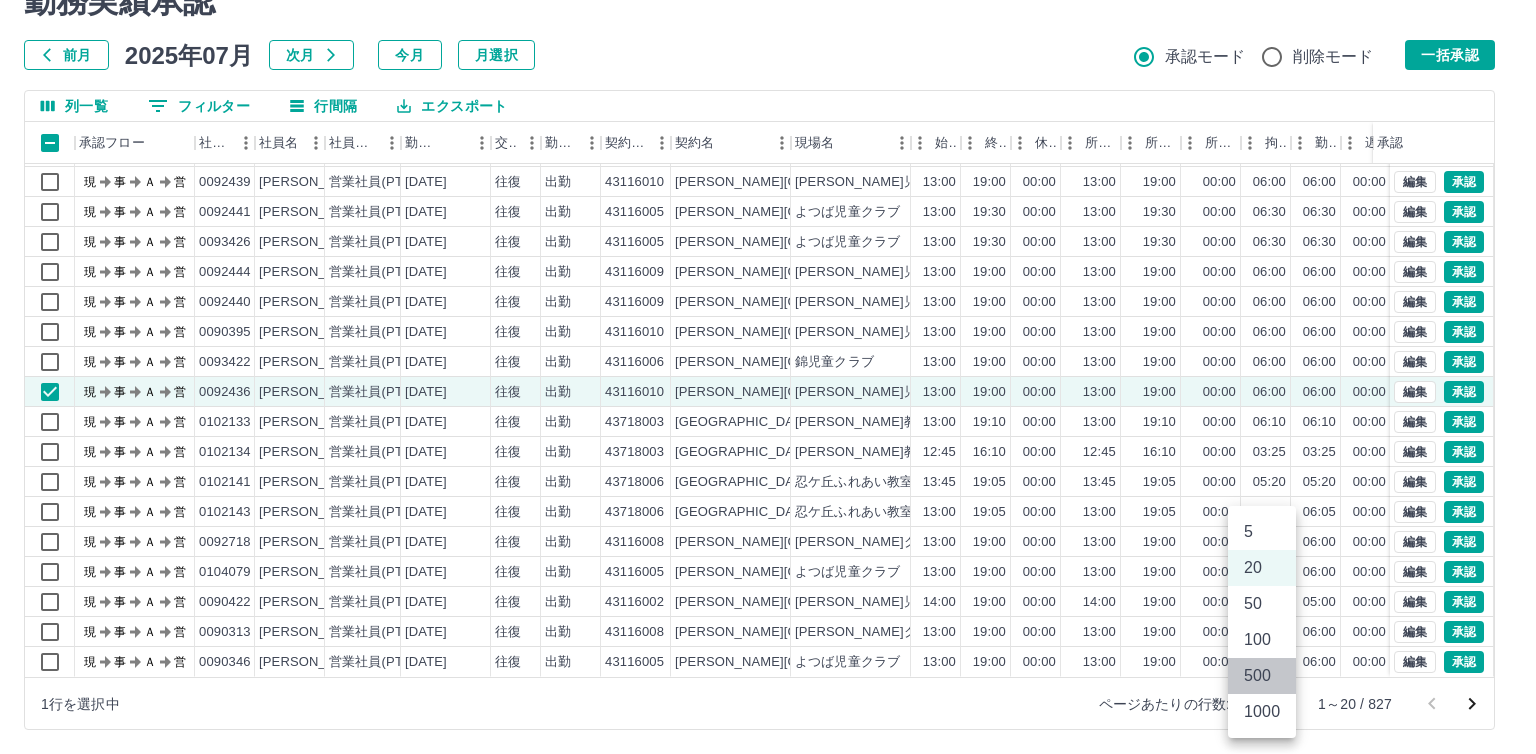 click on "500" at bounding box center (1262, 676) 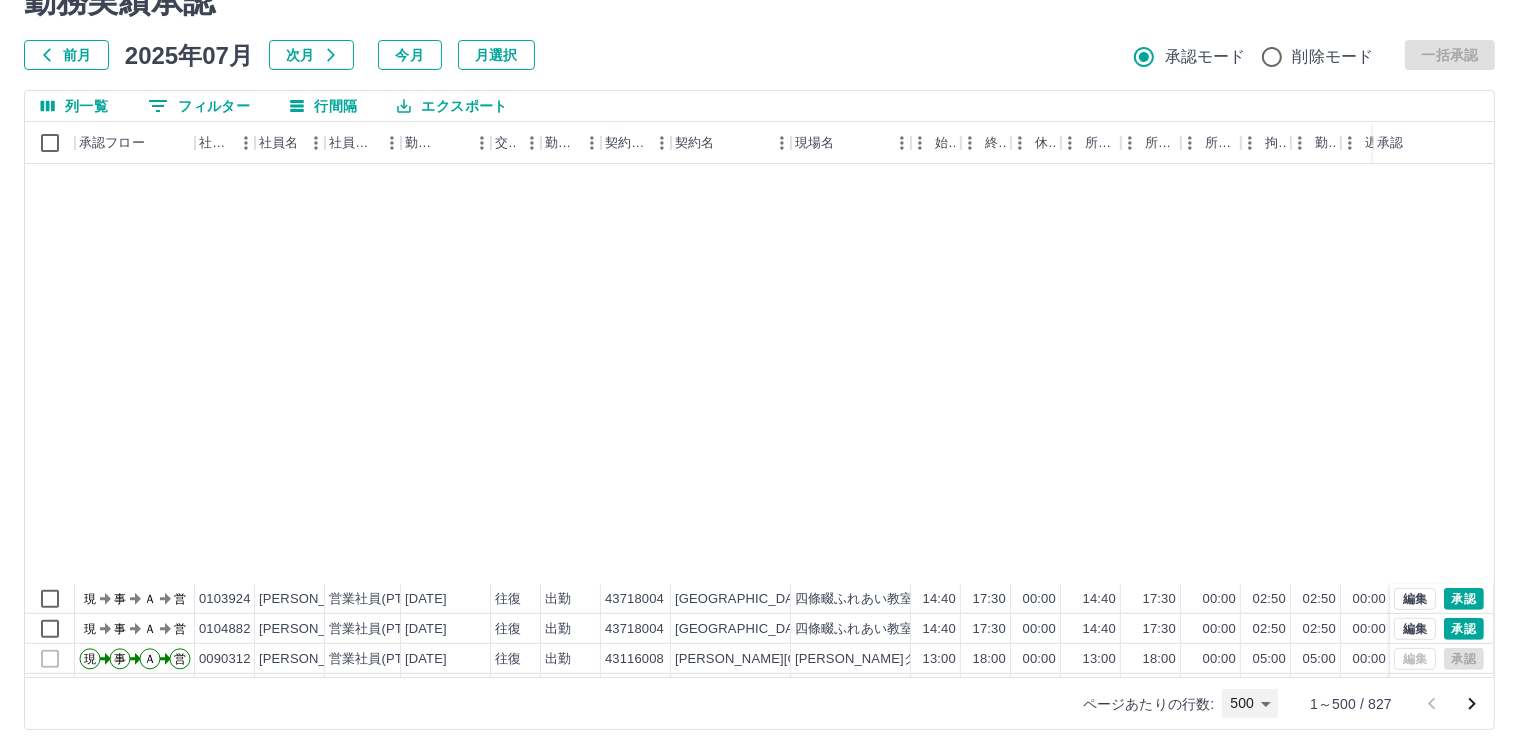 scroll, scrollTop: 8900, scrollLeft: 0, axis: vertical 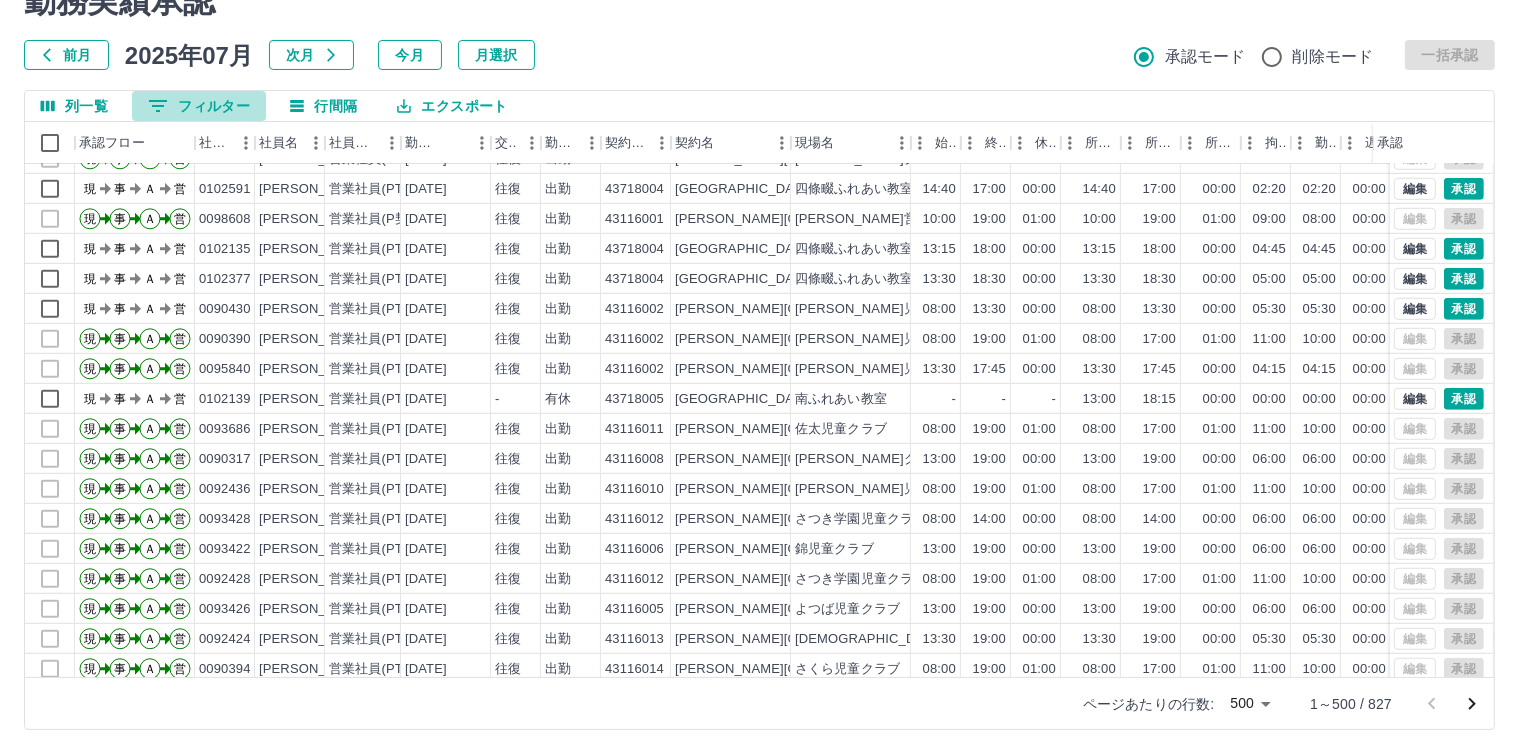 click on "0 フィルター" at bounding box center [199, 106] 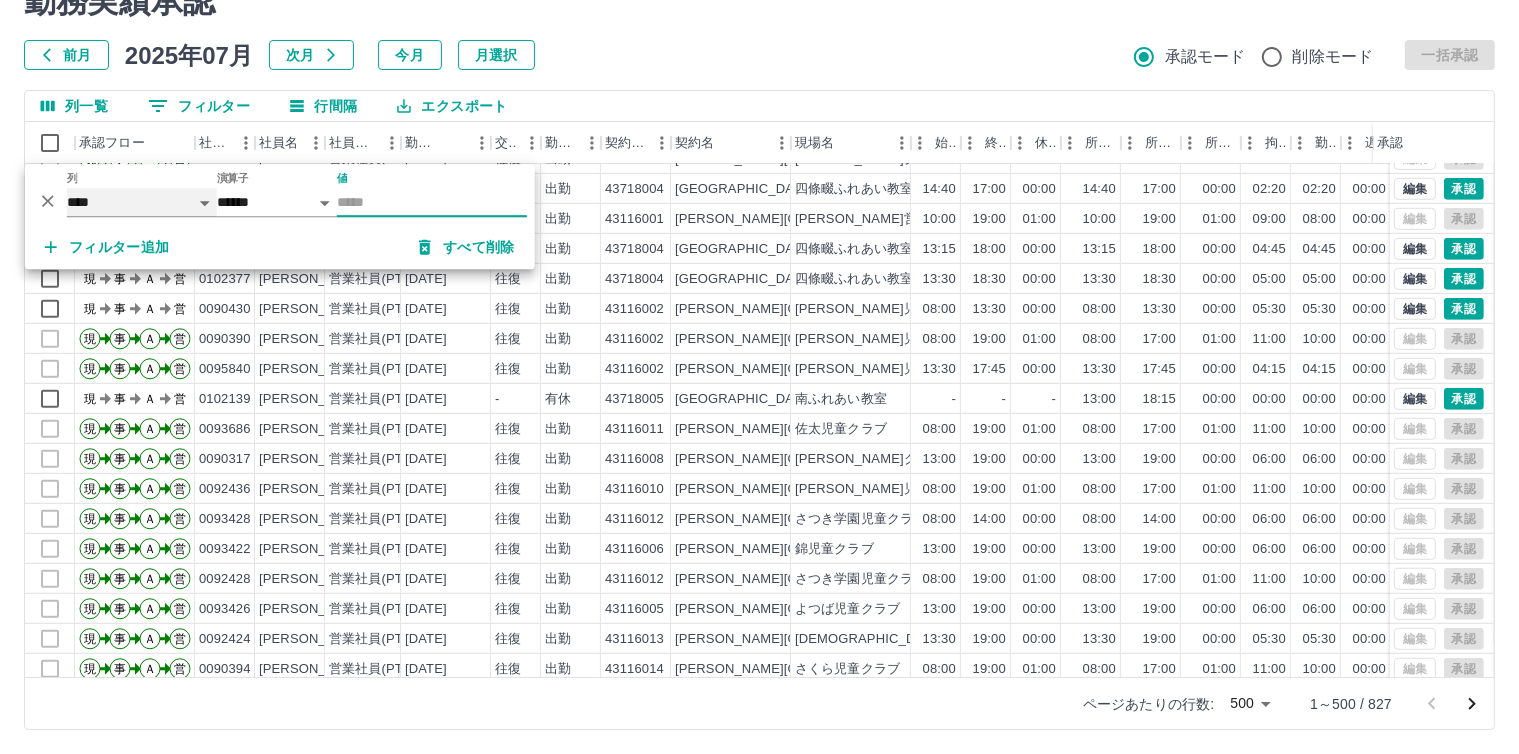 click on "**** *** **** *** *** **** ***** *** *** ** ** ** **** **** **** ** ** *** **** *****" at bounding box center (142, 202) 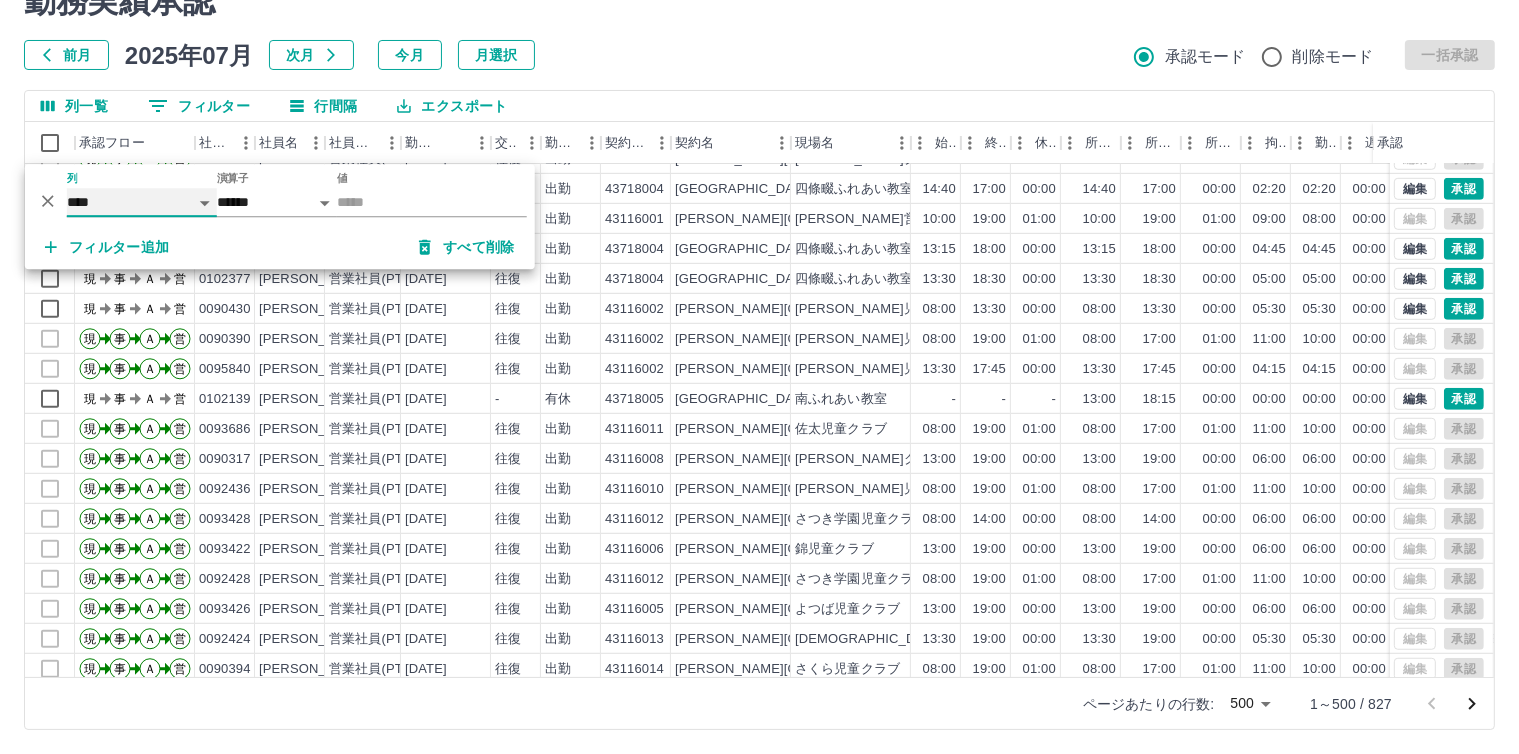 click on "**** *** **** *** *** **** ***** *** *** ** ** ** **** **** **** ** ** *** **** *****" at bounding box center [142, 202] 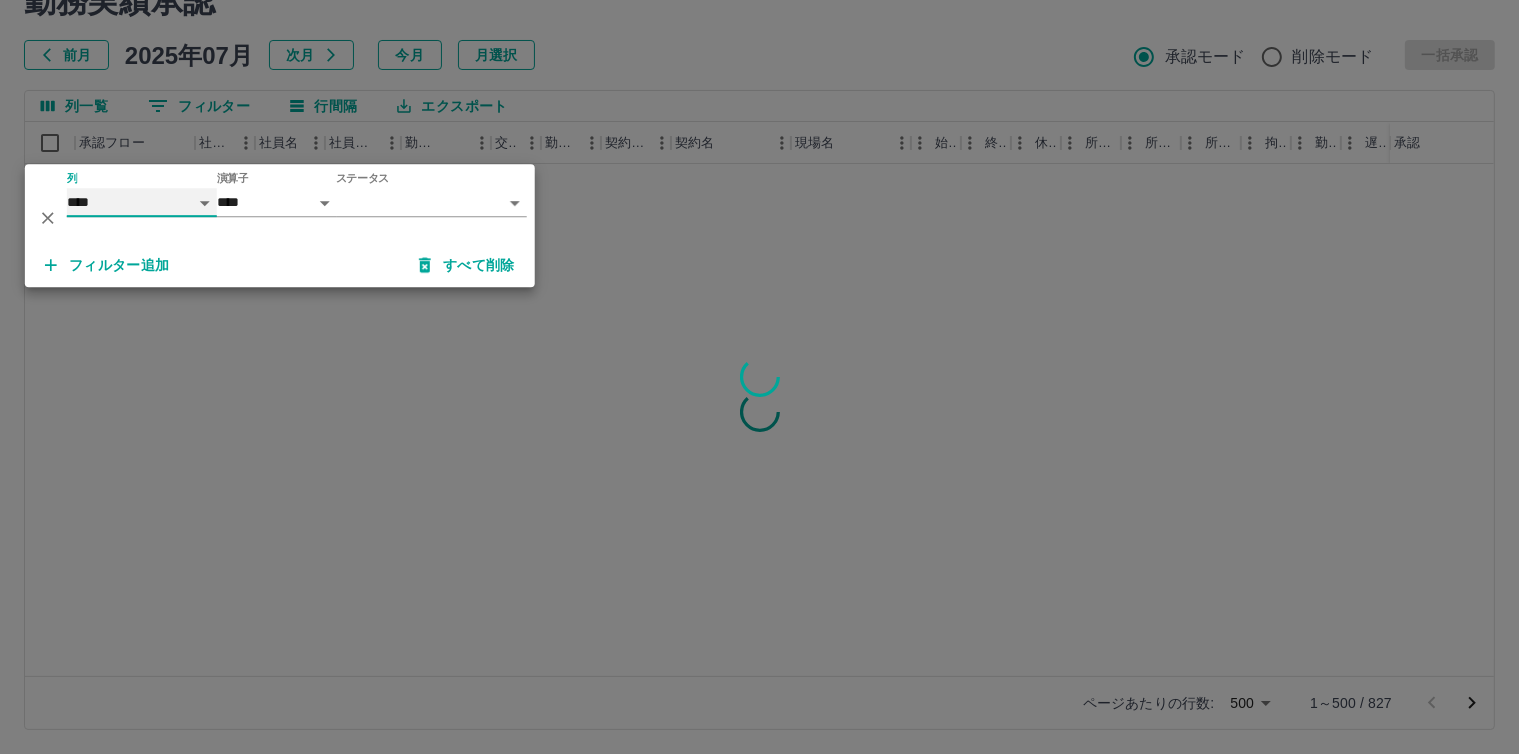 scroll, scrollTop: 0, scrollLeft: 0, axis: both 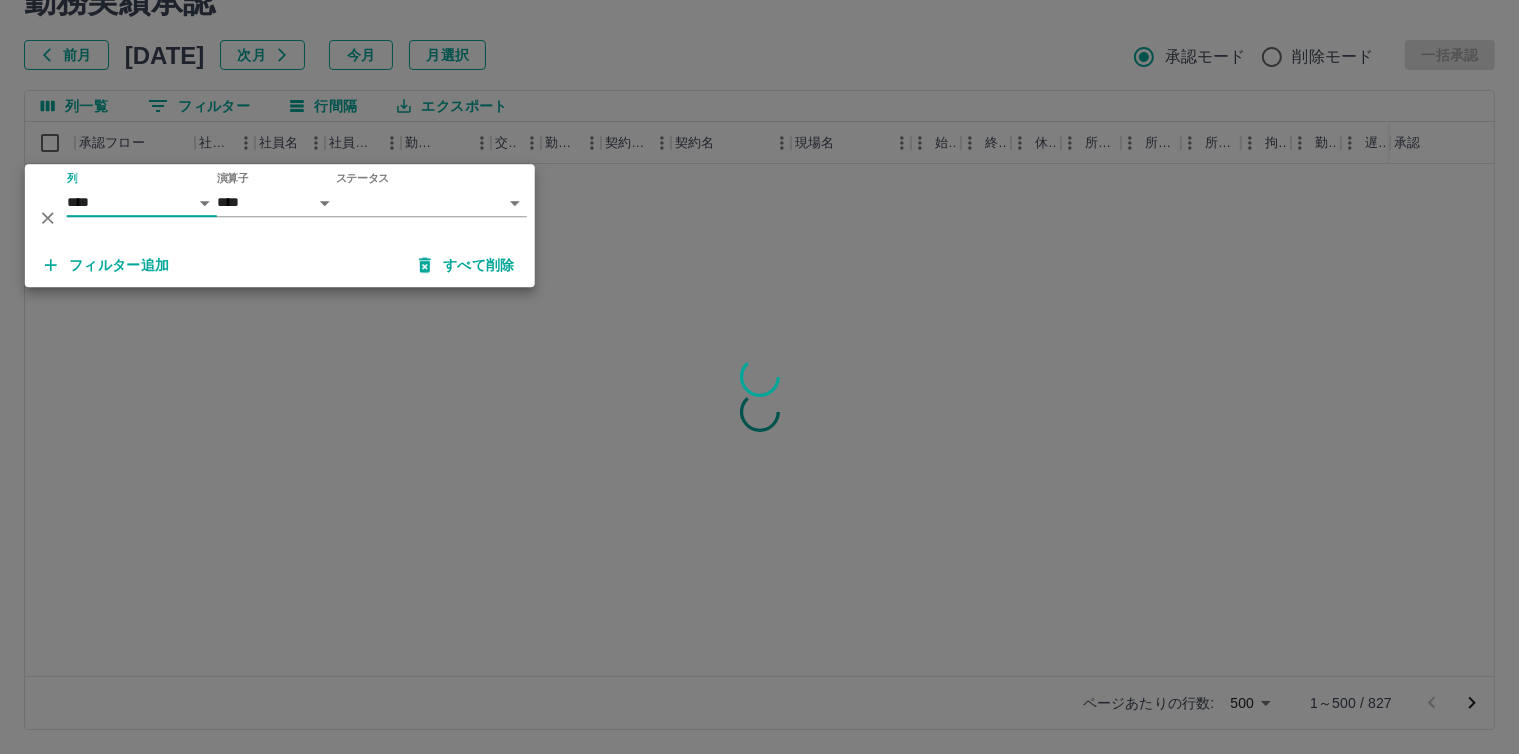 click on "SDH勤怠 石﨑　弘樹 勤務実績承認 前月 2025年07月 次月 今月 月選択 承認モード 削除モード 一括承認 列一覧 0 フィルター 行間隔 エクスポート 承認フロー 社員番号 社員名 社員区分 勤務日 交通費 勤務区分 契約コード 契約名 現場名 始業 終業 休憩 所定開始 所定終業 所定休憩 拘束 勤務 遅刻等 コメント ステータス 承認 ページあたりの行数: 500 *** 1～500 / 827 SDH勤怠 *** ** 列 **** *** **** *** *** **** ***** *** *** ** ** ** **** **** **** ** ** *** **** ***** 演算子 **** ****** ステータス ​ ********* フィルター追加 すべて削除" 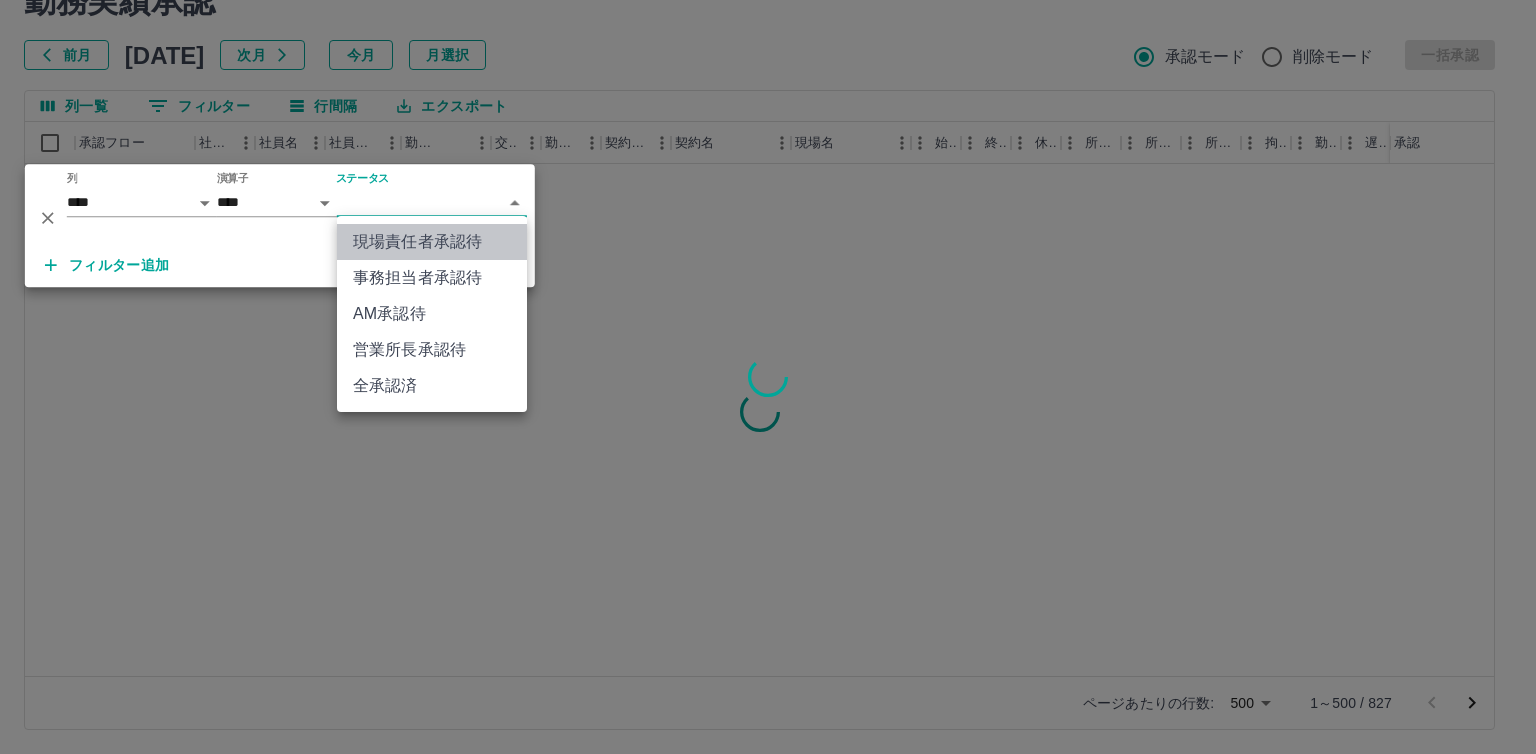 click on "現場責任者承認待" 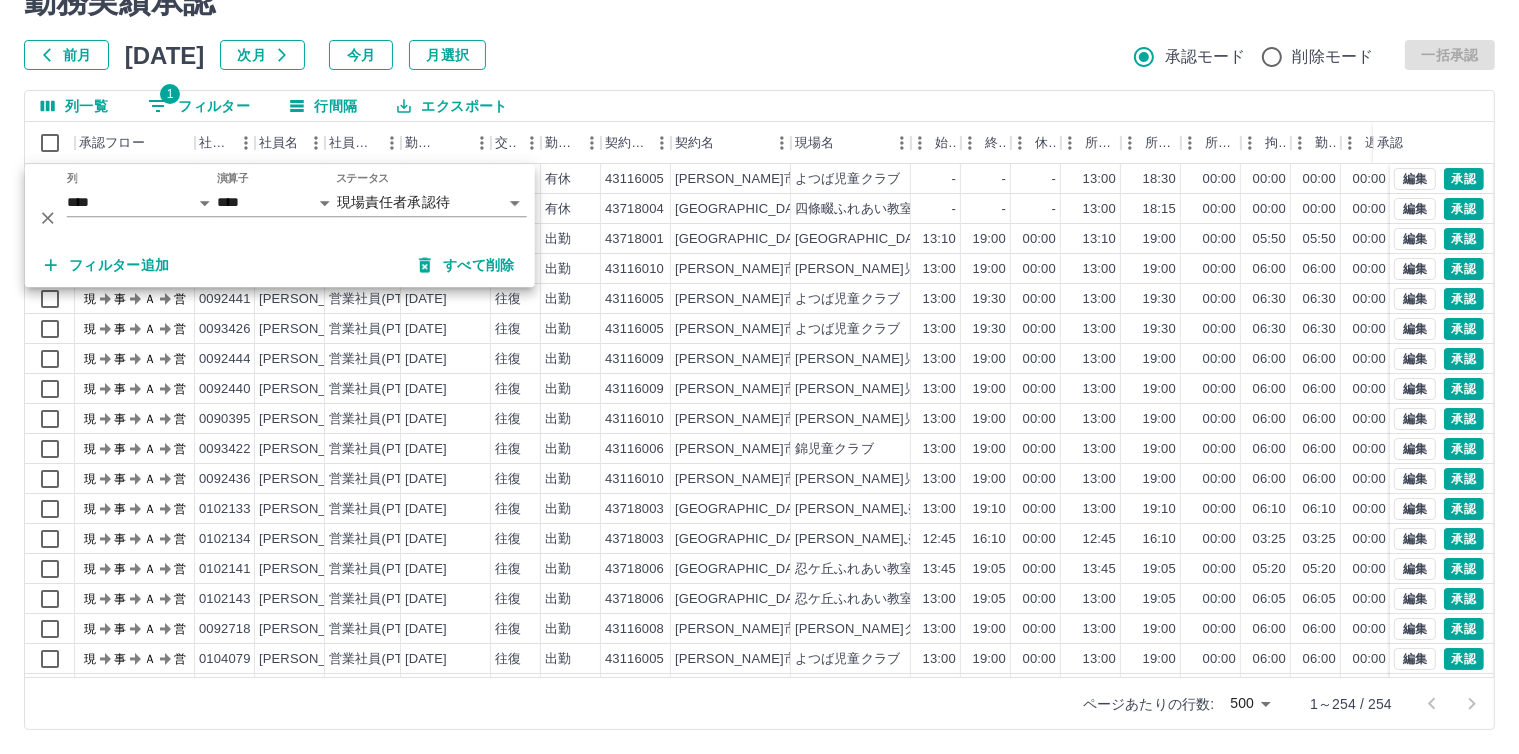 click on "前月 [DATE] 次月 今月 月選択 承認モード 削除モード 一括承認" 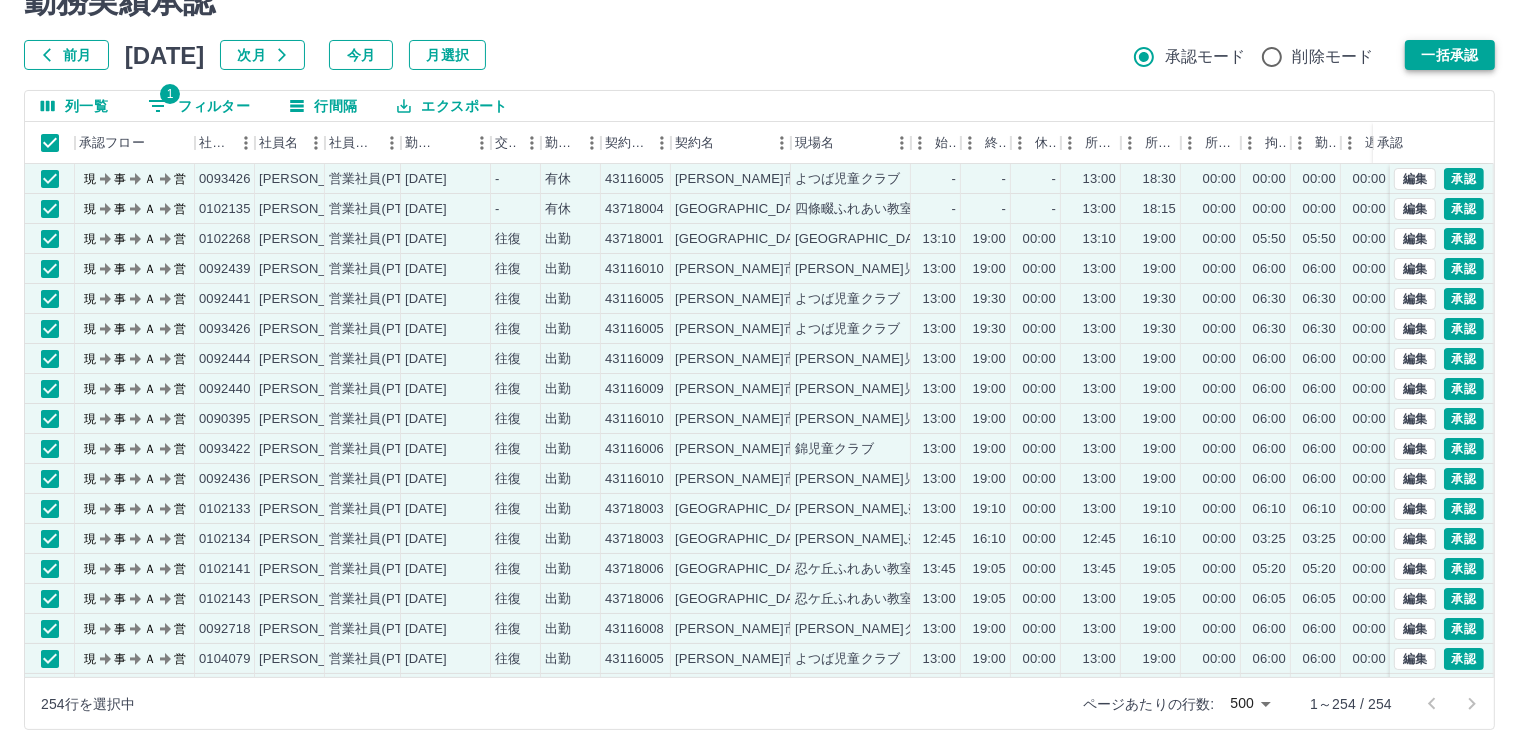 click on "一括承認" 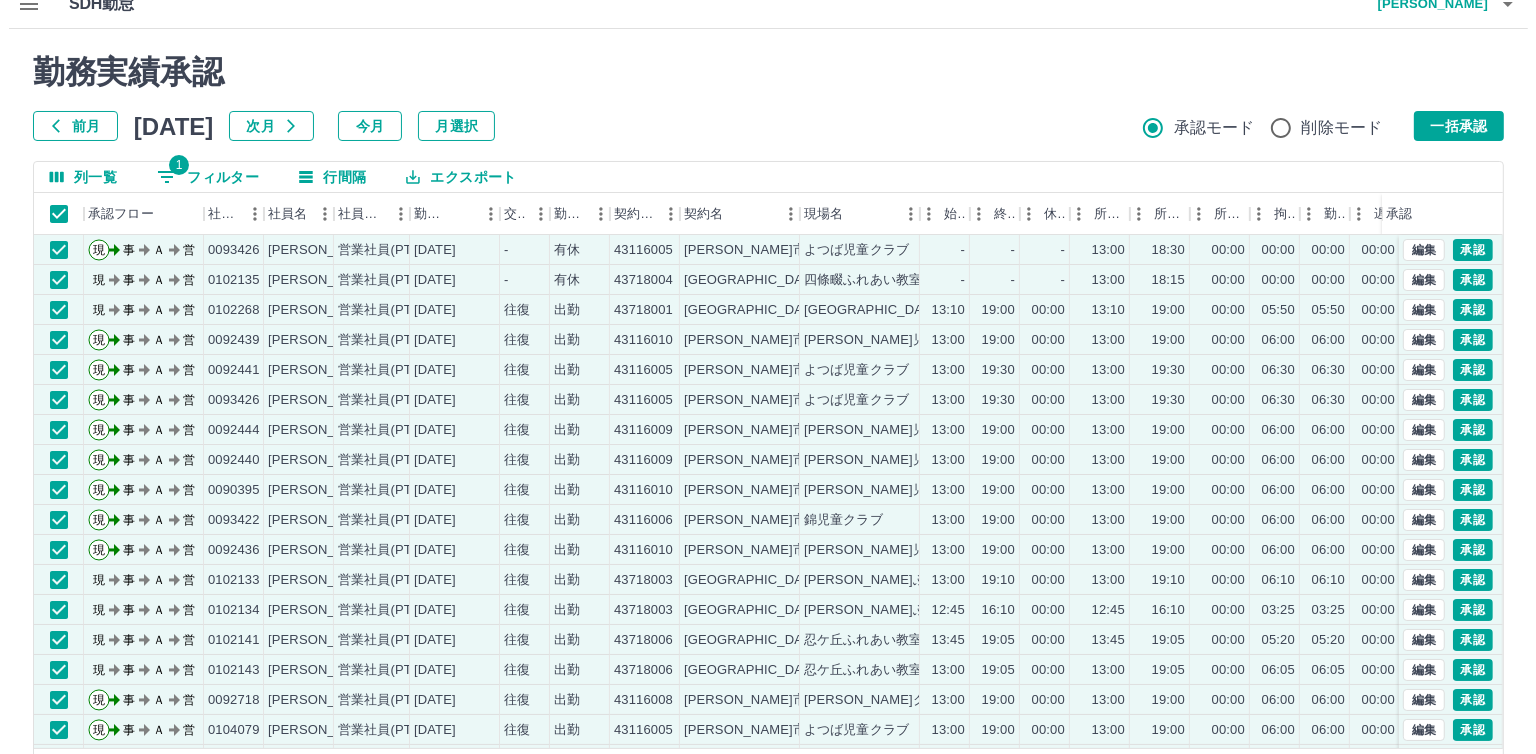 scroll, scrollTop: 0, scrollLeft: 0, axis: both 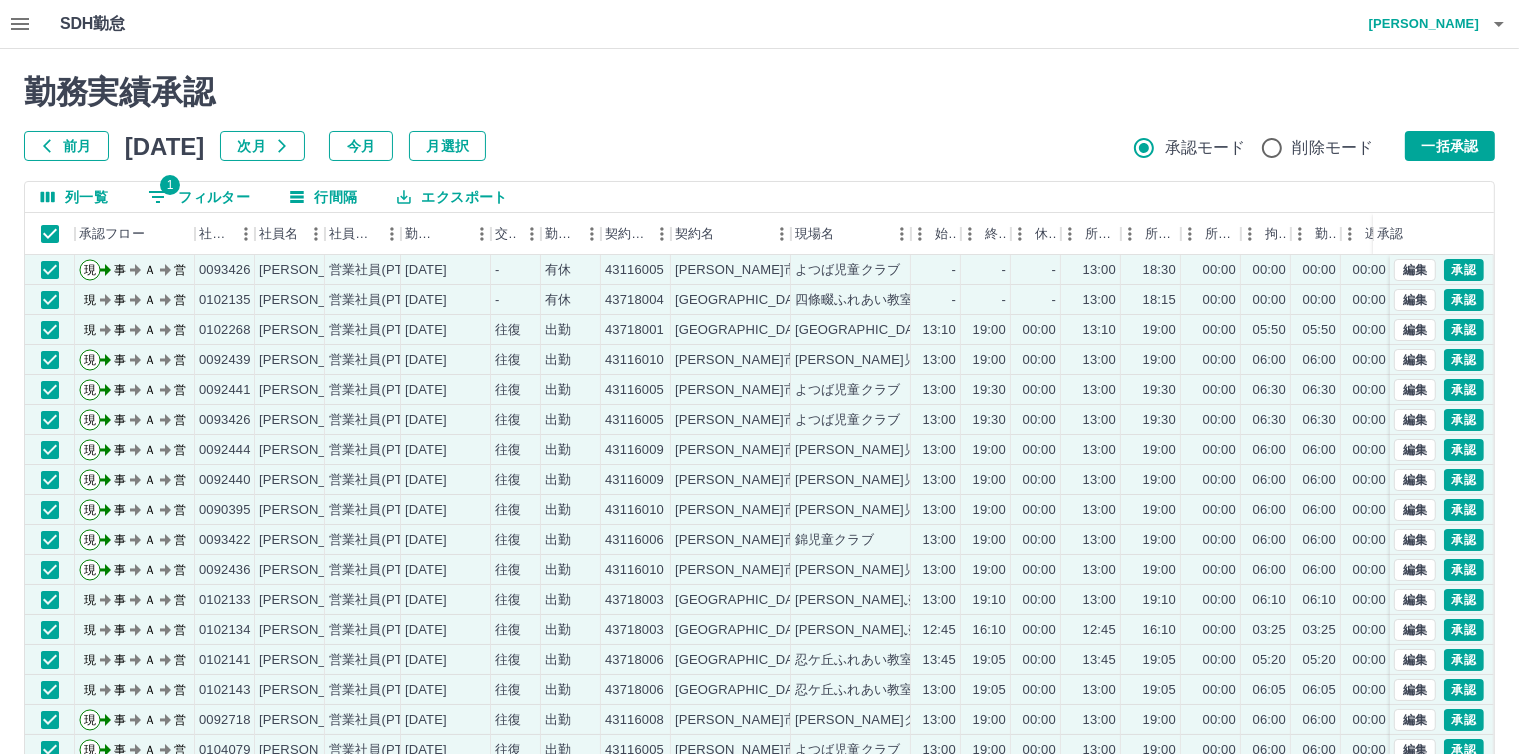 click 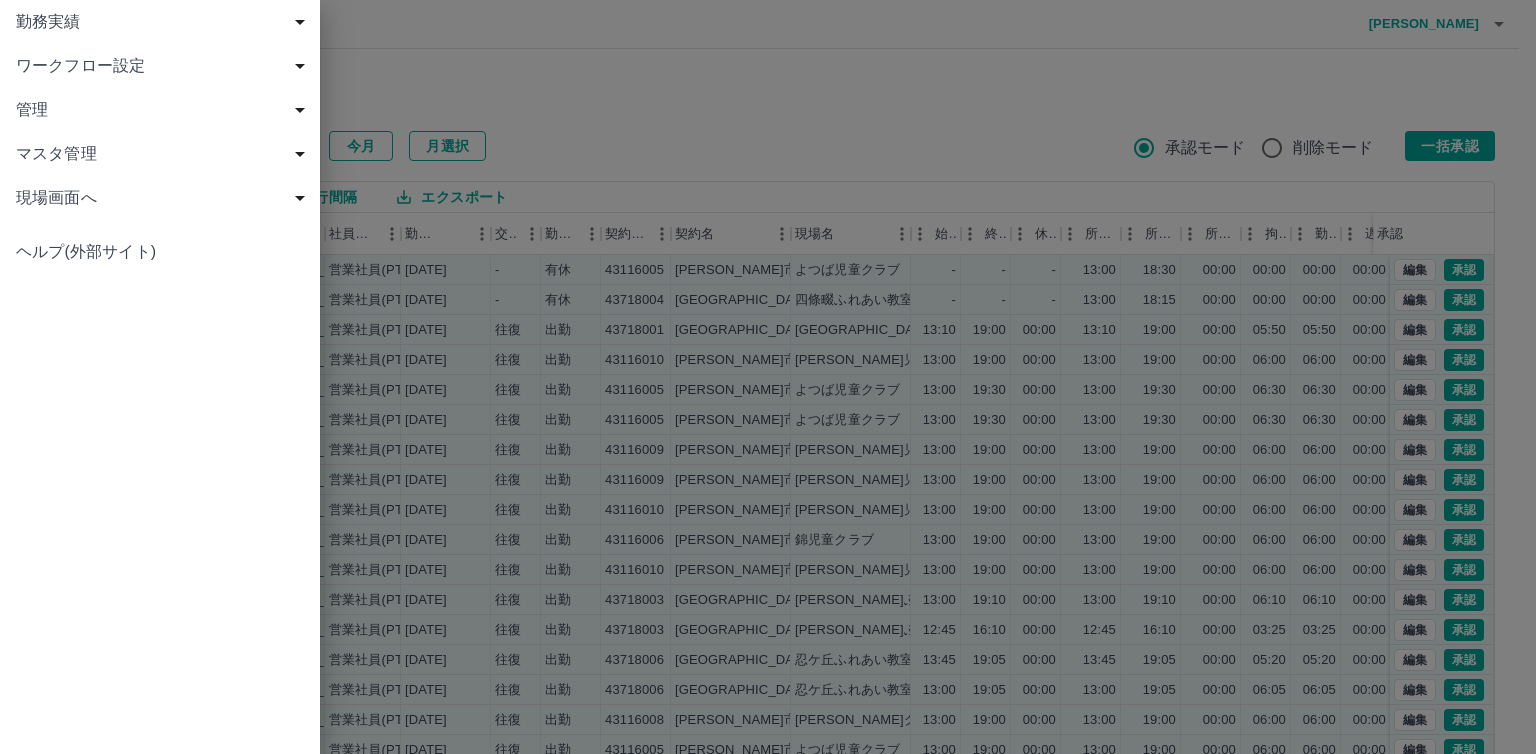 click on "ワークフロー設定" 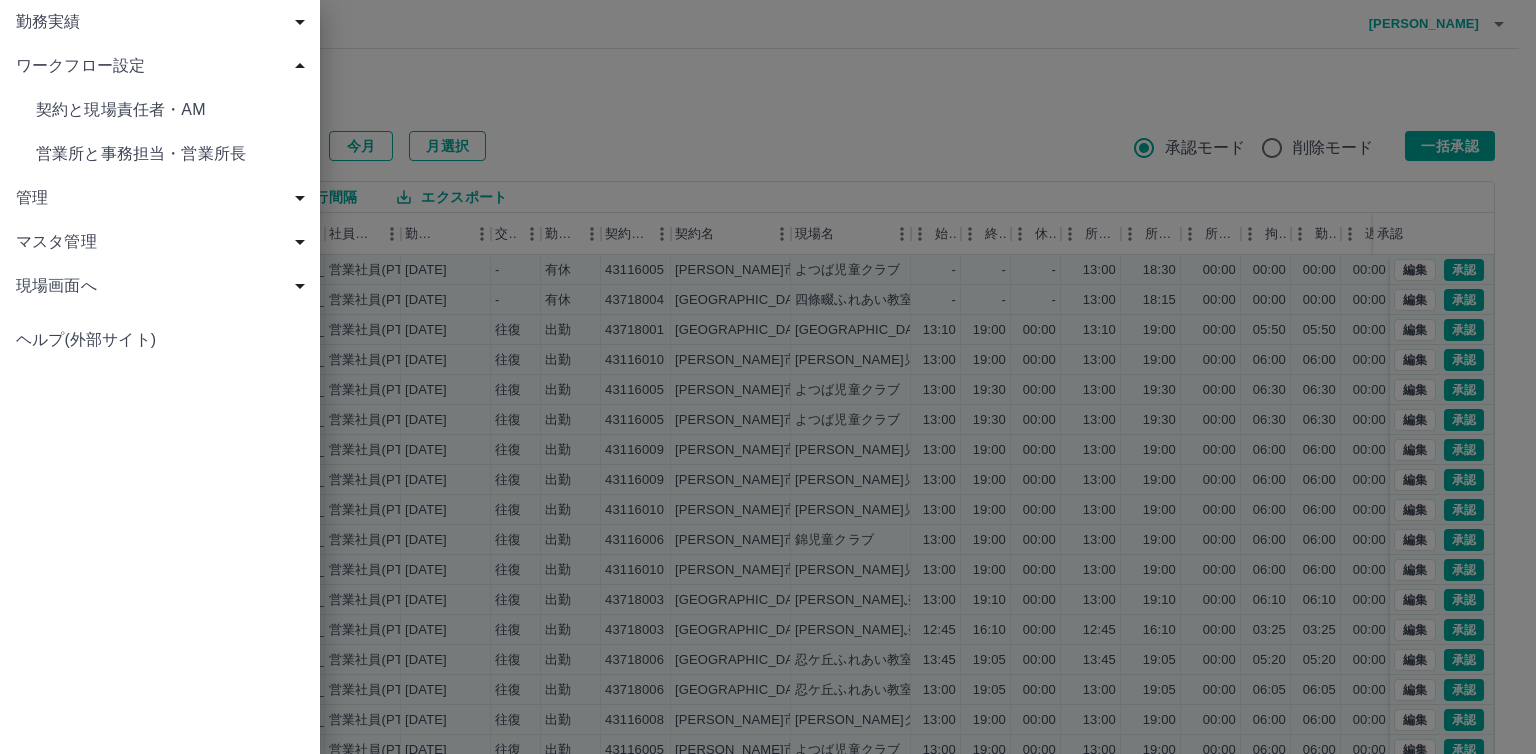click on "契約と現場責任者・AM" 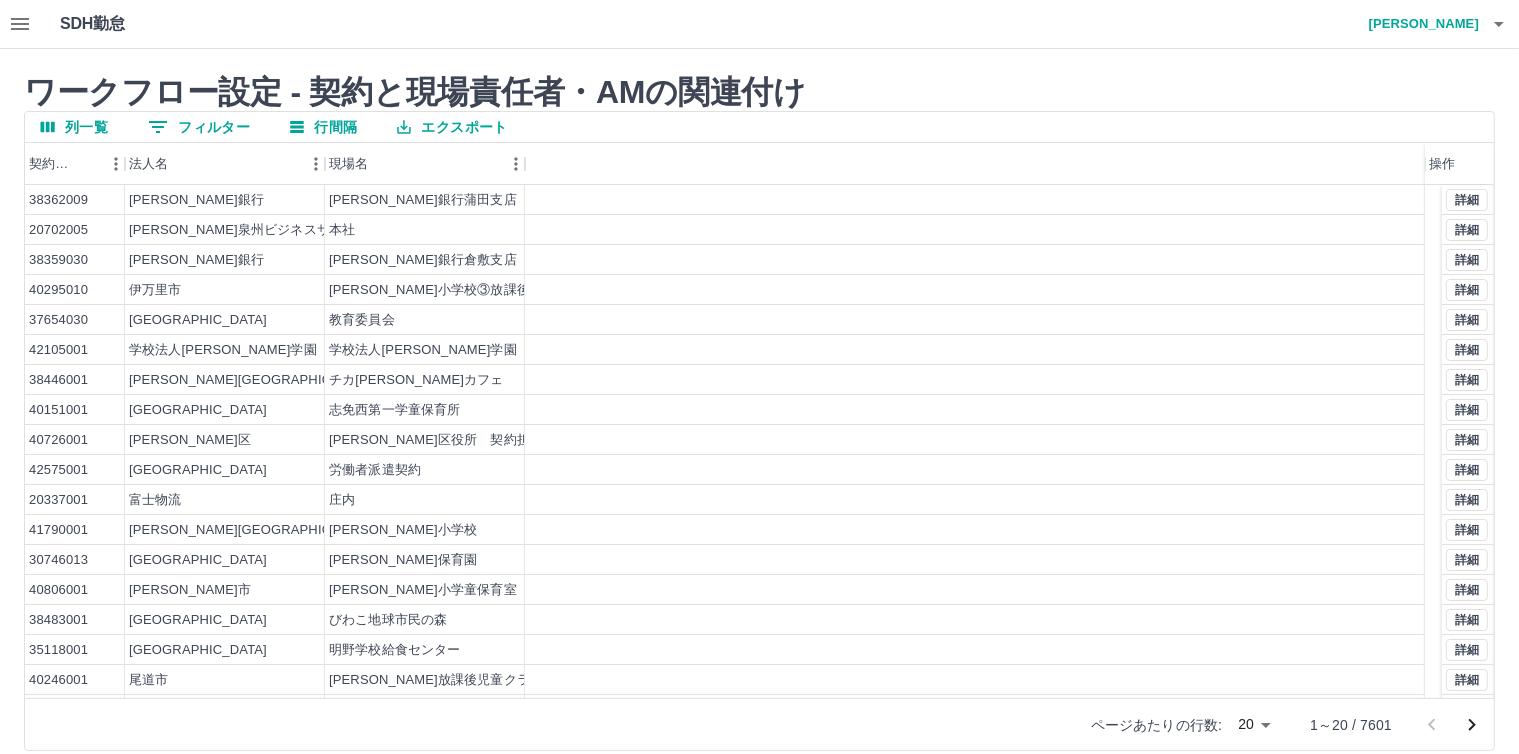 click on "0 フィルター" 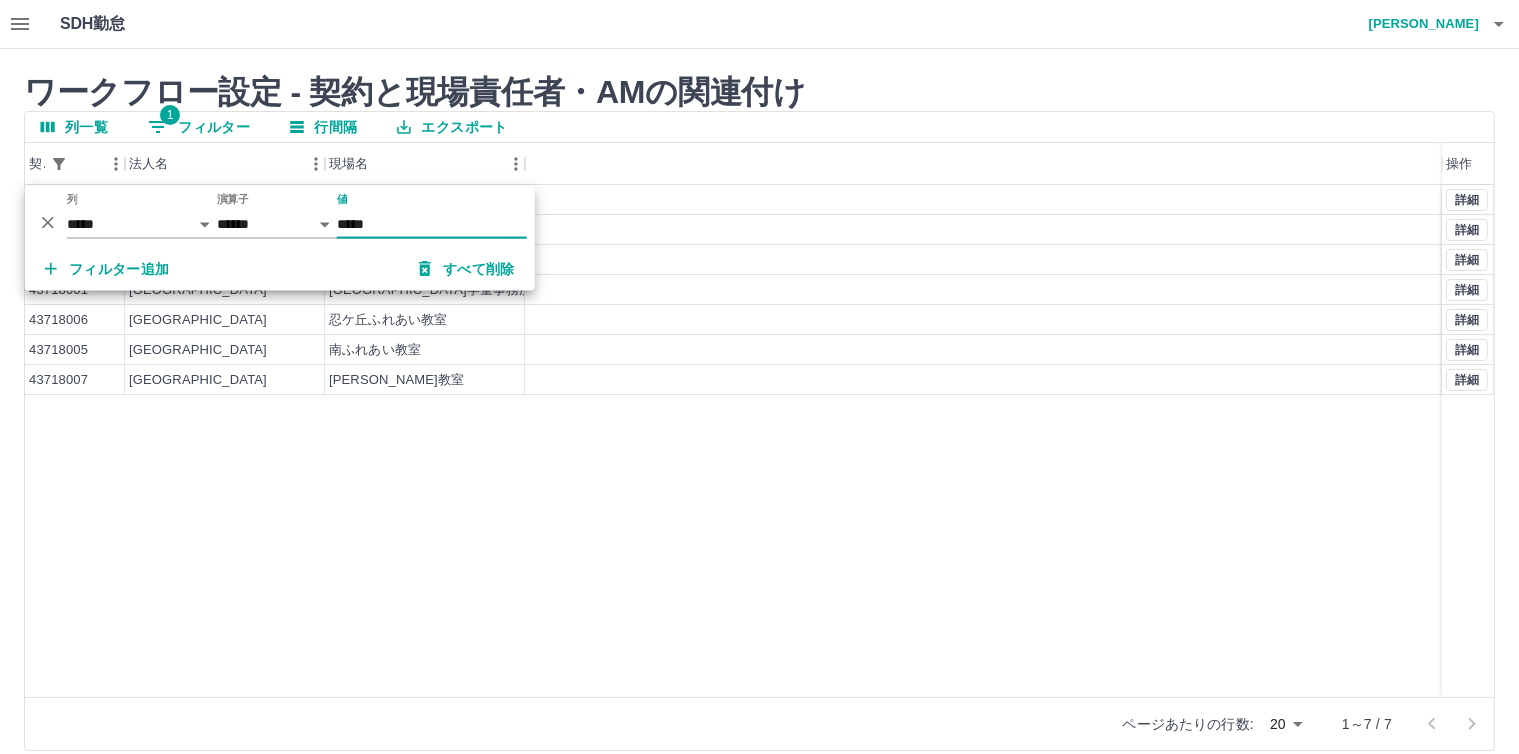 type on "*****" 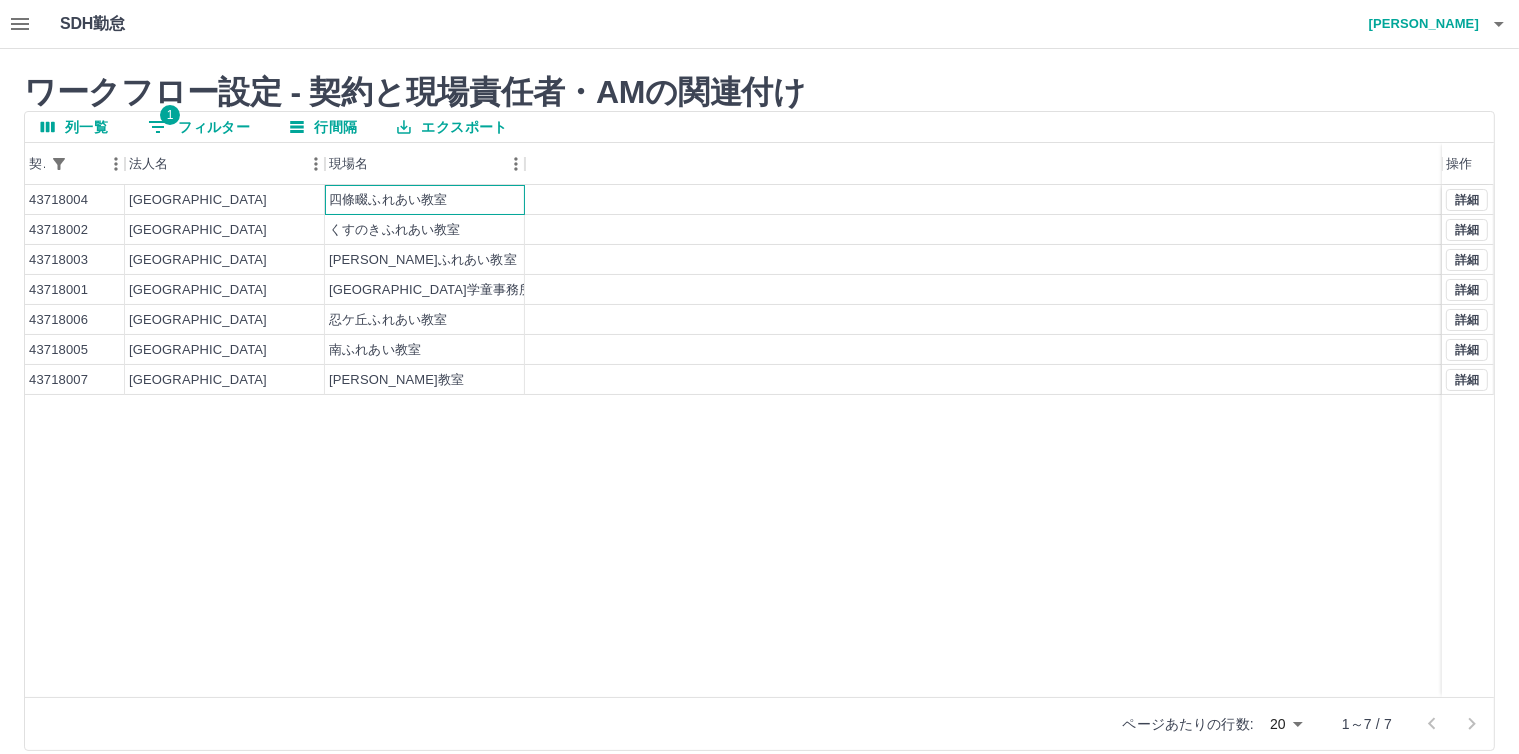 click on "四條畷ふれあい教室" 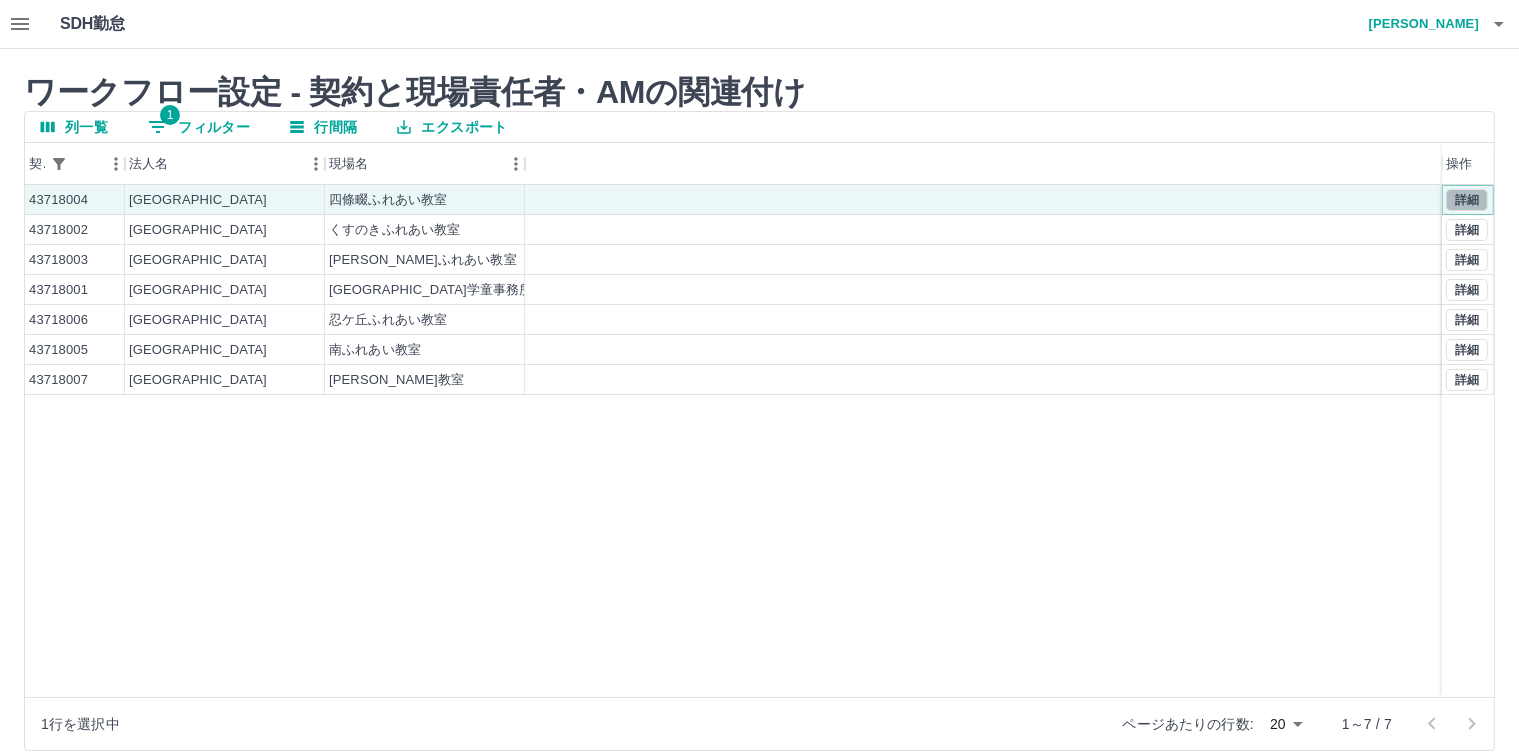 click on "詳細" 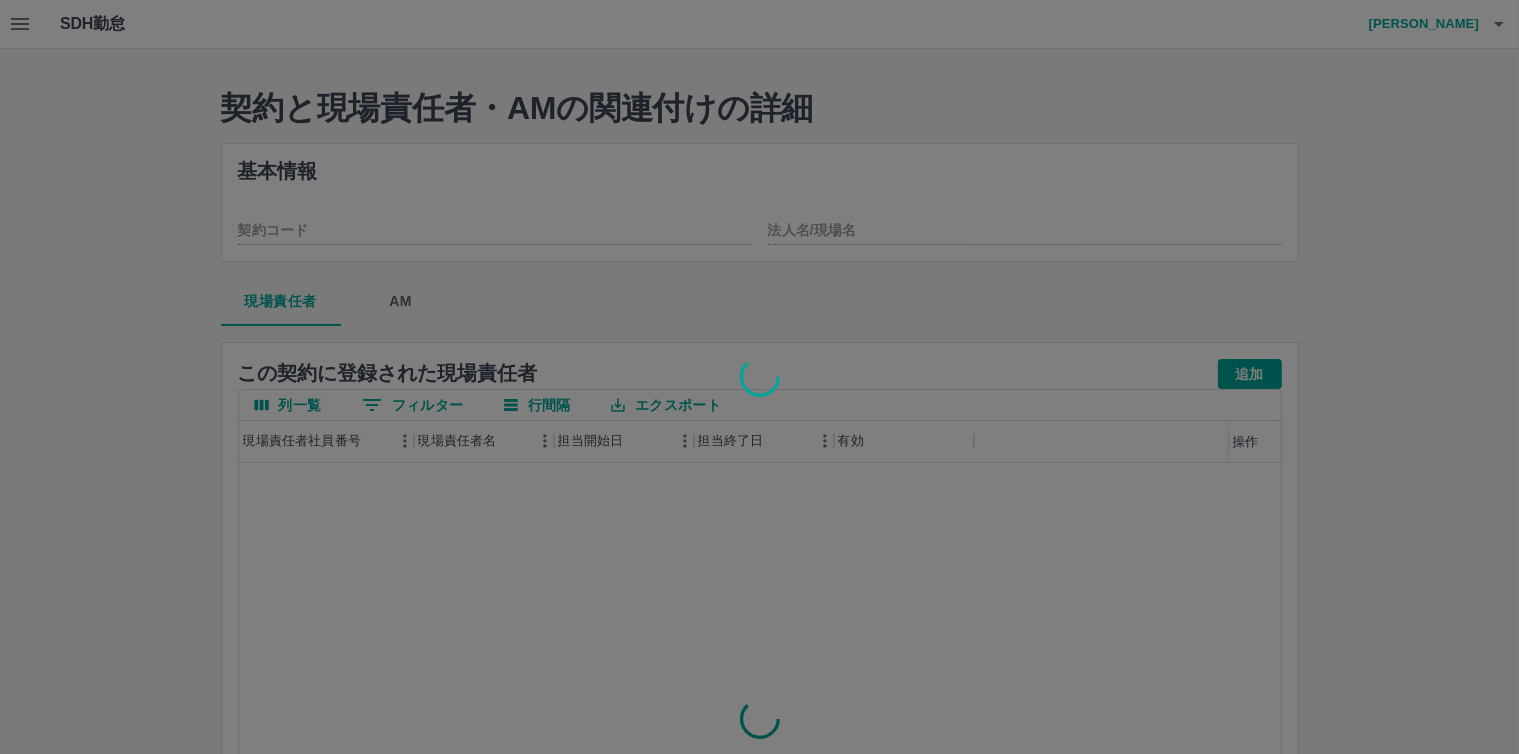 type on "********" 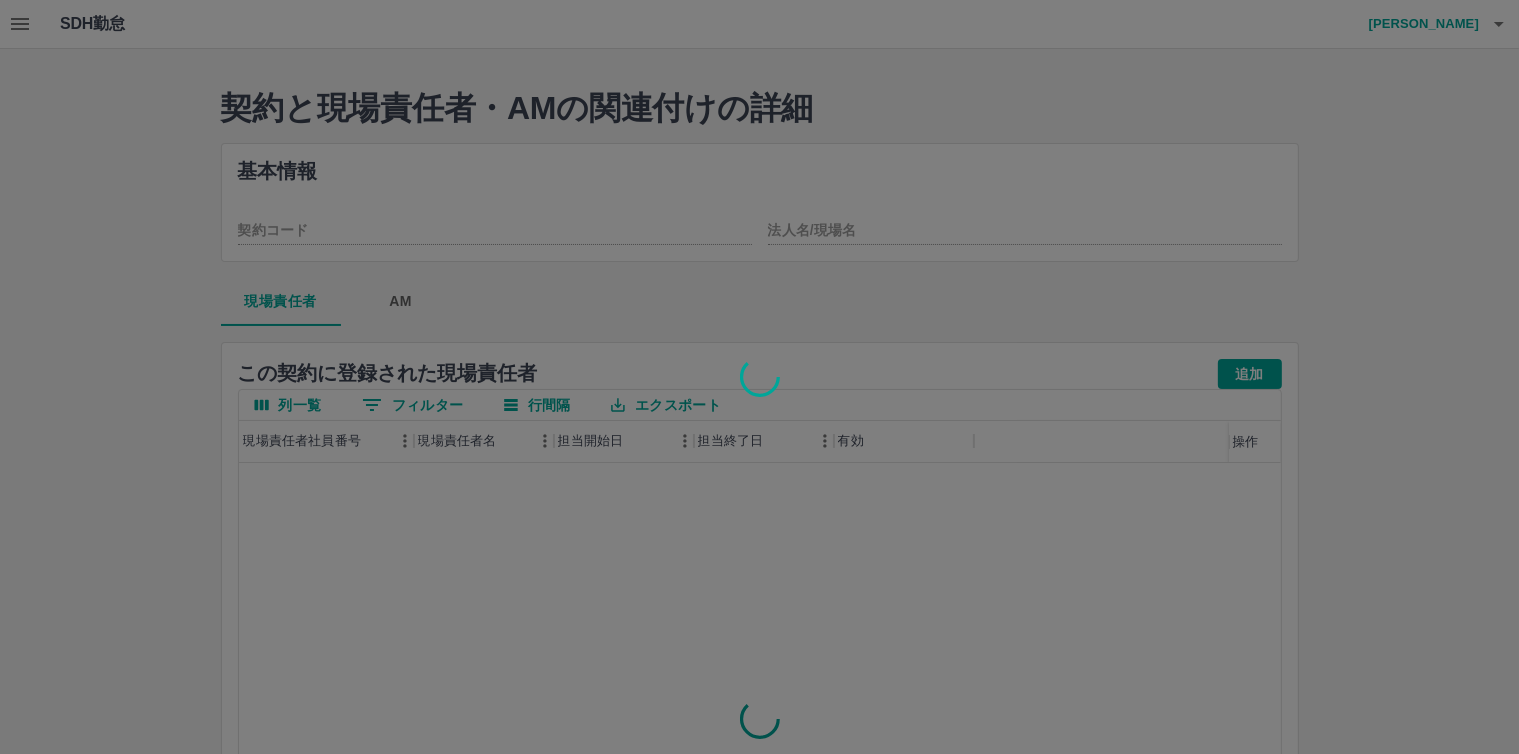 type on "*********" 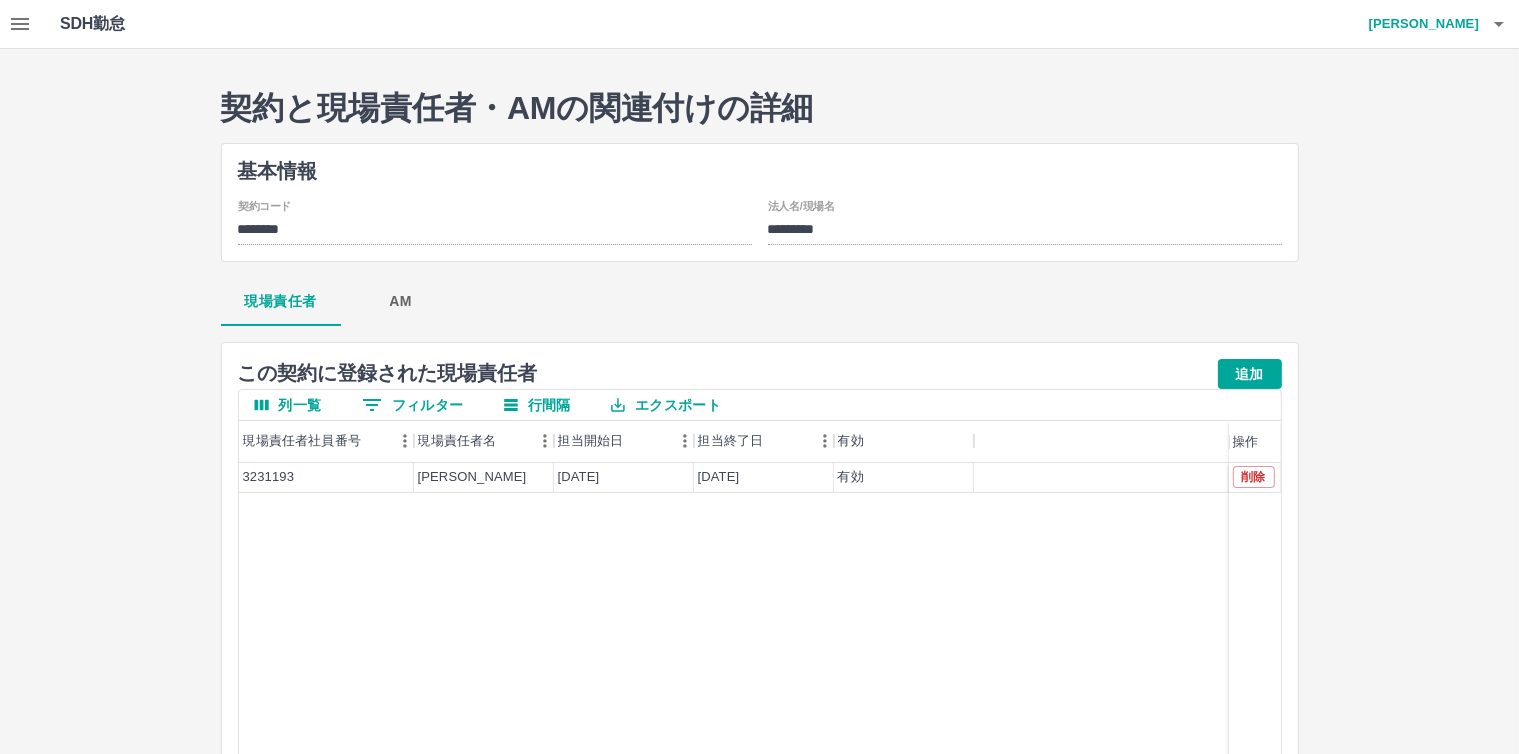 click on "AM" 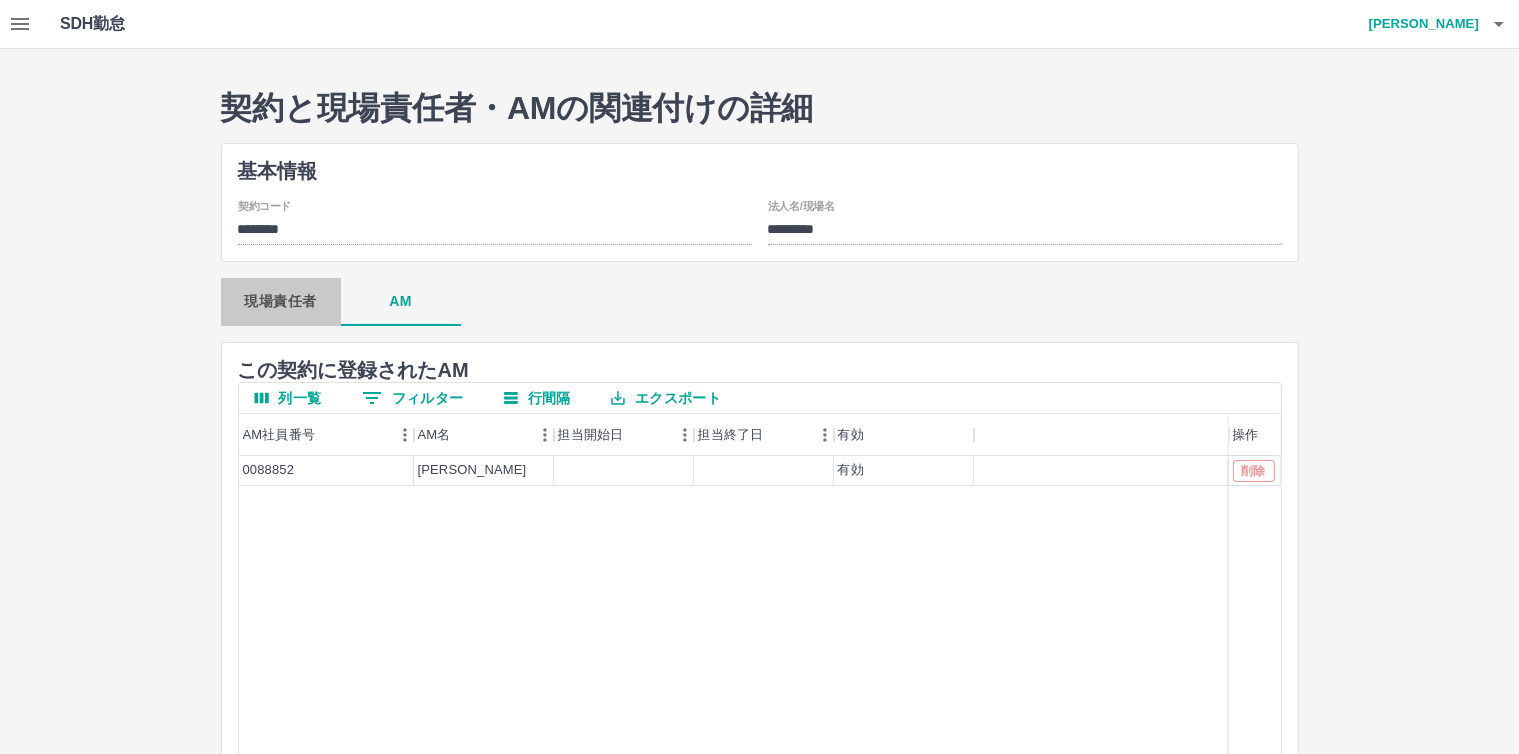 click on "現場責任者" 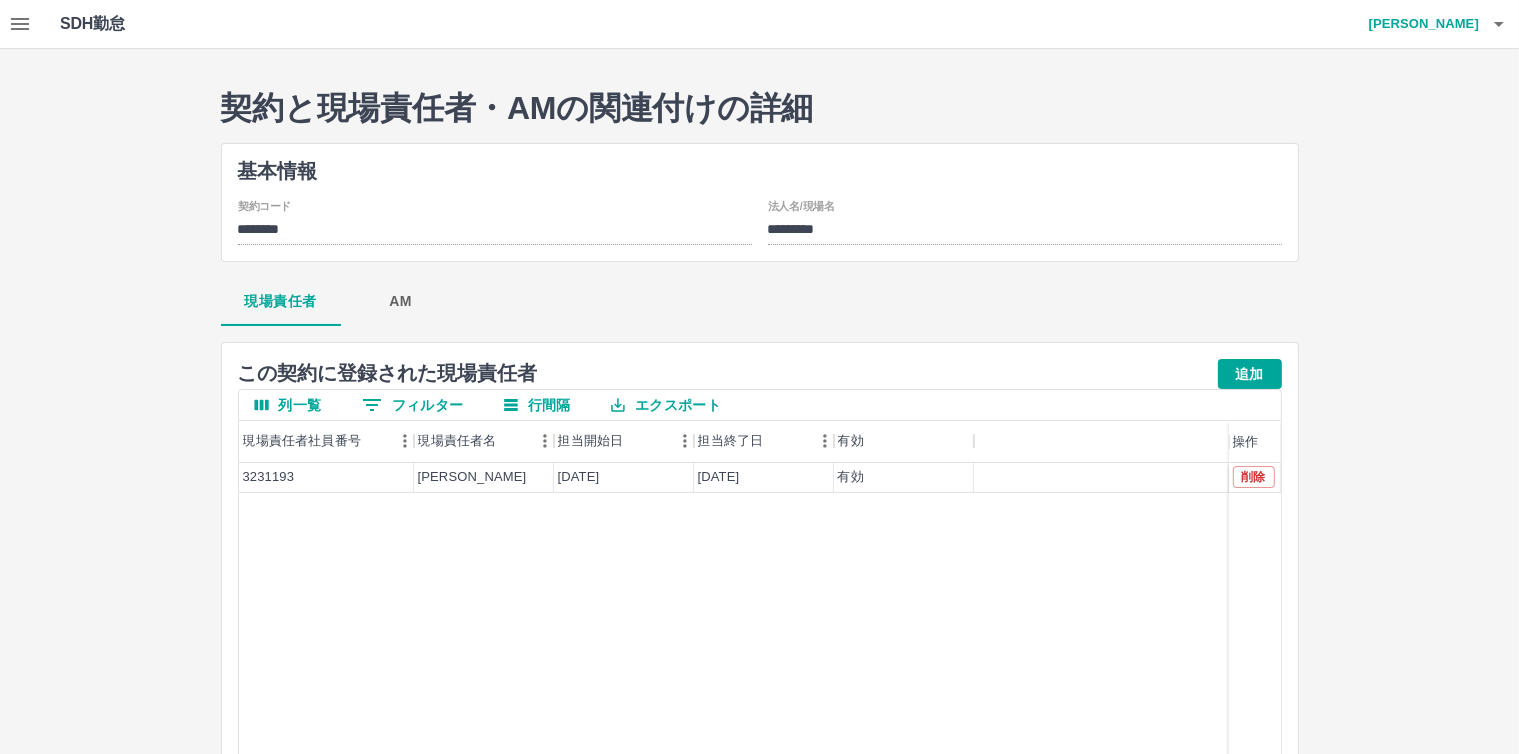click on "契約と現場責任者・AMの関連付けの詳細 基本情報 契約コード ******** 法人名/現場名 ********* 現場責任者 AM この 契約 に登録された 現場責任者 追加 列一覧 0 フィルター 行間隔 エクスポート 現場責任者社員番号 現場責任者名 担当開始日 担当終了日 有効 操作 3231193 堤　里乃花 2025-04-01 2027-03-31 有効 削除 ページあたりの行数: 20 ** 1～1 / 1" 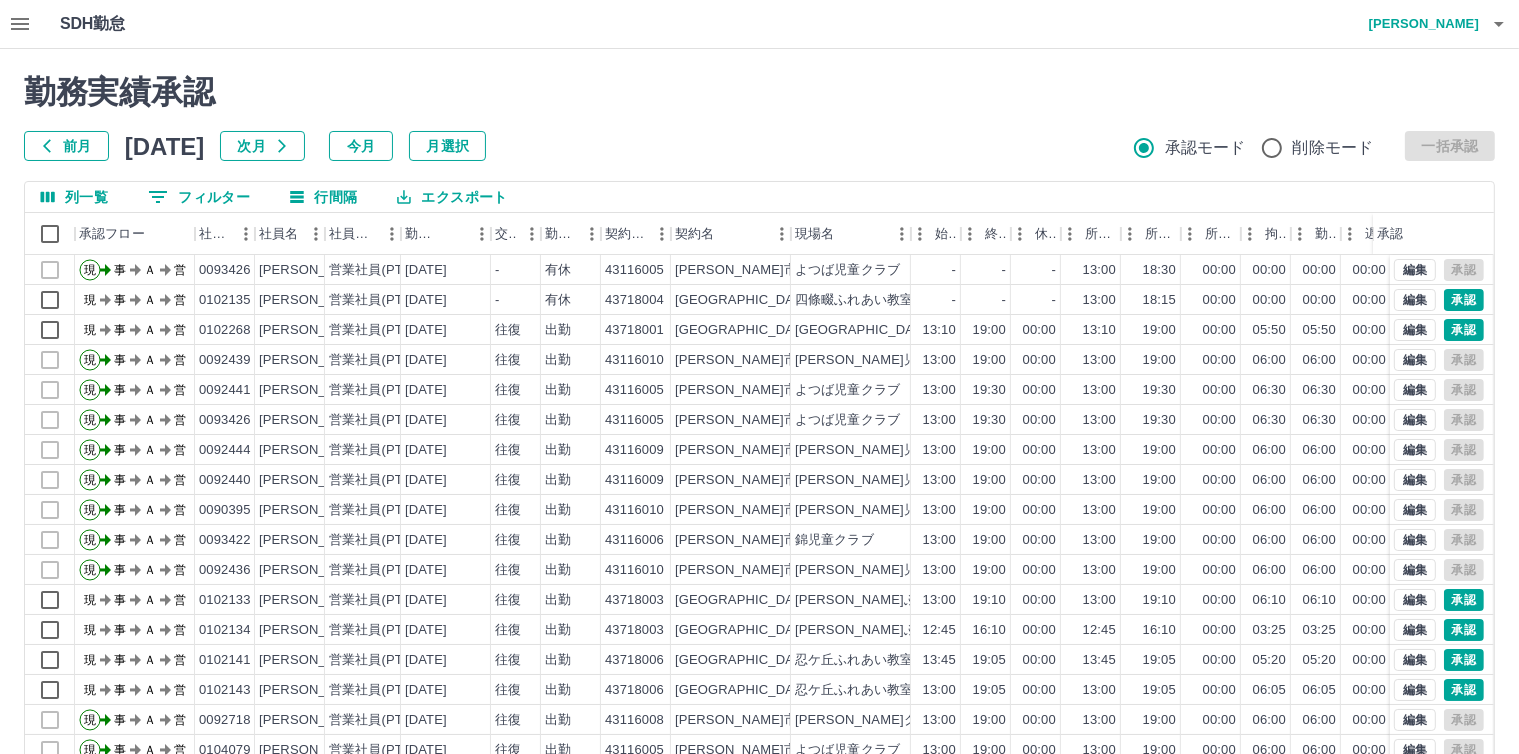 click 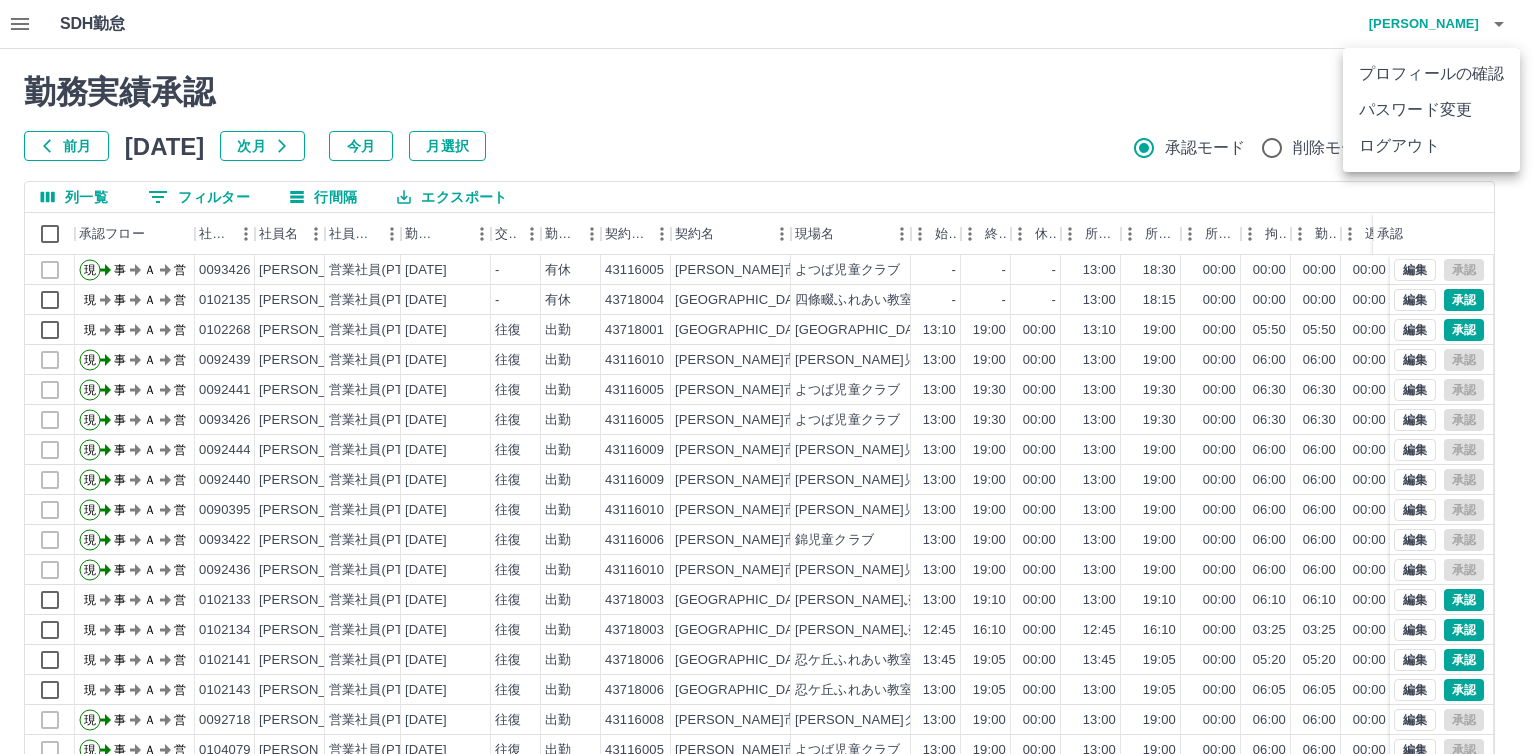 click on "ログアウト" 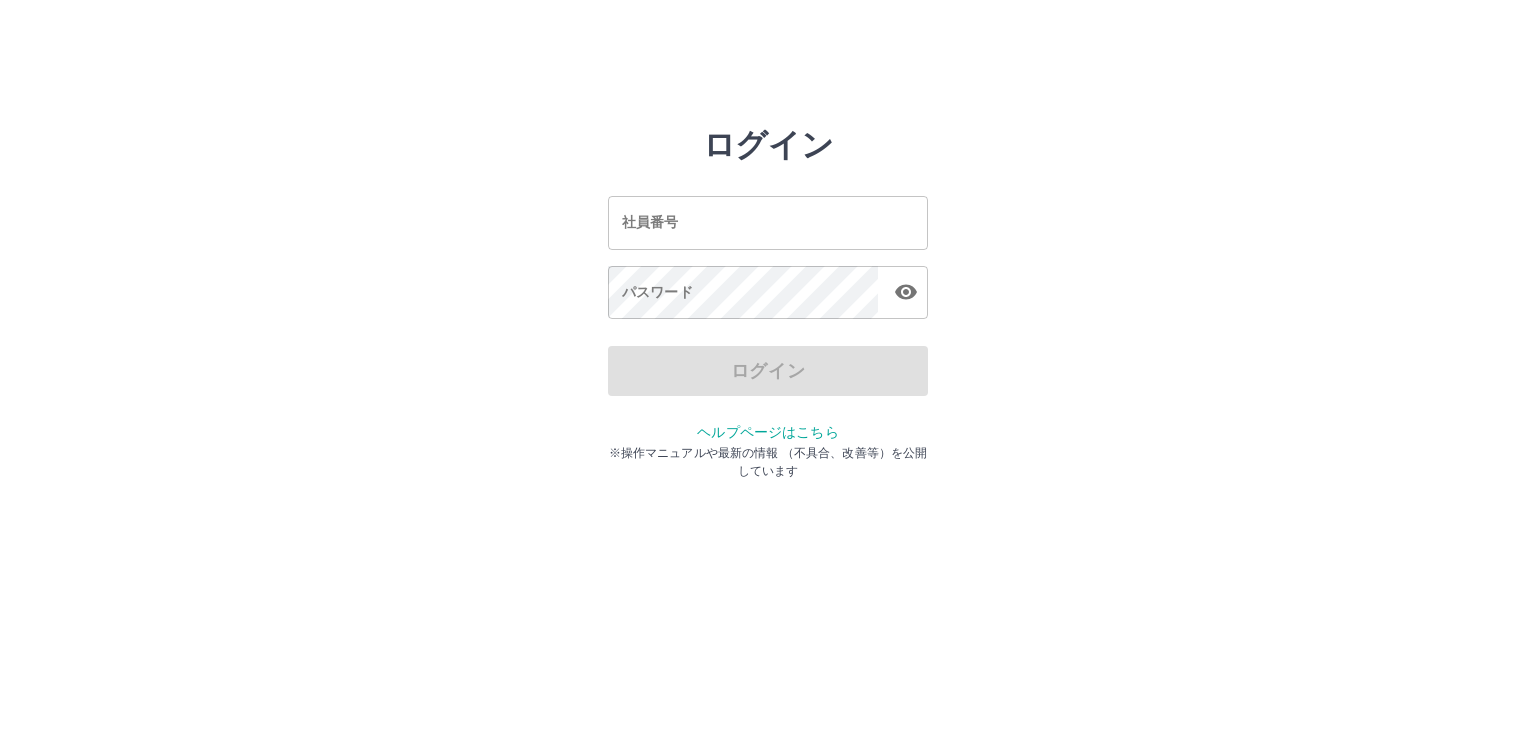 scroll, scrollTop: 0, scrollLeft: 0, axis: both 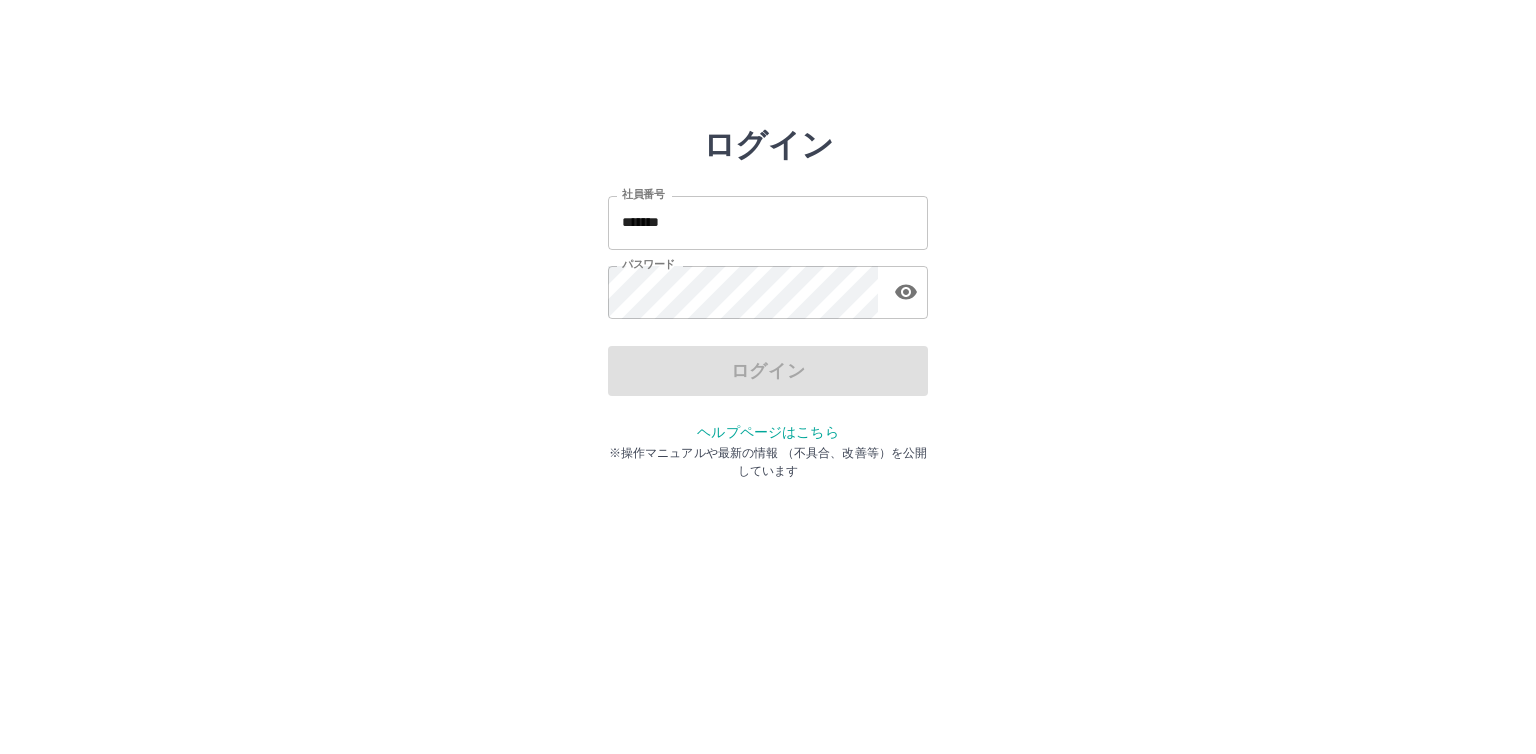 drag, startPoint x: 772, startPoint y: 225, endPoint x: 814, endPoint y: 231, distance: 42.426407 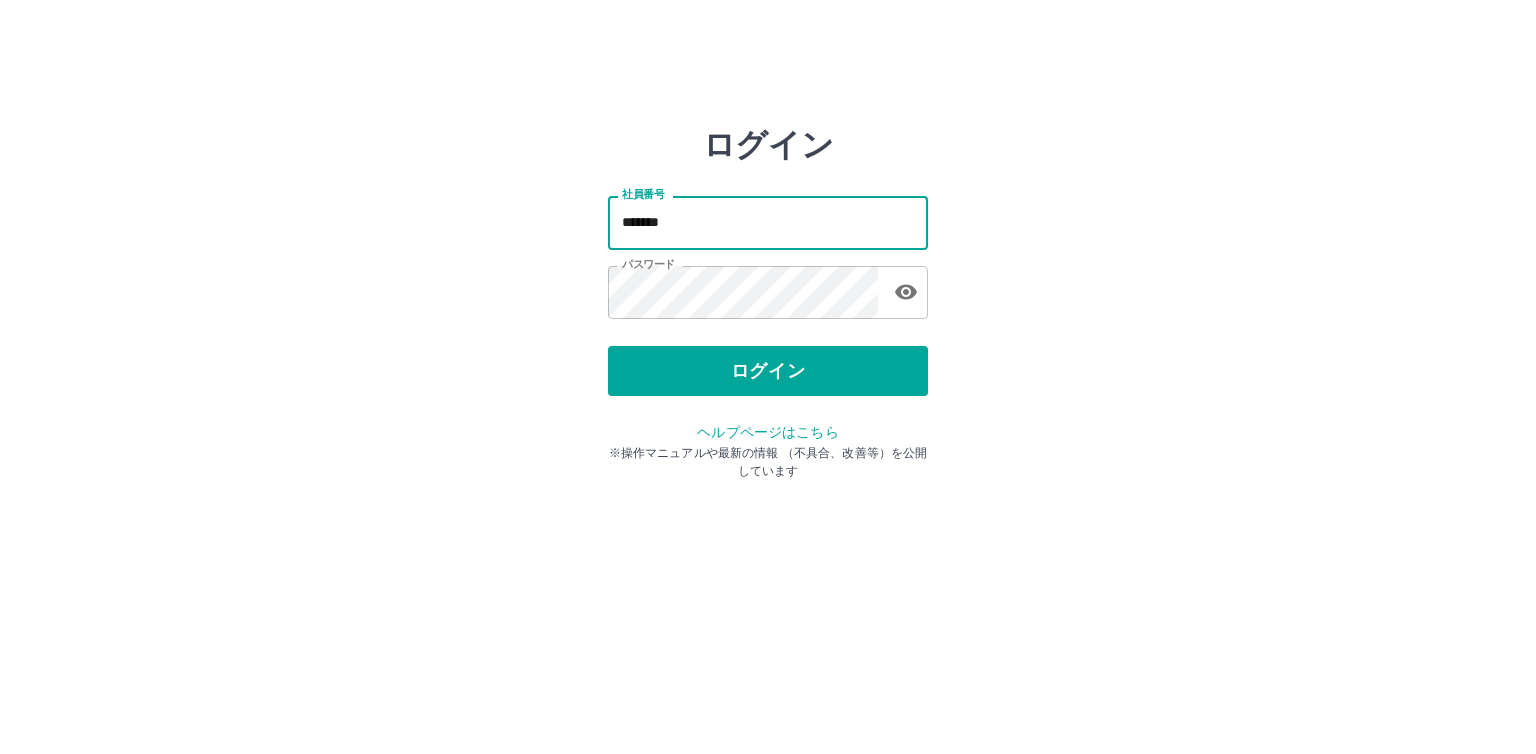 type on "*******" 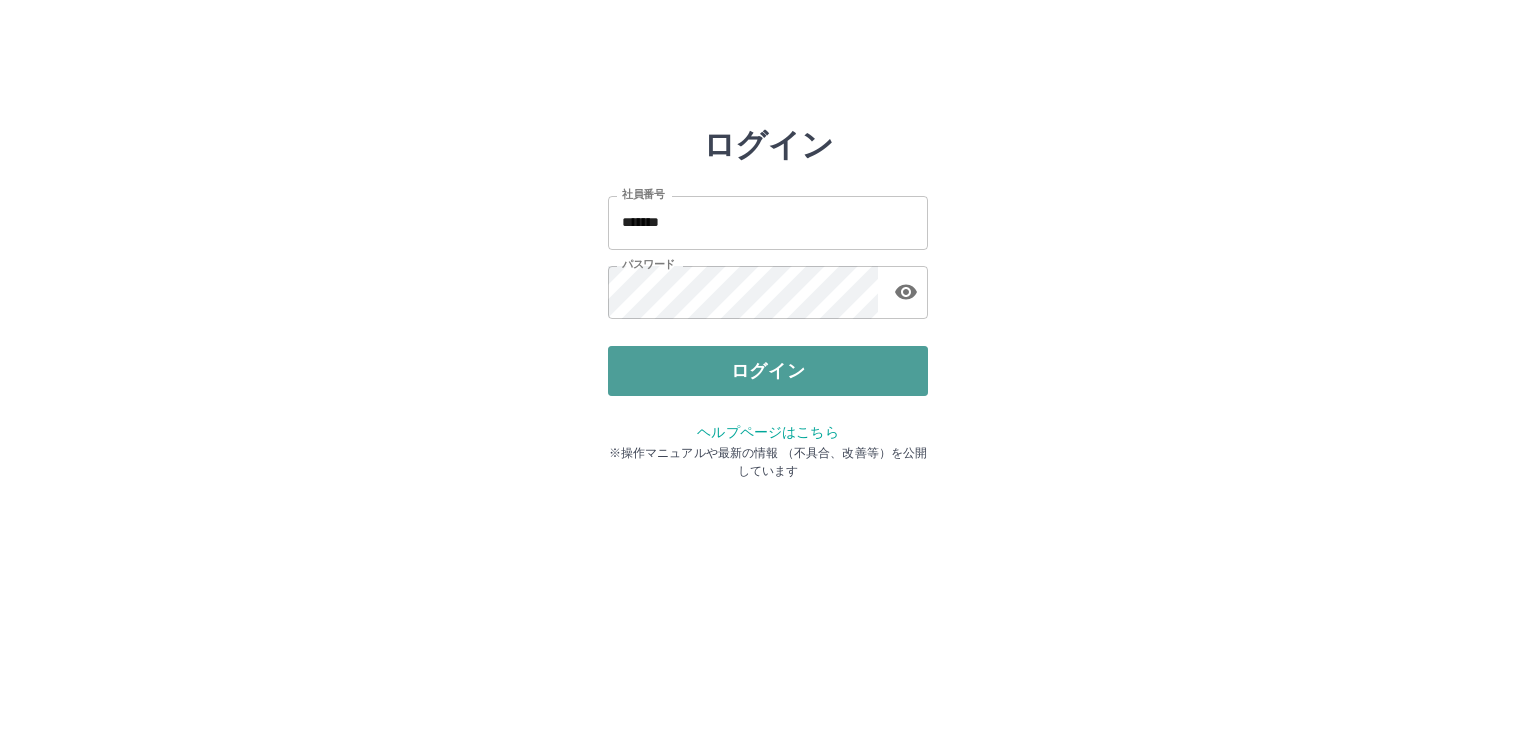 click on "ログイン" at bounding box center (768, 371) 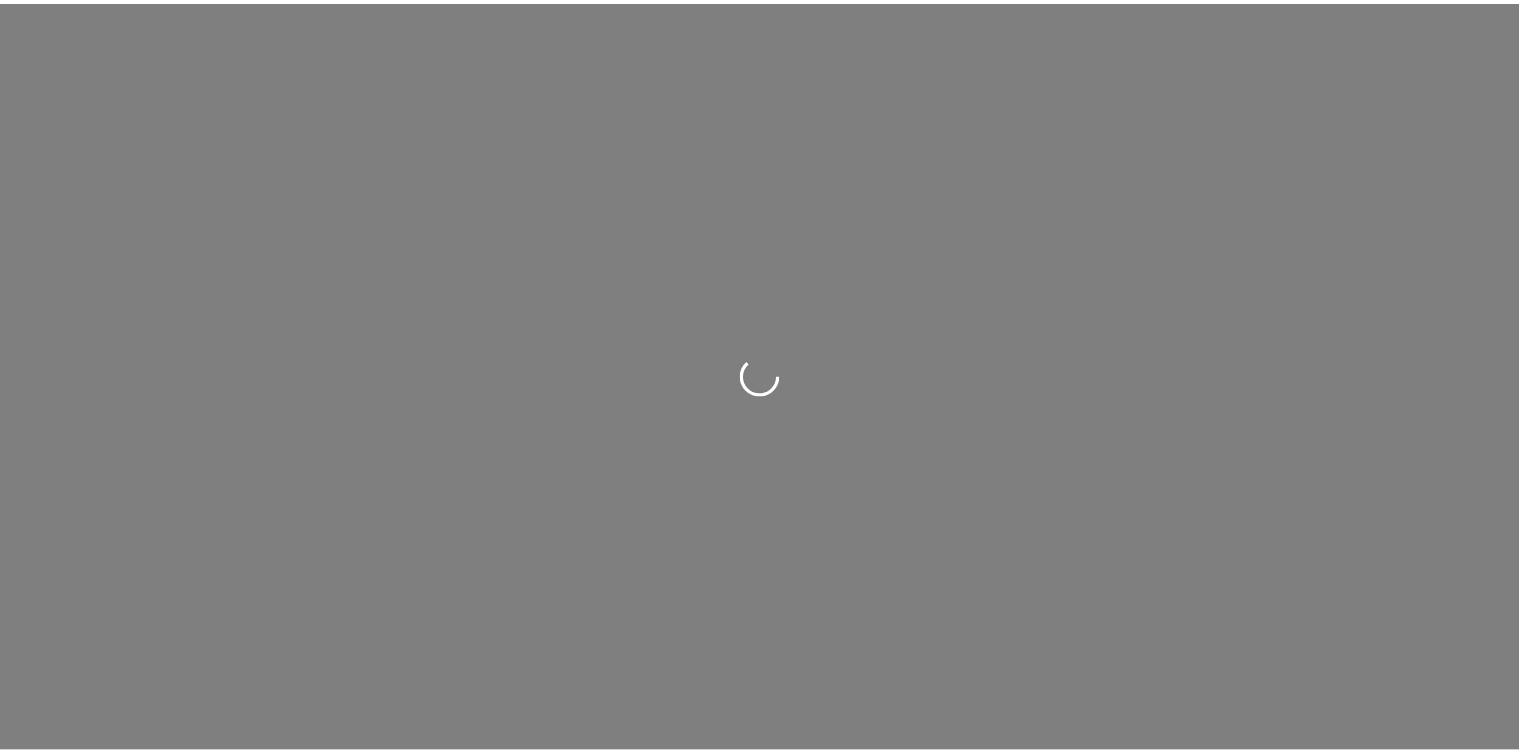 scroll, scrollTop: 0, scrollLeft: 0, axis: both 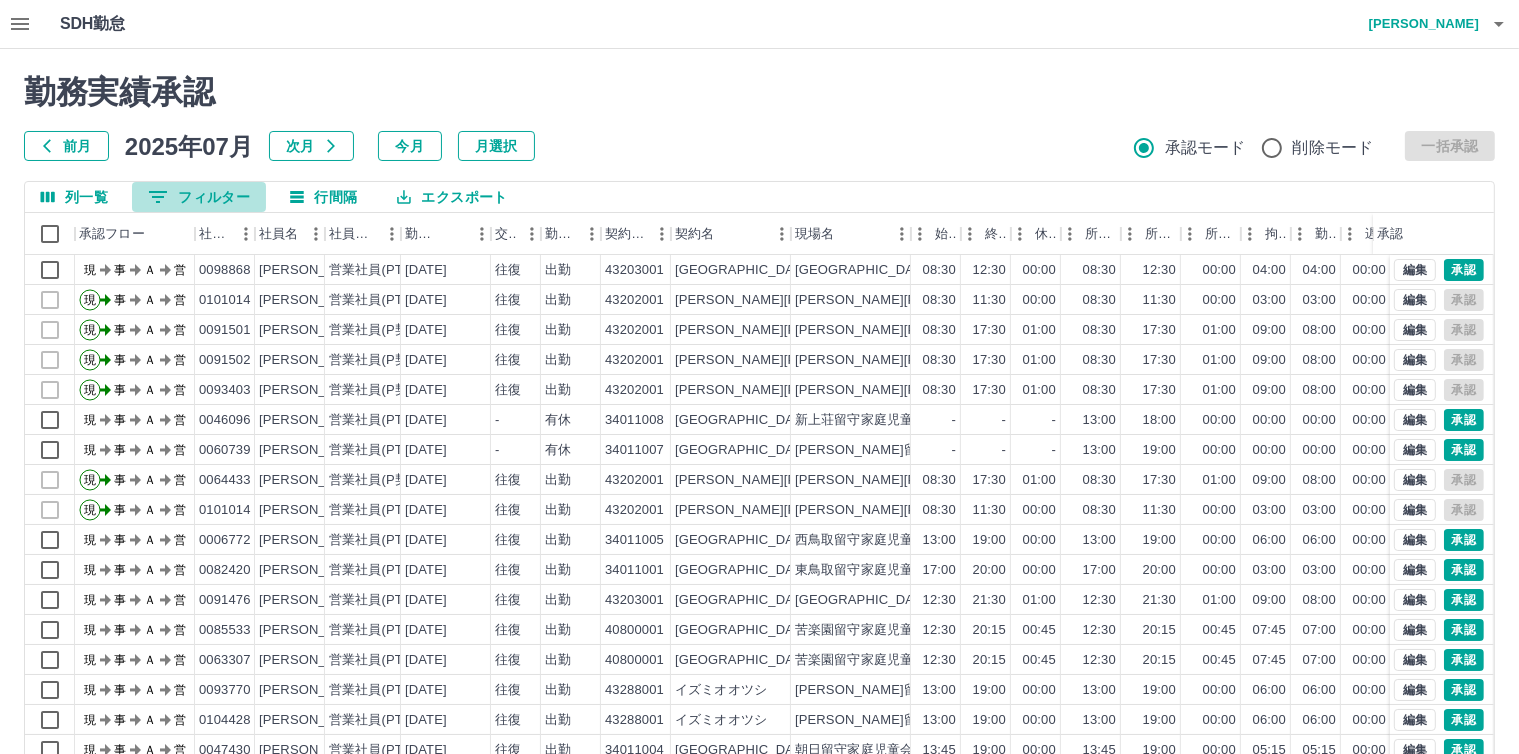 click on "0 フィルター" at bounding box center [199, 197] 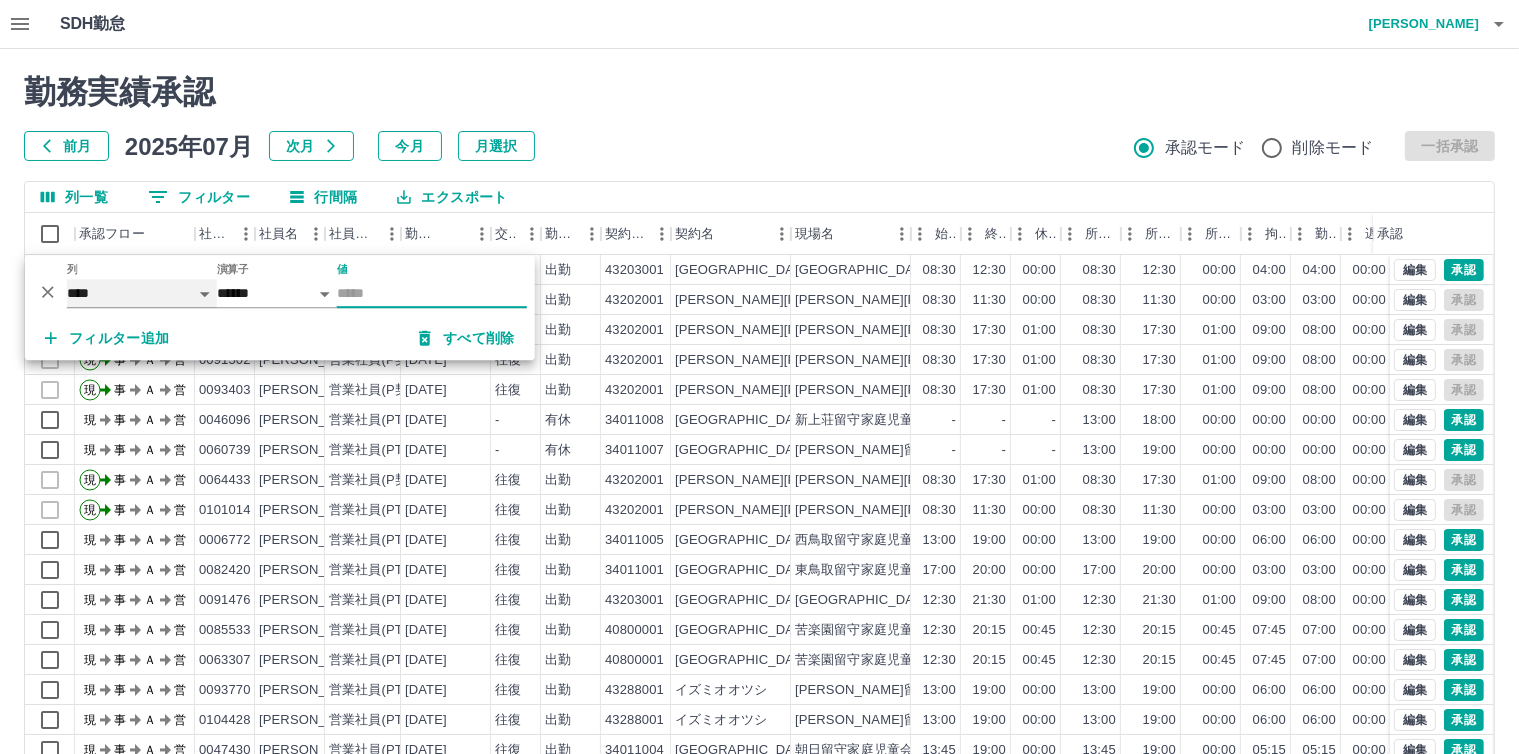 click on "**** *** **** *** *** **** ***** *** *** ** ** ** **** **** **** ** ** *** **** *****" at bounding box center [142, 293] 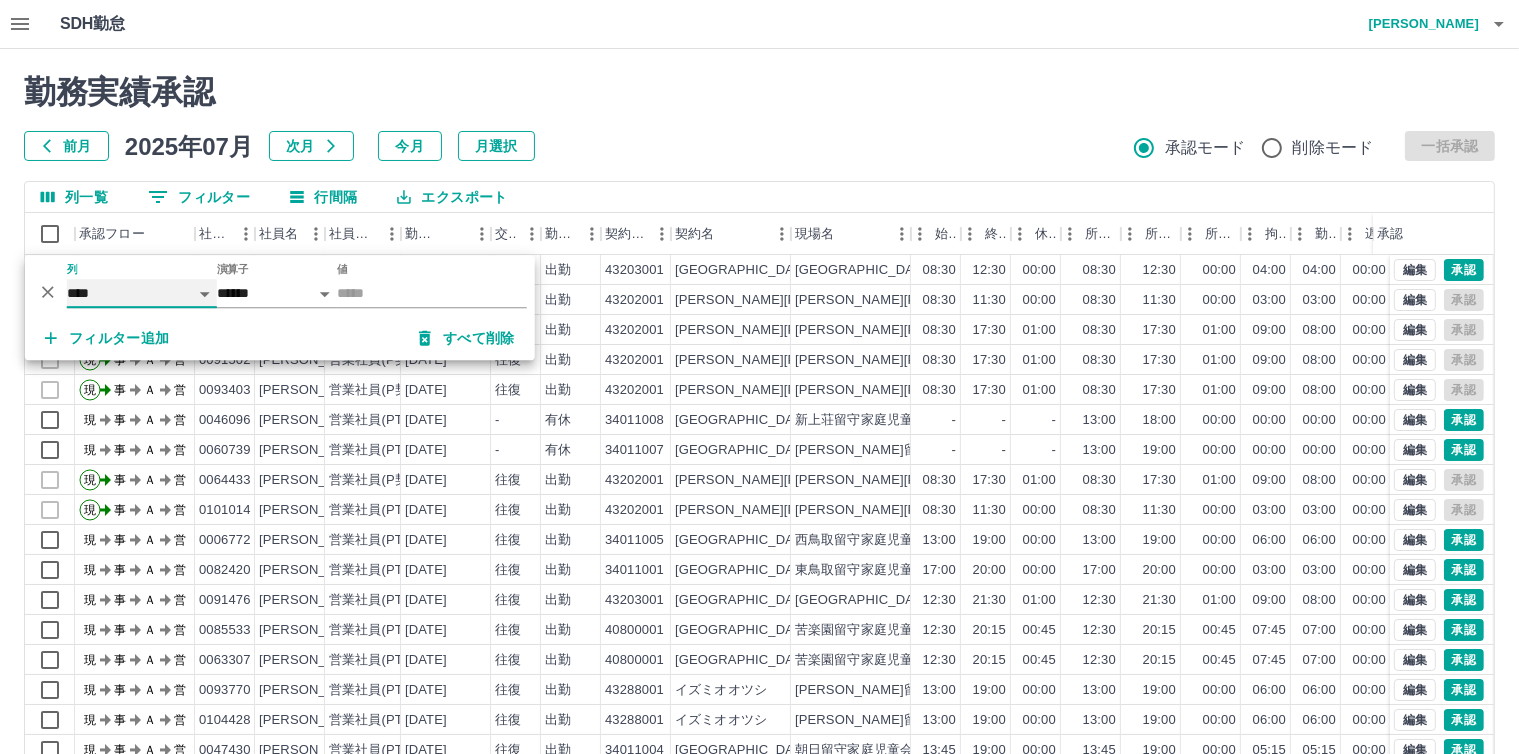 click on "**** *** **** *** *** **** ***** *** *** ** ** ** **** **** **** ** ** *** **** *****" at bounding box center (142, 293) 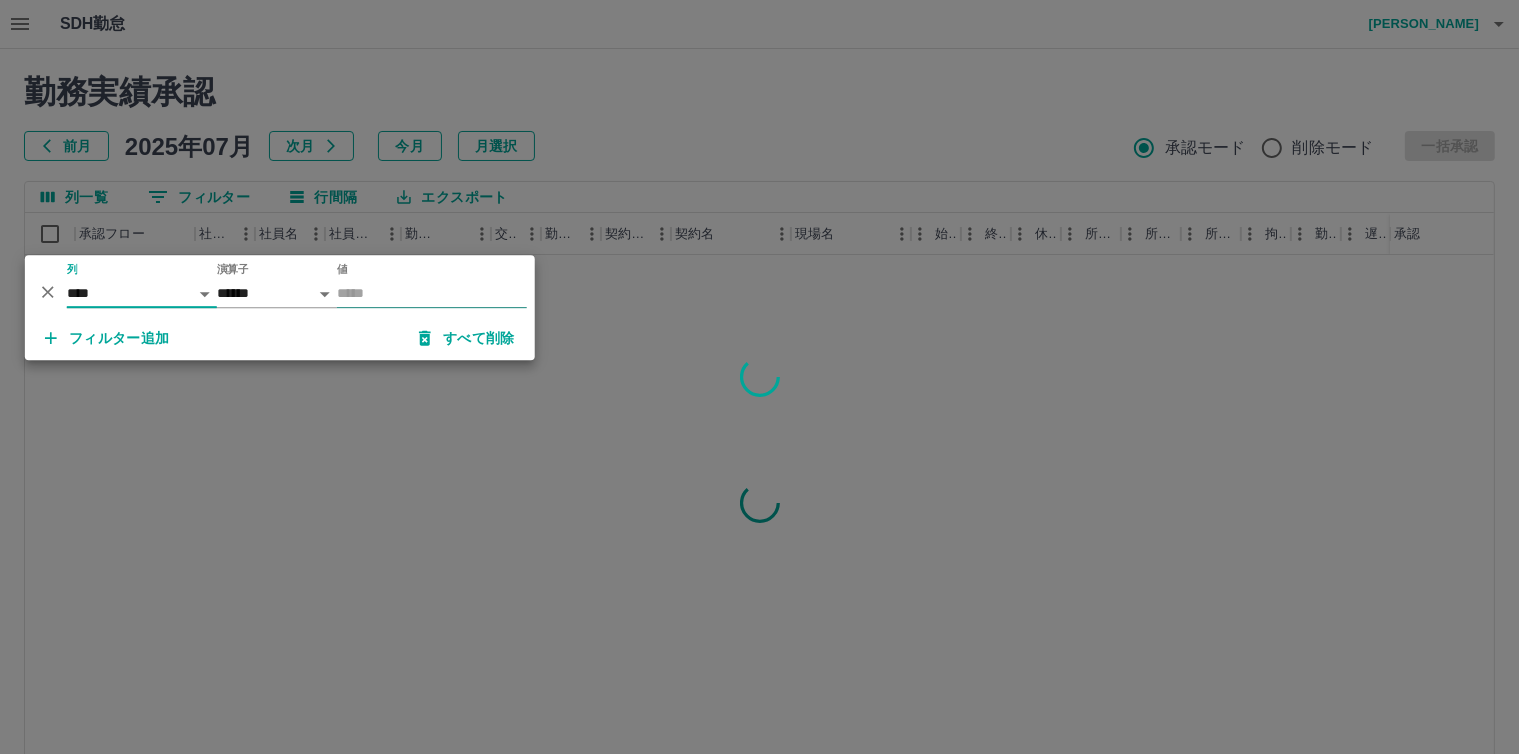 click on "値" at bounding box center [432, 293] 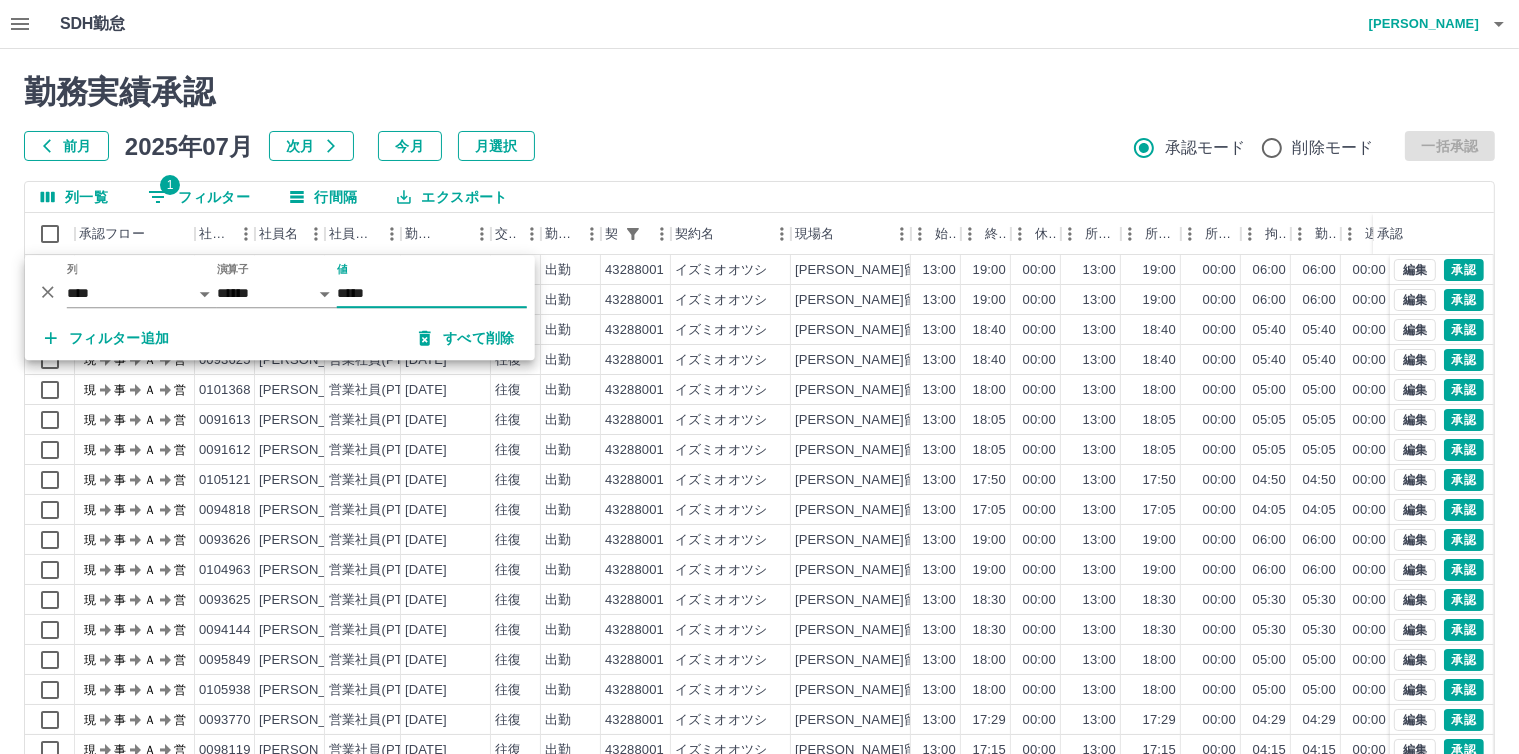 type on "*****" 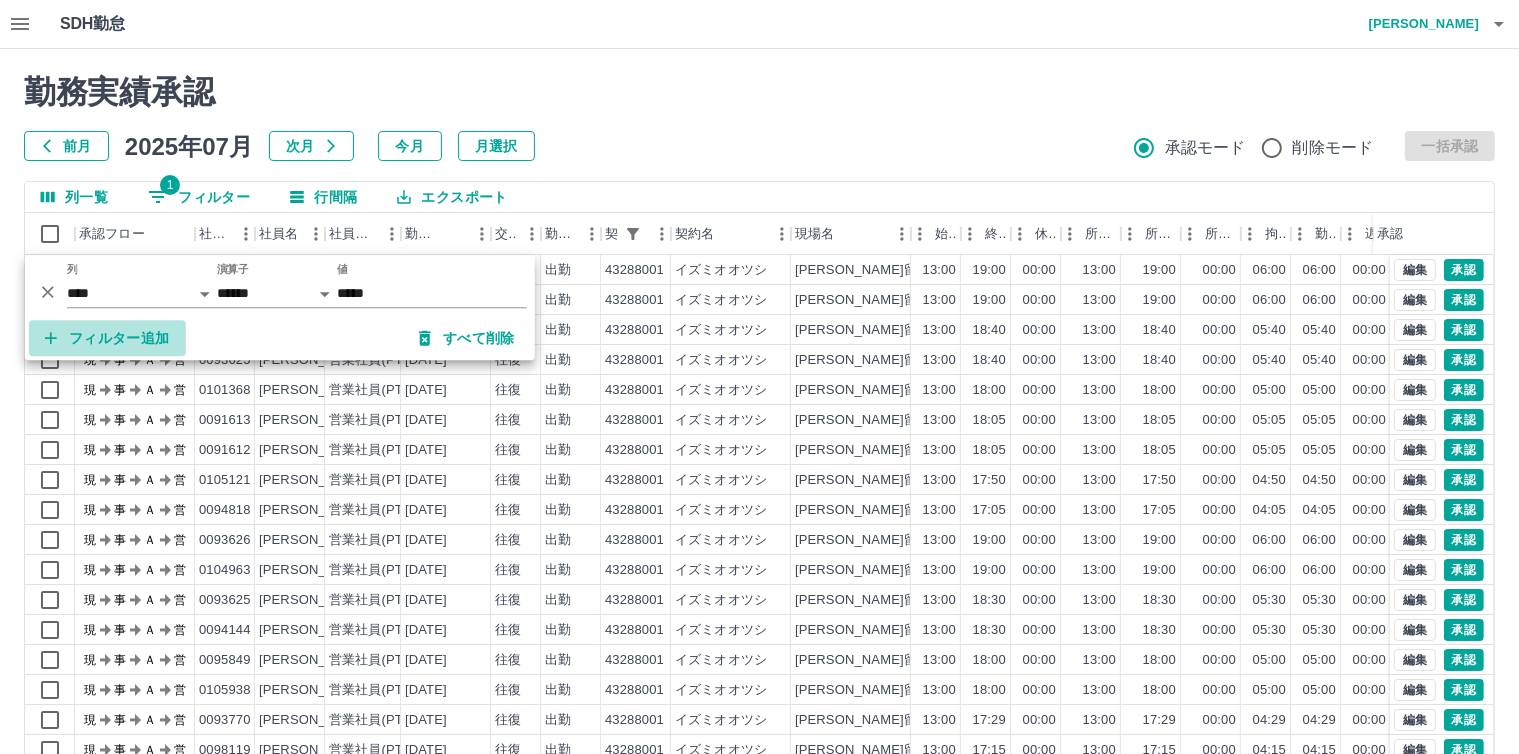 click on "フィルター追加" at bounding box center [107, 338] 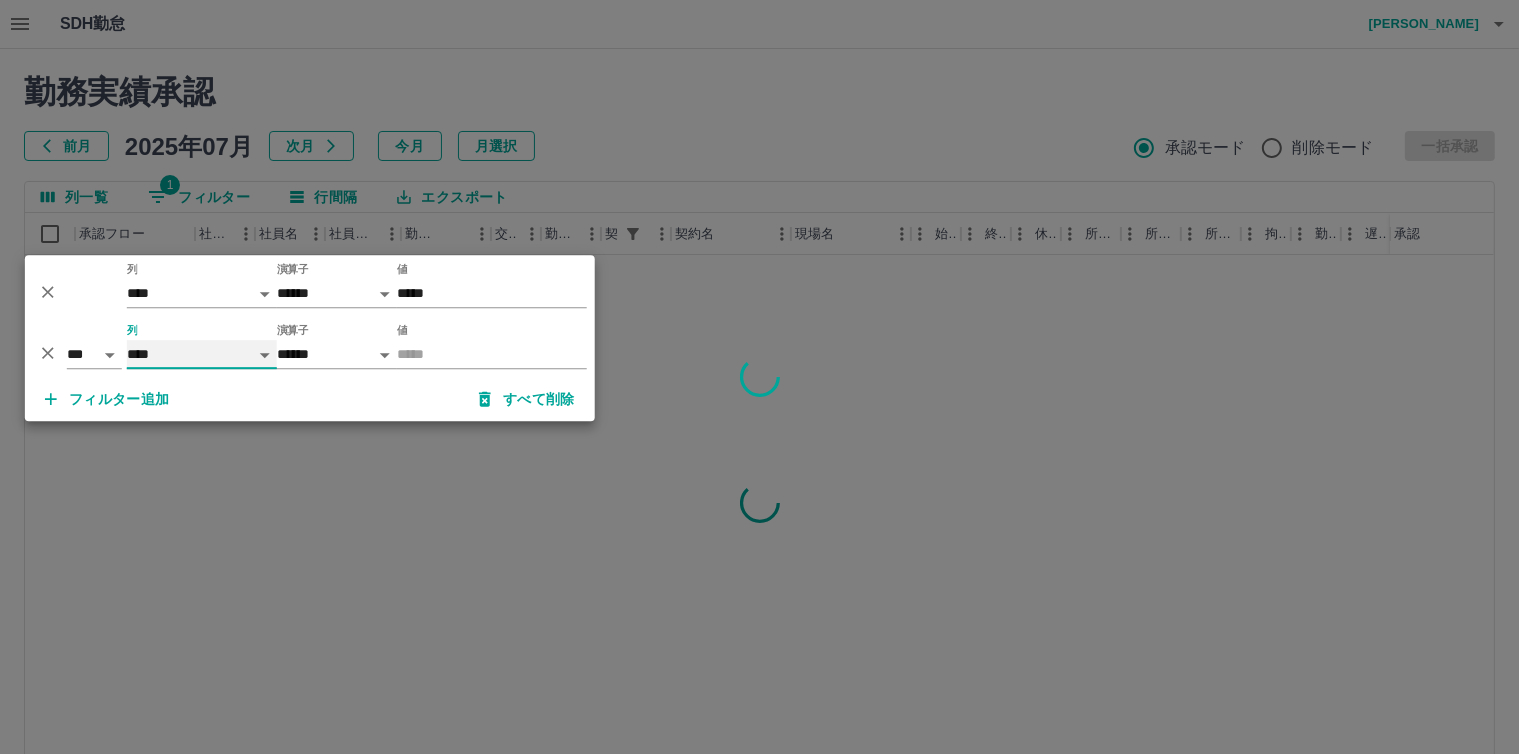 click on "**** *** **** *** *** **** ***** *** *** ** ** ** **** **** **** ** ** *** **** *****" at bounding box center [202, 354] 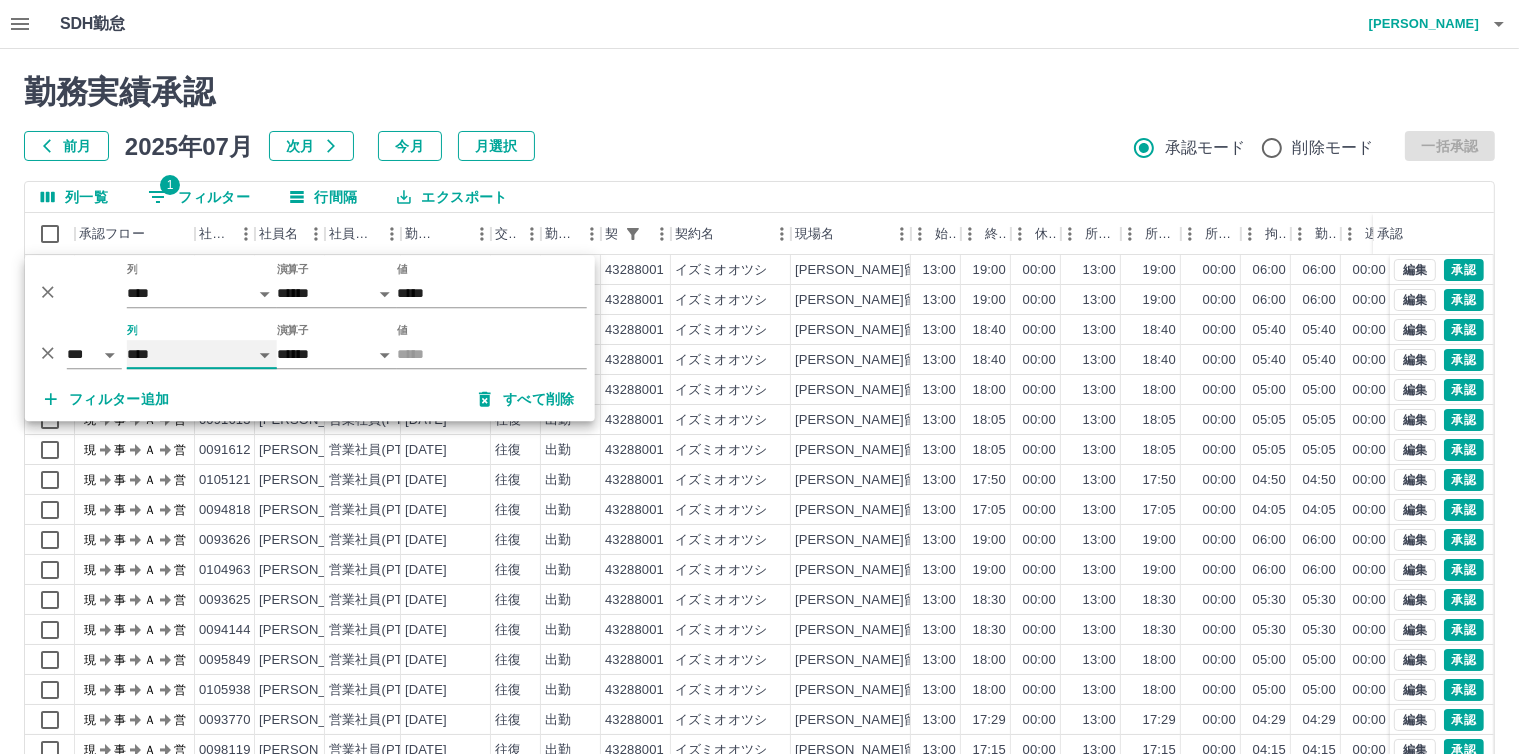 click on "**** *** **** *** *** **** ***** *** *** ** ** ** **** **** **** ** ** *** **** *****" at bounding box center (202, 354) 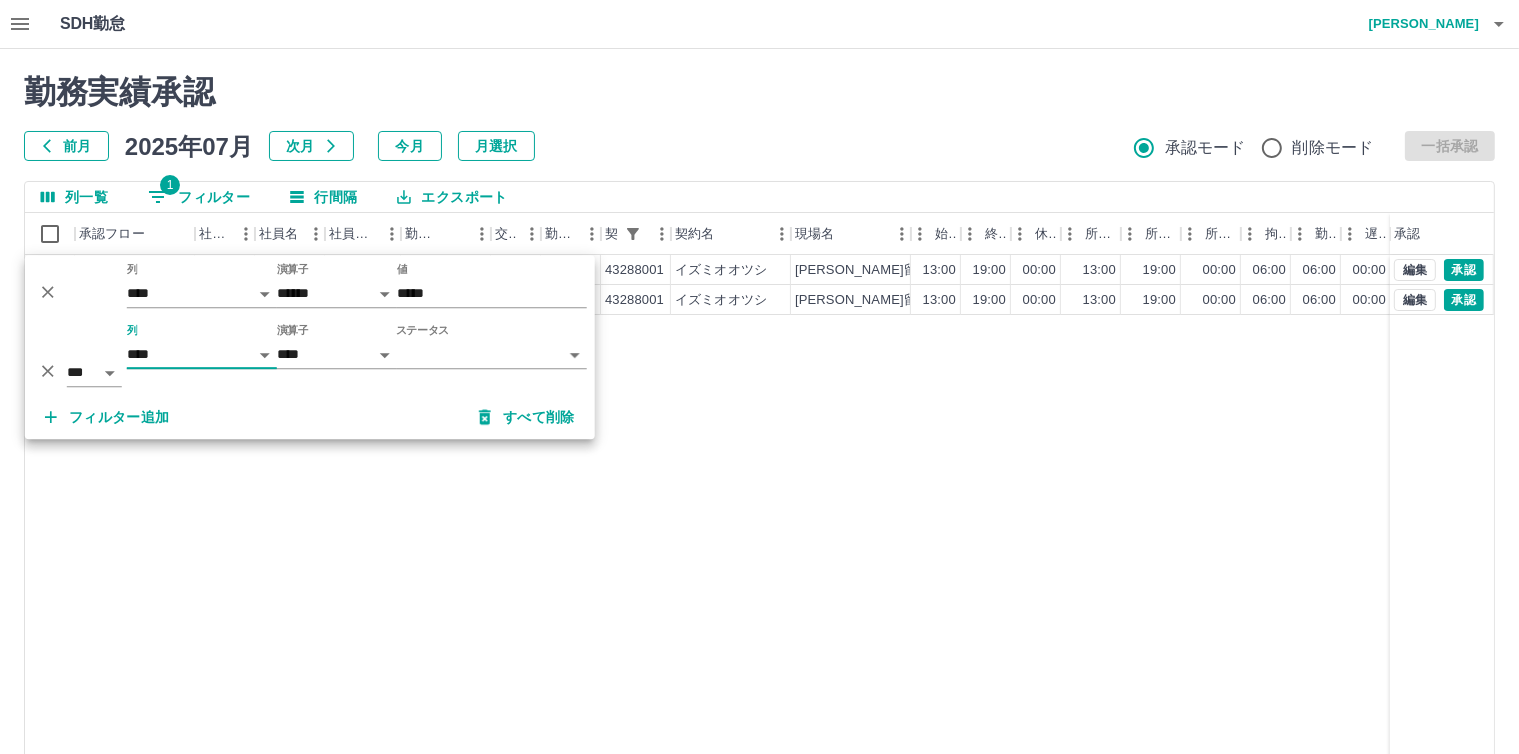 click on "SDH勤怠 廣末　裕子 勤務実績承認 前月 2025年07月 次月 今月 月選択 承認モード 削除モード 一括承認 列一覧 1 フィルター 行間隔 エクスポート 承認フロー 社員番号 社員名 社員区分 勤務日 交通費 勤務区分 契約コード 契約名 現場名 始業 終業 休憩 所定開始 所定終業 所定休憩 拘束 勤務 遅刻等 コメント ステータス 承認 現 事 Ａ 営 0093770 黒石　淳子 営業社員(PT契約) 2025-07-09 往復 出勤 43288001 イズミオオツシ 旭小留守家庭児童会 13:00 19:00 00:00 13:00 19:00 00:00 06:00 06:00 00:00 現場責任者承認待 現 事 Ａ 営 0104428 赤﨑　あかり 営業社員(PT契約) 2025-07-09 往復 出勤 43288001 イズミオオツシ 旭小留守家庭児童会 13:00 19:00 00:00 13:00 19:00 00:00 06:00 06:00 00:00 現場責任者承認待 編集 承認 編集 承認 ページあたりの行数: 20 ** 1～20 / 83 SDH勤怠 *** ** 列 **** *** **** *** *** **** ***** *** ***" at bounding box center (759, 422) 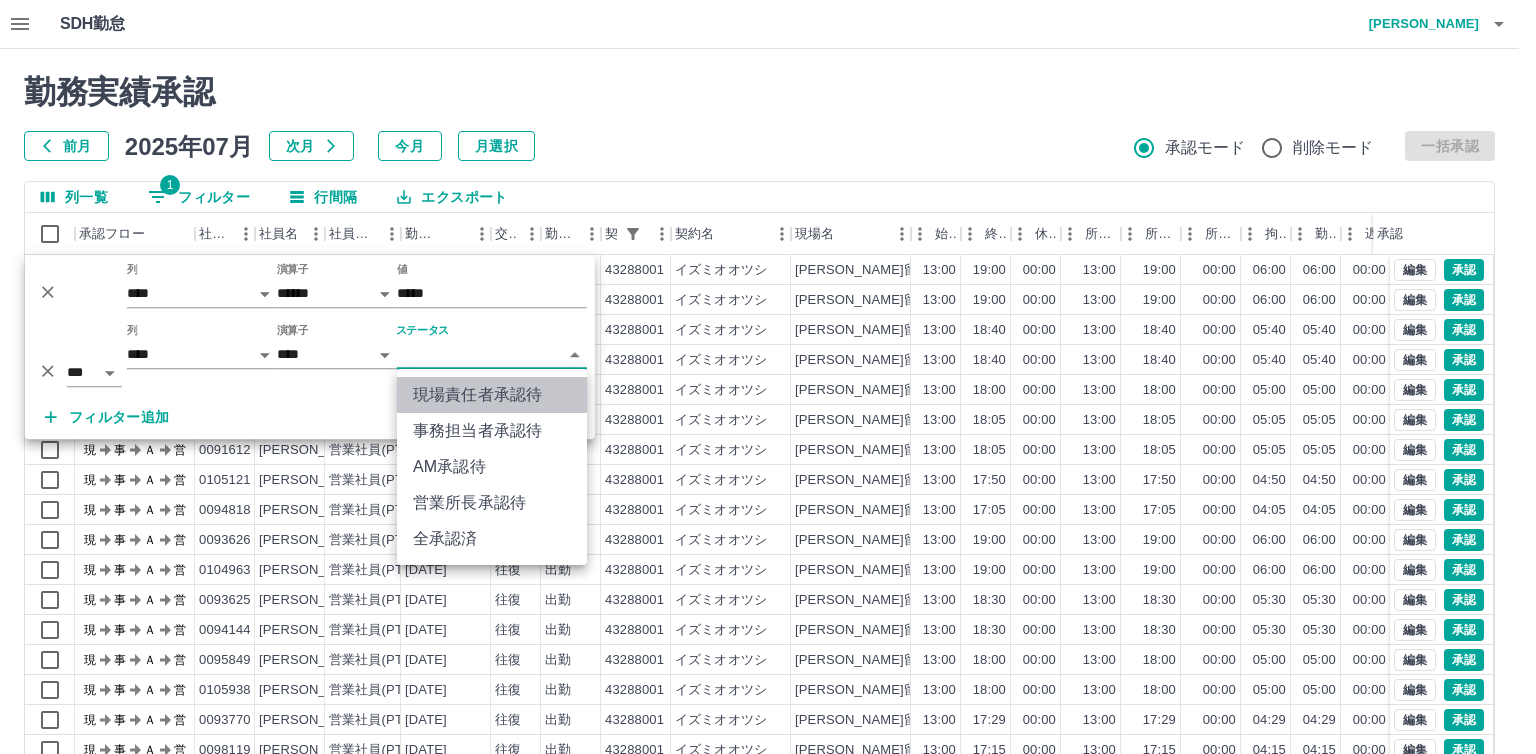 click on "現場責任者承認待" at bounding box center (492, 395) 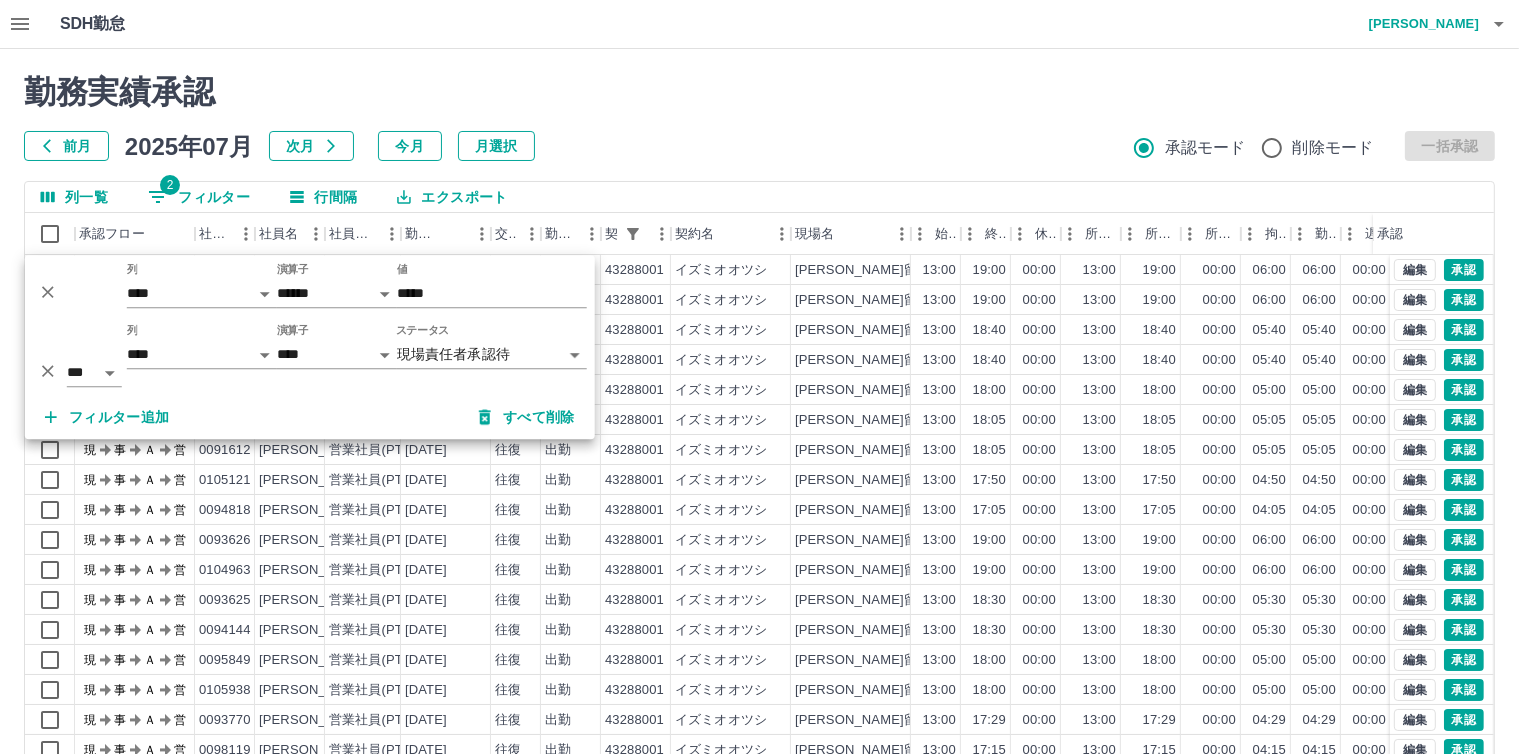 click on "勤務実績承認" at bounding box center (759, 92) 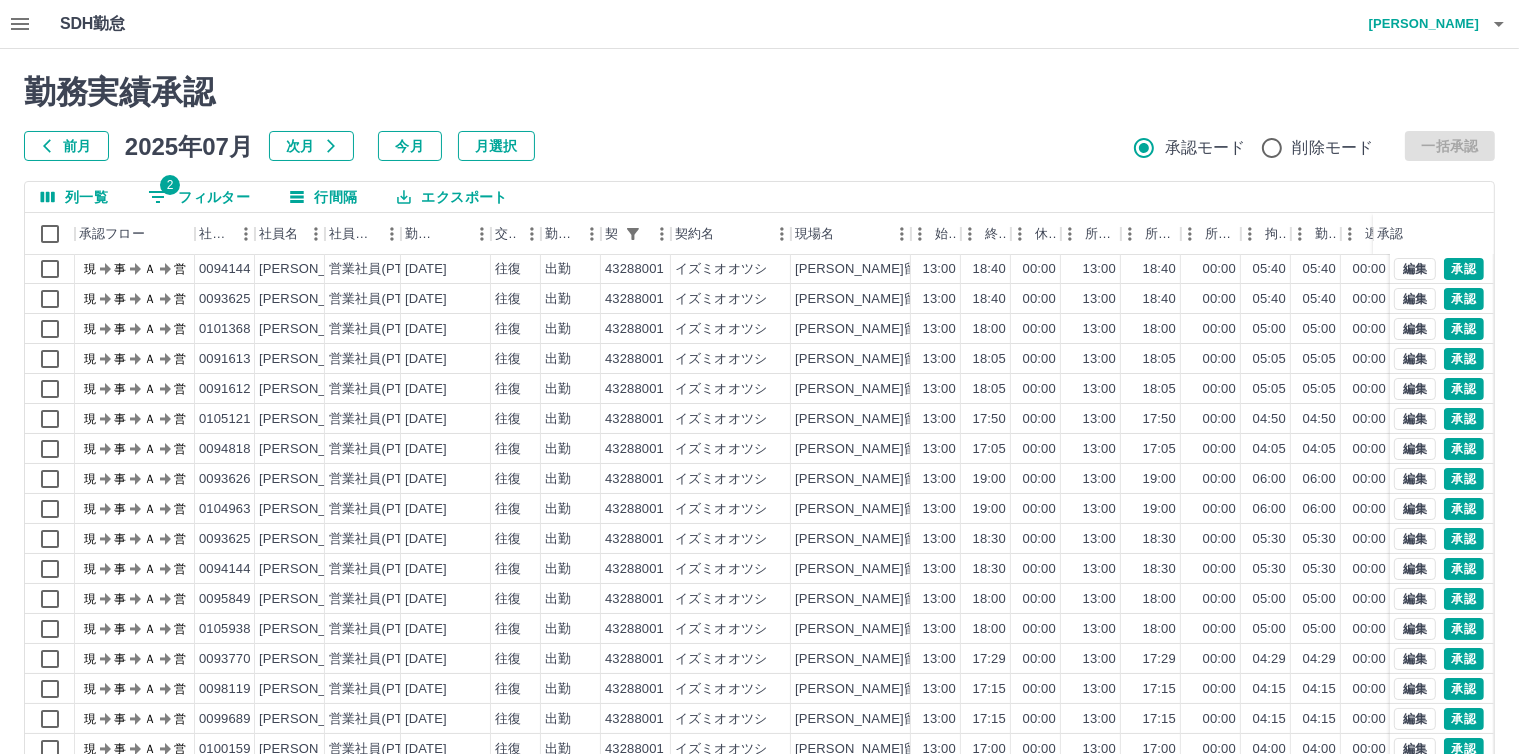 scroll, scrollTop: 104, scrollLeft: 0, axis: vertical 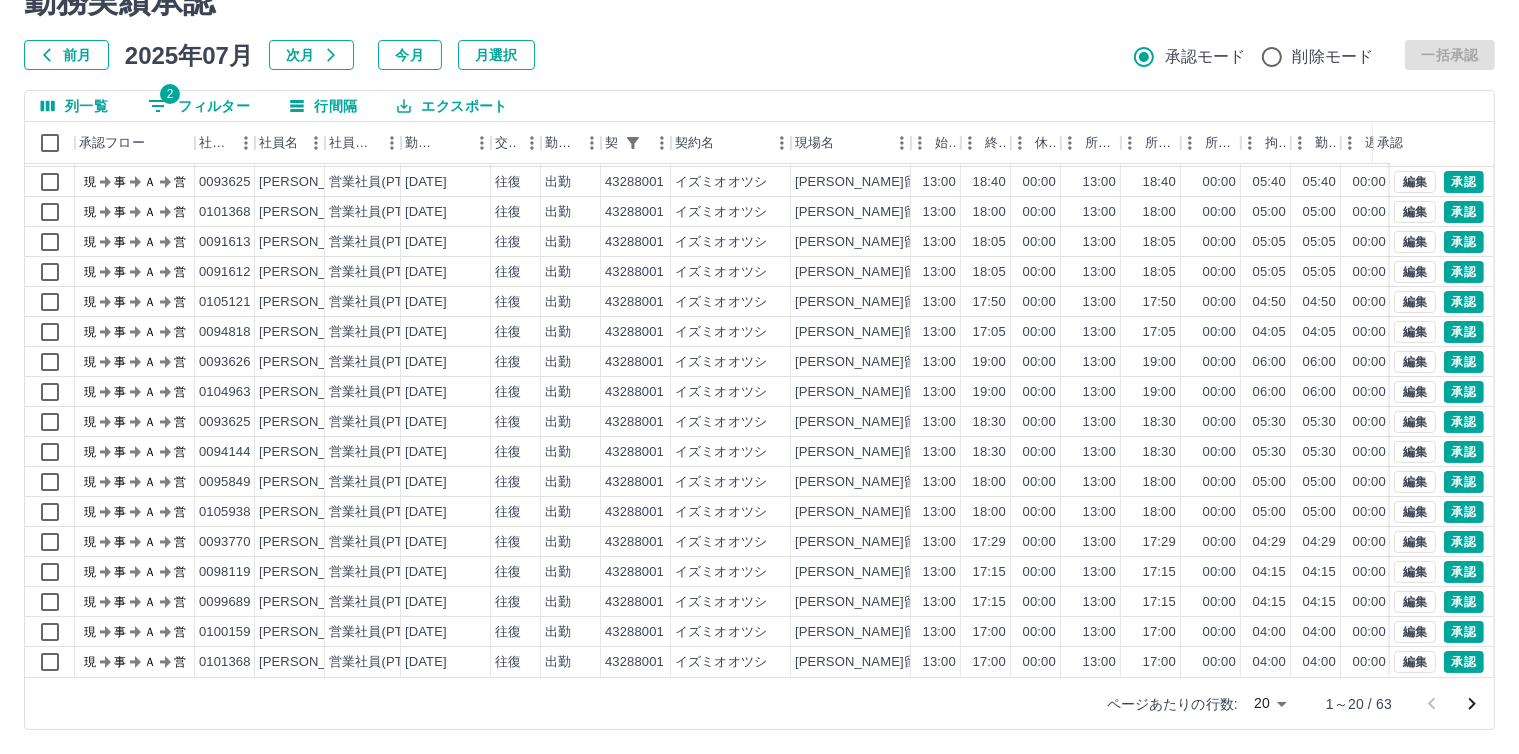click on "SDH勤怠 廣末　裕子 勤務実績承認 前月 2025年07月 次月 今月 月選択 承認モード 削除モード 一括承認 列一覧 2 フィルター 行間隔 エクスポート 承認フロー 社員番号 社員名 社員区分 勤務日 交通費 勤務区分 契約コード 契約名 現場名 始業 終業 休憩 所定開始 所定終業 所定休憩 拘束 勤務 遅刻等 コメント ステータス 承認 現 事 Ａ 営 0104428 赤﨑　あかり 営業社員(PT契約) 2025-07-09 往復 出勤 43288001 イズミオオツシ 旭小留守家庭児童会 13:00 19:00 00:00 13:00 19:00 00:00 06:00 06:00 00:00 現場責任者承認待 現 事 Ａ 営 0094144 大塚　正子 営業社員(PT契約) 2025-07-09 往復 出勤 43288001 イズミオオツシ 旭小留守家庭児童会 13:00 18:40 00:00 13:00 18:40 00:00 05:40 05:40 00:00 現場責任者承認待 現 事 Ａ 営 0093625 高寺　仁美 営業社員(PT契約) 2025-07-09 往復 出勤 43288001 イズミオオツシ 13:00 18:40 00:00" at bounding box center (759, 331) 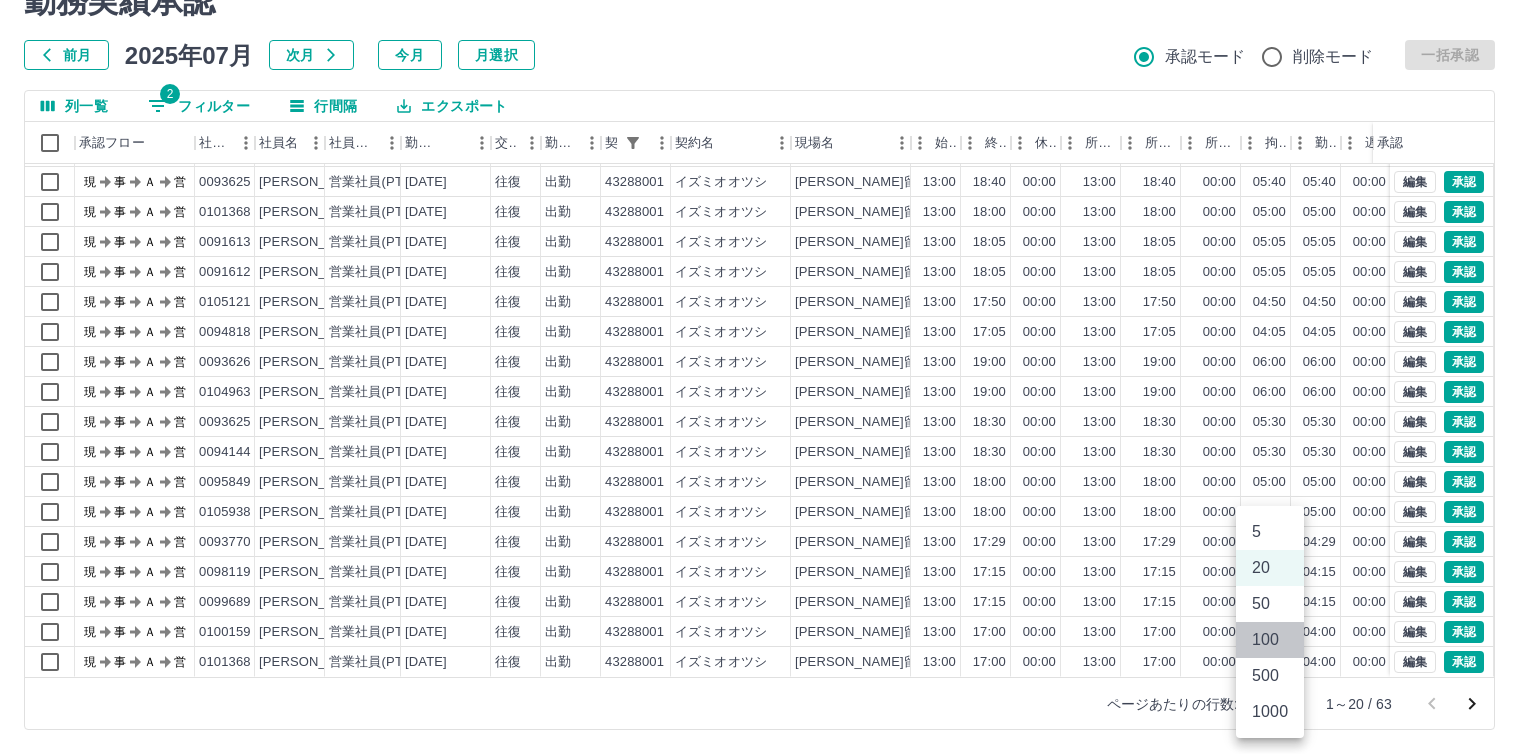 click on "100" at bounding box center [1270, 640] 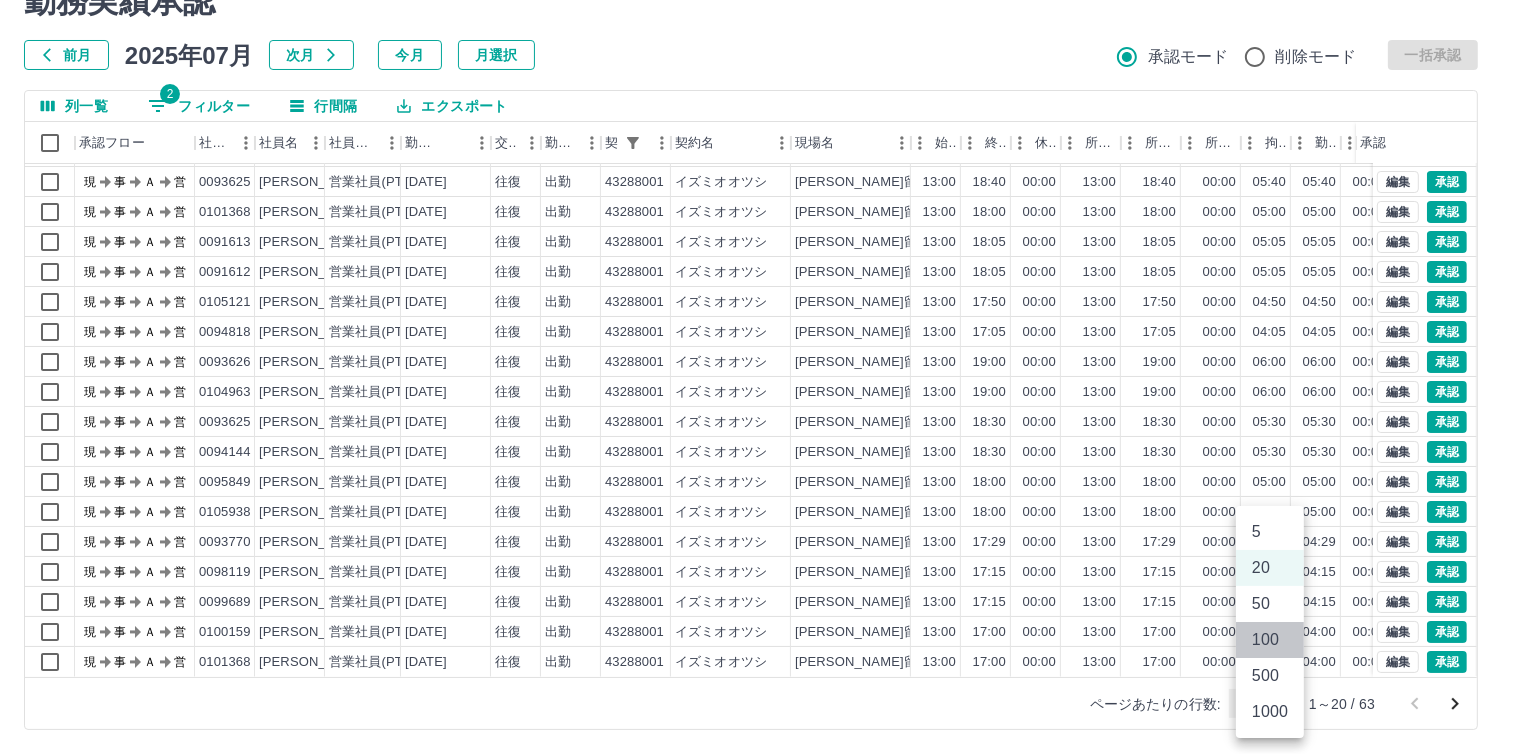 type on "***" 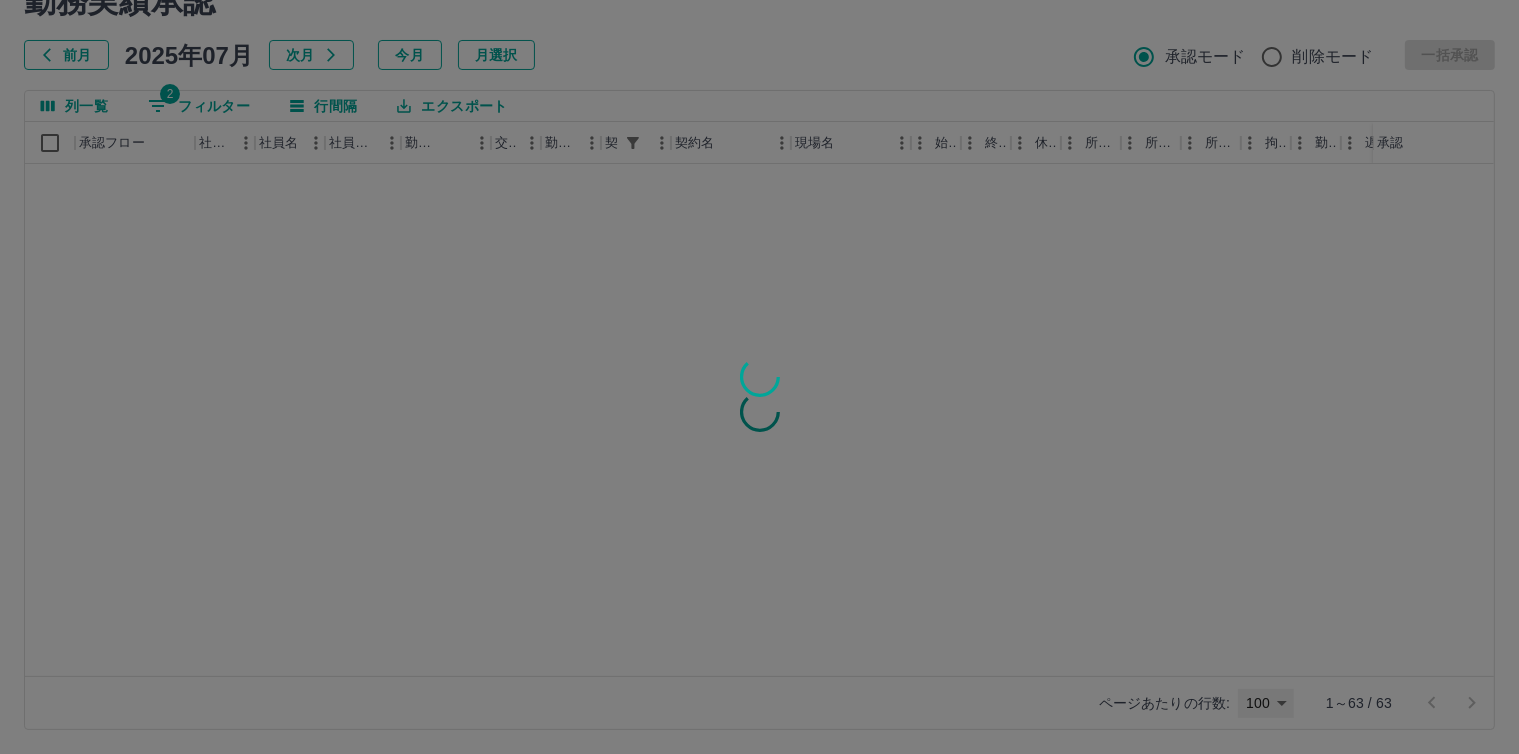 scroll, scrollTop: 0, scrollLeft: 0, axis: both 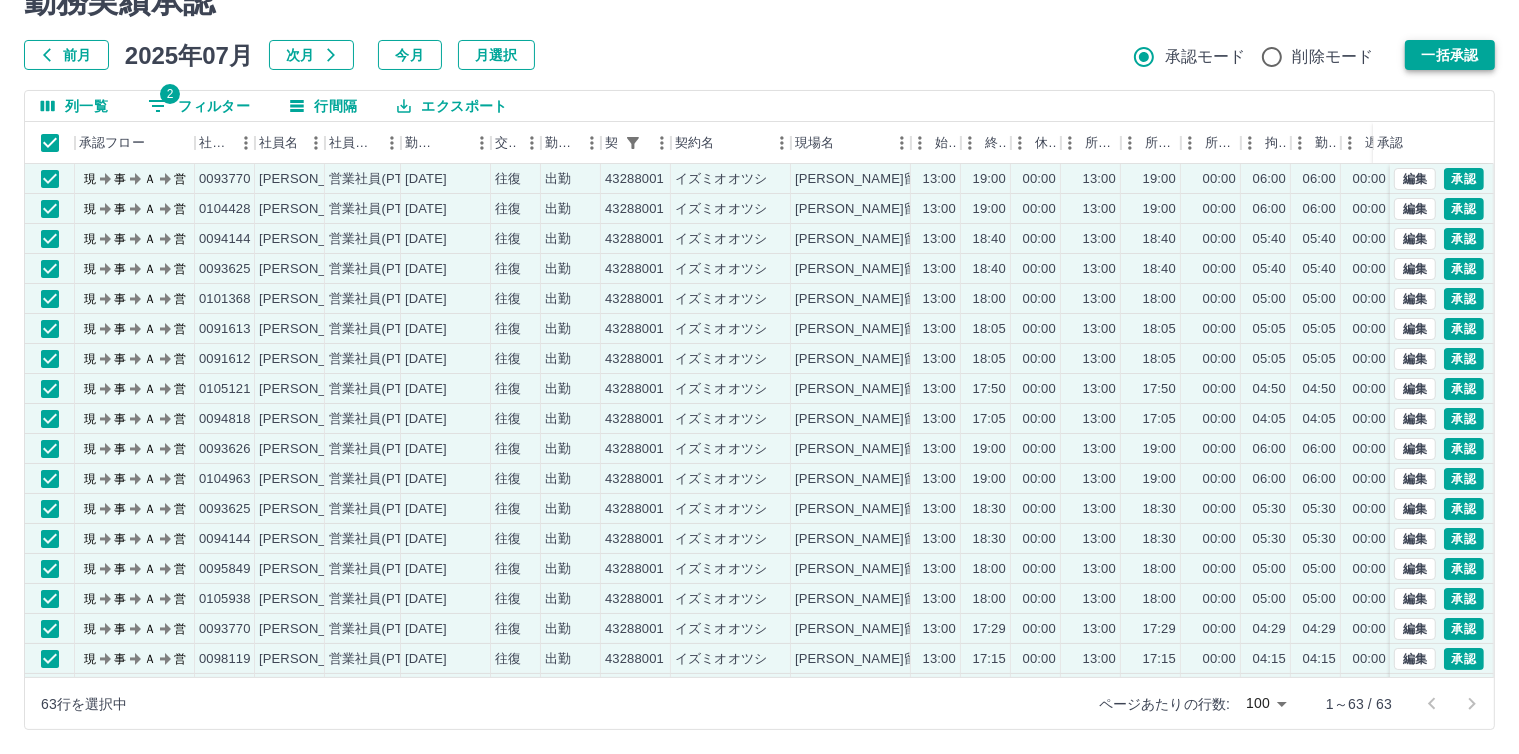 click on "一括承認" at bounding box center [1450, 55] 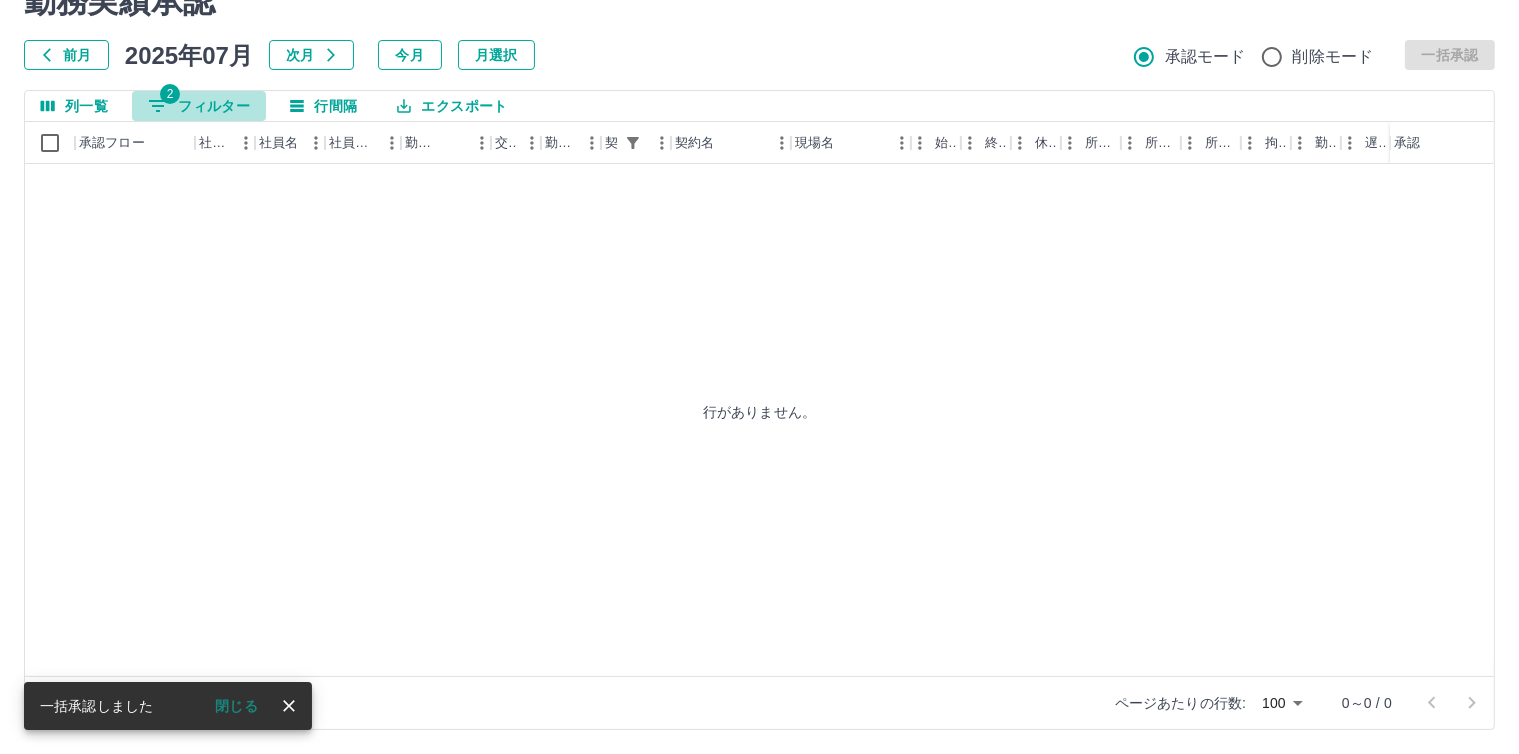 click on "2 フィルター" at bounding box center [199, 106] 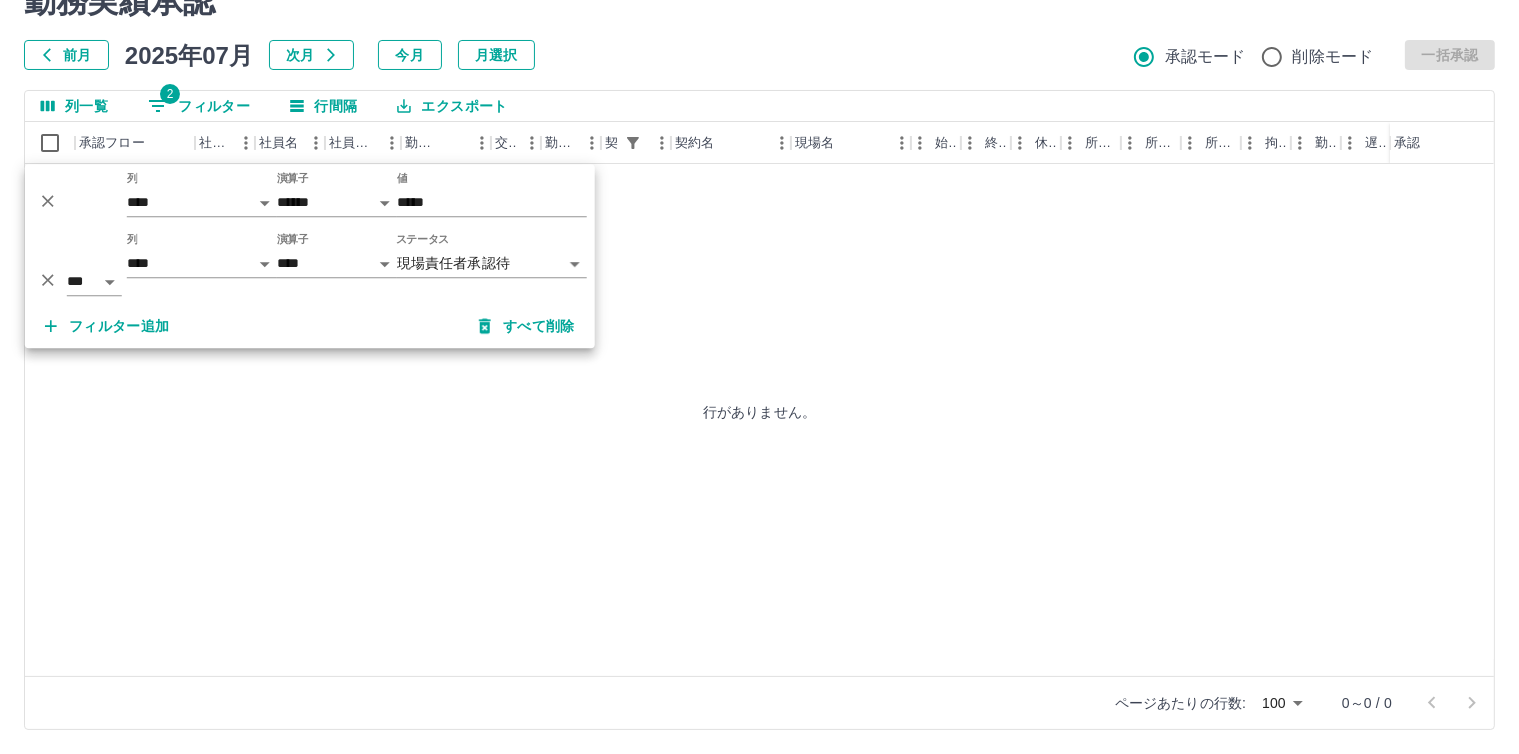 click on "前月 2025年07月 次月 今月 月選択 承認モード 削除モード 一括承認" at bounding box center (759, 55) 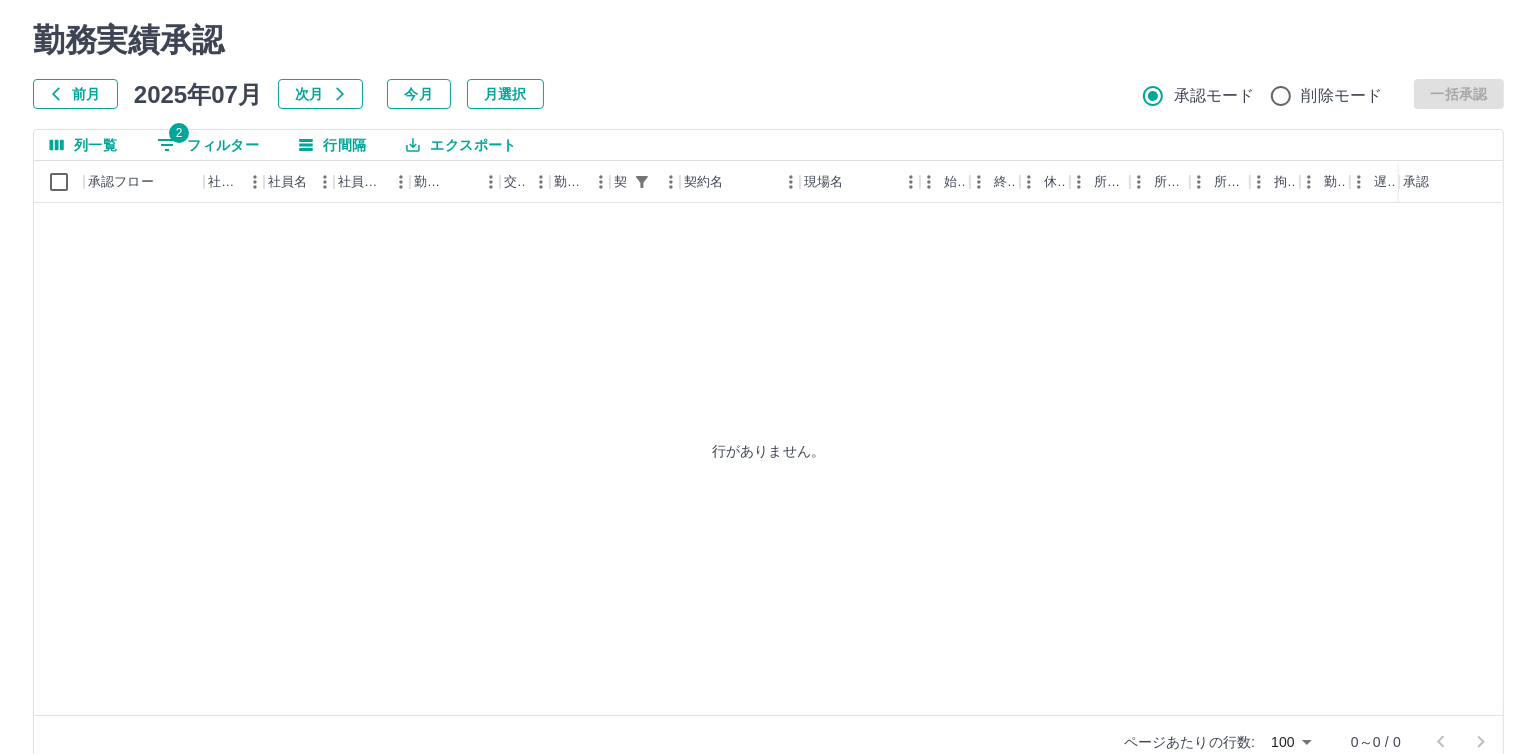 scroll, scrollTop: 0, scrollLeft: 0, axis: both 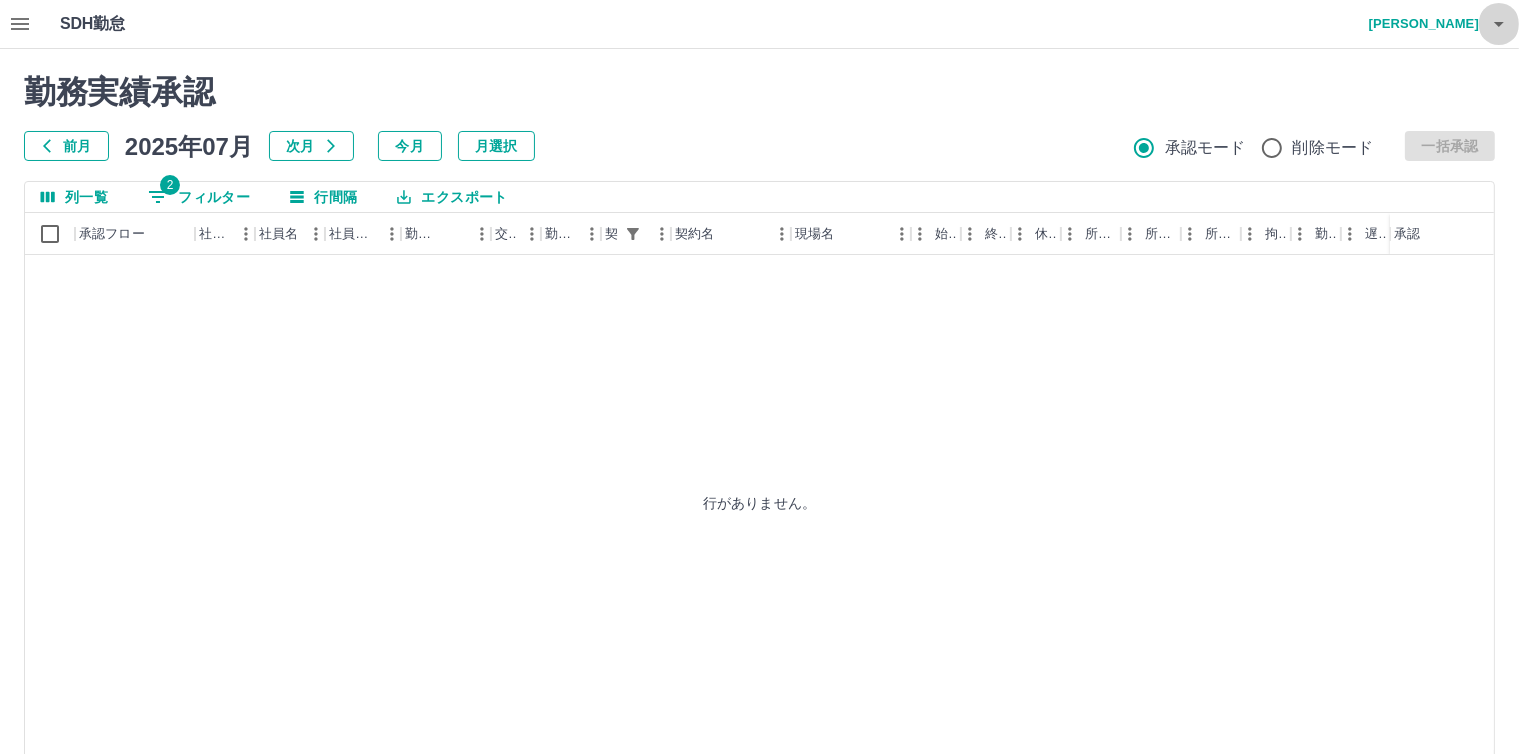 click 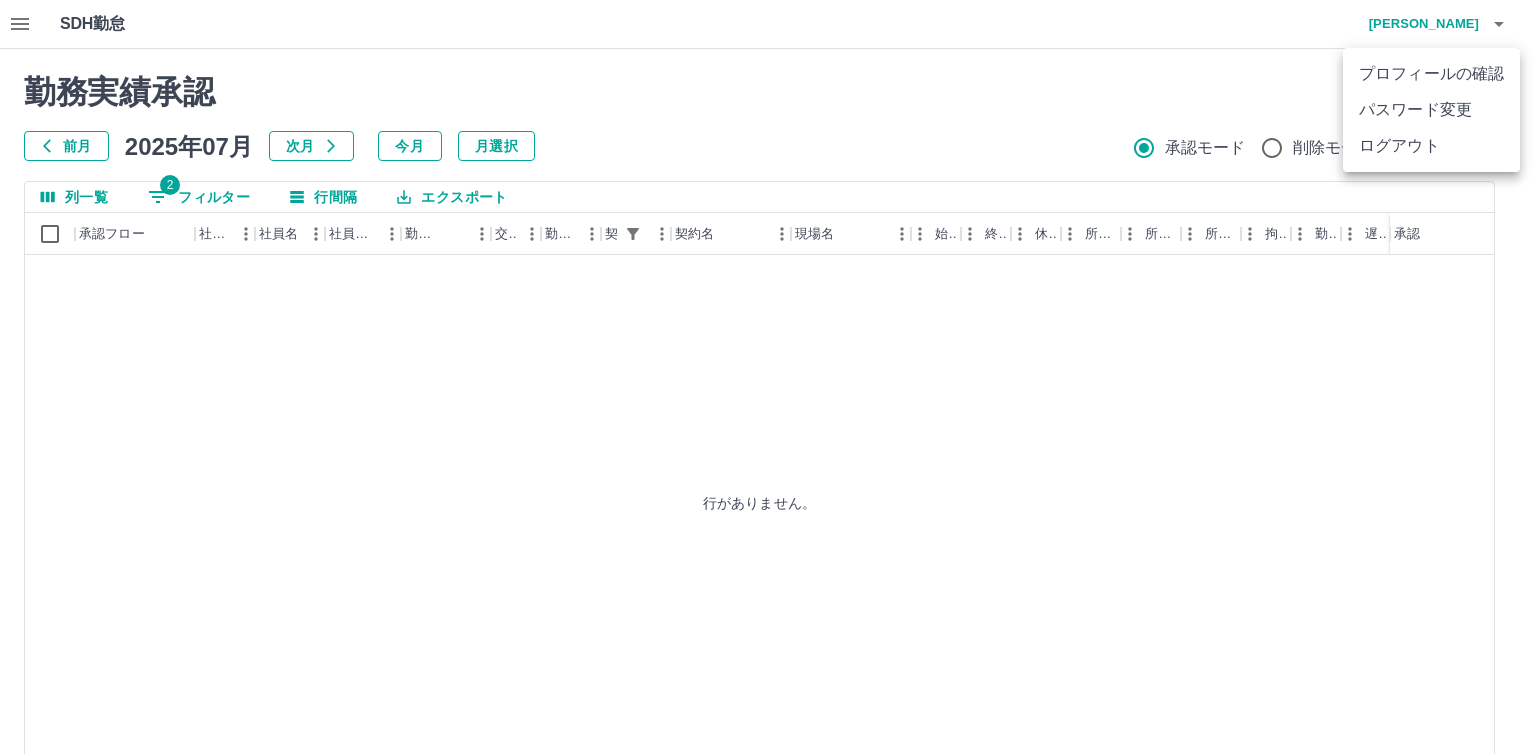click on "ログアウト" at bounding box center (1431, 146) 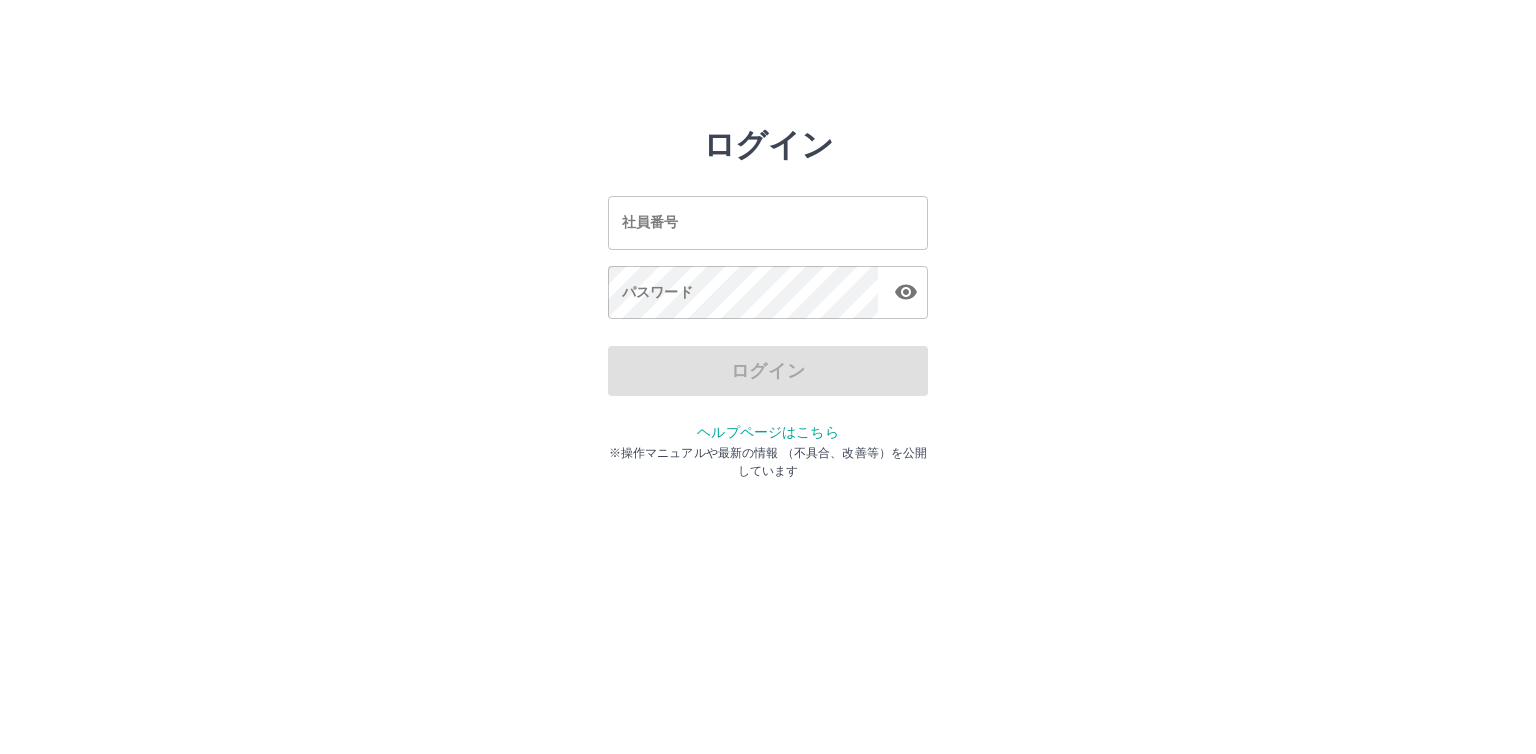 scroll, scrollTop: 0, scrollLeft: 0, axis: both 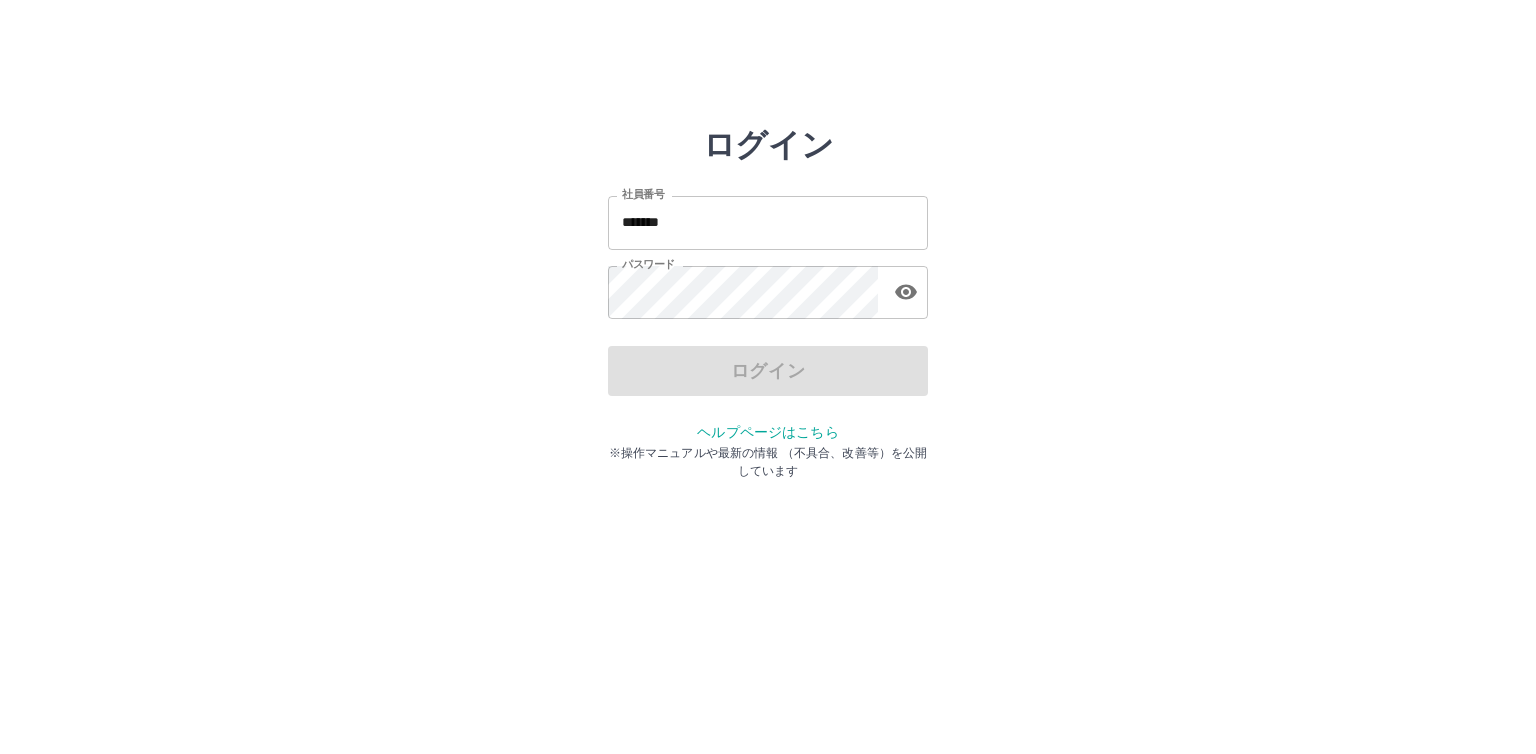 drag, startPoint x: 752, startPoint y: 229, endPoint x: 824, endPoint y: 224, distance: 72.1734 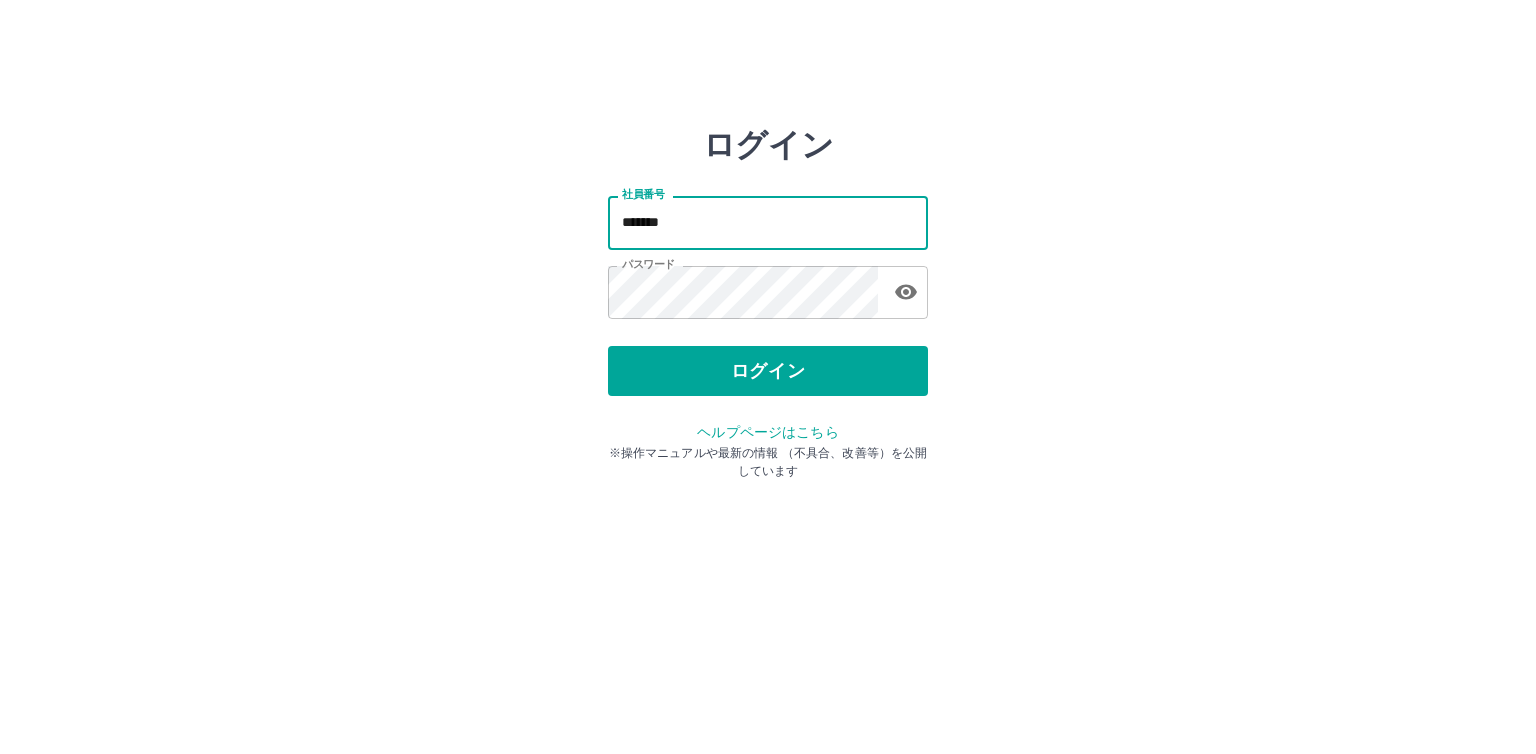 type on "*******" 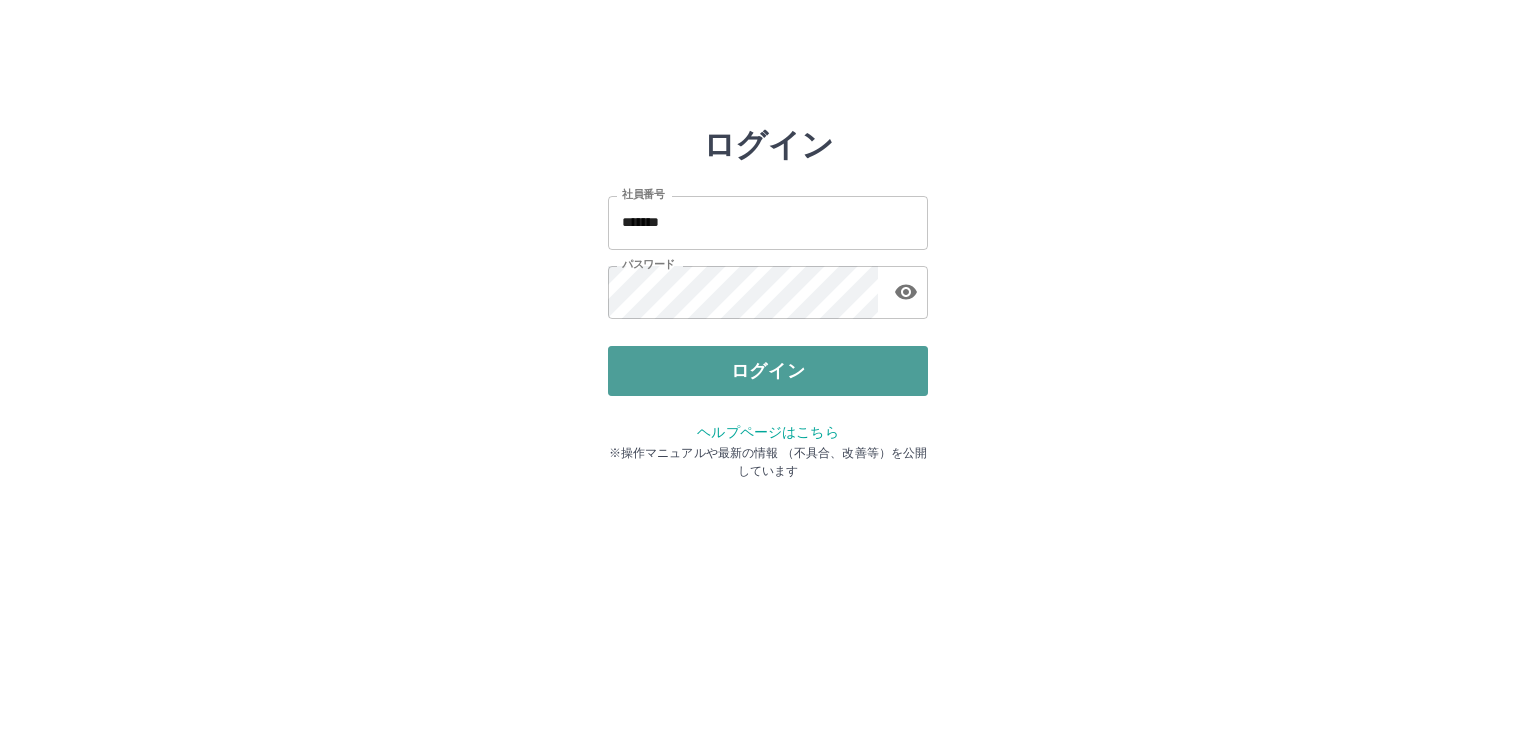 click on "ログイン" at bounding box center [768, 371] 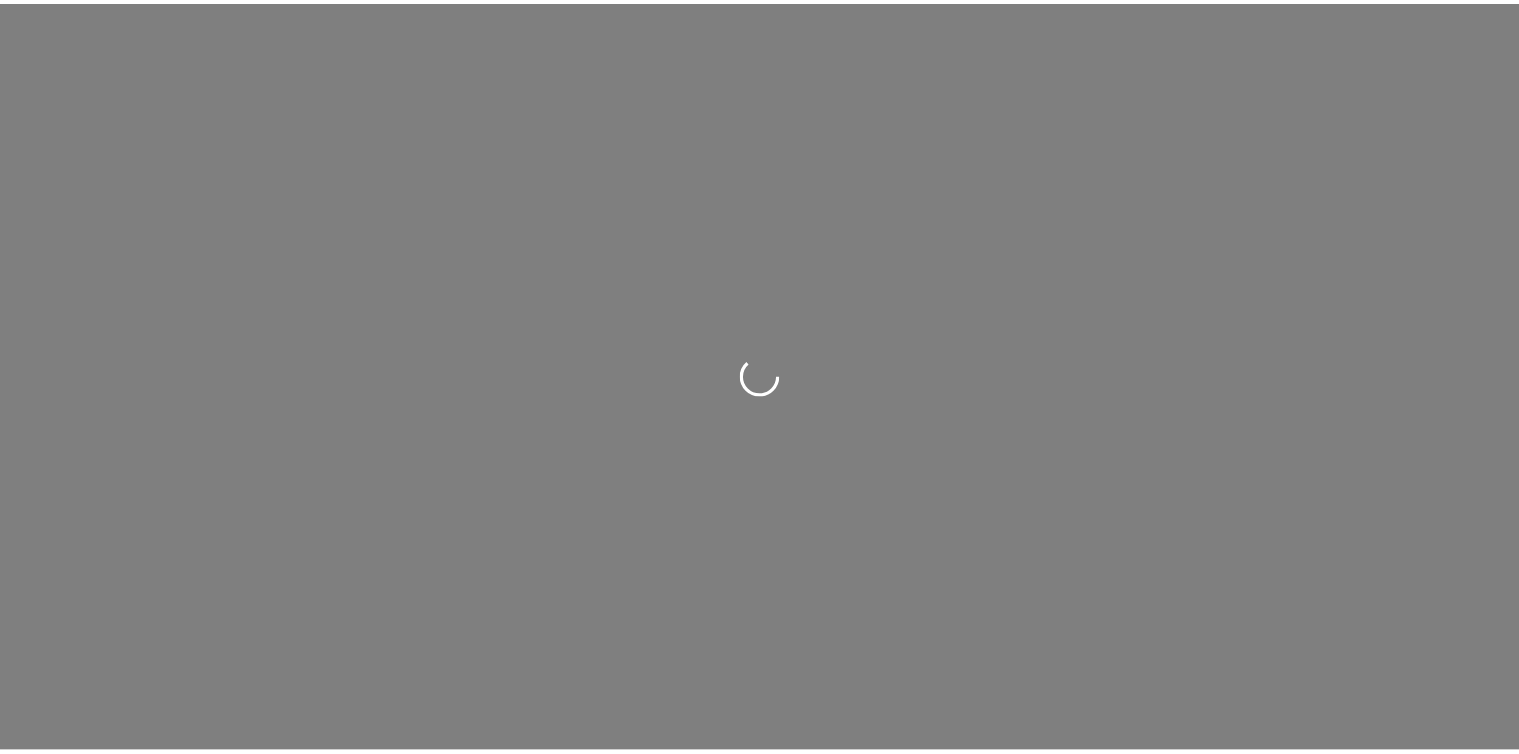 scroll, scrollTop: 0, scrollLeft: 0, axis: both 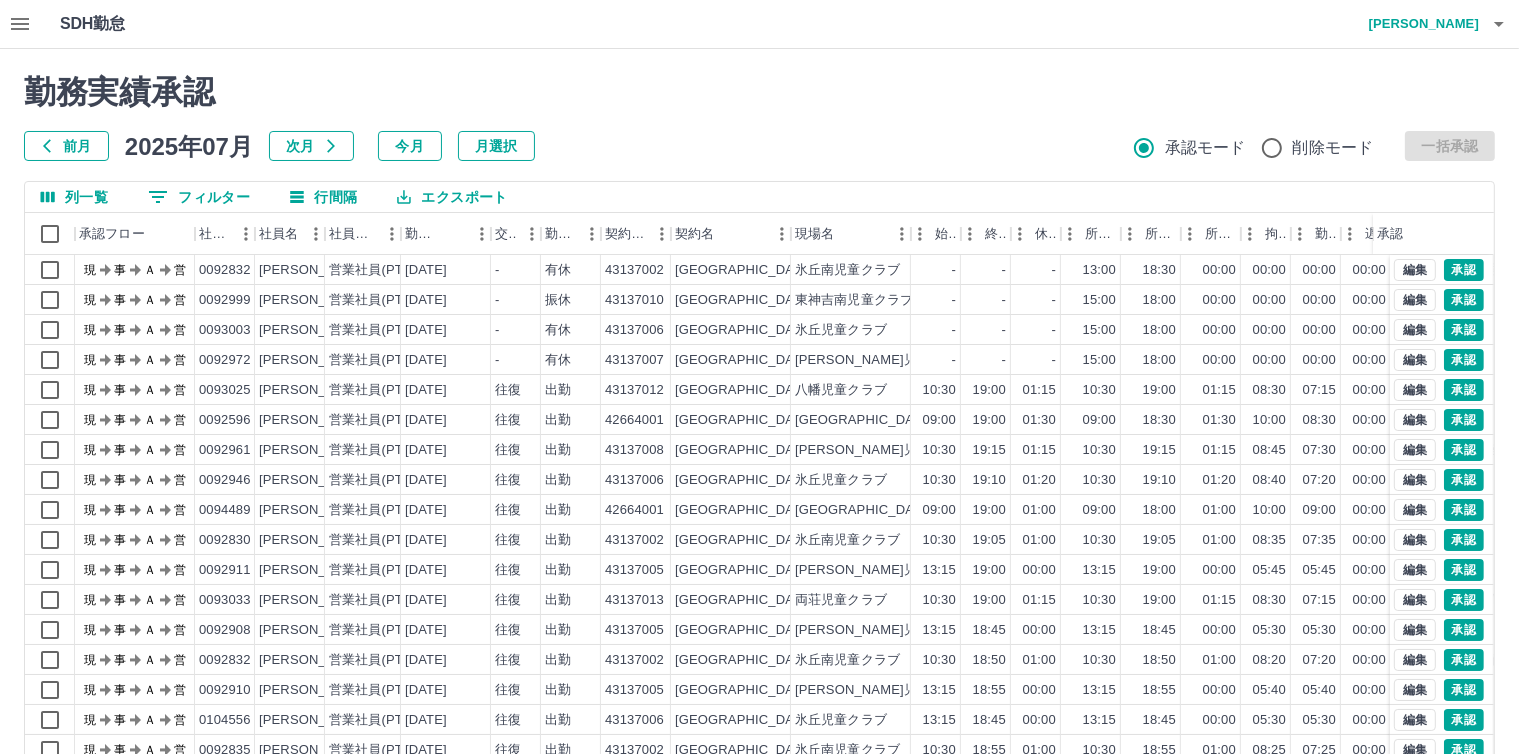 click on "0 フィルター" at bounding box center (199, 197) 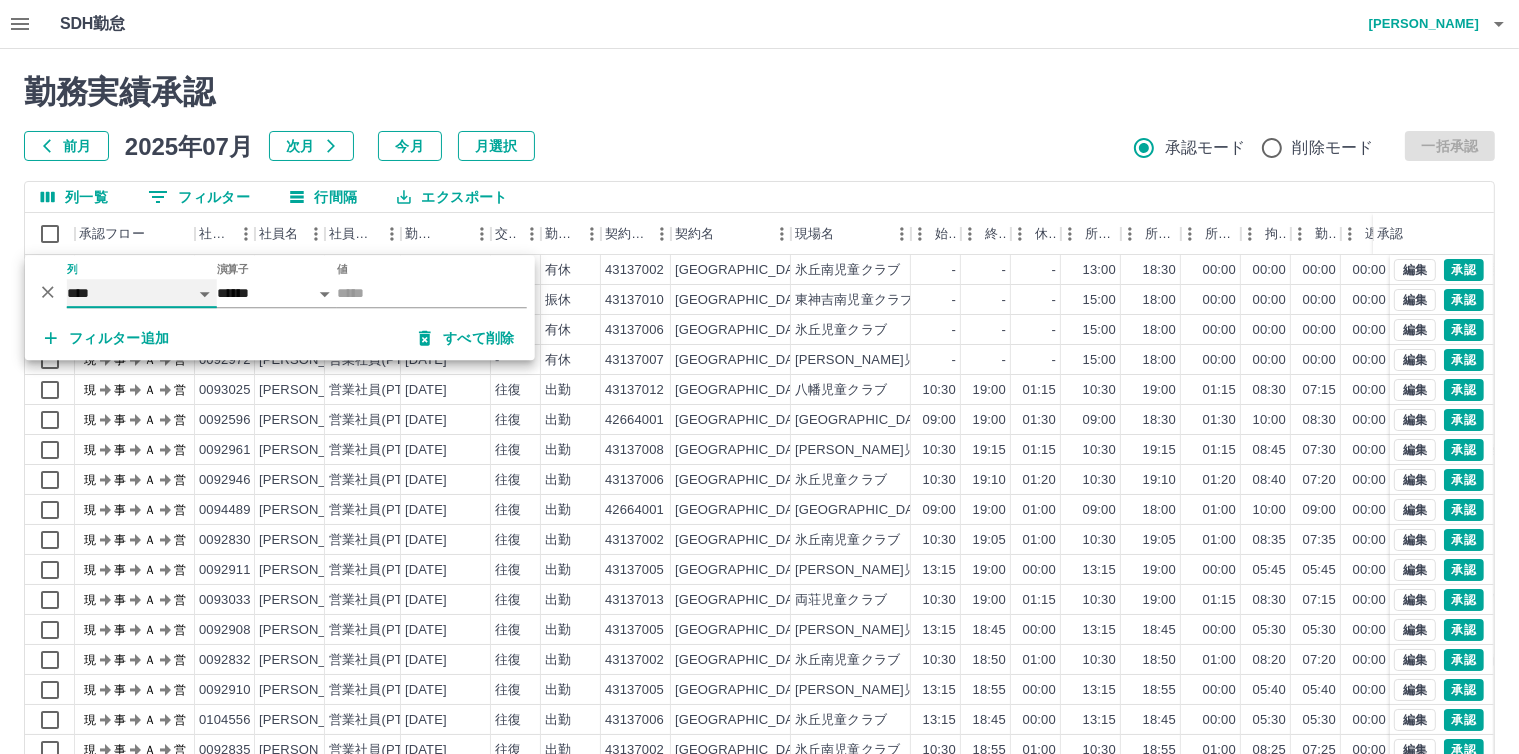 click on "**** *** **** *** *** **** ***** *** *** ** ** ** **** **** **** ** ** *** **** *****" at bounding box center [142, 293] 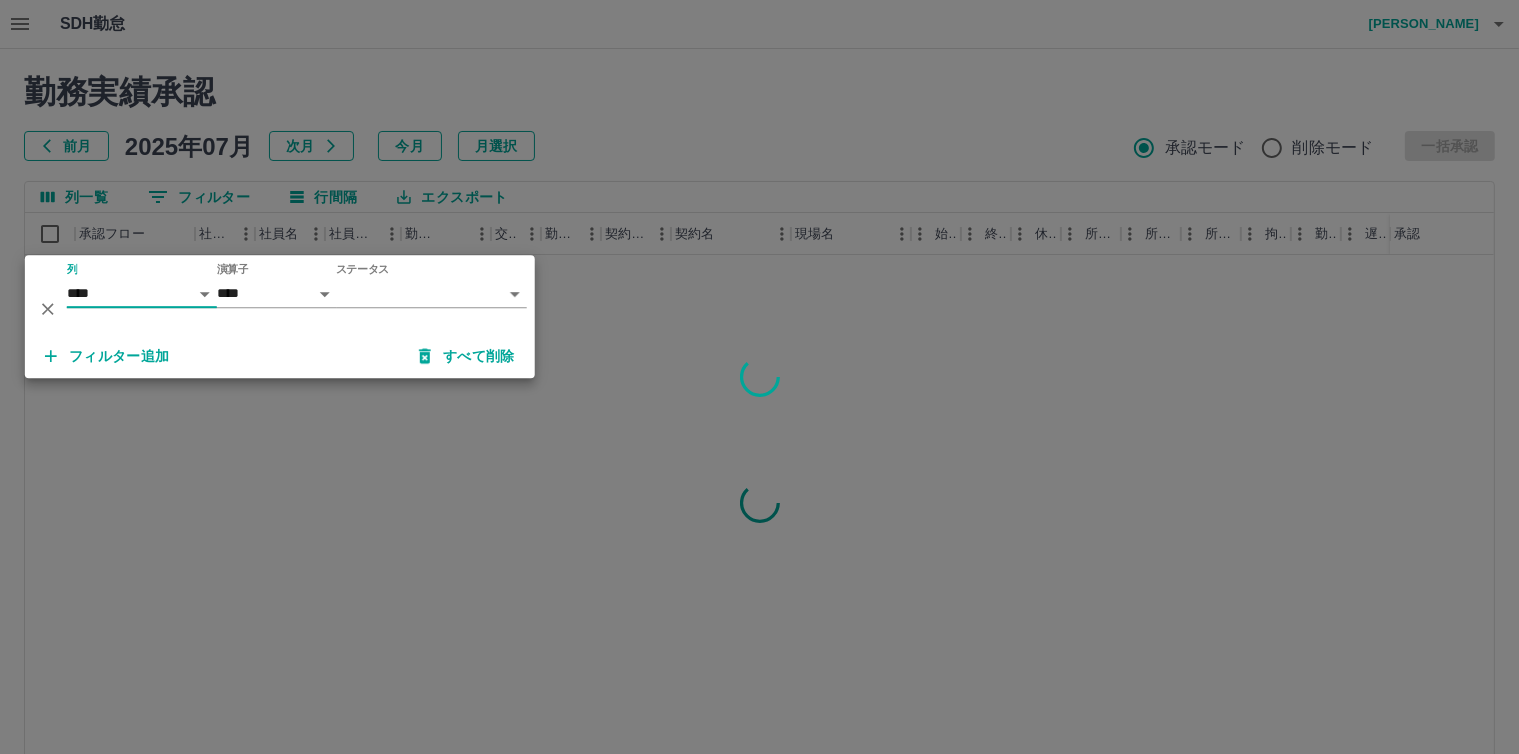 click on "SDH勤怠 石井　清子 勤務実績承認 前月 2025年07月 次月 今月 月選択 承認モード 削除モード 一括承認 列一覧 0 フィルター 行間隔 エクスポート 承認フロー 社員番号 社員名 社員区分 勤務日 交通費 勤務区分 契約コード 契約名 現場名 始業 終業 休憩 所定開始 所定終業 所定休憩 拘束 勤務 遅刻等 コメント ステータス 承認 ページあたりの行数: 20 ** 1～20 / 1042 SDH勤怠 *** ** 列 **** *** **** *** *** **** ***** *** *** ** ** ** **** **** **** ** ** *** **** ***** 演算子 **** ****** ステータス ​ ********* フィルター追加 すべて削除" at bounding box center (759, 422) 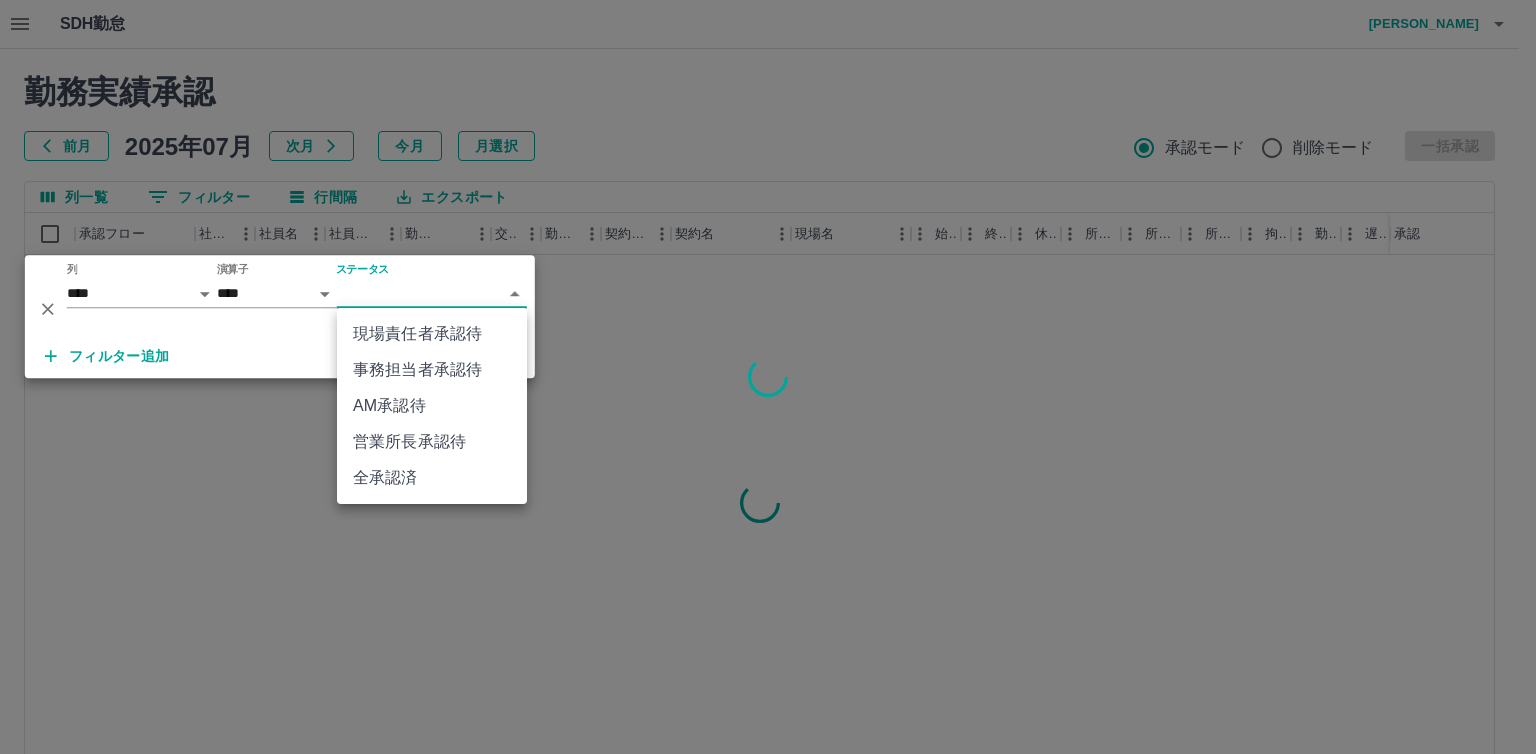 click on "現場責任者承認待" at bounding box center (432, 334) 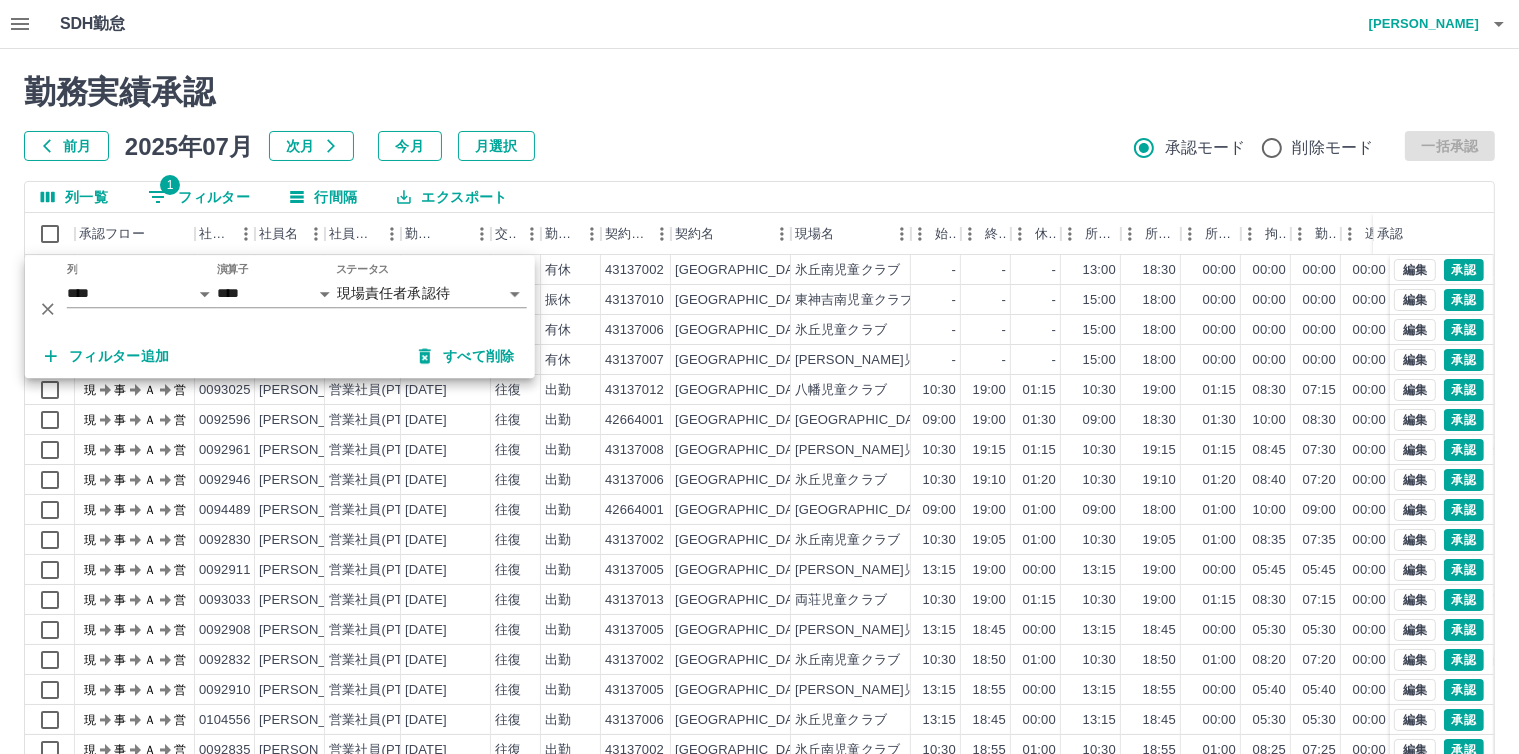 click on "前月 [DATE] 次月 今月 月選択 承認モード 削除モード 一括承認" at bounding box center [759, 146] 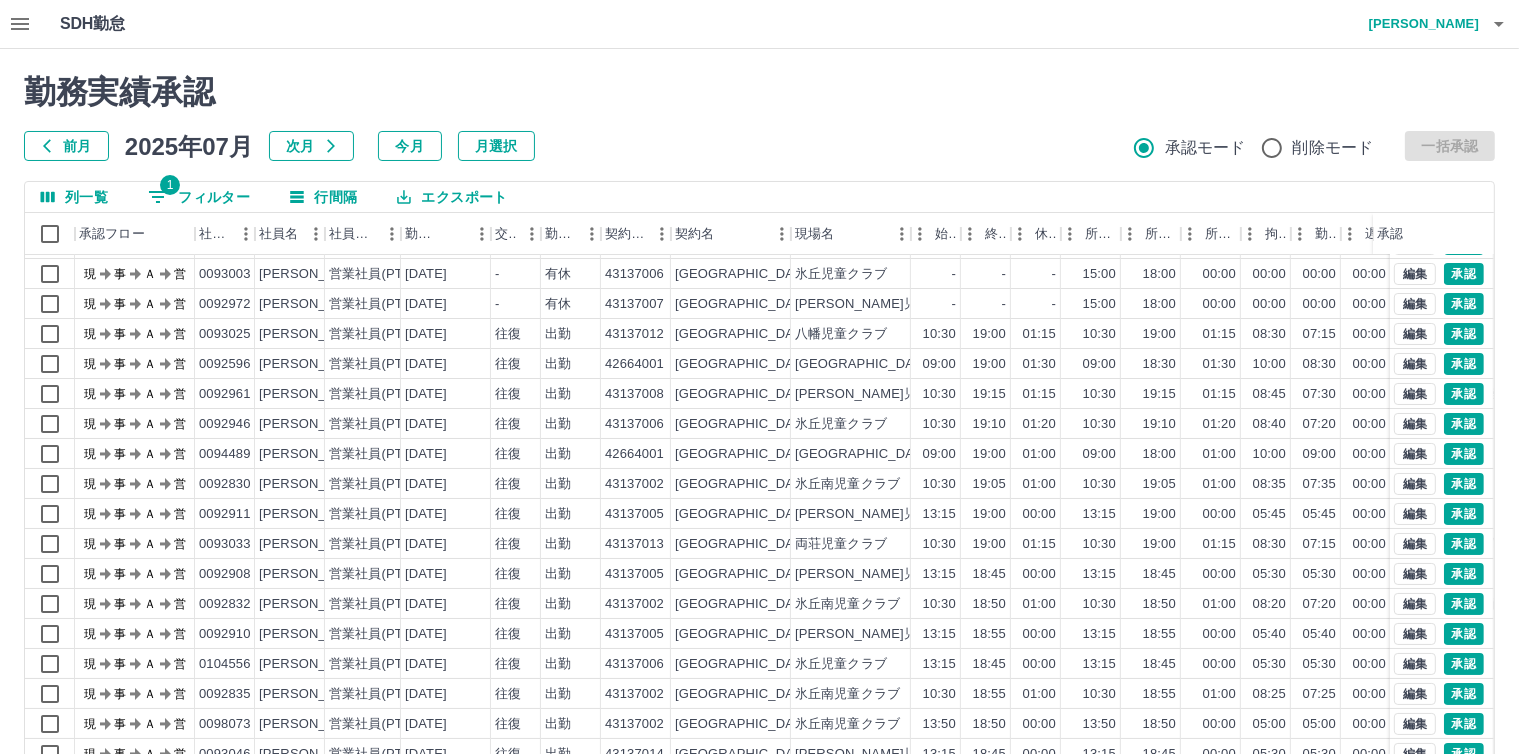 scroll, scrollTop: 104, scrollLeft: 0, axis: vertical 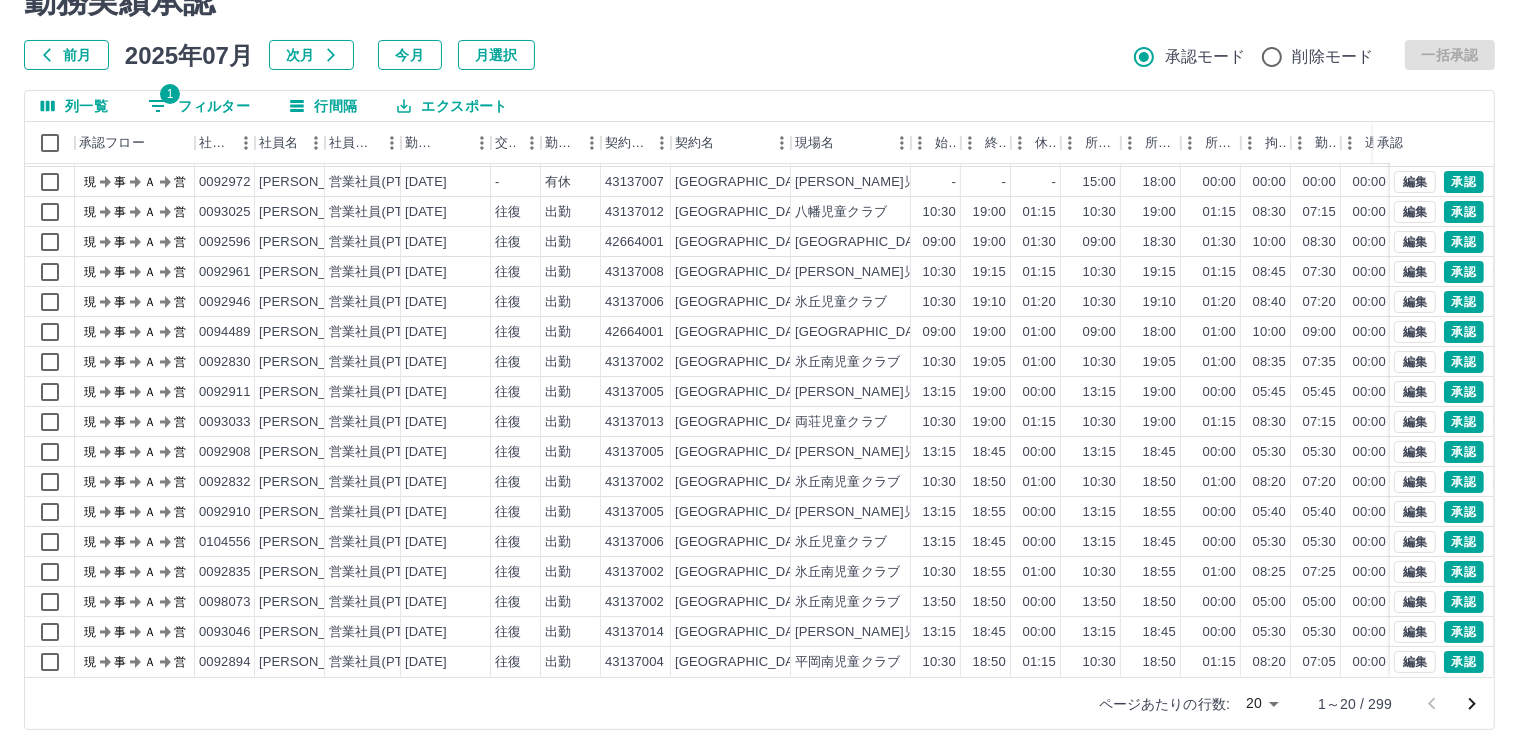 click on "SDH勤怠 石井　清子 勤務実績承認 前月 2025年07月 次月 今月 月選択 承認モード 削除モード 一括承認 列一覧 1 フィルター 行間隔 エクスポート 承認フロー 社員番号 社員名 社員区分 勤務日 交通費 勤務区分 契約コード 契約名 現場名 始業 終業 休憩 所定開始 所定終業 所定休憩 拘束 勤務 遅刻等 コメント ステータス 承認 現 事 Ａ 営 0092999 佐藤　江津子 営業社員(PT契約) 2025-07-10  -  振休 43137010 加古川市 東神吉南児童クラブ - - - 15:00 18:00 00:00 00:00 00:00 00:00 現場責任者承認待 現 事 Ａ 営 0093003 西原　春枝 営業社員(PT契約) 2025-07-10  -  有休 43137006 加古川市 氷丘児童クラブ - - - 15:00 18:00 00:00 00:00 00:00 00:00 現場責任者承認待 現 事 Ａ 営 0092972 中村　満花 営業社員(PT契約) 2025-07-10  -  有休 43137007 加古川市 西神吉児童クラブ - - - 15:00 18:00 00:00 00:00 00:00 00:00 現 事 Ａ 営" at bounding box center (759, 331) 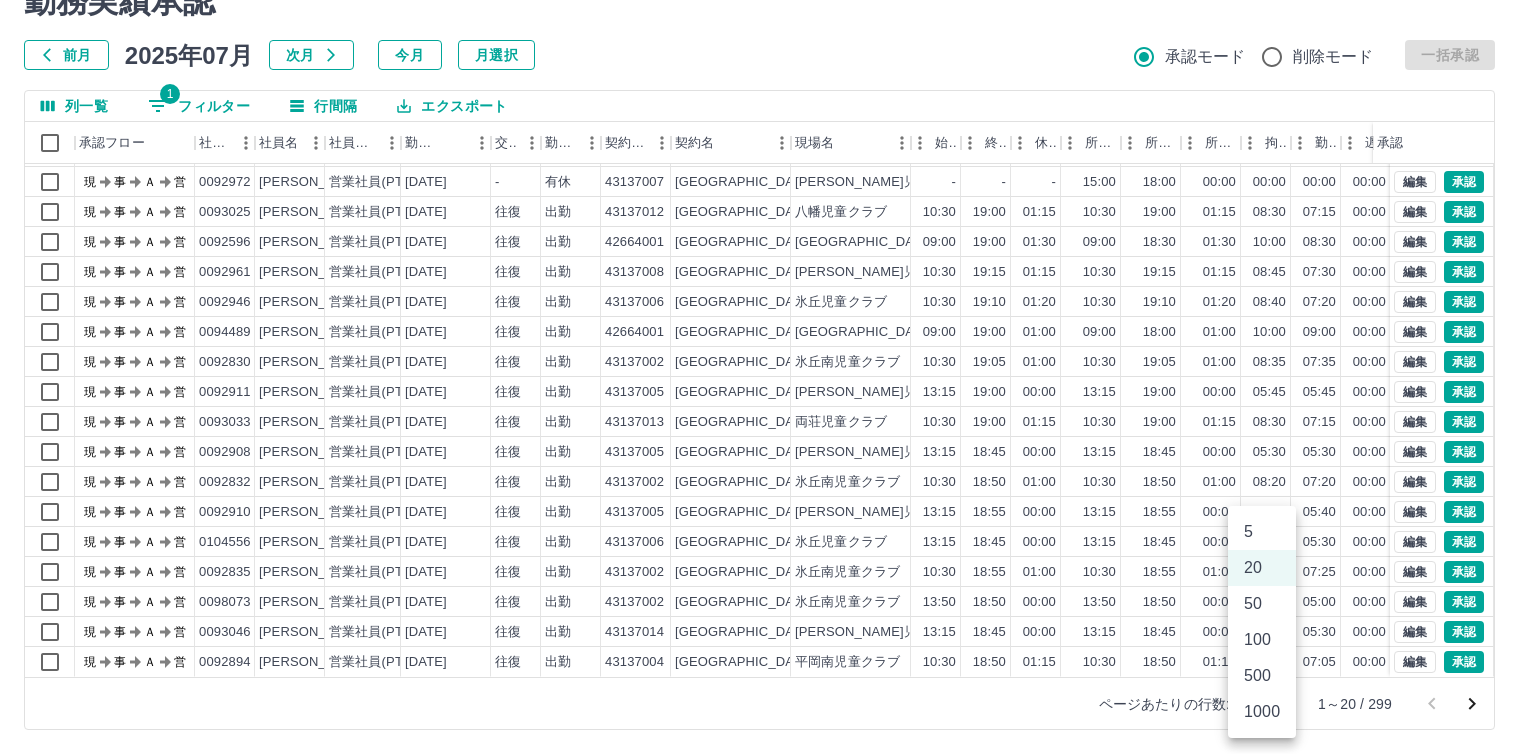 click on "500" at bounding box center [1262, 676] 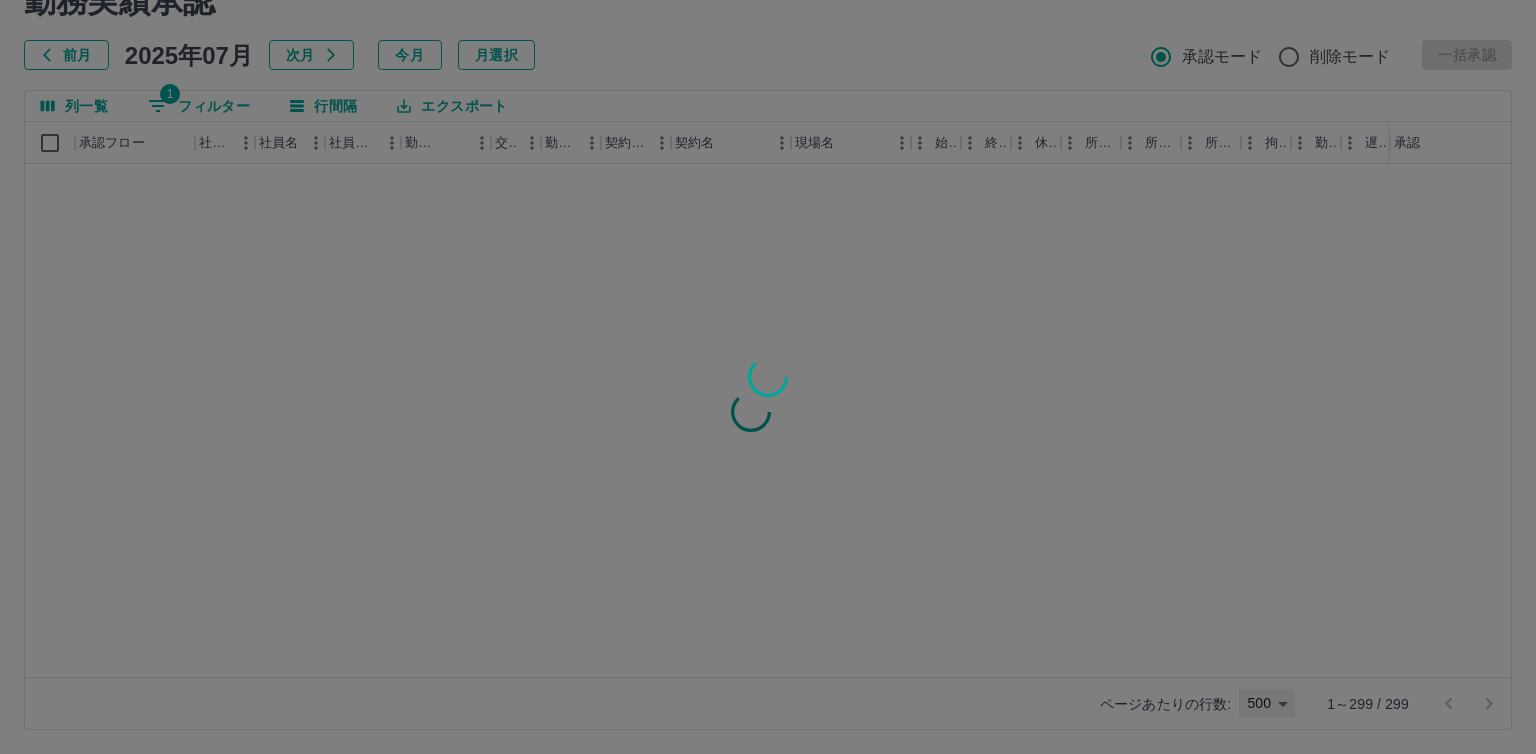 type on "***" 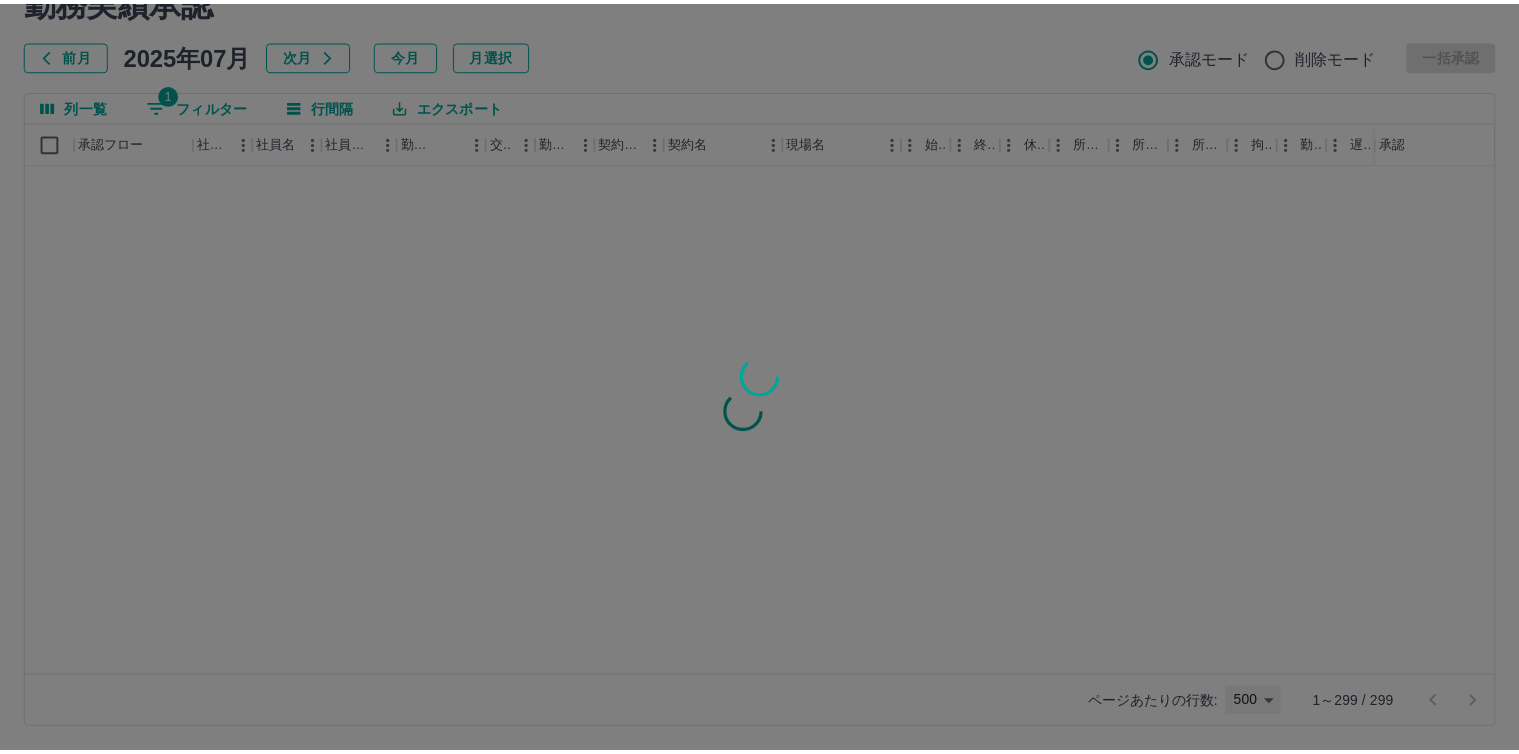 scroll, scrollTop: 0, scrollLeft: 0, axis: both 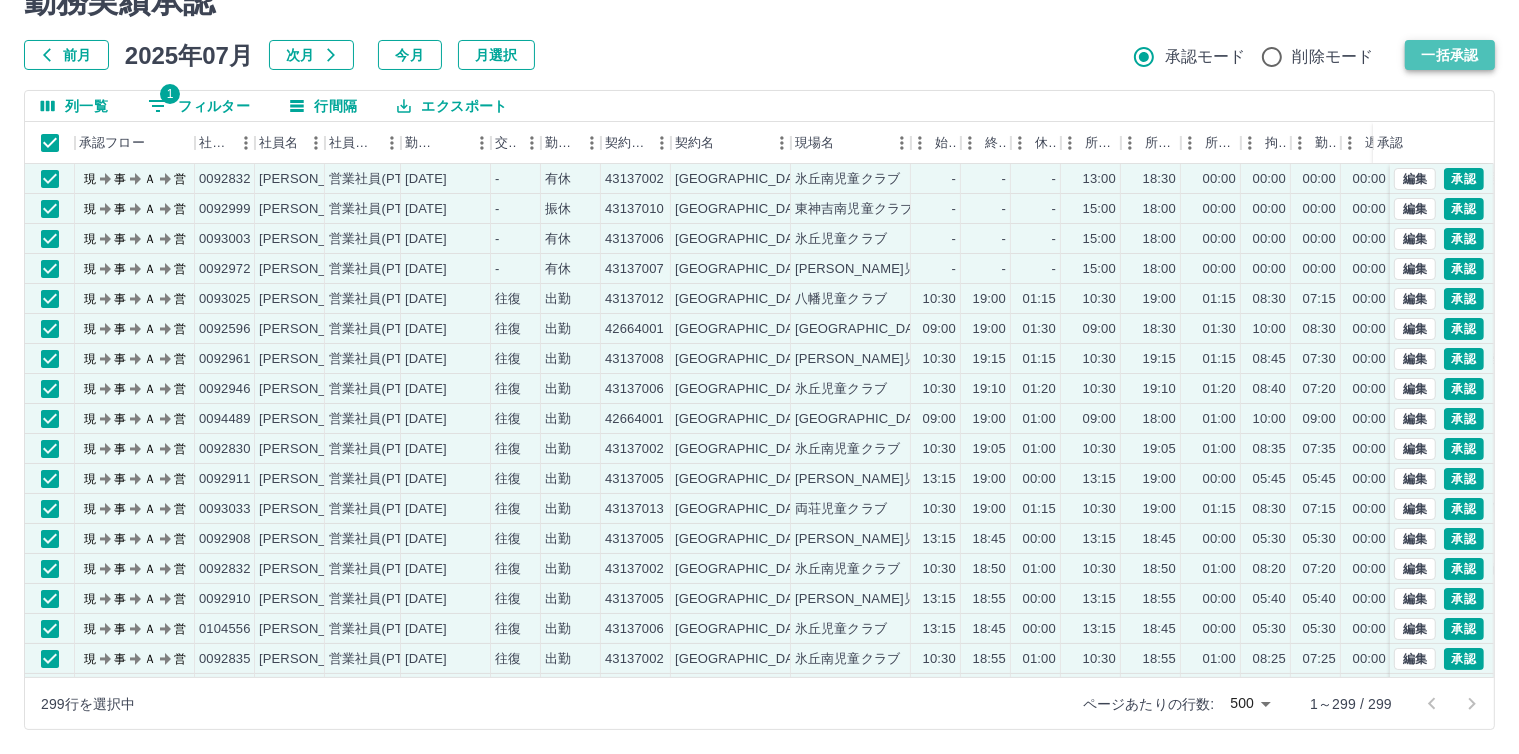 click on "一括承認" at bounding box center (1450, 55) 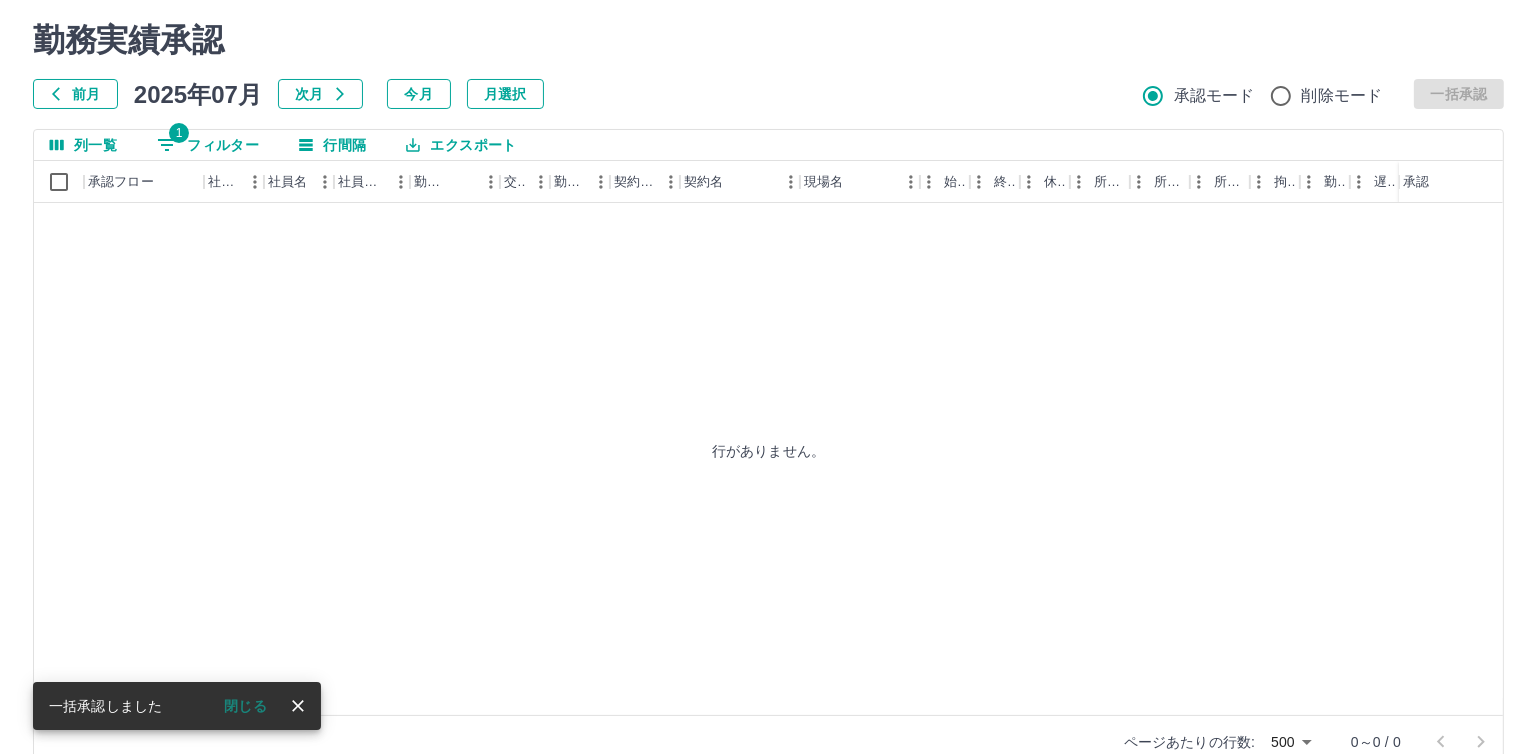 scroll, scrollTop: 0, scrollLeft: 0, axis: both 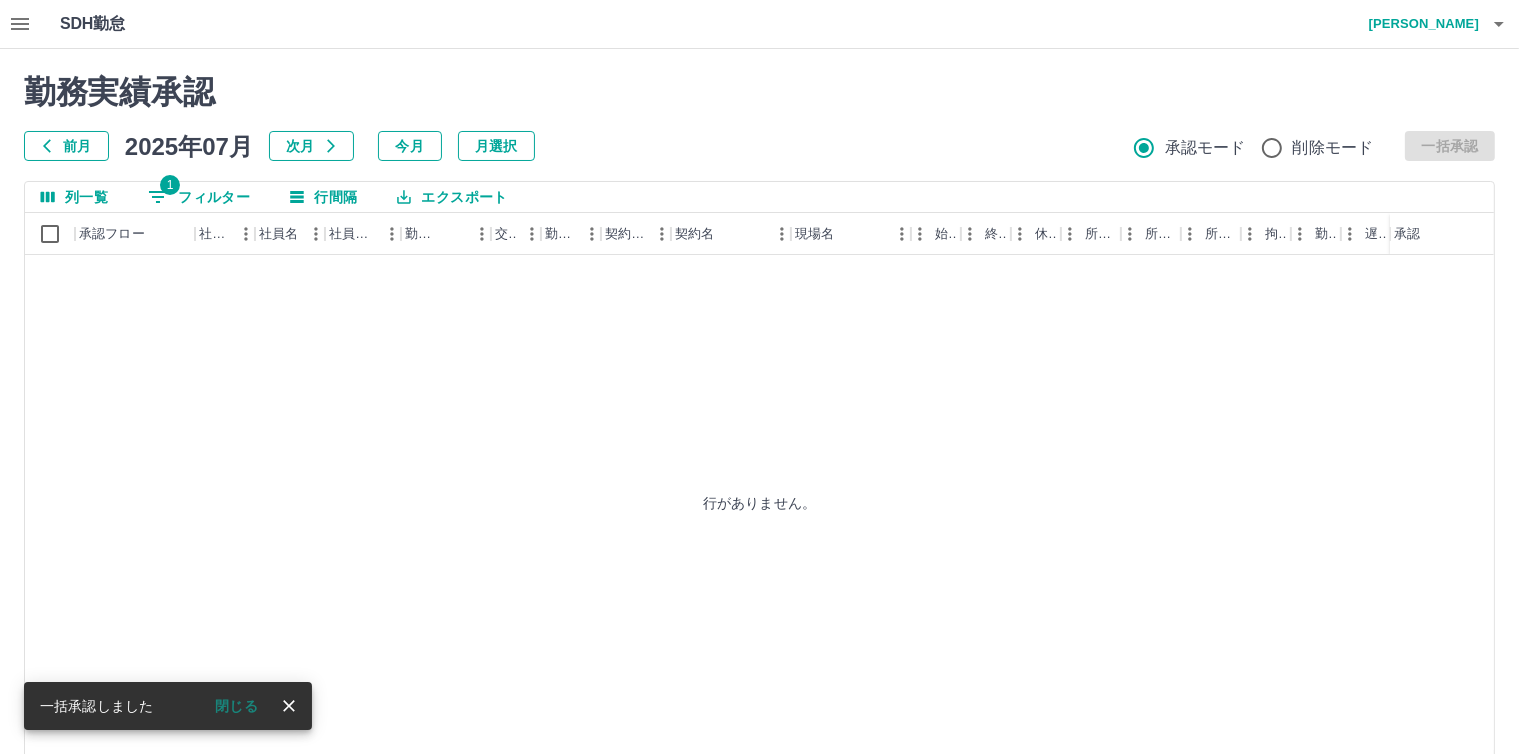 click 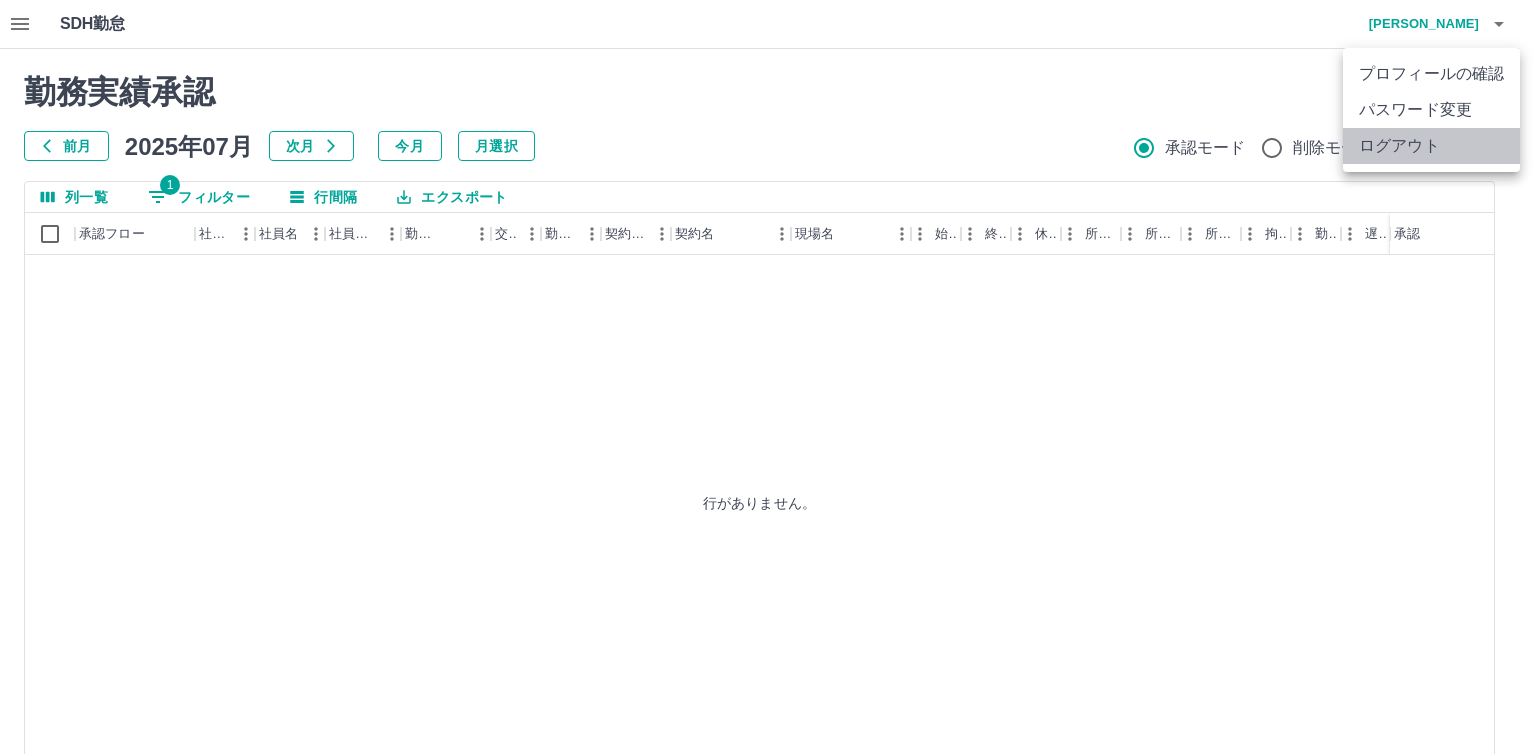 click on "ログアウト" at bounding box center [1431, 146] 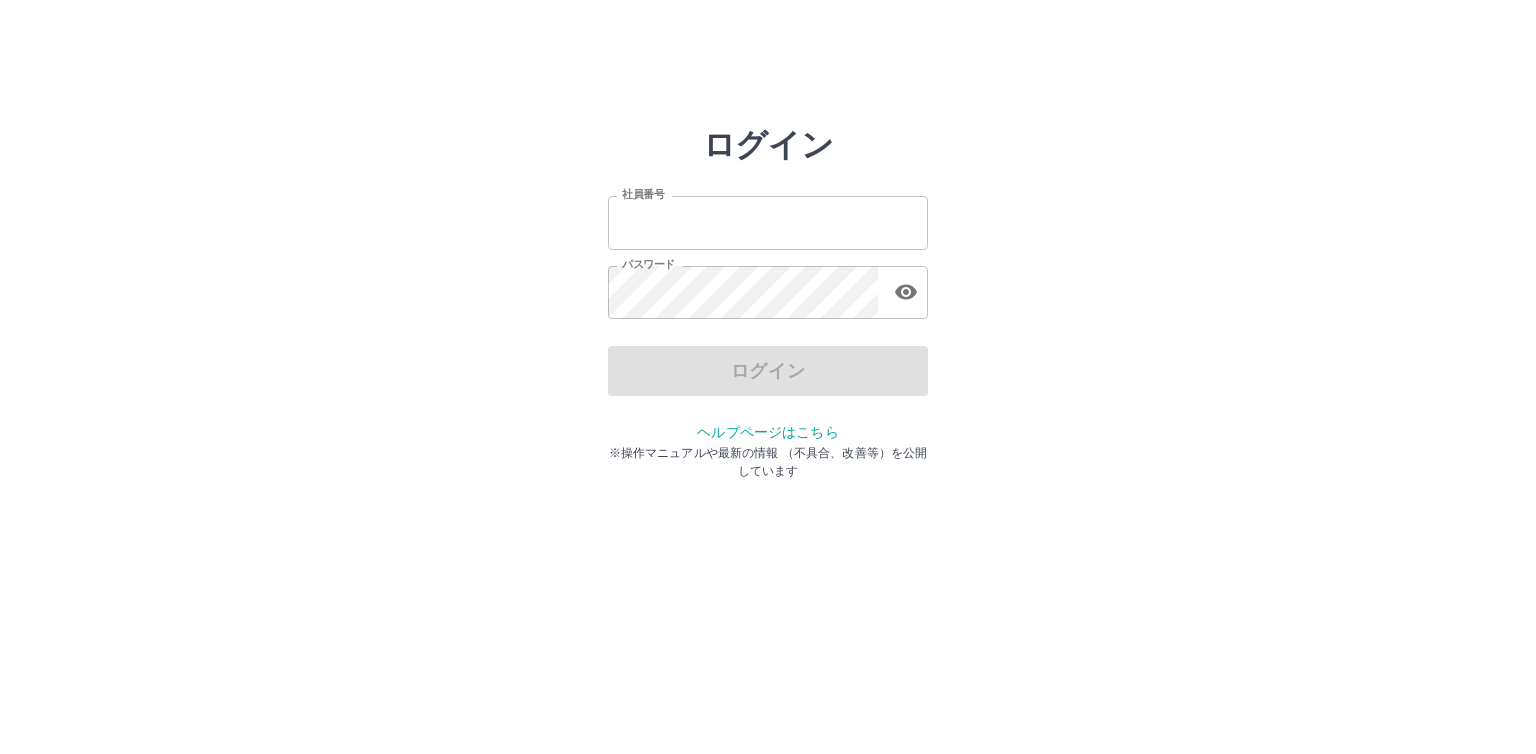 scroll, scrollTop: 0, scrollLeft: 0, axis: both 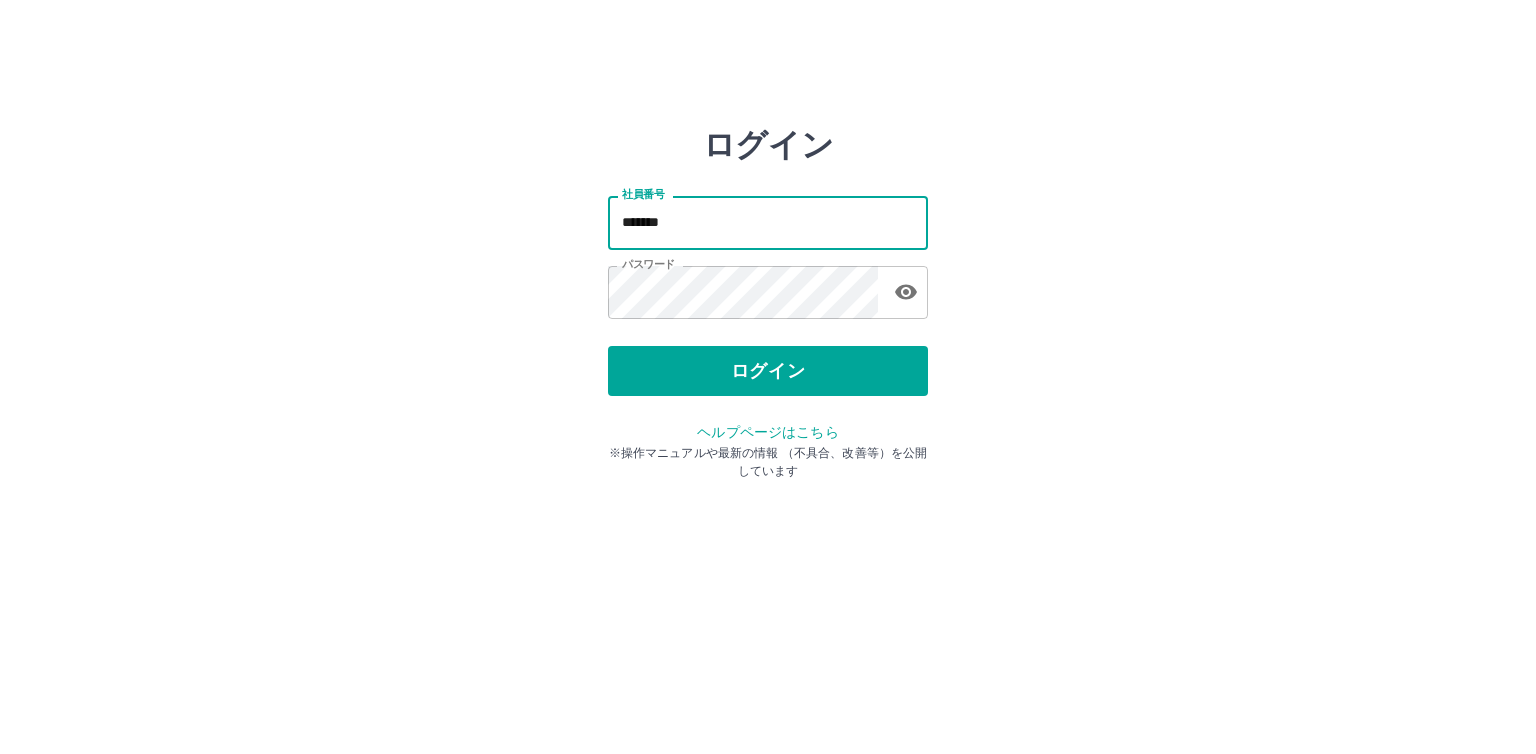 drag, startPoint x: 744, startPoint y: 209, endPoint x: 787, endPoint y: 222, distance: 44.922153 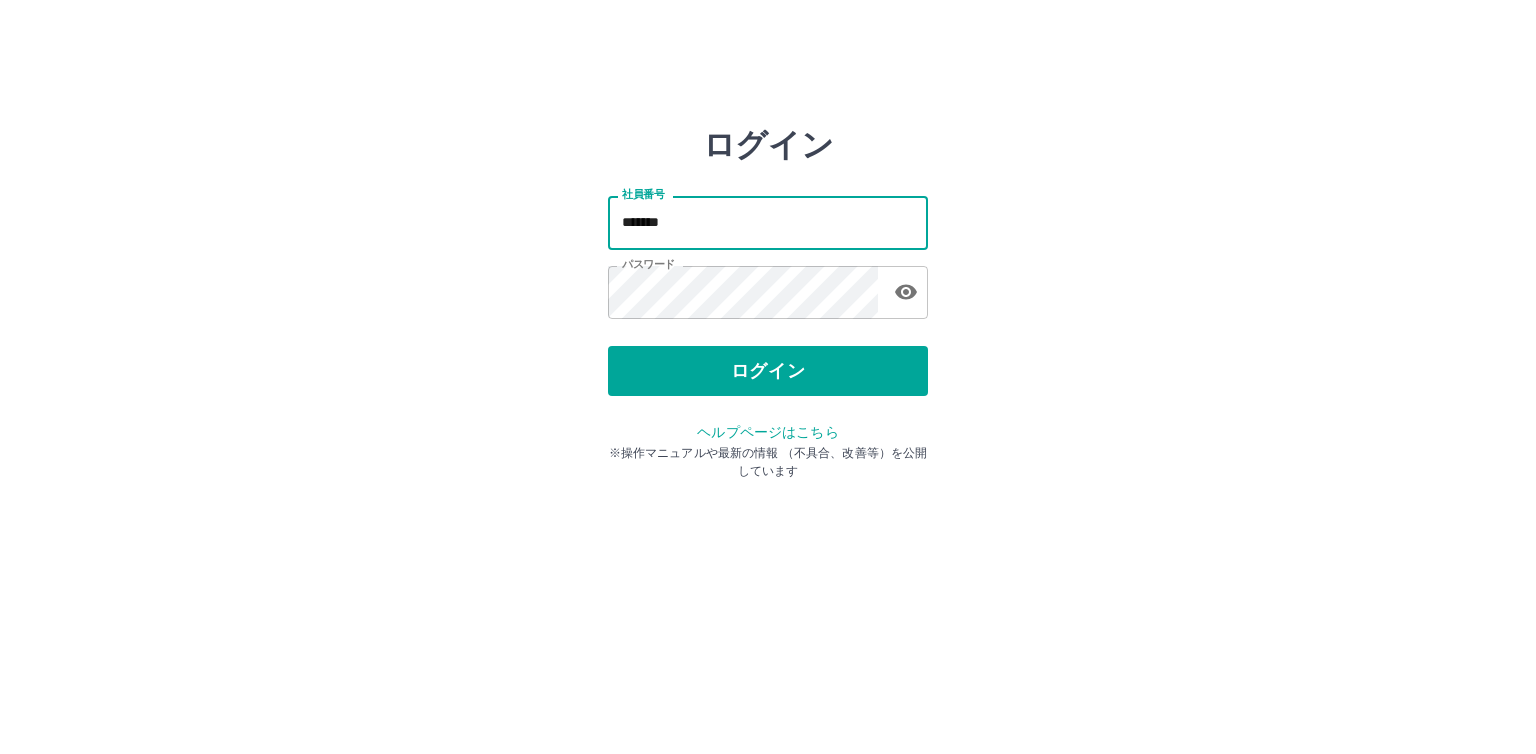 type on "*******" 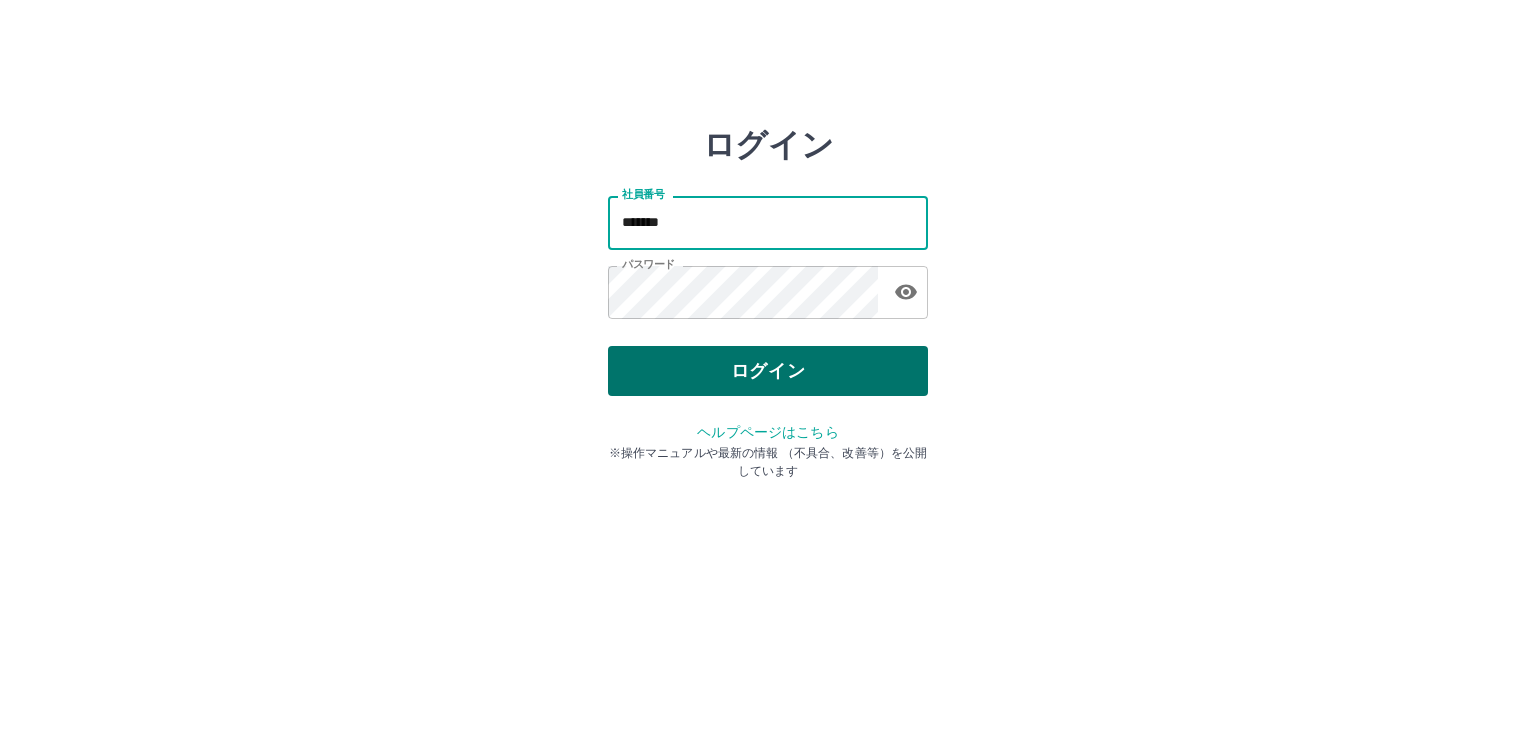 click on "ログイン" at bounding box center (768, 371) 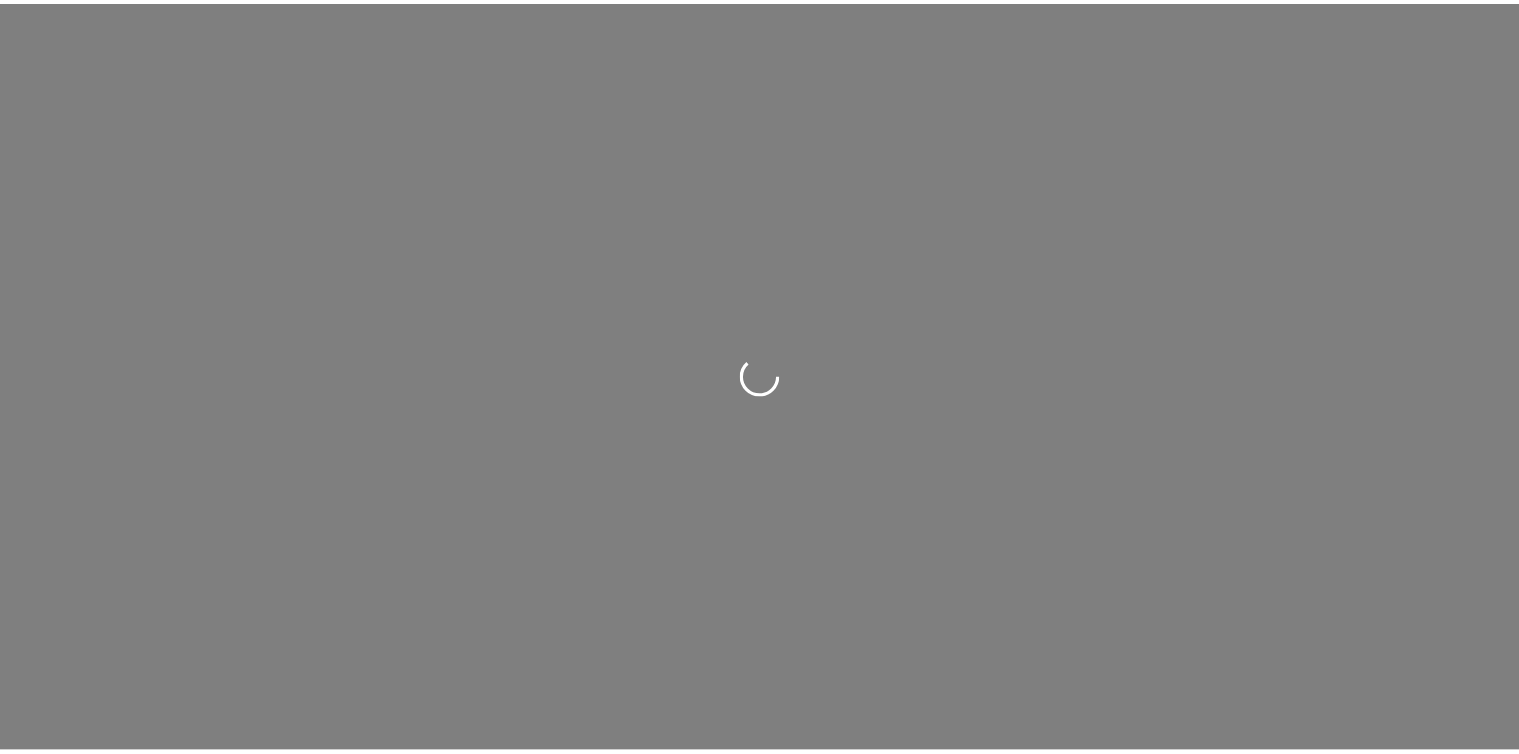 scroll, scrollTop: 0, scrollLeft: 0, axis: both 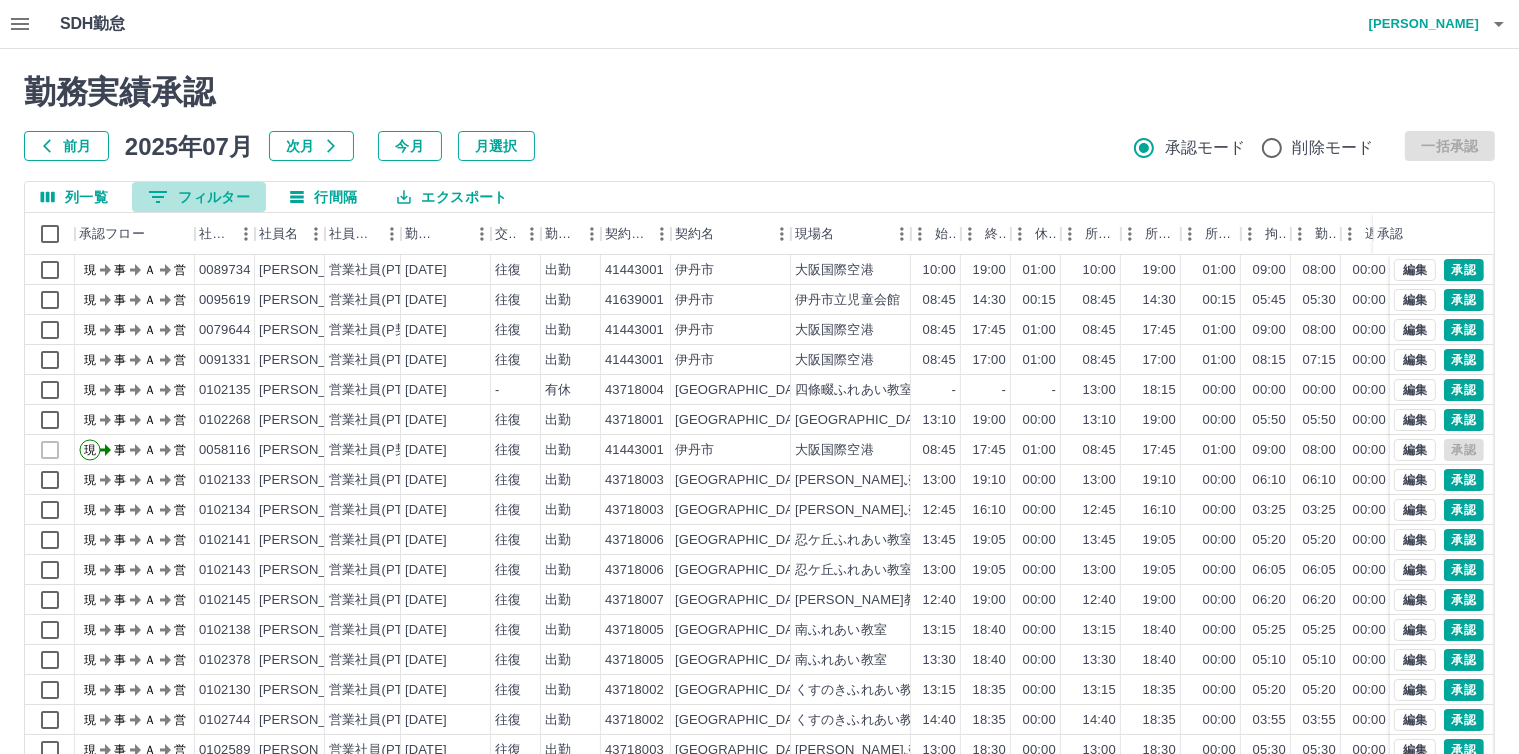 click on "0 フィルター" at bounding box center [199, 197] 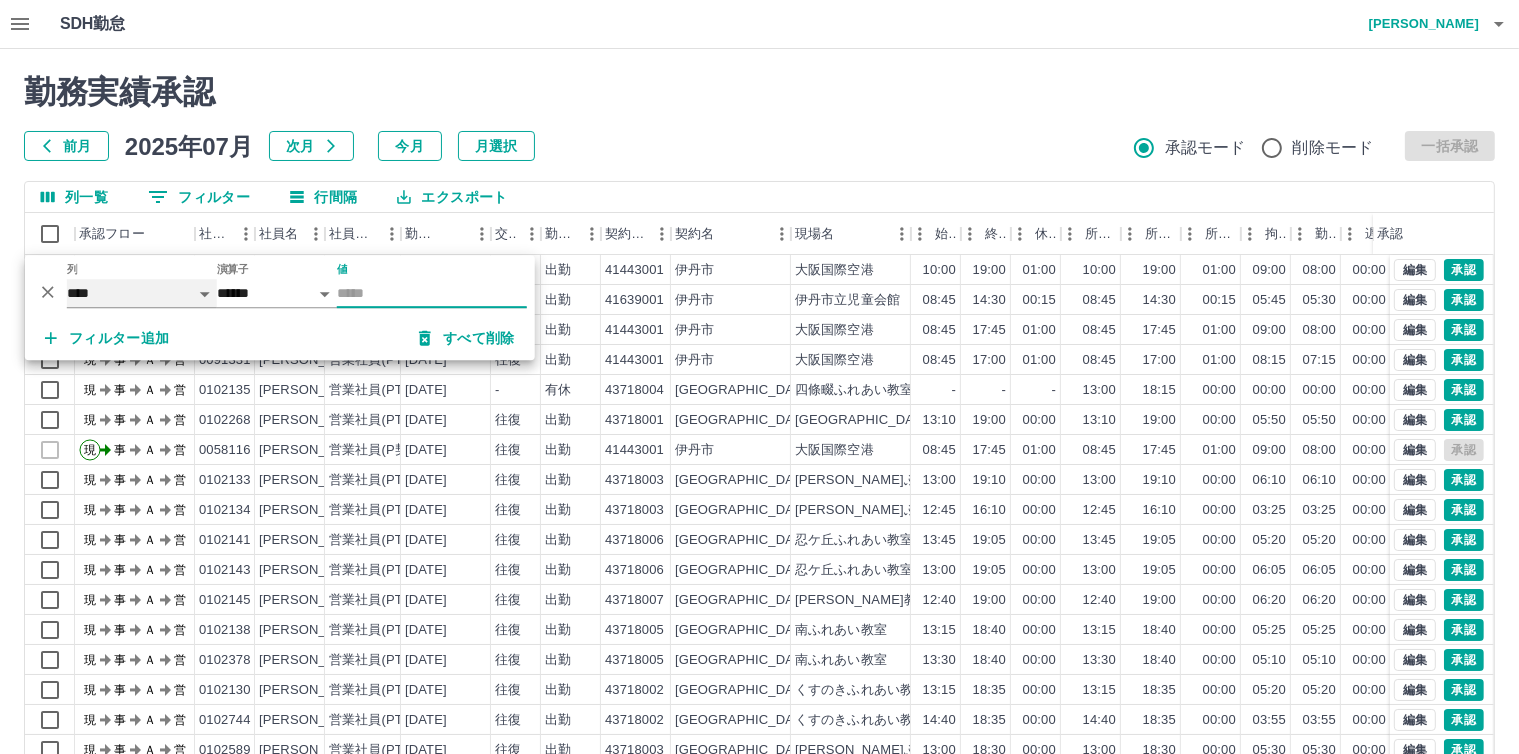 click on "**** *** **** *** *** **** ***** *** *** ** ** ** **** **** **** ** ** *** **** *****" at bounding box center (142, 293) 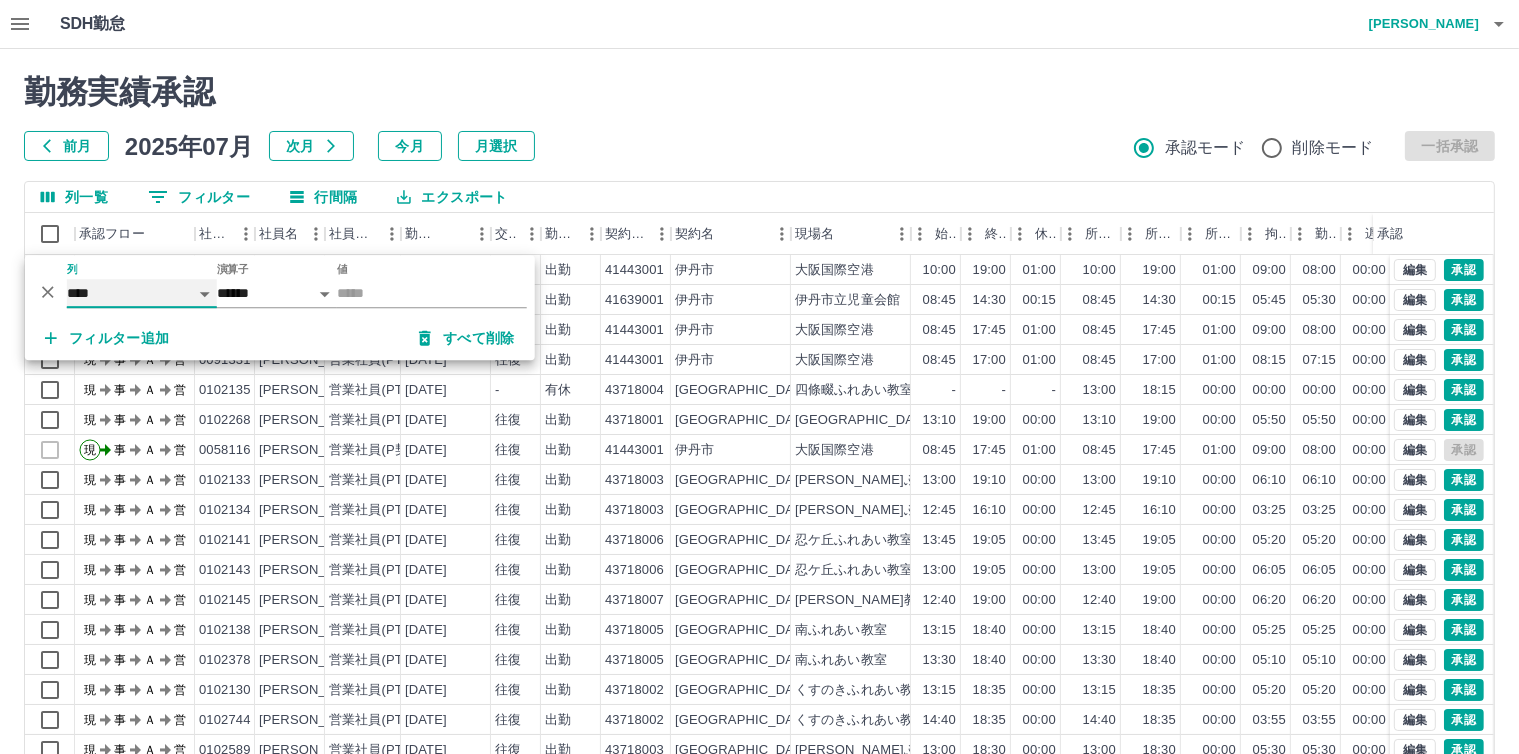 click on "**** *** **** *** *** **** ***** *** *** ** ** ** **** **** **** ** ** *** **** *****" at bounding box center [142, 293] 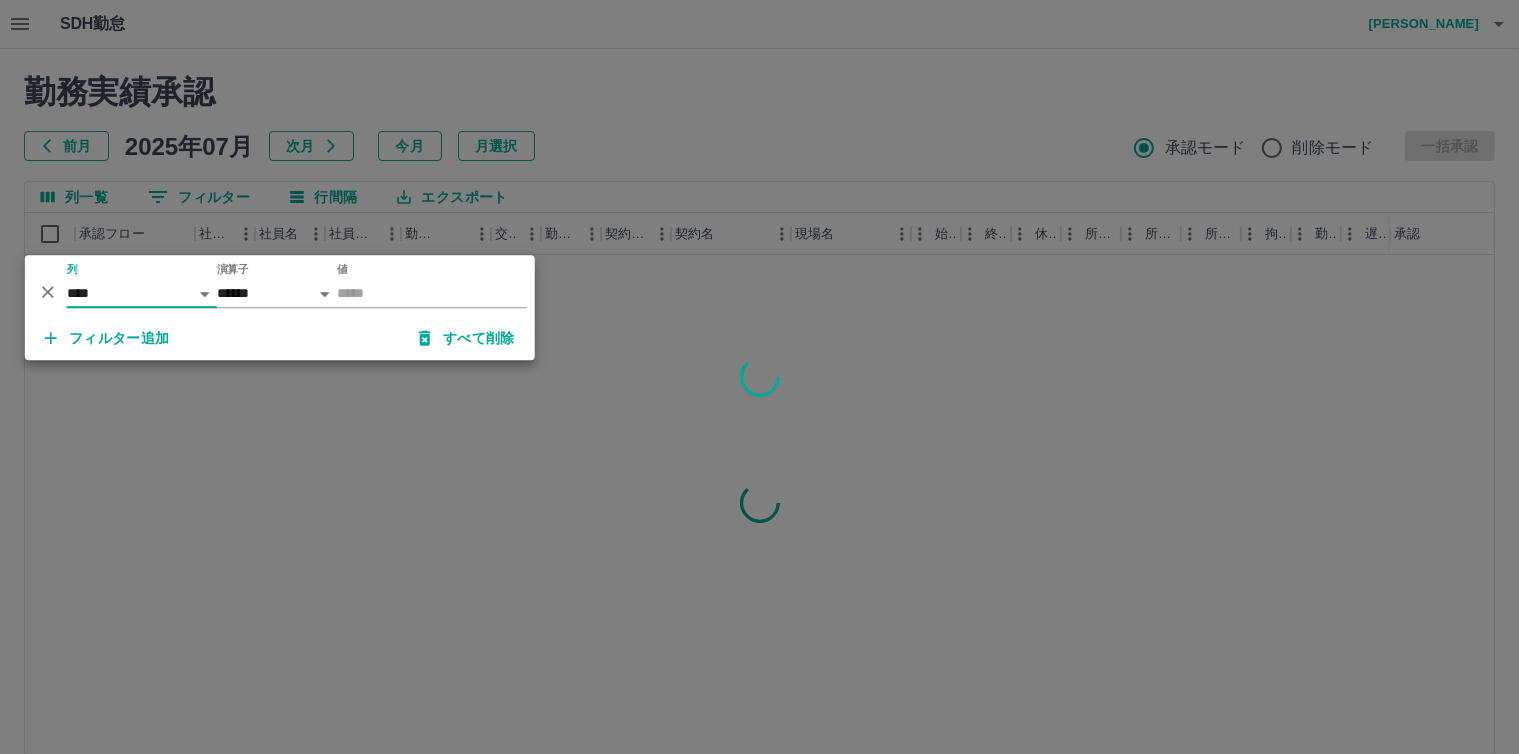 drag, startPoint x: 376, startPoint y: 291, endPoint x: 630, endPoint y: 285, distance: 254.07086 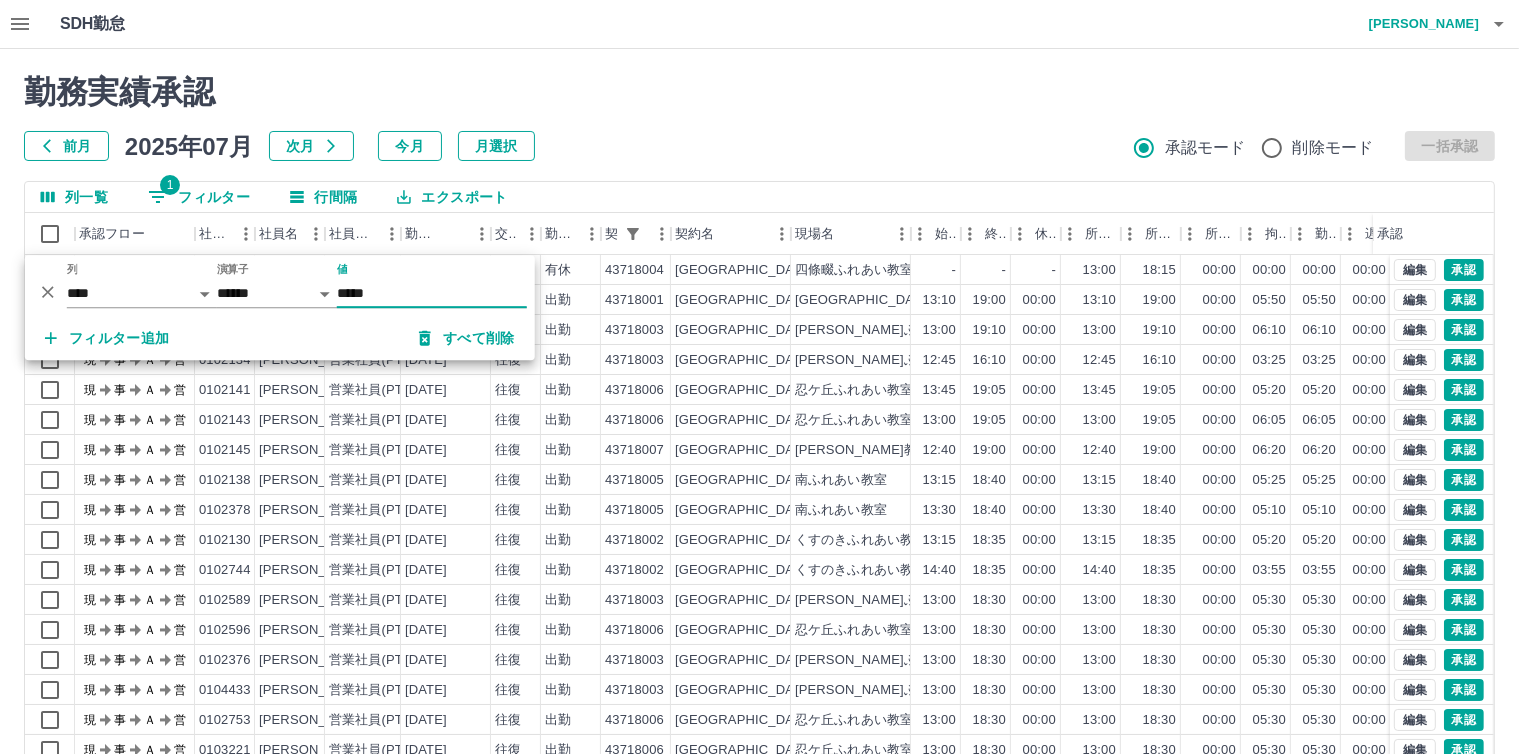type on "*****" 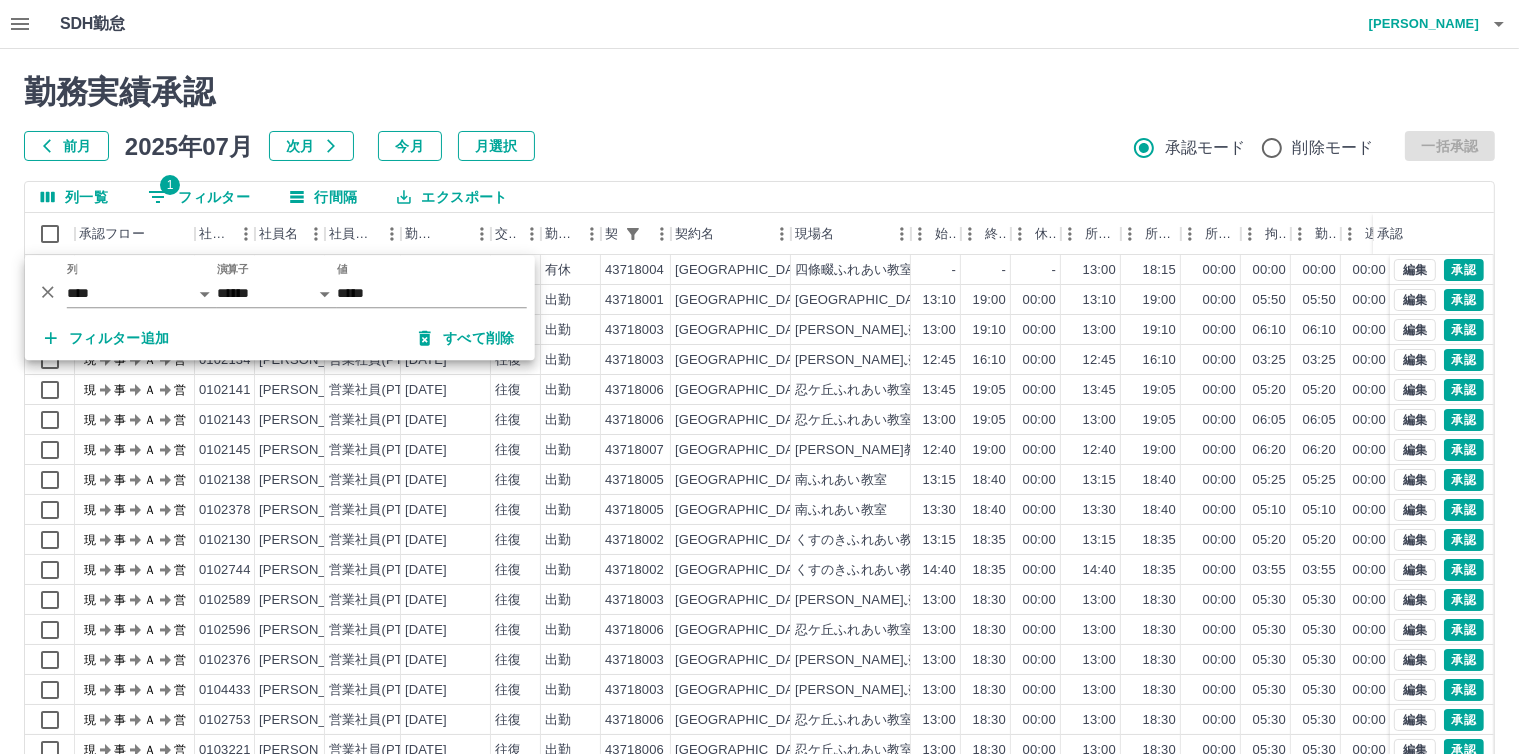 click on "勤務実績承認 前月 2025年07月 次月 今月 月選択 承認モード 削除モード 一括承認" at bounding box center [759, 117] 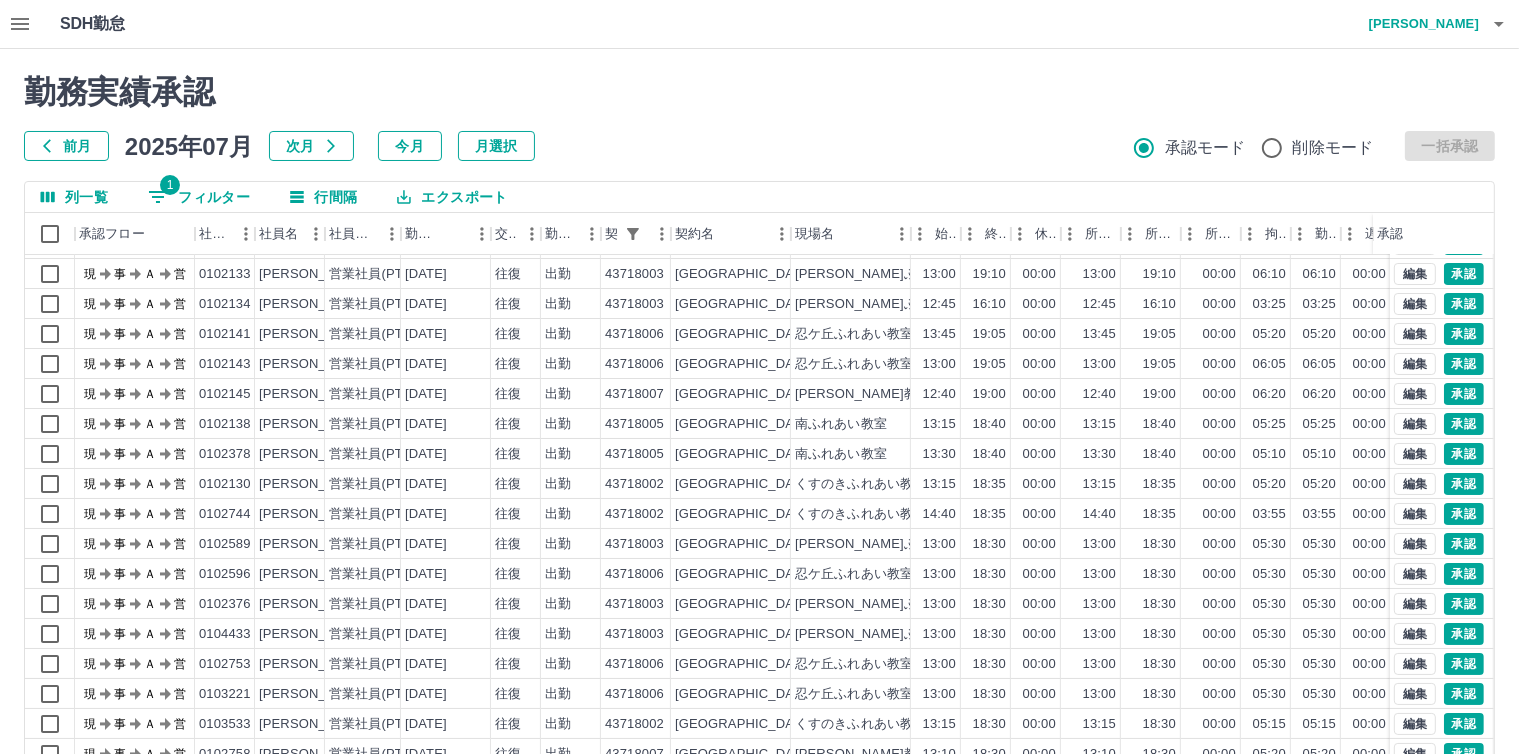 scroll, scrollTop: 104, scrollLeft: 0, axis: vertical 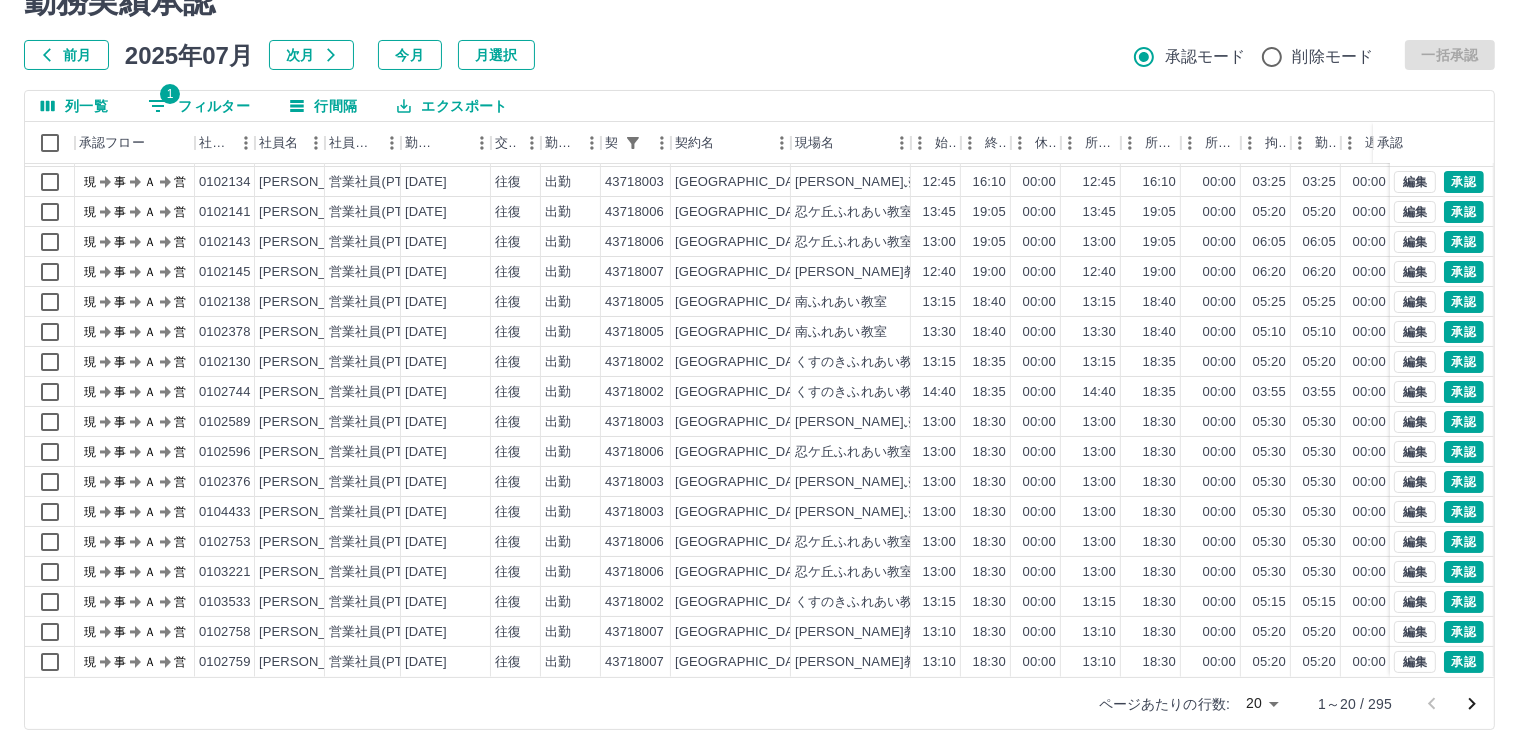 click on "SDH勤怠 [PERSON_NAME] 勤務実績承認 前月 [DATE] 次月 今月 月選択 承認モード 削除モード 一括承認 列一覧 1 フィルター 行間隔 エクスポート 承認フロー 社員番号 社員名 社員区分 勤務日 交通費 勤務区分 契約コード 契約名 現場名 始業 終業 休憩 所定開始 所定終業 所定休憩 拘束 勤務 遅刻等 コメント ステータス 承認 現 事 Ａ 営 0102268 [PERSON_NAME] 営業社員(PT契約) [DATE] 往復 出勤 43718001 [GEOGRAPHIC_DATA] [GEOGRAPHIC_DATA]学童事務所 13:10 19:00 00:00 13:10 19:00 00:00 05:50 05:50 00:00 現場責任者承認待 現 事 Ａ 営 0102133 [PERSON_NAME] 営業社員(PT契約) [DATE] 往復 出勤 43718003 [GEOGRAPHIC_DATA] [PERSON_NAME]ふれあい教室 13:00 19:10 00:00 13:00 19:10 00:00 06:10 06:10 00:00 現場責任者承認待 現 事 Ａ 営 0102134 [PERSON_NAME] 営業社員(PT契約) [DATE] 往復 出勤 43718003 [GEOGRAPHIC_DATA] [PERSON_NAME]ふれあい教室 12:45 16:10 00:00 20" at bounding box center [759, 331] 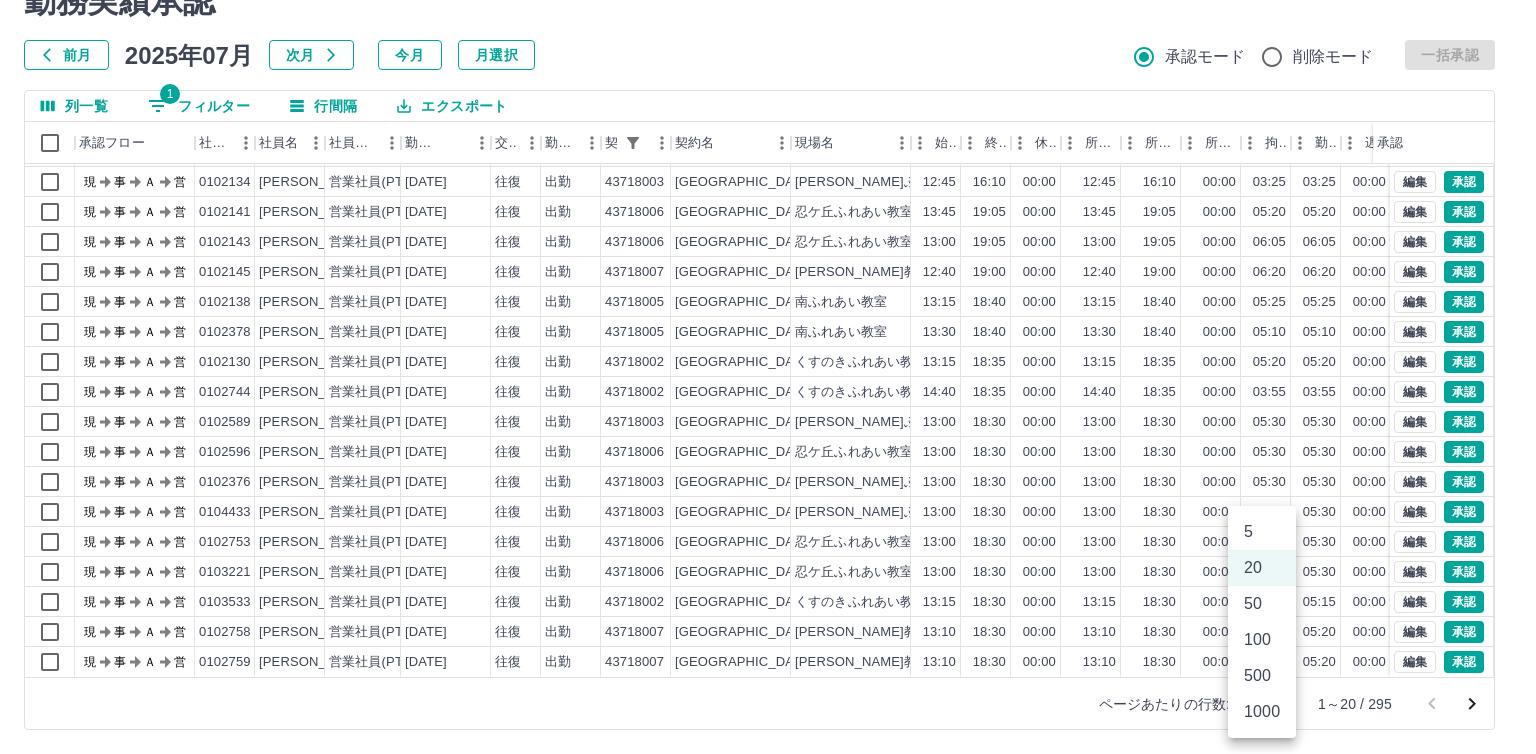 click on "500" at bounding box center (1262, 676) 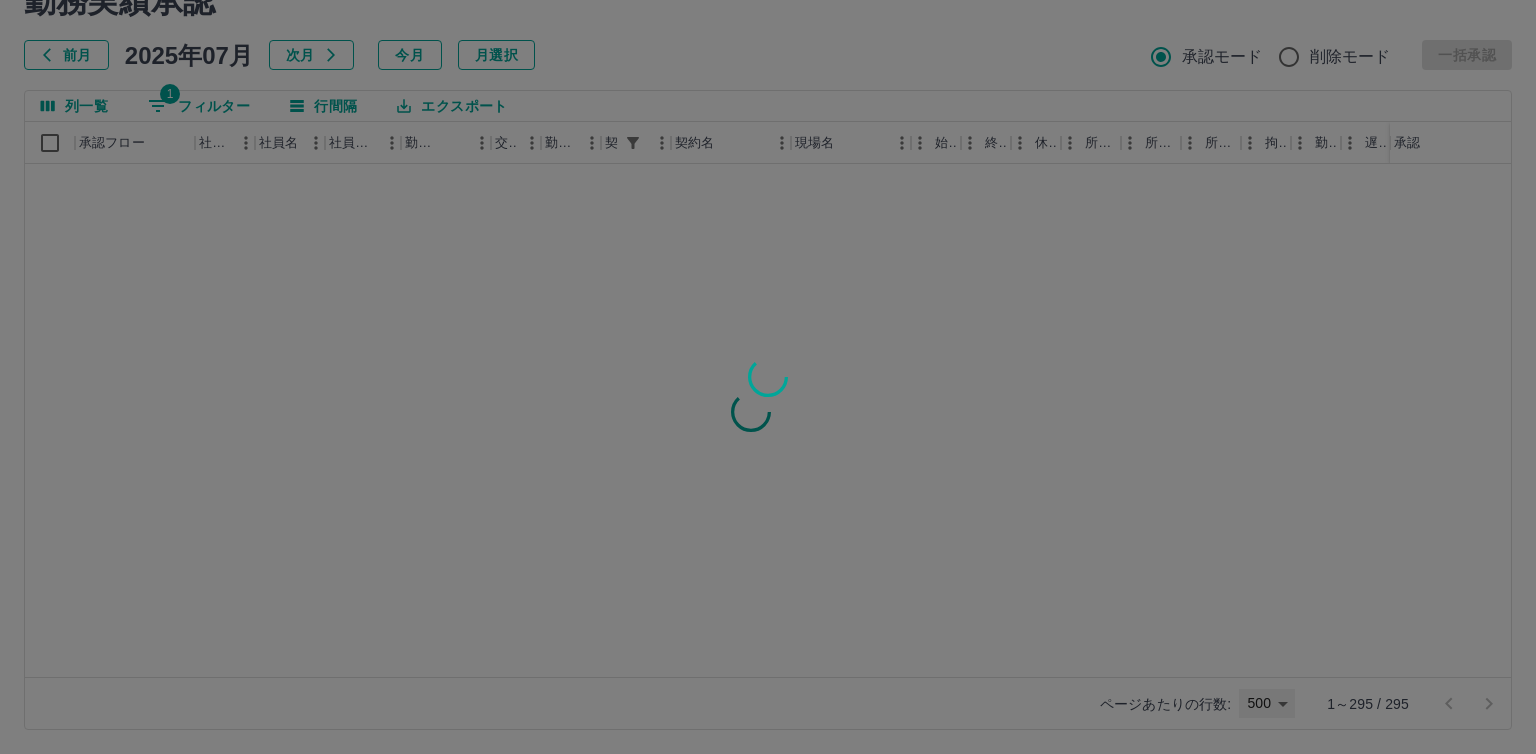 type on "***" 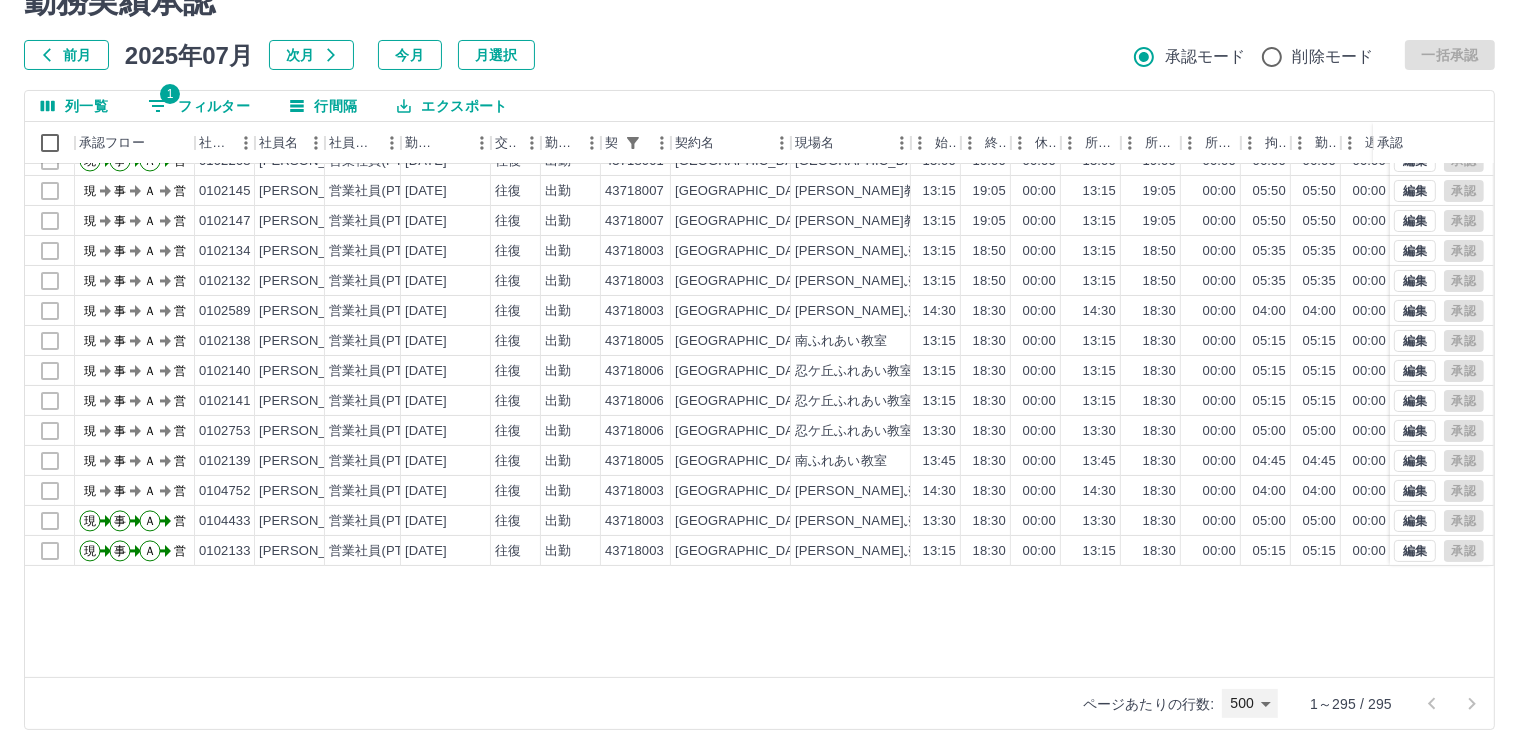 scroll, scrollTop: 7653, scrollLeft: 0, axis: vertical 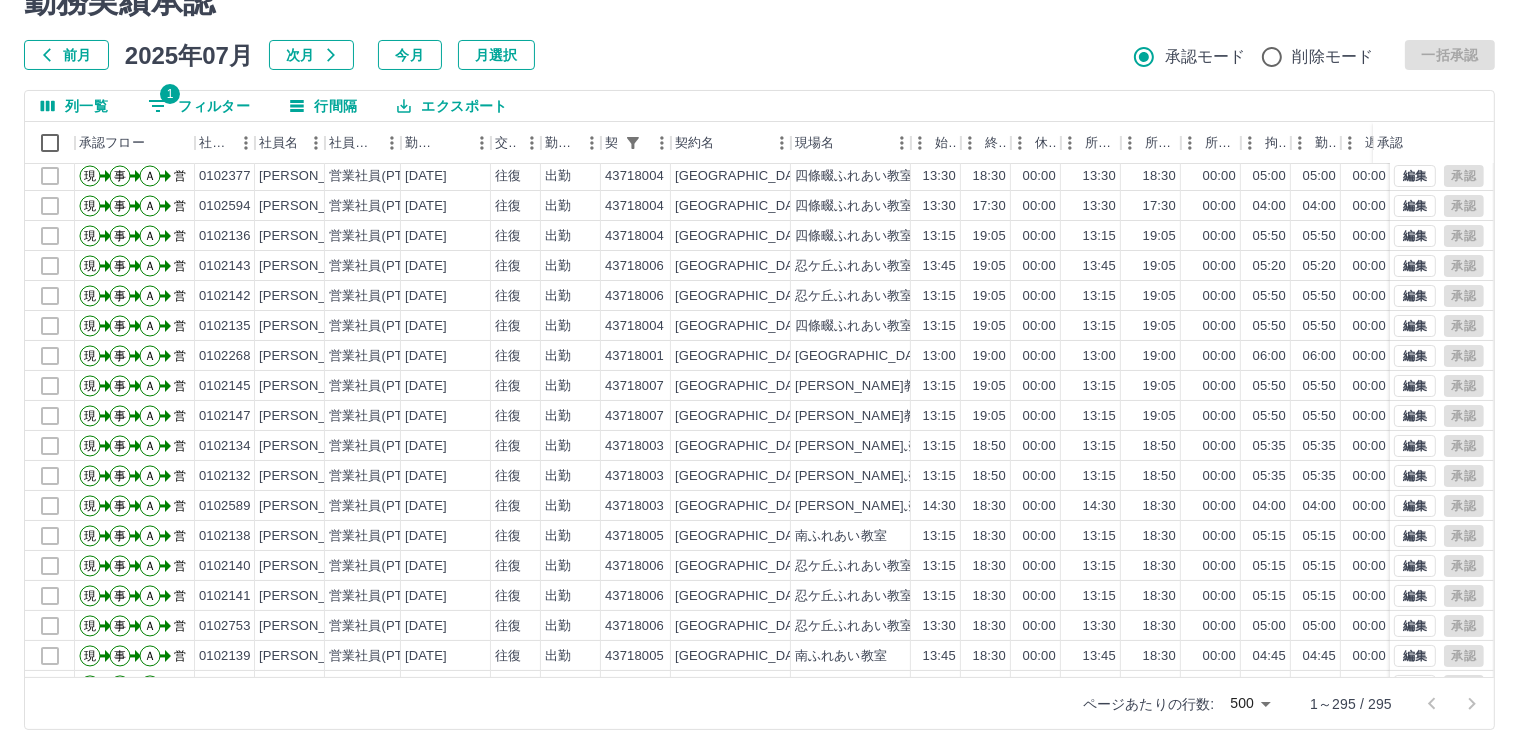click on "1 フィルター" at bounding box center (199, 106) 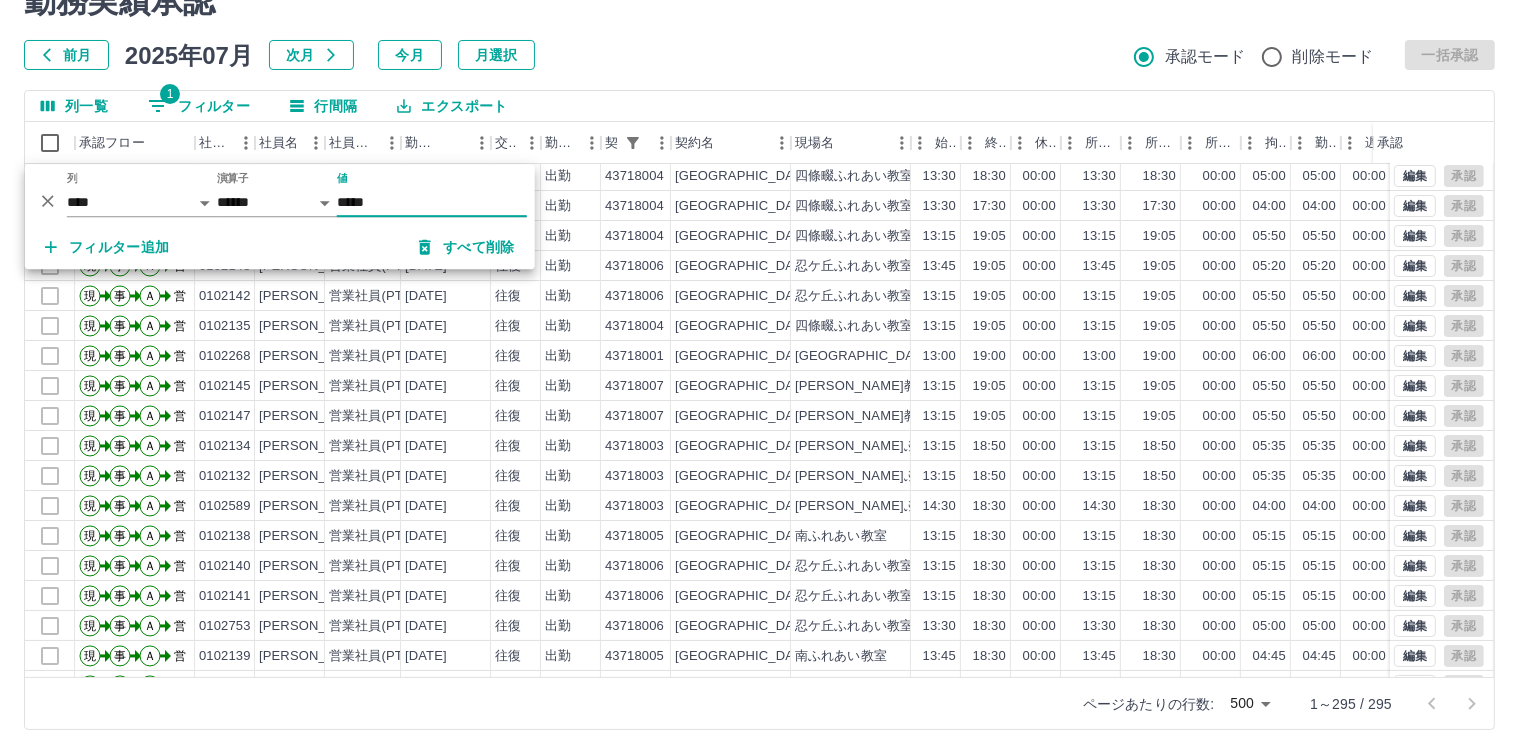click on "フィルター追加" at bounding box center [107, 247] 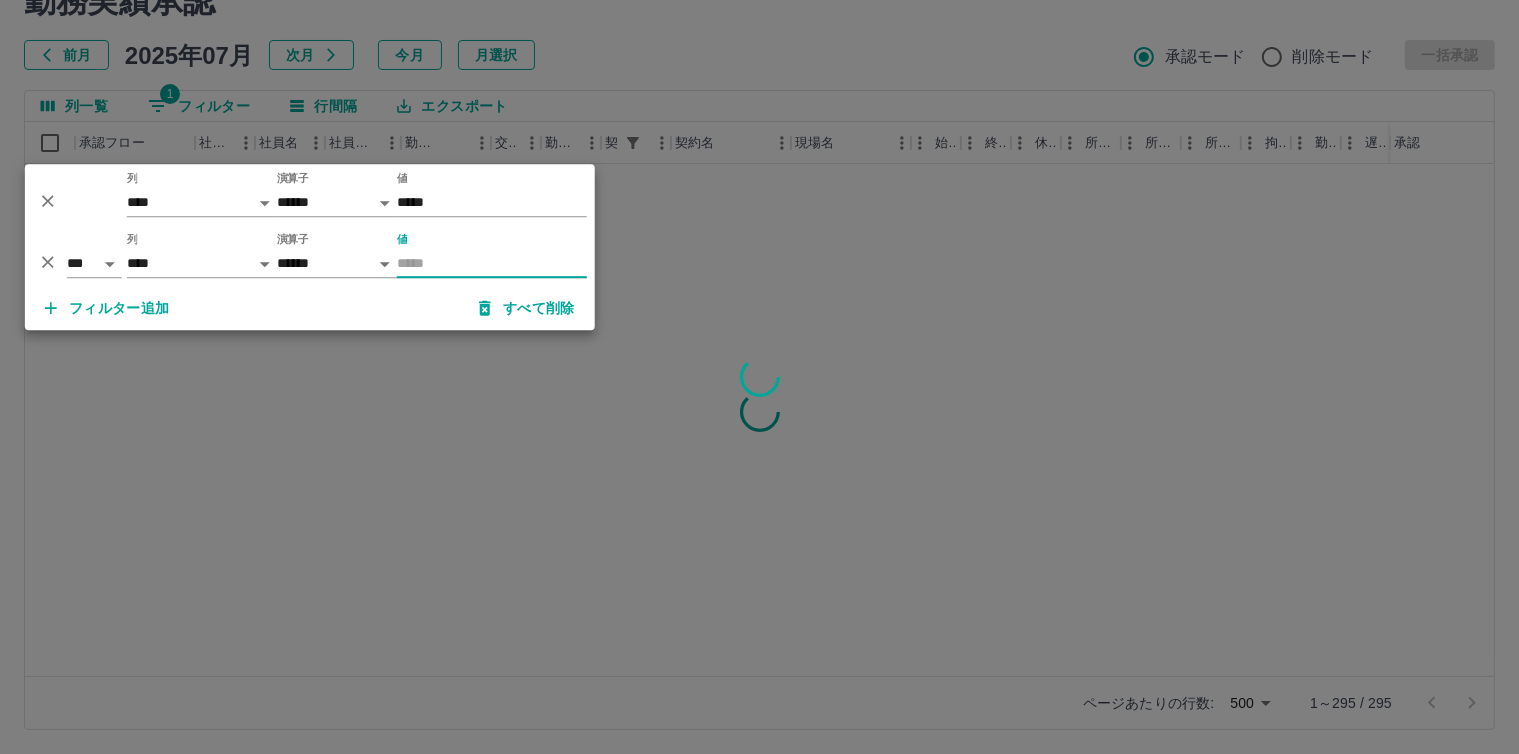 scroll, scrollTop: 0, scrollLeft: 0, axis: both 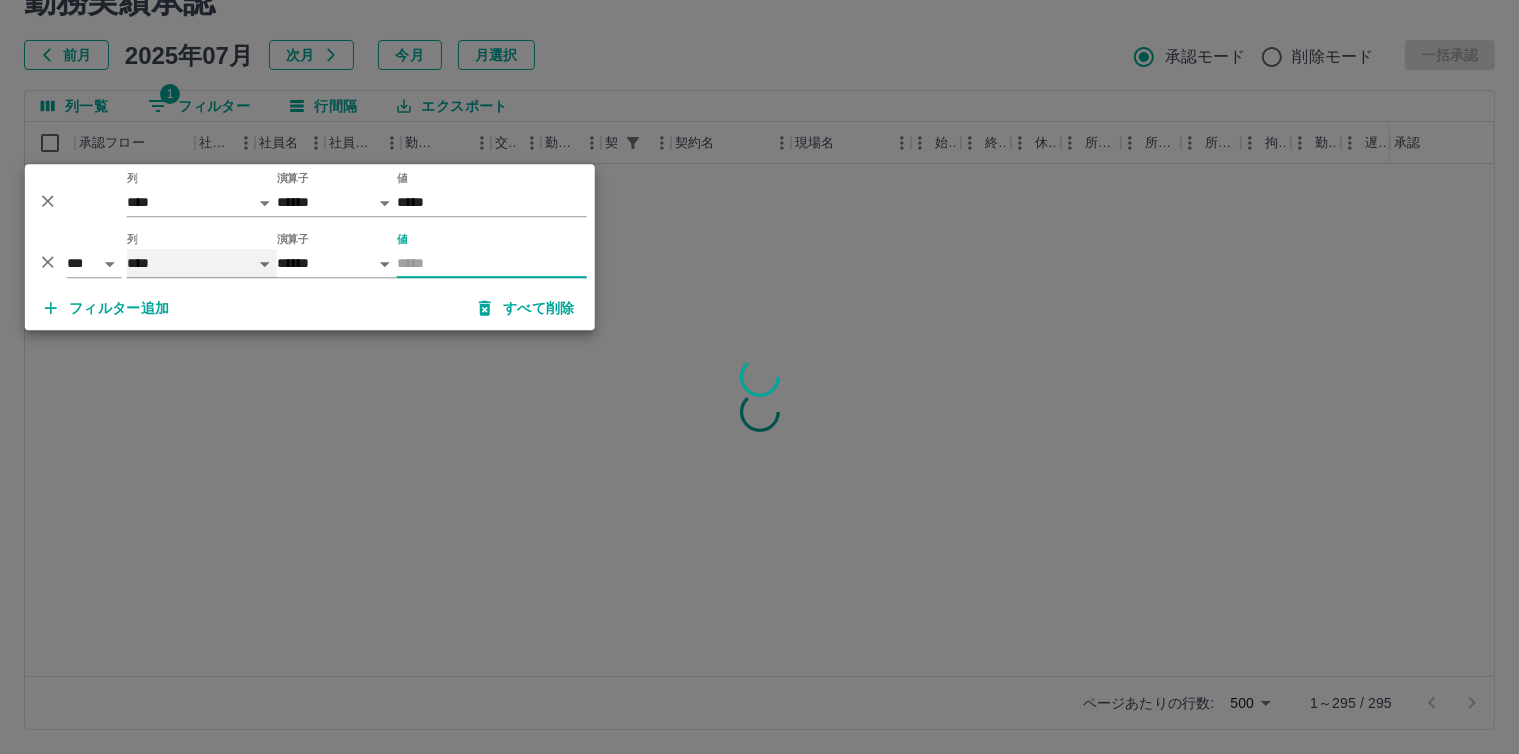 click on "**** *** **** *** *** **** ***** *** *** ** ** ** **** **** **** ** ** *** **** *****" at bounding box center (202, 263) 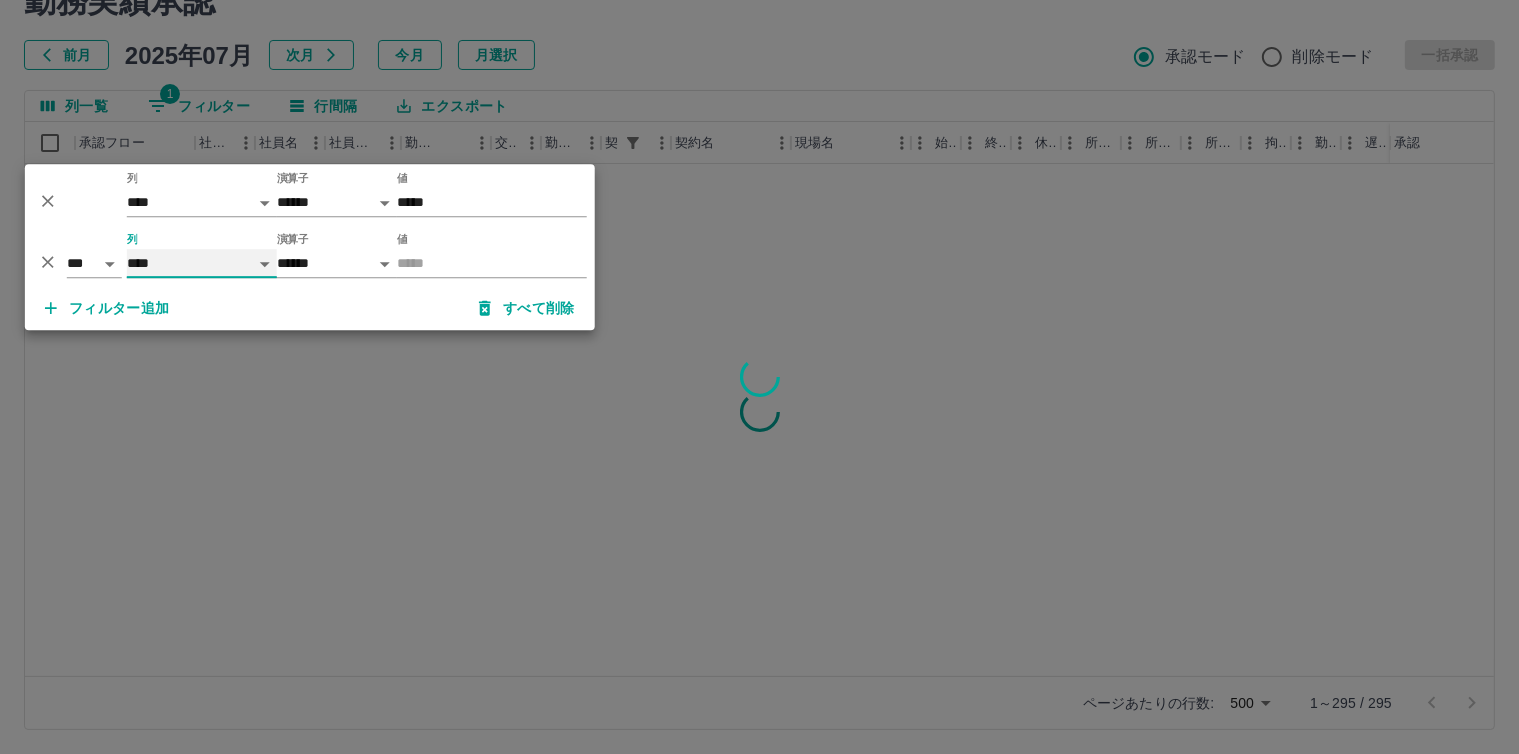 click on "**** *** **** *** *** **** ***** *** *** ** ** ** **** **** **** ** ** *** **** *****" at bounding box center [202, 263] 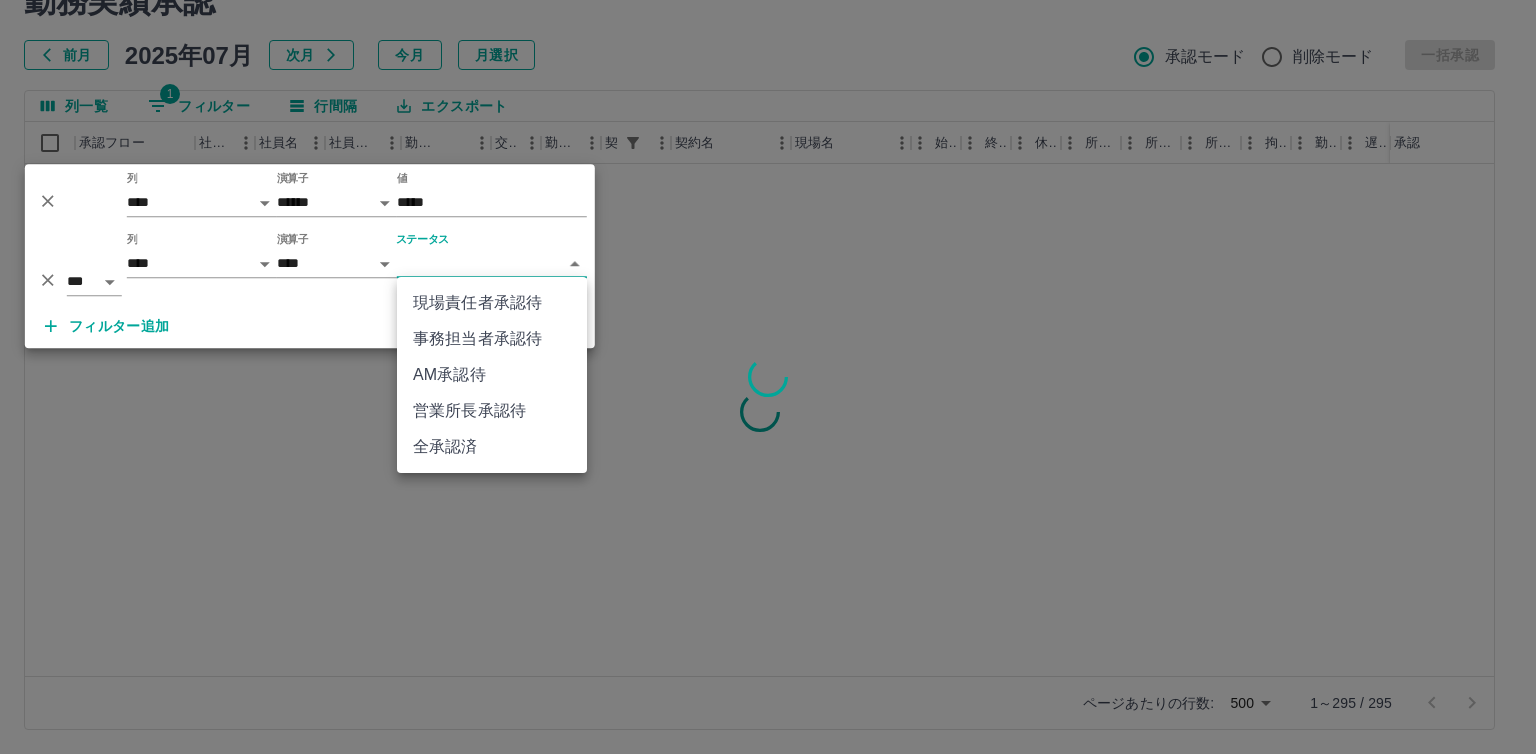 click on "SDH勤怠 堤　里乃花 勤務実績承認 前月 2025年07月 次月 今月 月選択 承認モード 削除モード 一括承認 列一覧 1 フィルター 行間隔 エクスポート 承認フロー 社員番号 社員名 社員区分 勤務日 交通費 勤務区分 契約コード 契約名 現場名 始業 終業 休憩 所定開始 所定終業 所定休憩 拘束 勤務 遅刻等 コメント ステータス 承認 ページあたりの行数: 500 *** 1～295 / 295 SDH勤怠 *** ** 列 **** *** **** *** *** **** ***** *** *** ** ** ** **** **** **** ** ** *** **** ***** 演算子 ****** ******* 値 ***** *** ** 列 **** *** **** *** *** **** ***** *** *** ** ** ** **** **** **** ** ** *** **** ***** 演算子 **** ****** ステータス ​ ********* フィルター追加 すべて削除 現場責任者承認待 事務担当者承認待 AM承認待 営業所長承認待 全承認済" at bounding box center (768, 331) 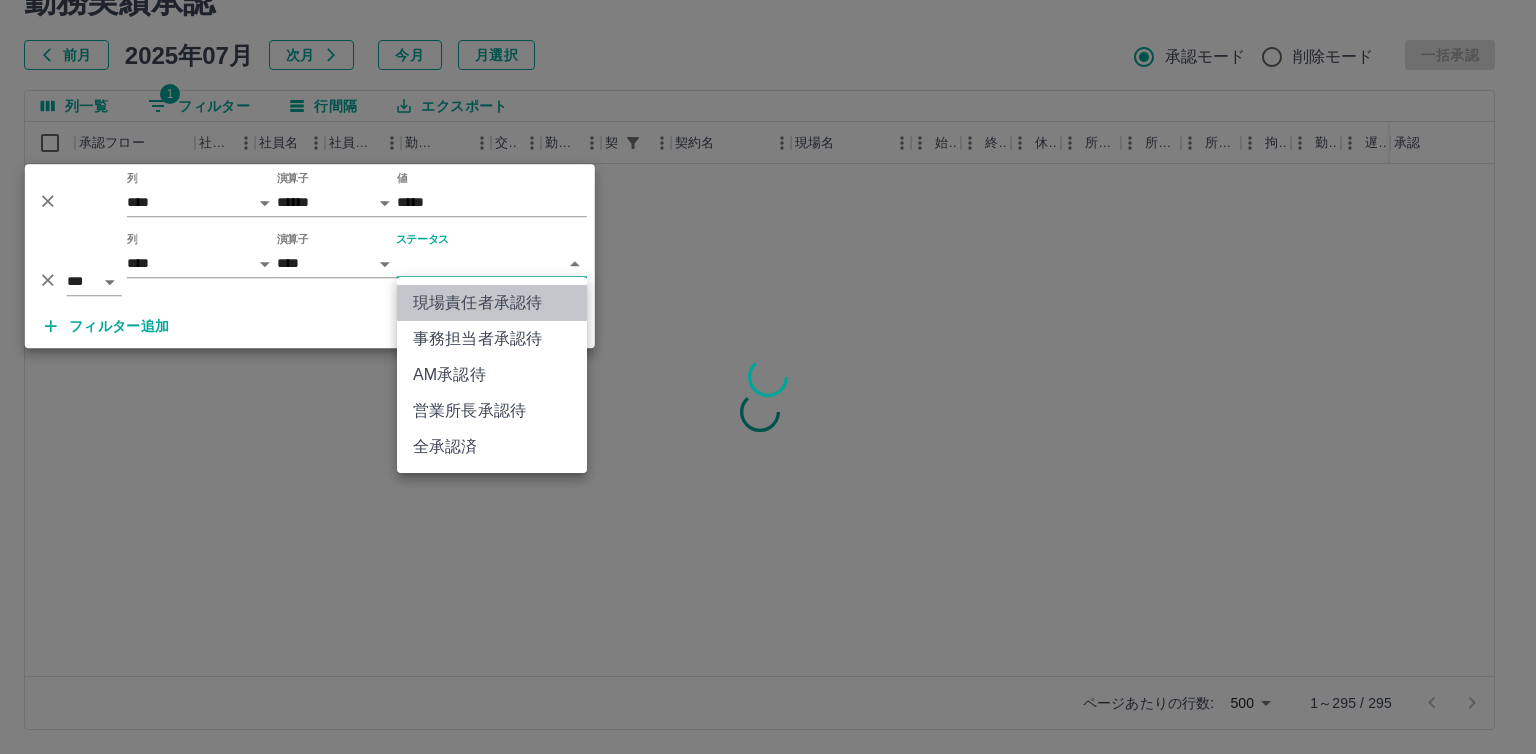 click on "現場責任者承認待" at bounding box center (492, 303) 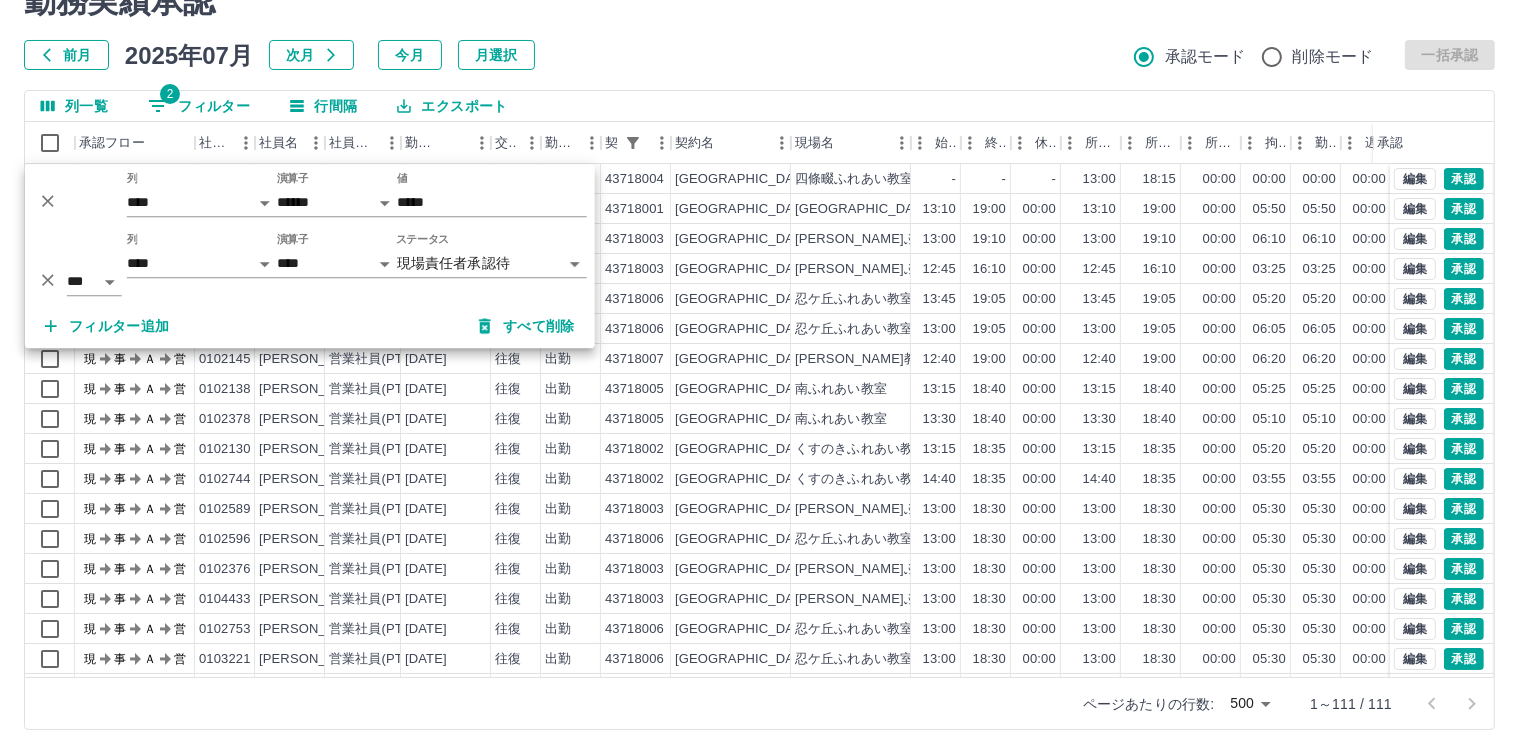 drag, startPoint x: 757, startPoint y: 20, endPoint x: 752, endPoint y: 43, distance: 23.537205 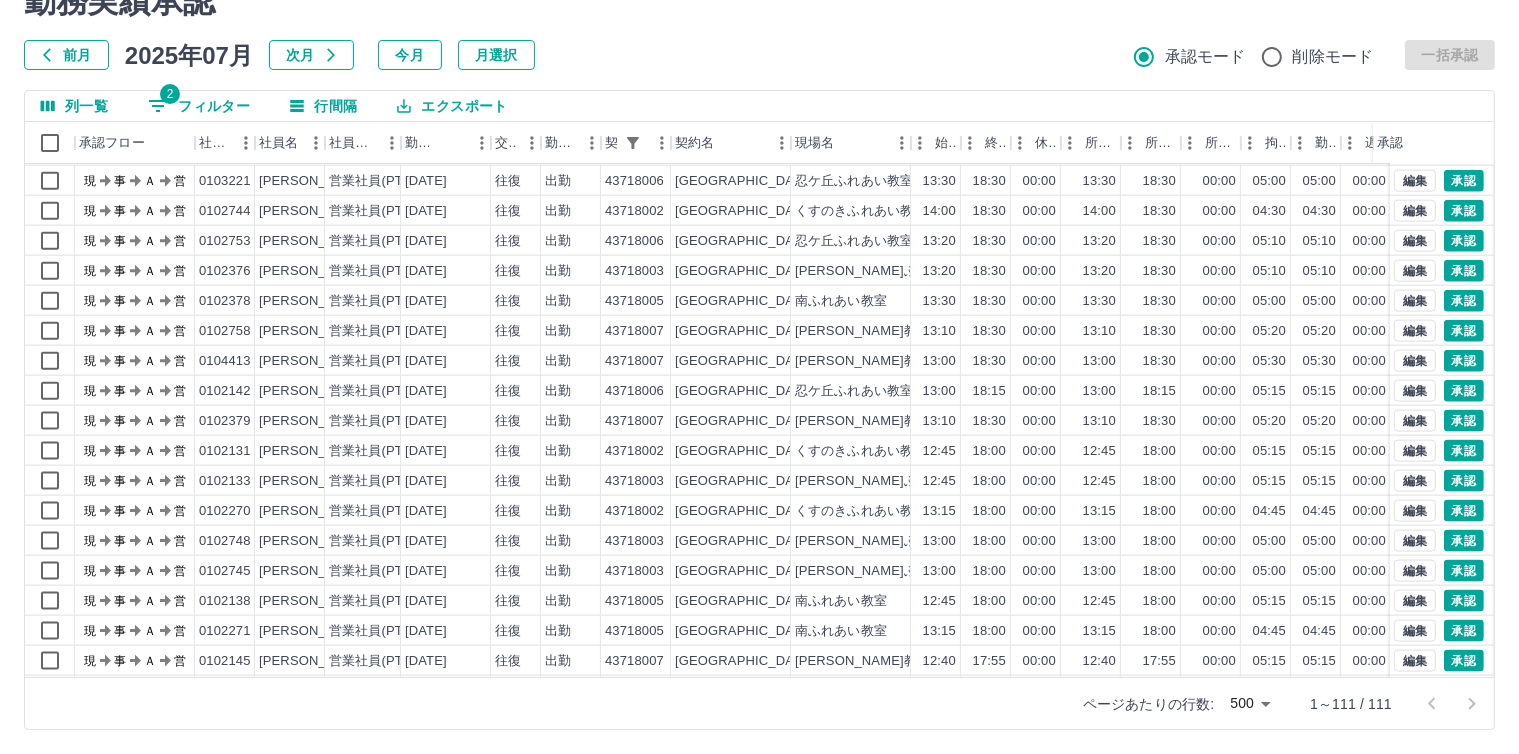 scroll, scrollTop: 2833, scrollLeft: 0, axis: vertical 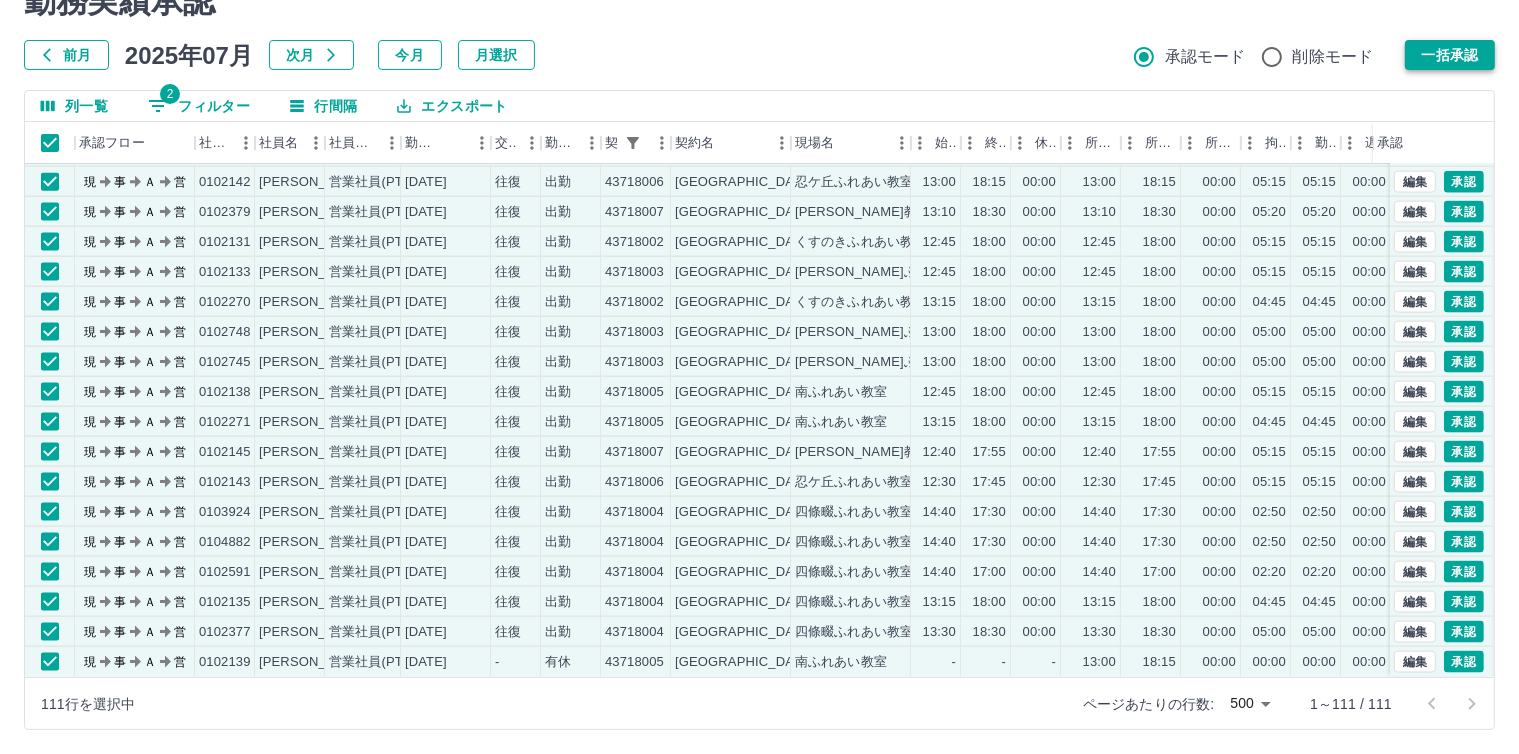 click on "一括承認" at bounding box center [1450, 55] 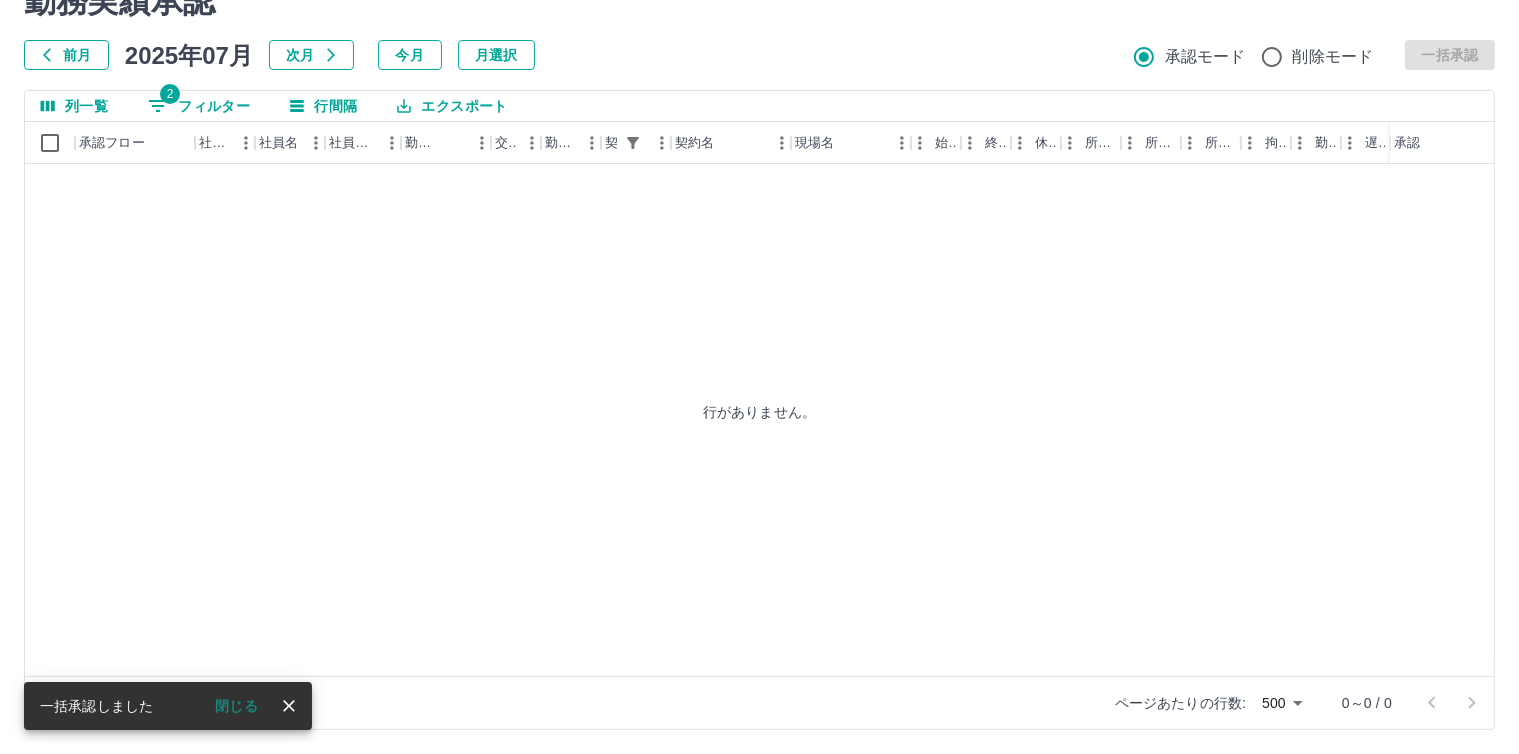 scroll, scrollTop: 0, scrollLeft: 0, axis: both 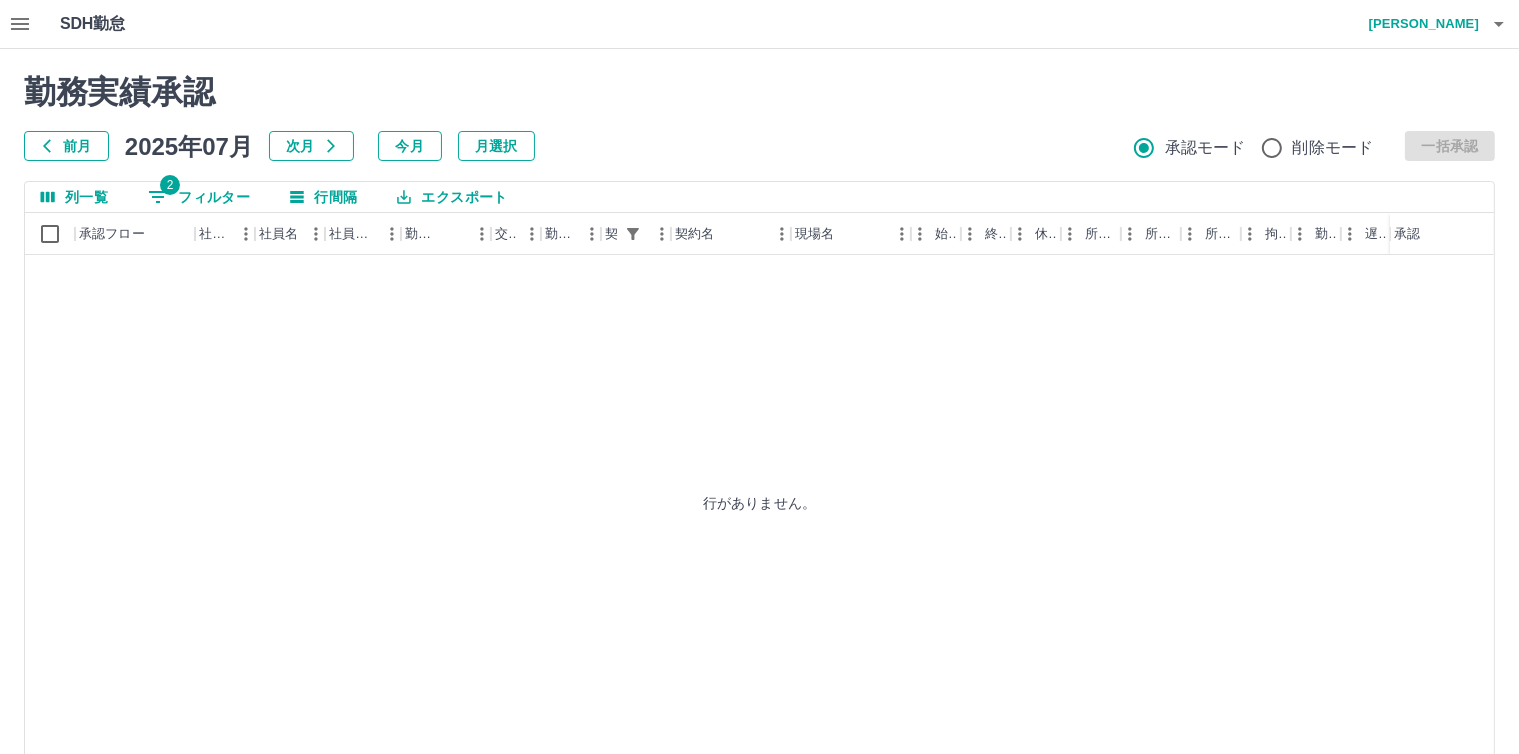 click 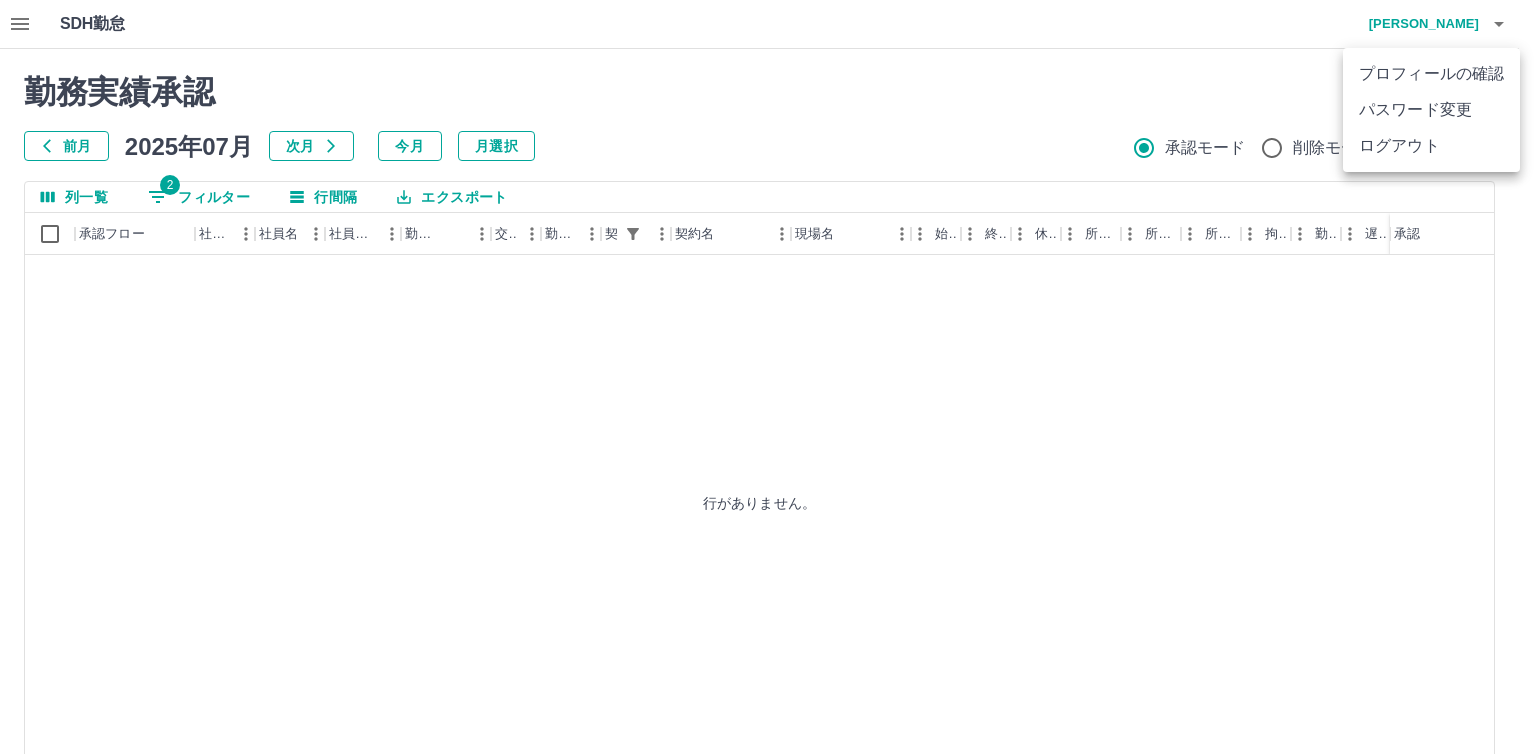 click on "ログアウト" at bounding box center [1431, 146] 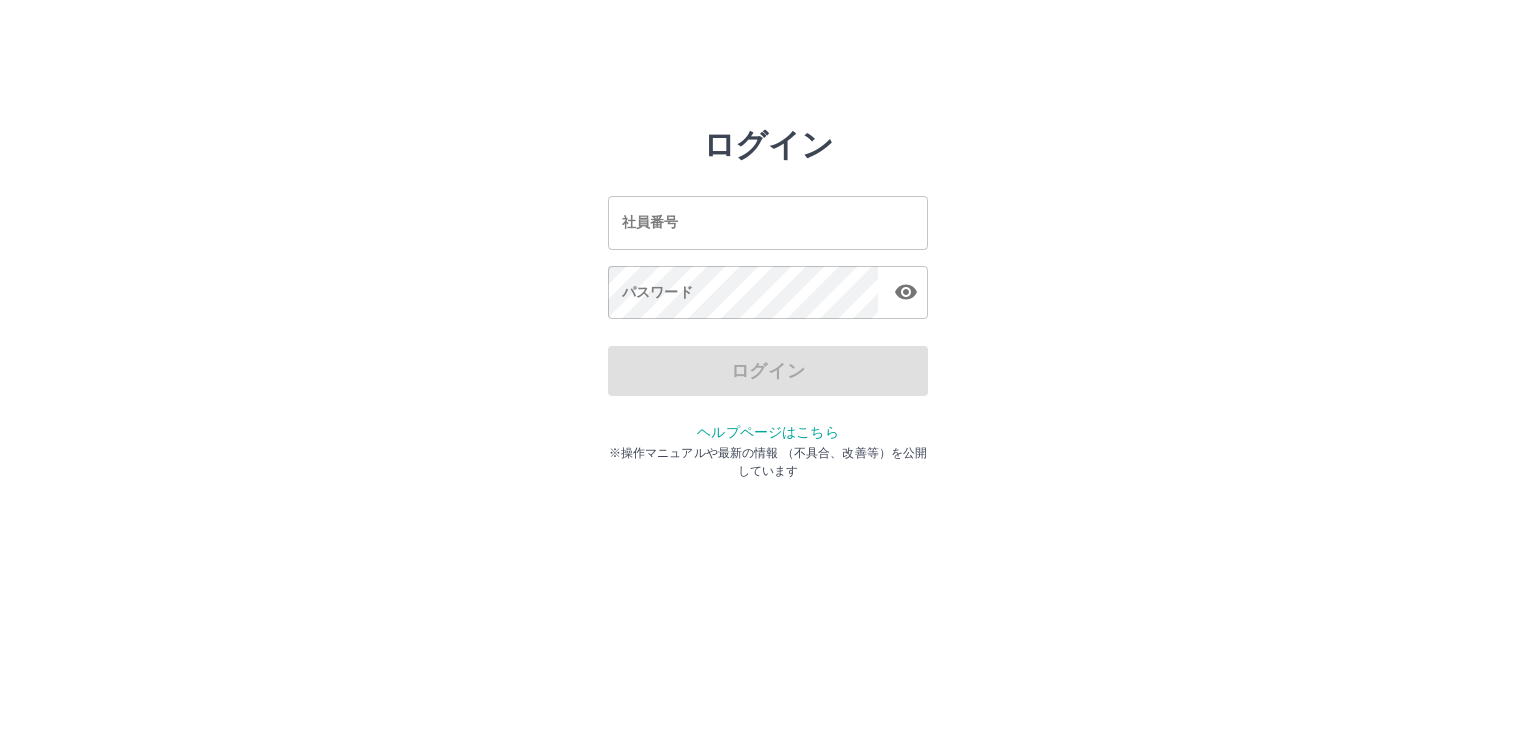 scroll, scrollTop: 0, scrollLeft: 0, axis: both 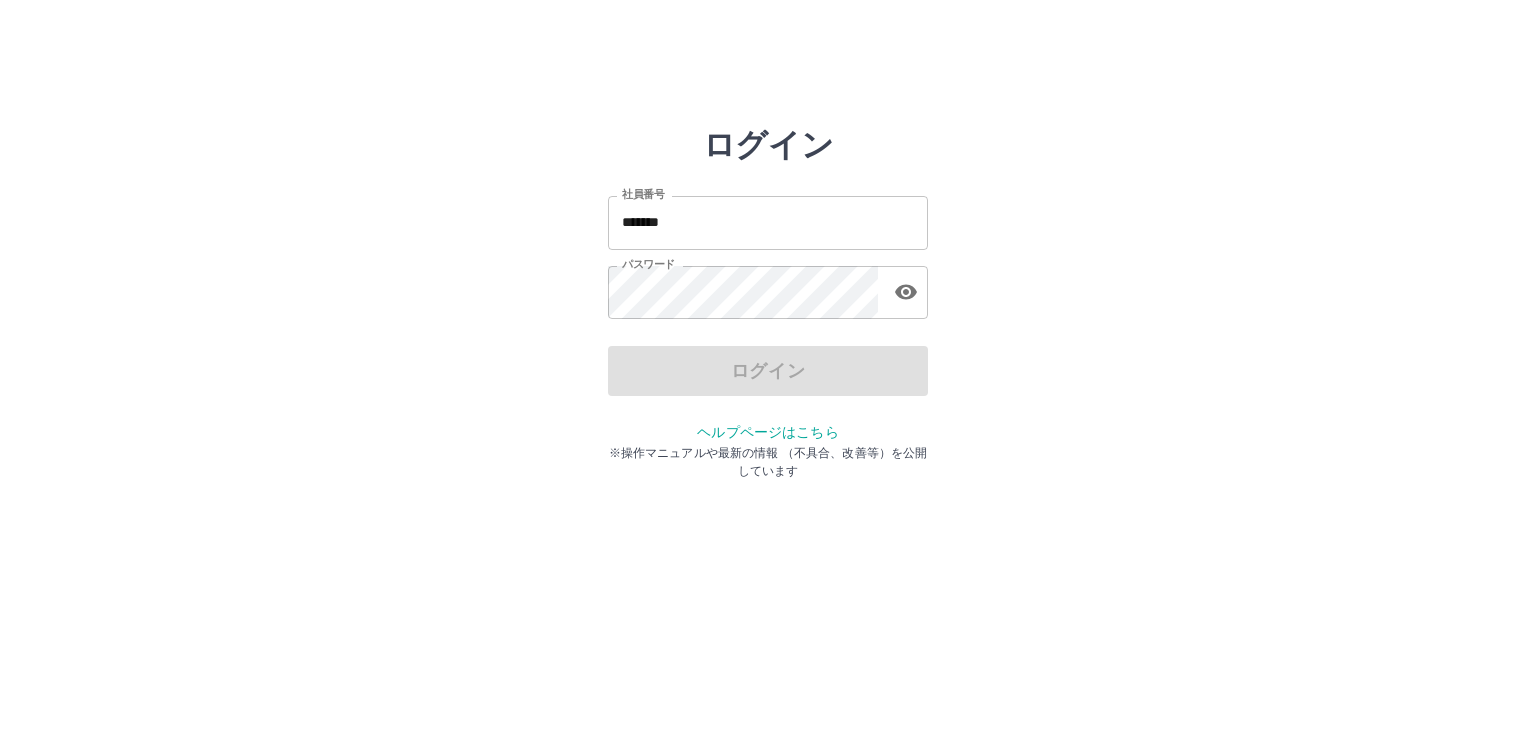 drag, startPoint x: 709, startPoint y: 217, endPoint x: 761, endPoint y: 229, distance: 53.366657 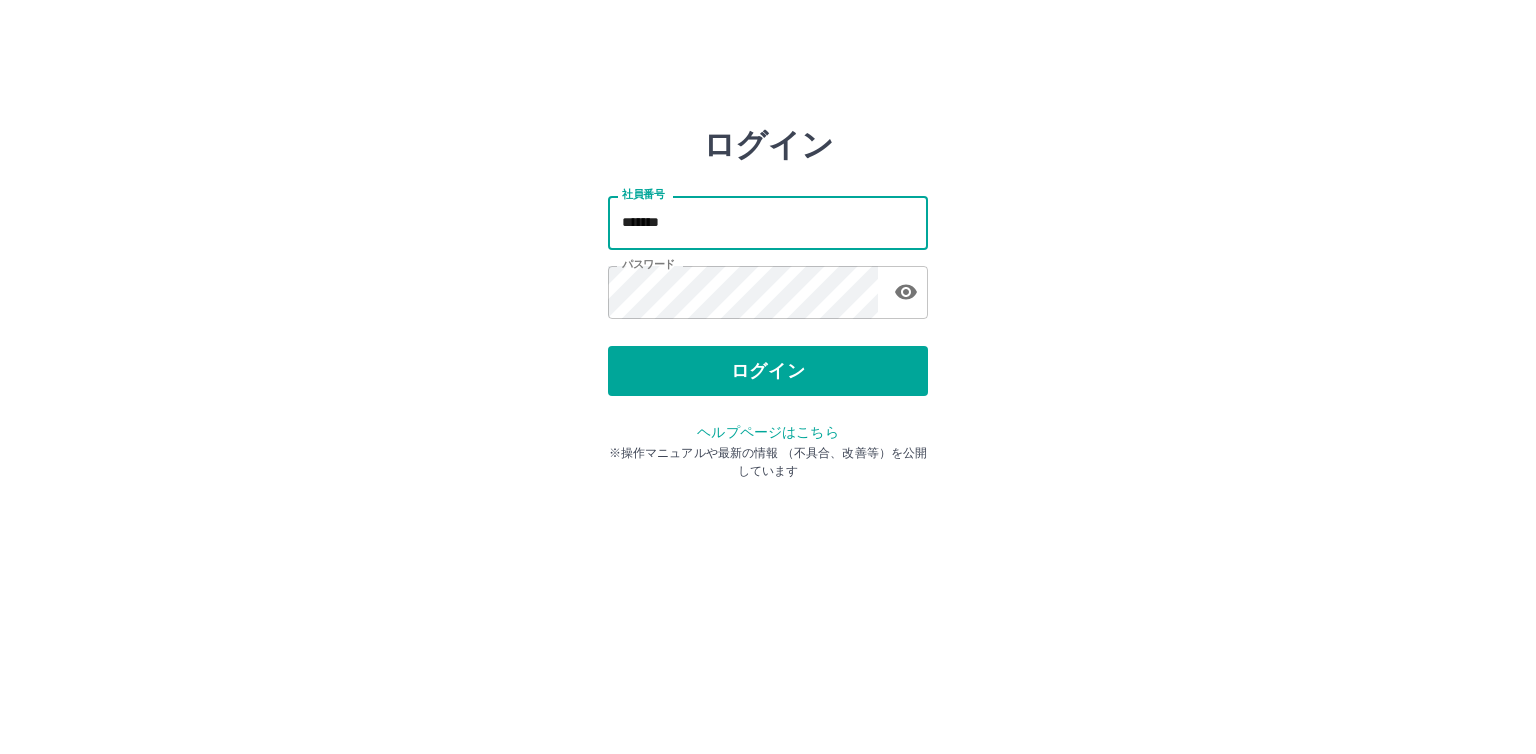 click on "*******" at bounding box center [768, 222] 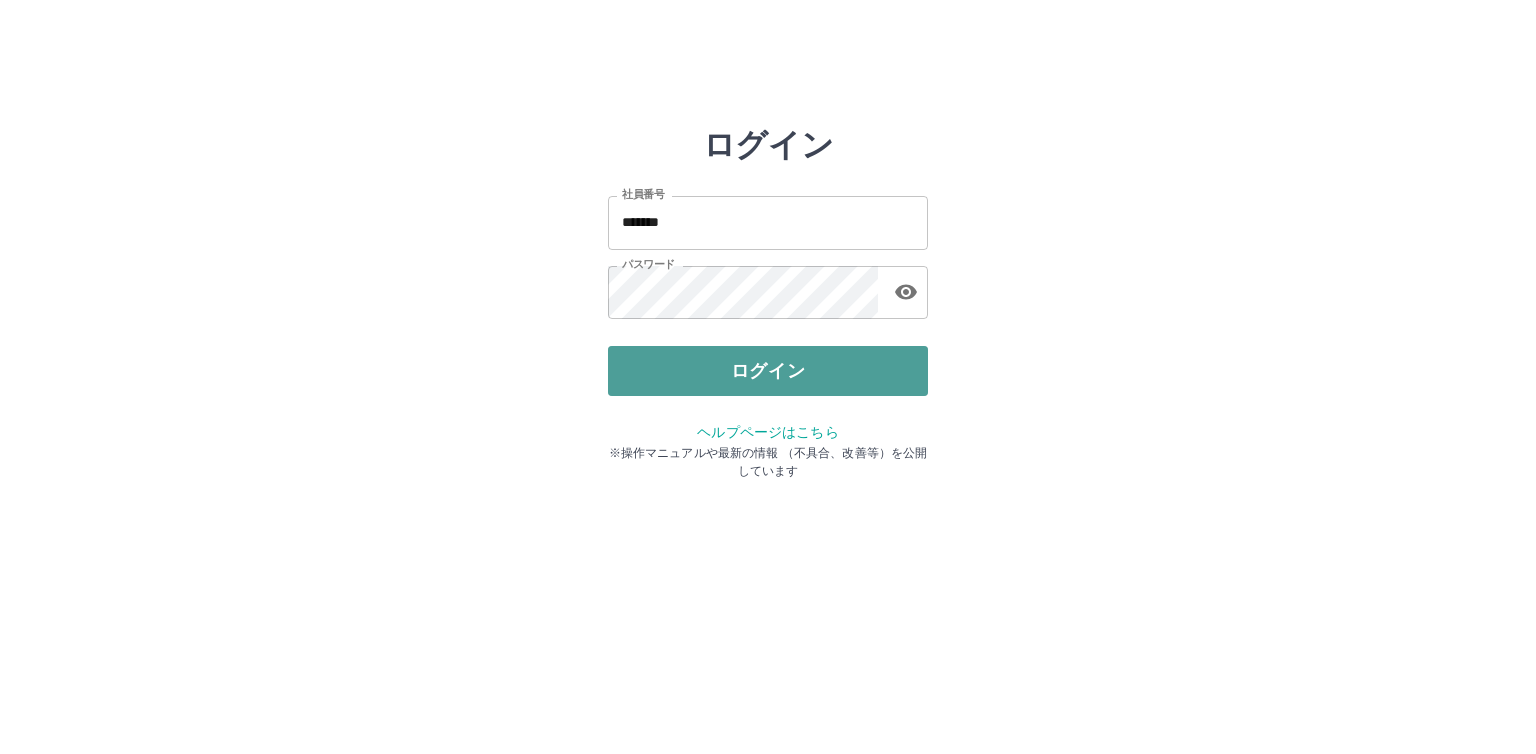 click on "ログイン" at bounding box center [768, 371] 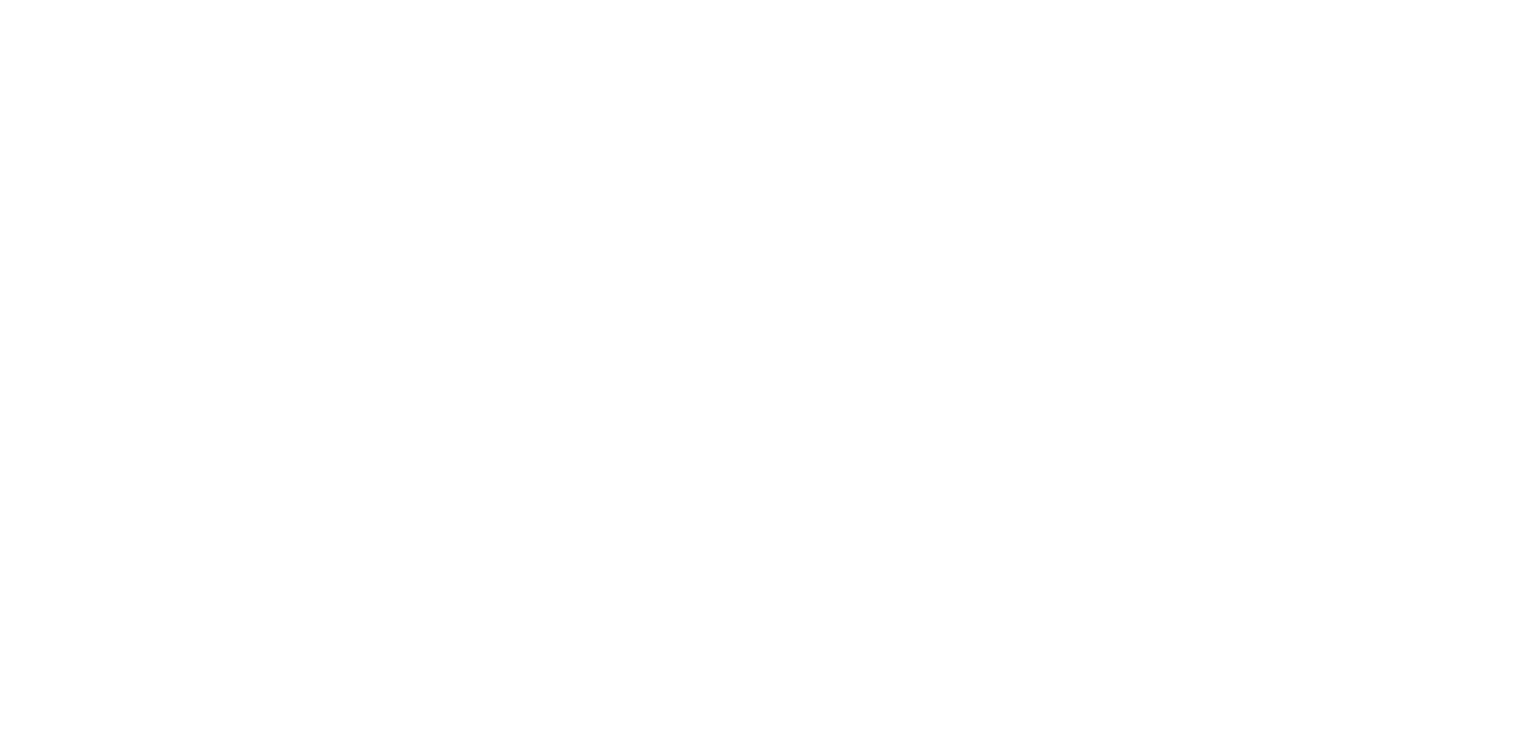 scroll, scrollTop: 0, scrollLeft: 0, axis: both 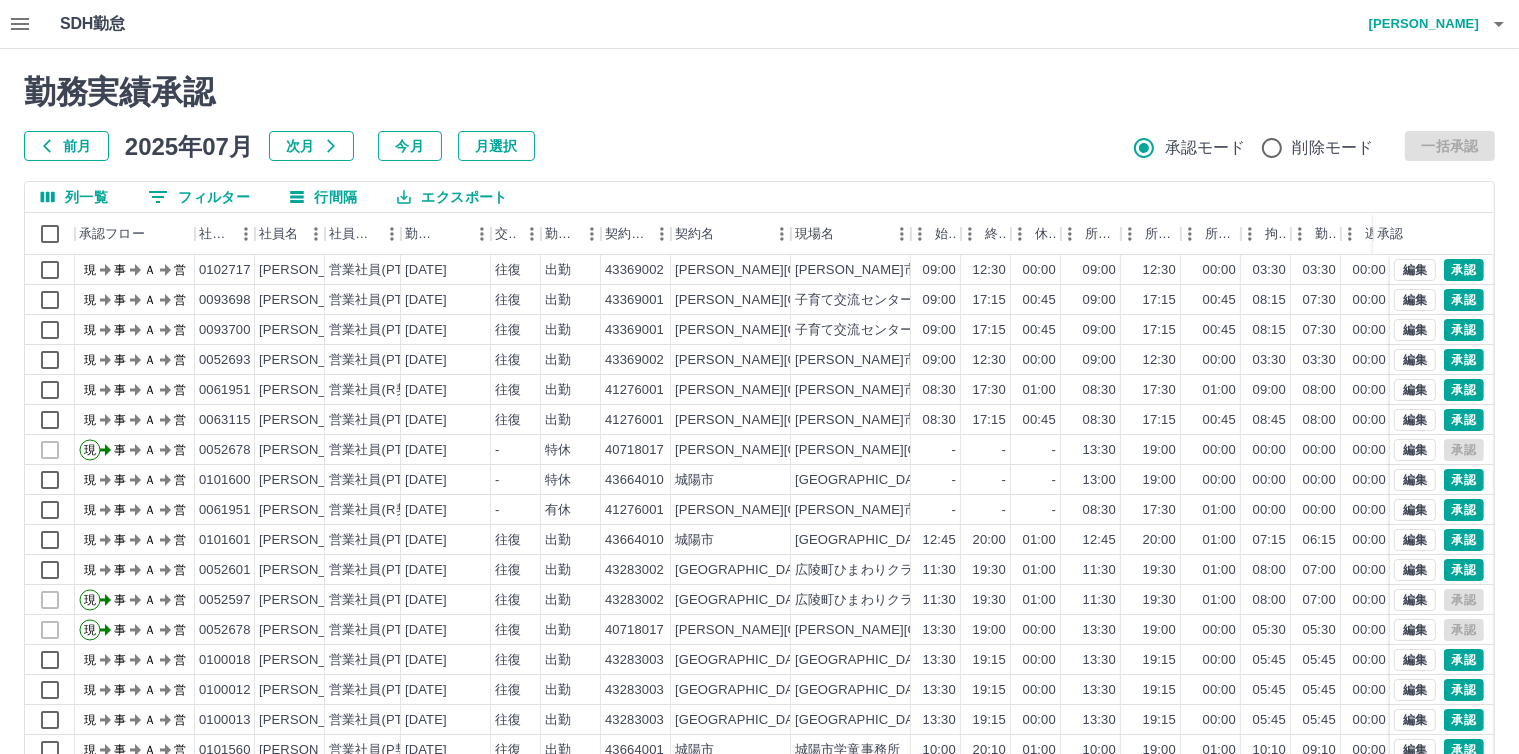 click on "0 フィルター" at bounding box center [199, 197] 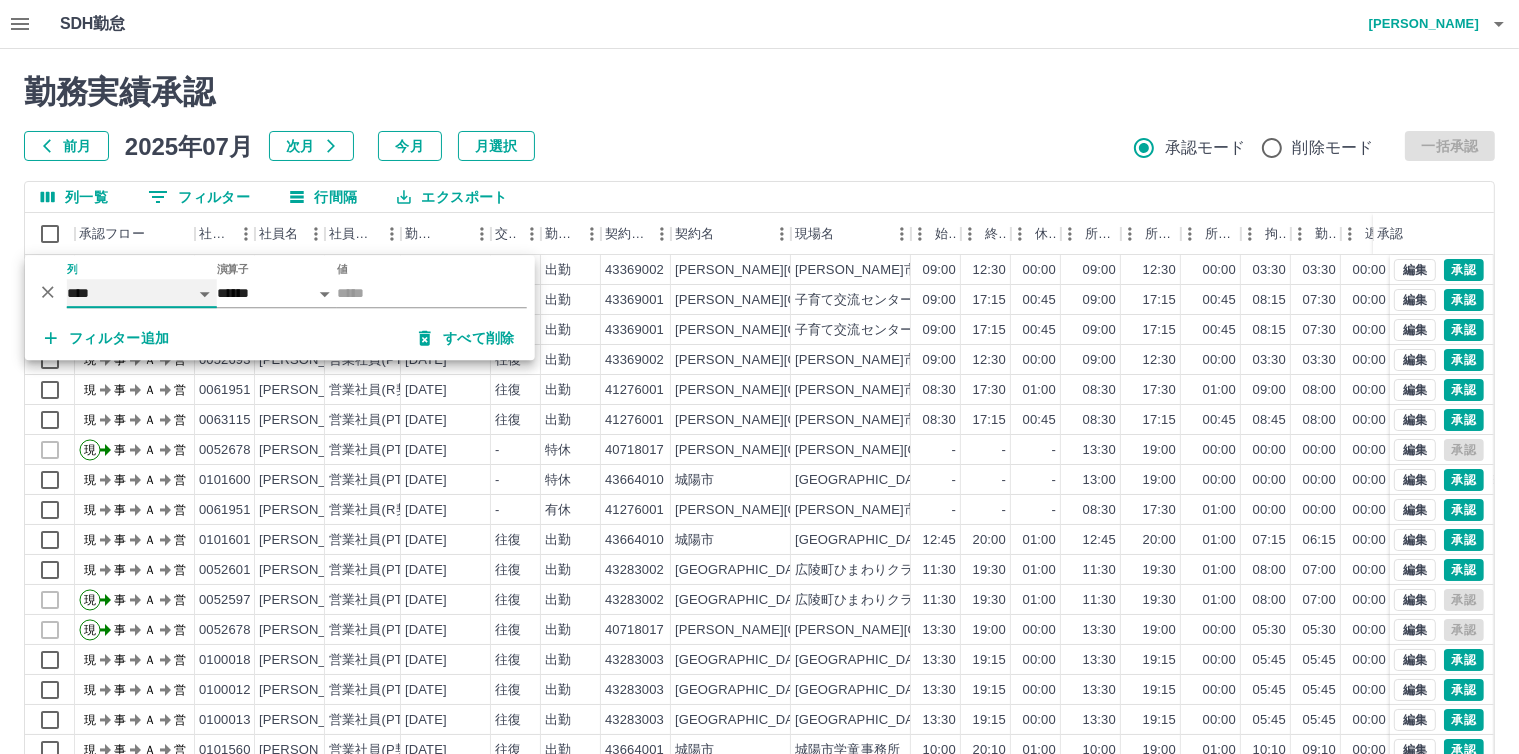 click on "**** *** **** *** *** **** ***** *** *** ** ** ** **** **** **** ** ** *** **** *****" at bounding box center [142, 293] 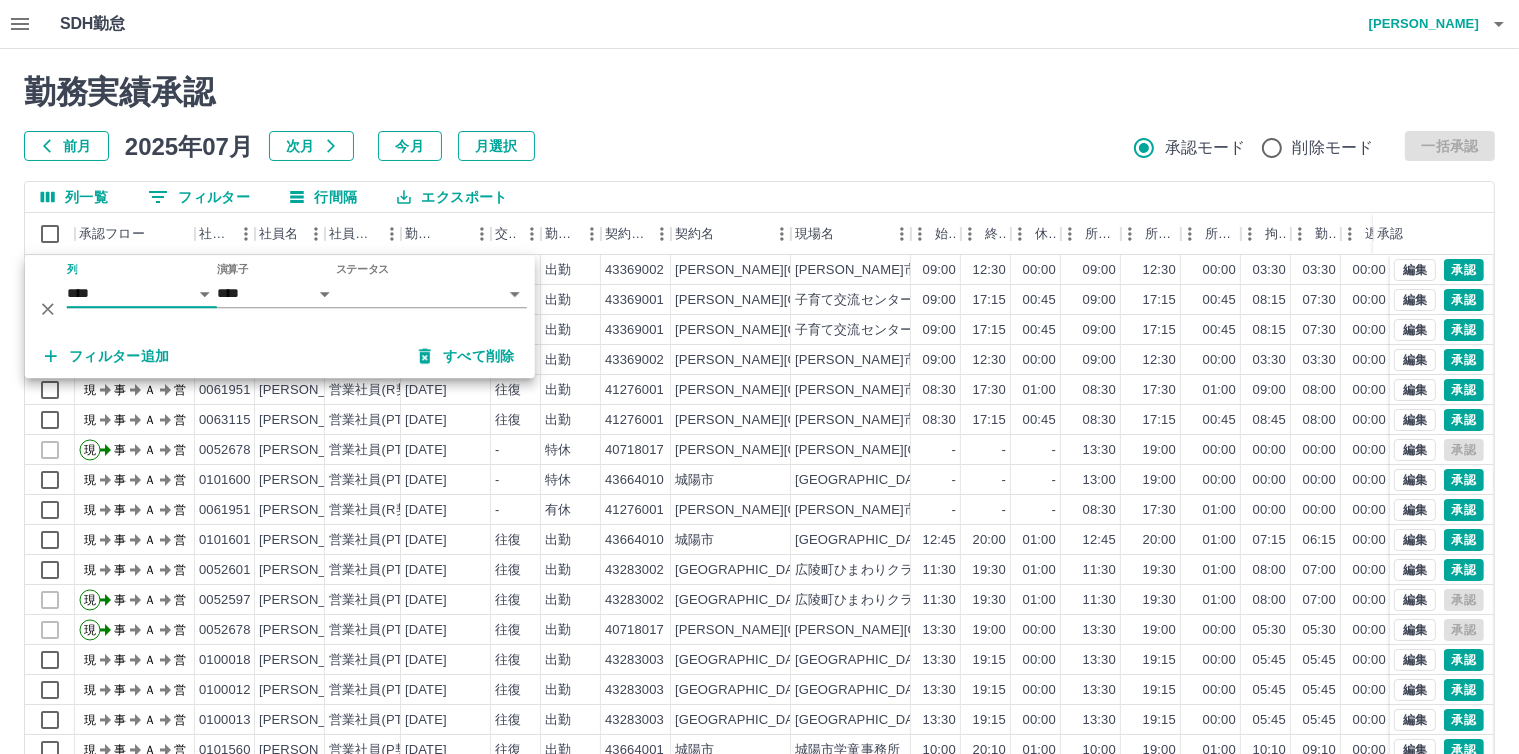 click on "SDH勤怠 [PERSON_NAME] 勤務実績承認 前月 [DATE] 次月 今月 月選択 承認モード 削除モード 一括承認 列一覧 0 フィルター 行間隔 エクスポート 承認フロー 社員番号 社員名 社員区分 勤務日 交通費 勤務区分 契約コード 契約名 現場名 始業 終業 休憩 所定開始 所定終業 所定休憩 拘束 勤務 遅刻等 コメント ステータス 承認 現 事 Ａ 営 0102717 [PERSON_NAME] 営業社員(PT契約) [DATE] 往復 出勤 43369002 [PERSON_NAME][GEOGRAPHIC_DATA] [PERSON_NAME][GEOGRAPHIC_DATA]育て支援センター 09:00 12:30 00:00 09:00 12:30 00:00 03:30 03:30 00:00 現場責任者承認待 現 事 Ａ 営 0093698 [PERSON_NAME] 営業社員(PT契約) [DATE] 往復 出勤 43369001 [PERSON_NAME][GEOGRAPHIC_DATA] 子育て交流センター「おうちのこうえん」 09:00 17:15 00:45 09:00 17:15 00:45 08:15 07:30 00:00 現場責任者承認待 現 事 Ａ 営 0093700 [PERSON_NAME] 営業社員(PT契約) [DATE] 往復 出勤 43369001 [PERSON_NAME][GEOGRAPHIC_DATA] 09:00 17:15 00:45 現" at bounding box center (759, 422) 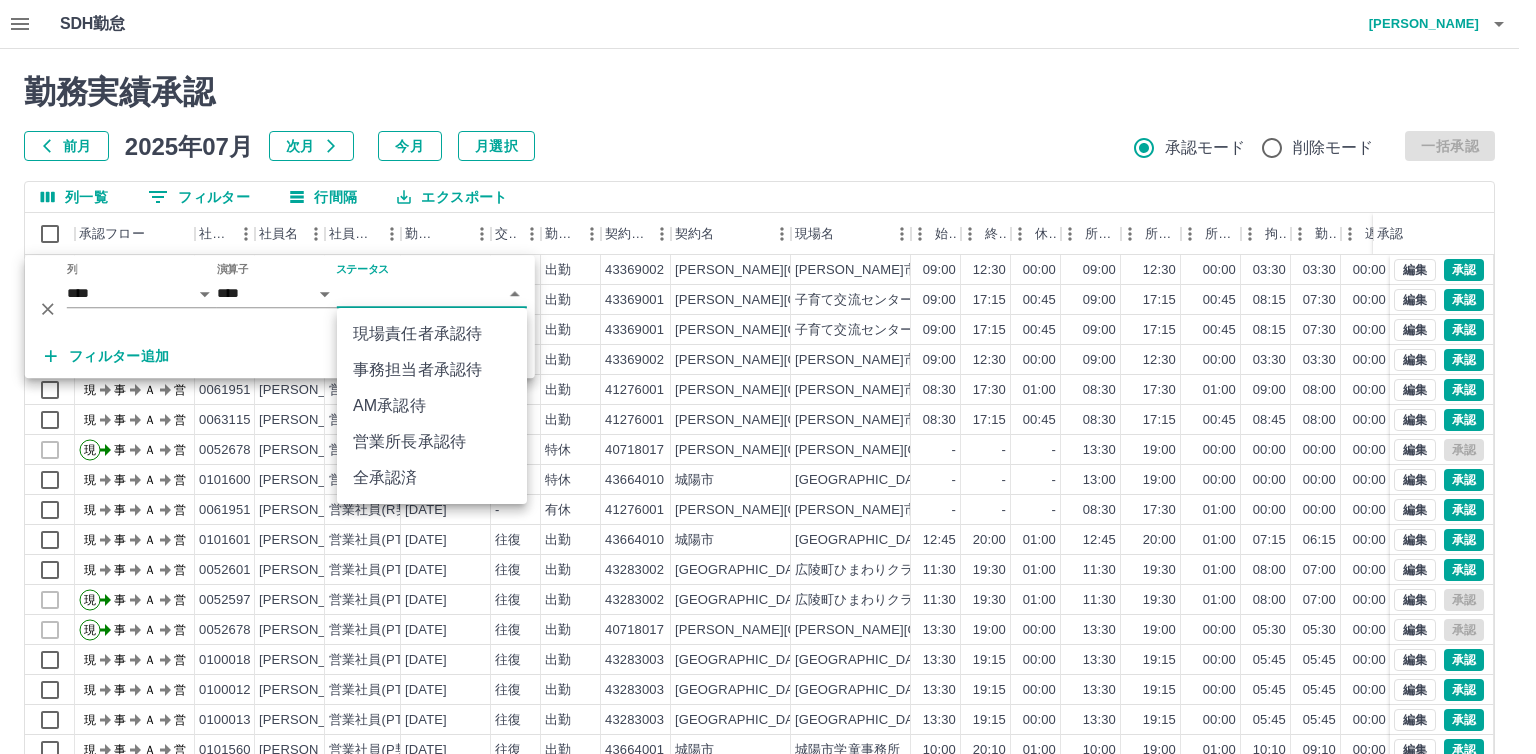 click on "現場責任者承認待" at bounding box center [432, 334] 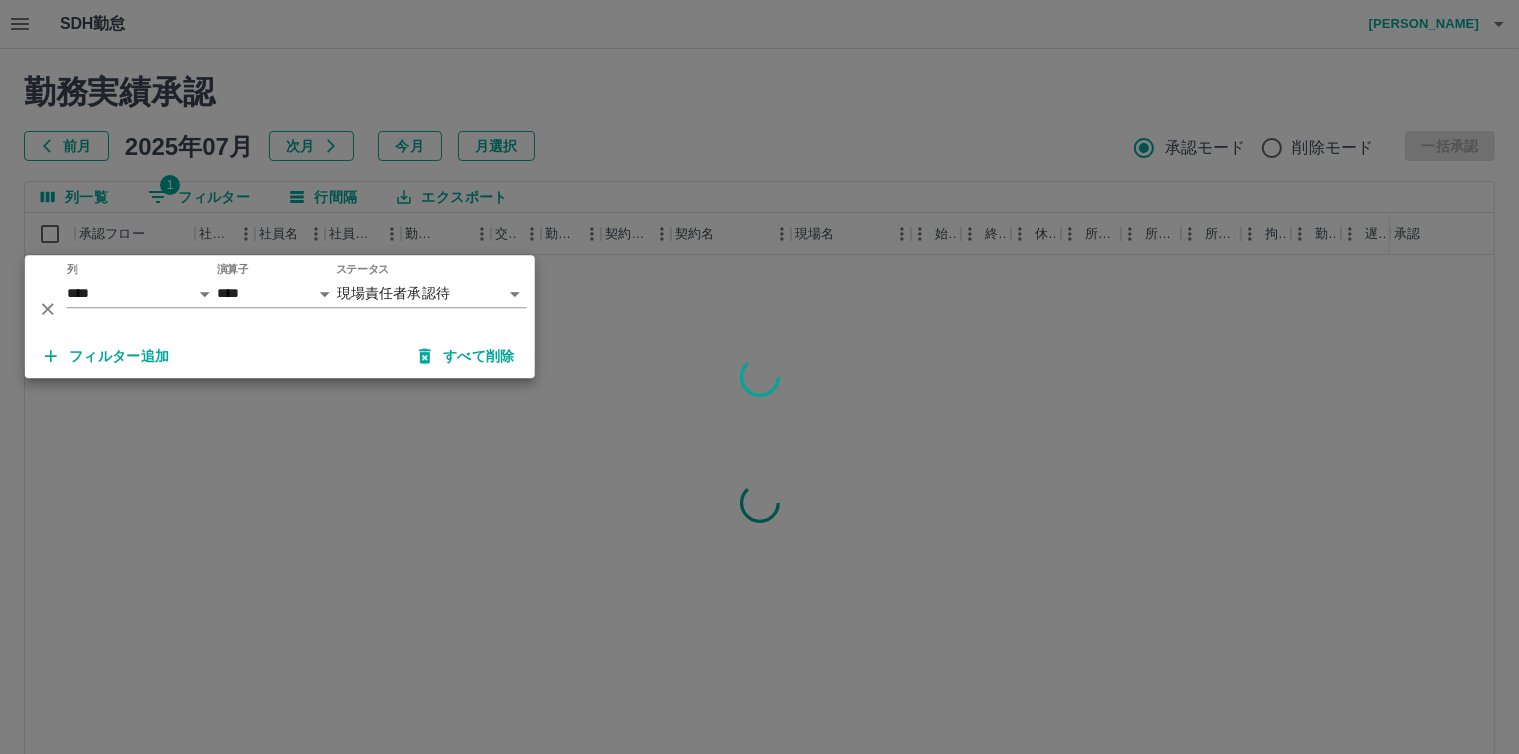 click on "フィルター追加" at bounding box center [107, 356] 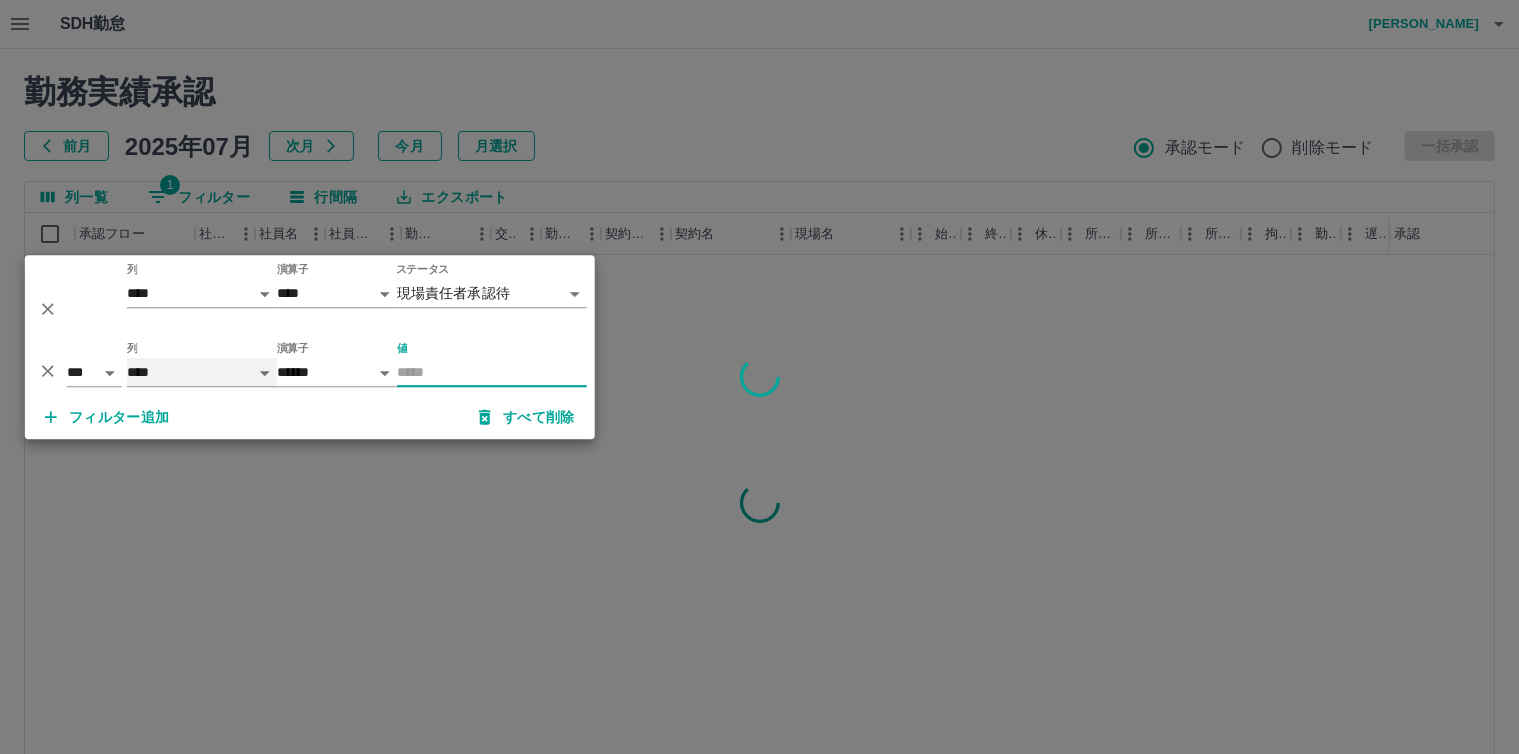 click on "**** *** **** *** *** **** ***** *** *** ** ** ** **** **** **** ** ** *** **** *****" at bounding box center (202, 372) 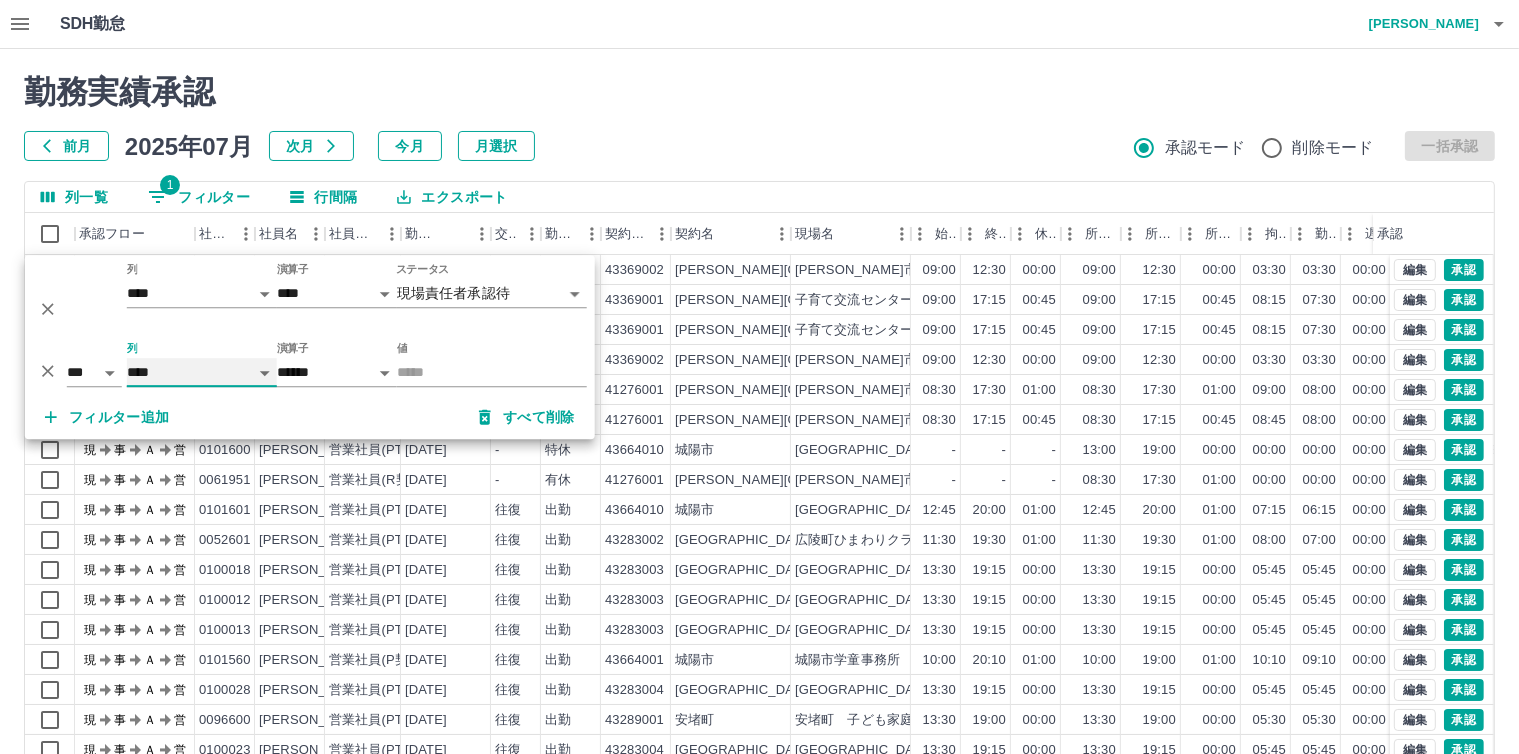 click on "**** *** **** *** *** **** ***** *** *** ** ** ** **** **** **** ** ** *** **** *****" at bounding box center [202, 372] 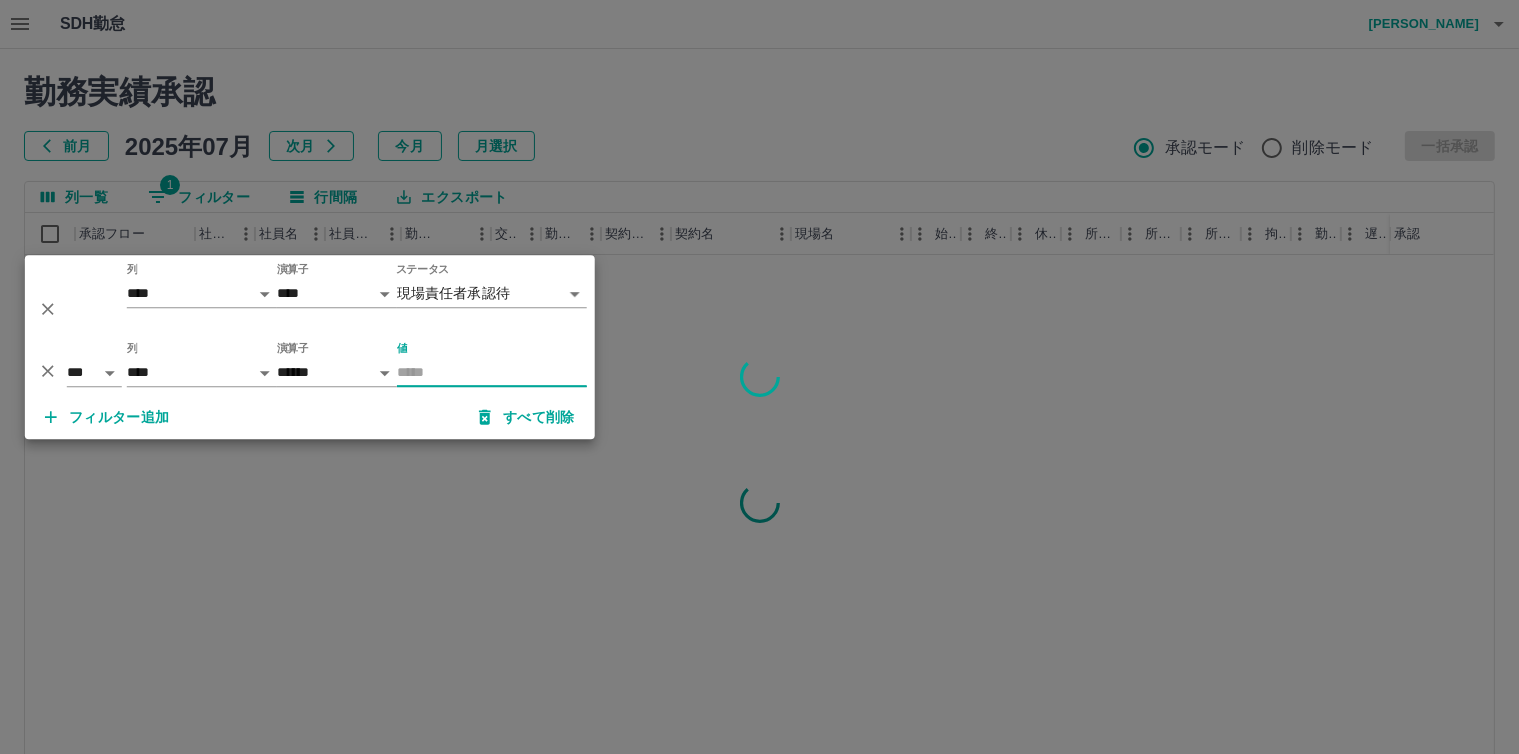 click on "値" at bounding box center [492, 372] 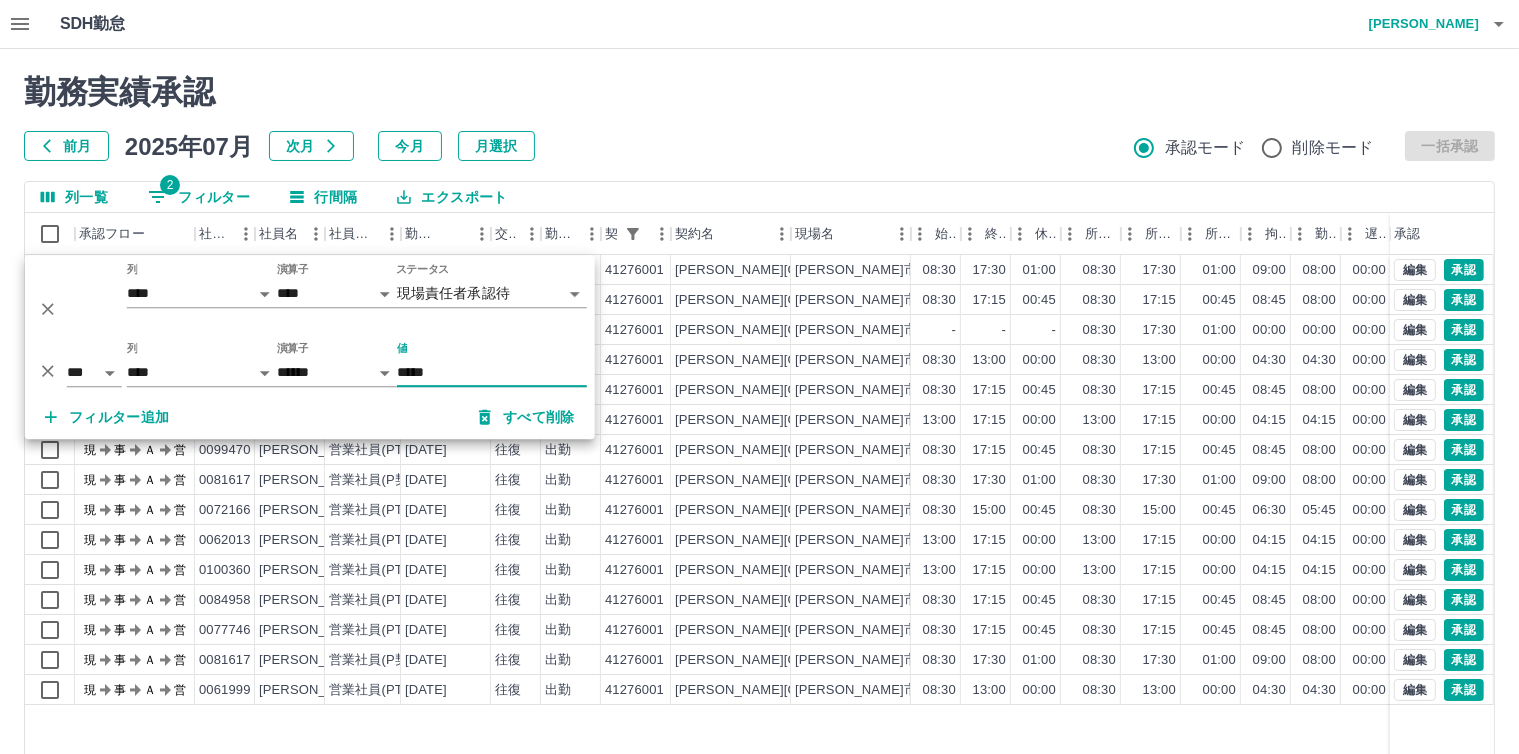 type on "*****" 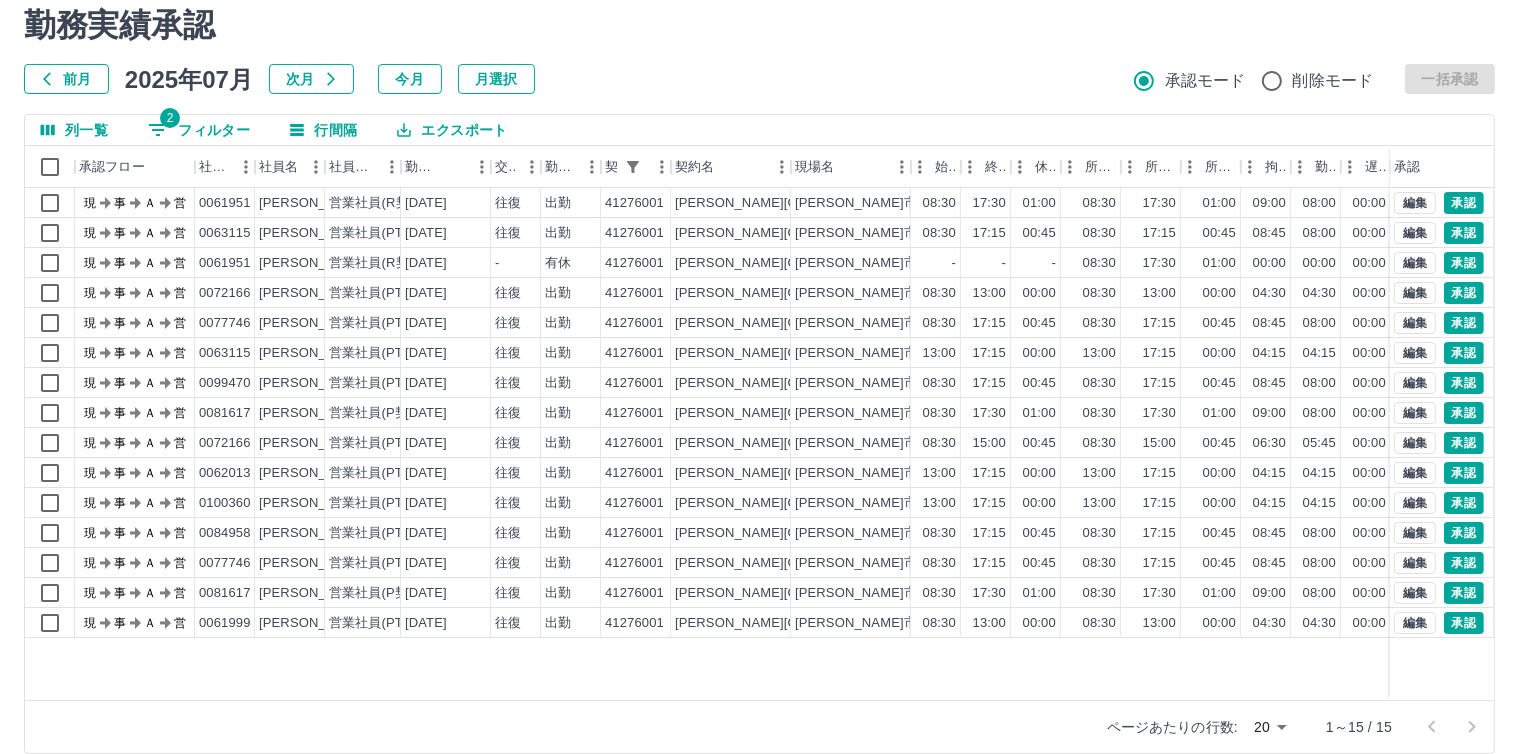 scroll, scrollTop: 92, scrollLeft: 0, axis: vertical 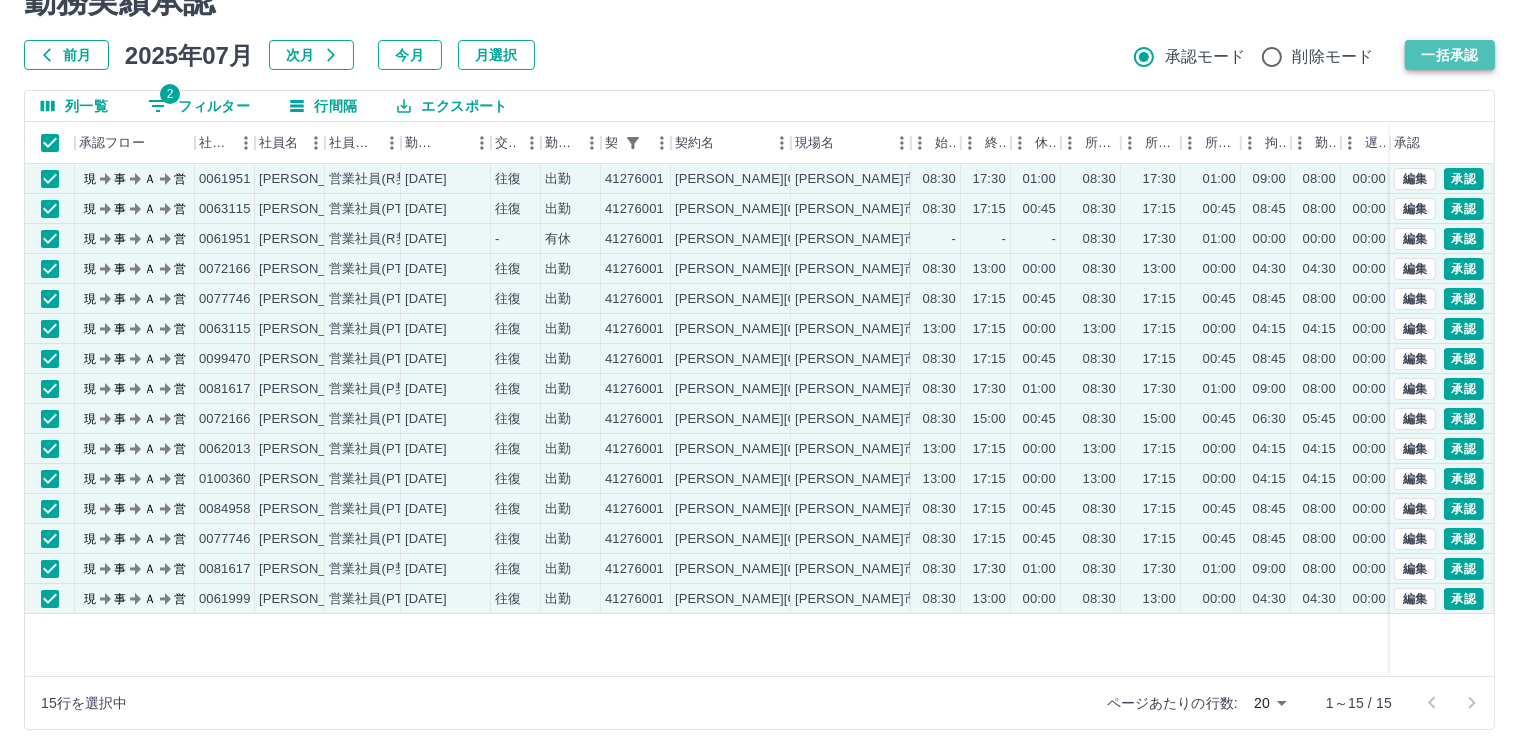 click on "一括承認" at bounding box center [1450, 55] 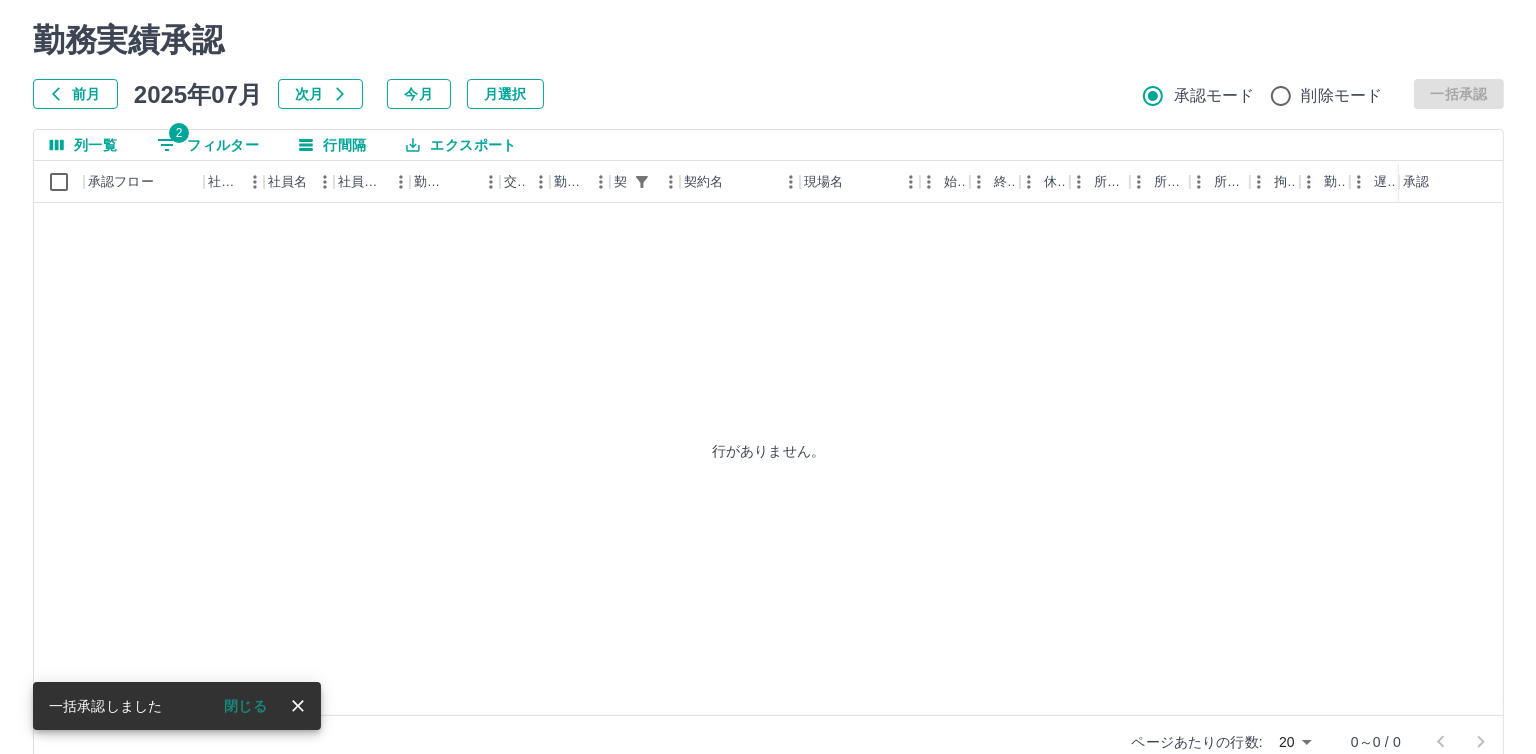 scroll, scrollTop: 0, scrollLeft: 0, axis: both 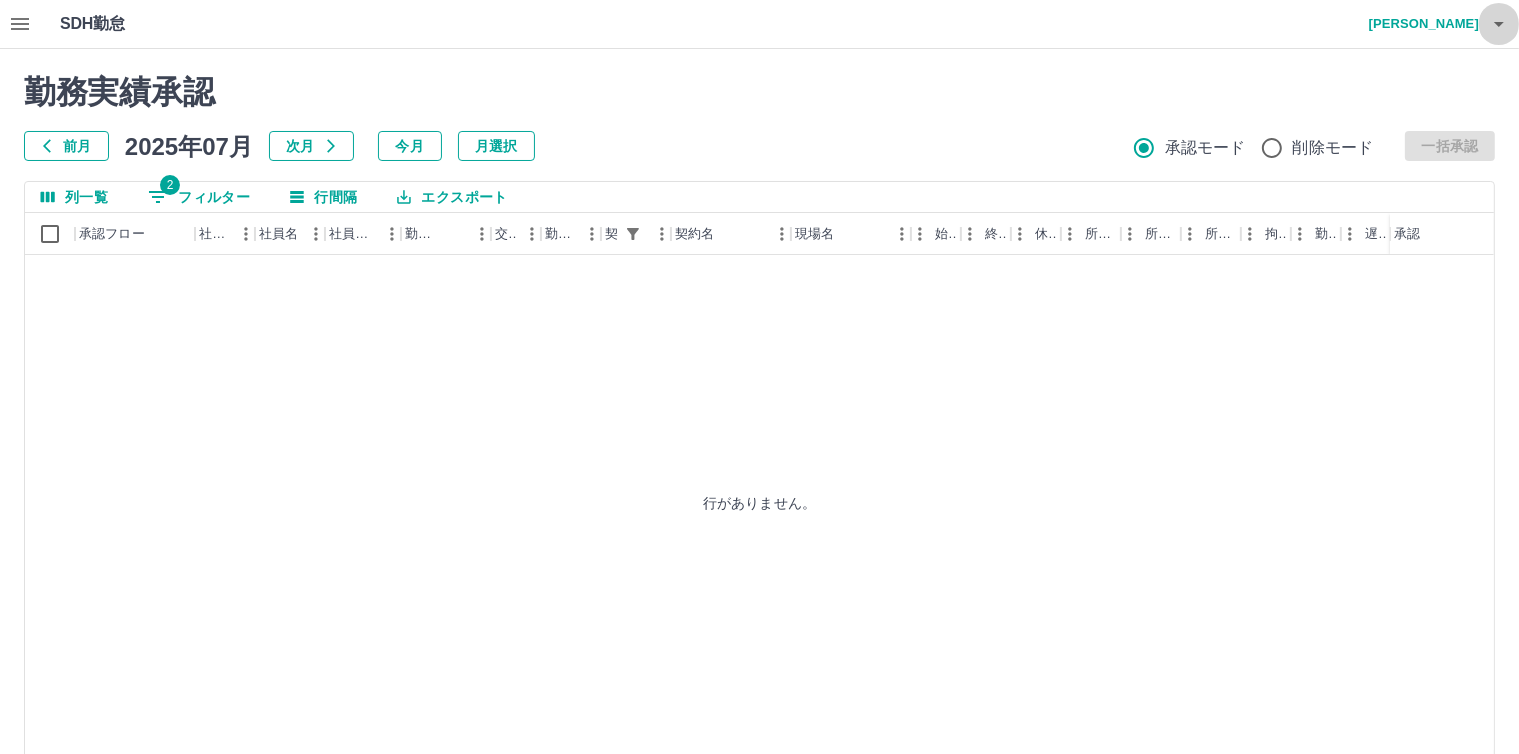 click 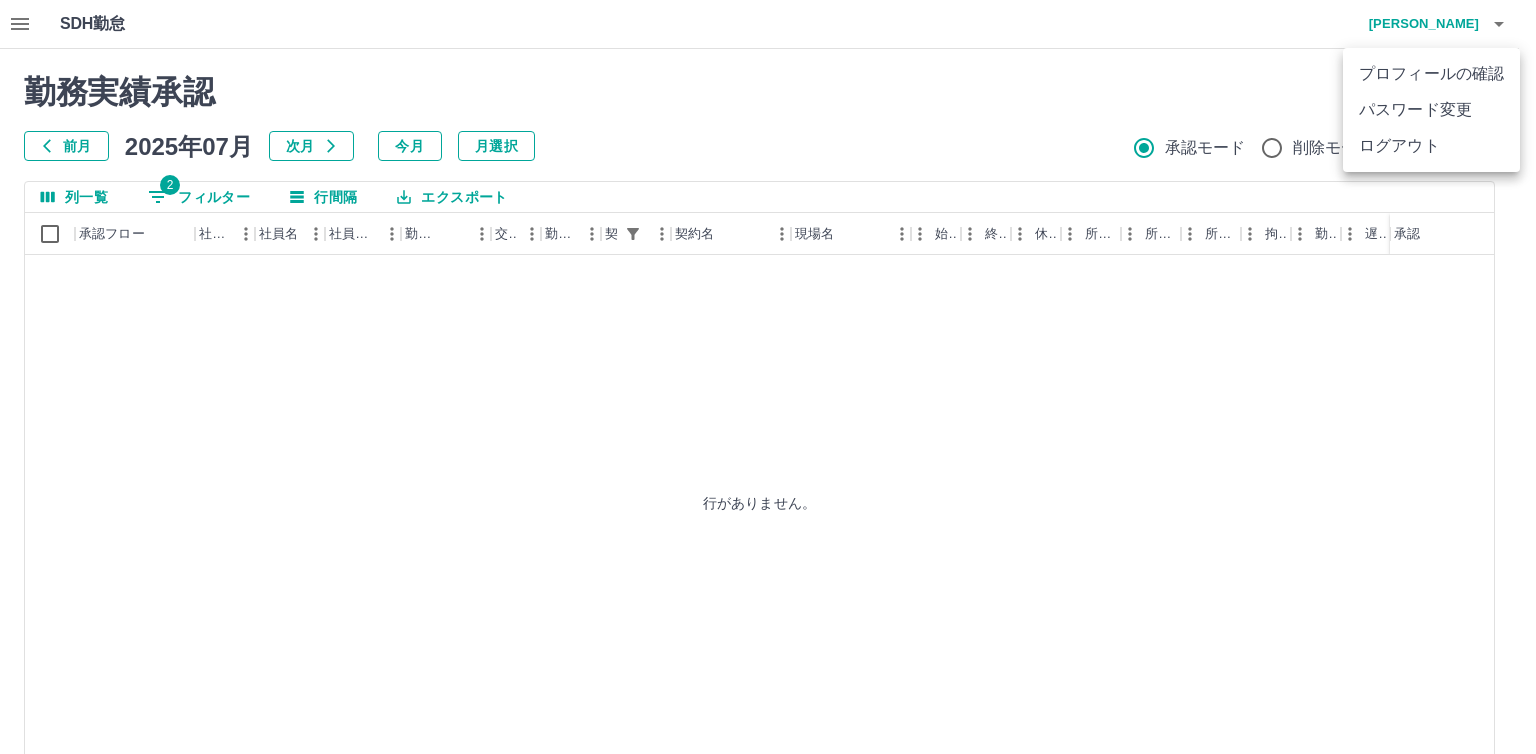 click on "ログアウト" at bounding box center (1431, 146) 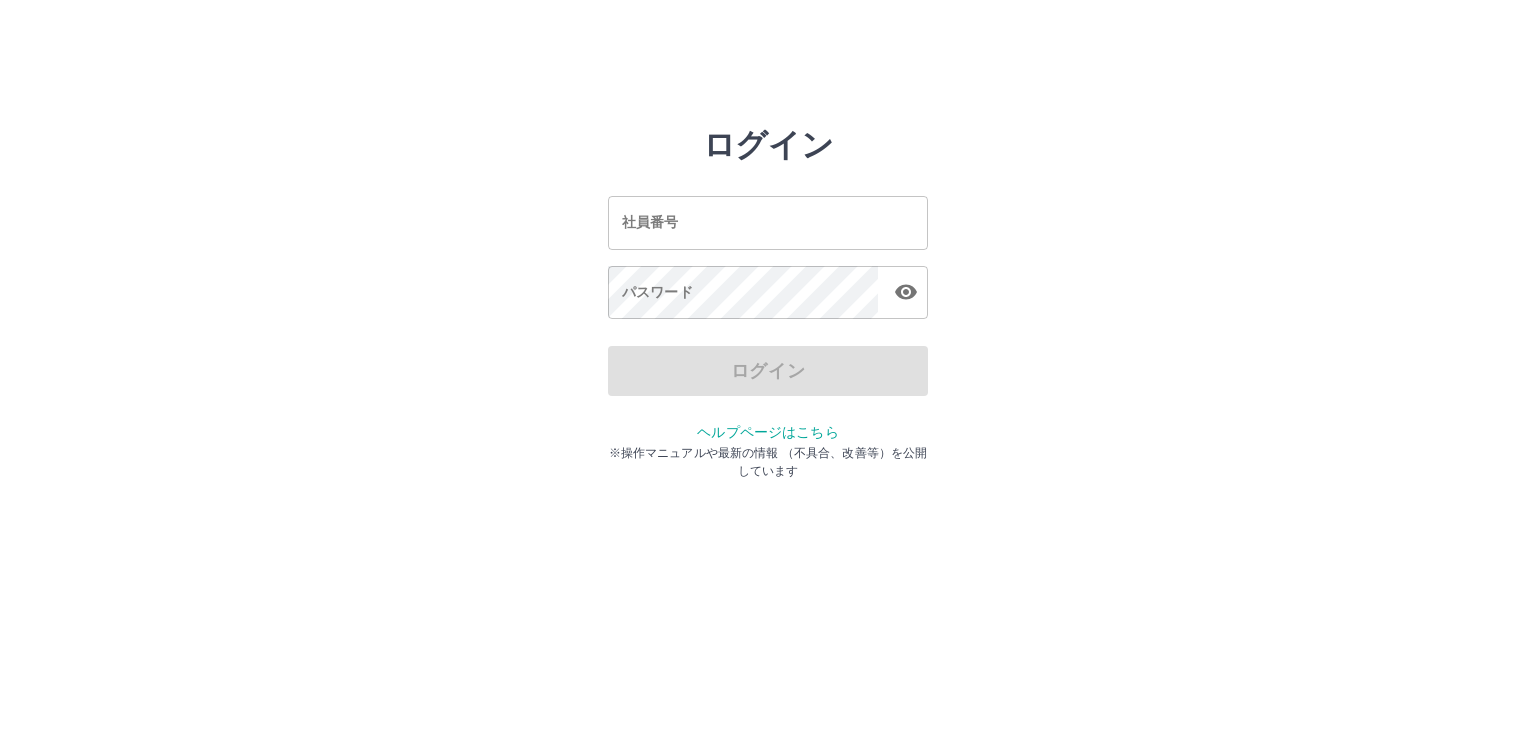 scroll, scrollTop: 0, scrollLeft: 0, axis: both 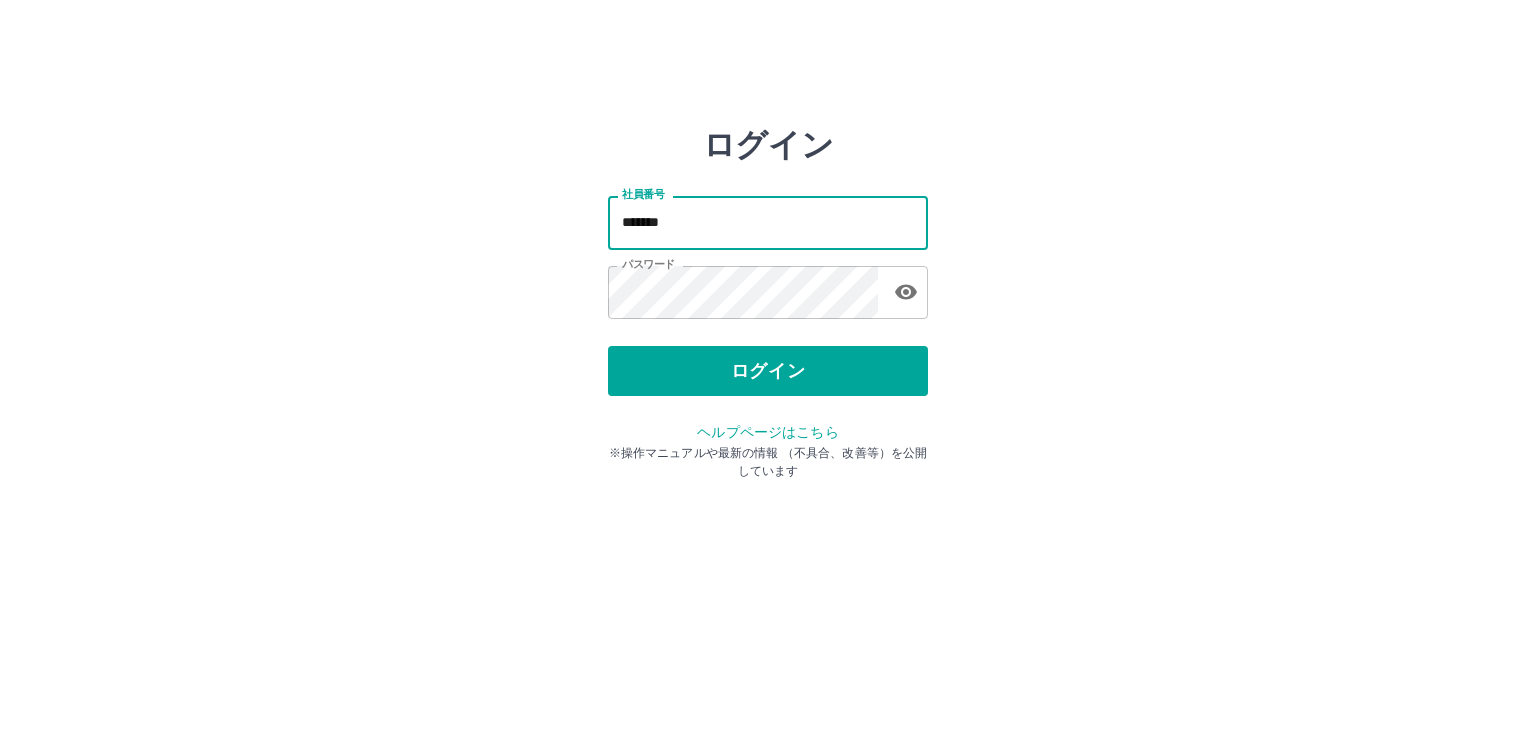 click on "*******" at bounding box center (768, 222) 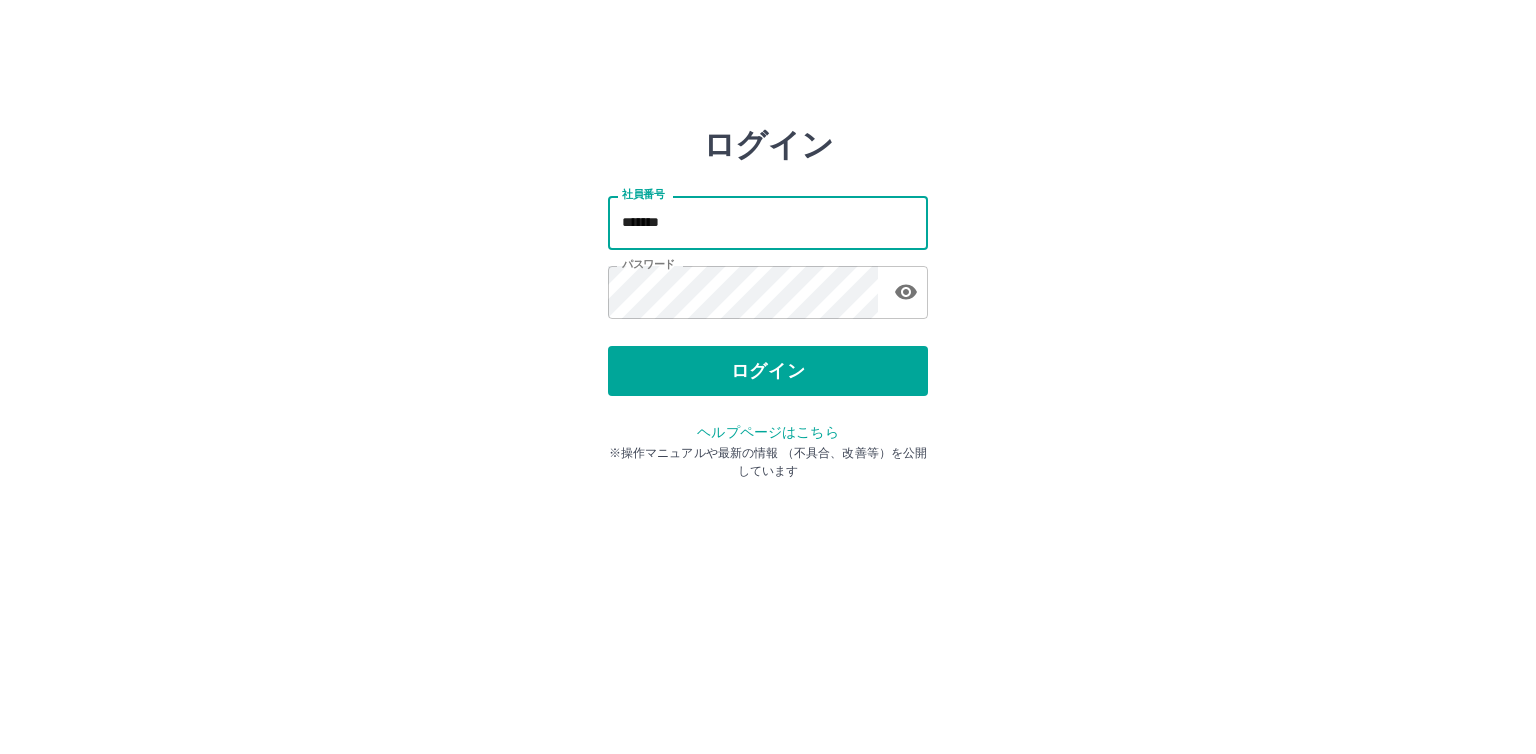 type on "*******" 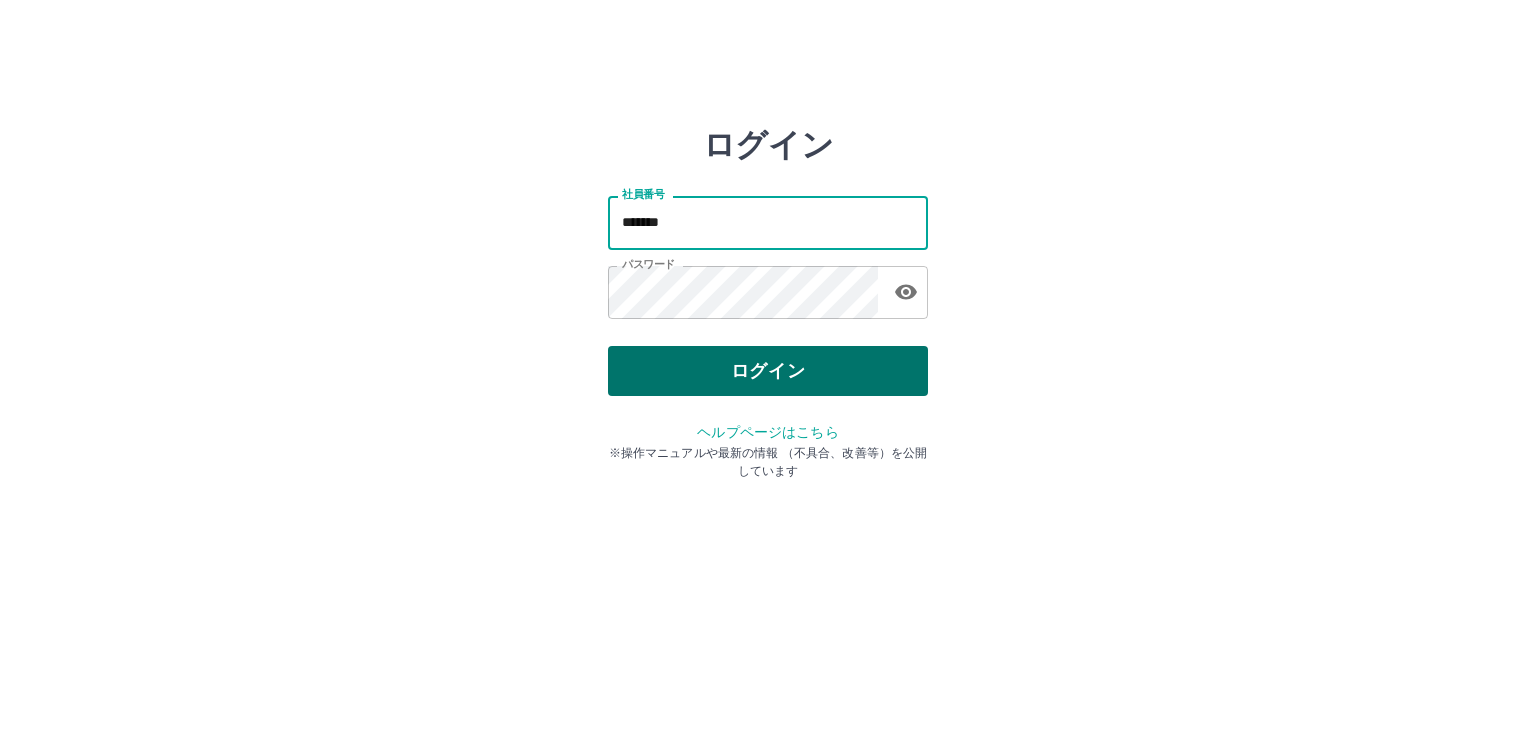 click on "ログイン" at bounding box center (768, 371) 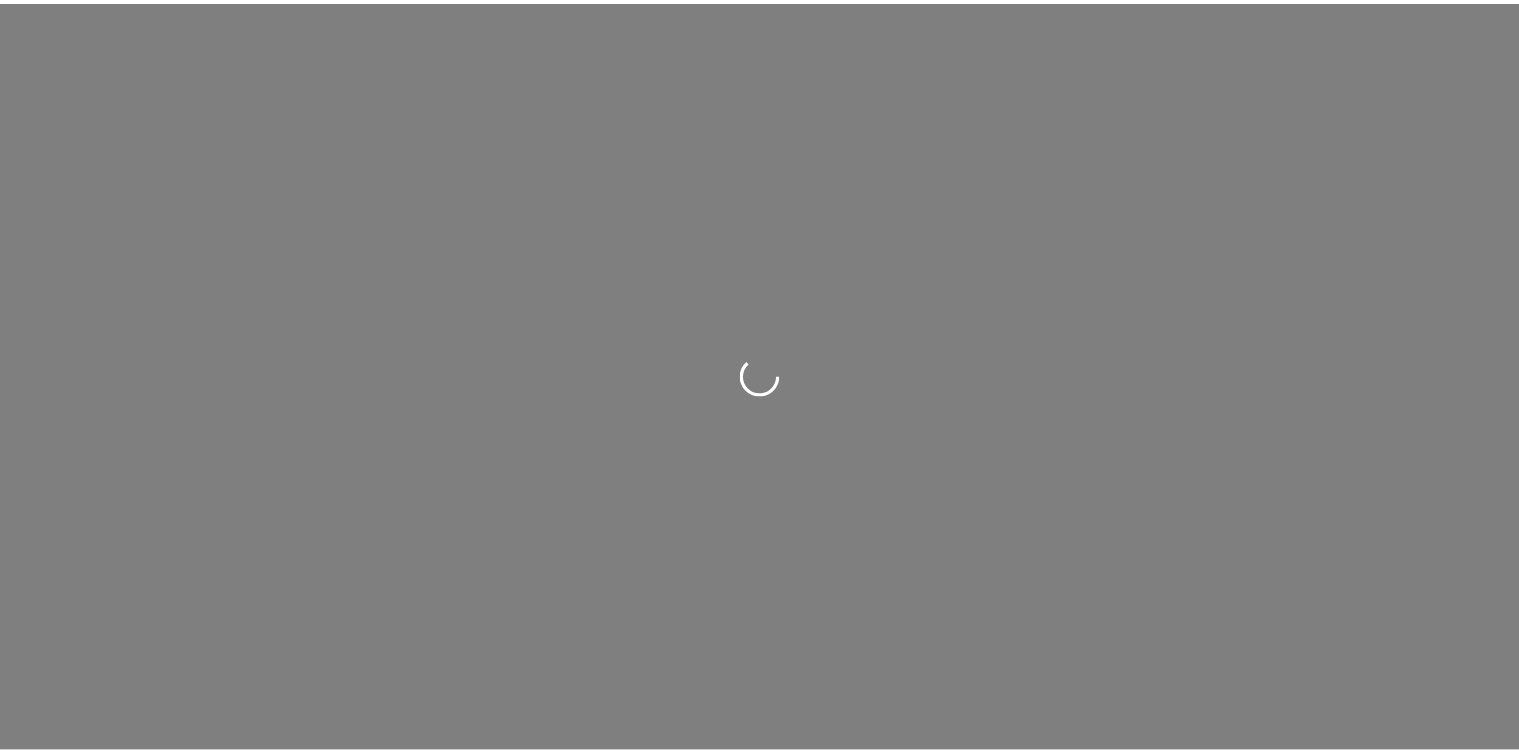 scroll, scrollTop: 0, scrollLeft: 0, axis: both 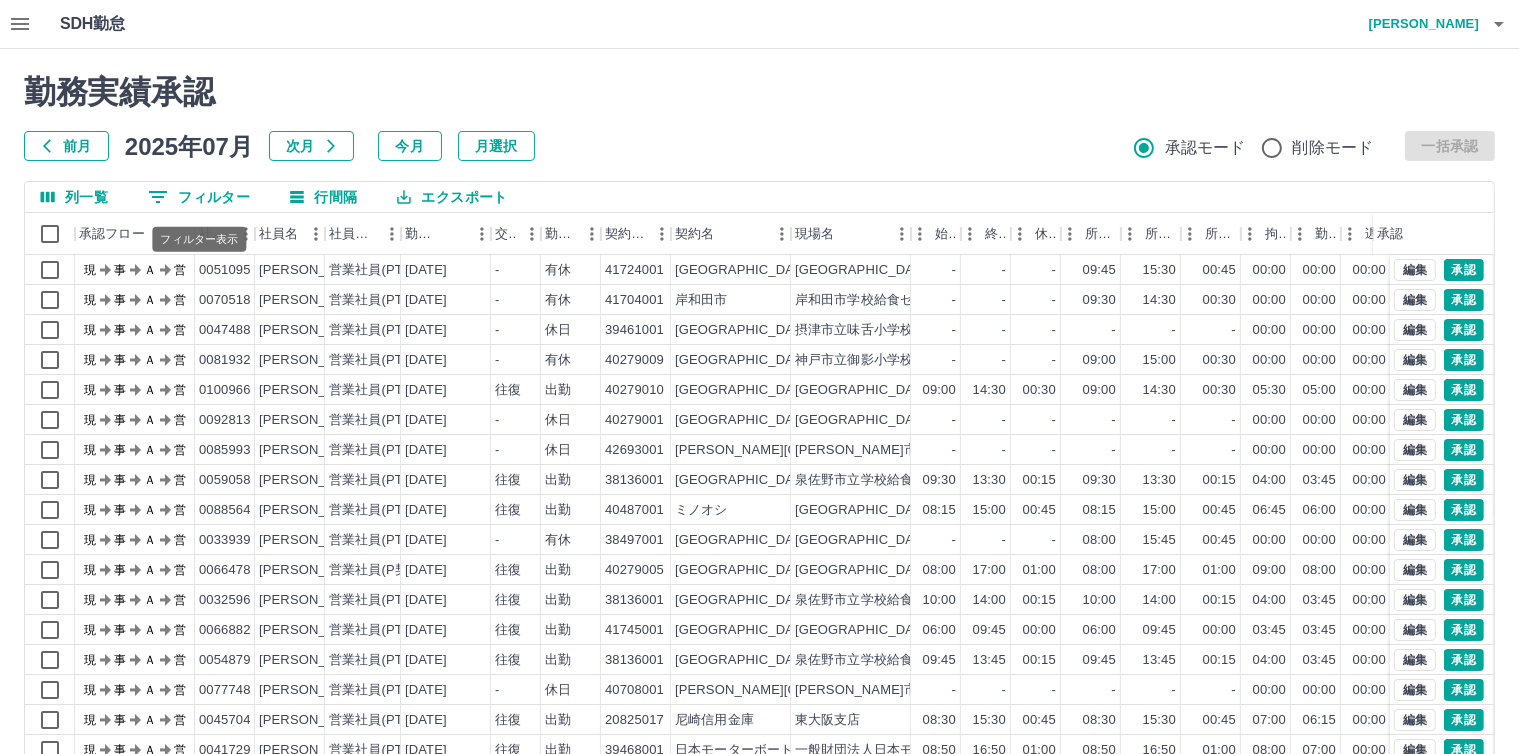 click on "0 フィルター" at bounding box center (199, 197) 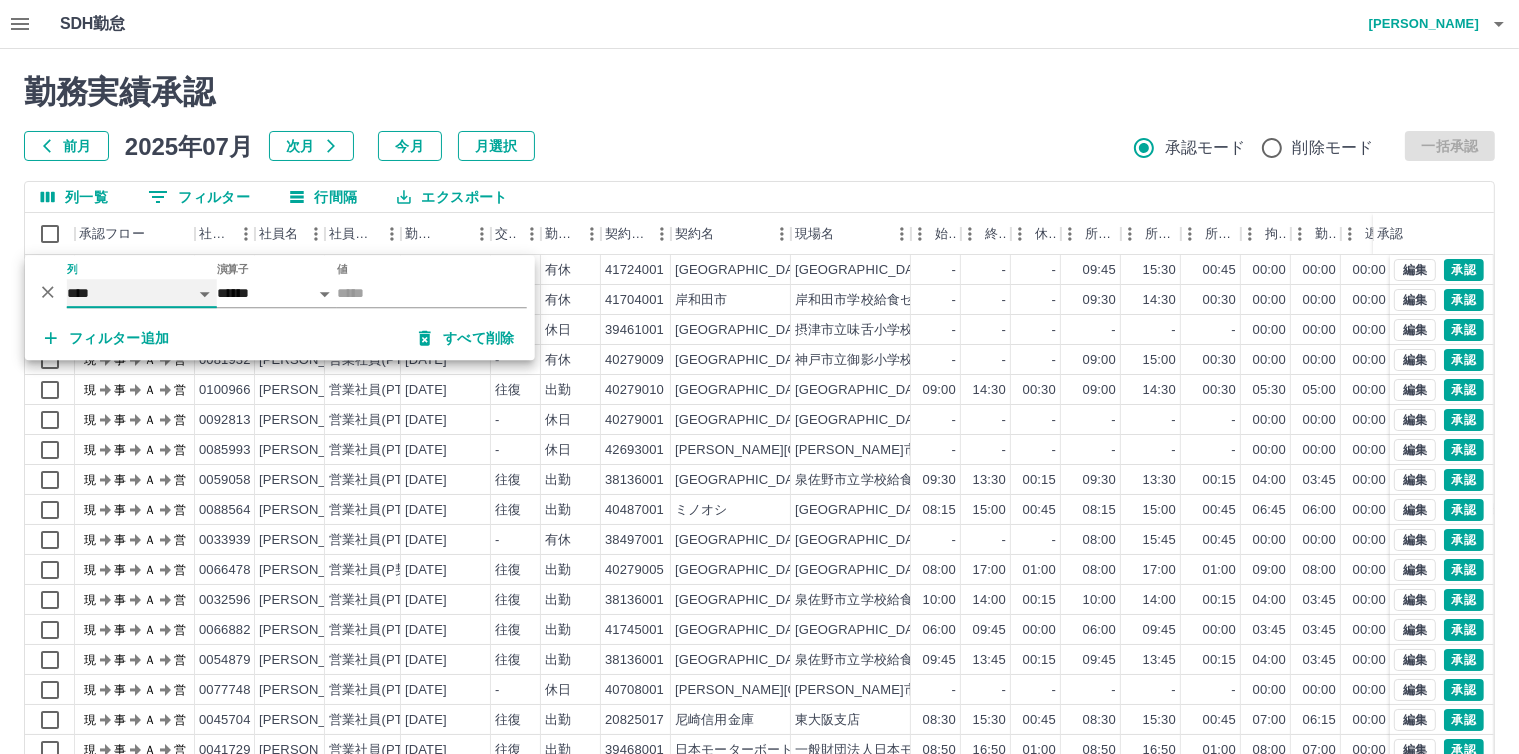 click on "**** *** **** *** *** **** ***** *** *** ** ** ** **** **** **** ** ** *** **** *****" at bounding box center (142, 293) 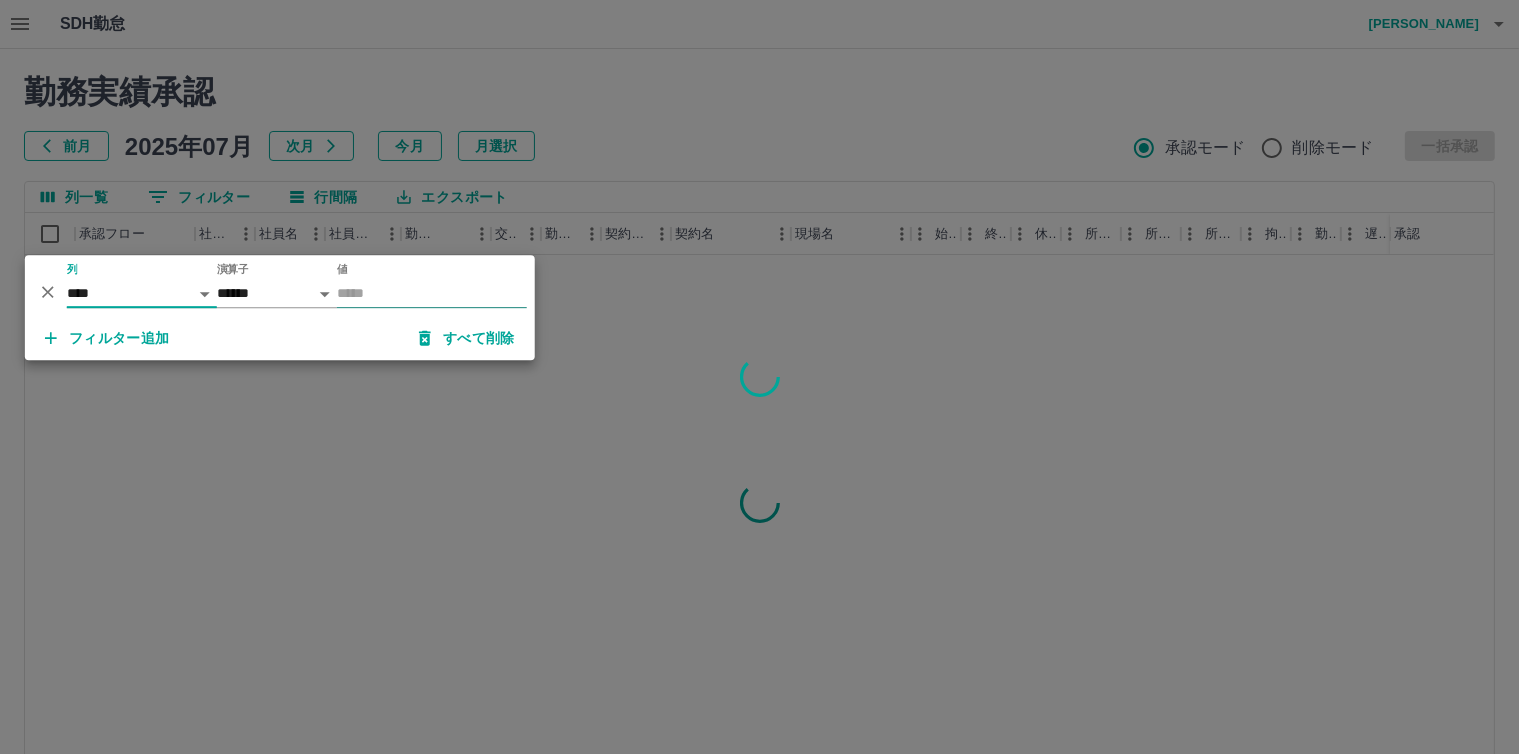 click on "値" at bounding box center [432, 293] 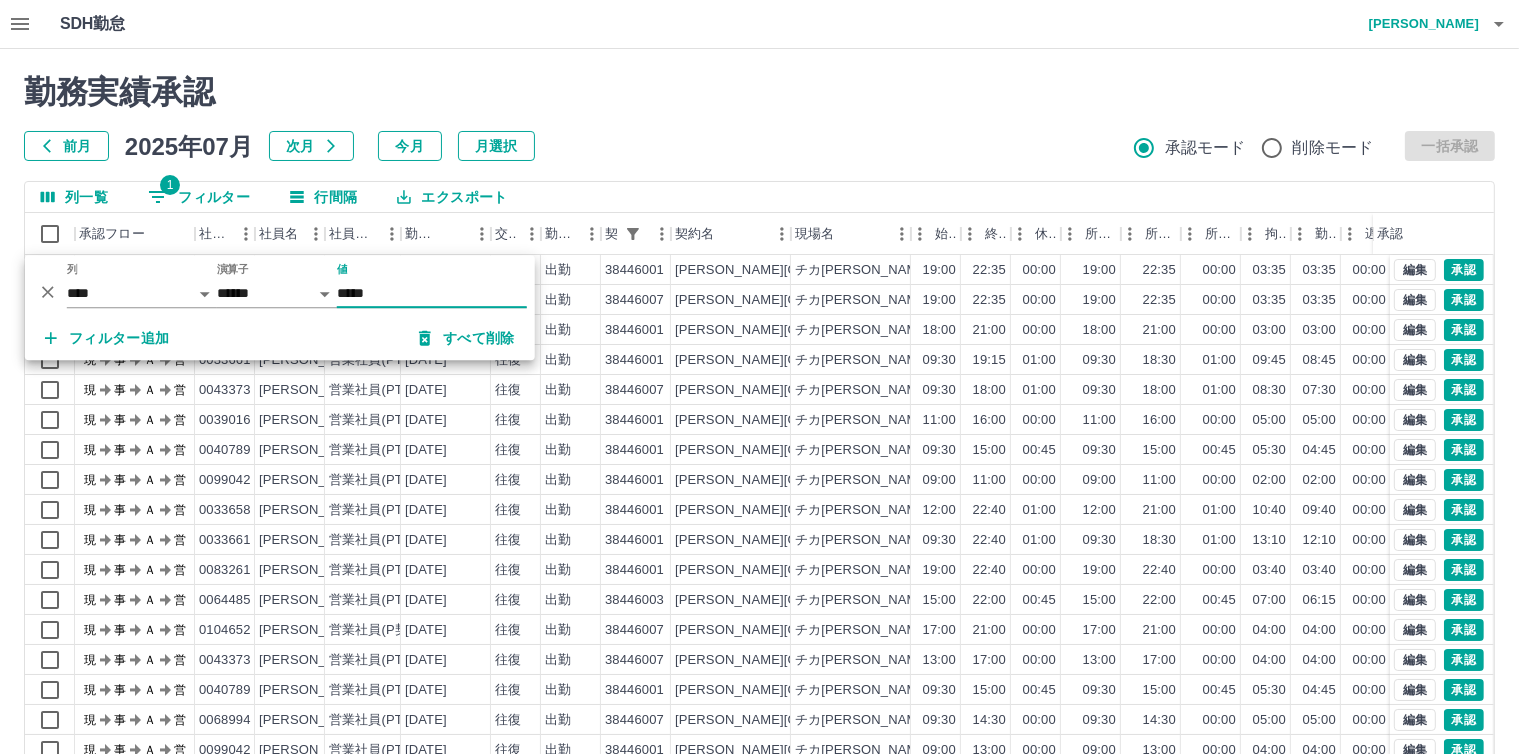 type on "*****" 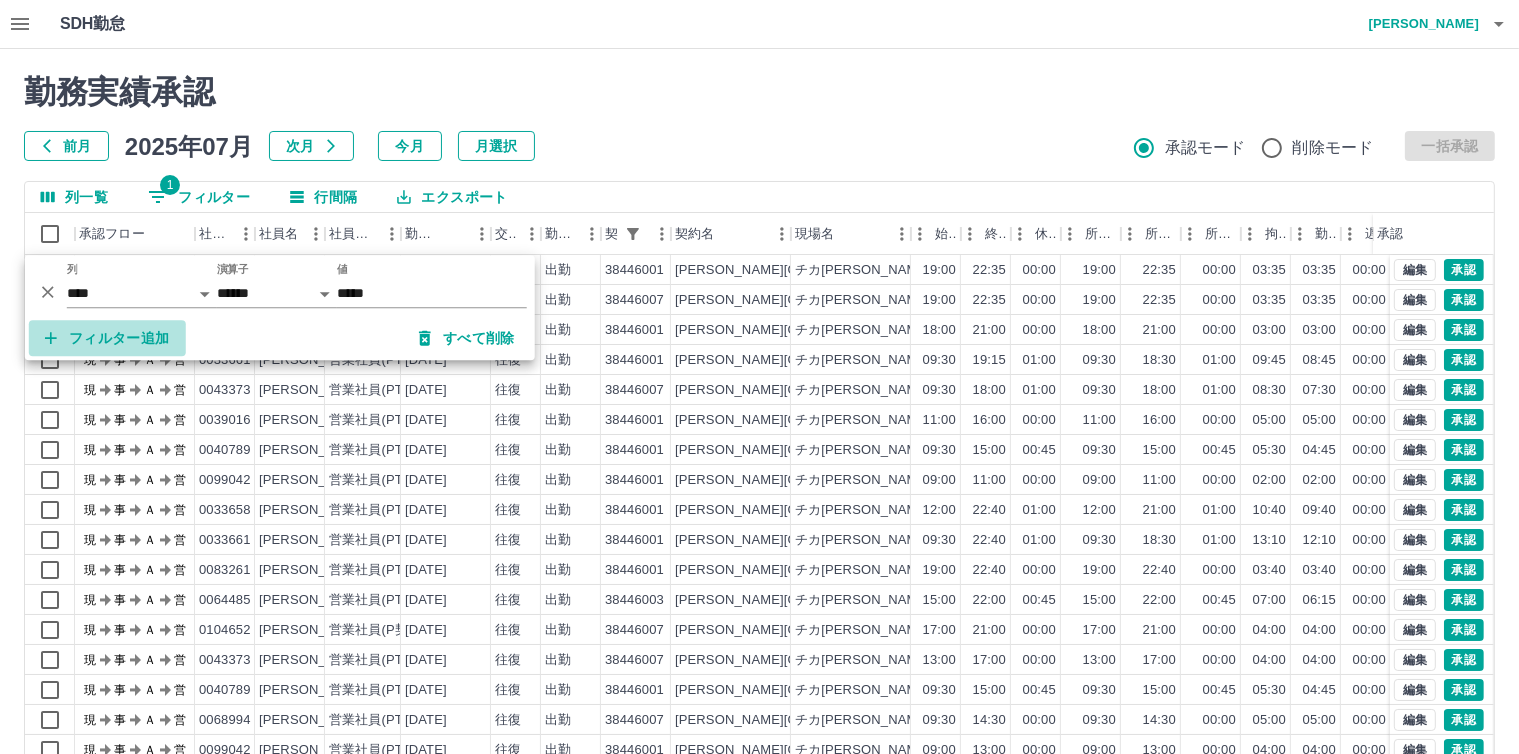 click on "フィルター追加" at bounding box center (107, 338) 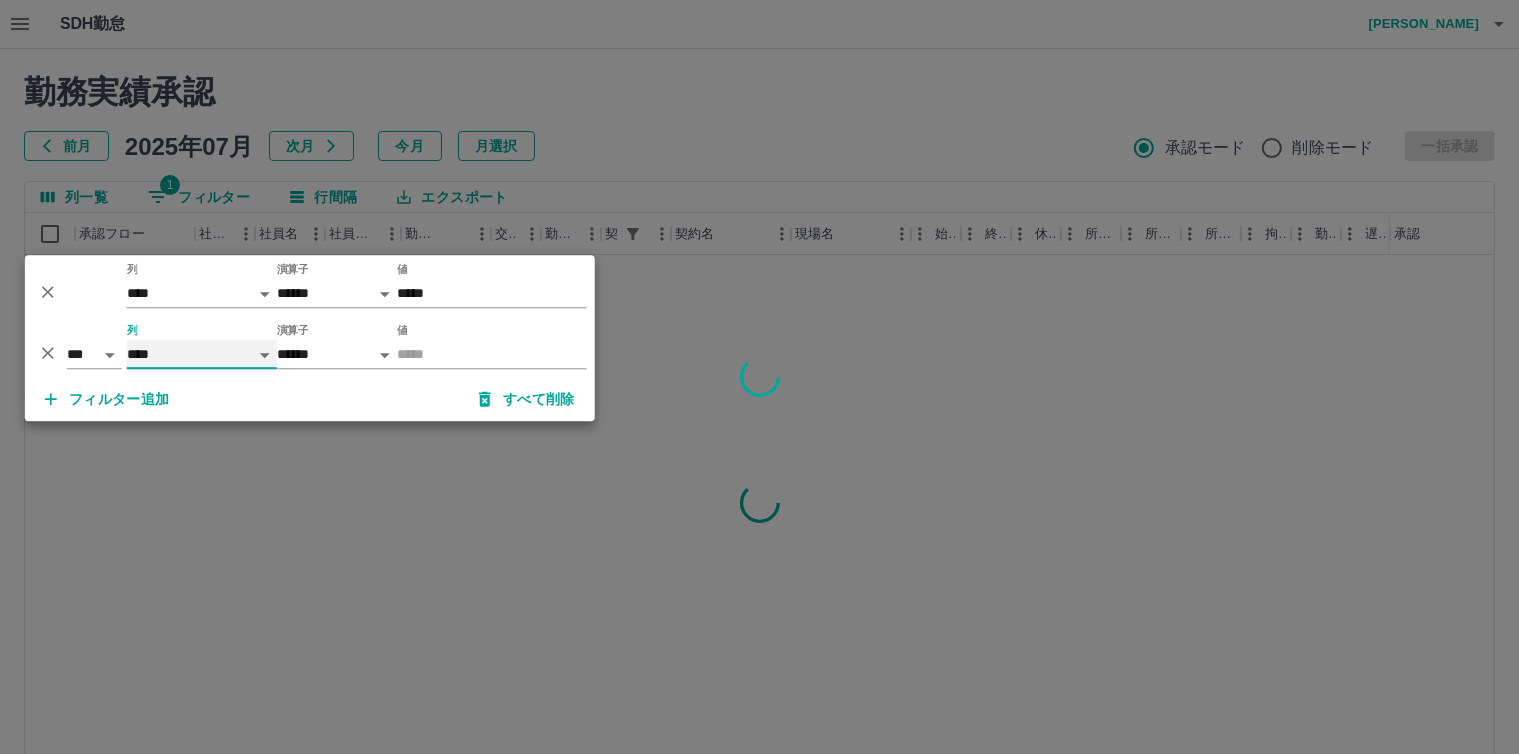 click on "**** *** **** *** *** **** ***** *** *** ** ** ** **** **** **** ** ** *** **** *****" at bounding box center (202, 354) 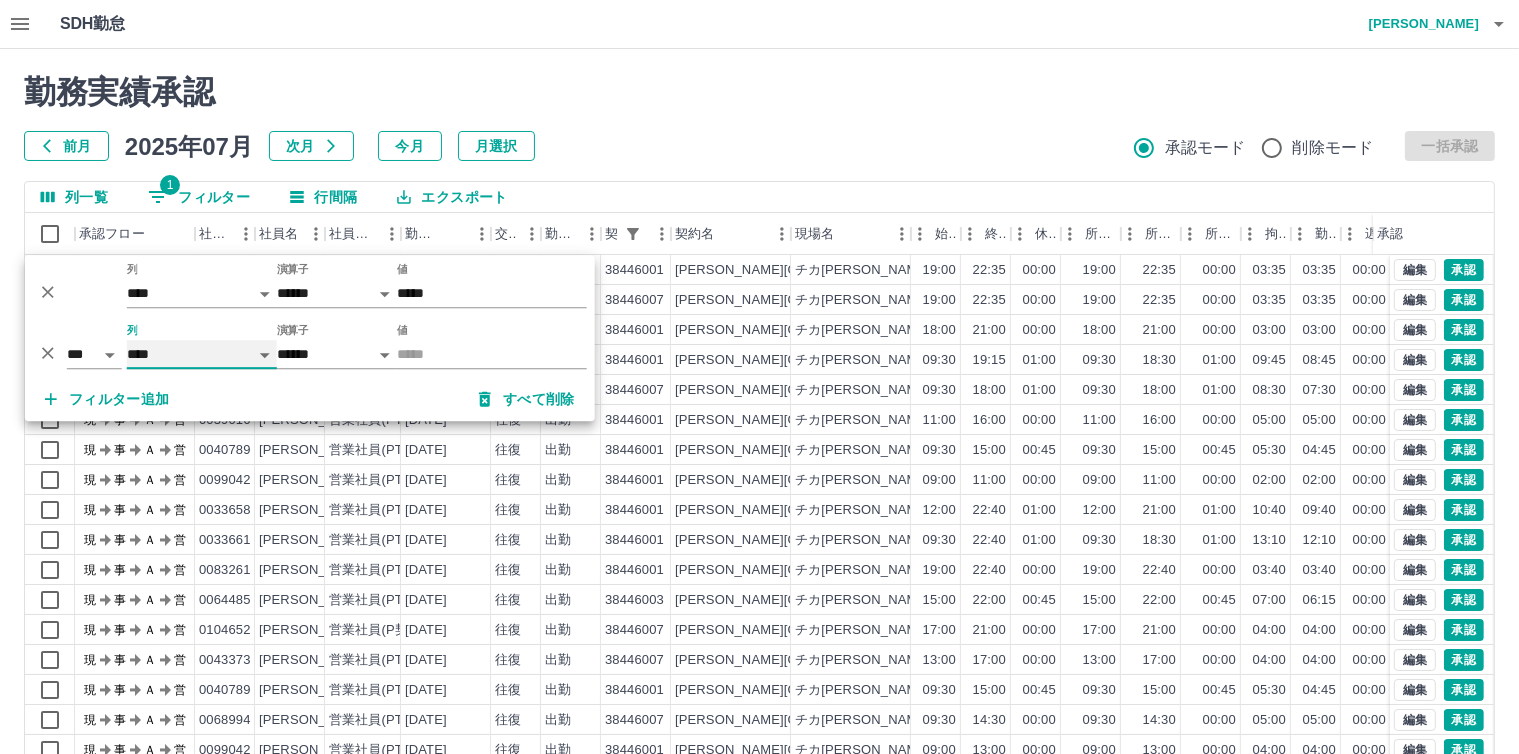 click on "**** *** **** *** *** **** ***** *** *** ** ** ** **** **** **** ** ** *** **** *****" at bounding box center (202, 354) 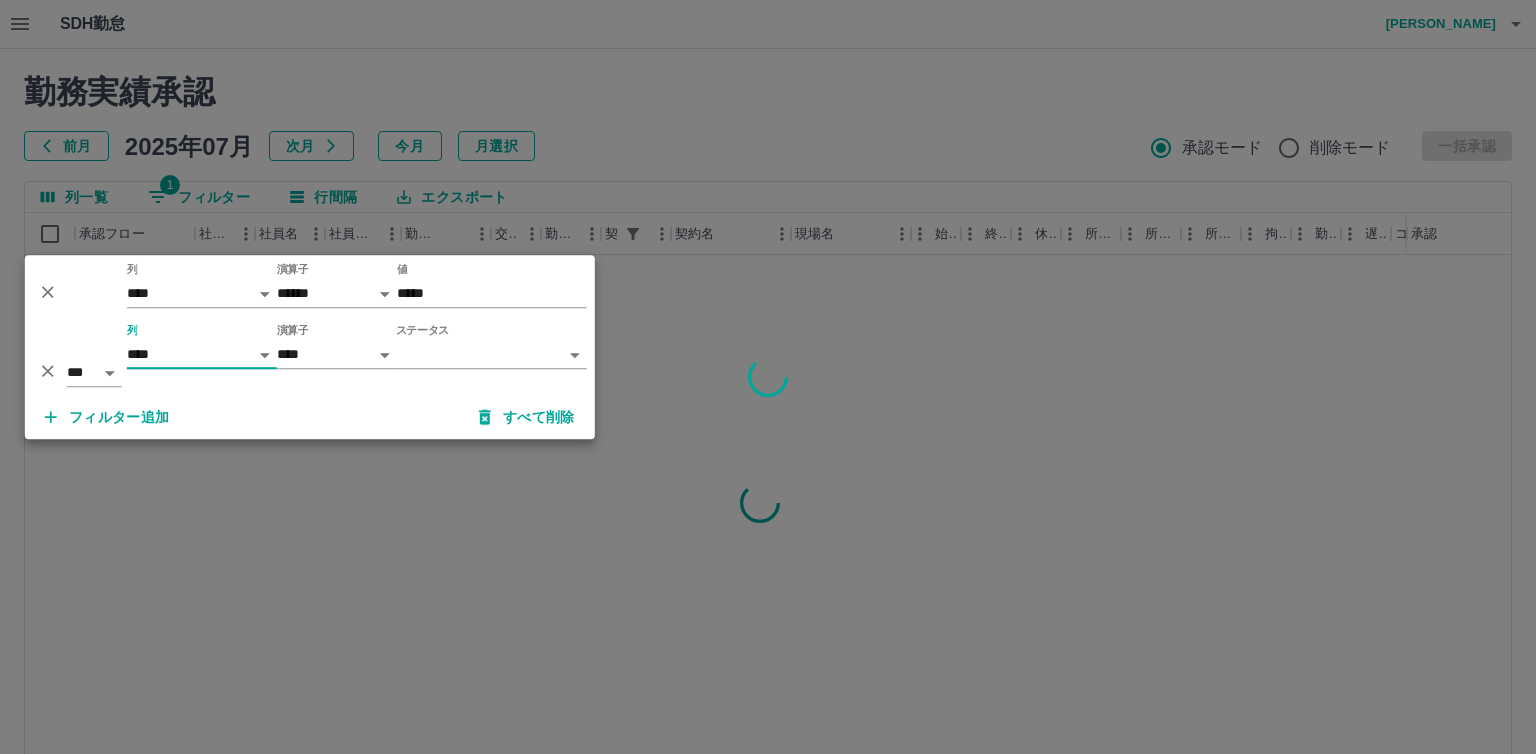 click on "SDH勤怠 仲島　孝輔 勤務実績承認 前月 2025年07月 次月 今月 月選択 承認モード 削除モード 一括承認 列一覧 1 フィルター 行間隔 エクスポート 承認フロー 社員番号 社員名 社員区分 勤務日 交通費 勤務区分 契約コード 契約名 現場名 始業 終業 休憩 所定開始 所定終業 所定休憩 拘束 勤務 遅刻等 コメント ステータス 承認 ページあたりの行数: 20 ** 1～20 / 81 SDH勤怠 *** ** 列 **** *** **** *** *** **** ***** *** *** ** ** ** **** **** **** ** ** *** **** ***** 演算子 ****** ******* 値 ***** *** ** 列 **** *** **** *** *** **** ***** *** *** ** ** ** **** **** **** ** ** *** **** ***** 演算子 **** ****** ステータス ​ ********* フィルター追加 すべて削除" at bounding box center (768, 422) 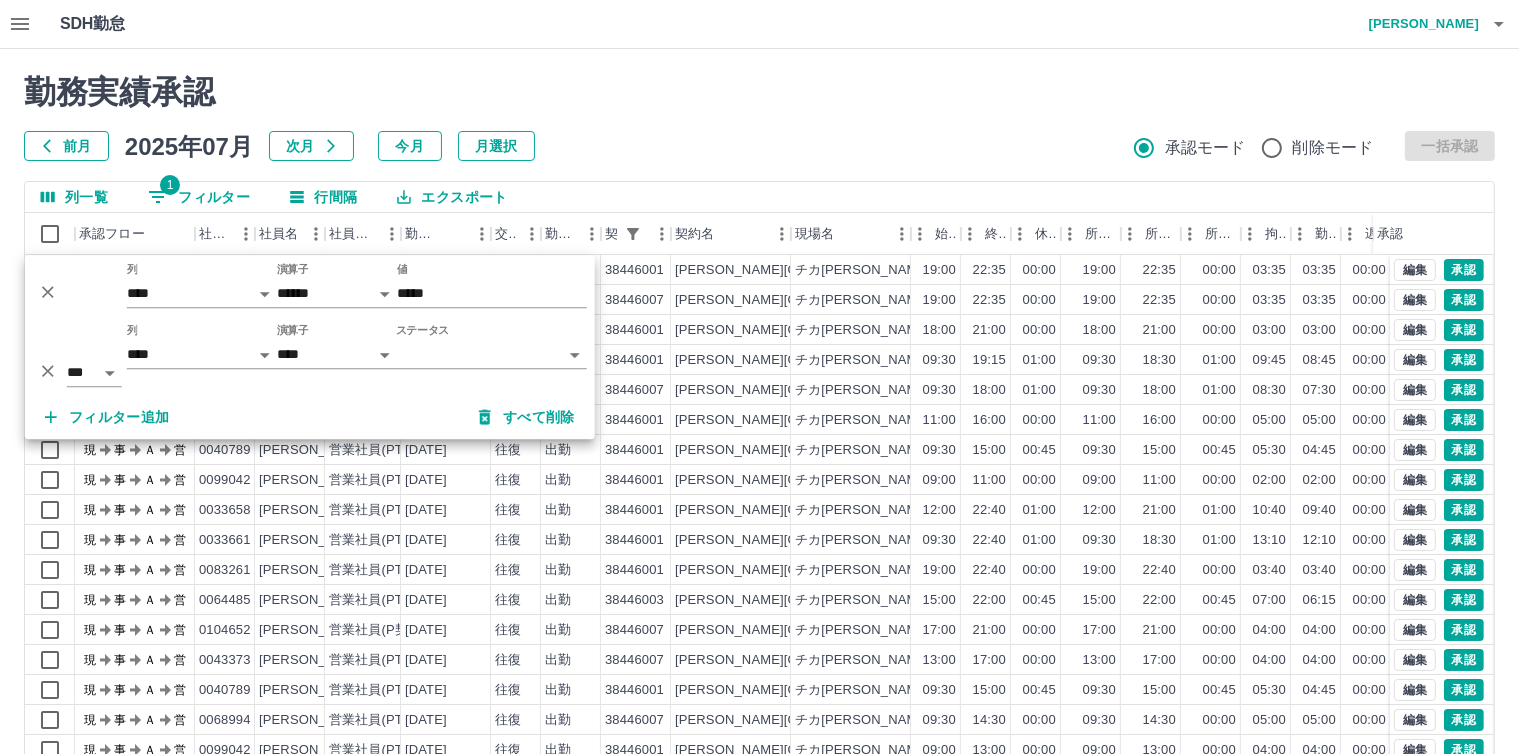 click on "SDH勤怠 仲島　孝輔 勤務実績承認 前月 2025年07月 次月 今月 月選択 承認モード 削除モード 一括承認 列一覧 1 フィルター 行間隔 エクスポート 承認フロー 社員番号 社員名 社員区分 勤務日 交通費 勤務区分 契約コード 契約名 現場名 始業 終業 休憩 所定開始 所定終業 所定休憩 拘束 勤務 遅刻等 コメント ステータス 承認 現 事 Ａ 営 0083261 井上　扶美枝 営業社員(PT契約) 2025-07-09 往復 出勤 38446001 守山市 チカ守山　チカカフェ 19:00 22:35 00:00 19:00 22:35 00:00 03:35 03:35 00:00 現場責任者承認待 現 事 Ａ 営 0096751 大久保　和佳 営業社員(PT契約) 2025-07-09 往復 出勤 38446007 守山市 チカ守山　カルチャーコート 19:00 22:35 00:00 19:00 22:35 00:00 03:35 03:35 00:00 現場責任者承認待 現 事 Ａ 営 0103999 藤尾　来夢 営業社員(PT契約) 2025-07-09 往復 出勤 38446001 守山市 チカ守山　チカカフェ 18:00" at bounding box center (759, 422) 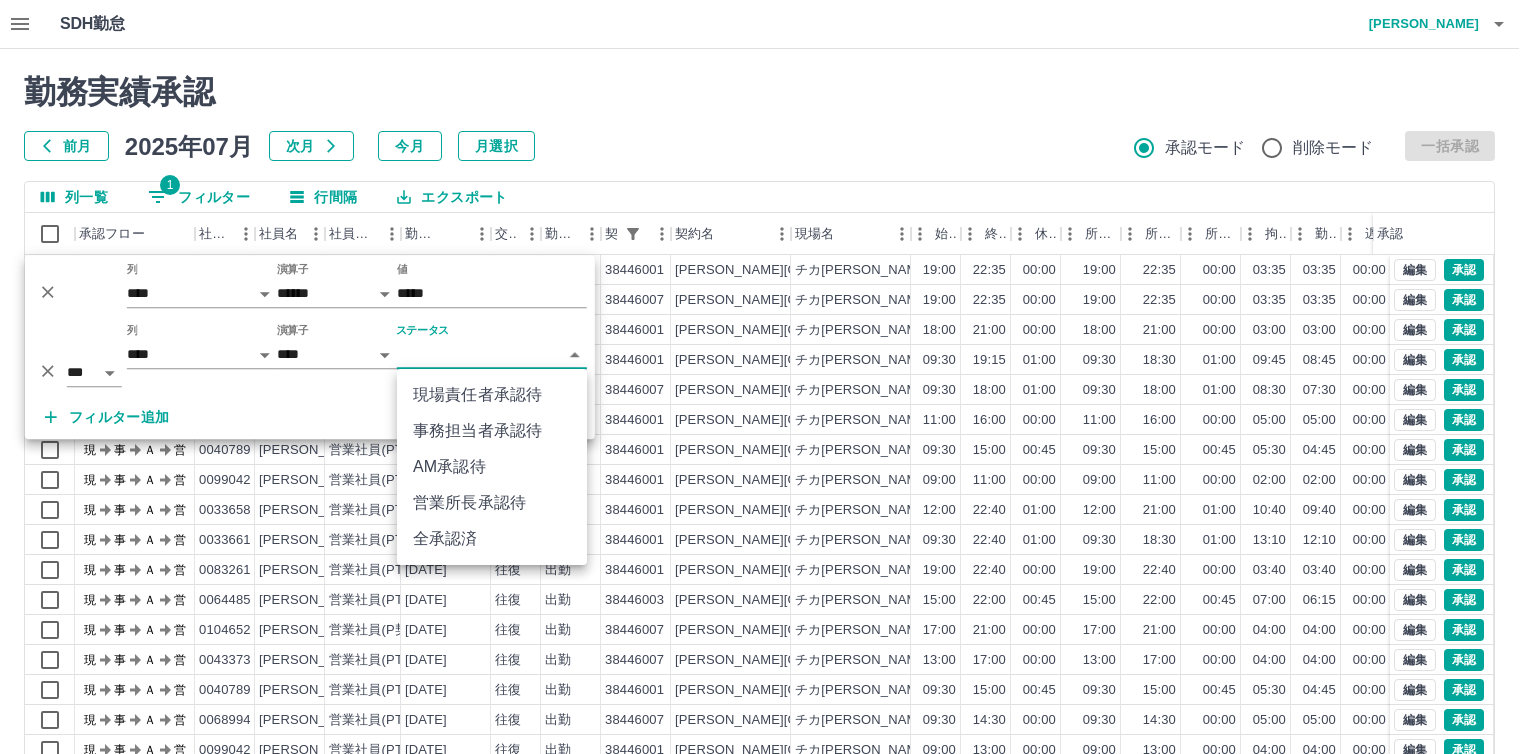 click on "現場責任者承認待" at bounding box center [492, 395] 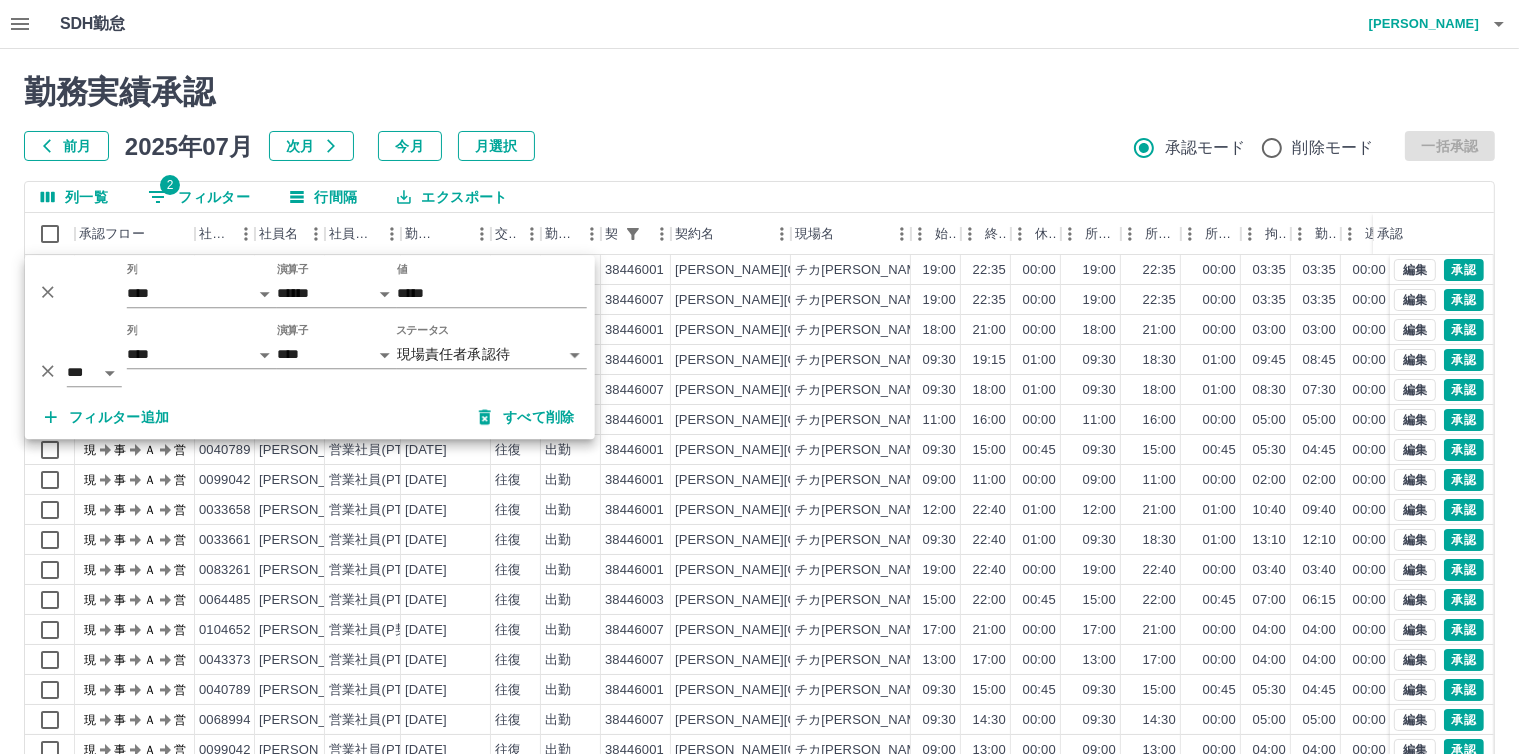 click on "勤務実績承認 前月 2025年07月 次月 今月 月選択 承認モード 削除モード 一括承認" at bounding box center [759, 117] 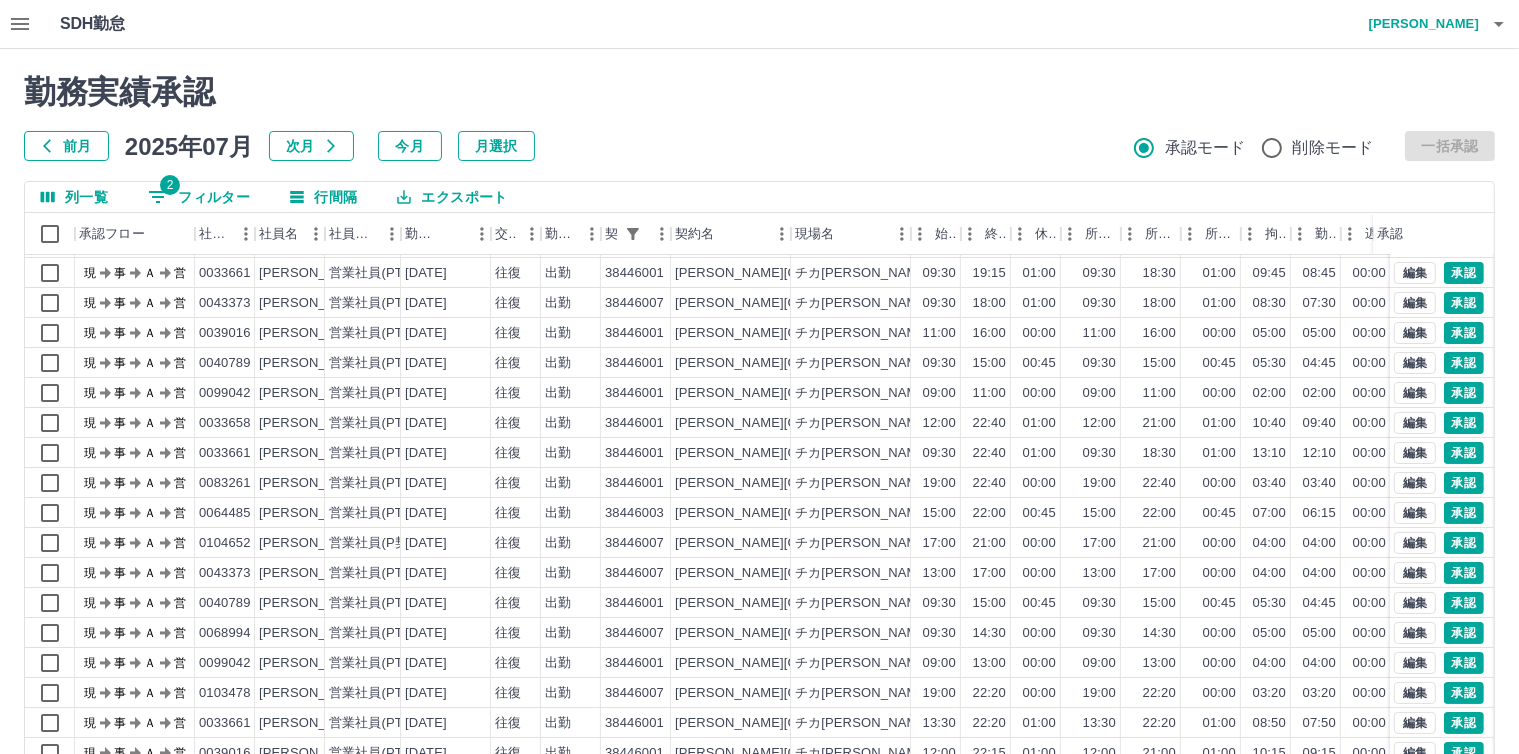 scroll, scrollTop: 104, scrollLeft: 0, axis: vertical 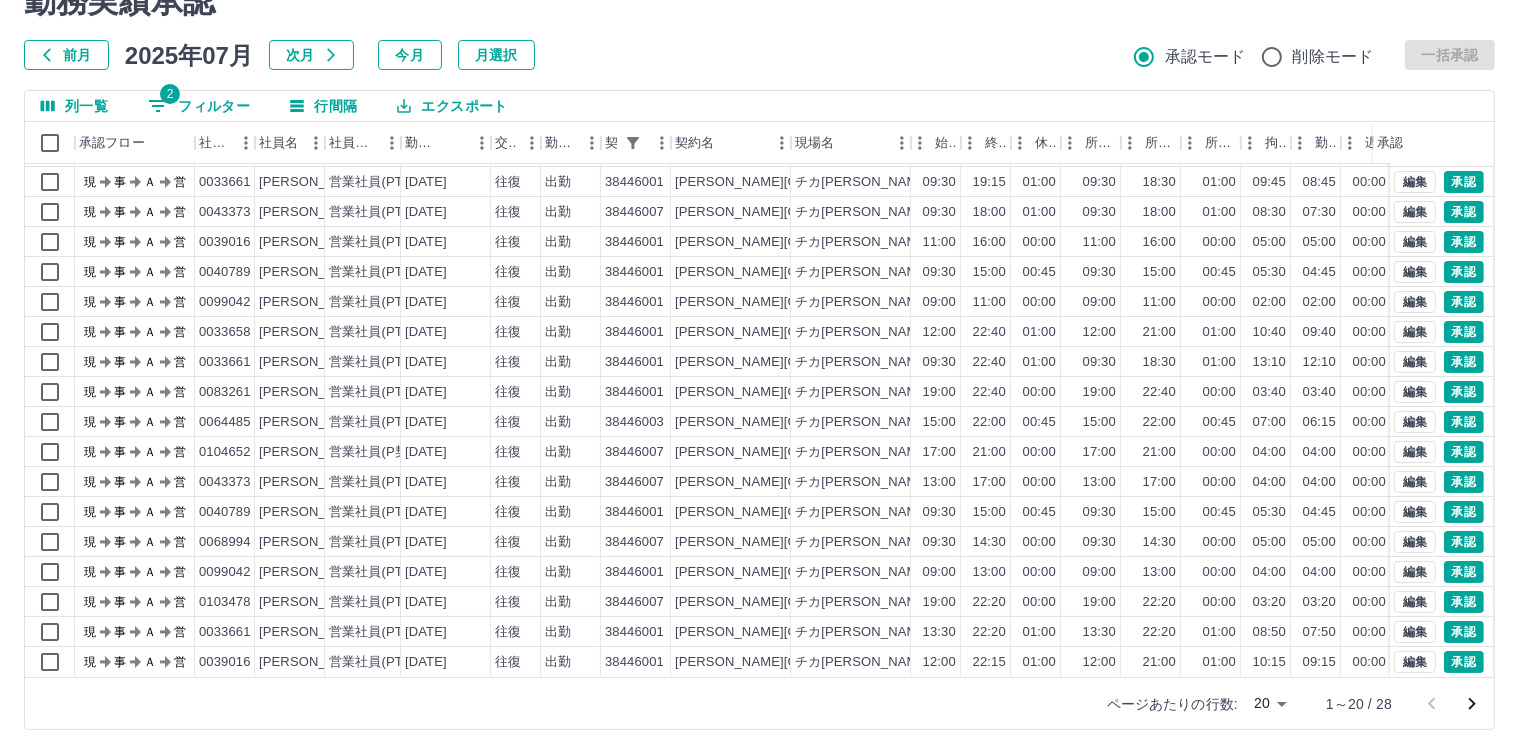 click on "SDH勤怠 仲島　孝輔 勤務実績承認 前月 2025年07月 次月 今月 月選択 承認モード 削除モード 一括承認 列一覧 2 フィルター 行間隔 エクスポート 承認フロー 社員番号 社員名 社員区分 勤務日 交通費 勤務区分 契約コード 契約名 現場名 始業 終業 休憩 所定開始 所定終業 所定休憩 拘束 勤務 遅刻等 コメント ステータス 承認 現 事 Ａ 営 0096751 大久保　和佳 営業社員(PT契約) 2025-07-09 往復 出勤 38446007 守山市 チカ守山　カルチャーコート 19:00 22:35 00:00 19:00 22:35 00:00 03:35 03:35 00:00 現場責任者承認待 現 事 Ａ 営 0103999 藤尾　来夢 営業社員(PT契約) 2025-07-09 往復 出勤 38446001 守山市 チカ守山　チカカフェ 18:00 21:00 00:00 18:00 21:00 00:00 03:00 03:00 00:00 現場責任者承認待 現 事 Ａ 営 0033661 村中　珠江 営業社員(PT契約) 2025-07-09 往復 出勤 38446001 守山市 チカ守山　チカカフェ 09:30 20" at bounding box center (759, 331) 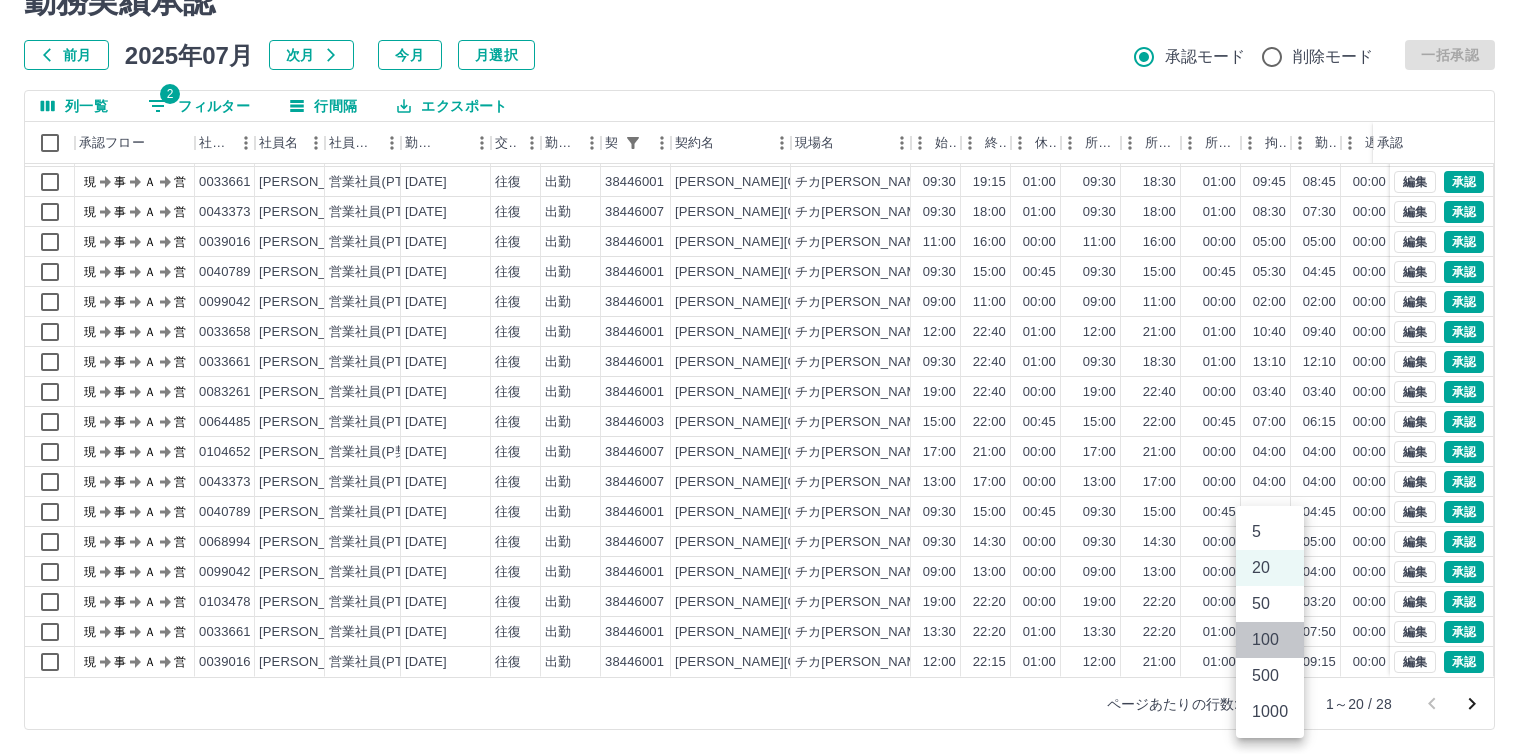 click on "100" at bounding box center [1270, 640] 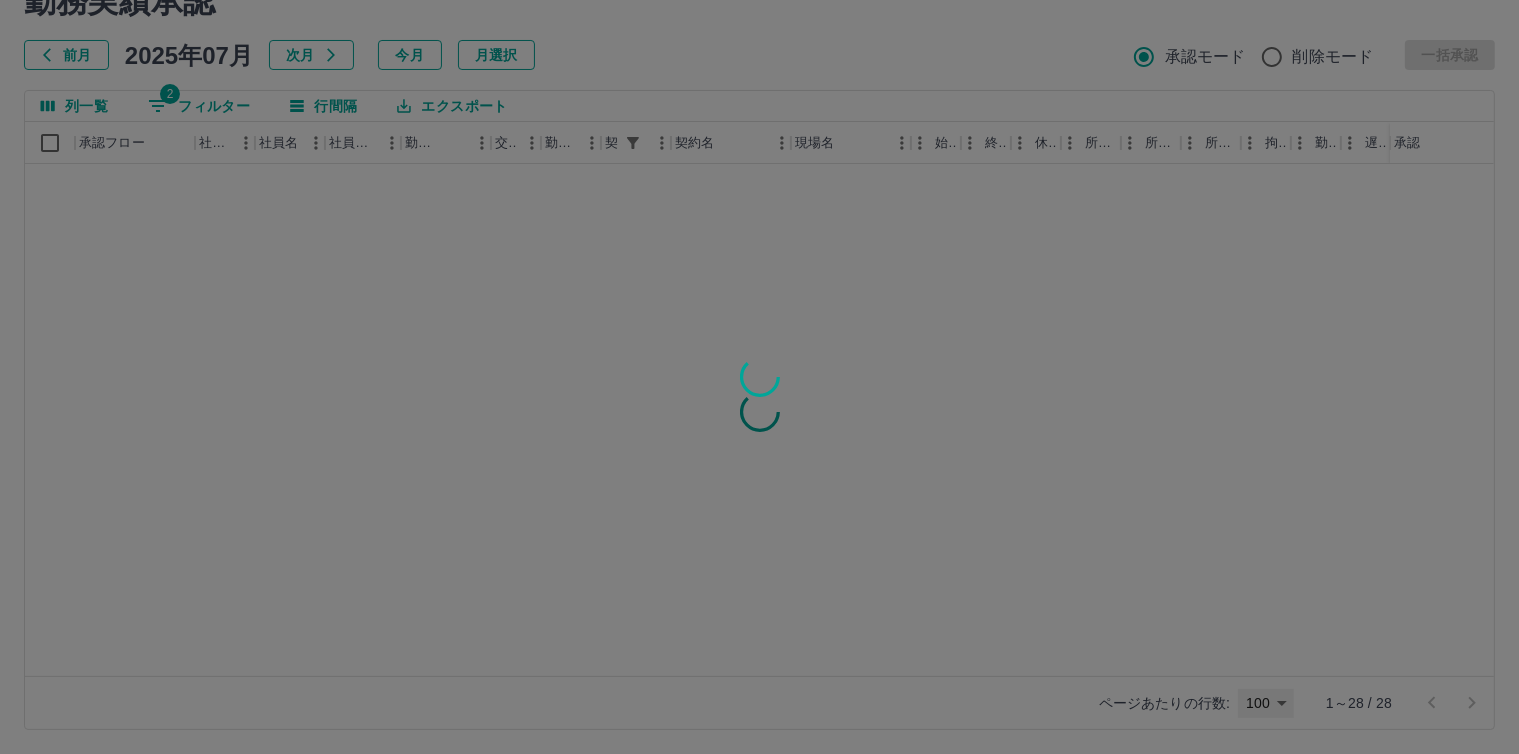 scroll, scrollTop: 0, scrollLeft: 0, axis: both 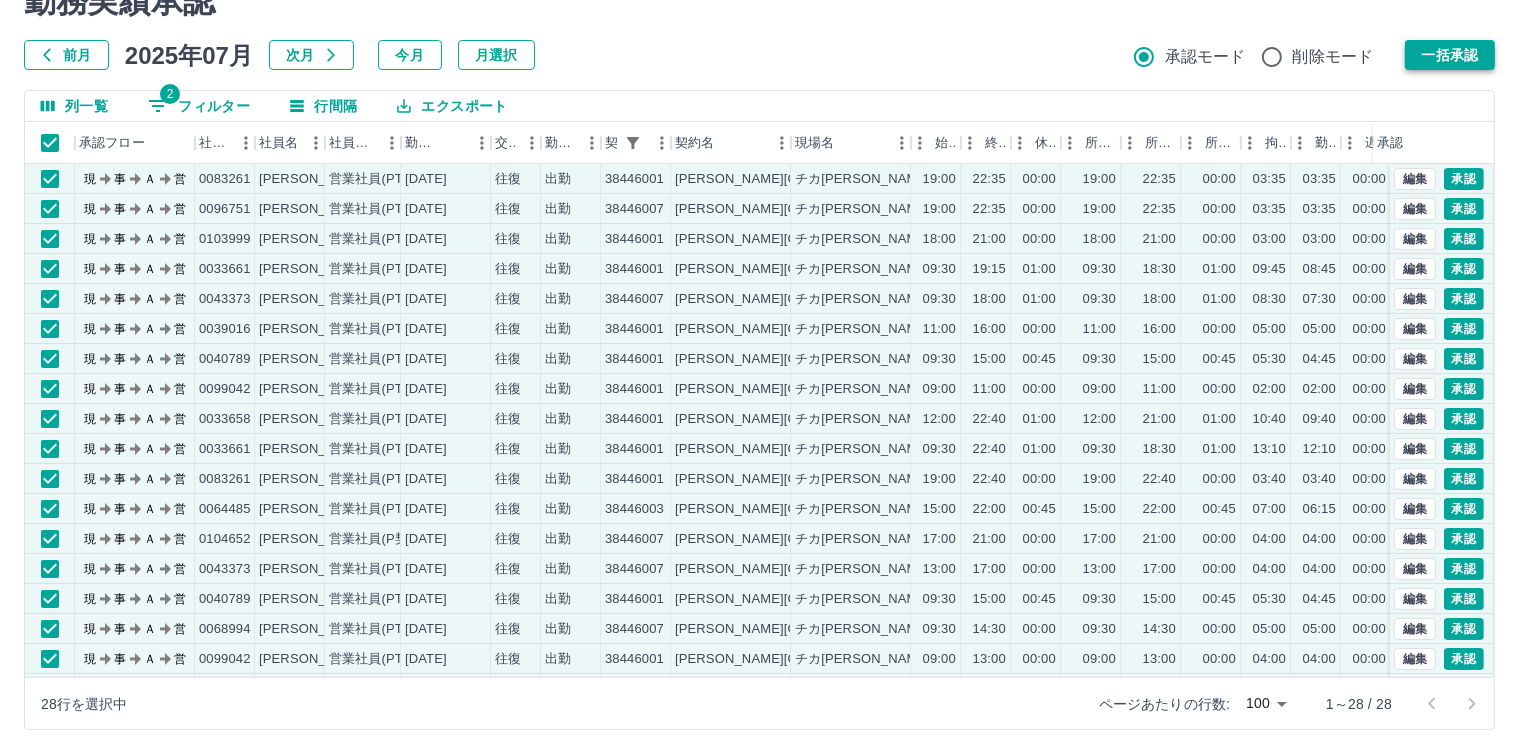 click on "一括承認" at bounding box center [1450, 55] 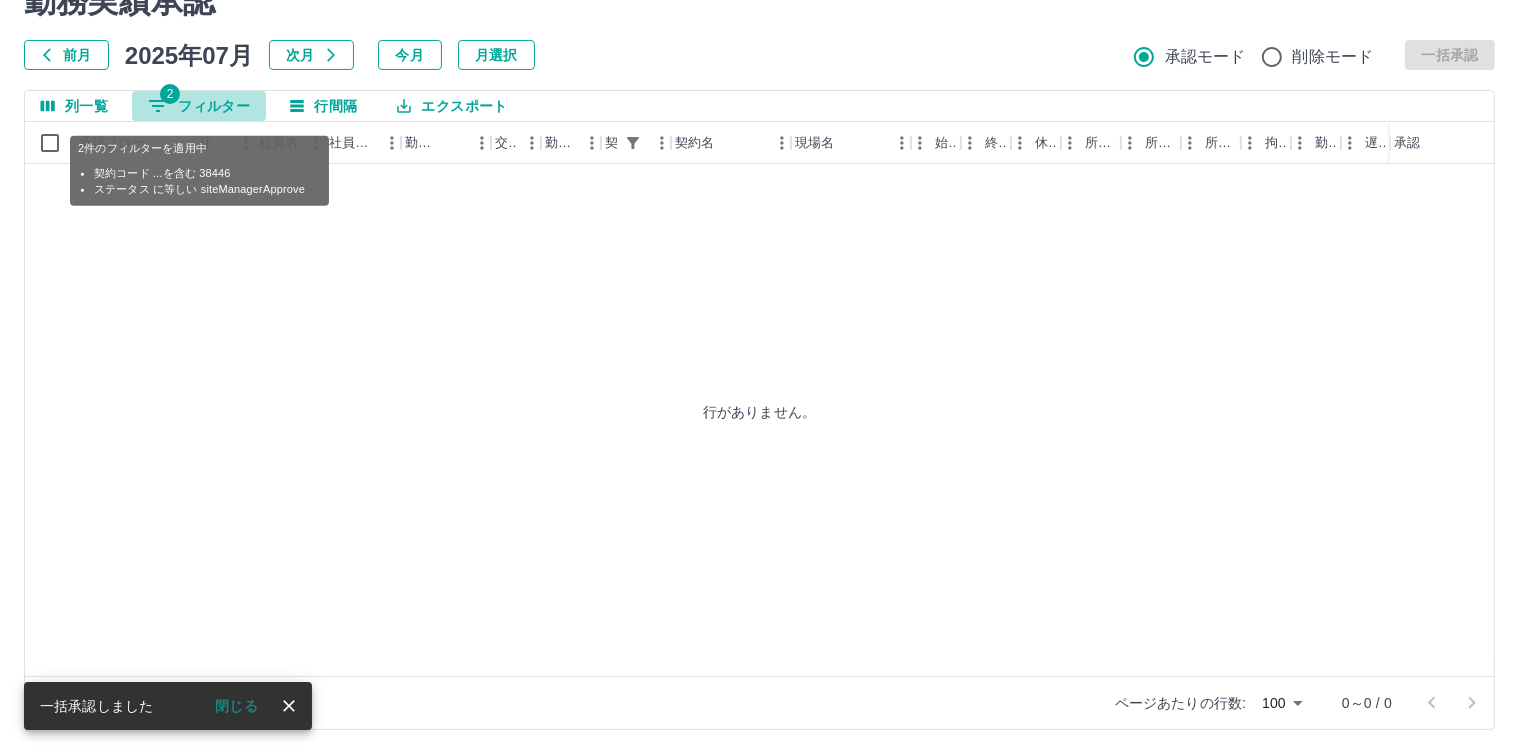 click on "2 フィルター" at bounding box center (199, 106) 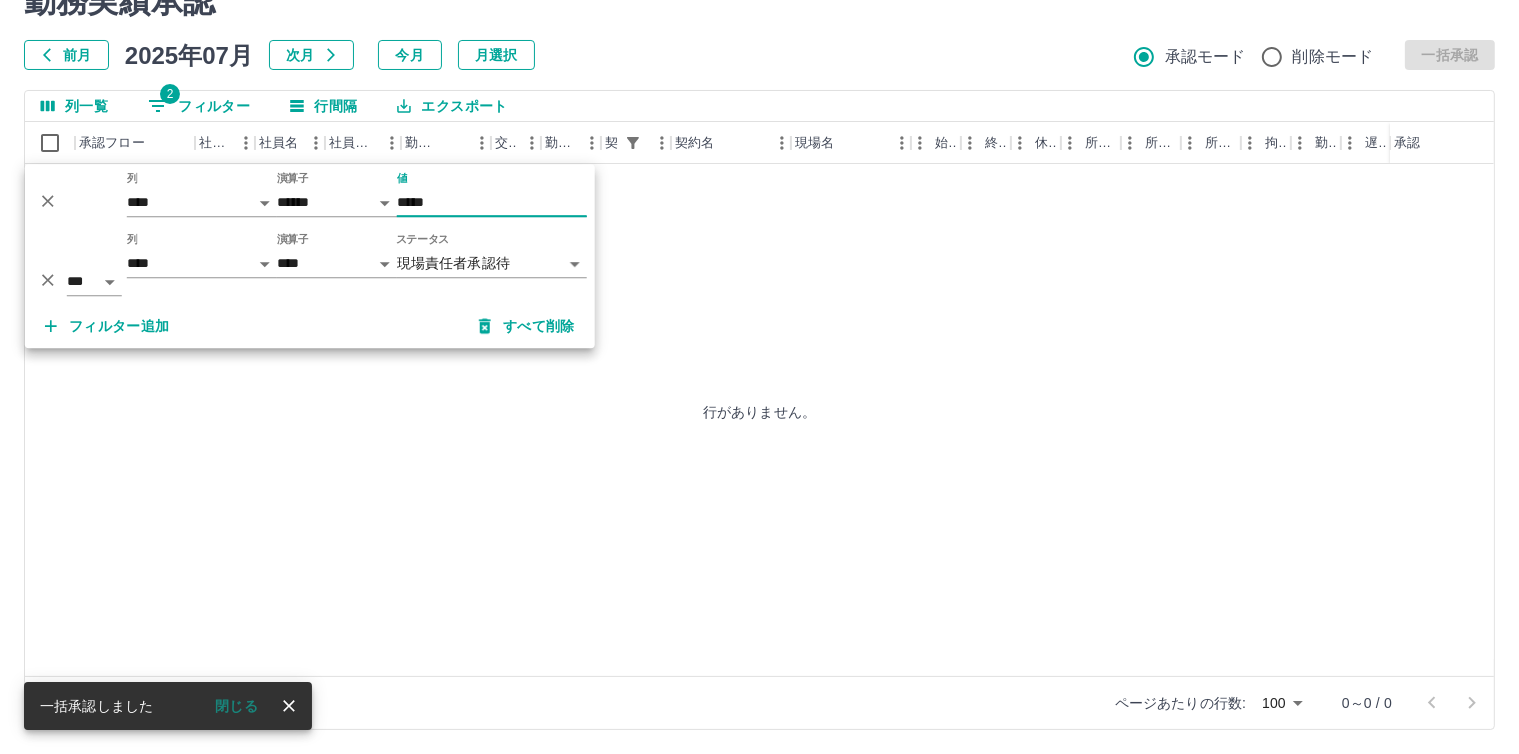 click on "*****" at bounding box center [492, 202] 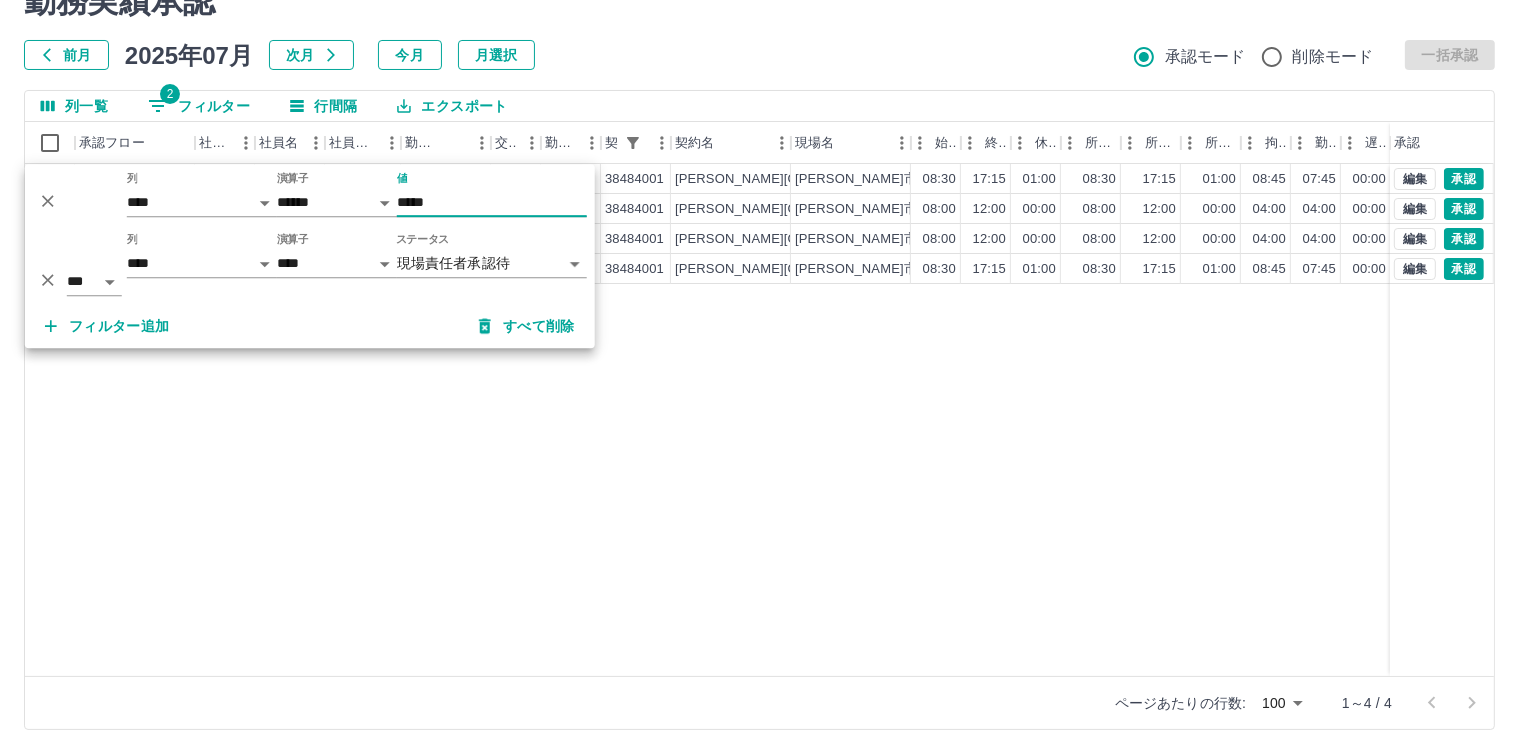 type on "*****" 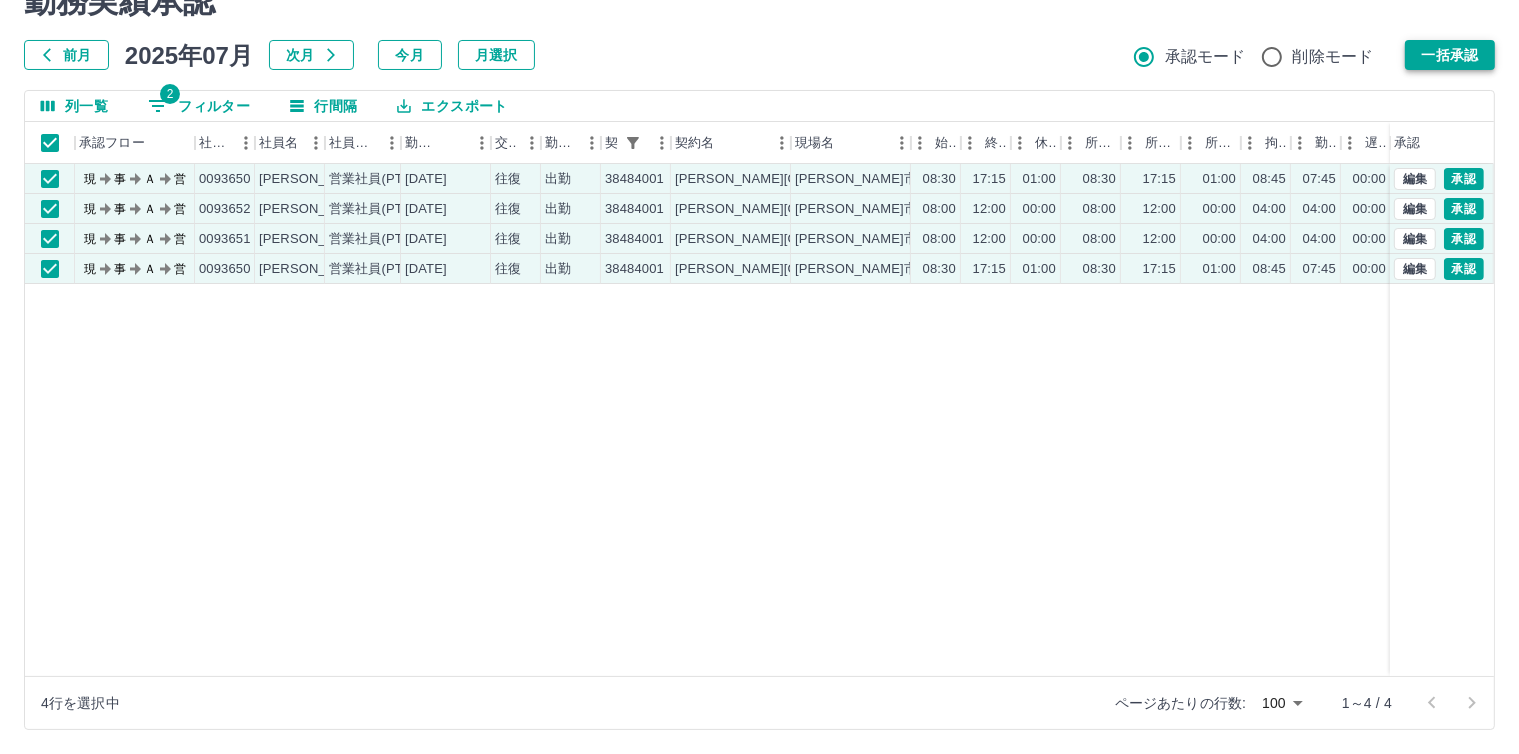 click on "一括承認" at bounding box center [1450, 55] 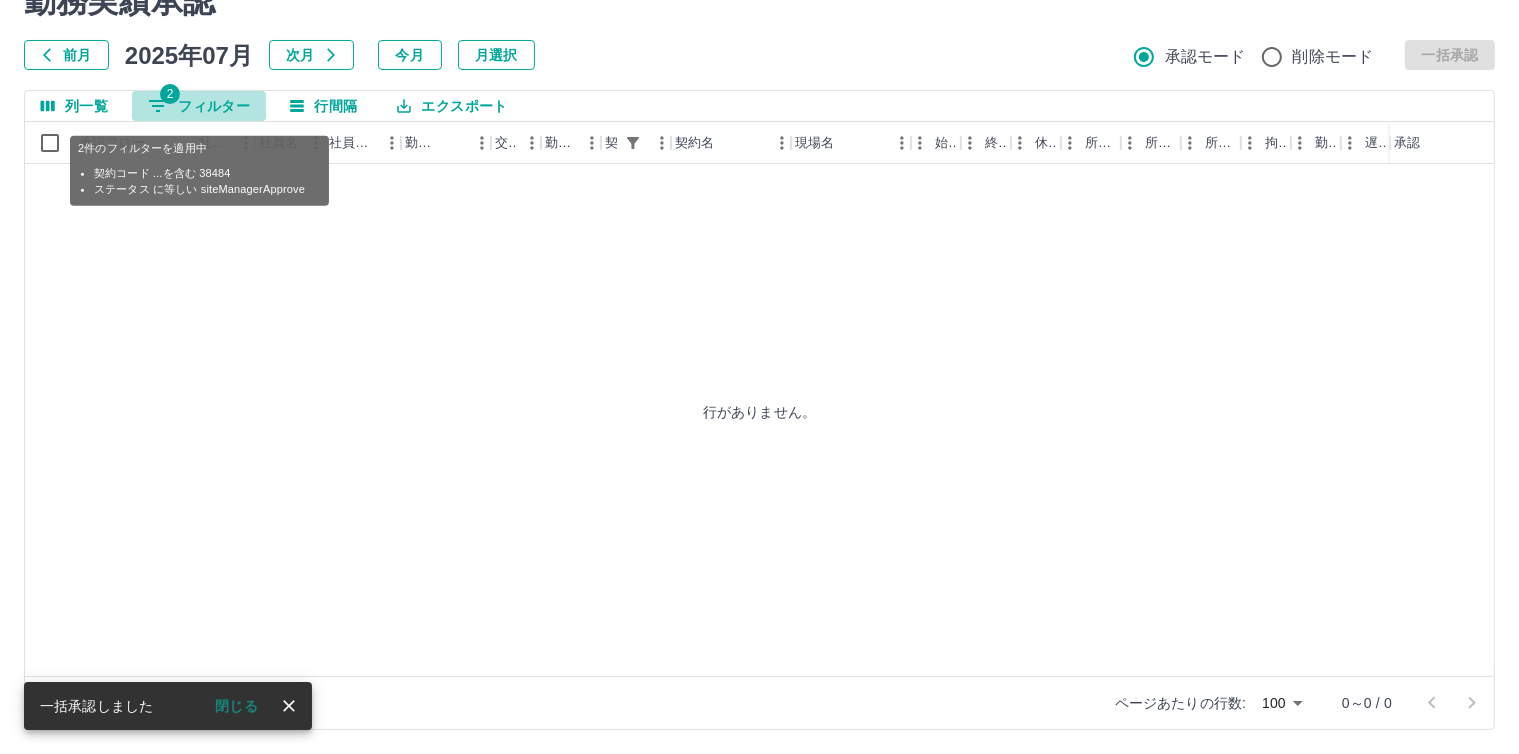 click on "2 フィルター" at bounding box center (199, 106) 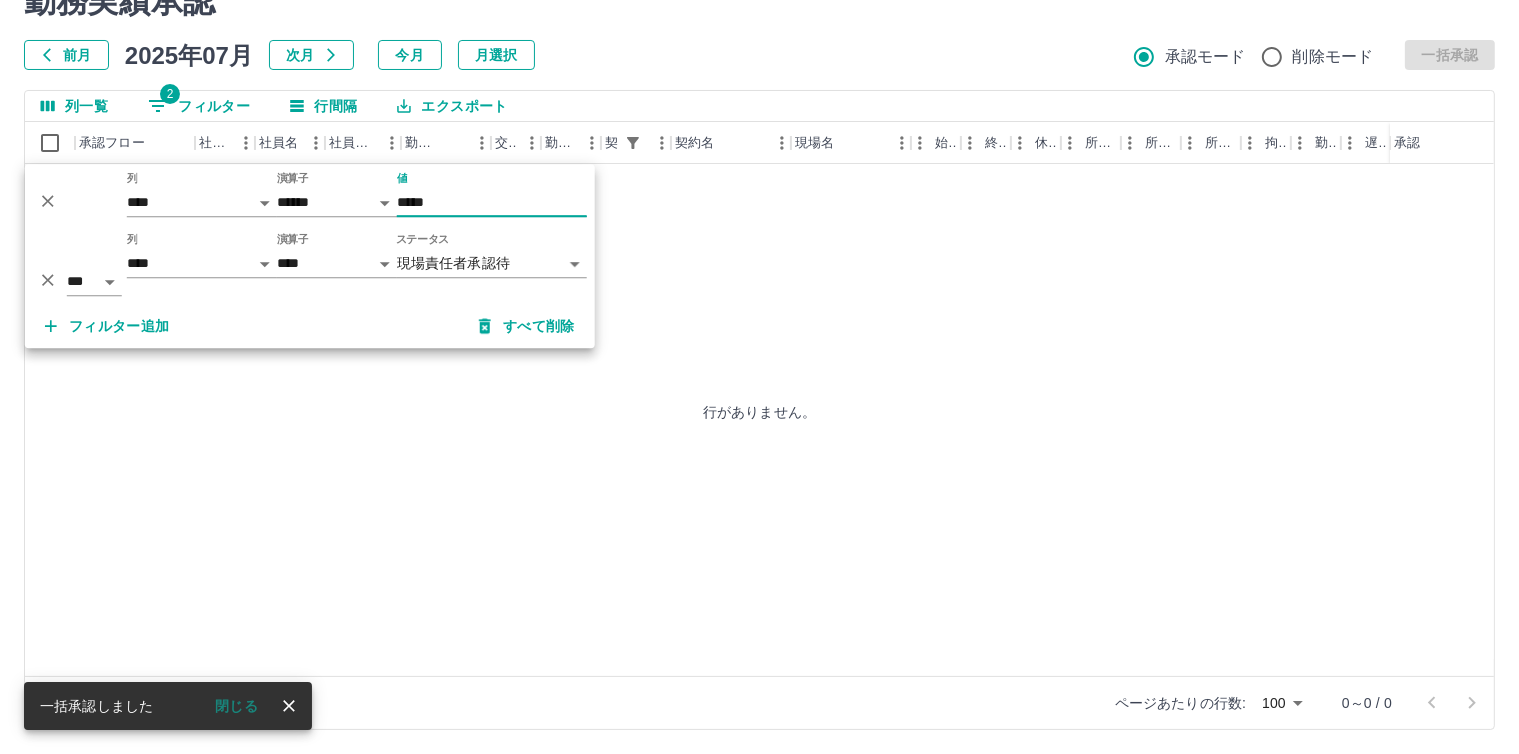 click on "*****" at bounding box center (492, 202) 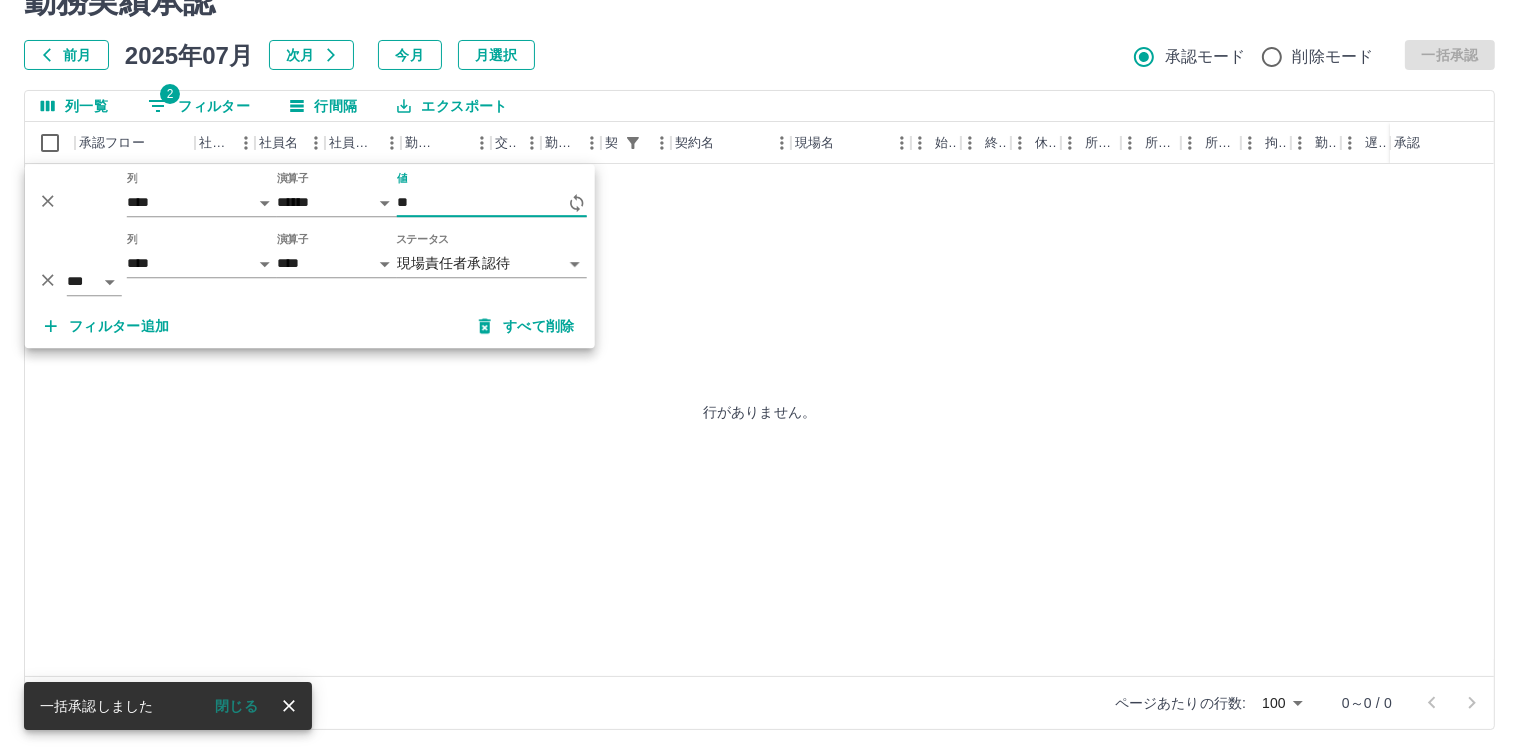 type on "*" 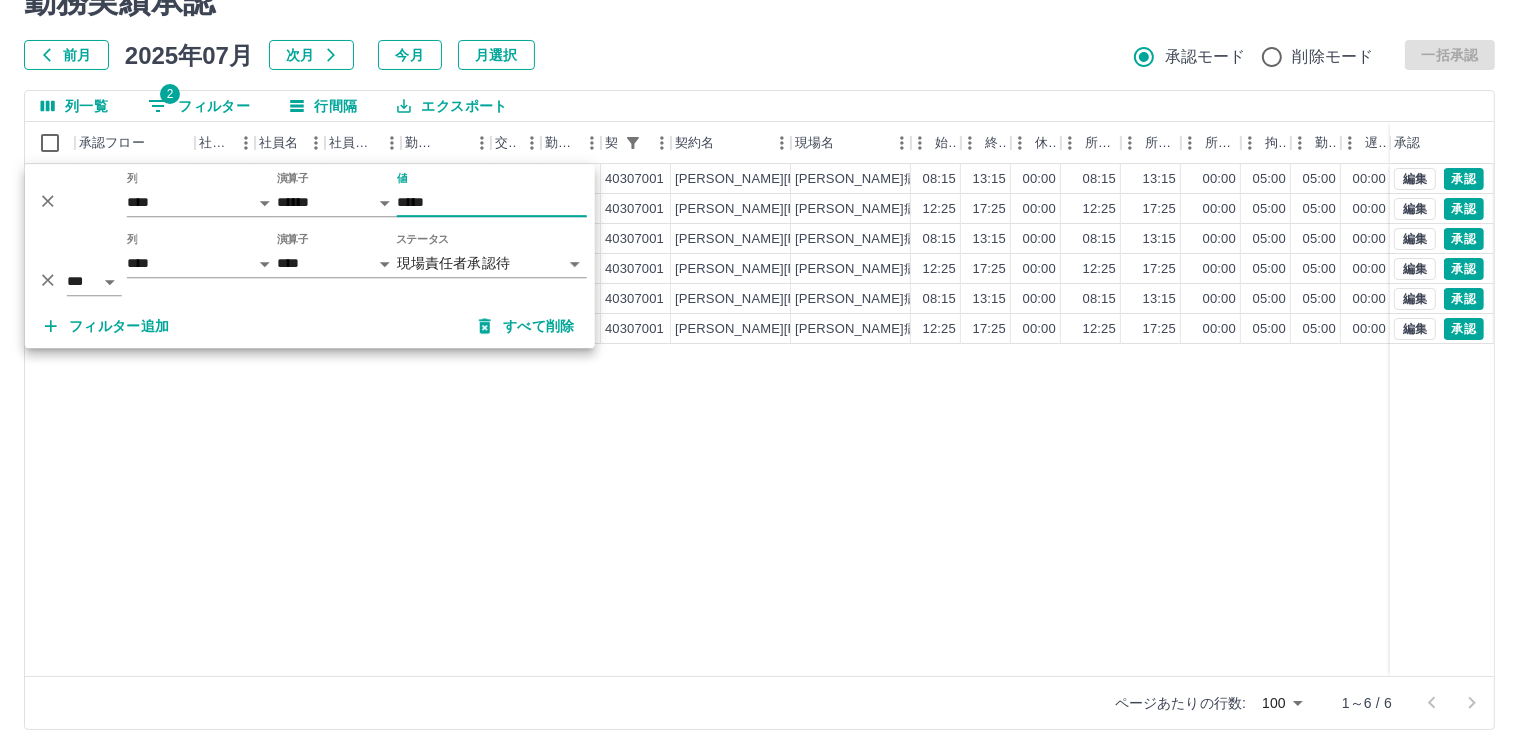 type on "*****" 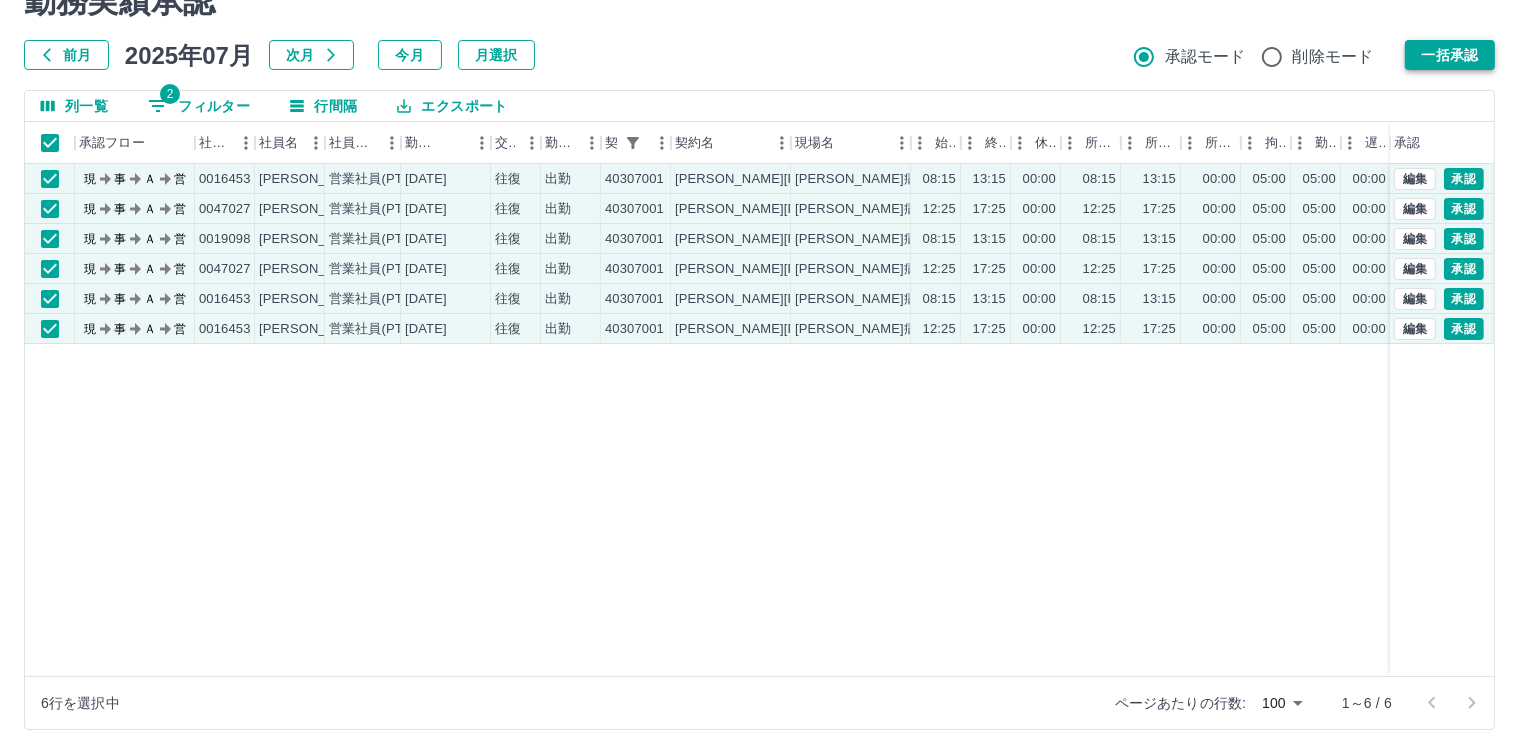 click on "一括承認" at bounding box center [1450, 55] 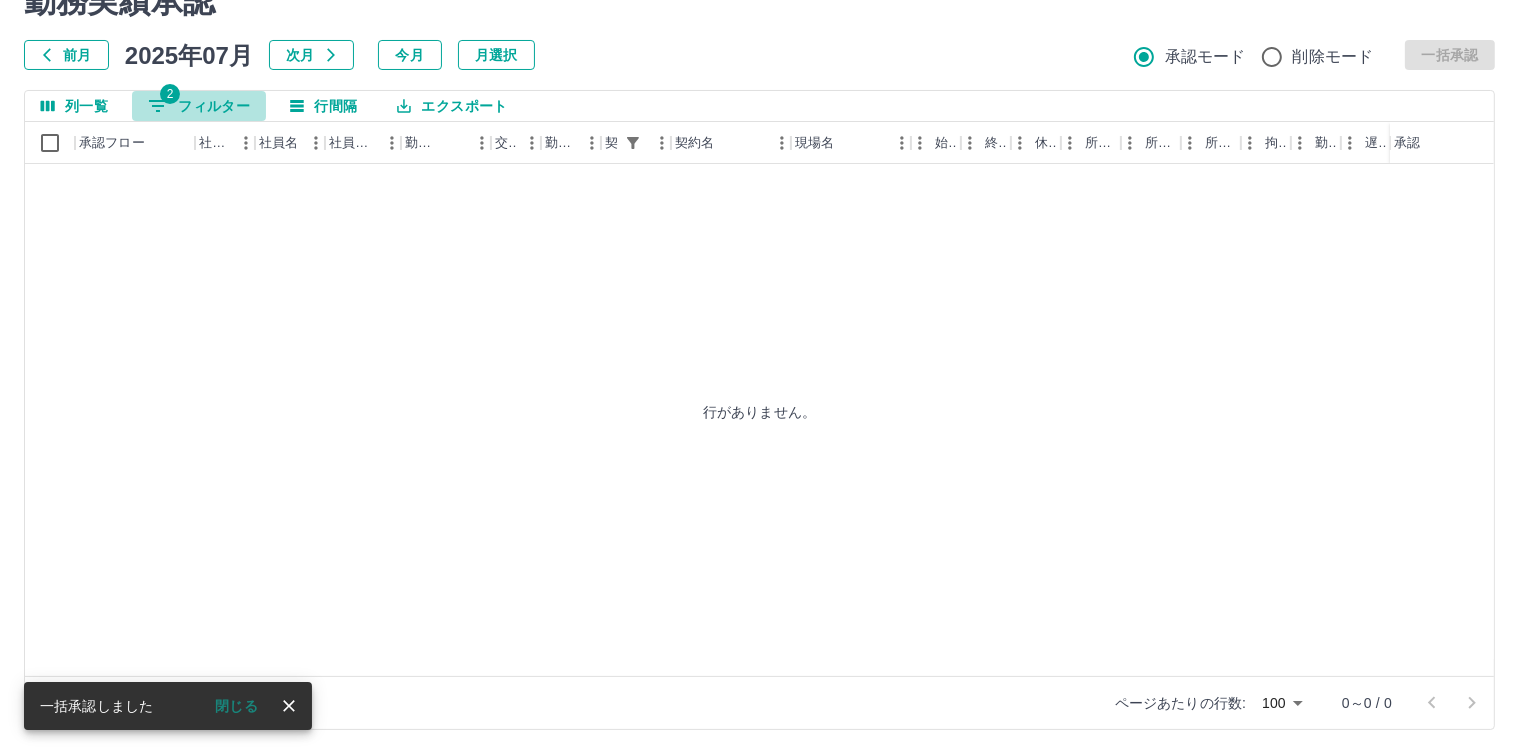 click on "2 フィルター" at bounding box center [199, 106] 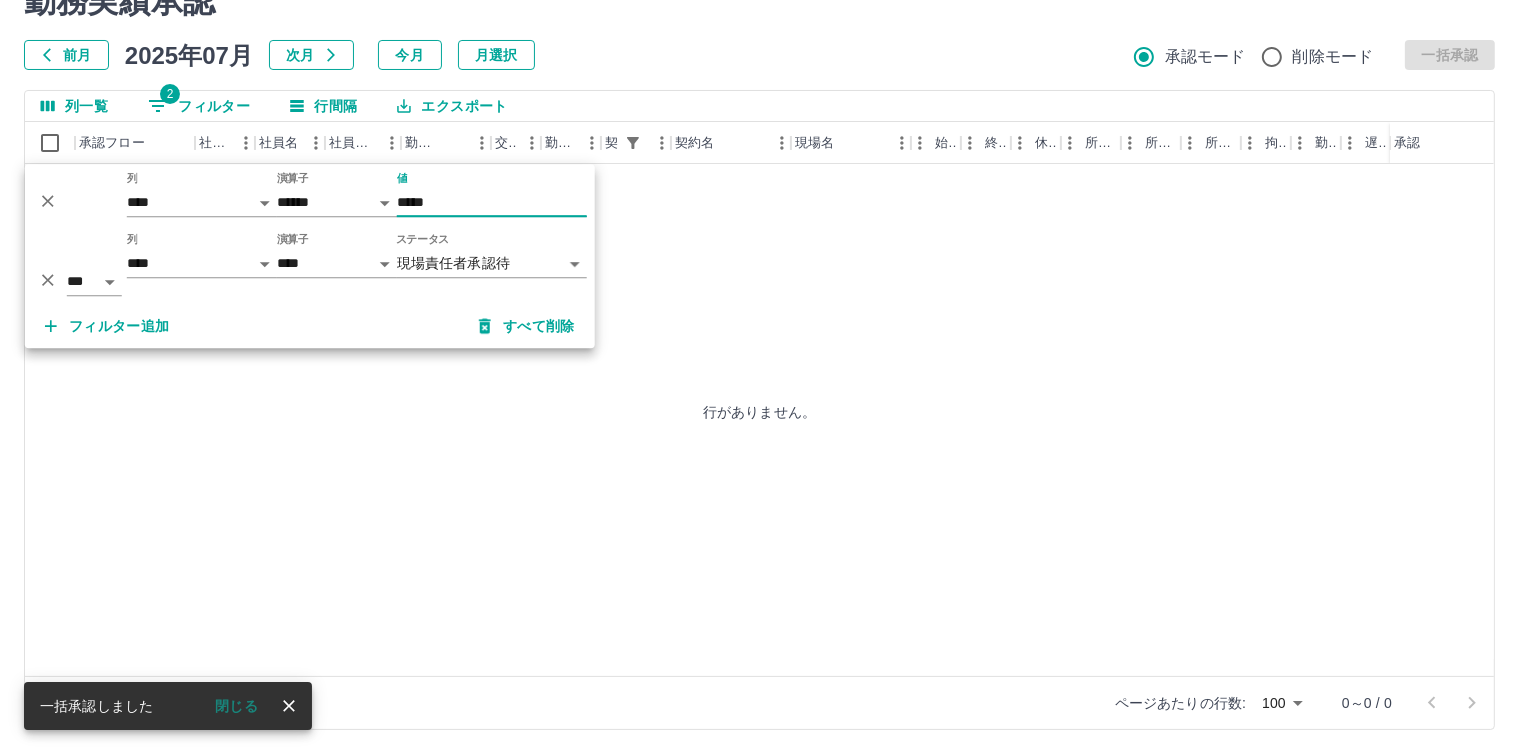 click on "*****" at bounding box center [492, 202] 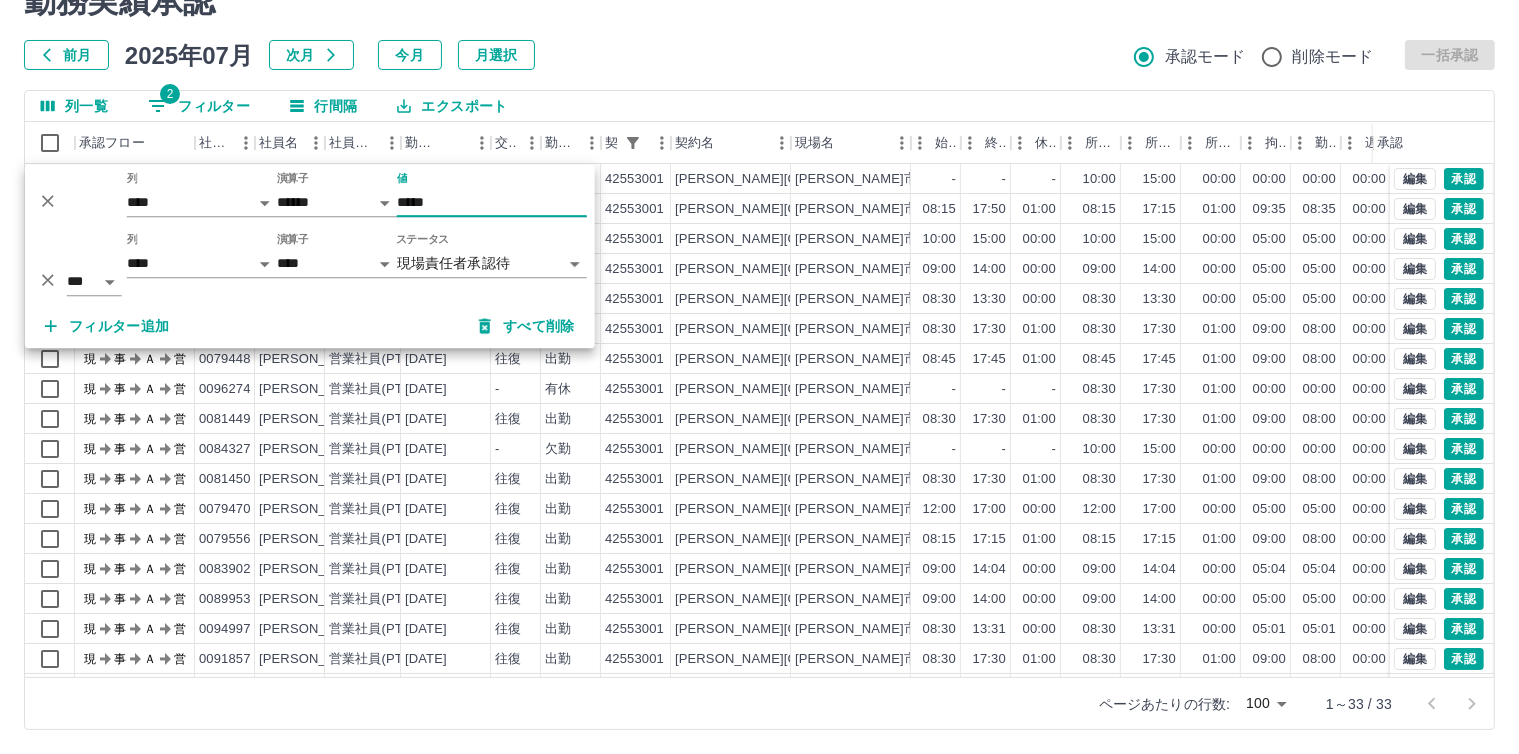 type on "*****" 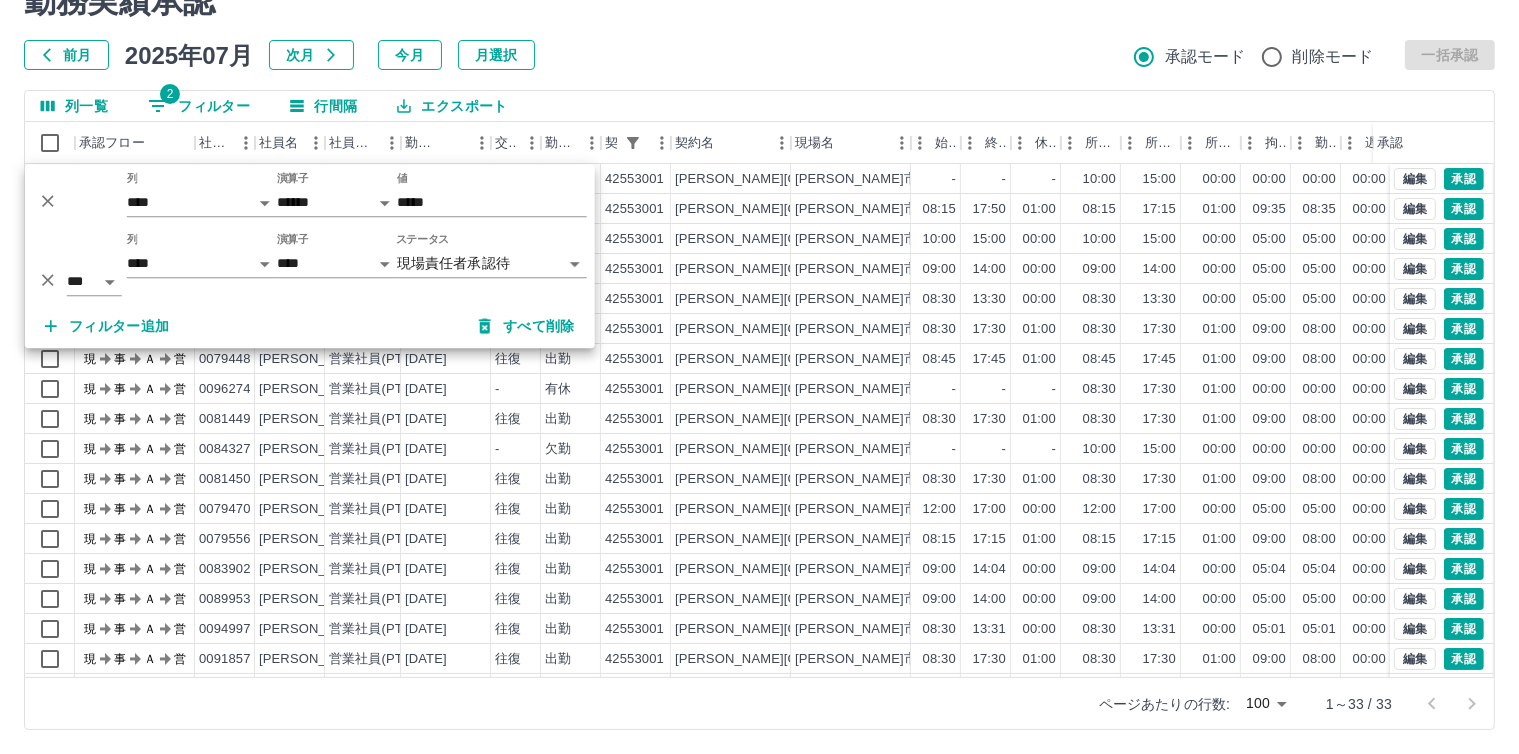 click on "勤務実績承認 前月 2025年07月 次月 今月 月選択 承認モード 削除モード 一括承認" at bounding box center [759, 26] 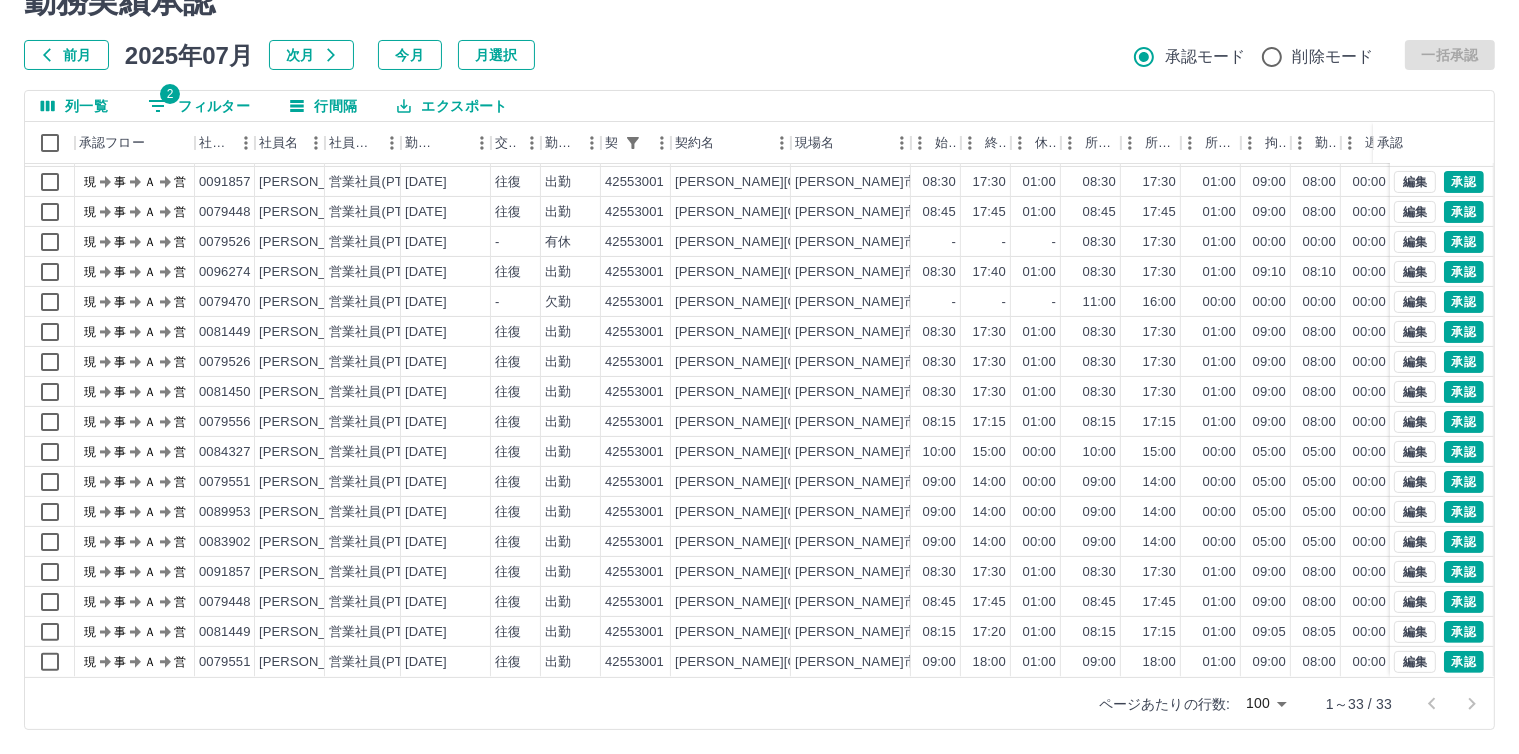 scroll, scrollTop: 493, scrollLeft: 0, axis: vertical 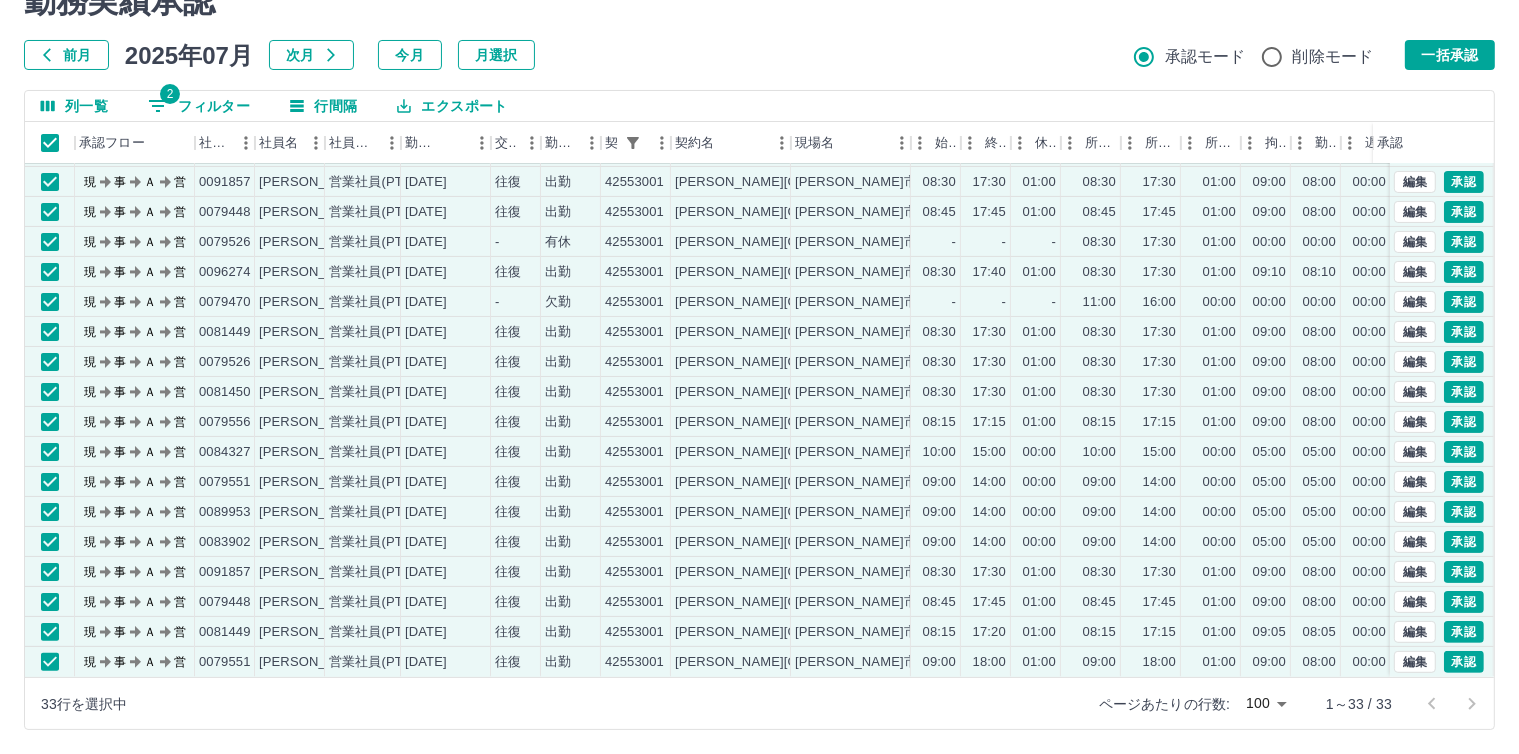 click on "一括承認" at bounding box center [1450, 55] 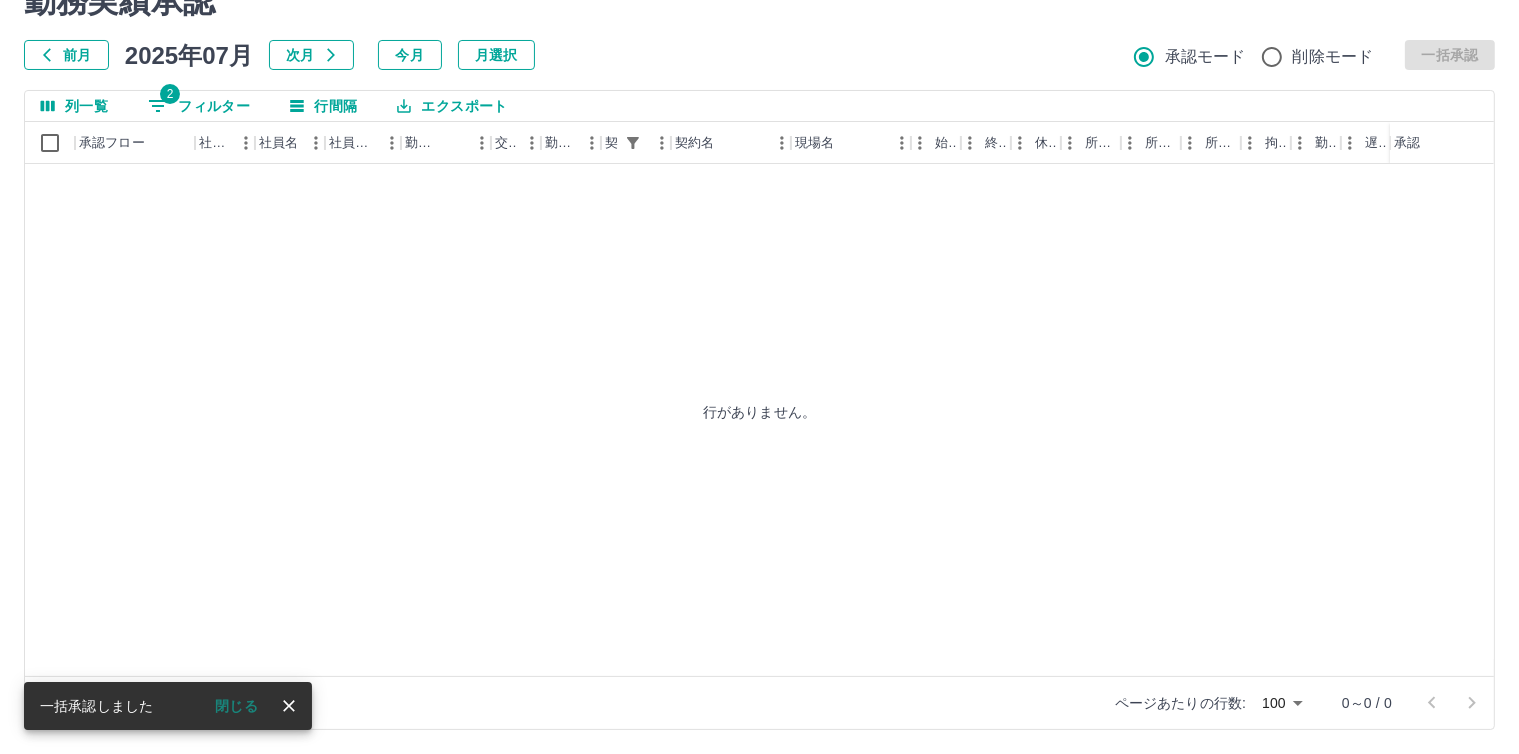 scroll, scrollTop: 0, scrollLeft: 0, axis: both 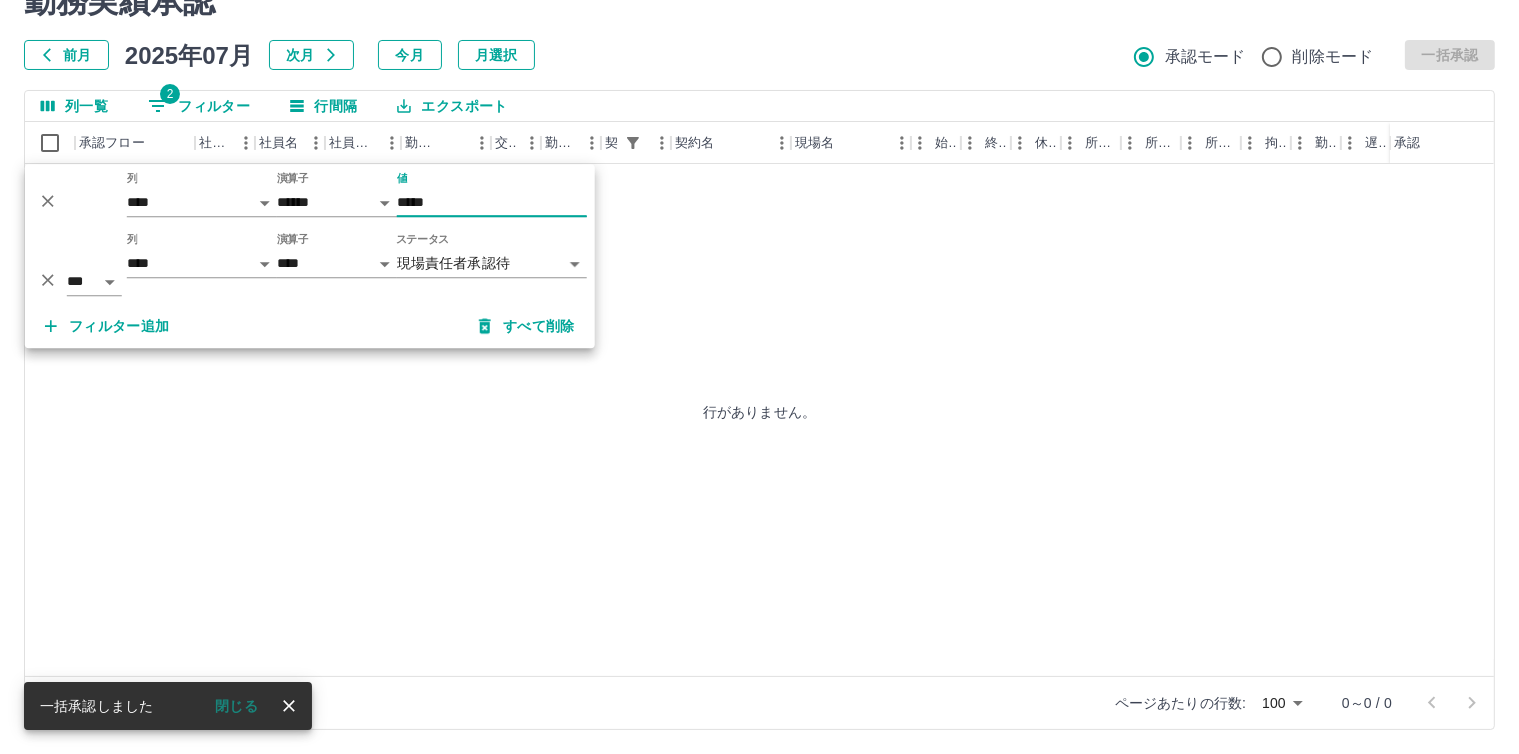 click on "*****" at bounding box center [492, 202] 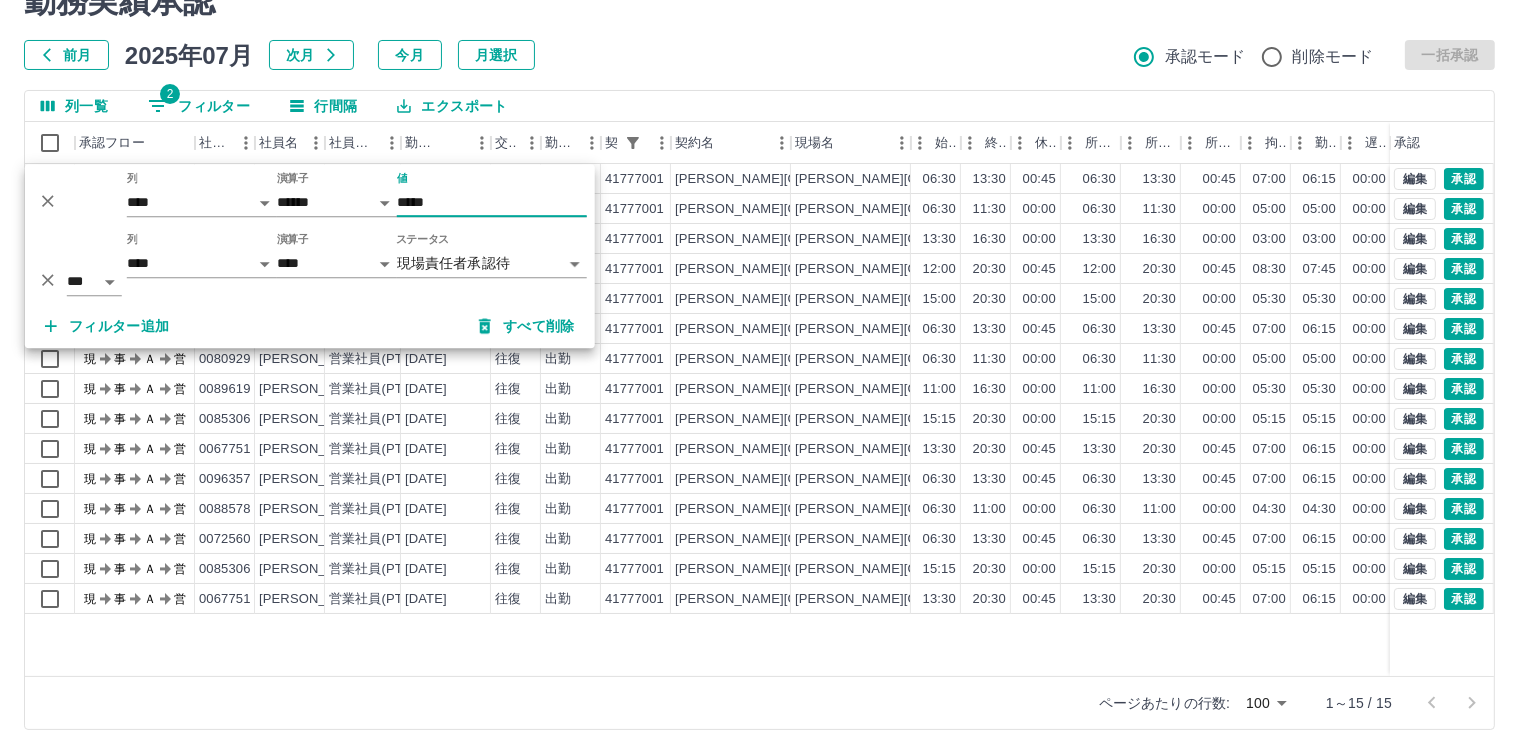 type on "*****" 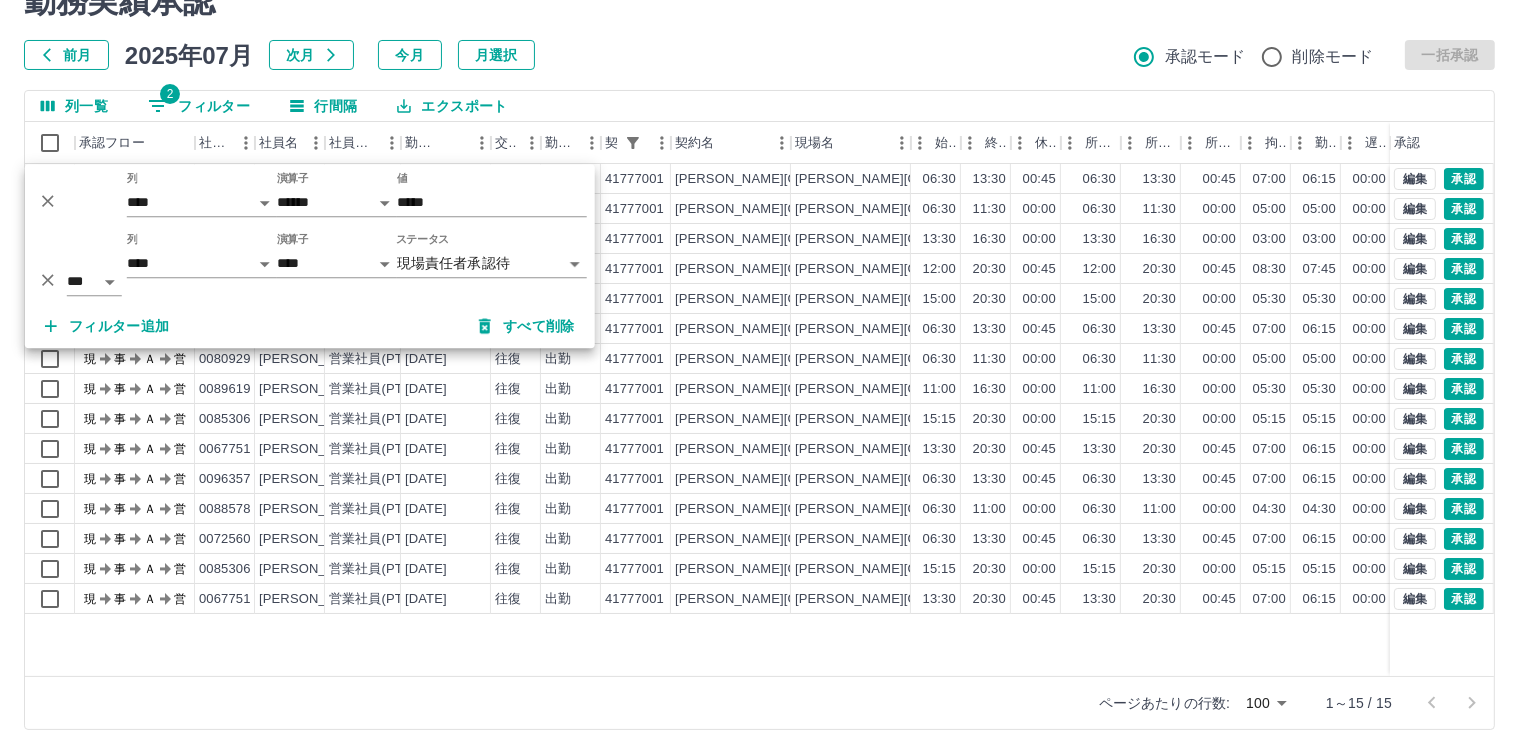 click on "前月 [DATE] 次月 今月 月選択 承認モード 削除モード 一括承認" at bounding box center (759, 55) 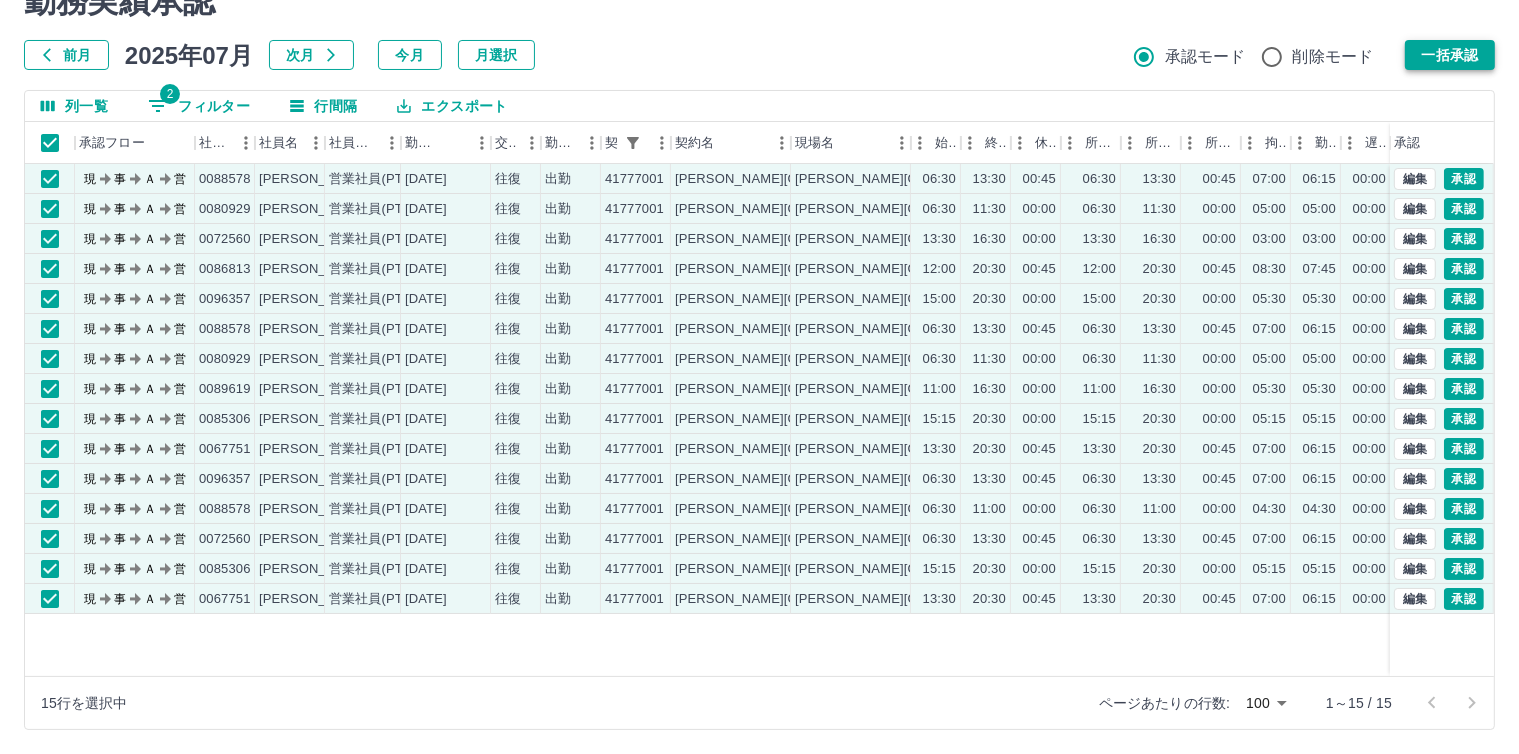 click on "一括承認" at bounding box center (1450, 55) 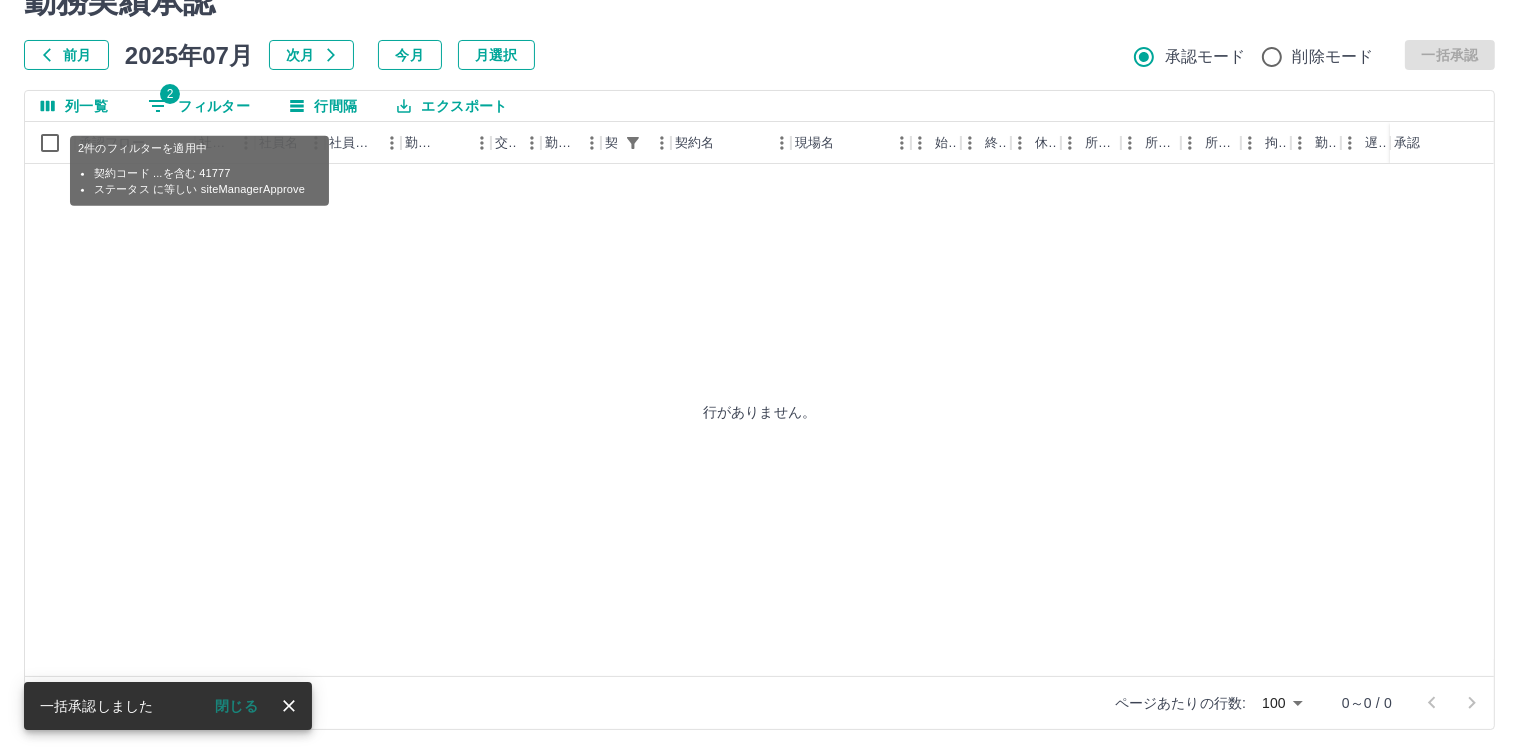 click on "2 フィルター" at bounding box center (199, 106) 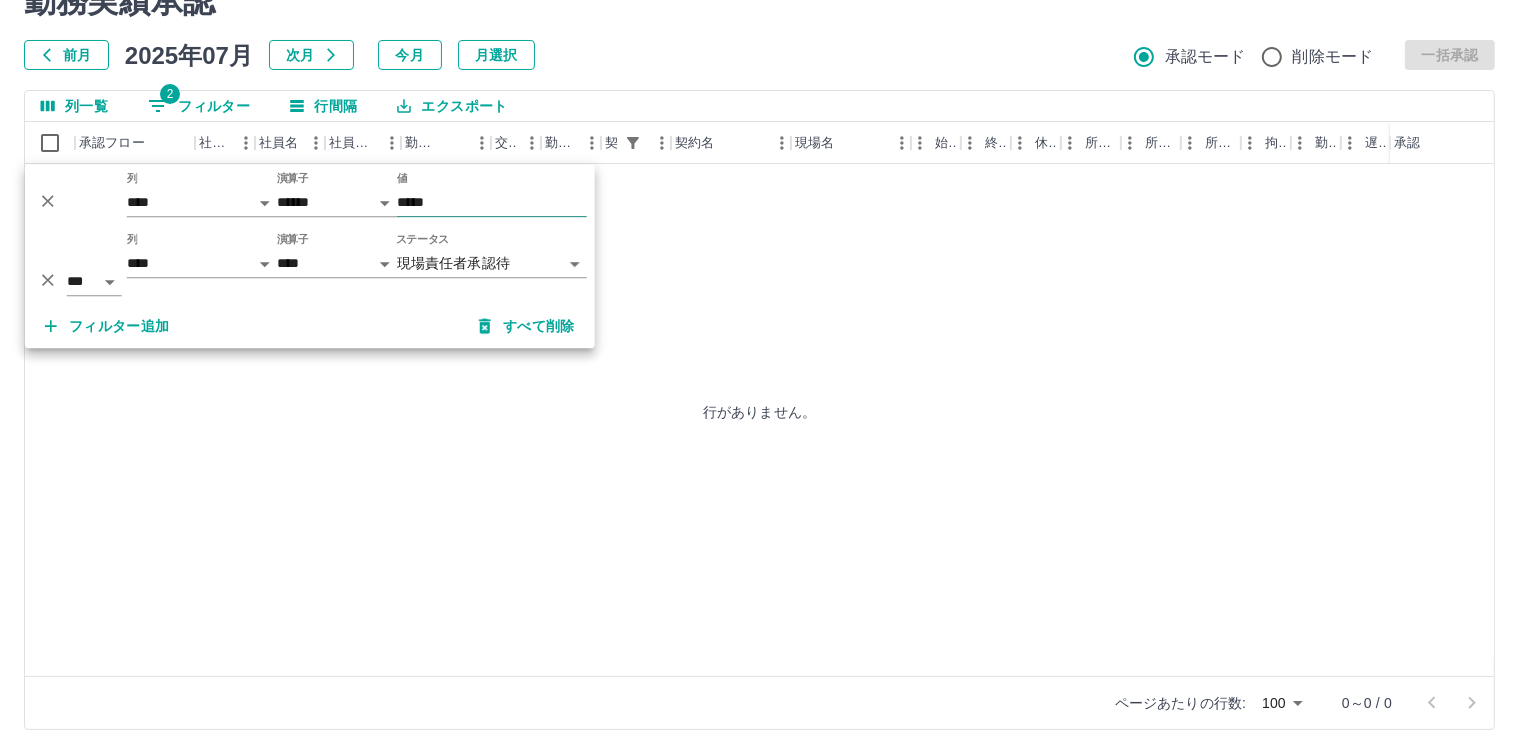 click on "*****" at bounding box center [492, 202] 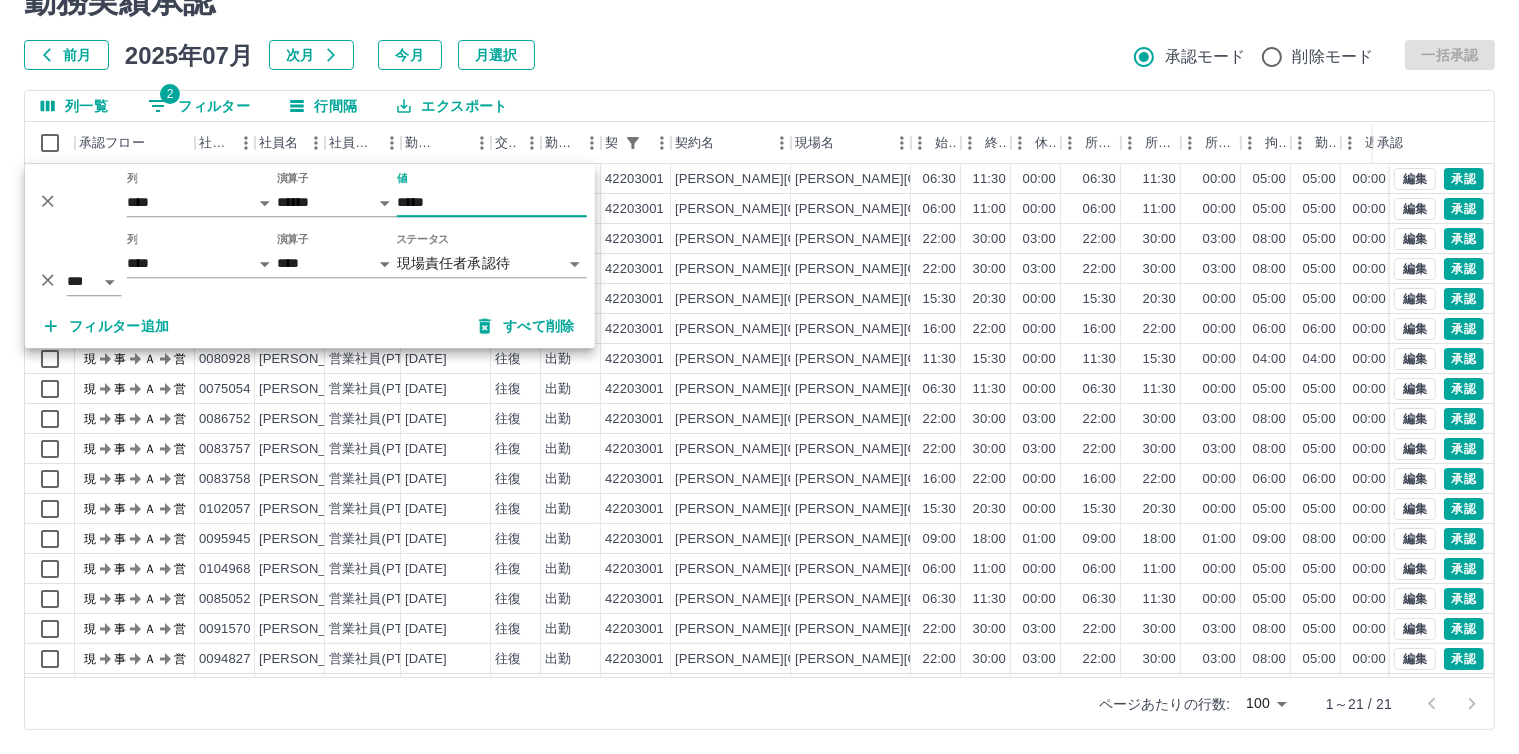 type on "*****" 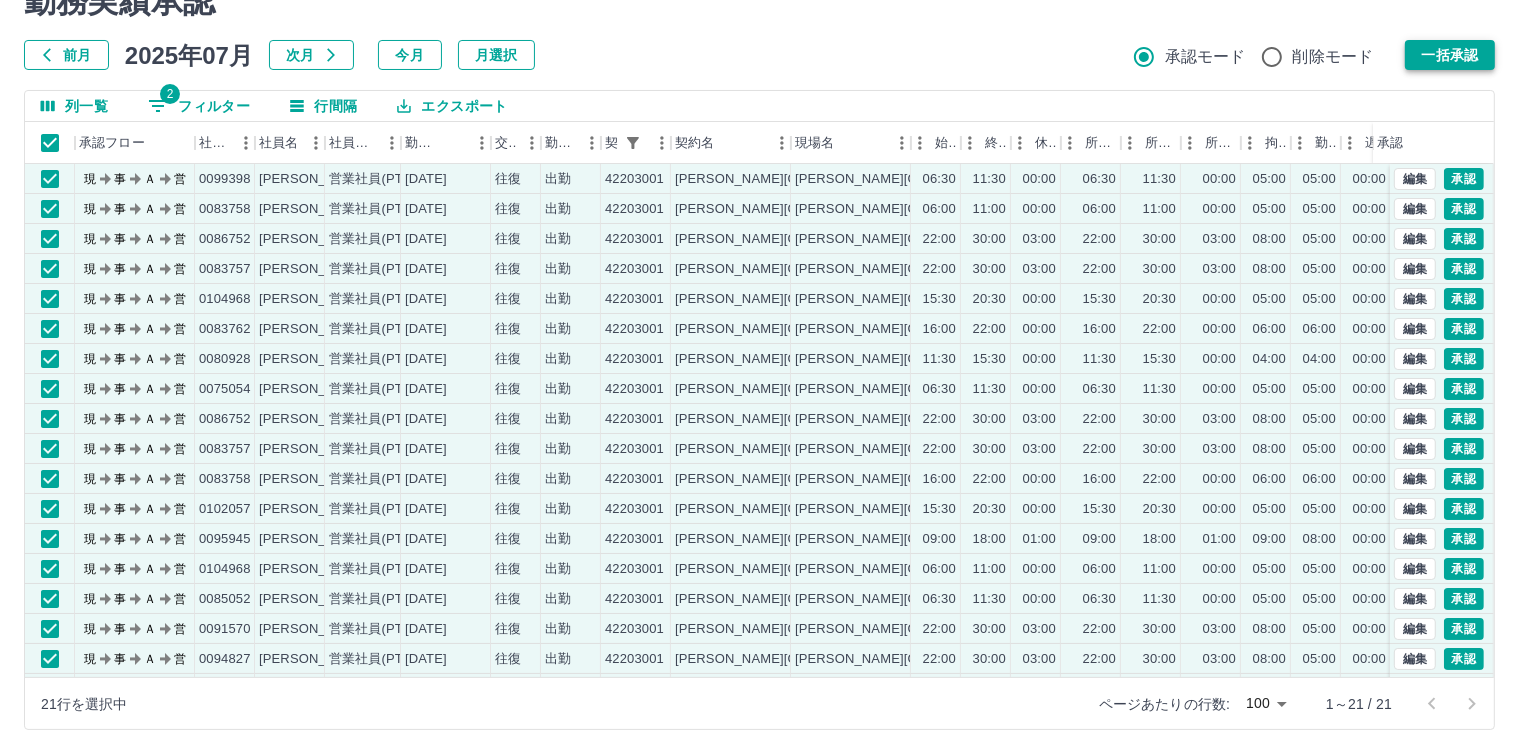 click on "一括承認" at bounding box center [1450, 55] 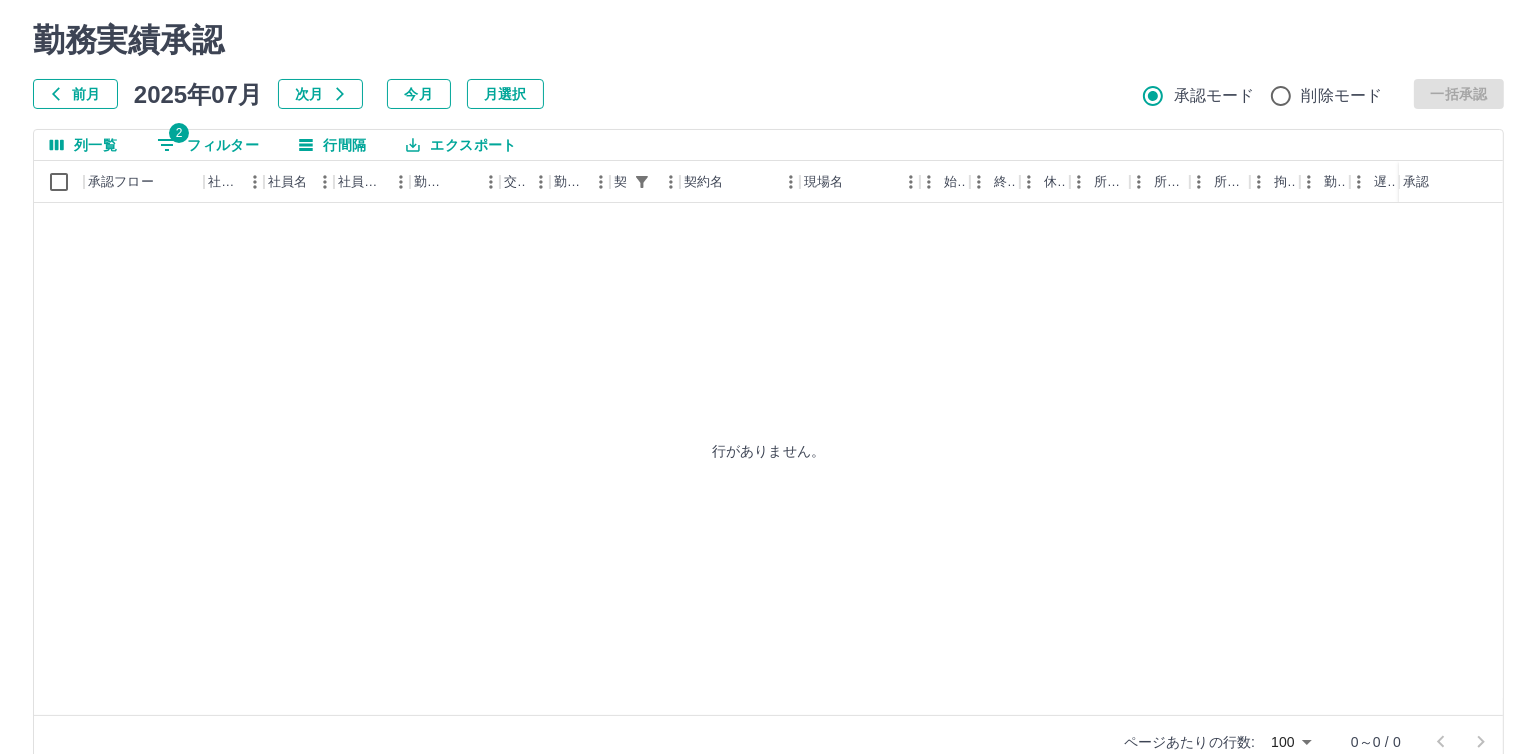 scroll, scrollTop: 0, scrollLeft: 0, axis: both 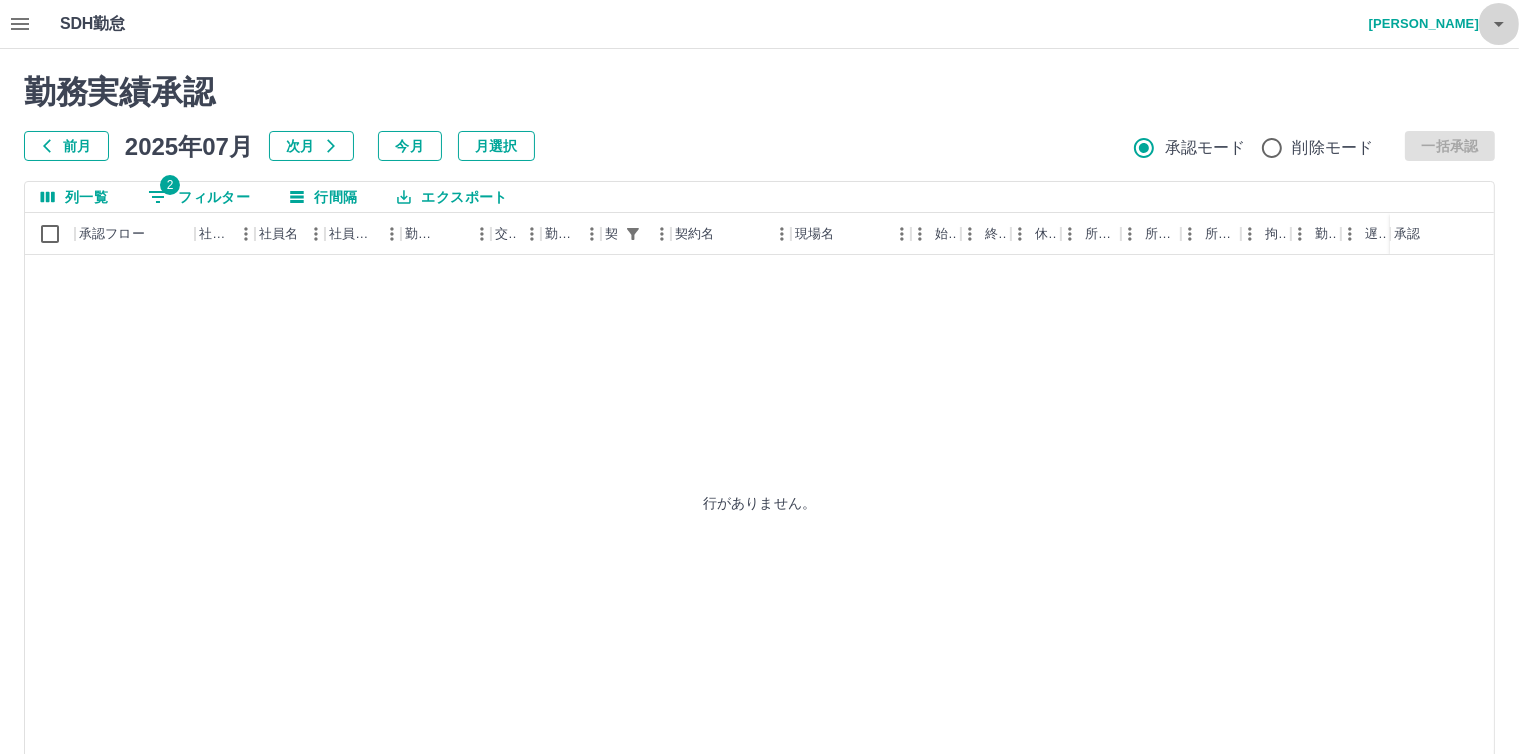 click 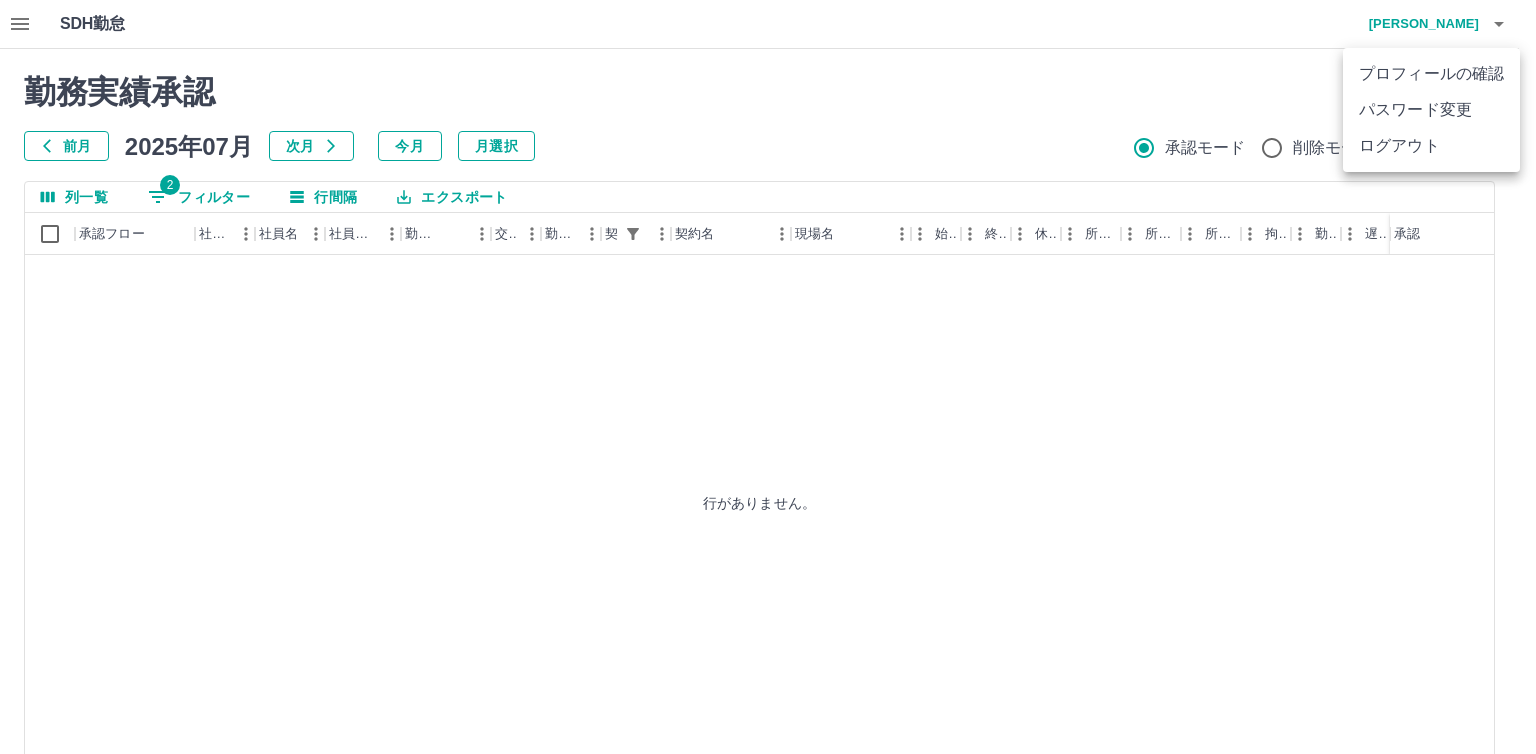 click on "ログアウト" at bounding box center [1431, 146] 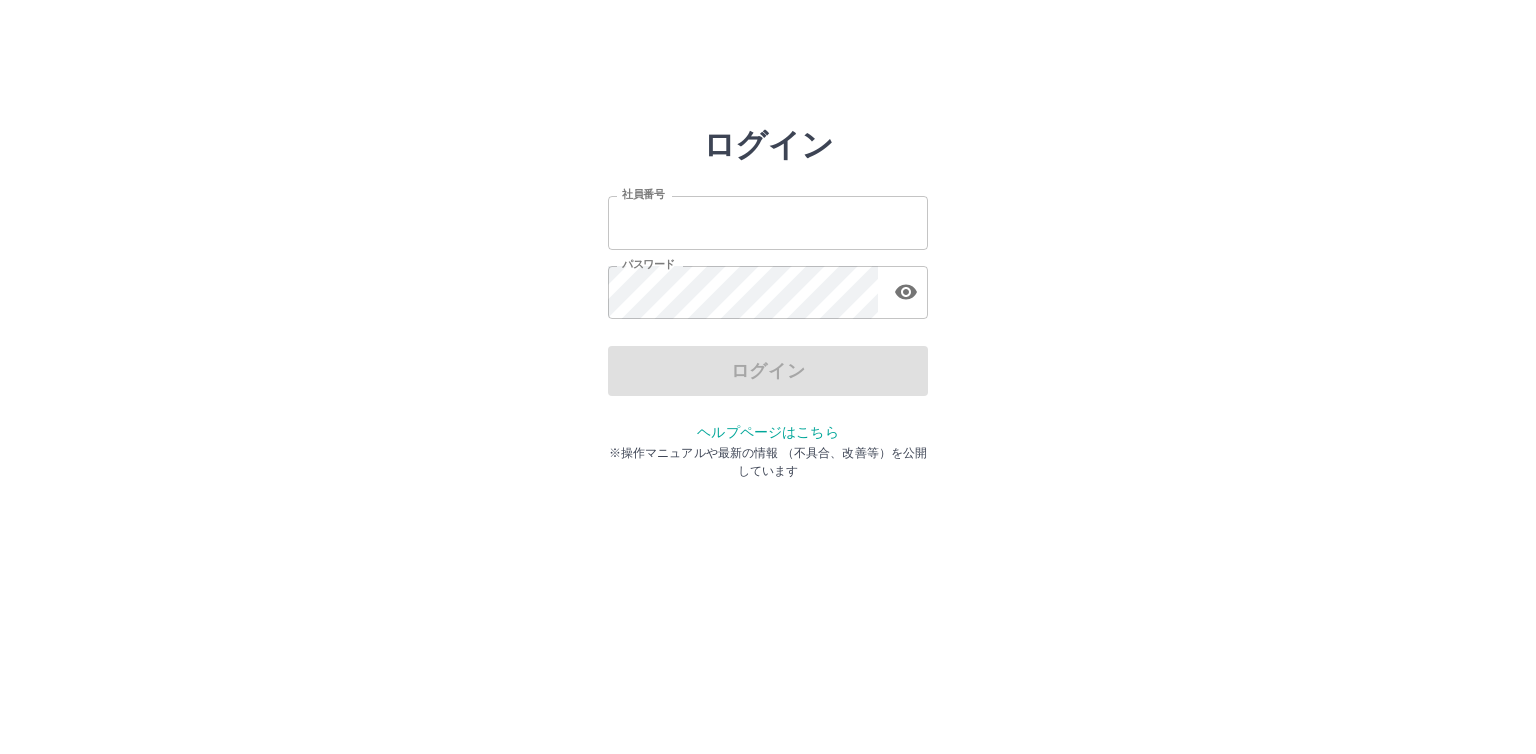 scroll, scrollTop: 0, scrollLeft: 0, axis: both 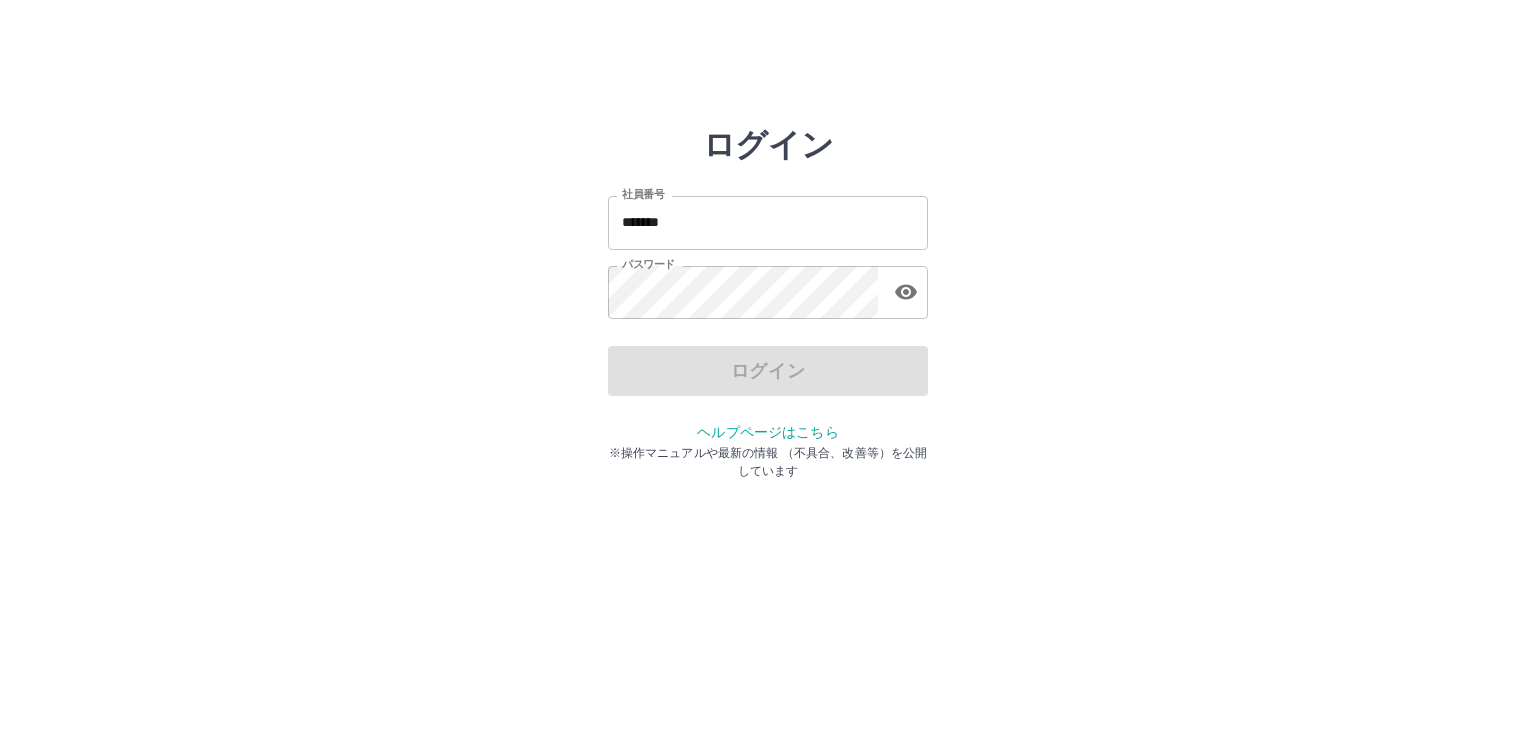 drag, startPoint x: 750, startPoint y: 233, endPoint x: 898, endPoint y: 231, distance: 148.01352 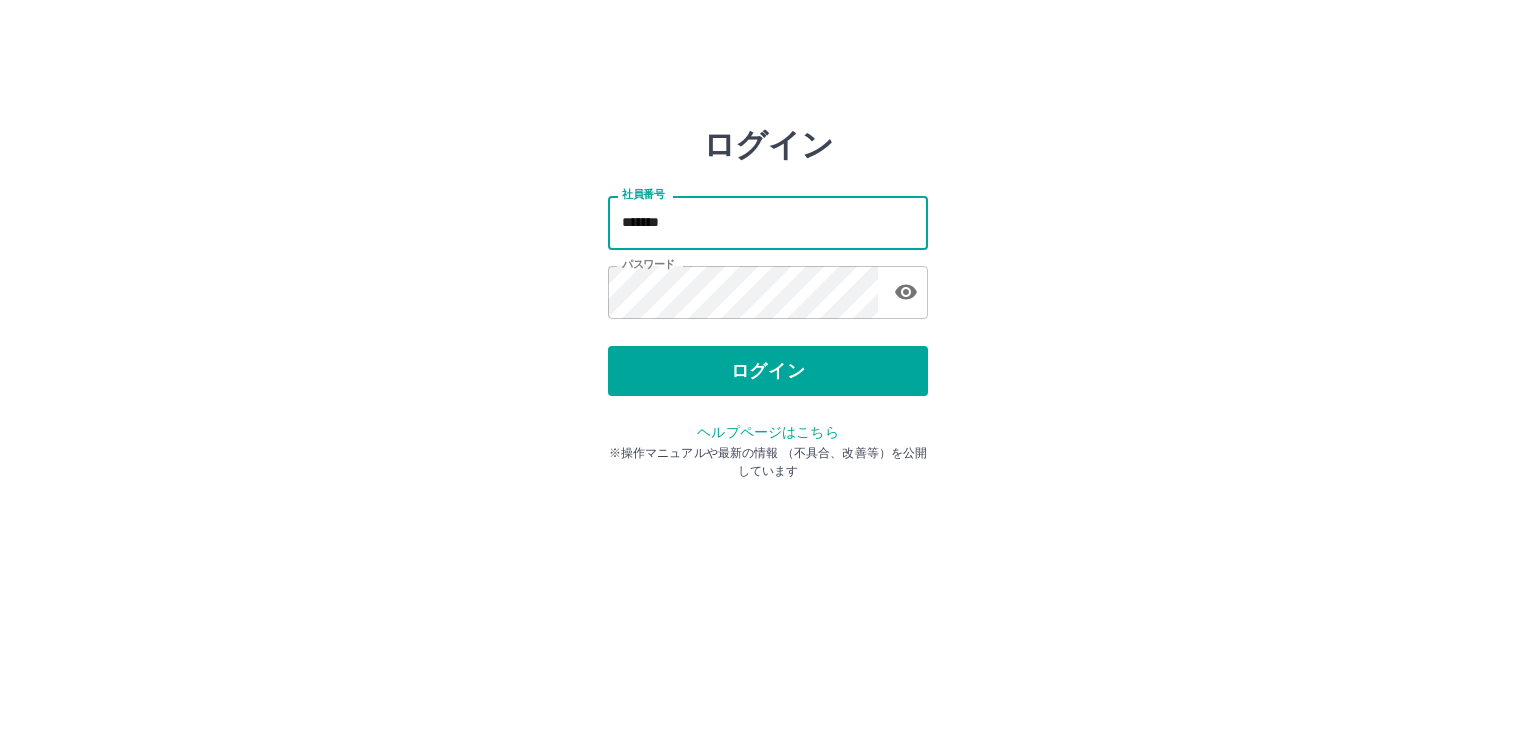 type on "*******" 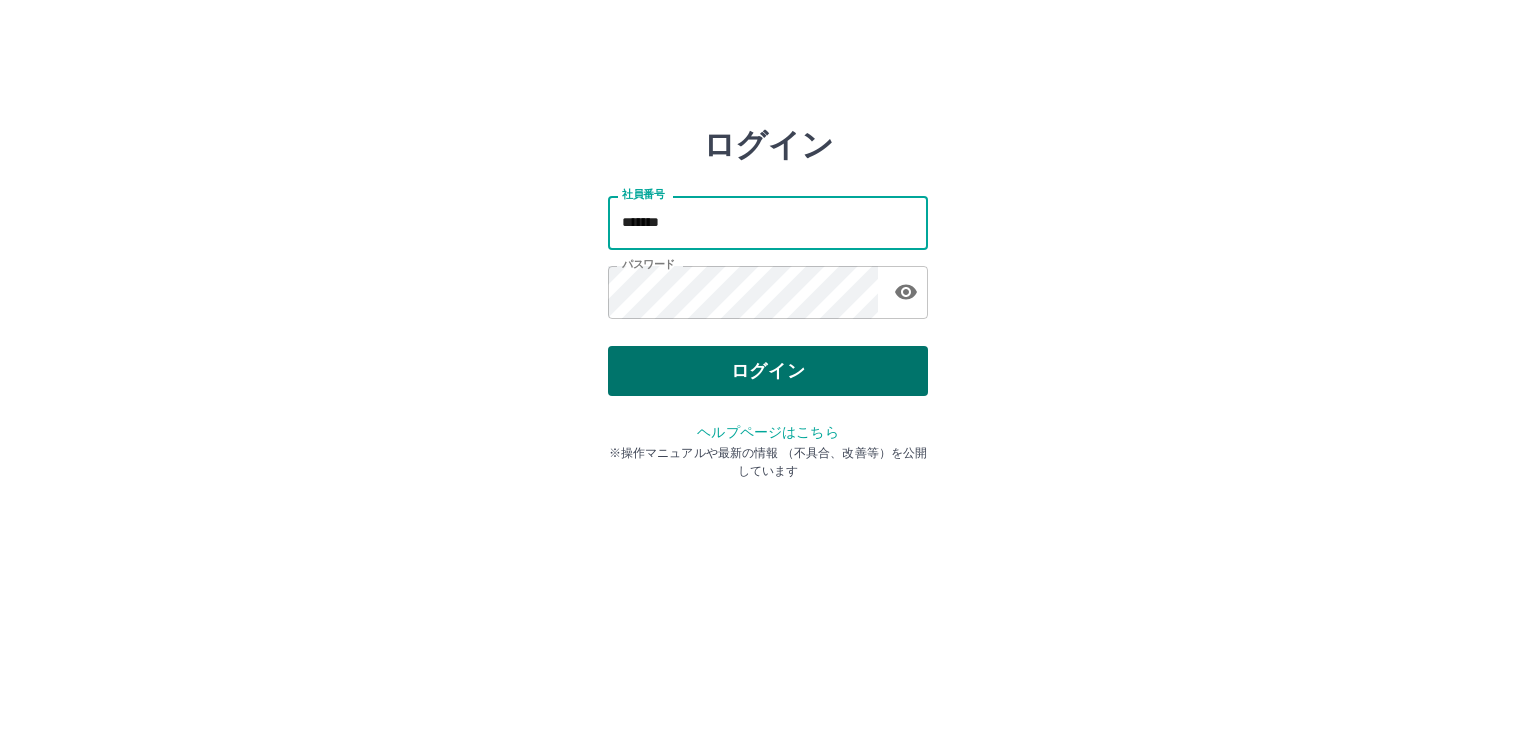 click on "ログイン" at bounding box center [768, 371] 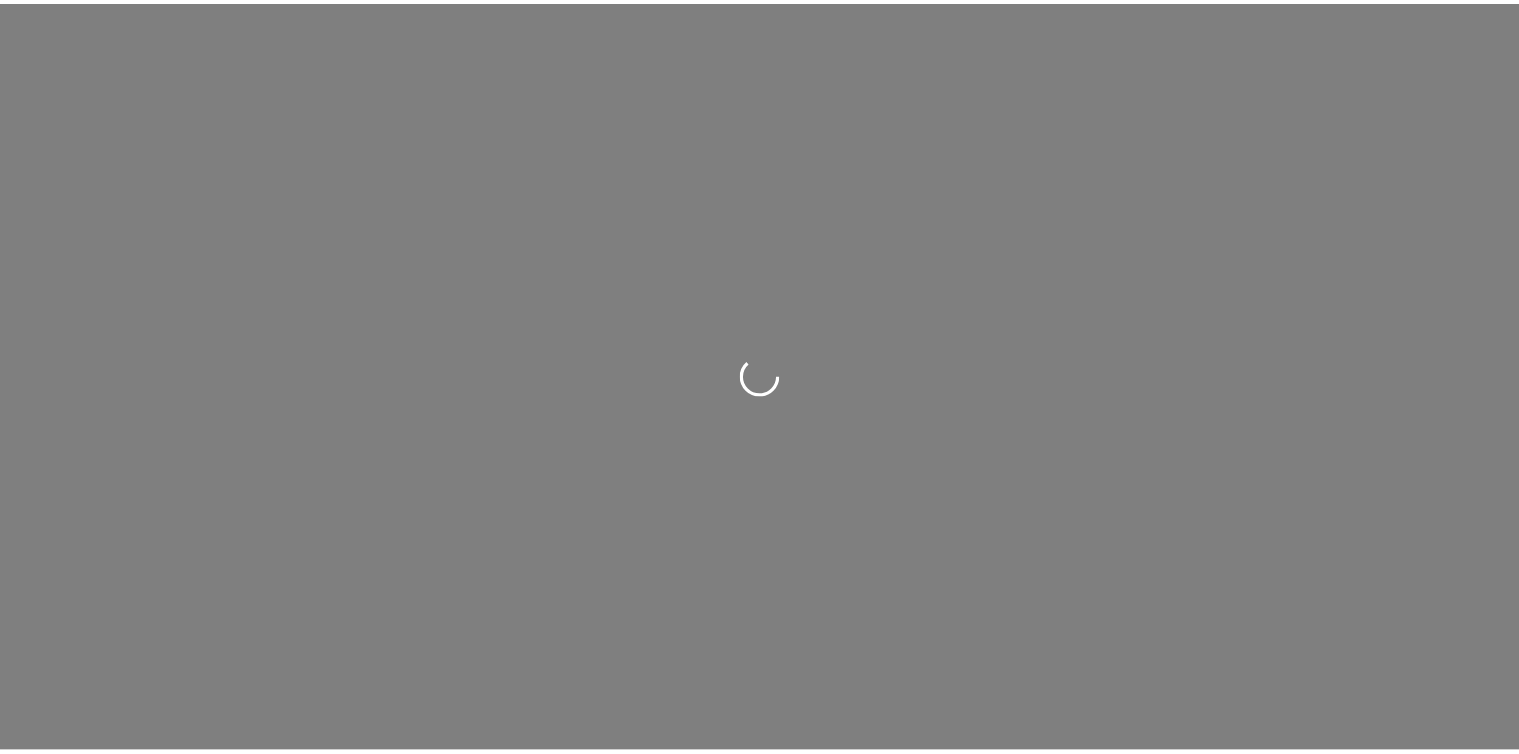 scroll, scrollTop: 0, scrollLeft: 0, axis: both 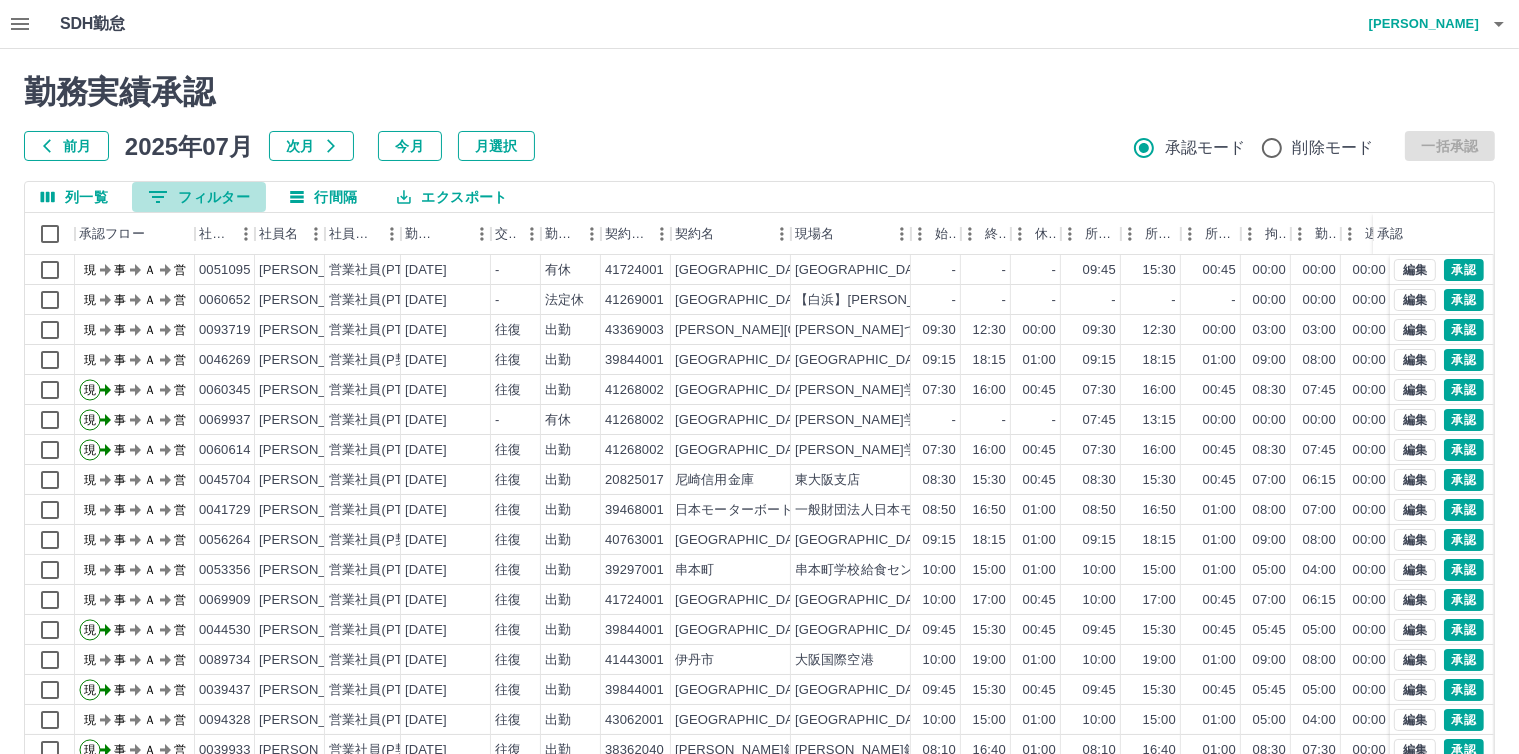 click on "0 フィルター" at bounding box center (199, 197) 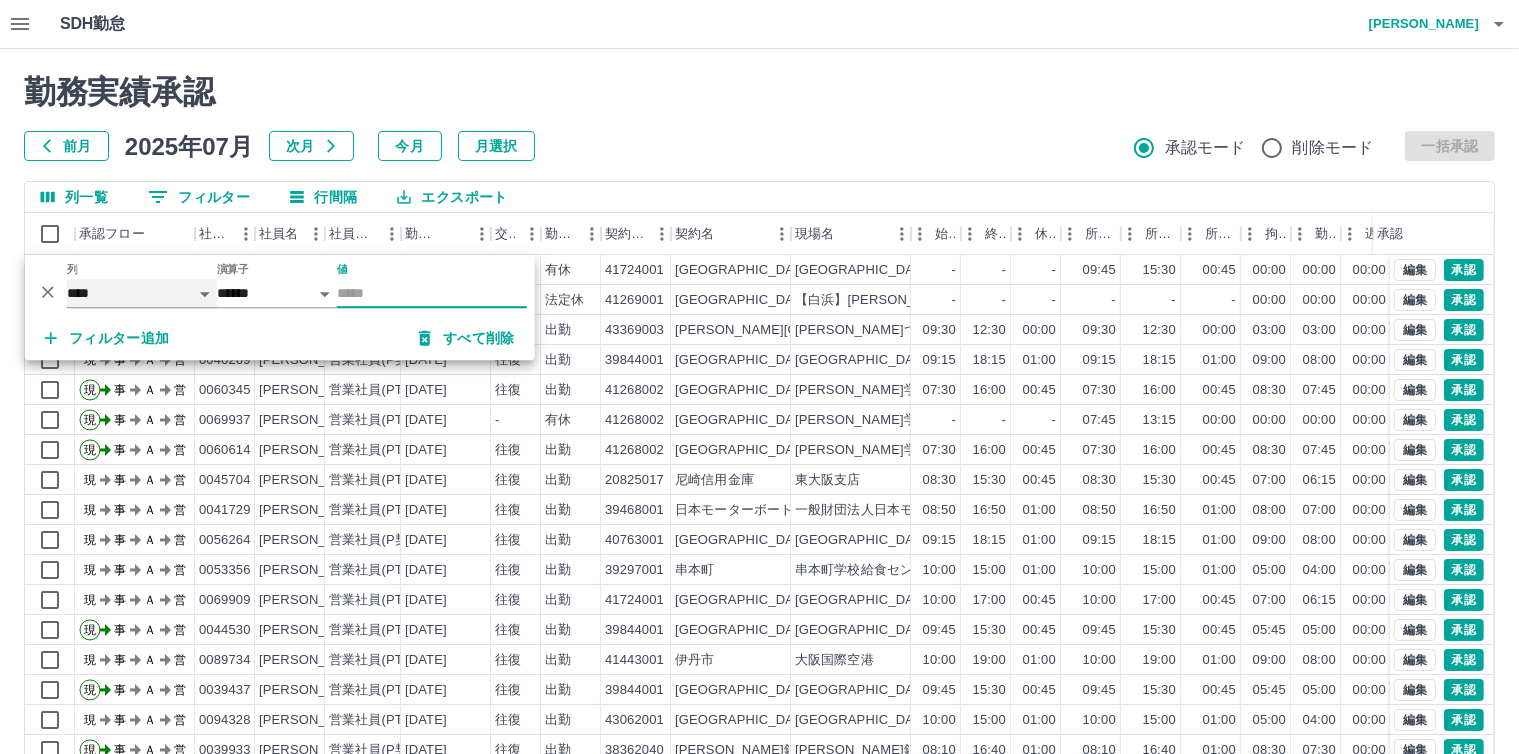 click on "**** *** **** *** *** **** ***** *** *** ** ** ** **** **** **** ** ** *** **** *****" at bounding box center (142, 293) 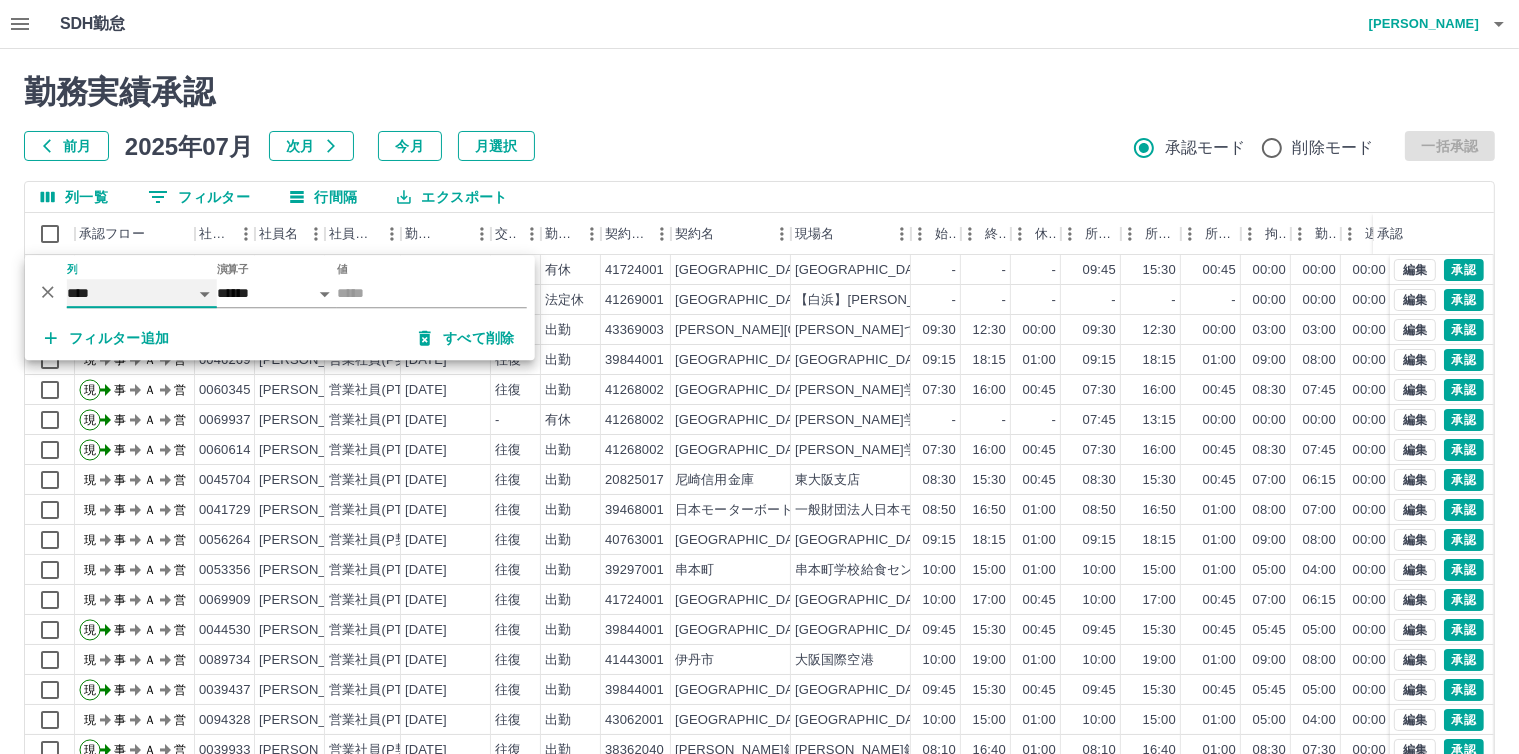 click on "**** *** **** *** *** **** ***** *** *** ** ** ** **** **** **** ** ** *** **** *****" at bounding box center [142, 293] 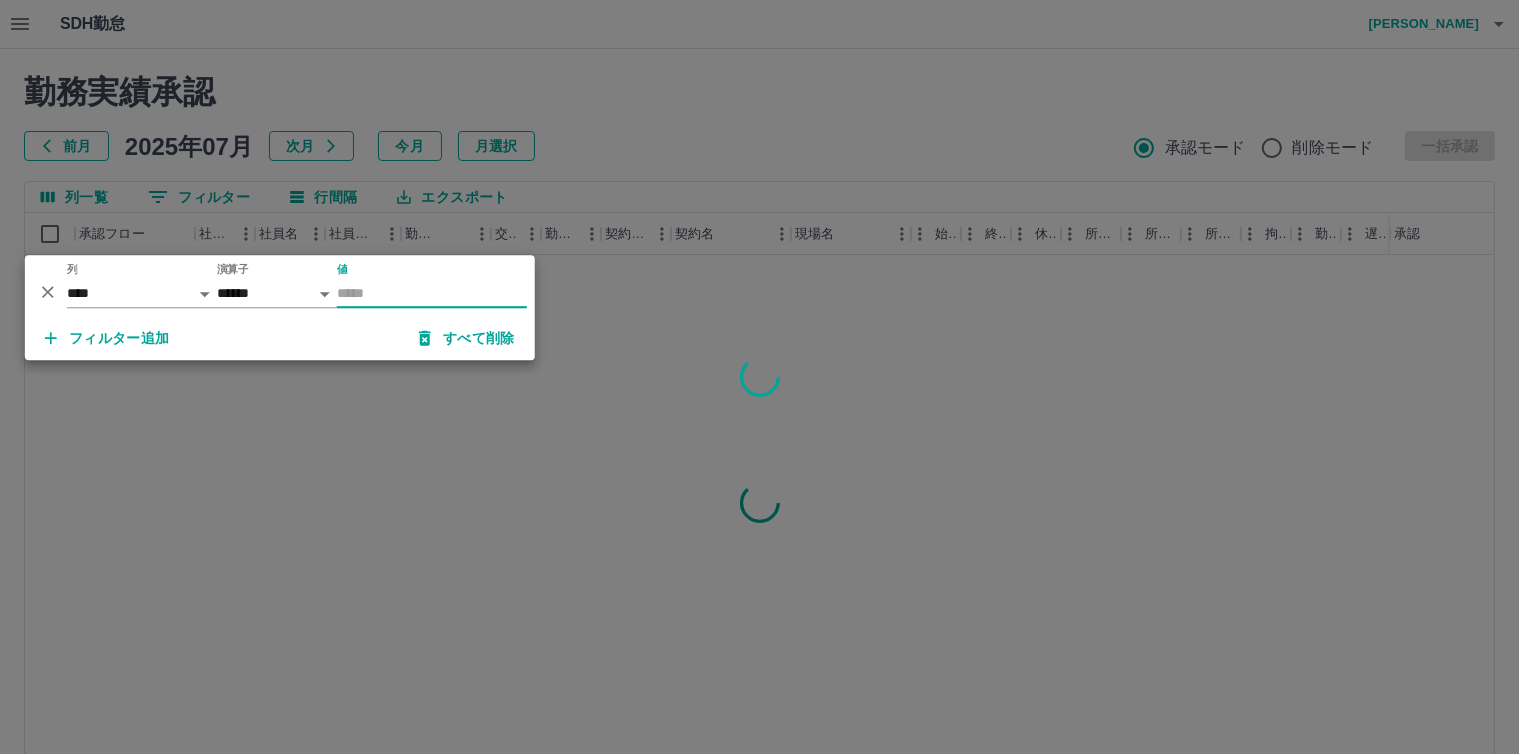 click on "値" at bounding box center [432, 293] 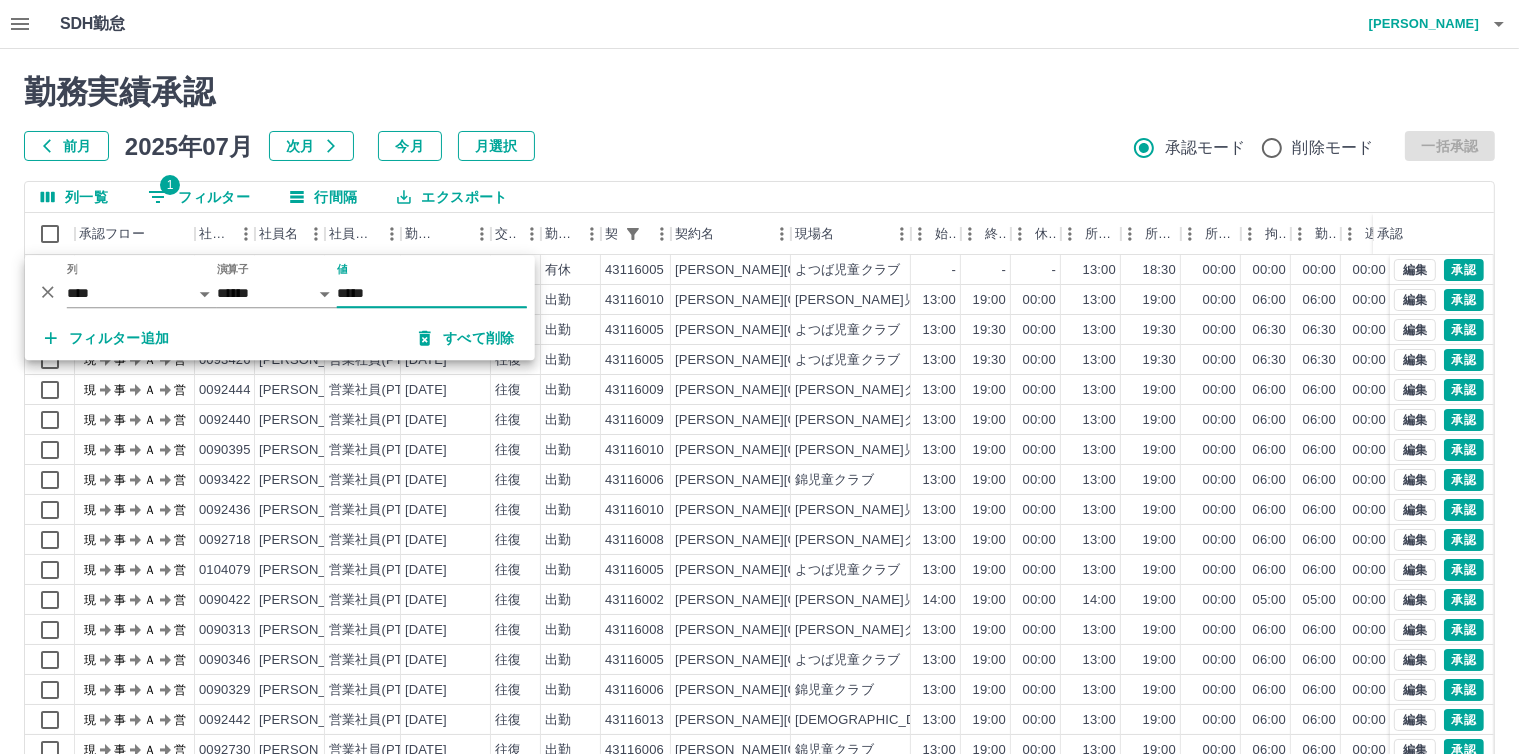 click on "*****" at bounding box center [432, 293] 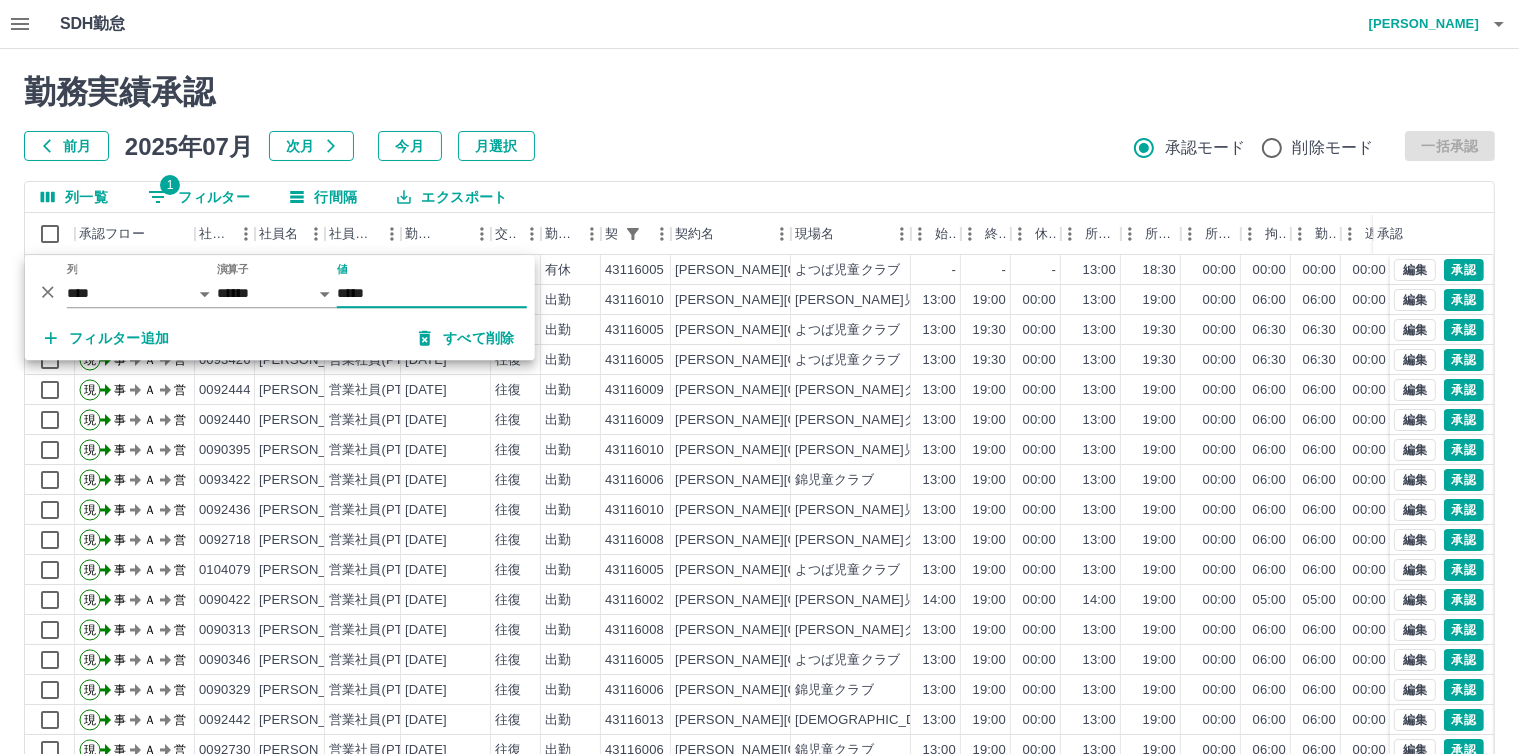 type on "*****" 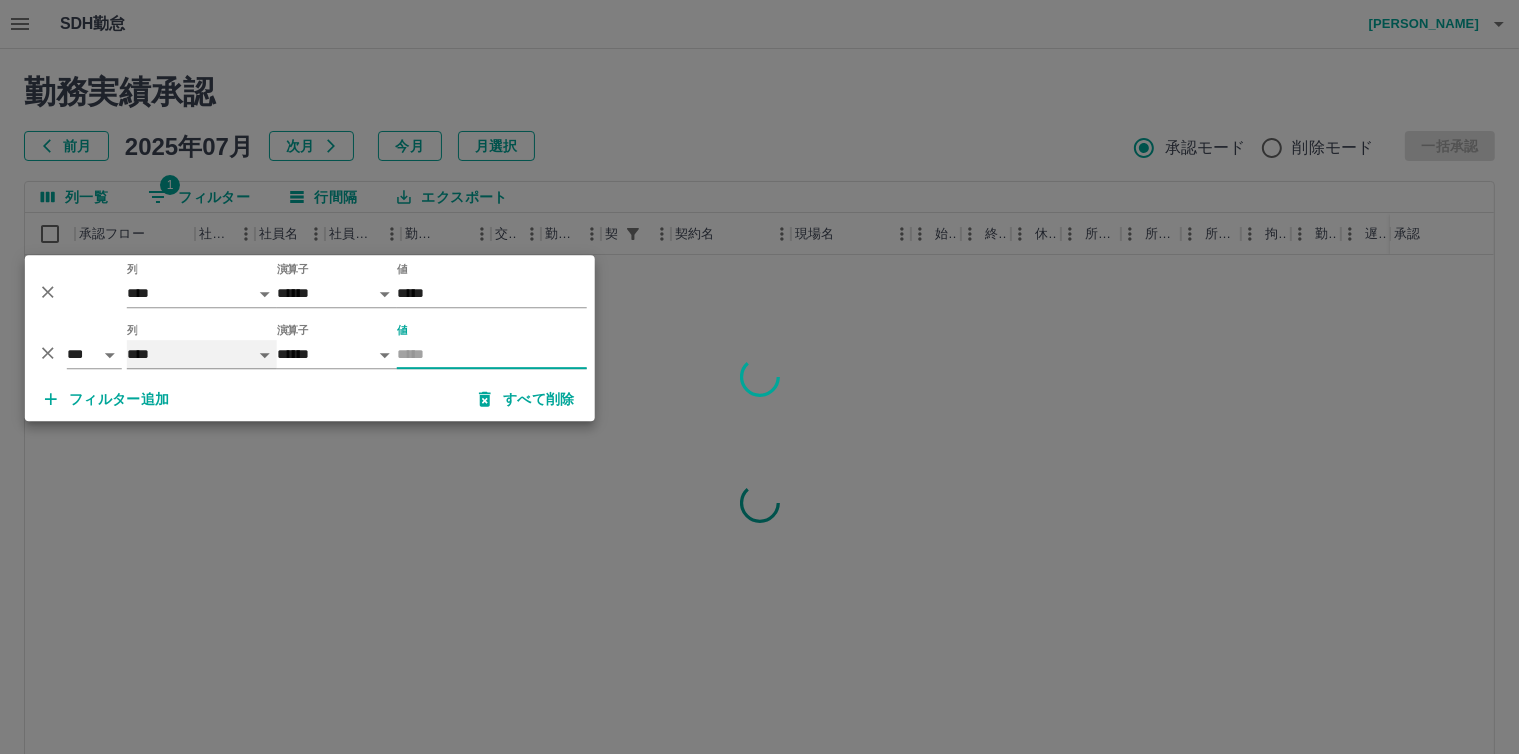 click on "**** *** **** *** *** **** ***** *** *** ** ** ** **** **** **** ** ** *** **** *****" at bounding box center (202, 354) 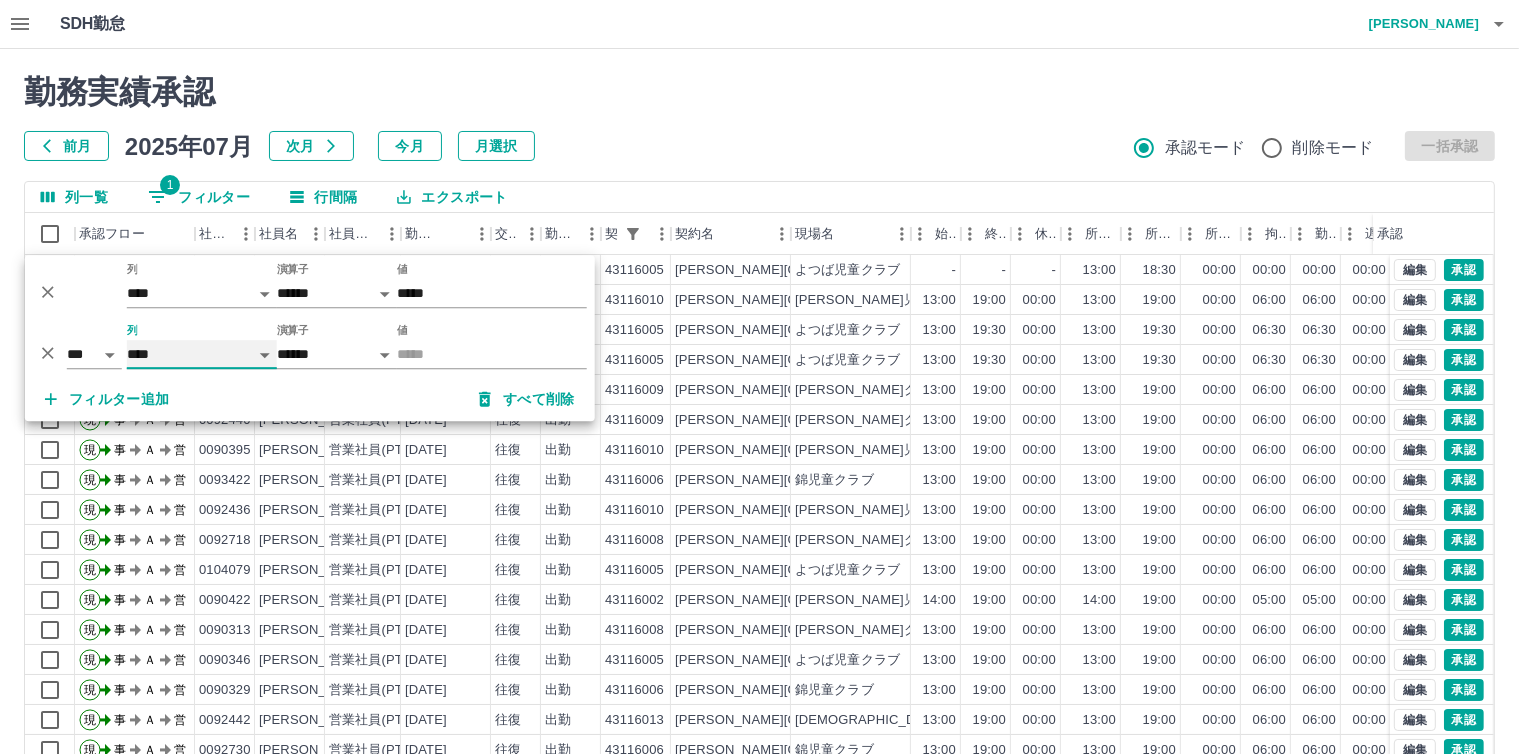 click on "**** *** **** *** *** **** ***** *** *** ** ** ** **** **** **** ** ** *** **** *****" at bounding box center [202, 354] 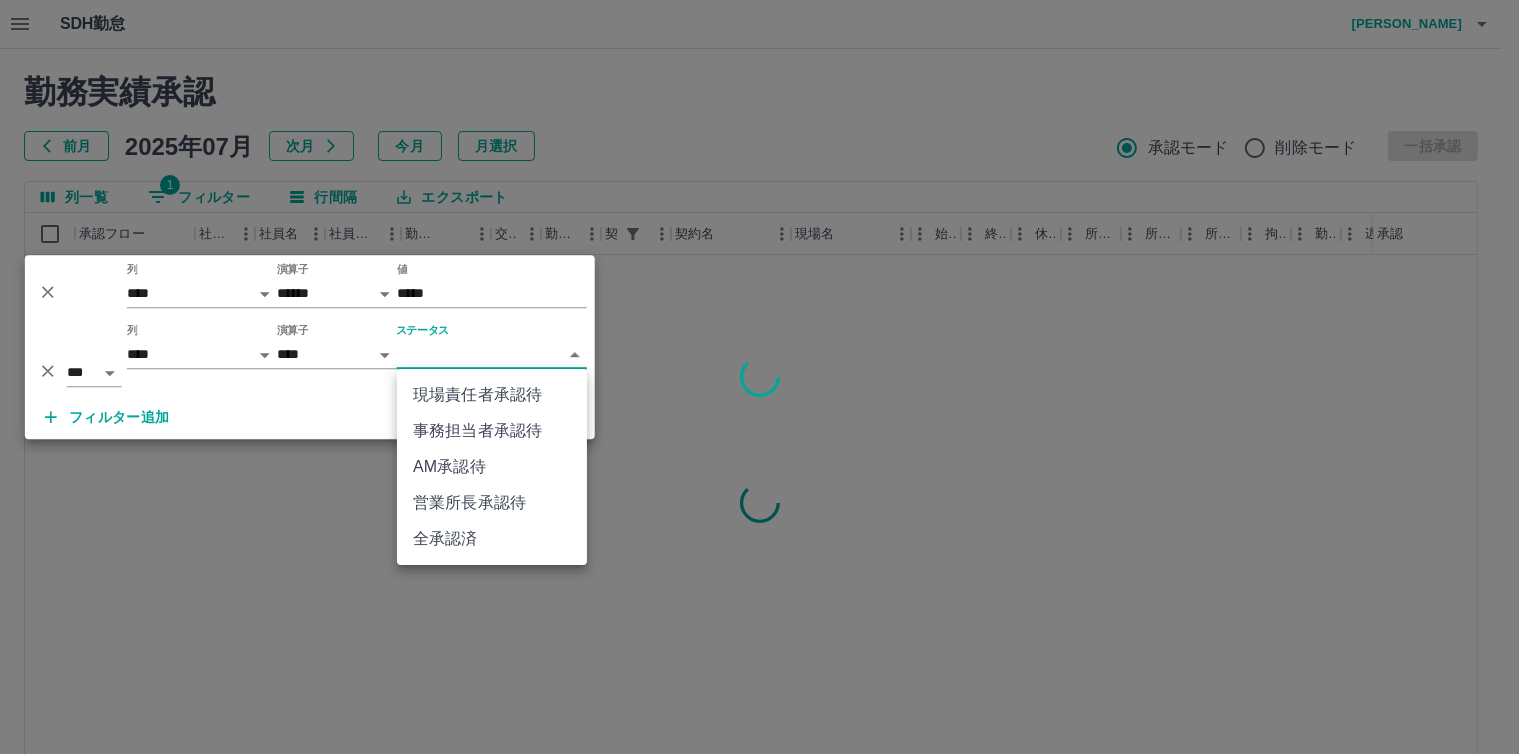 click on "SDH勤怠 [PERSON_NAME] 勤務実績承認 前月 [DATE] 次月 今月 月選択 承認モード 削除モード 一括承認 列一覧 1 フィルター 行間隔 エクスポート 承認フロー 社員番号 社員名 社員区分 勤務日 交通費 勤務区分 契約コード 契約名 現場名 始業 終業 休憩 所定開始 所定終業 所定休憩 拘束 勤務 遅刻等 コメント ステータス 承認 ページあたりの行数: 20 ** 1～20 / 532 SDH勤怠 *** ** 列 **** *** **** *** *** **** ***** *** *** ** ** ** **** **** **** ** ** *** **** ***** 演算子 ****** ******* 値 ***** *** ** 列 **** *** **** *** *** **** ***** *** *** ** ** ** **** **** **** ** ** *** **** ***** 演算子 **** ****** ステータス ​ ********* フィルター追加 すべて削除 現場責任者承認待 事務担当者承認待 AM承認待 営業所長承認待 全承認済" at bounding box center [759, 422] 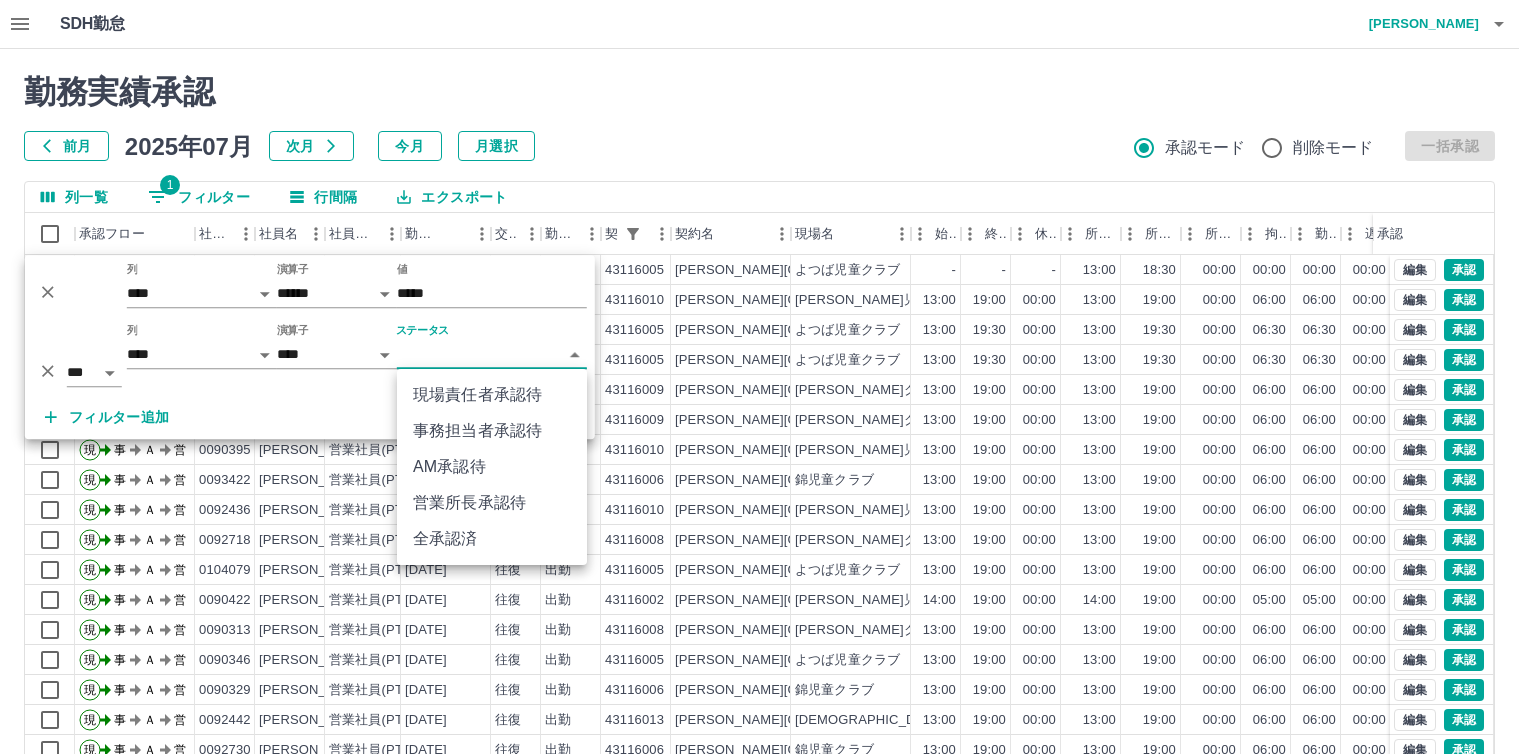 click on "SDH勤怠 [PERSON_NAME] 勤務実績承認 前月 [DATE] 次月 今月 月選択 承認モード 削除モード 一括承認 列一覧 1 フィルター 行間隔 エクスポート 承認フロー 社員番号 社員名 社員区分 勤務日 交通費 勤務区分 契約コード 契約名 現場名 始業 終業 休憩 所定開始 所定終業 所定休憩 拘束 勤務 遅刻等 コメント ステータス 承認 現 事 Ａ 営 0093426 [PERSON_NAME] 営業社員(PT契約) [DATE]  -  有休 43116005 [PERSON_NAME]市 よつば児童クラブ - - - 13:00 18:30 00:00 00:00 00:00 00:00 事務担当者承認待 現 事 Ａ 営 0092439 [PERSON_NAME] 営業社員(PT契約) [DATE] 往復 出勤 43116010 [PERSON_NAME][GEOGRAPHIC_DATA] [PERSON_NAME]児童クラブ 13:00 19:00 00:00 13:00 19:00 00:00 06:00 06:00 00:00 事務担当者承認待 現 事 Ａ 営 0092441 [PERSON_NAME] 営業社員(PT契約) [DATE] 往復 出勤 43116005 [PERSON_NAME]市 よつば児童クラブ 13:00 19:30 00:00 13:00 19:30 00:00 06:30 06:30 20" at bounding box center (768, 422) 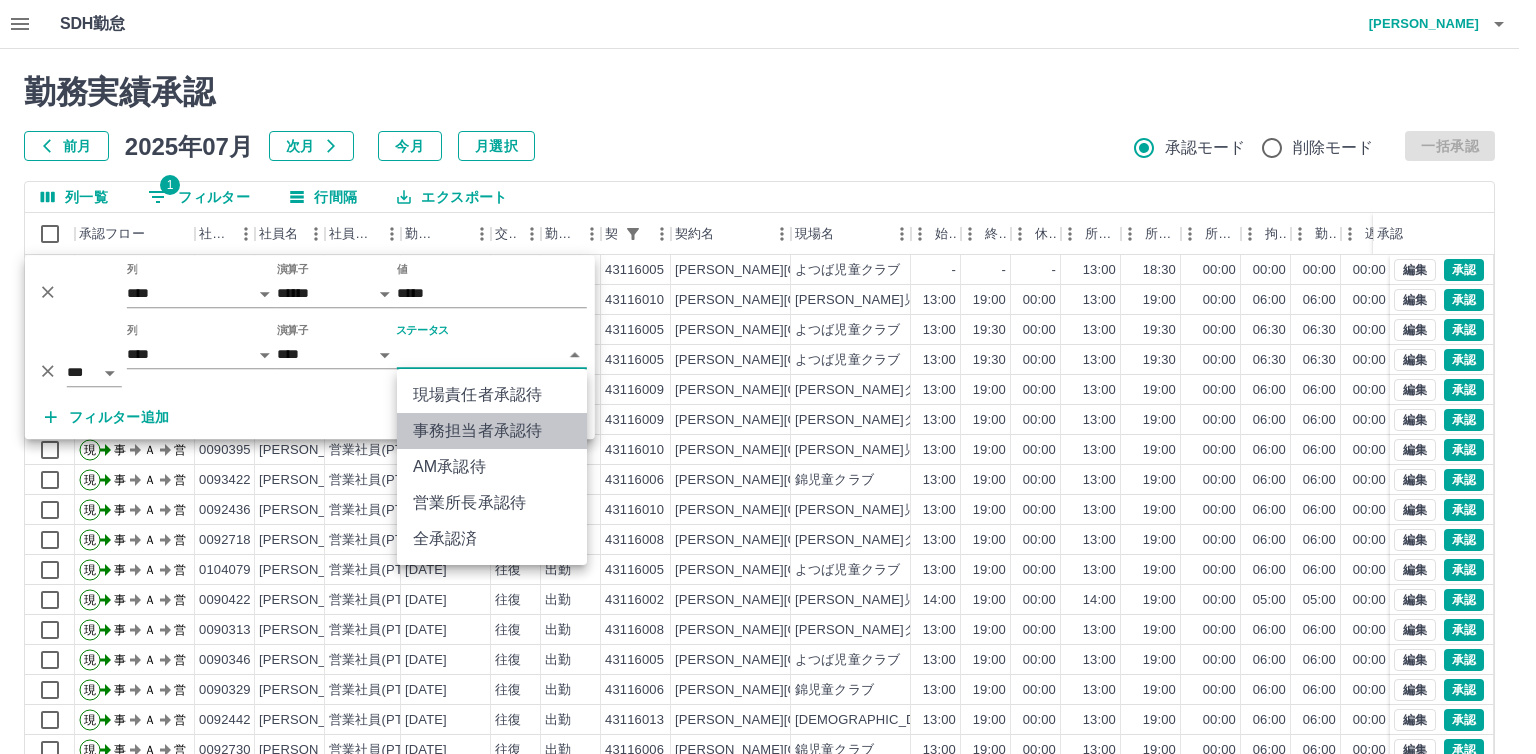 click on "事務担当者承認待" at bounding box center (492, 431) 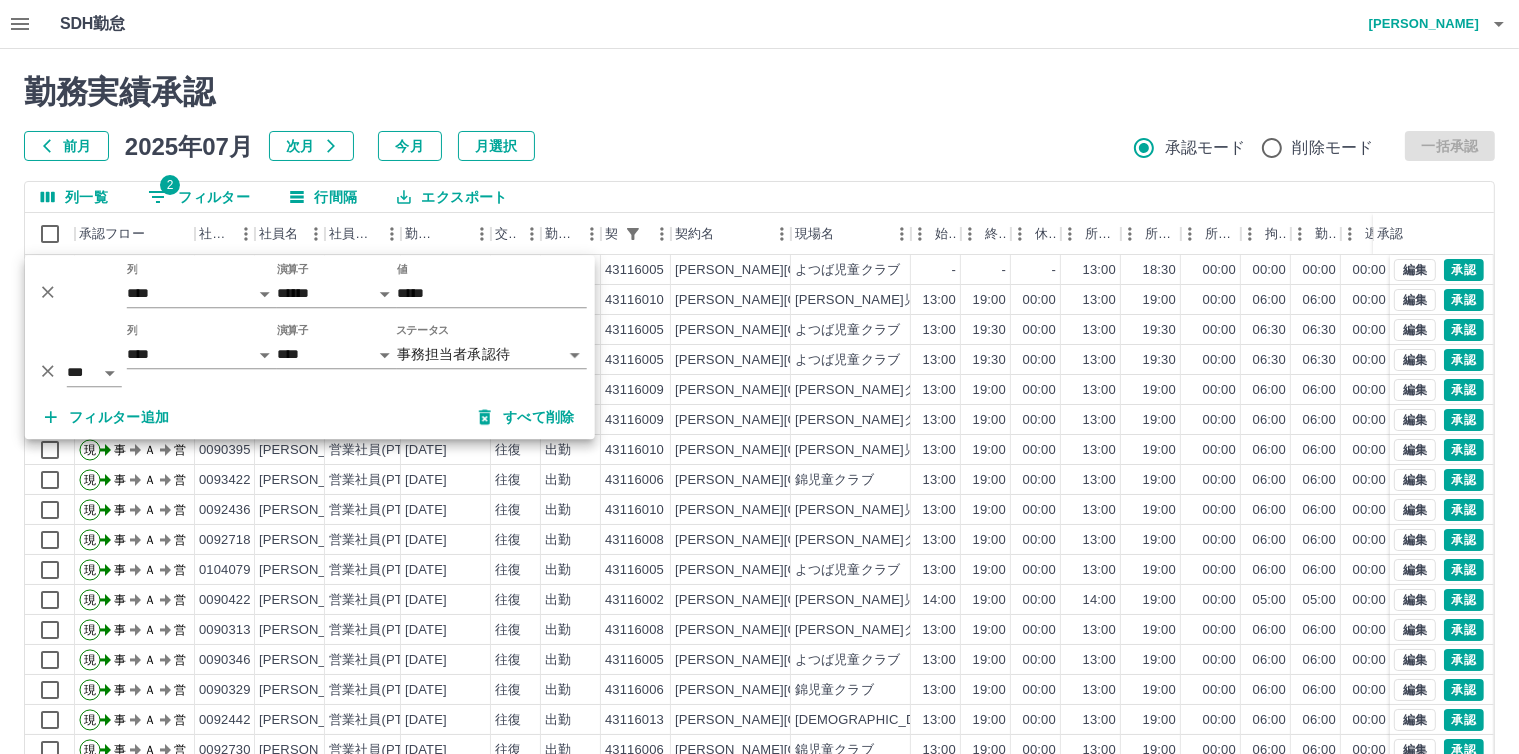 click on "勤務実績承認 前月 2025年07月 次月 今月 月選択 承認モード 削除モード 一括承認" at bounding box center [759, 117] 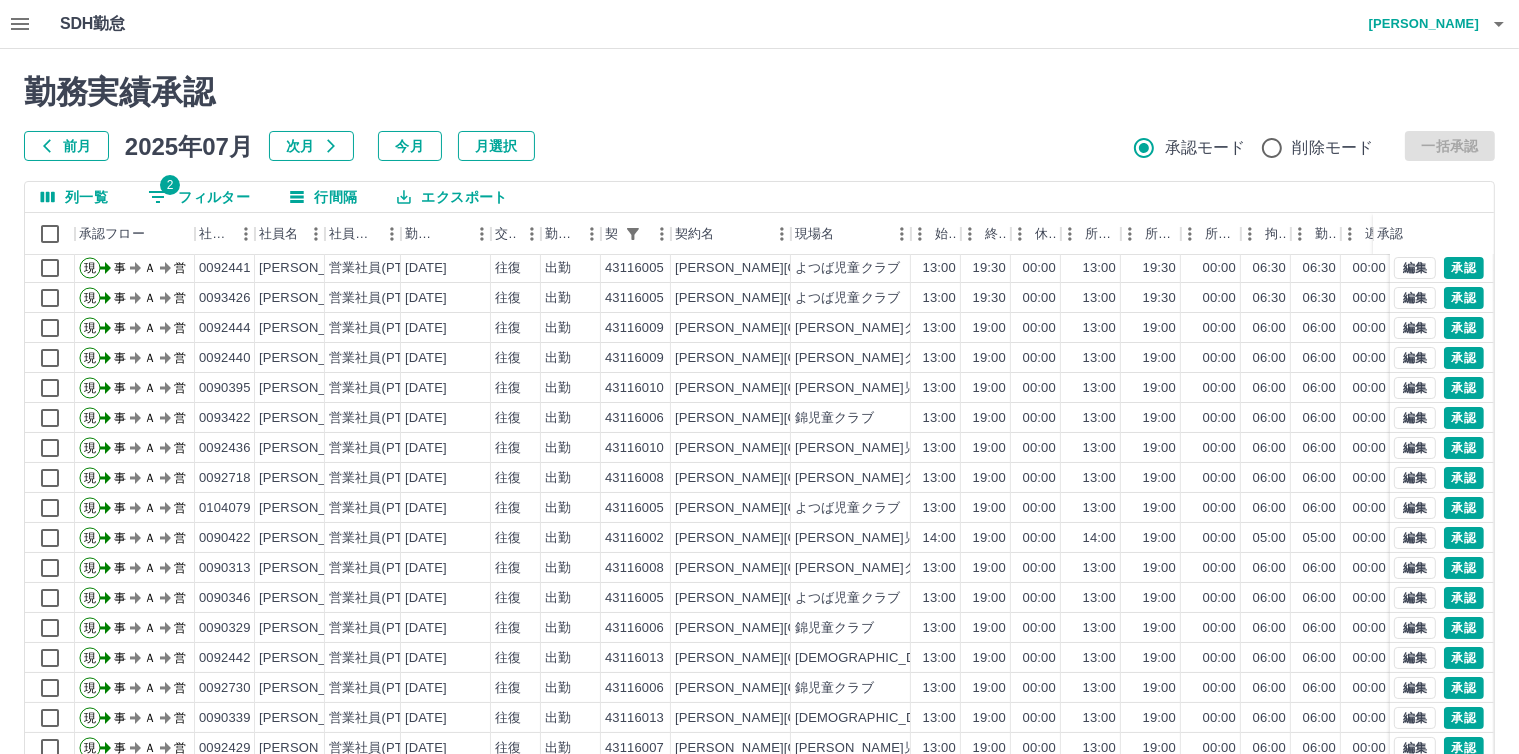 scroll, scrollTop: 104, scrollLeft: 0, axis: vertical 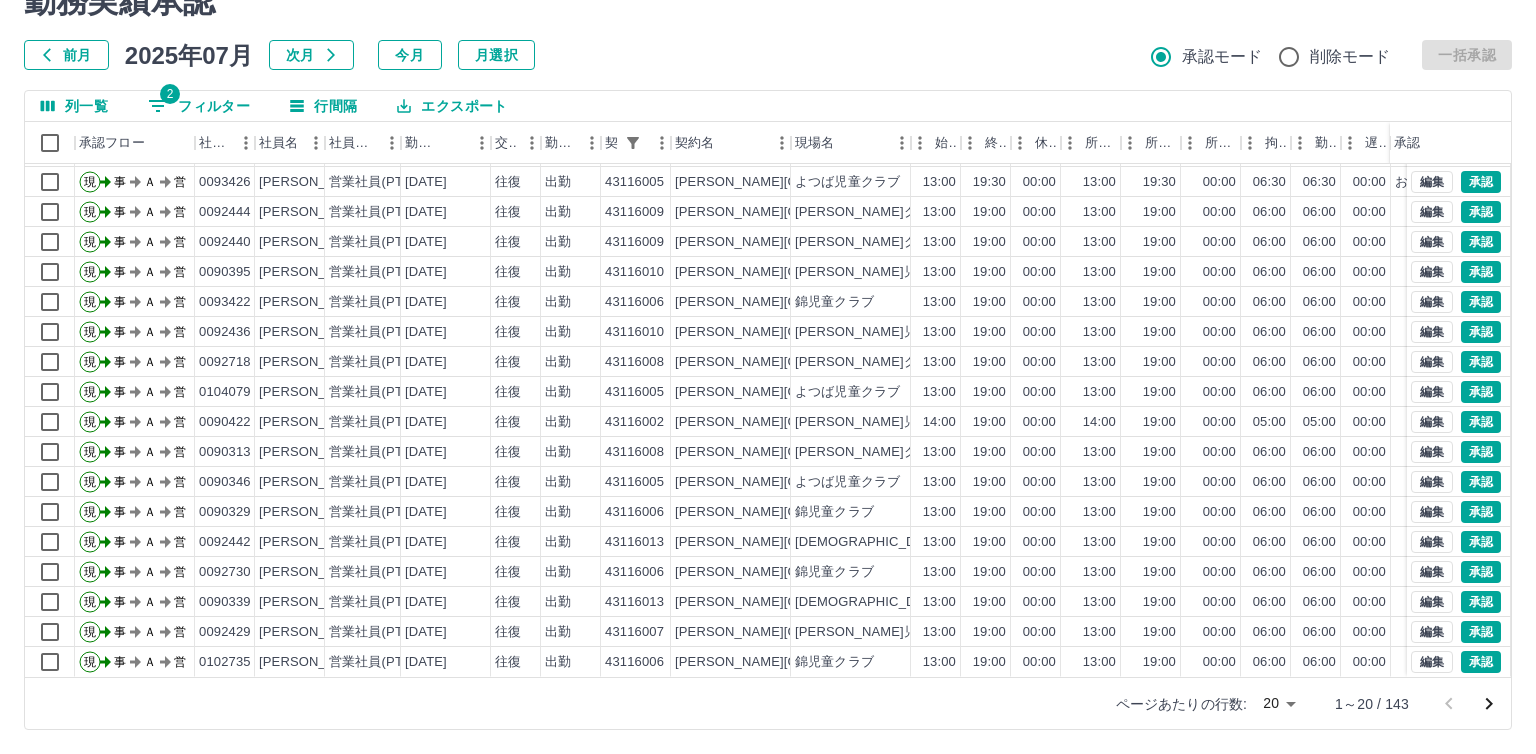 click on "SDH勤怠 [PERSON_NAME] 勤務実績承認 前月 [DATE] 次月 今月 月選択 承認モード 削除モード 一括承認 列一覧 2 フィルター 行間隔 エクスポート 承認フロー 社員番号 社員名 社員区分 勤務日 交通費 勤務区分 契約コード 契約名 現場名 始業 終業 休憩 所定開始 所定終業 所定休憩 拘束 勤務 遅刻等 コメント ステータス 承認 現 事 Ａ 営 0092439 [PERSON_NAME] 営業社員(PT契約) [DATE] 往復 出勤 43116010 [PERSON_NAME][GEOGRAPHIC_DATA] [PERSON_NAME]児童クラブ 13:00 19:00 00:00 13:00 19:00 00:00 06:00 06:00 00:00 事務担当者承認待 現 事 Ａ 営 0092441 [PERSON_NAME] 営業社員(PT契約) [DATE] 往復 出勤 43116005 [PERSON_NAME]市 よつば児童クラブ 13:00 19:30 00:00 13:00 19:30 00:00 06:30 06:30 00:00 お迎えを待っていた為 事務担当者承認待 現 事 Ａ 営 0093426 [PERSON_NAME] 営業社員(PT契約) [DATE] 往復 出勤 43116005 [PERSON_NAME]市 よつば児童クラブ 現" at bounding box center (768, 331) 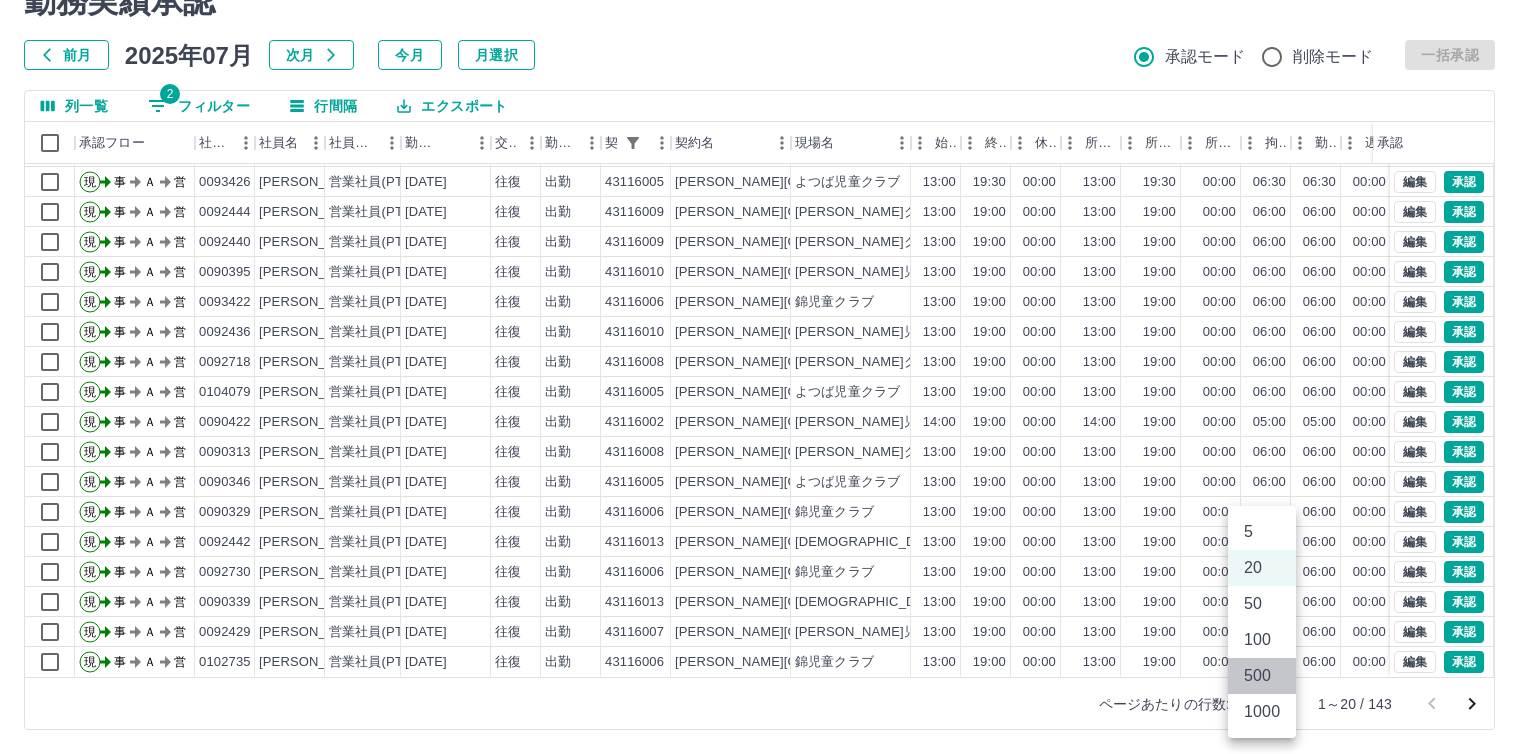 click on "500" at bounding box center (1262, 676) 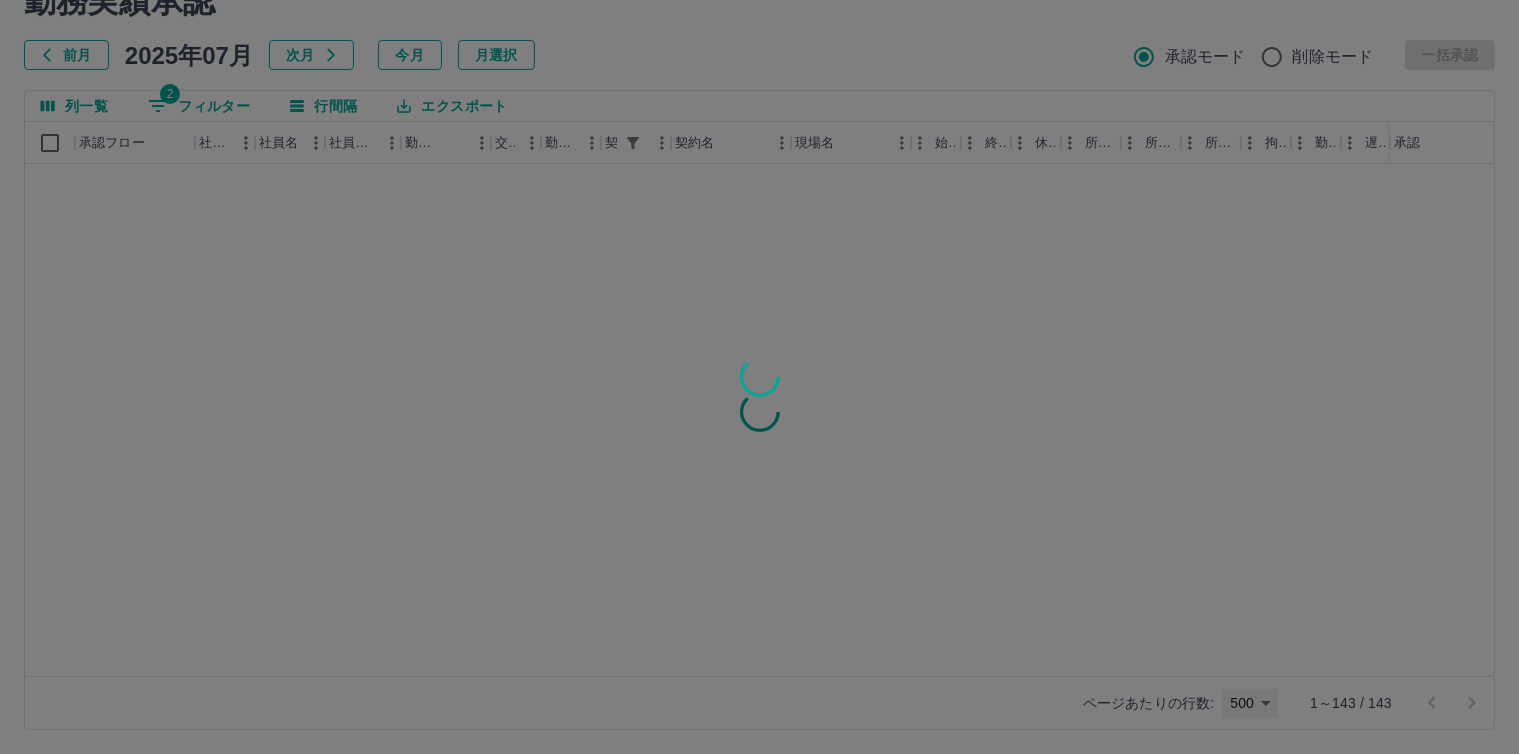 scroll, scrollTop: 0, scrollLeft: 0, axis: both 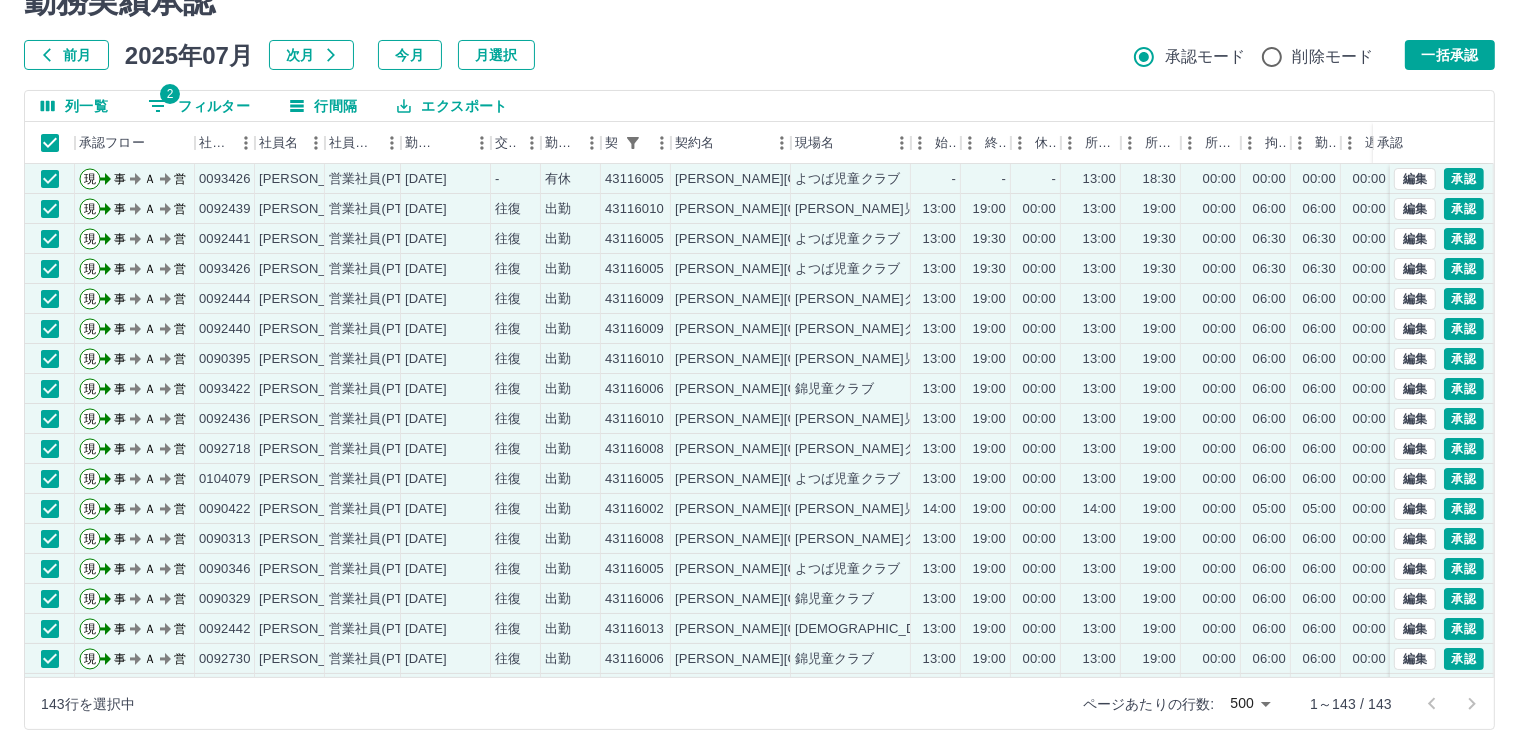 click on "一括承認" at bounding box center (1450, 55) 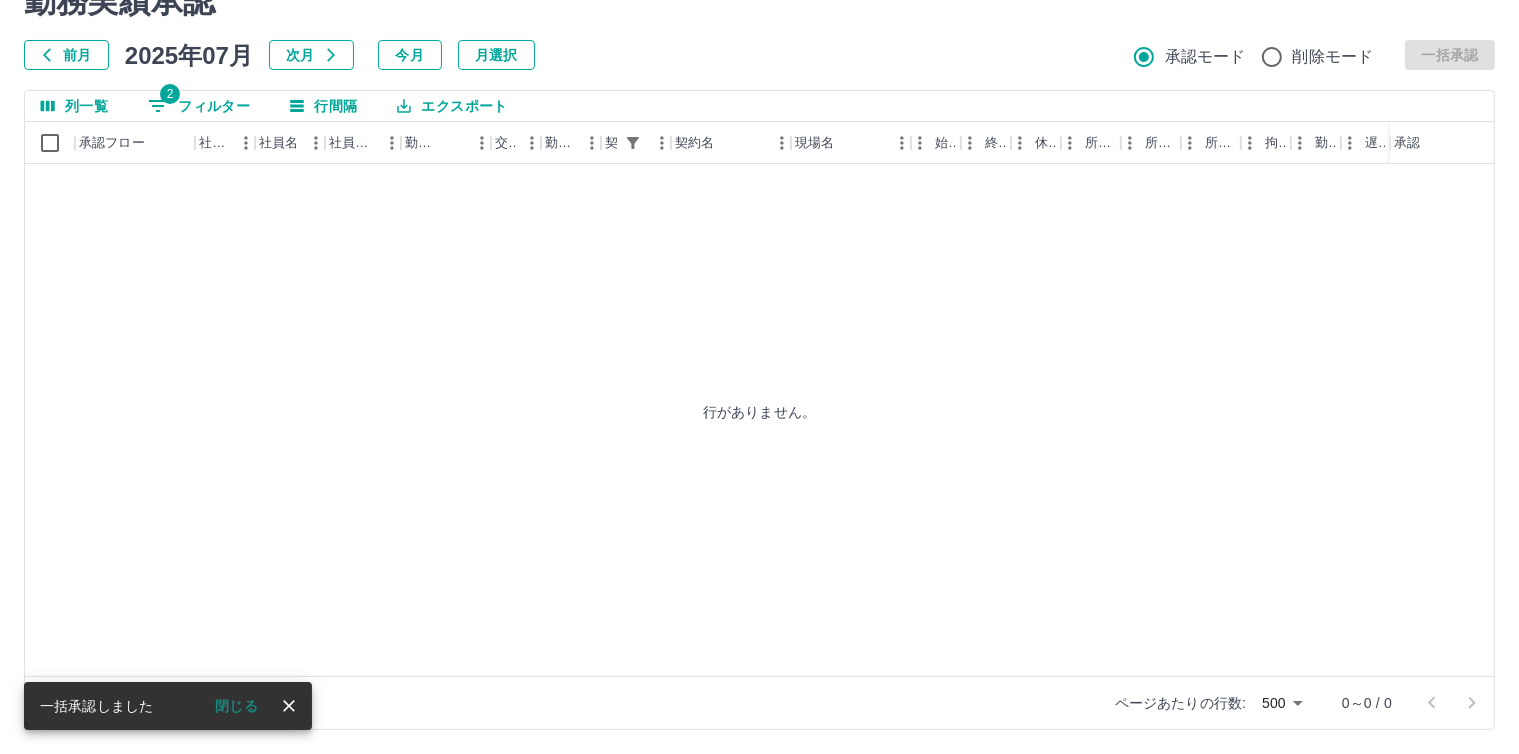 click on "2 フィルター" at bounding box center [199, 106] 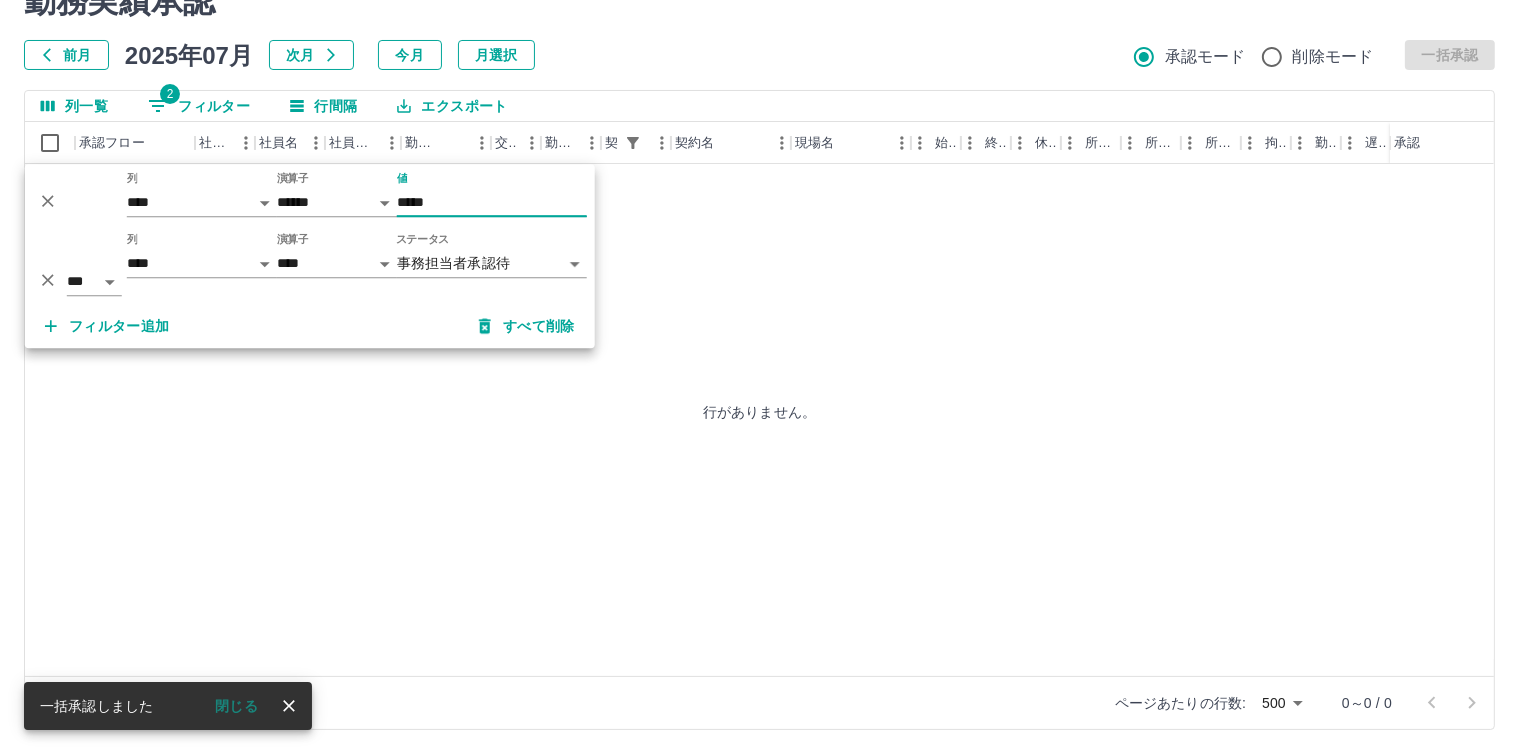 click on "*****" at bounding box center (492, 202) 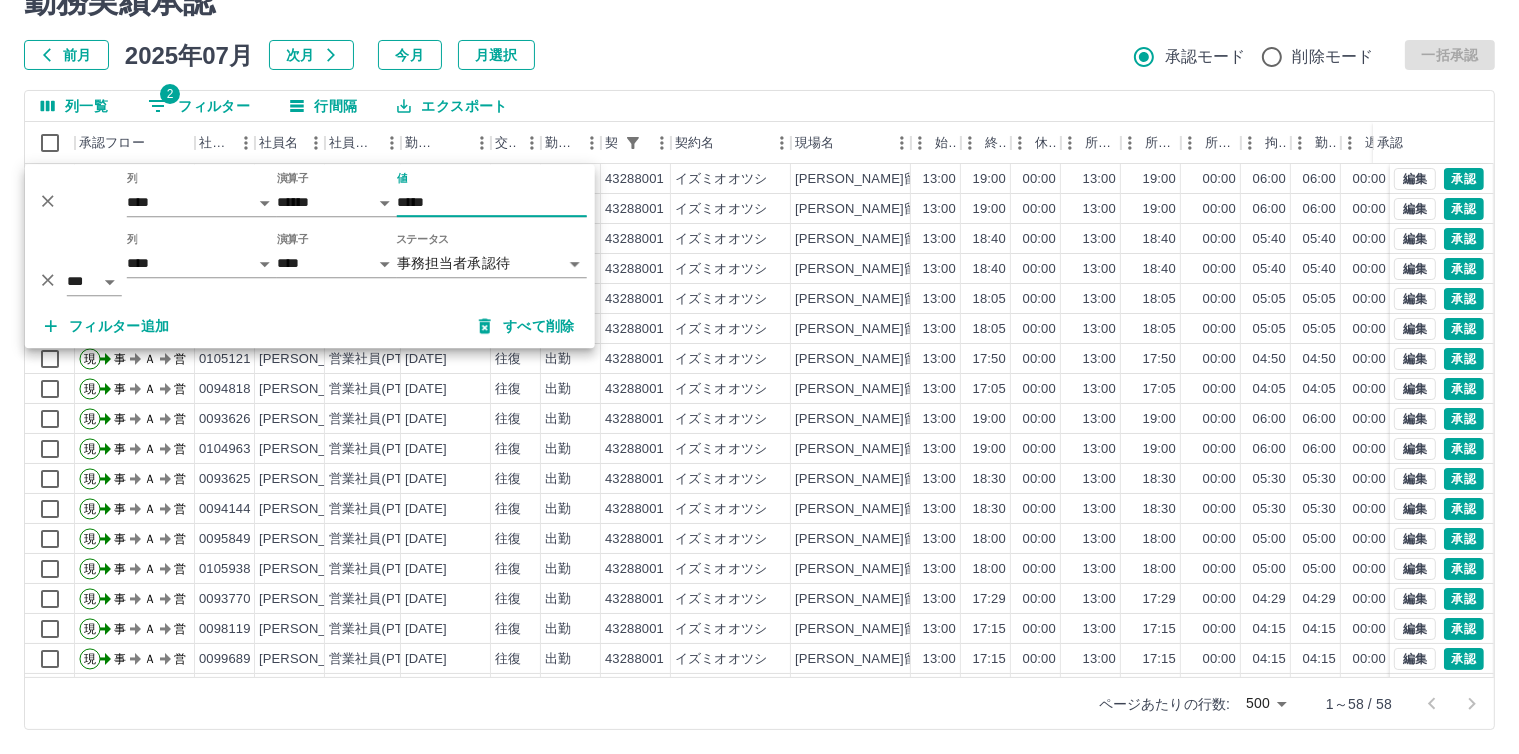 type on "*****" 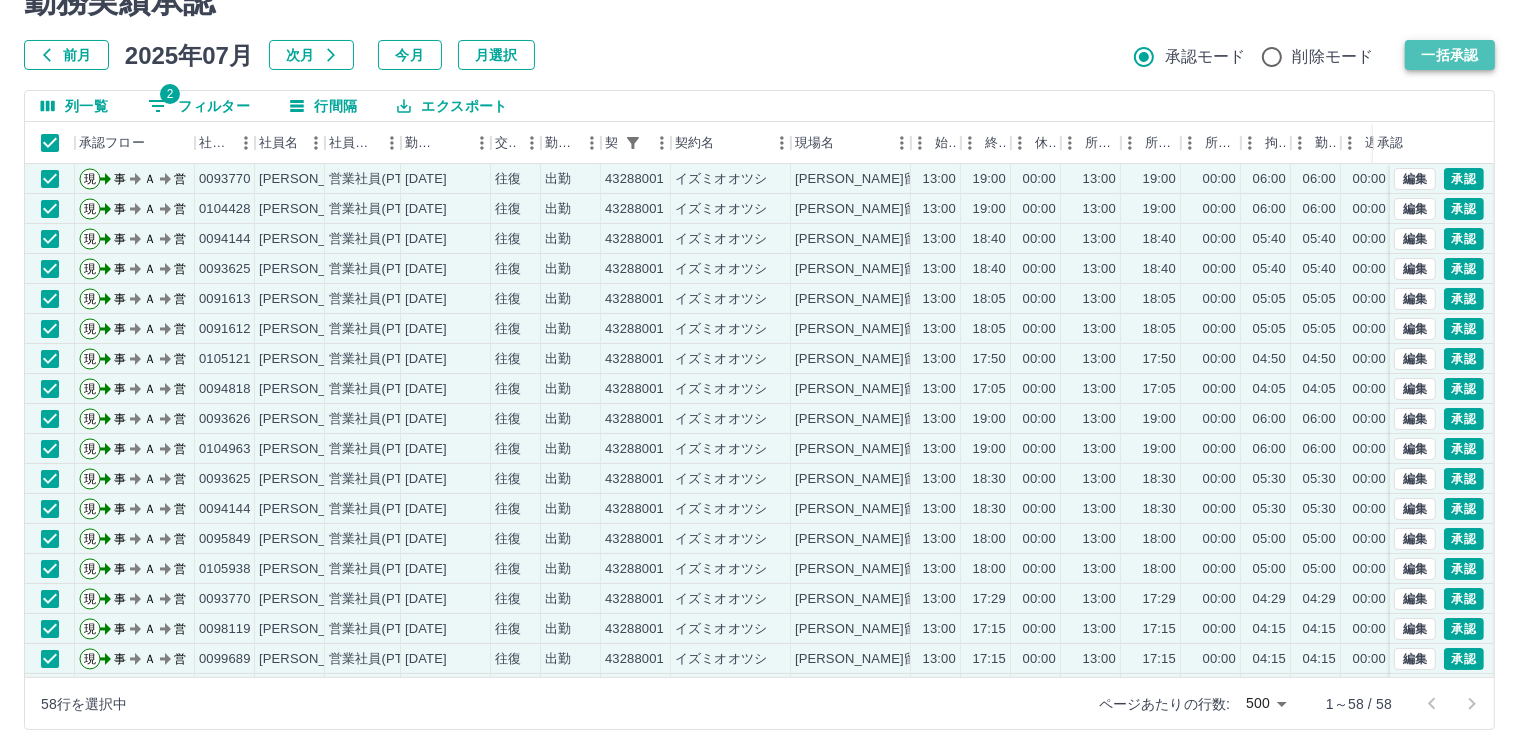 click on "一括承認" at bounding box center (1450, 55) 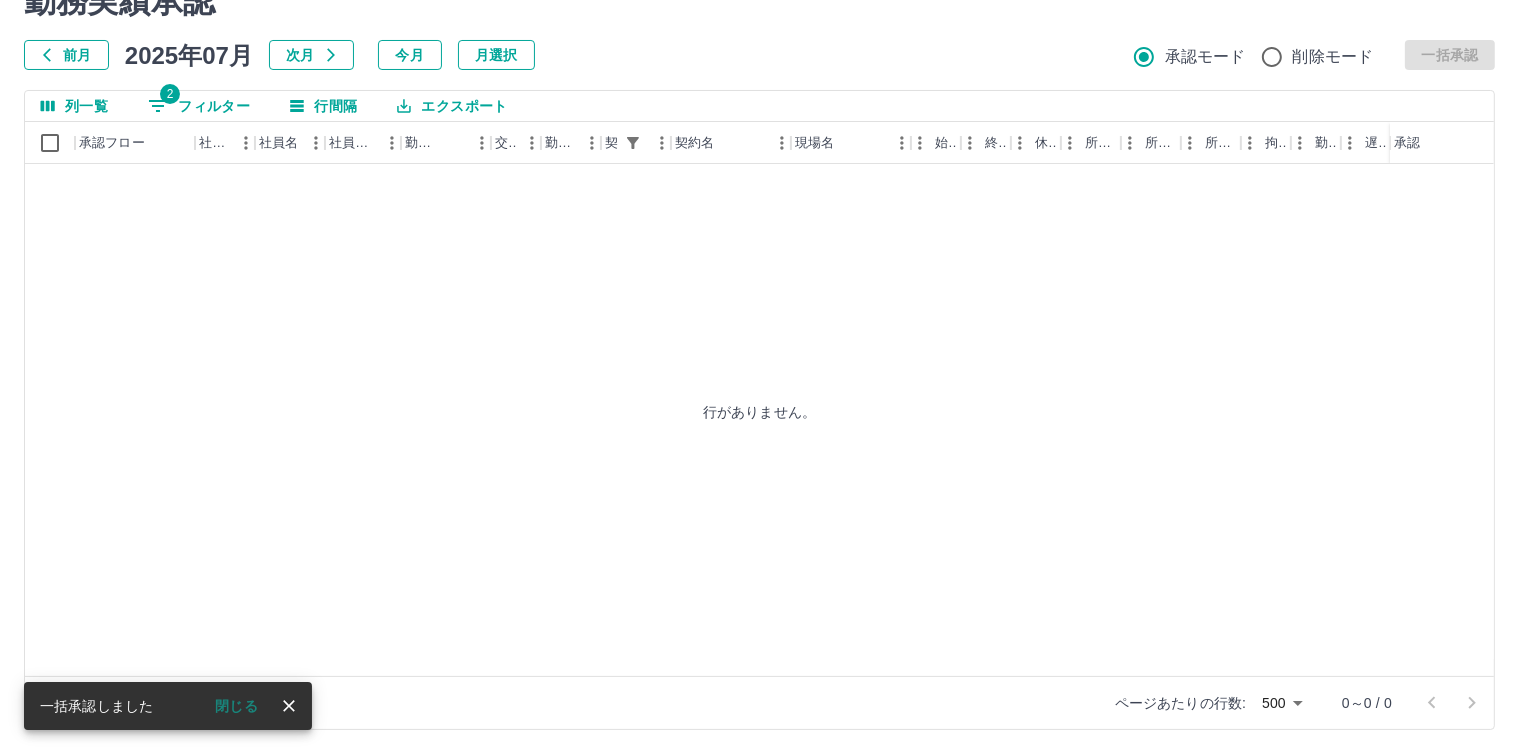 click on "2 フィルター" at bounding box center (199, 106) 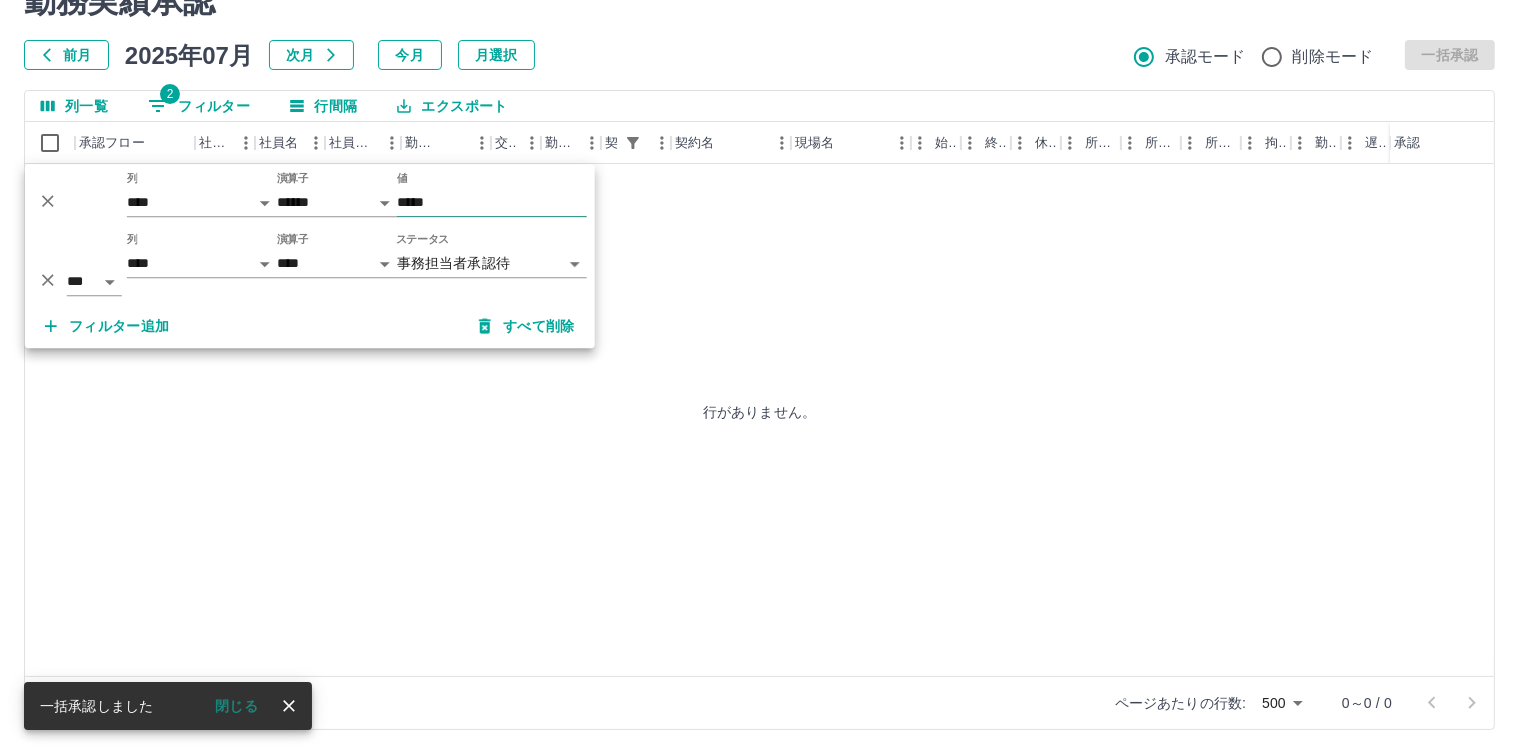 click on "*****" at bounding box center [492, 202] 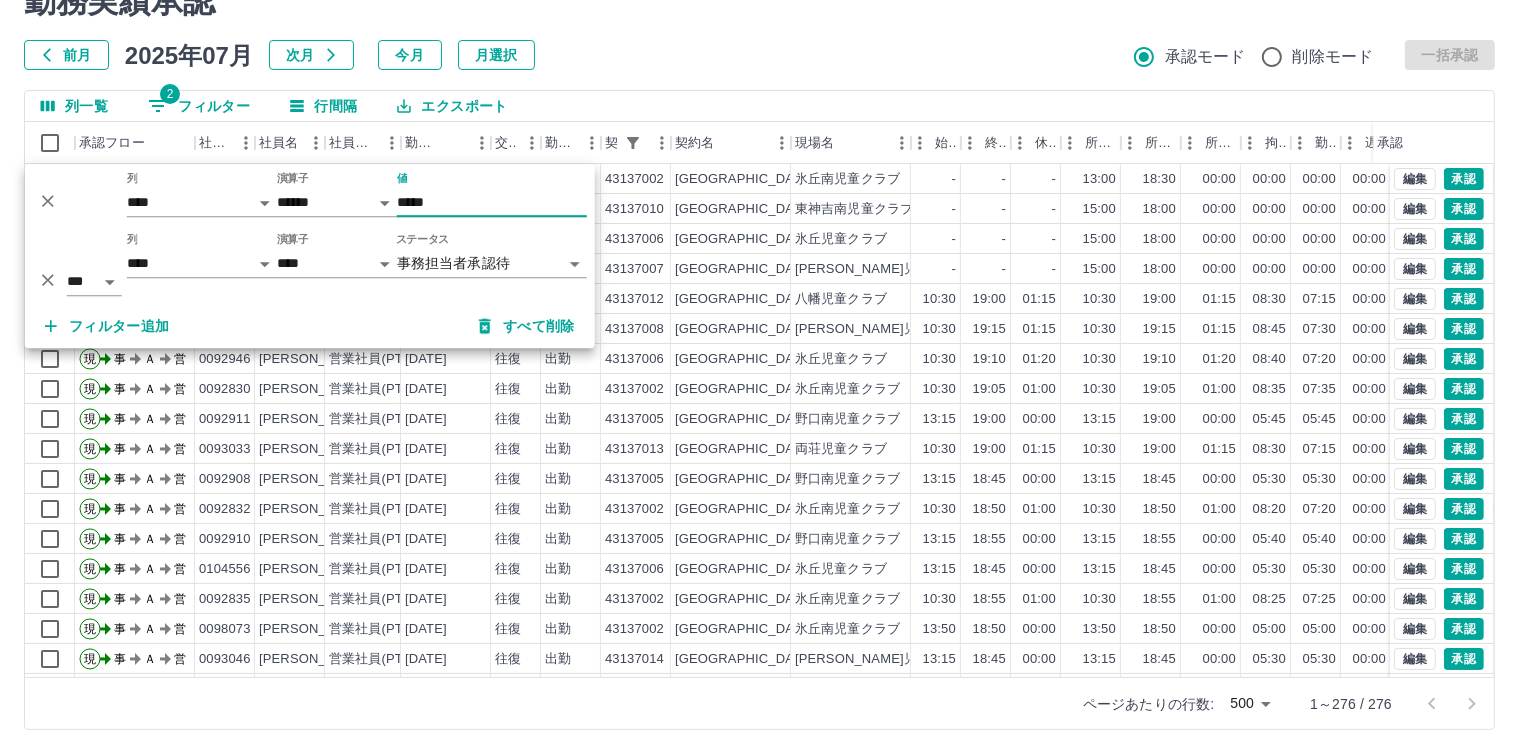 type on "*****" 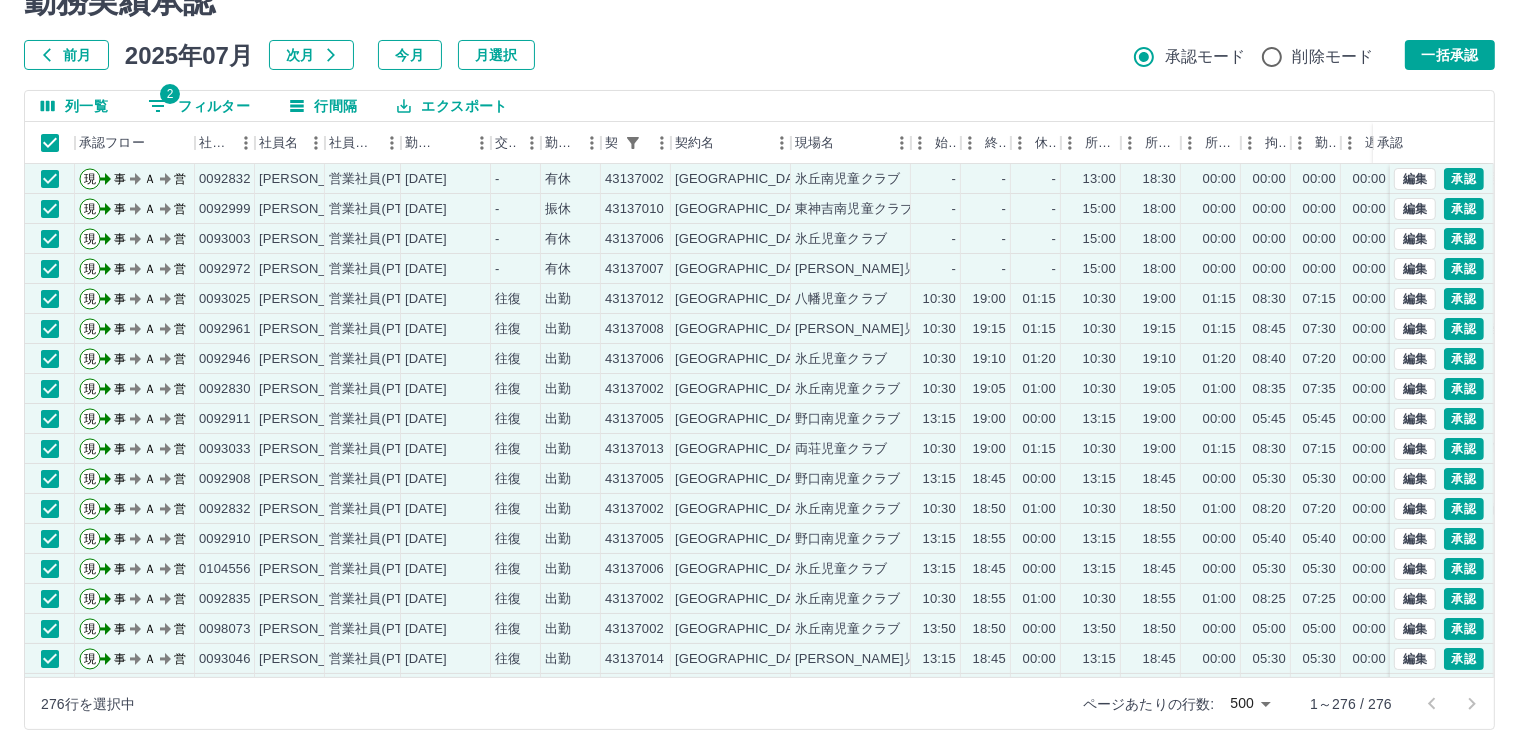 drag, startPoint x: 1427, startPoint y: 59, endPoint x: 294, endPoint y: 82, distance: 1133.2334 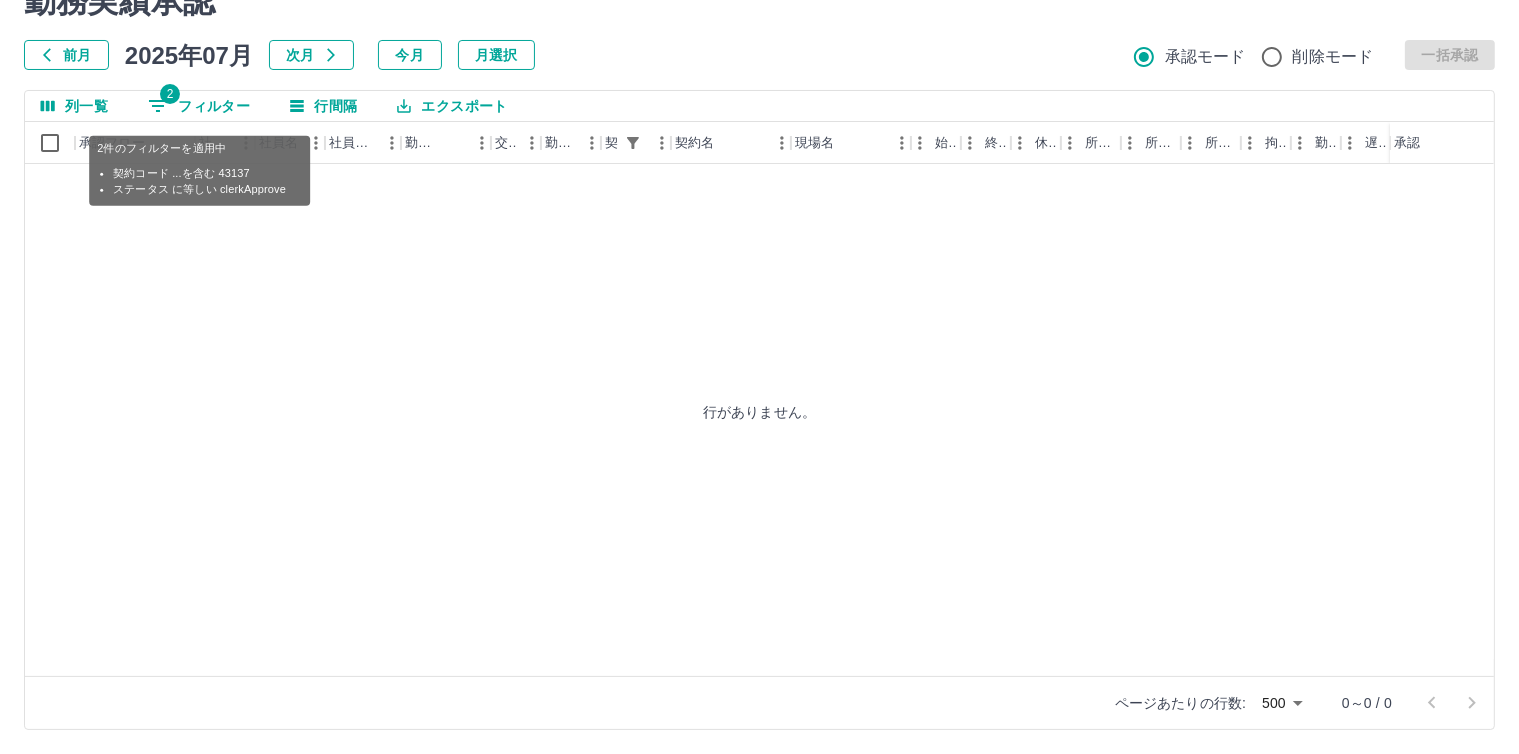 click on "2 フィルター" at bounding box center (199, 106) 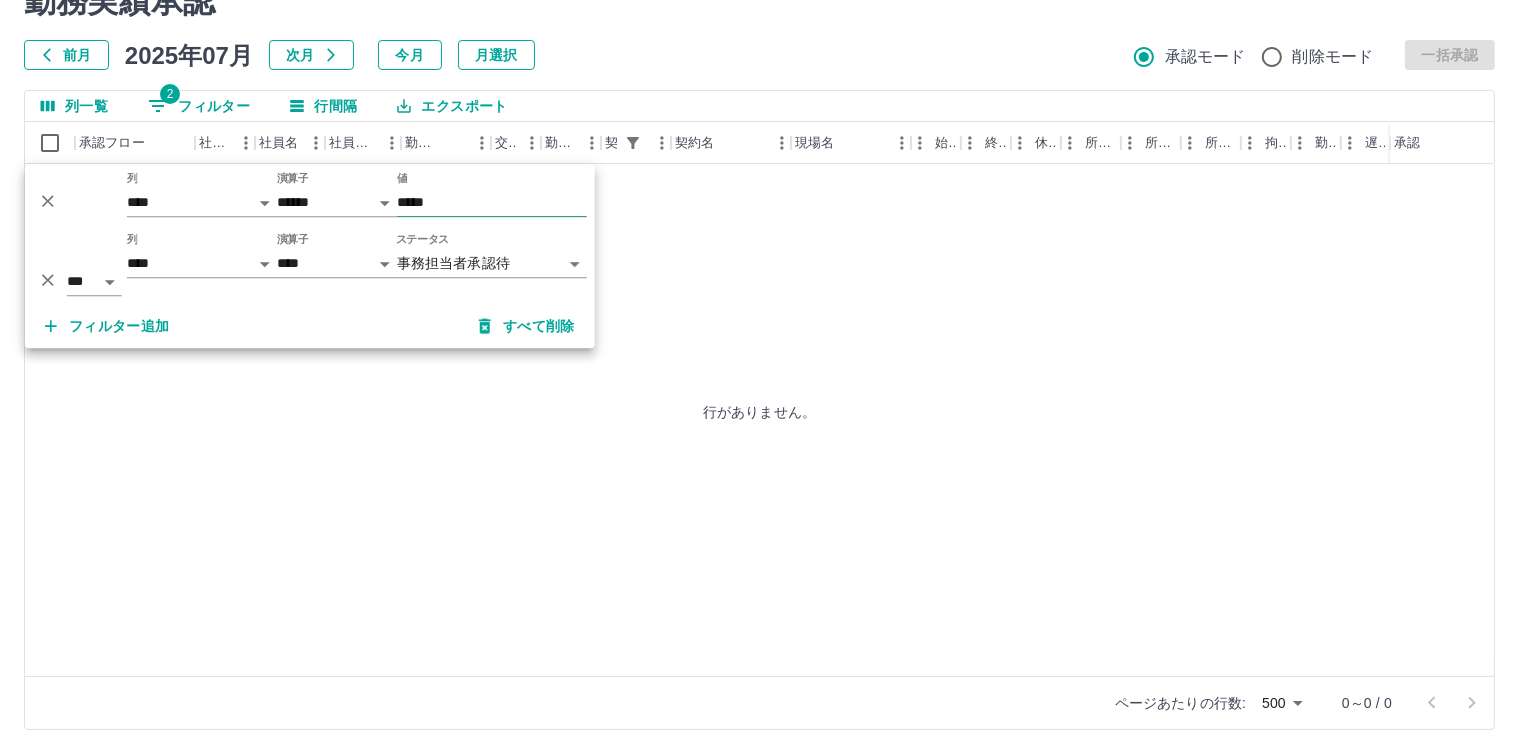 click on "*****" at bounding box center [492, 202] 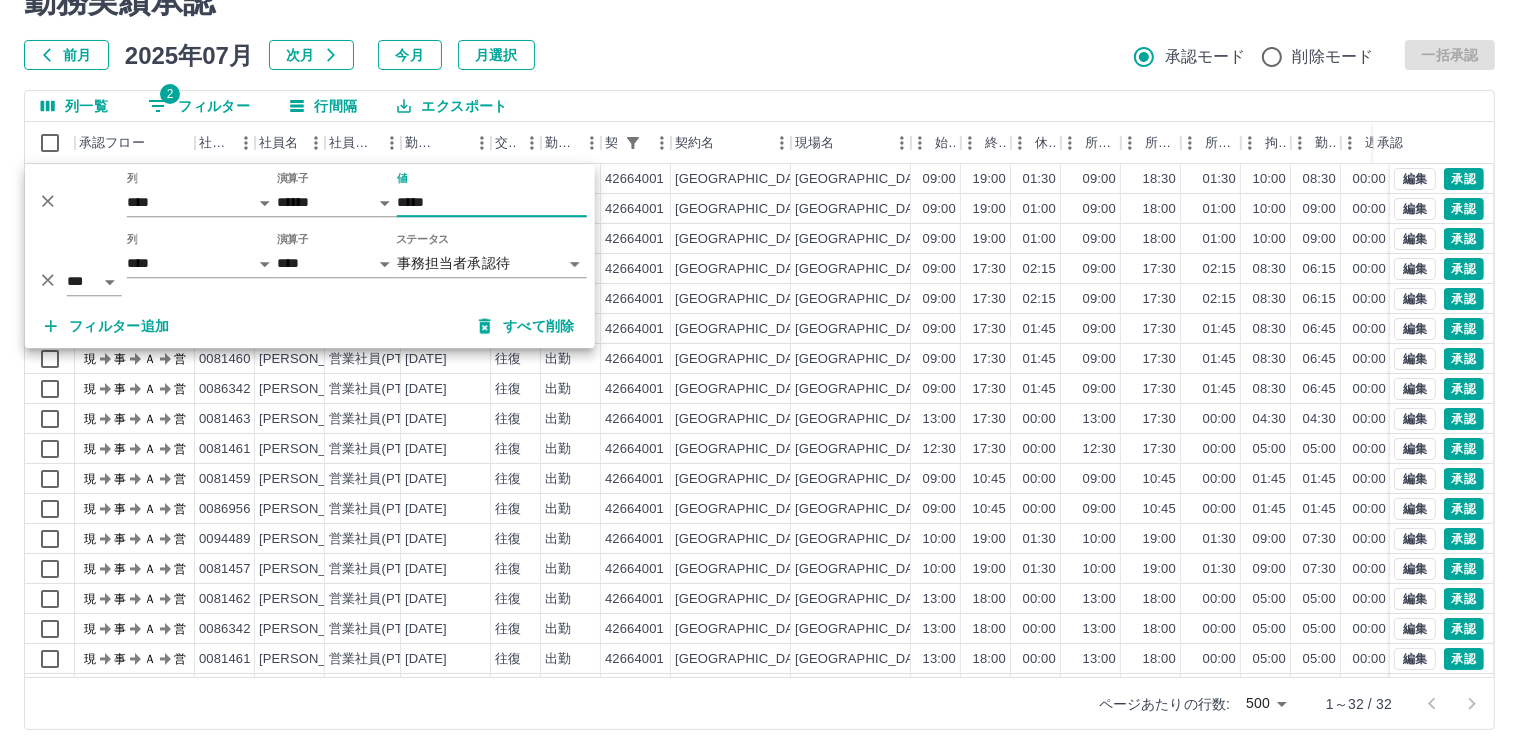 type on "*****" 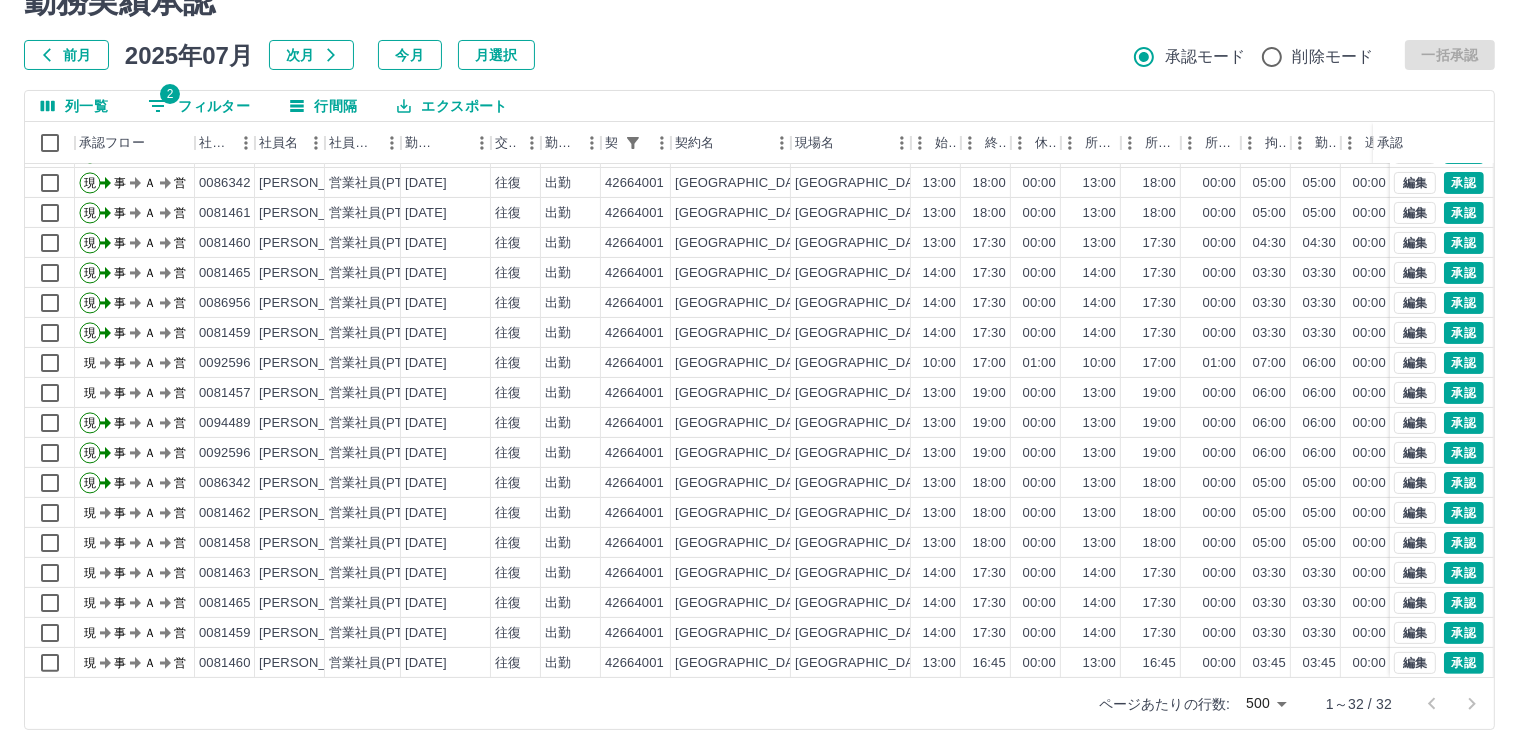 scroll, scrollTop: 464, scrollLeft: 0, axis: vertical 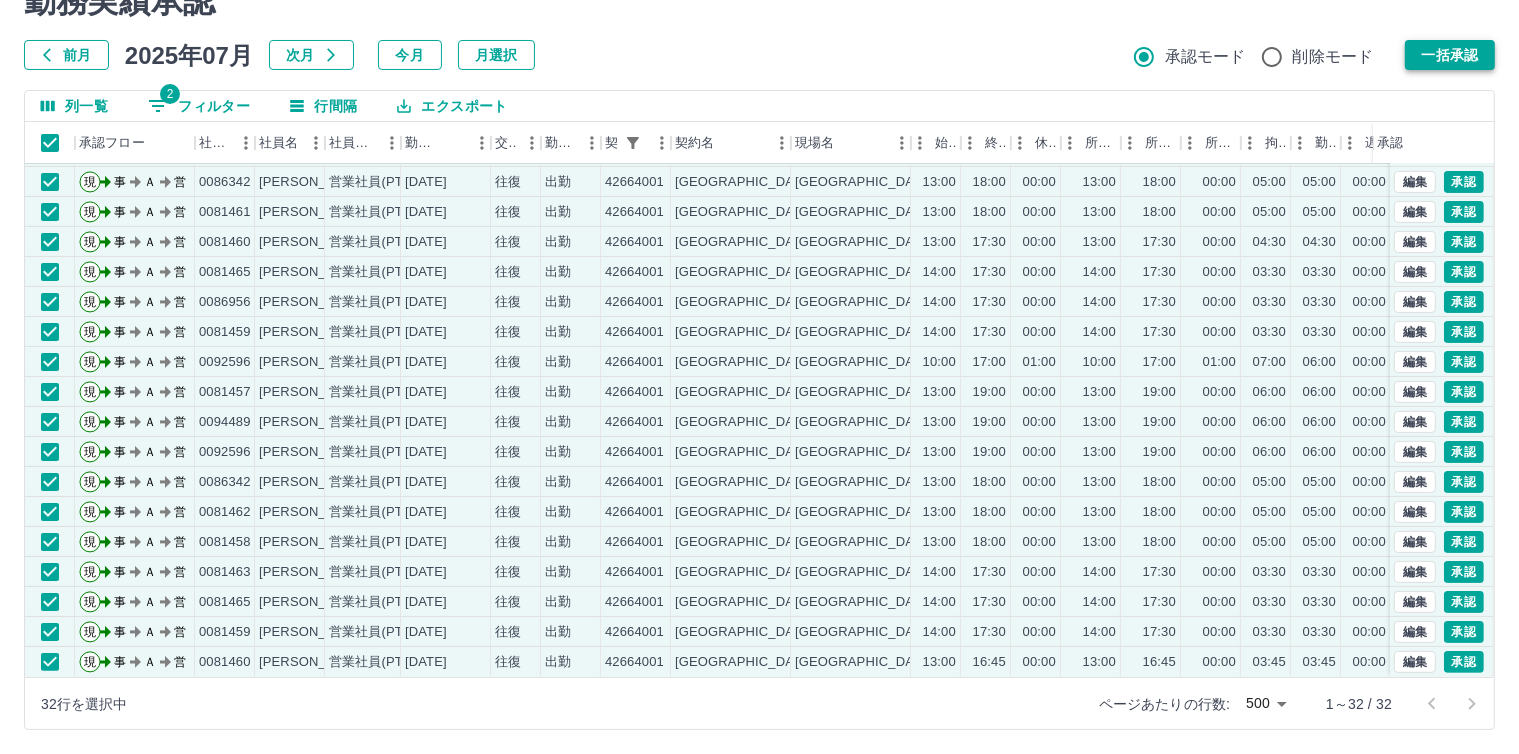 click on "一括承認" at bounding box center [1450, 55] 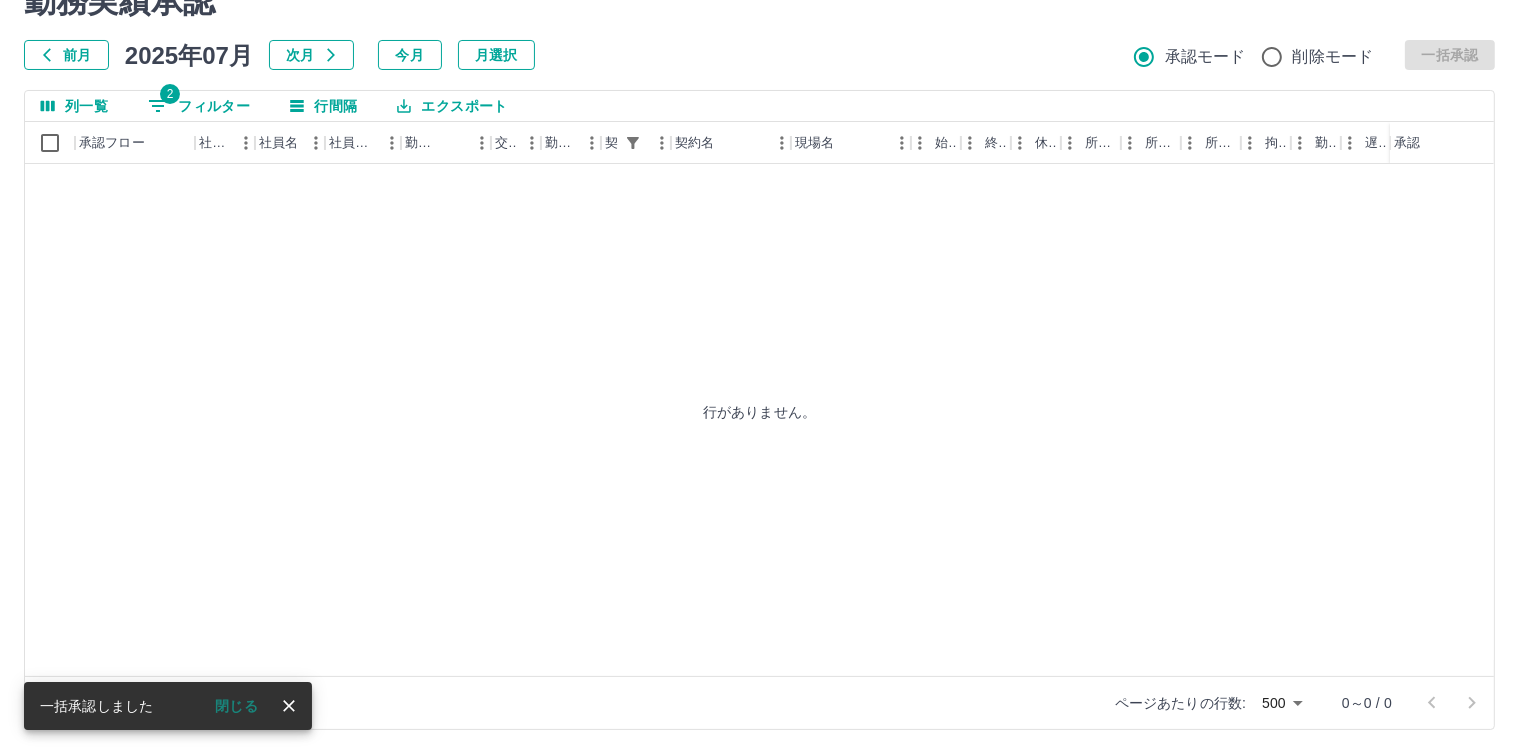 scroll, scrollTop: 0, scrollLeft: 0, axis: both 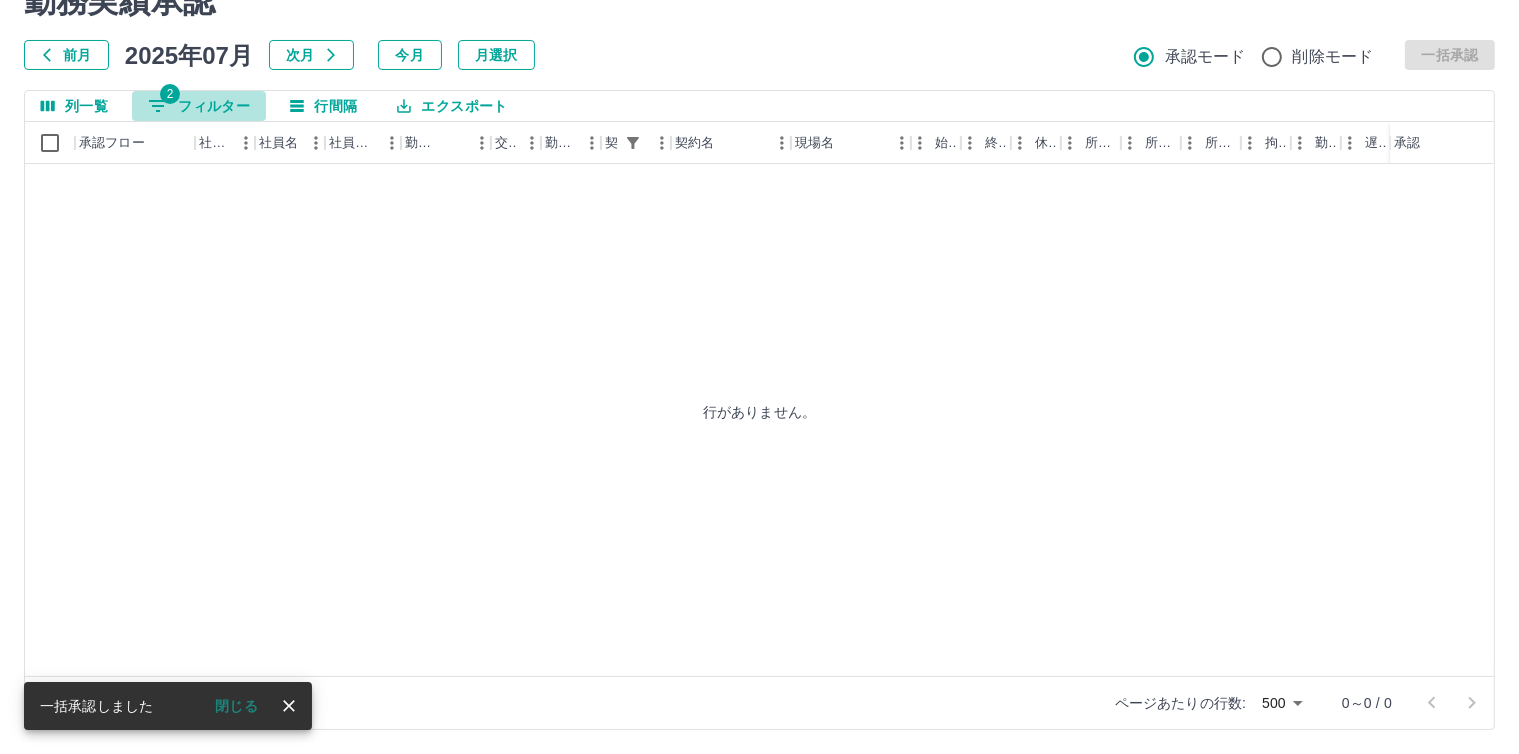 click on "2 フィルター" at bounding box center (199, 106) 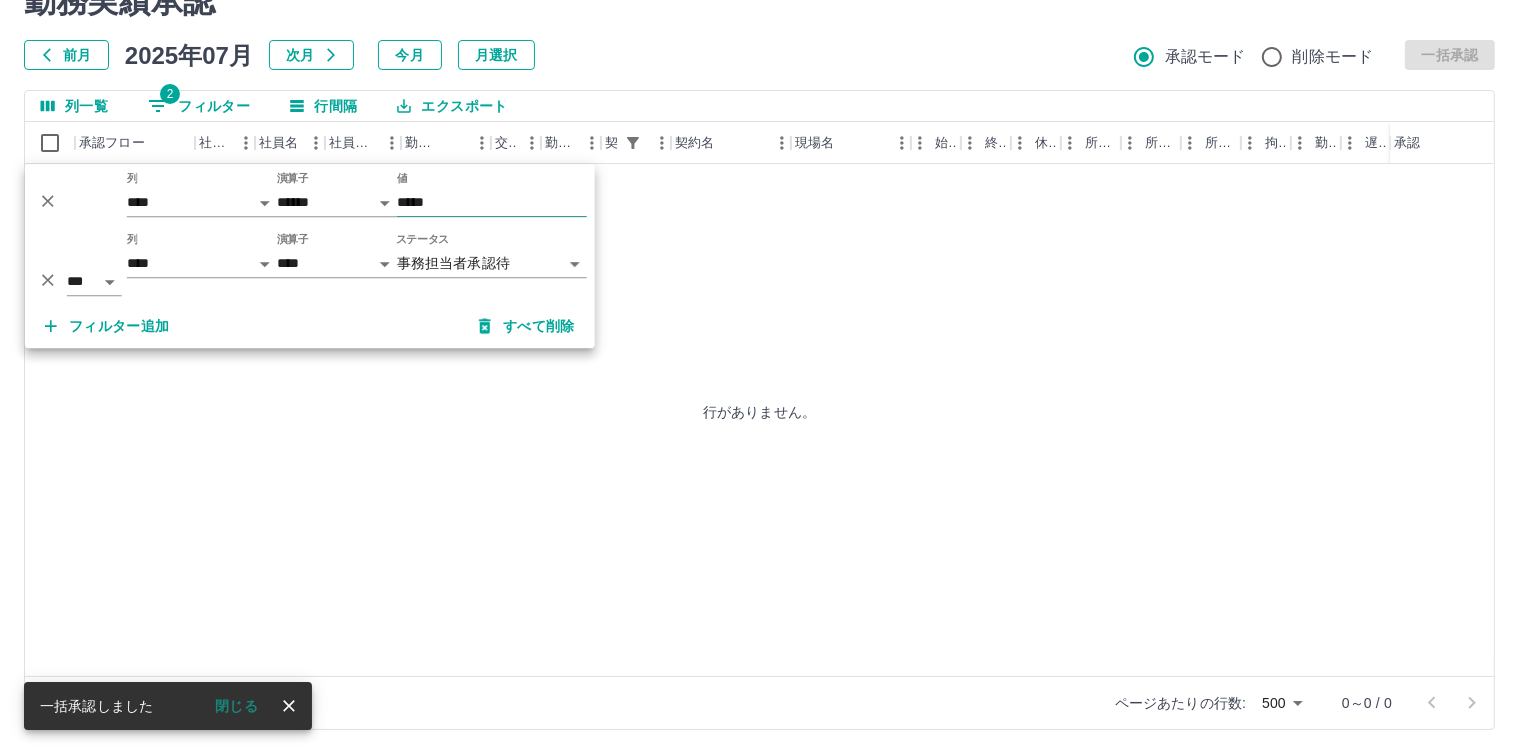 click on "*****" at bounding box center [492, 202] 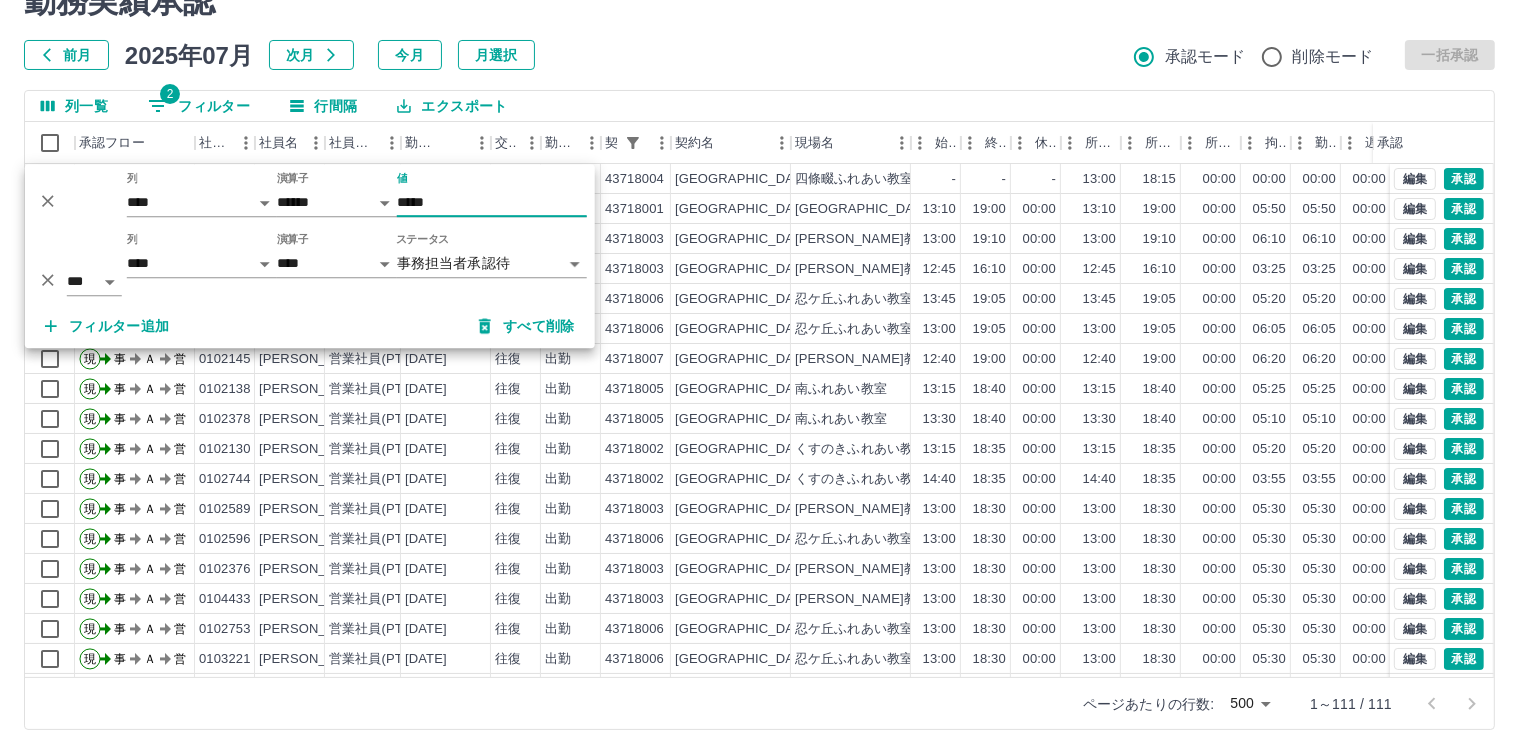 type on "*****" 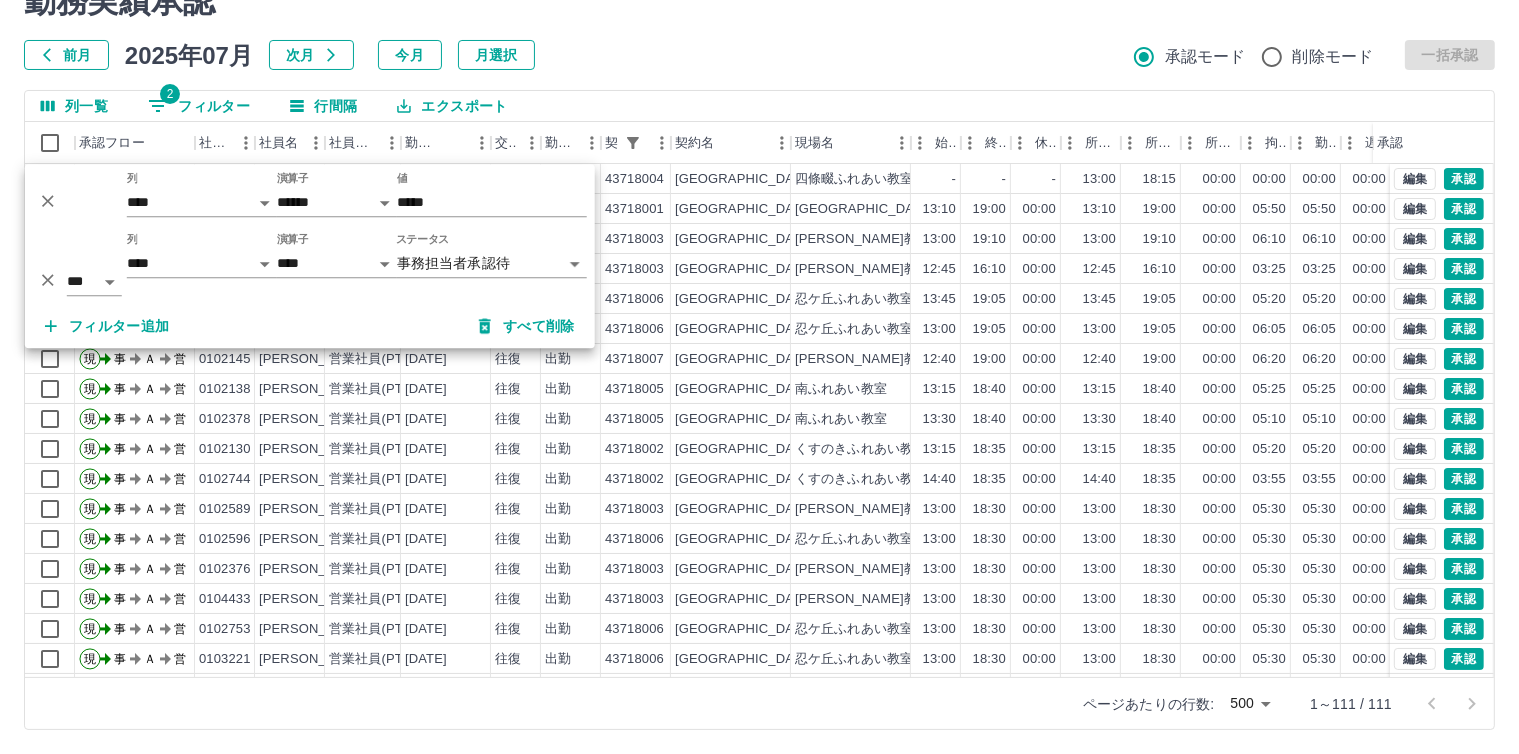 click on "前月 [DATE] 次月 今月 月選択 承認モード 削除モード 一括承認" at bounding box center (759, 55) 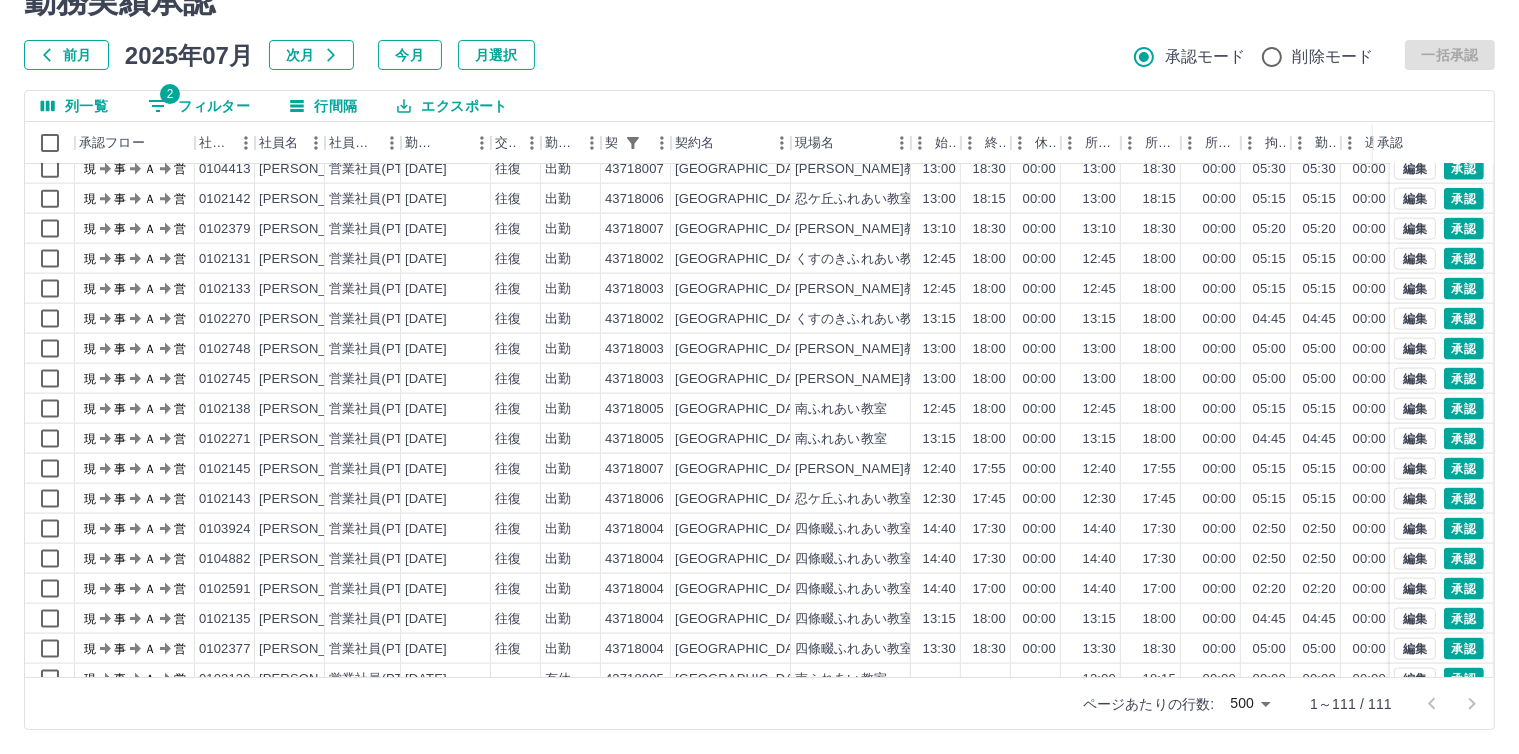 scroll, scrollTop: 2833, scrollLeft: 0, axis: vertical 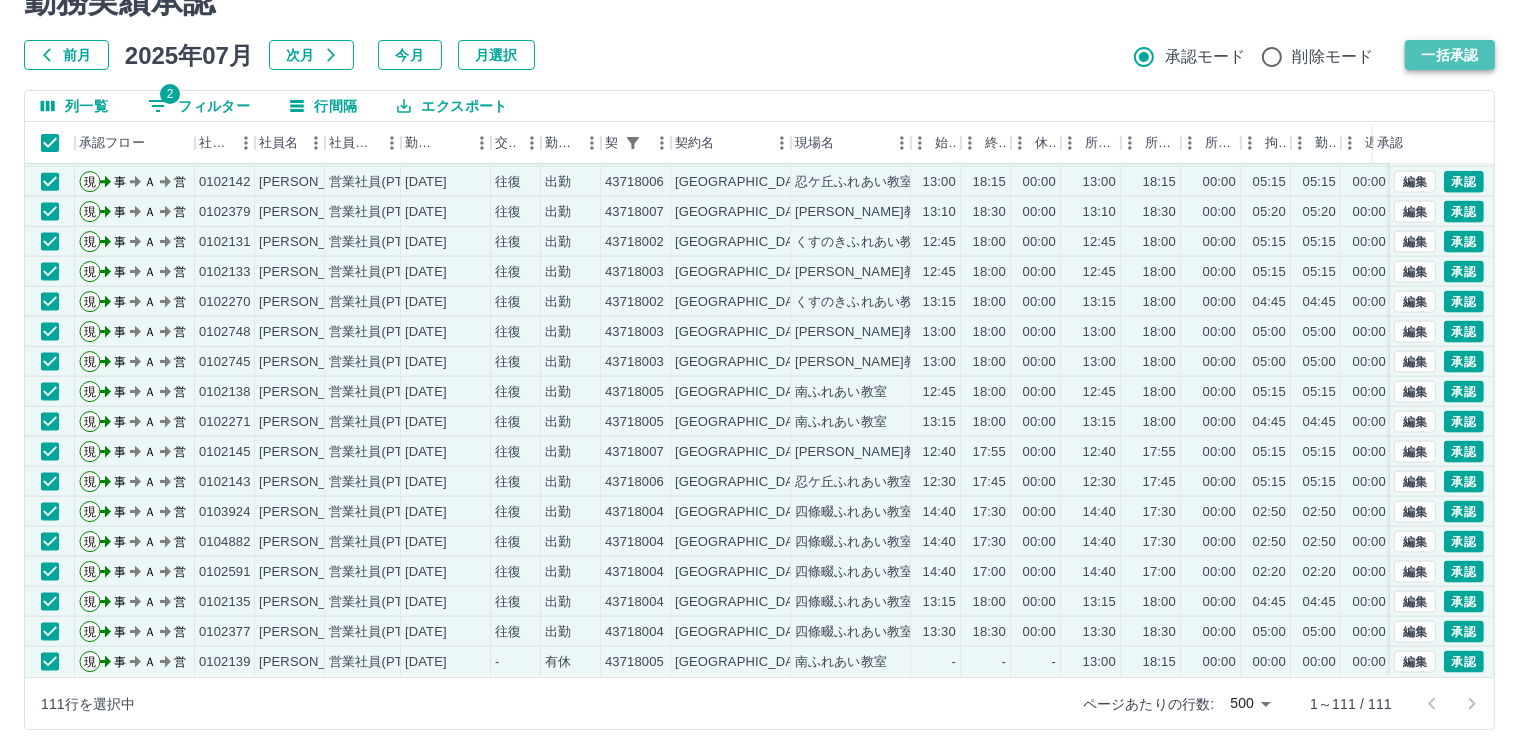 click on "一括承認" at bounding box center [1450, 55] 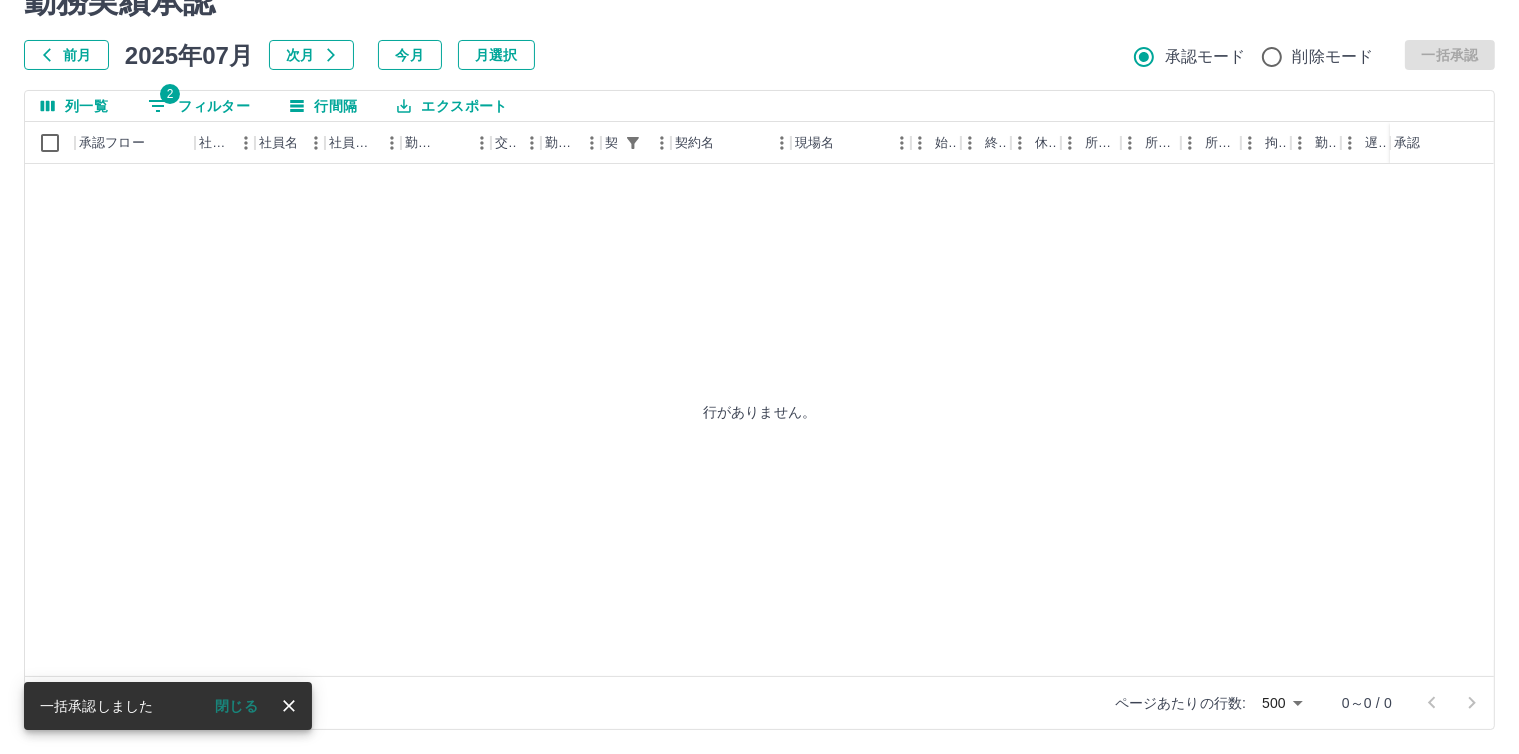 scroll, scrollTop: 0, scrollLeft: 0, axis: both 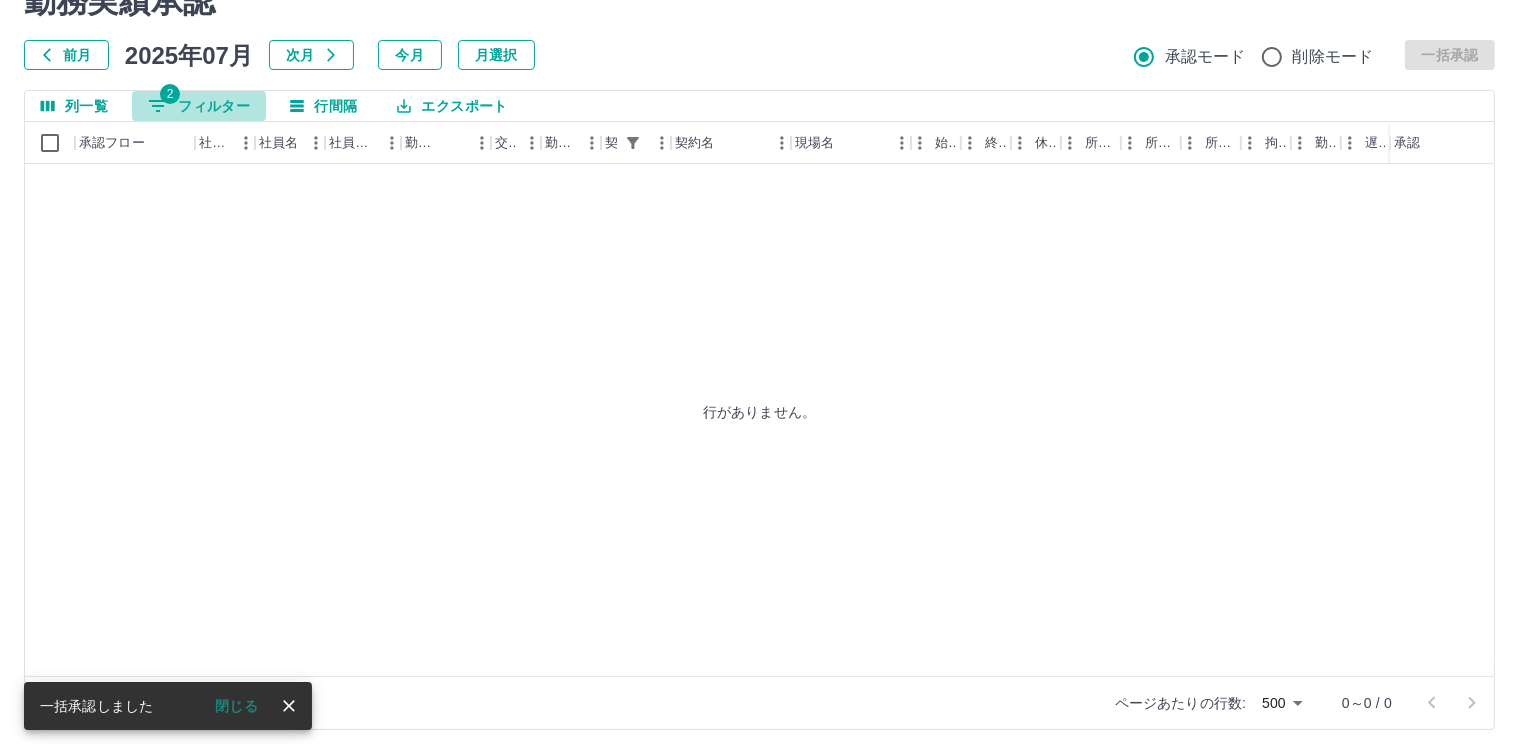 click on "2 フィルター" at bounding box center (199, 106) 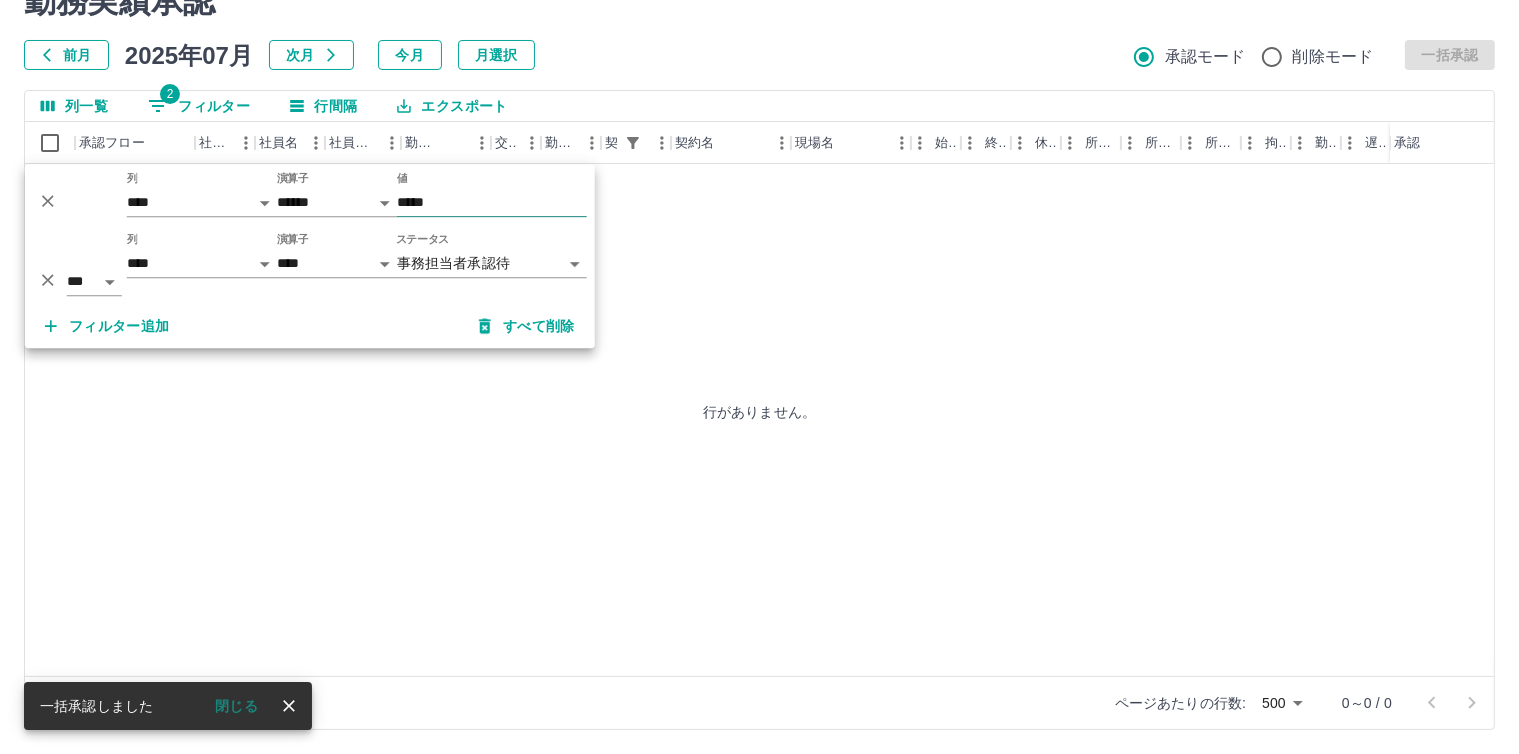 click on "*****" at bounding box center [492, 202] 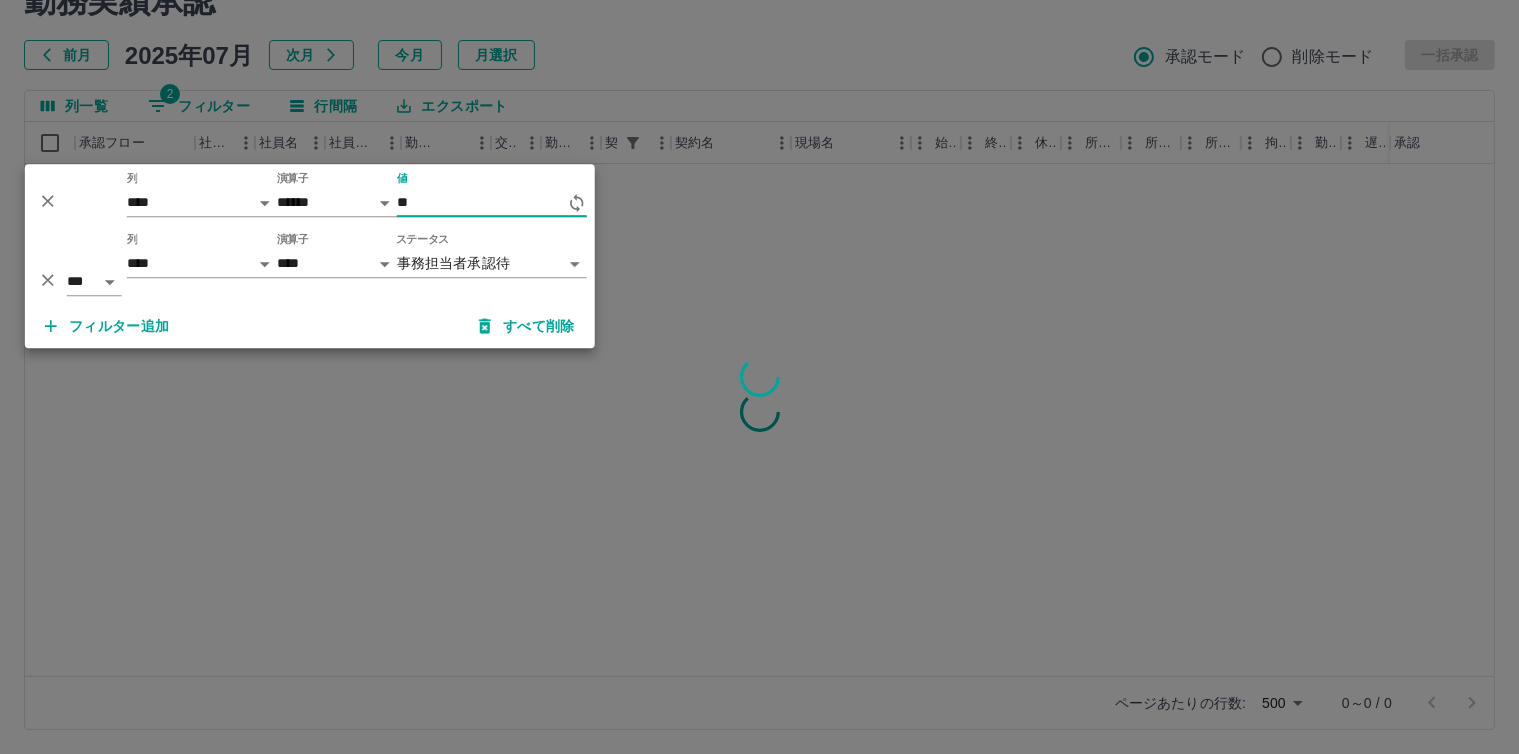type on "*" 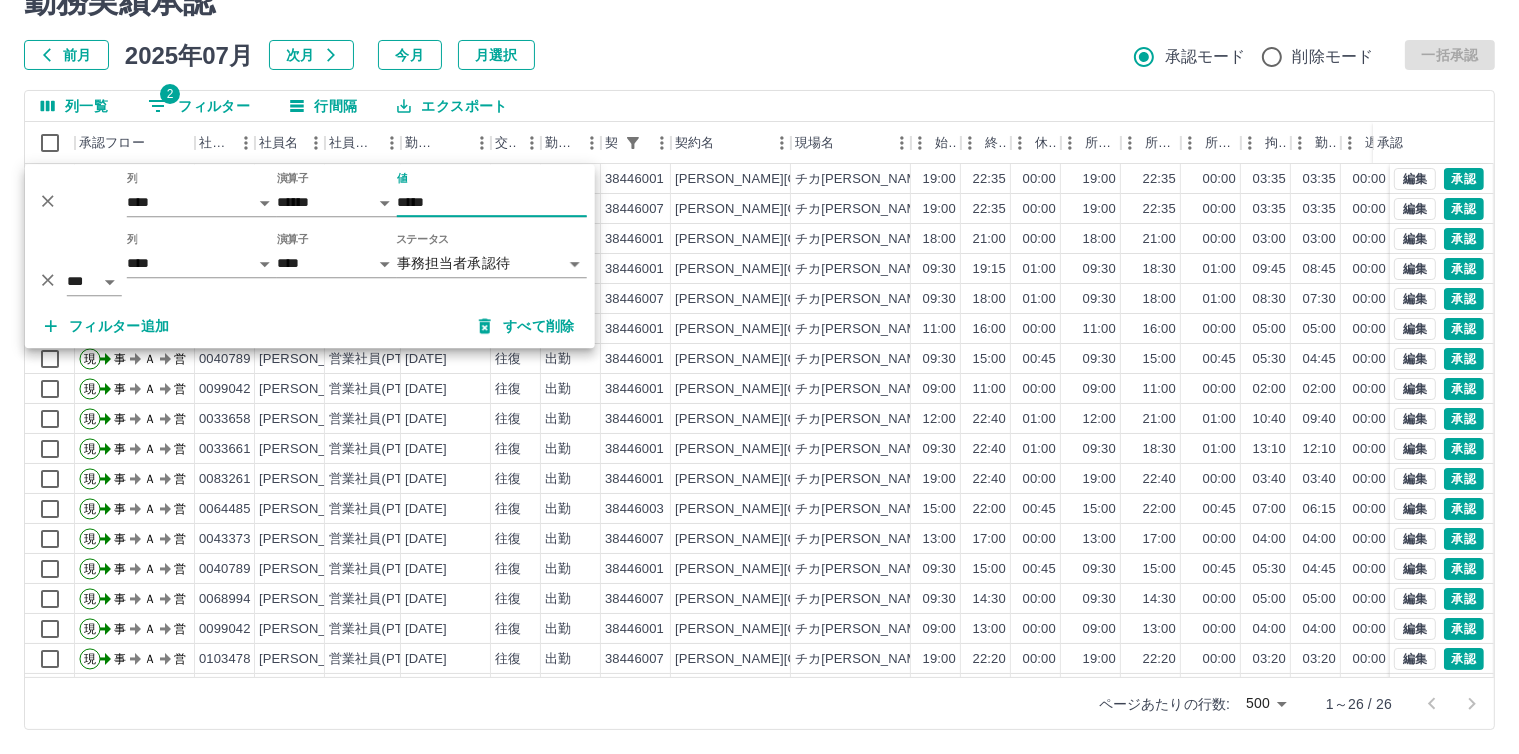 type on "*****" 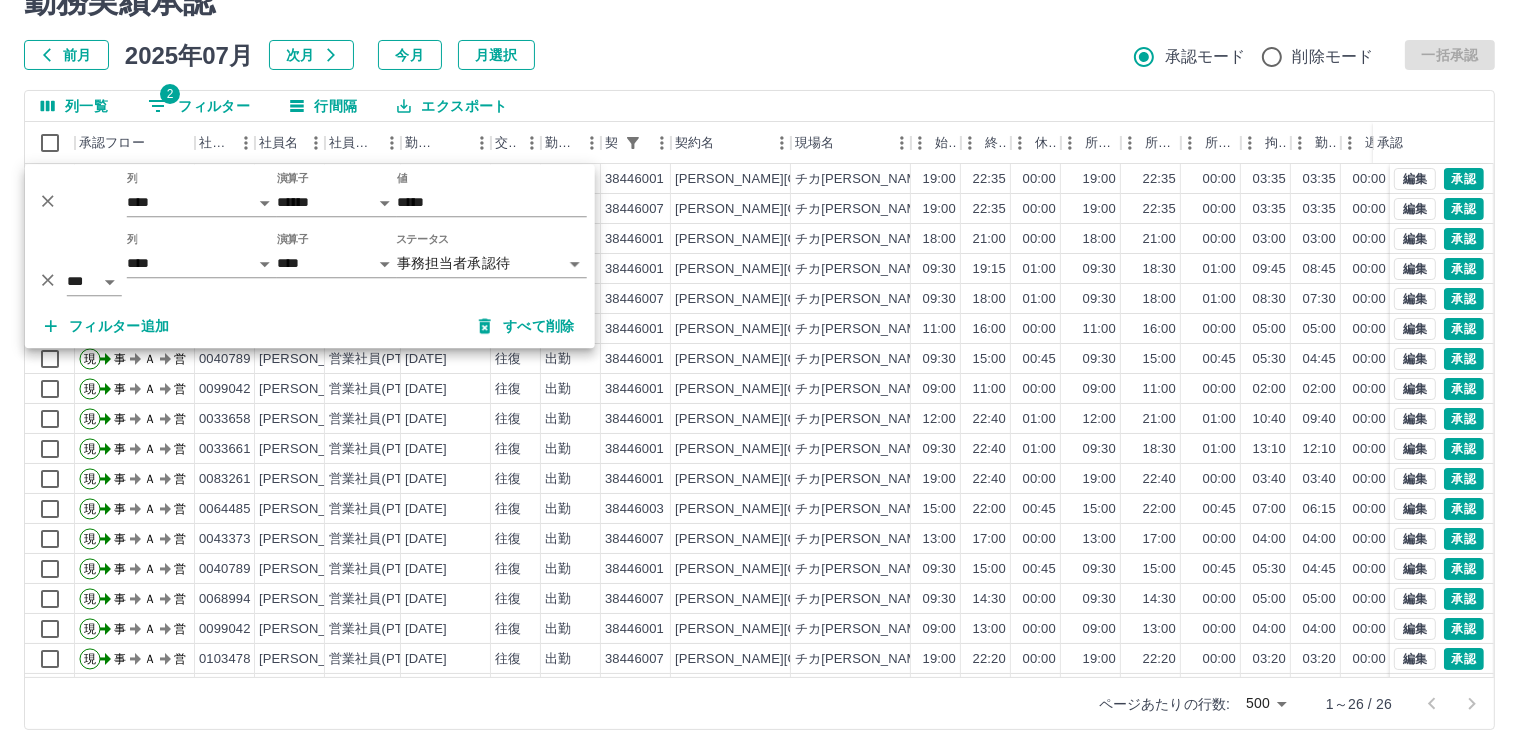 click on "前月 2025年07月 次月 今月 月選択 承認モード 削除モード 一括承認" at bounding box center [759, 55] 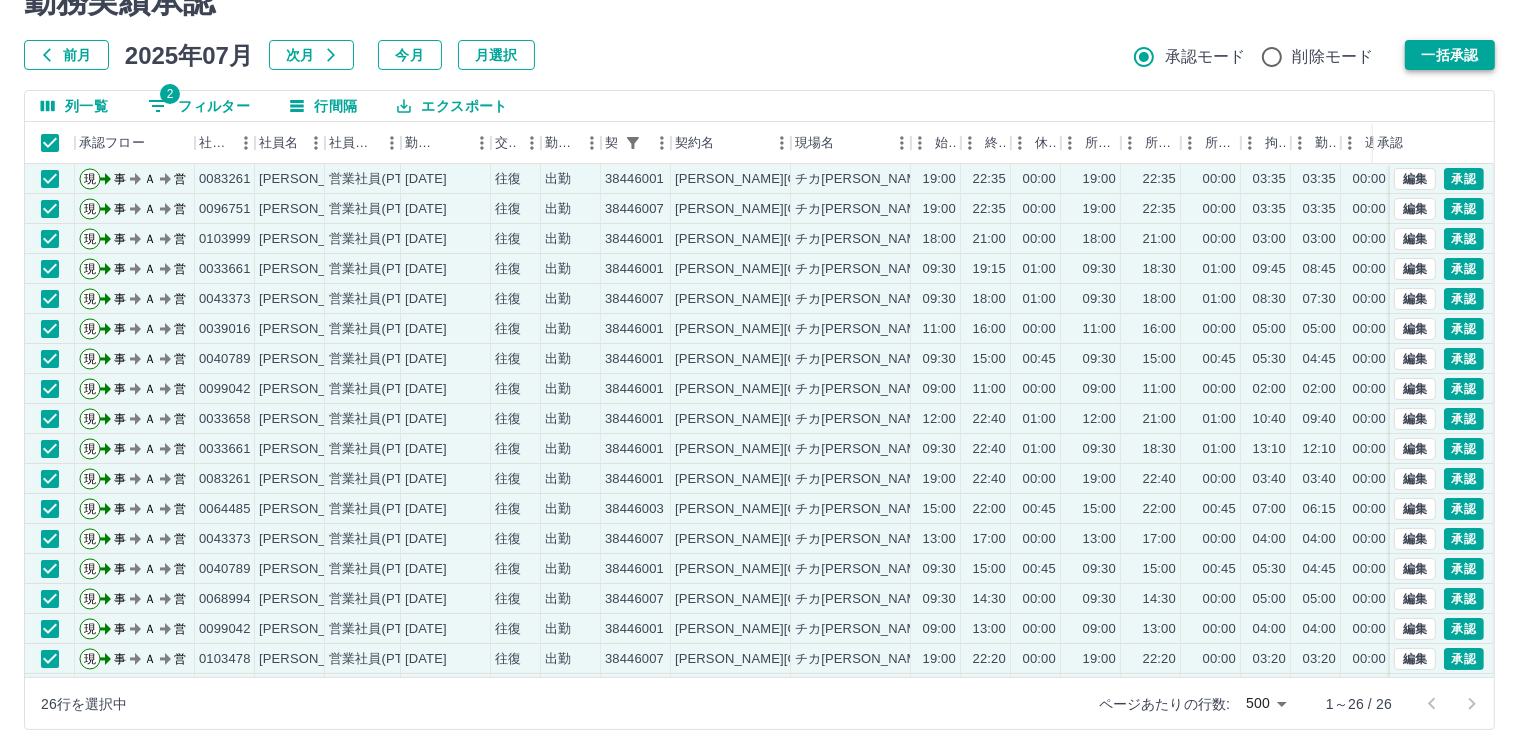 click on "一括承認" at bounding box center (1450, 55) 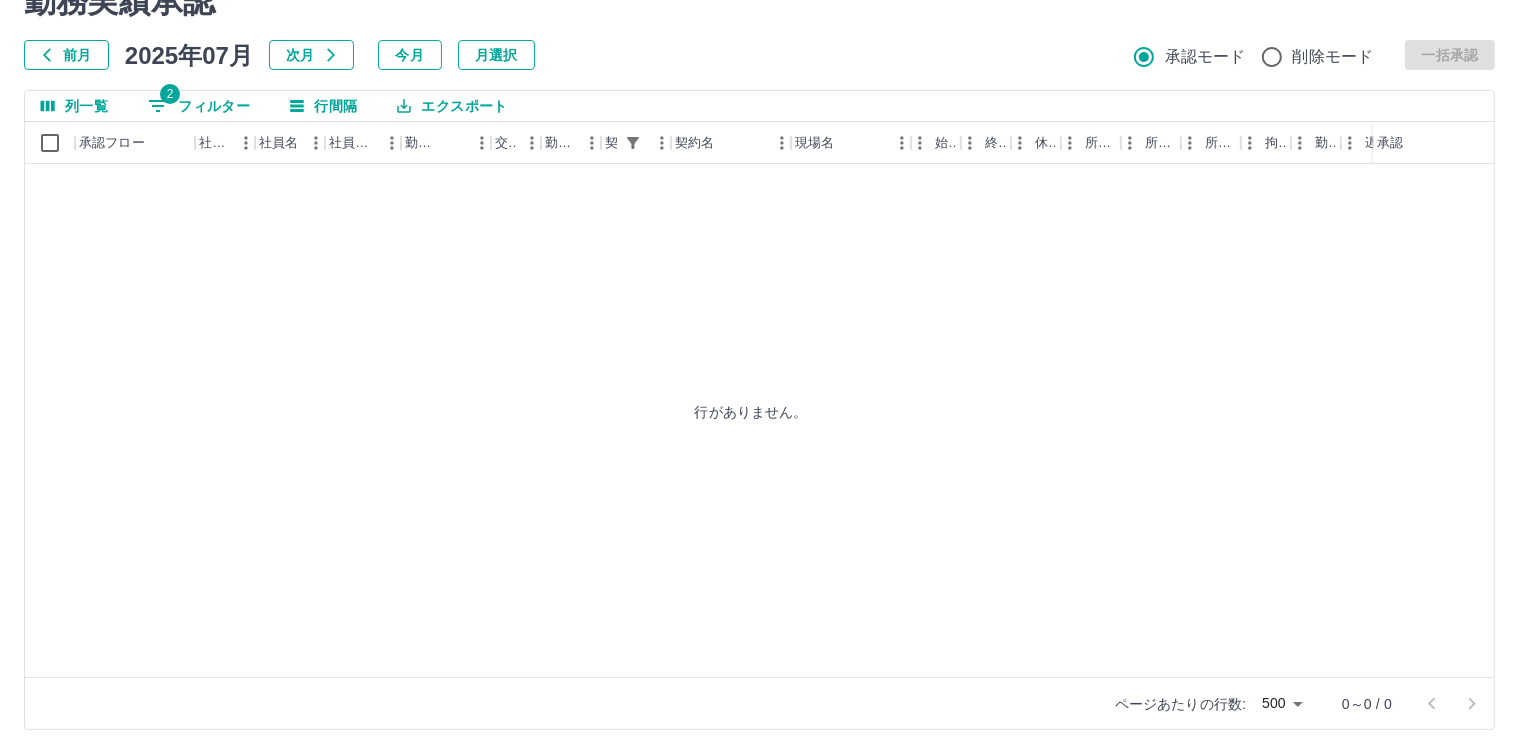 click on "2 フィルター" at bounding box center [199, 106] 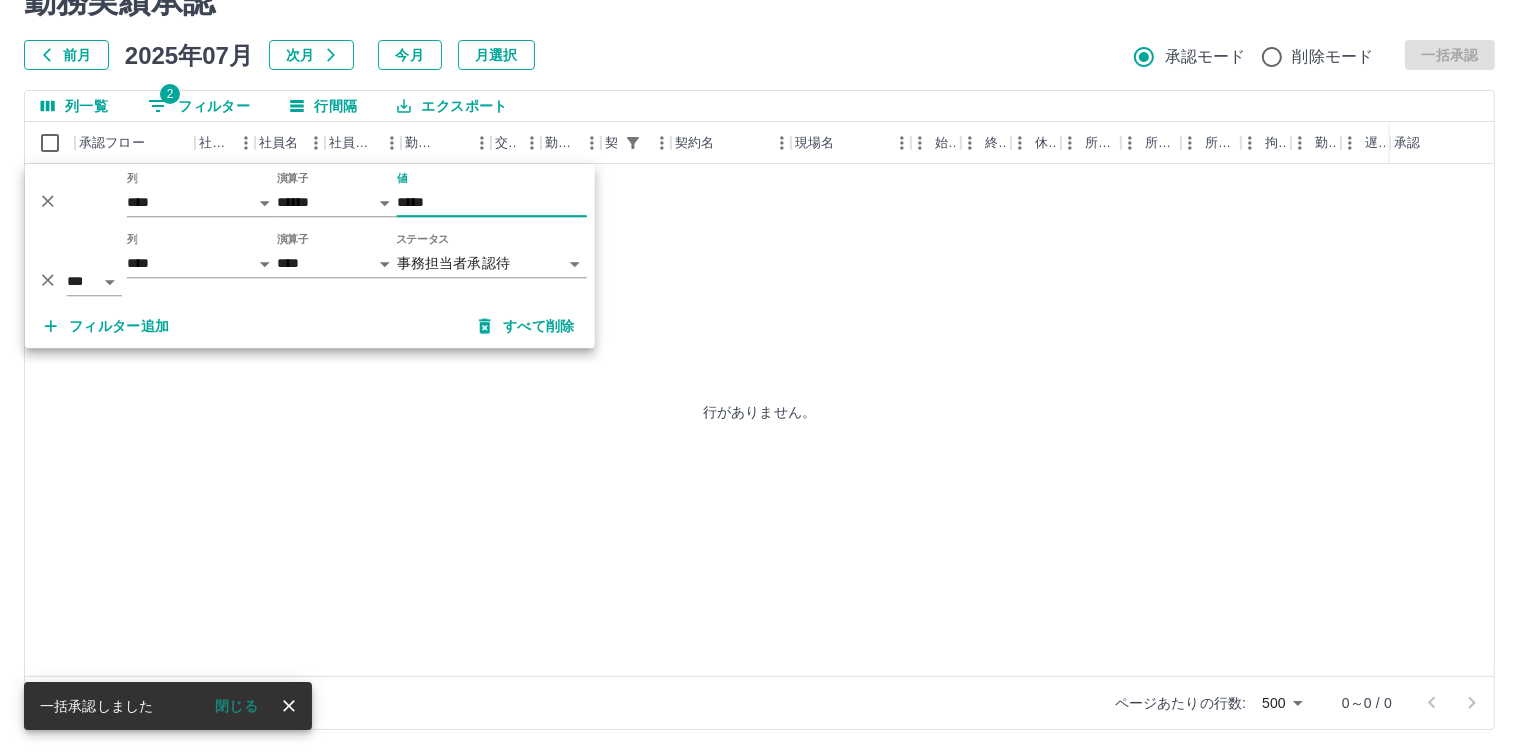 click on "*****" at bounding box center (492, 202) 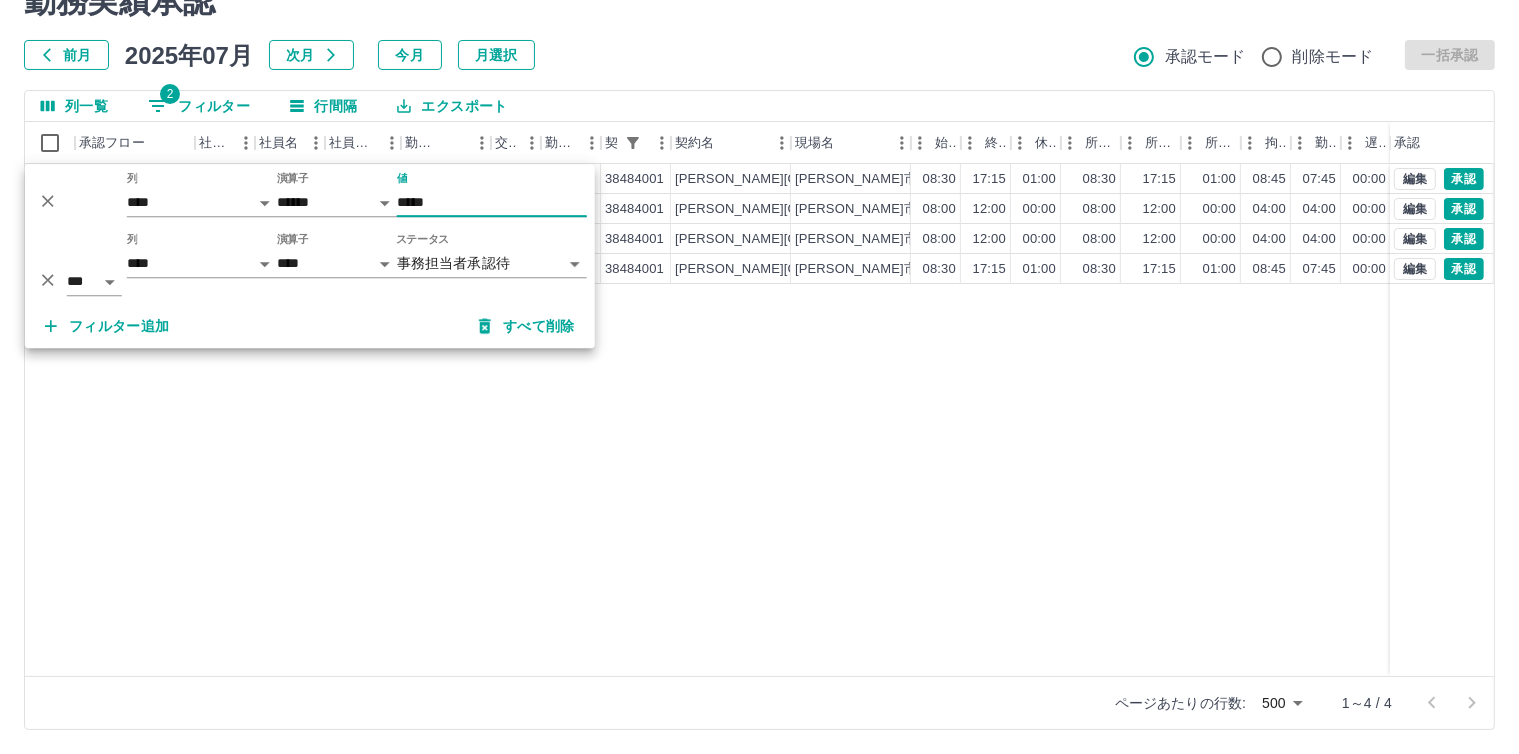 type on "*****" 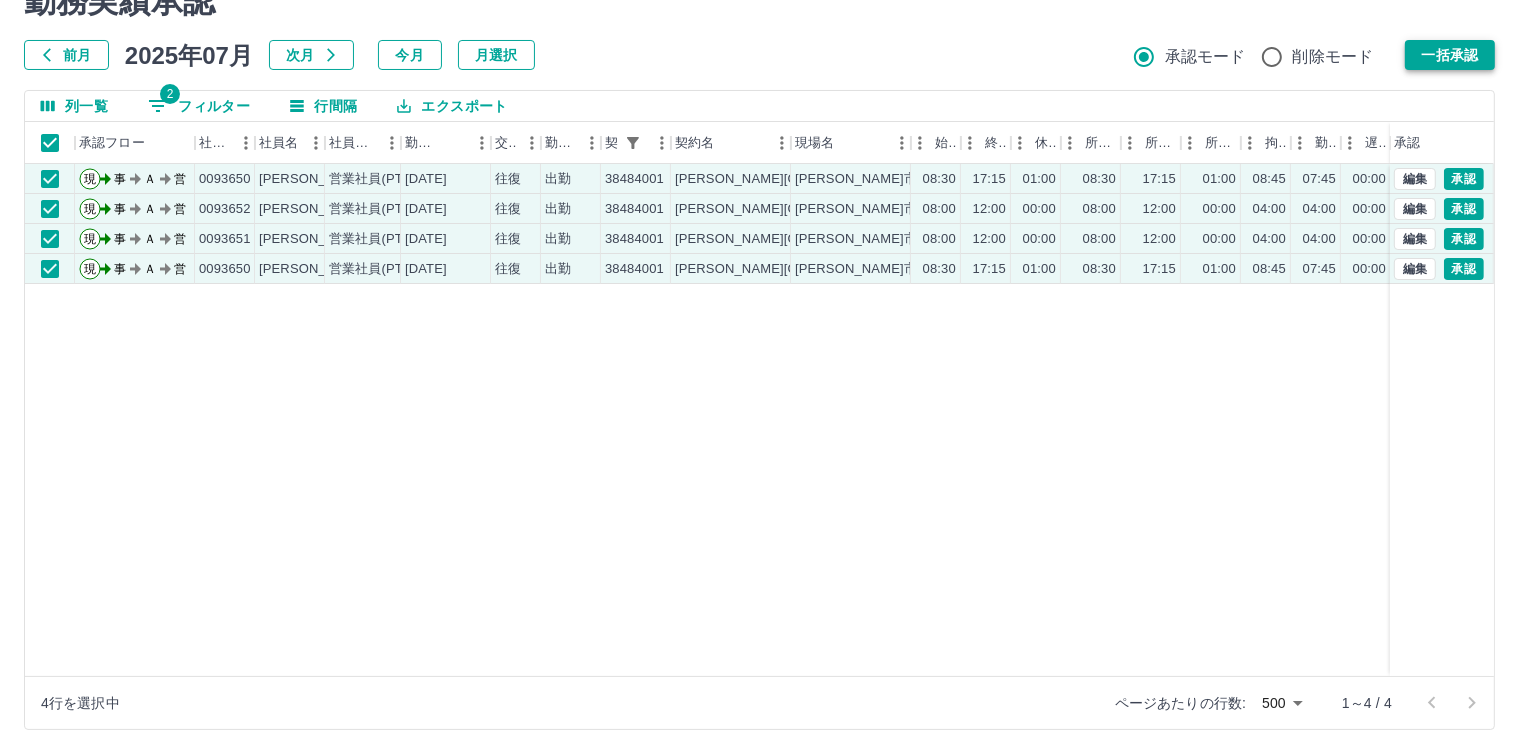 click on "一括承認" at bounding box center [1450, 55] 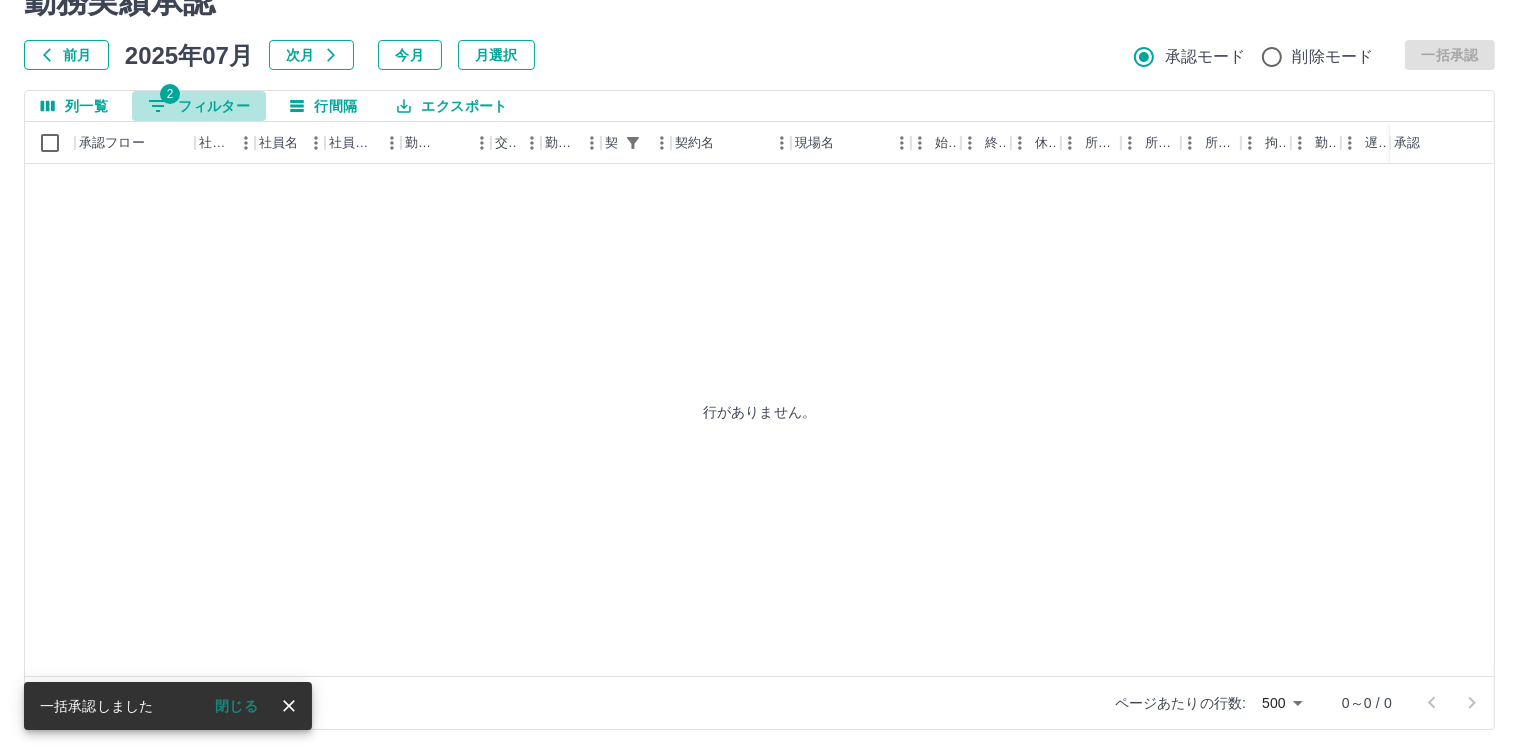 click on "2 フィルター" at bounding box center [199, 106] 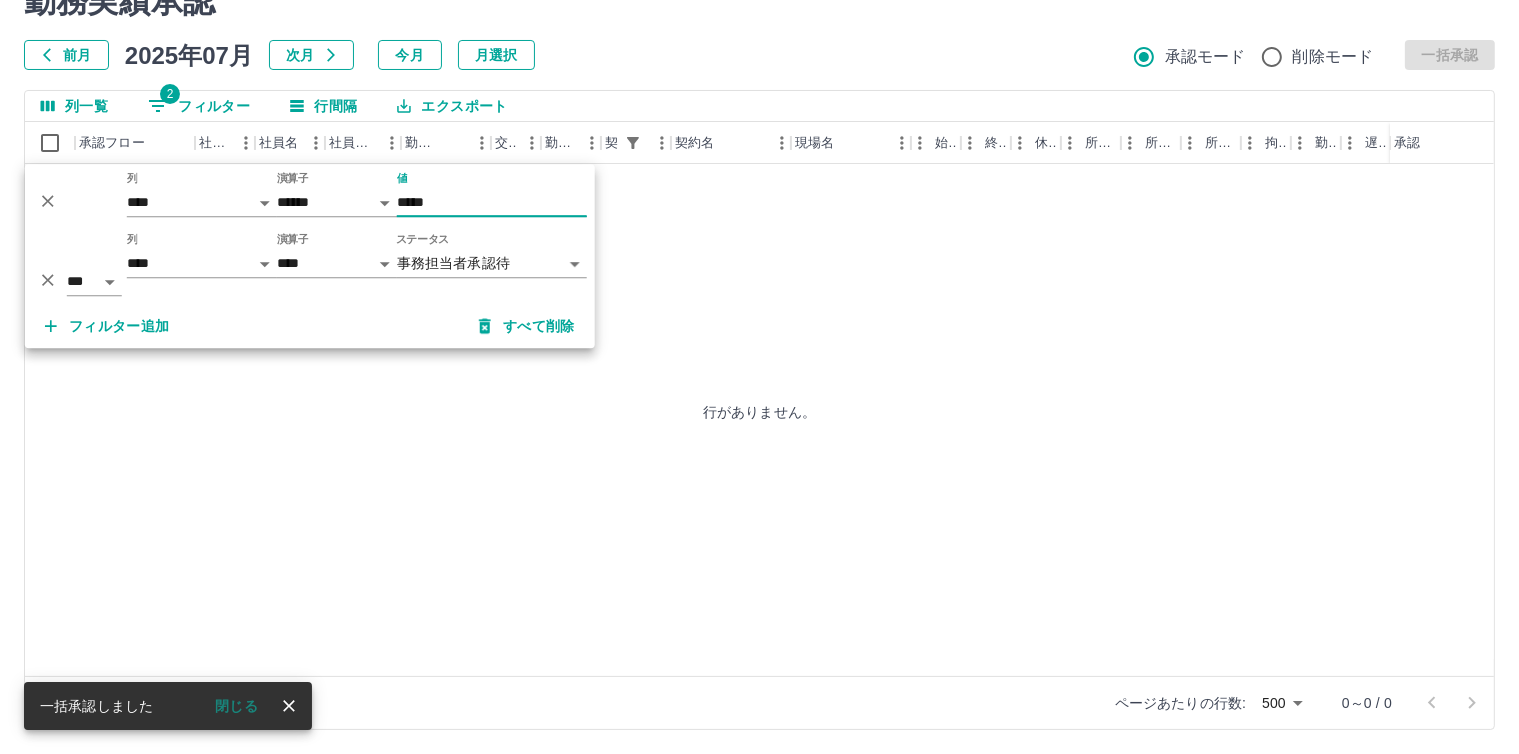 click on "*****" at bounding box center [492, 202] 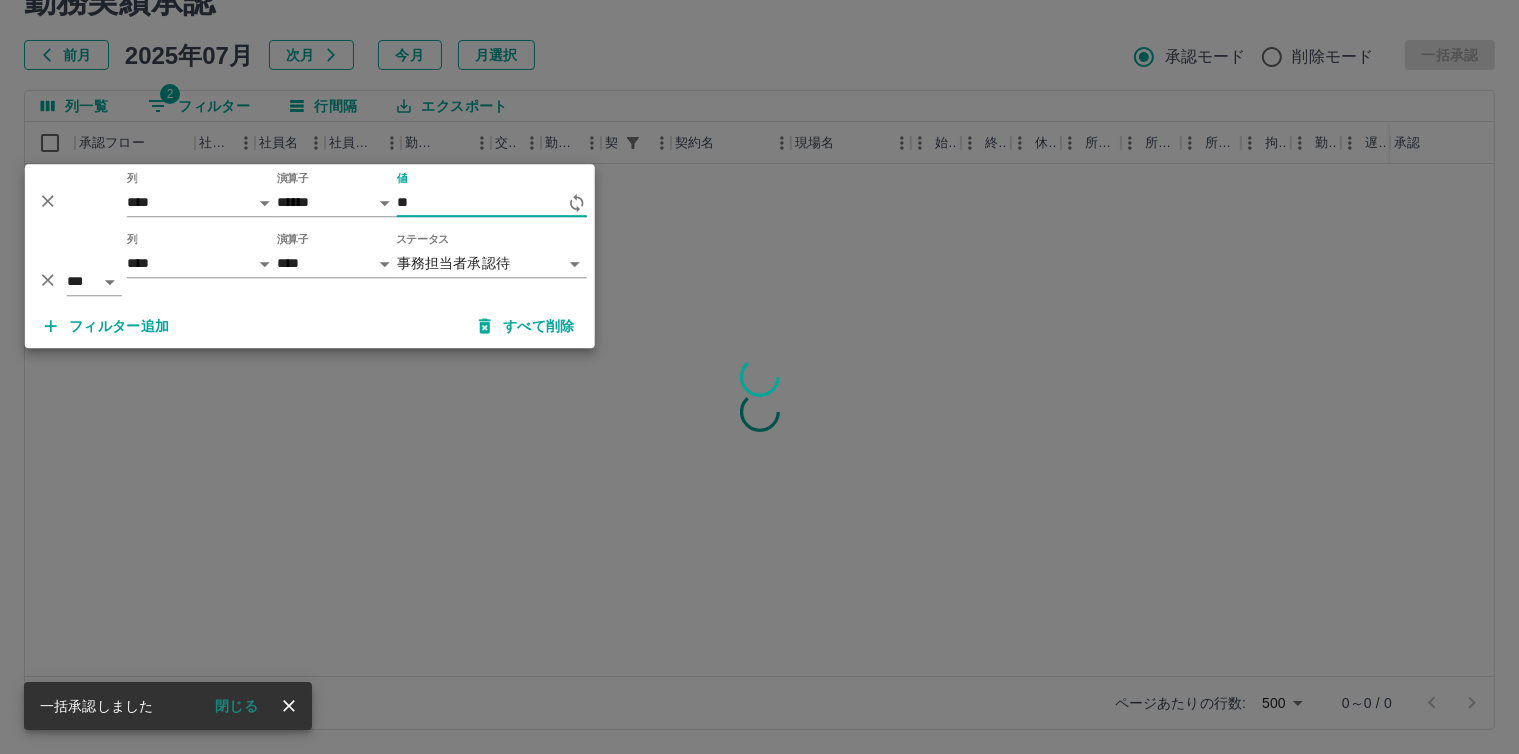 type on "*" 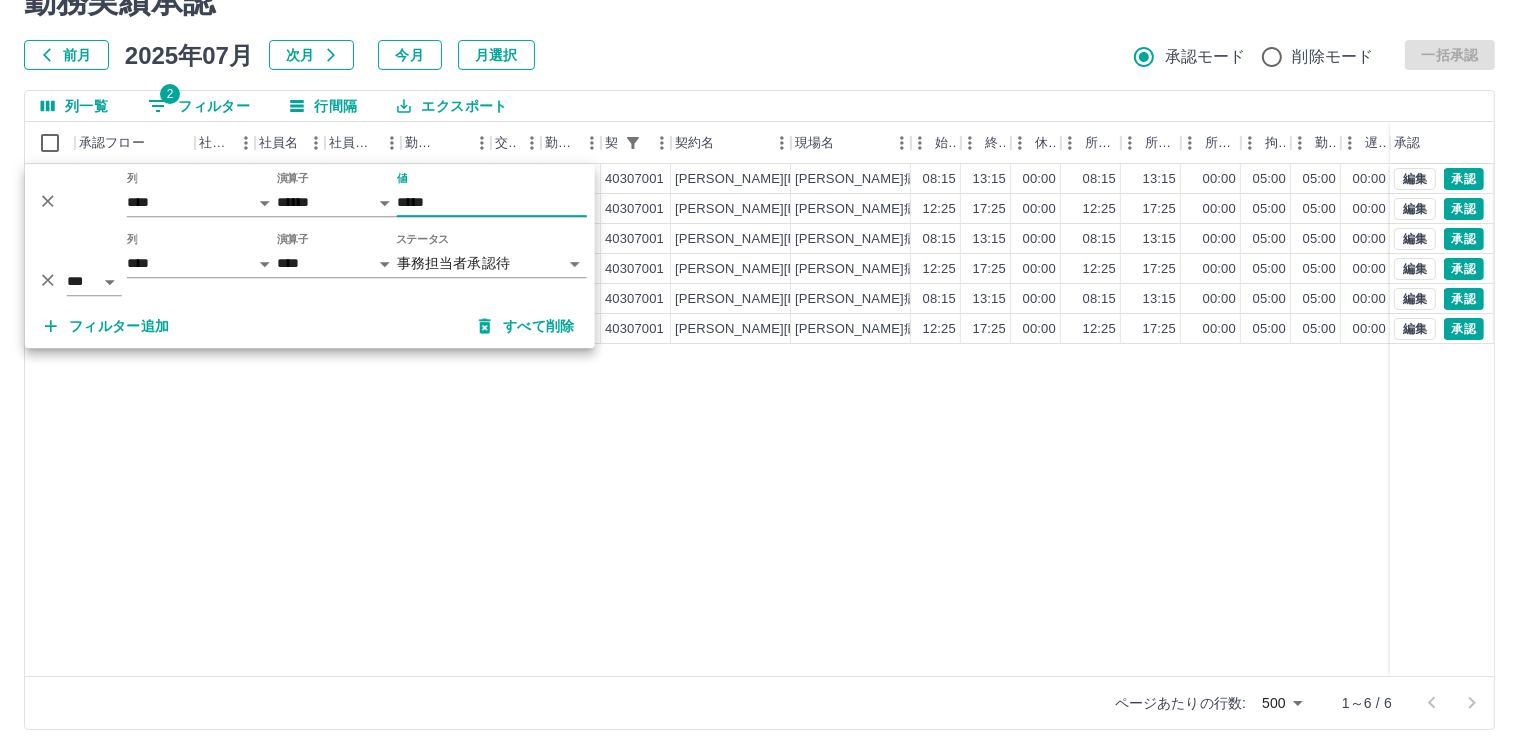 type on "*****" 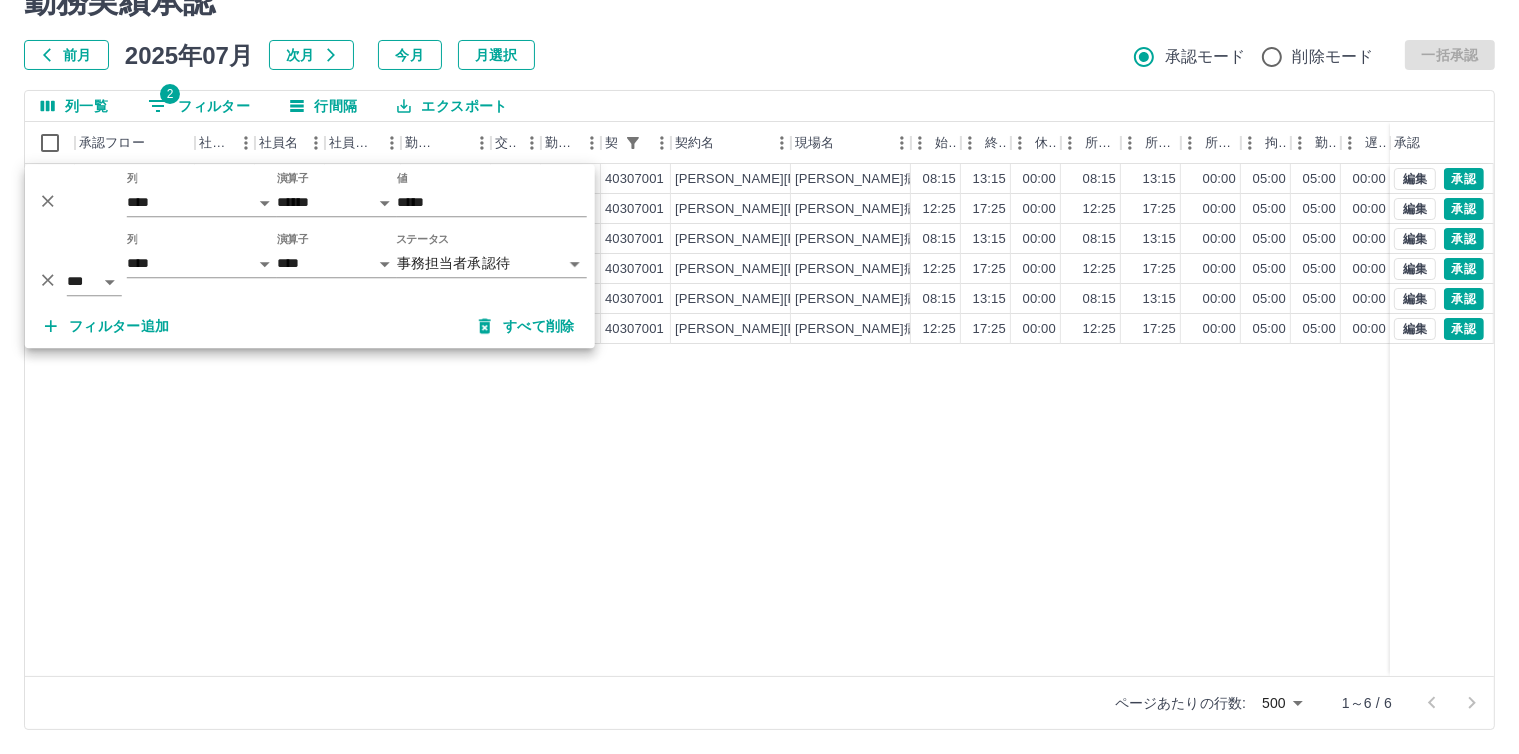 click on "前月 2025年07月 次月 今月 月選択 承認モード 削除モード 一括承認" at bounding box center (759, 55) 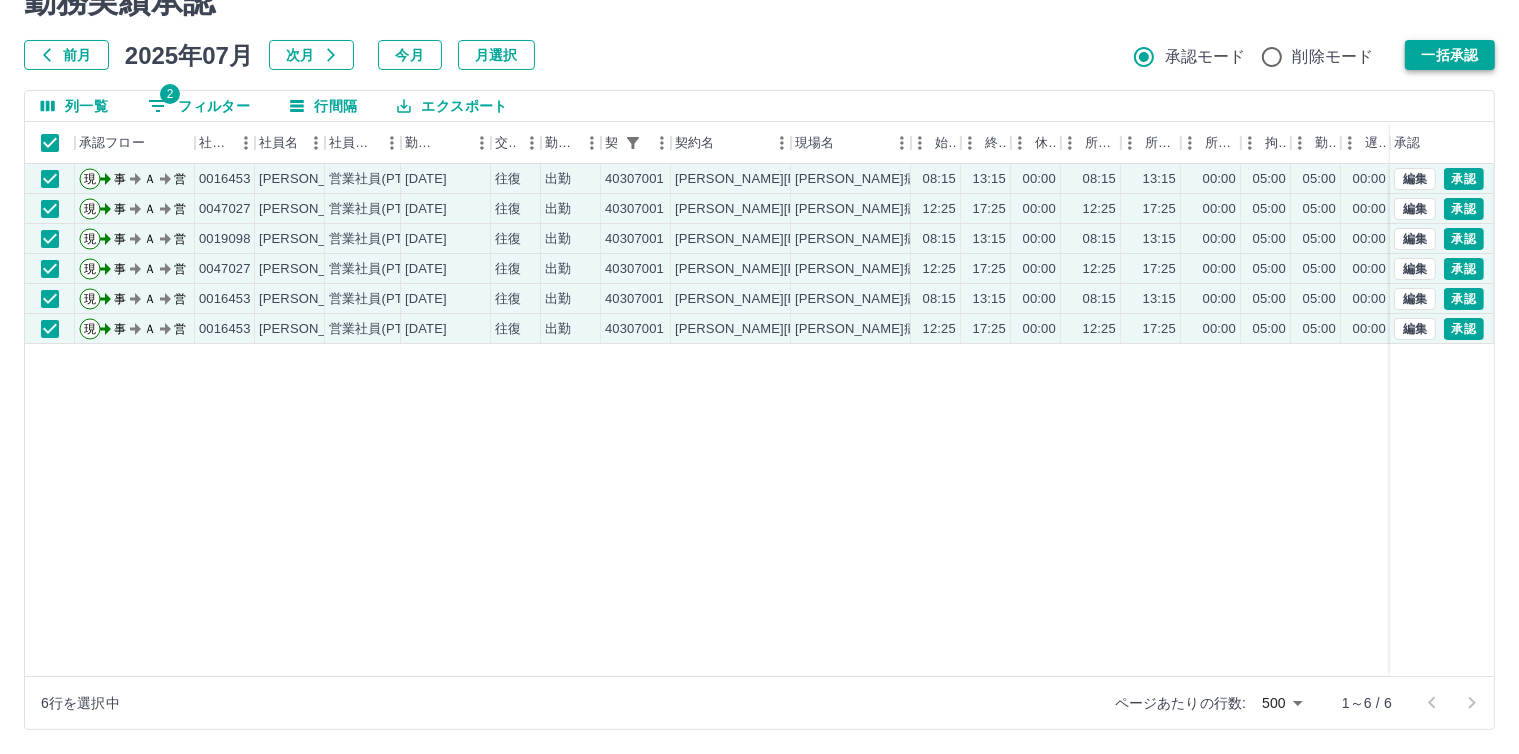 click on "一括承認" at bounding box center [1450, 55] 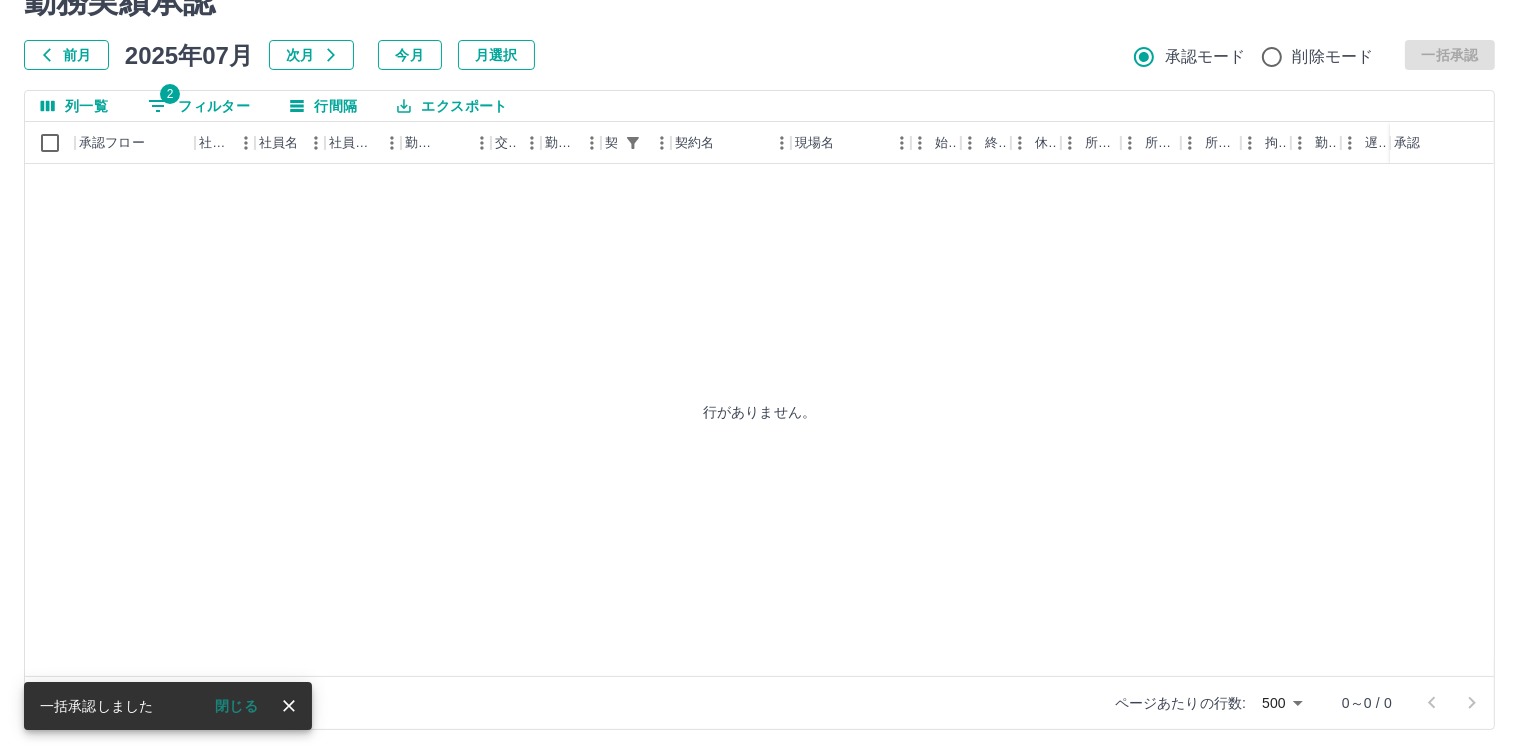 click on "2 フィルター" at bounding box center [199, 106] 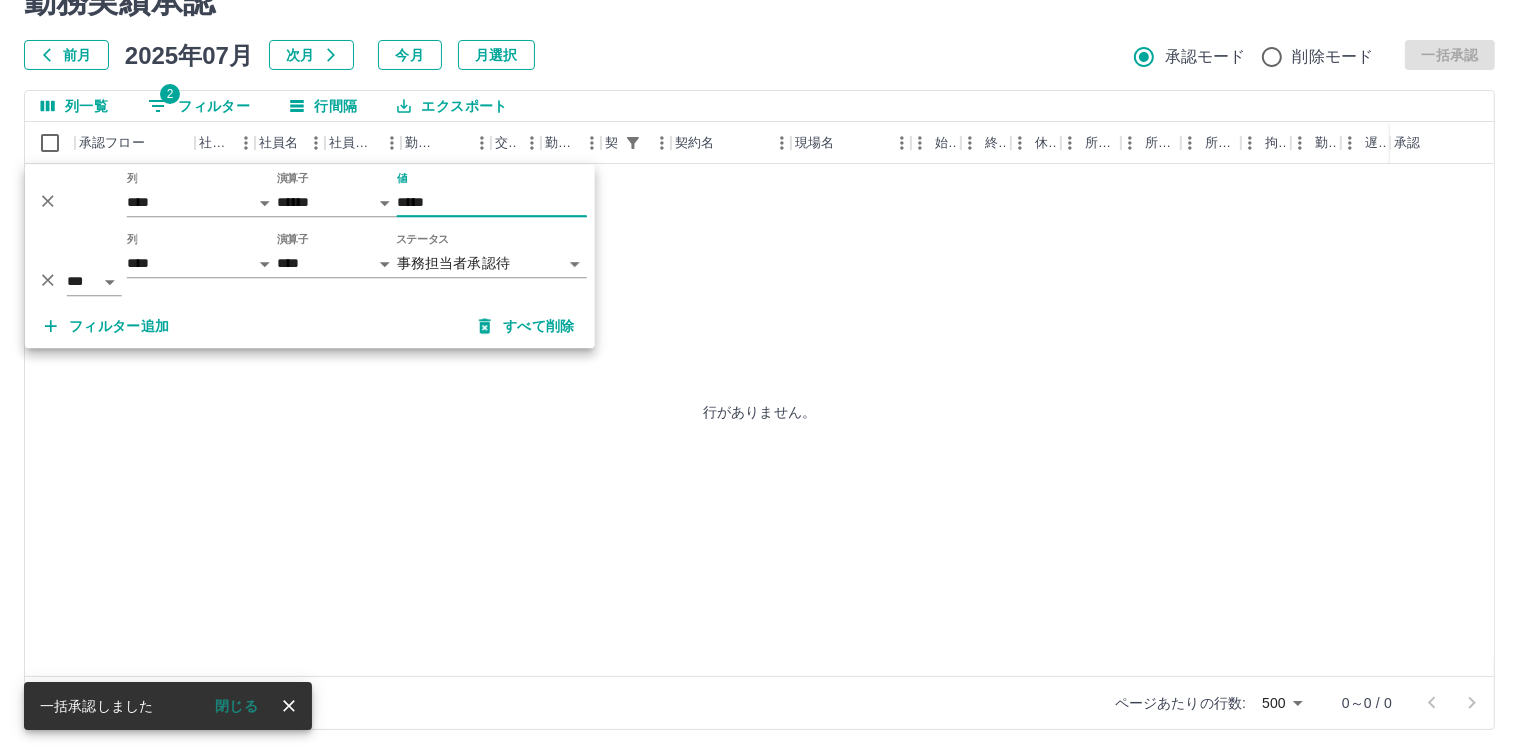 click on "*****" at bounding box center [492, 202] 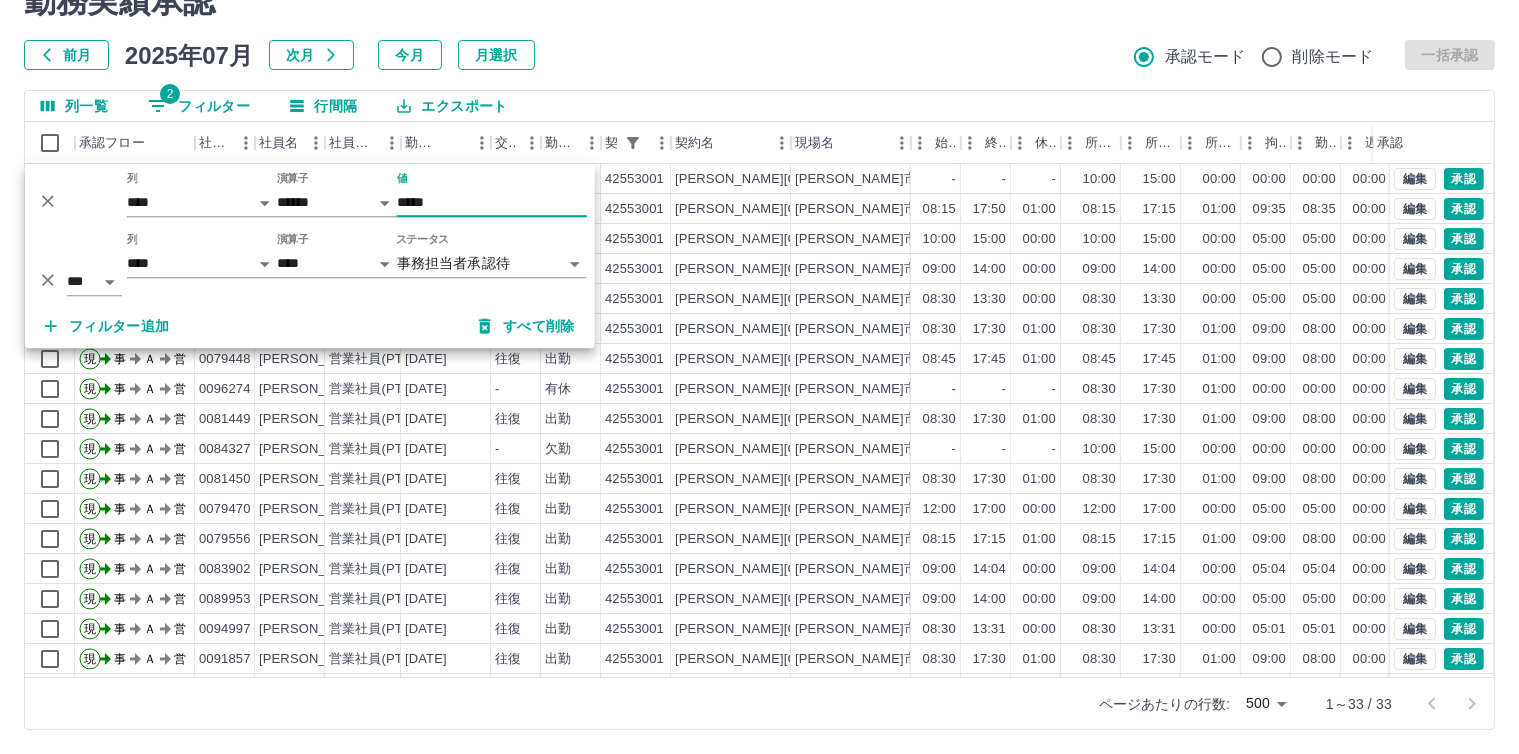 type on "*****" 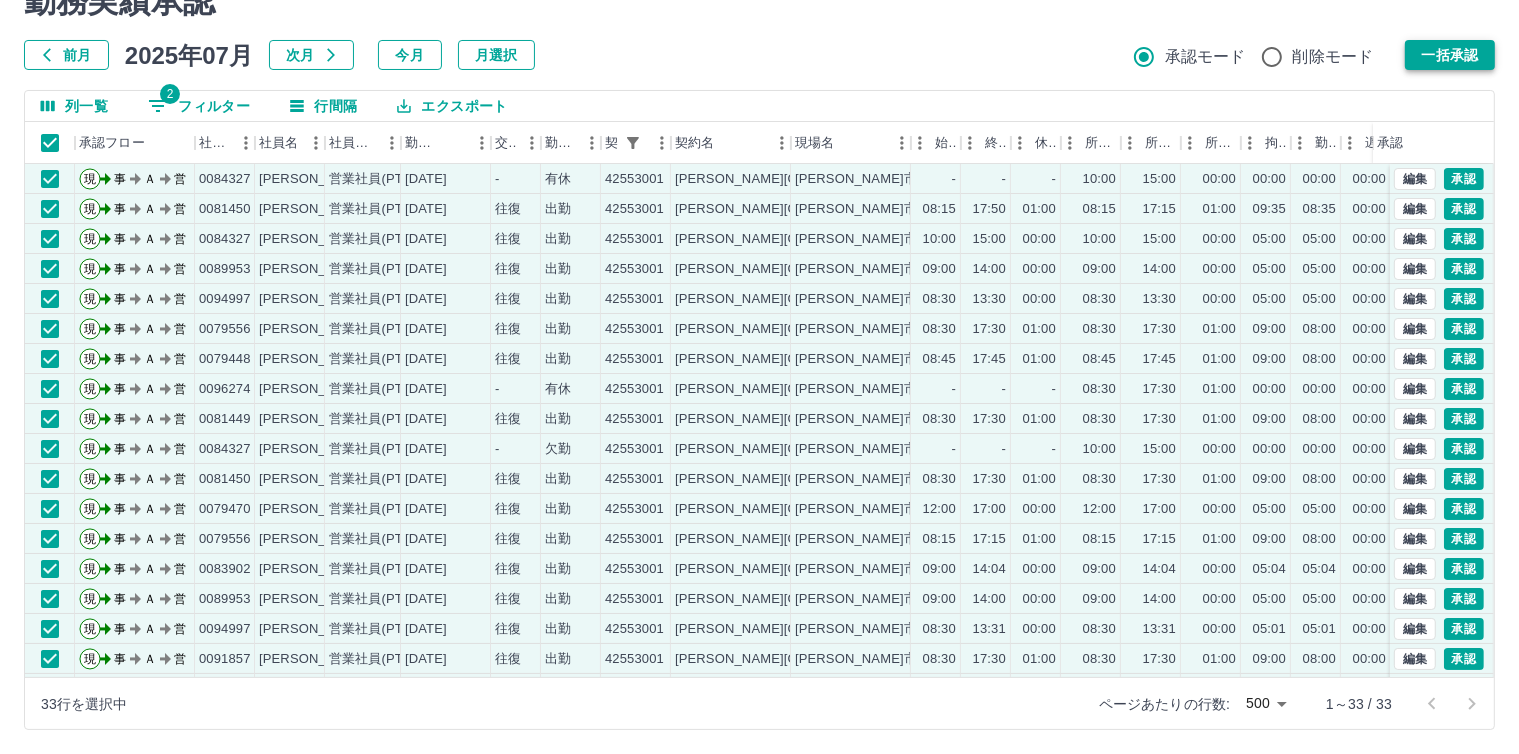 click on "一括承認" at bounding box center (1450, 55) 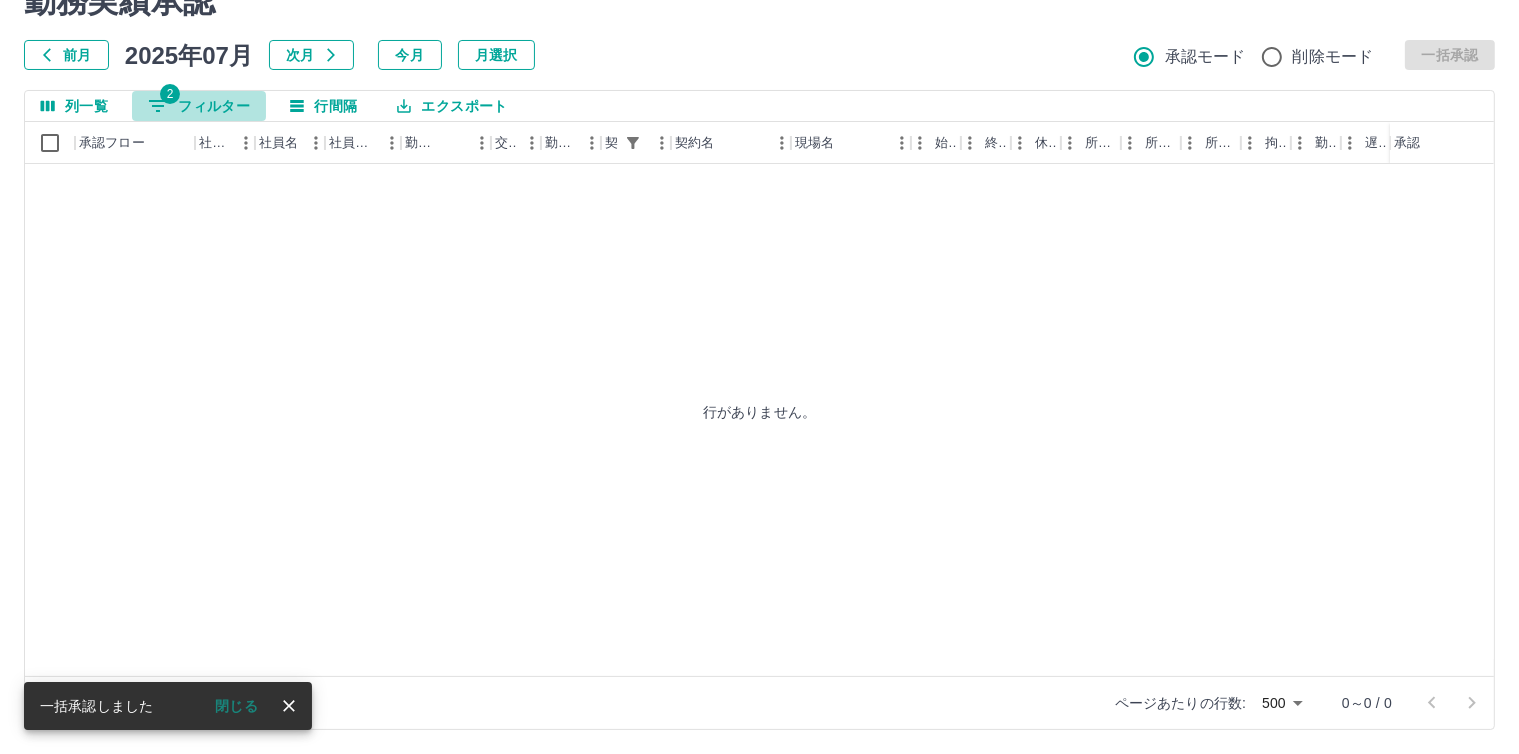 click on "2 フィルター" at bounding box center [199, 106] 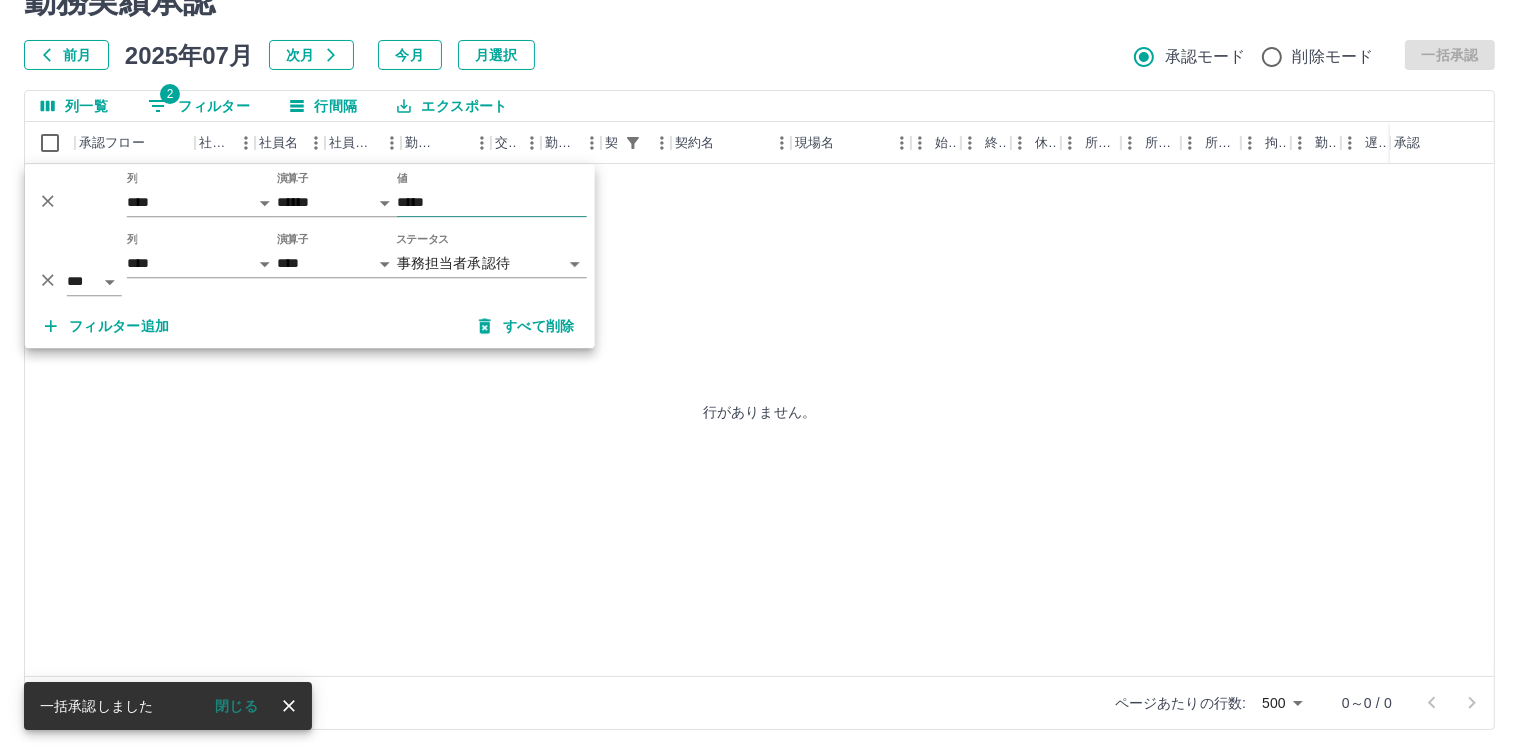 click on "*****" at bounding box center [492, 202] 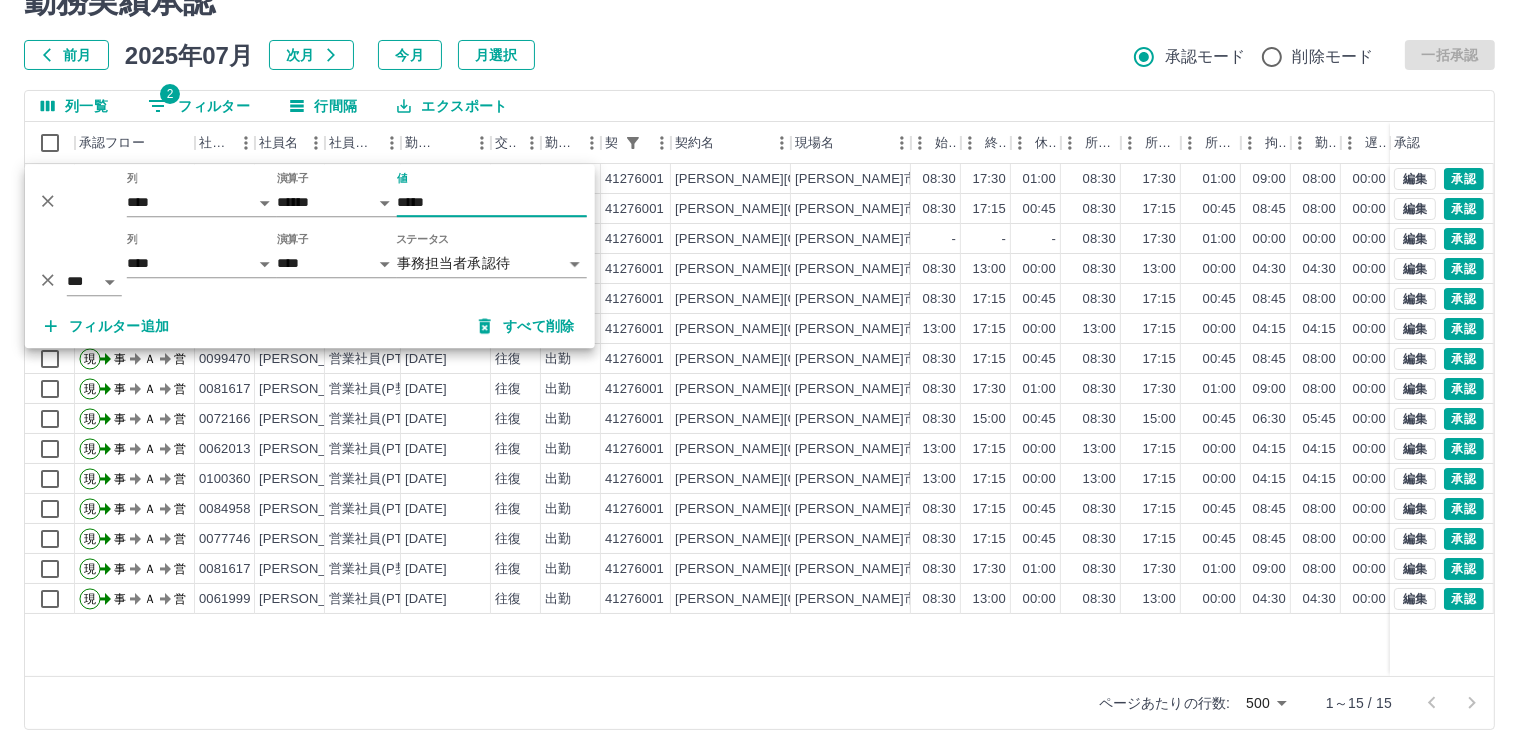 type on "*****" 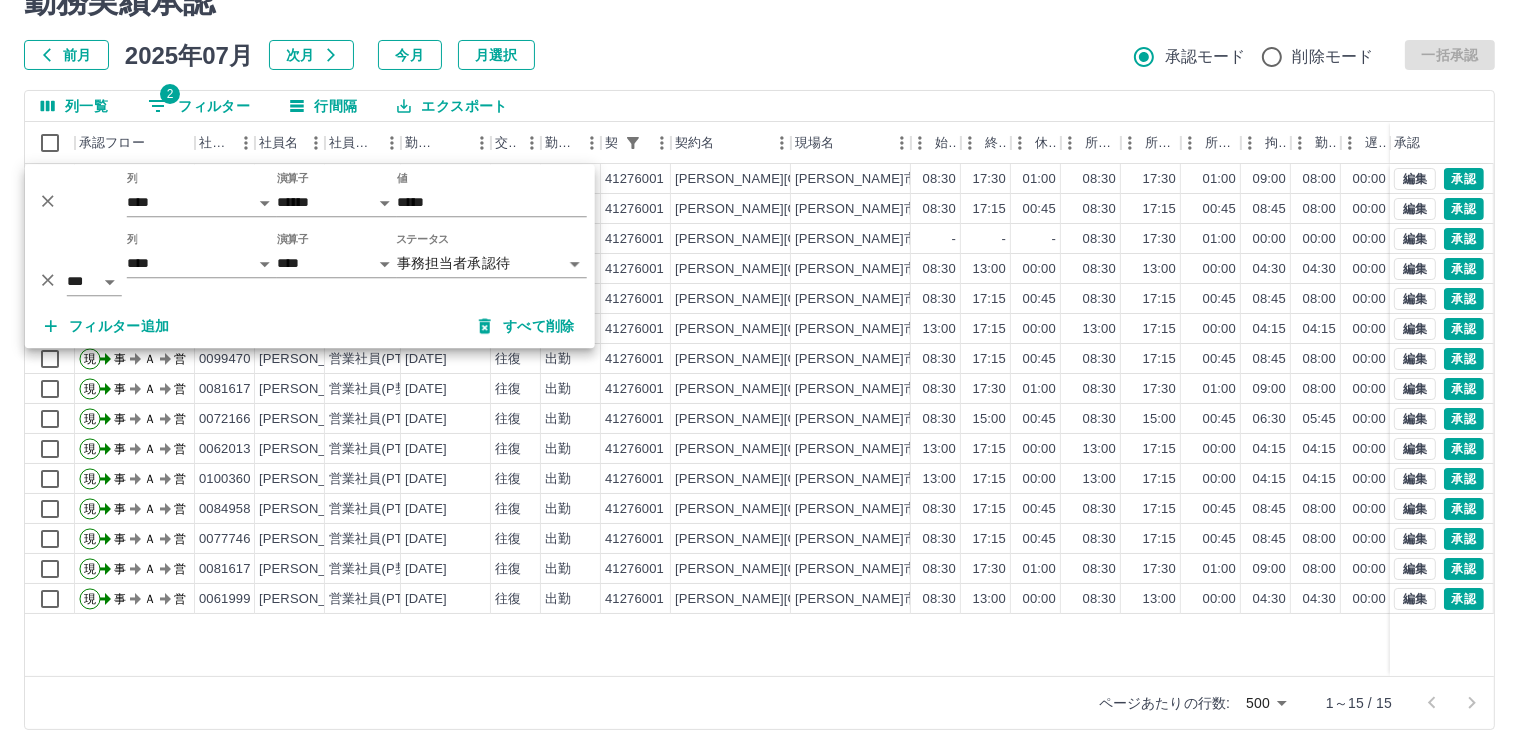 click on "前月 2025年07月 次月 今月 月選択 承認モード 削除モード 一括承認" at bounding box center (759, 55) 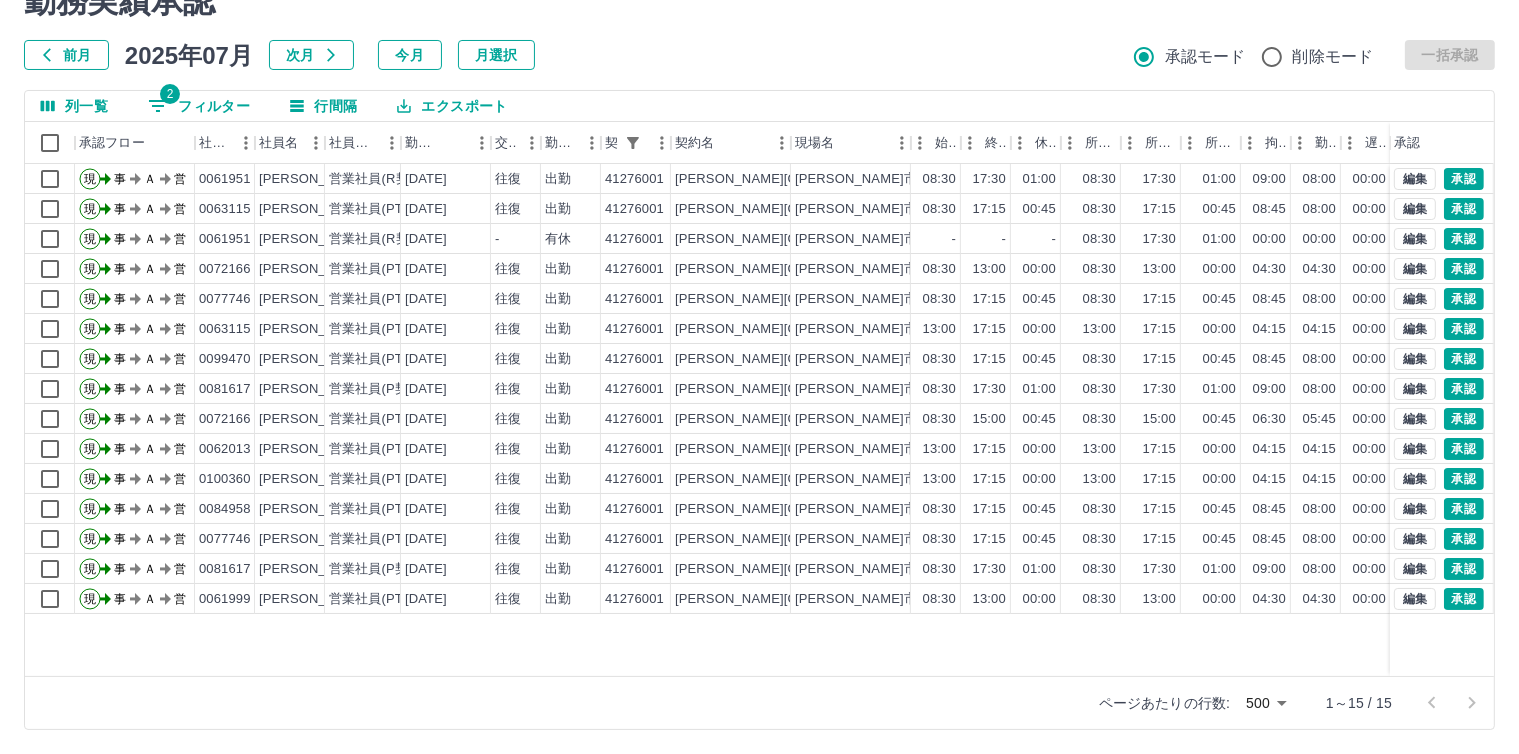 drag, startPoint x: 196, startPoint y: 130, endPoint x: 152, endPoint y: 125, distance: 44.28318 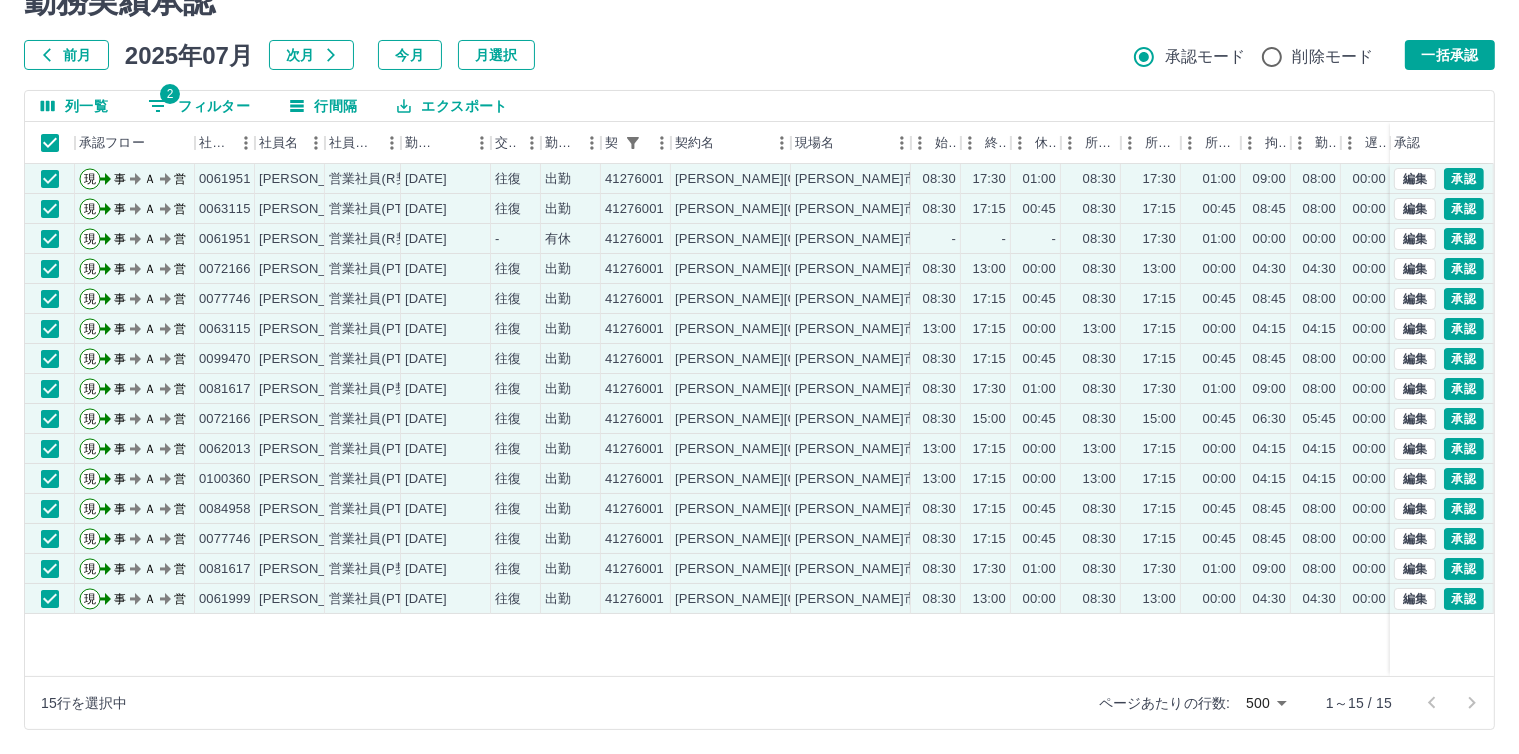 drag, startPoint x: 1470, startPoint y: 45, endPoint x: 351, endPoint y: 104, distance: 1120.5543 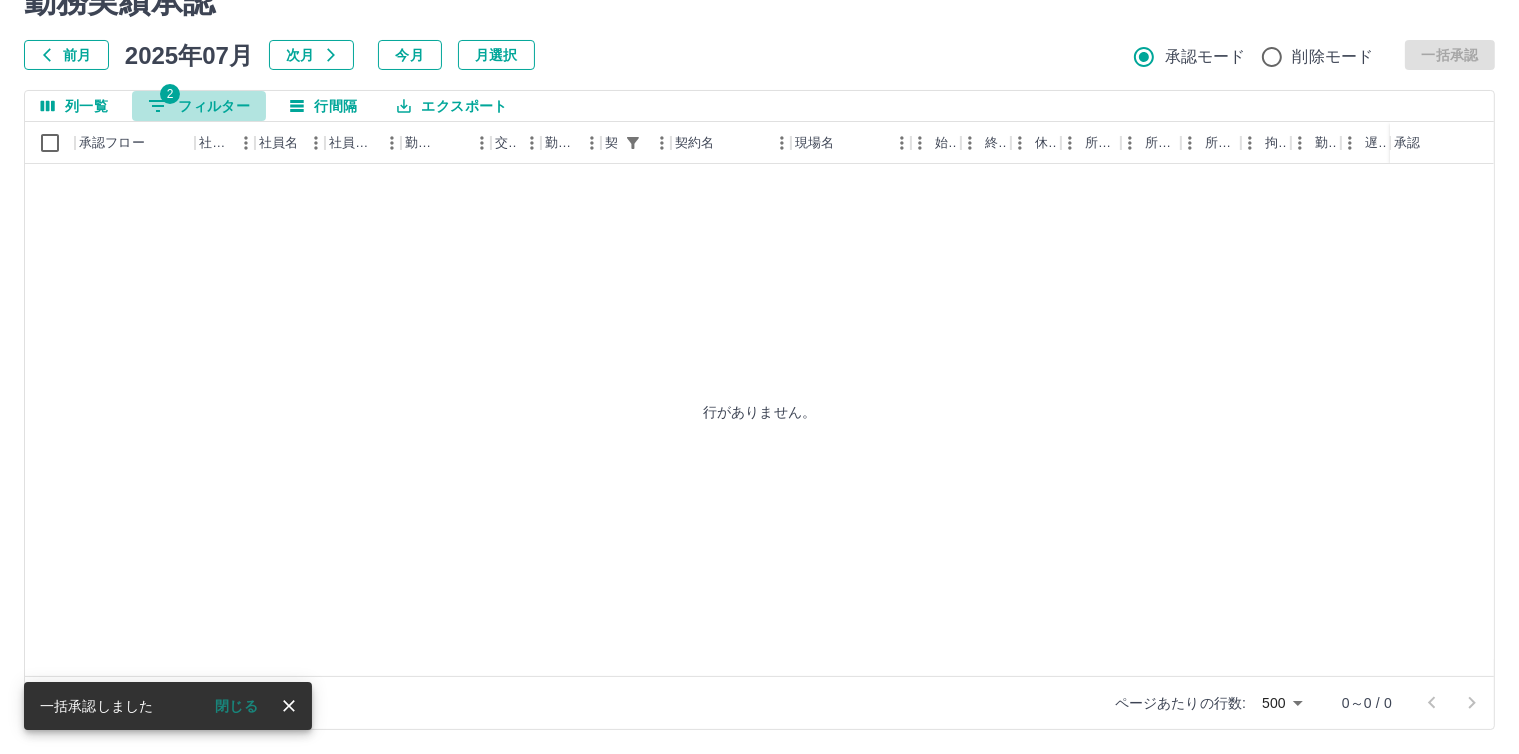 click on "2 フィルター" at bounding box center (199, 106) 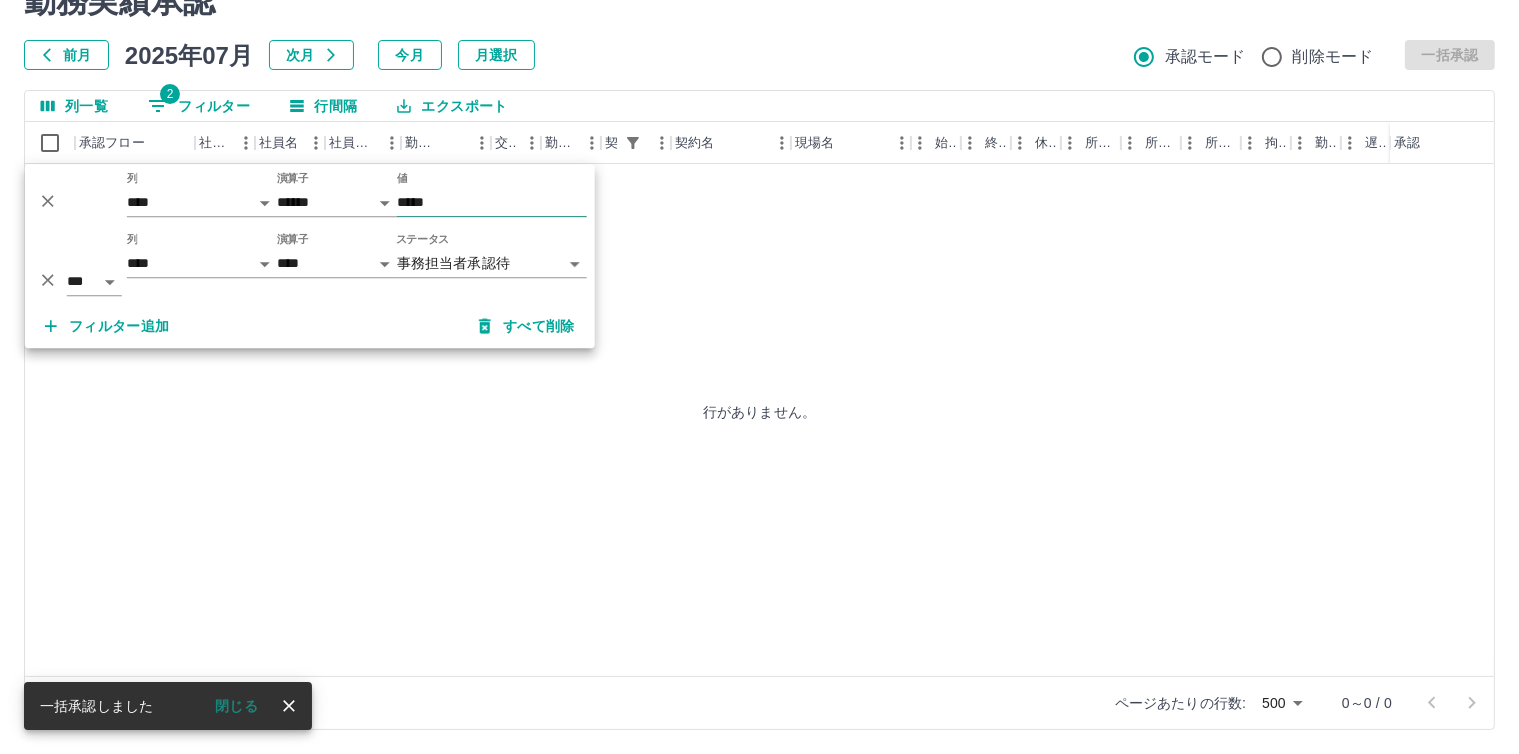 click on "*****" at bounding box center (492, 202) 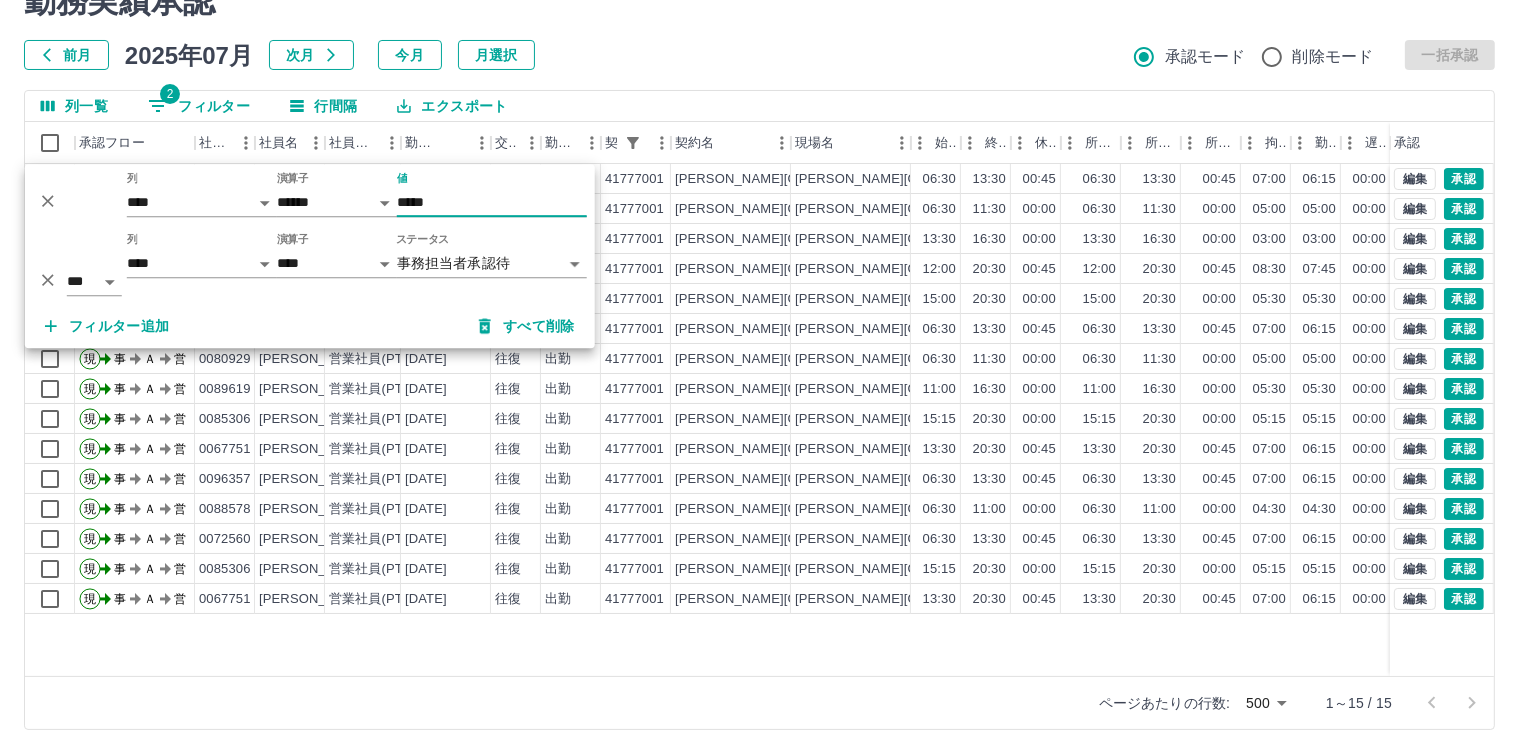 type on "*****" 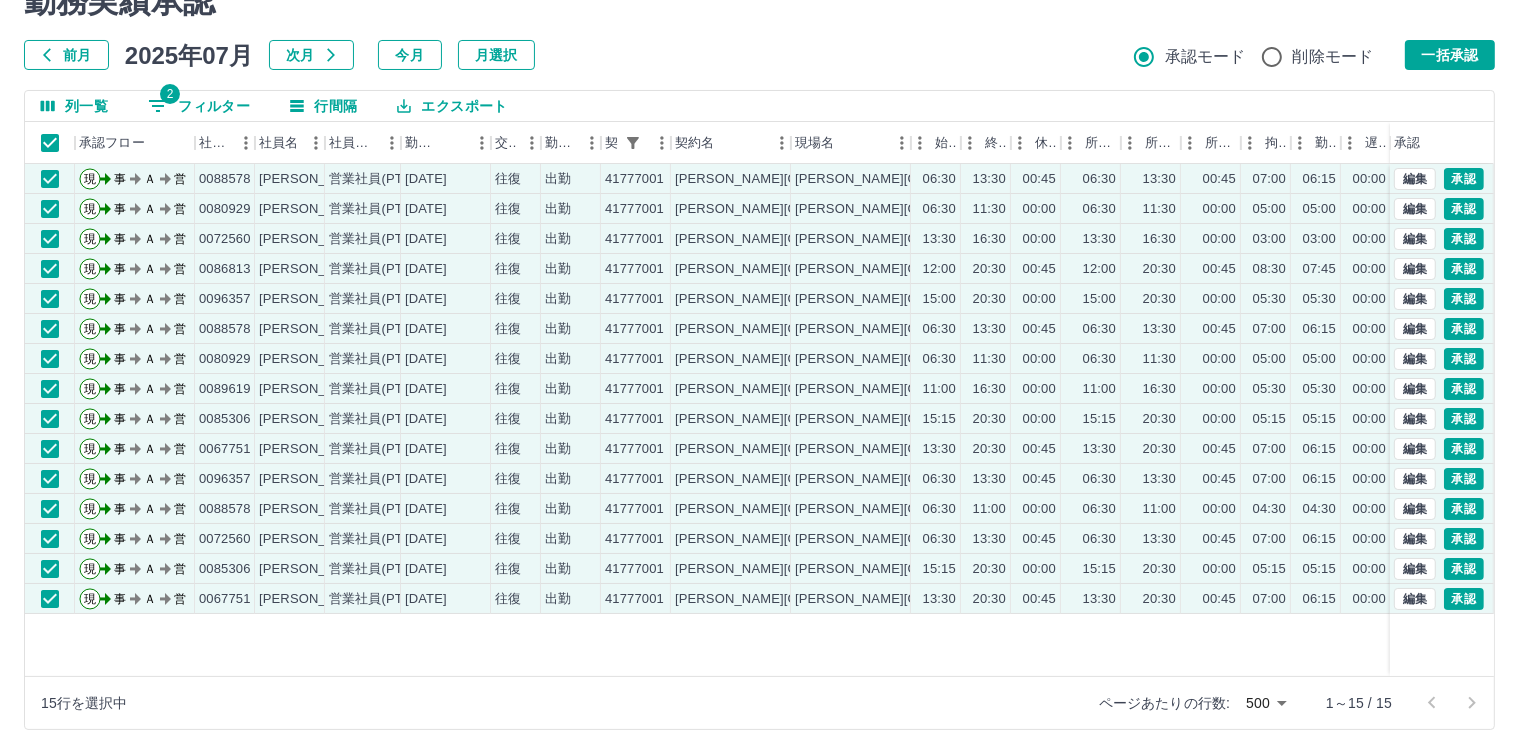 click on "一括承認" at bounding box center (1450, 55) 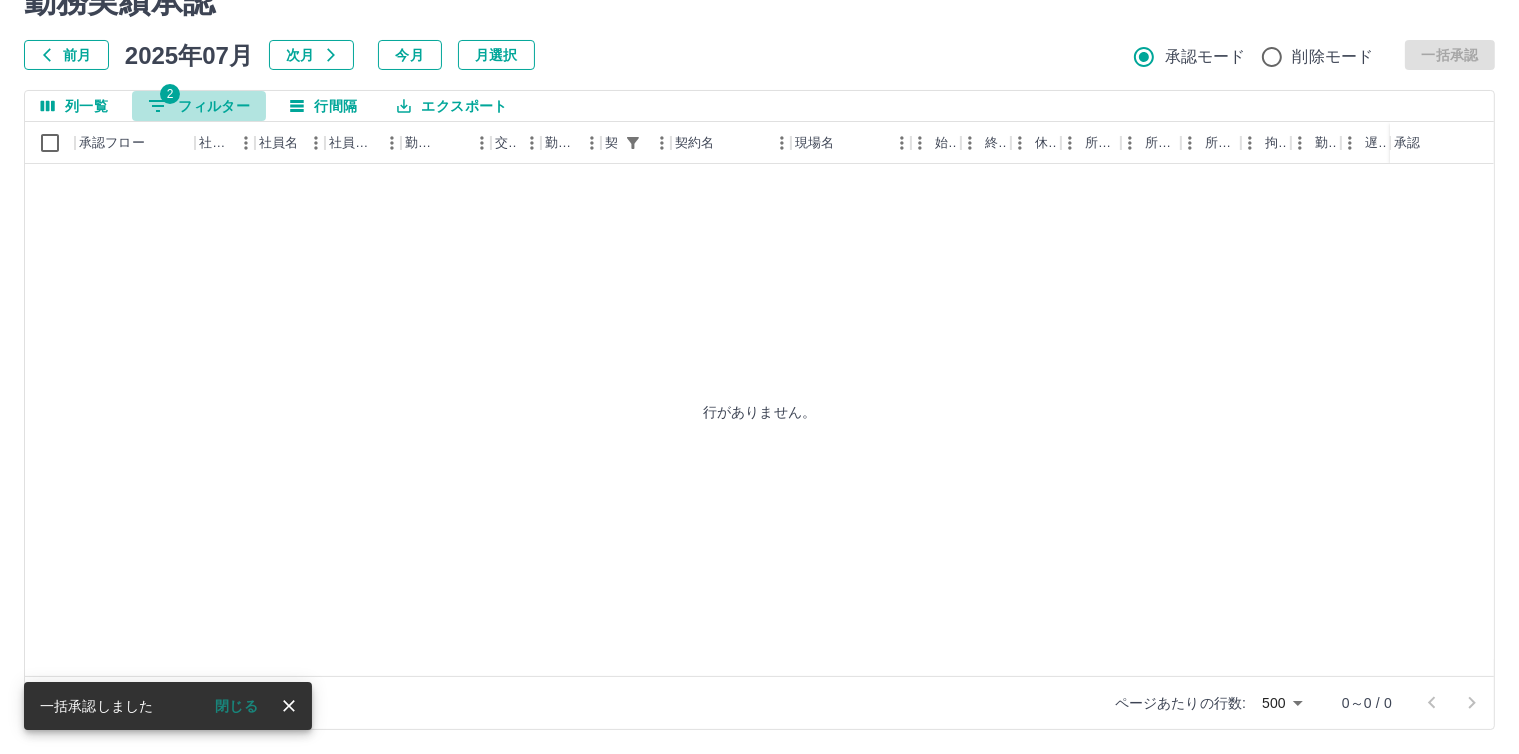click on "2 フィルター" at bounding box center [199, 106] 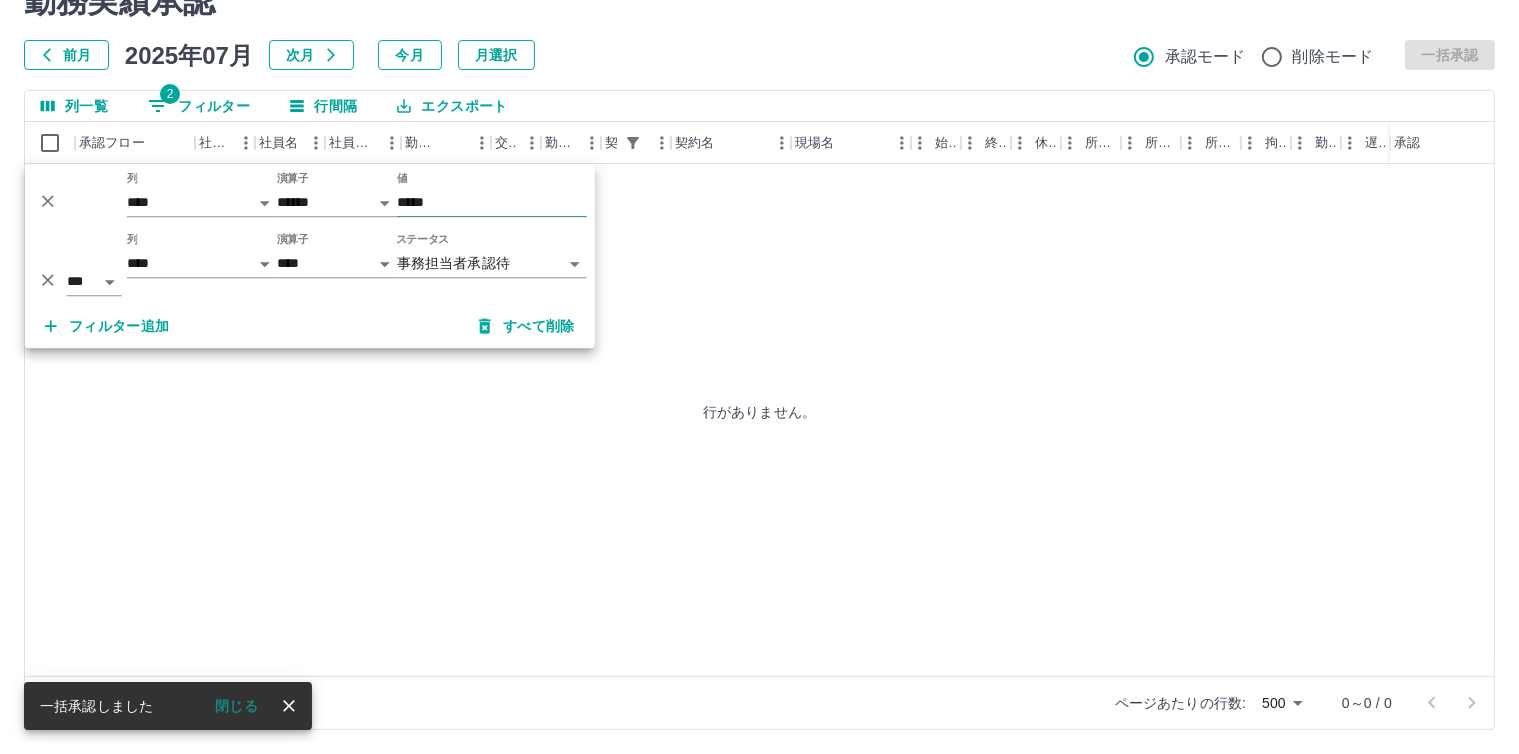 click on "*****" at bounding box center (492, 202) 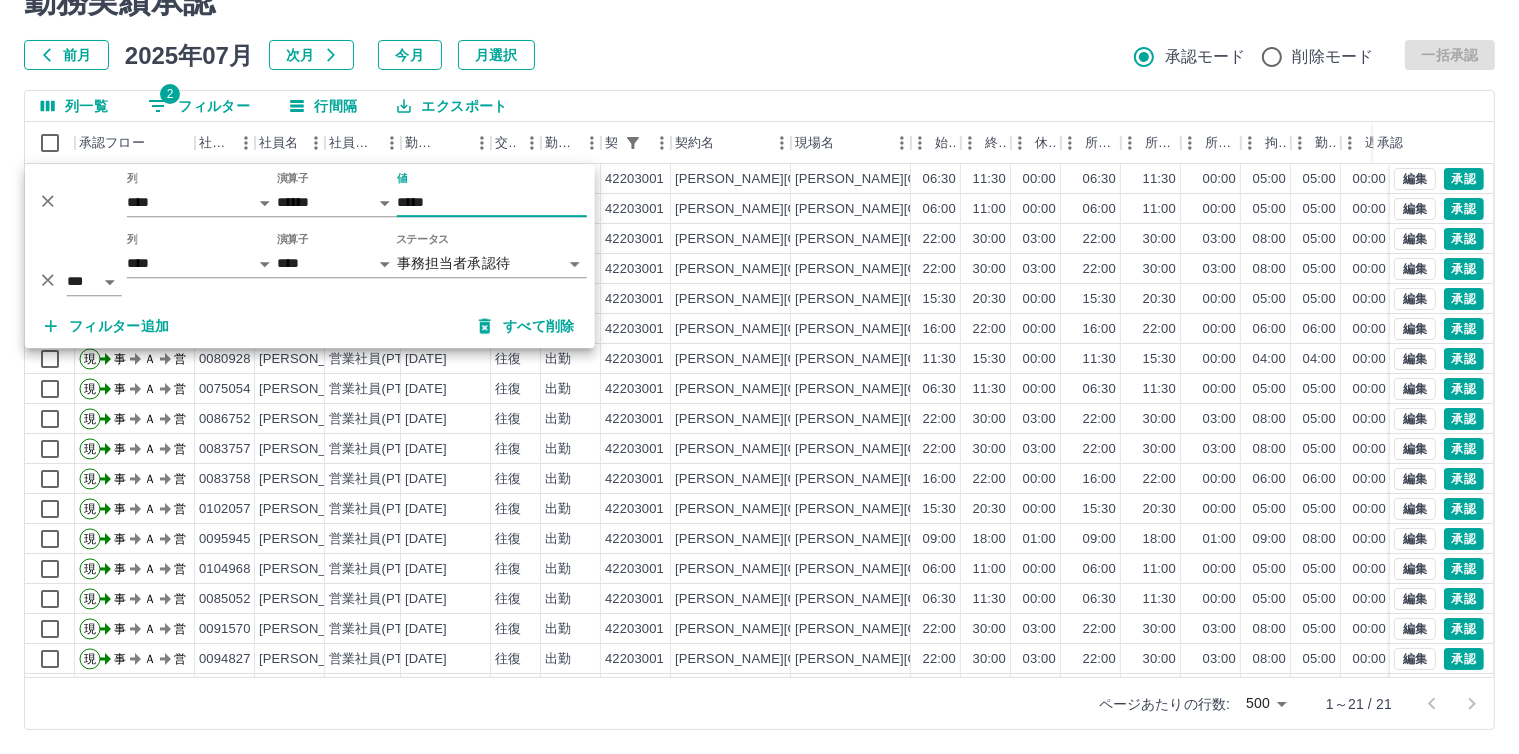 type on "*****" 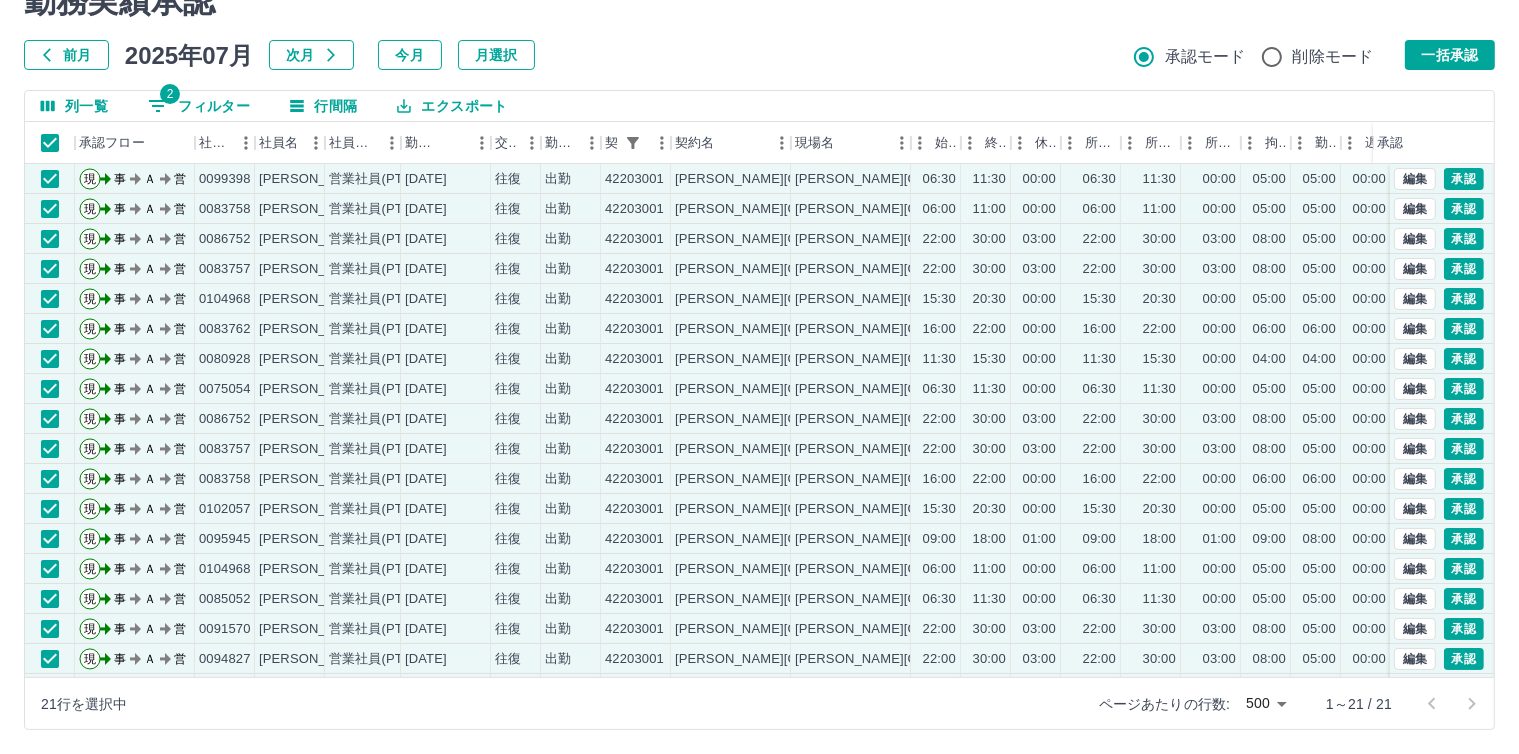 click on "一括承認" at bounding box center (1450, 55) 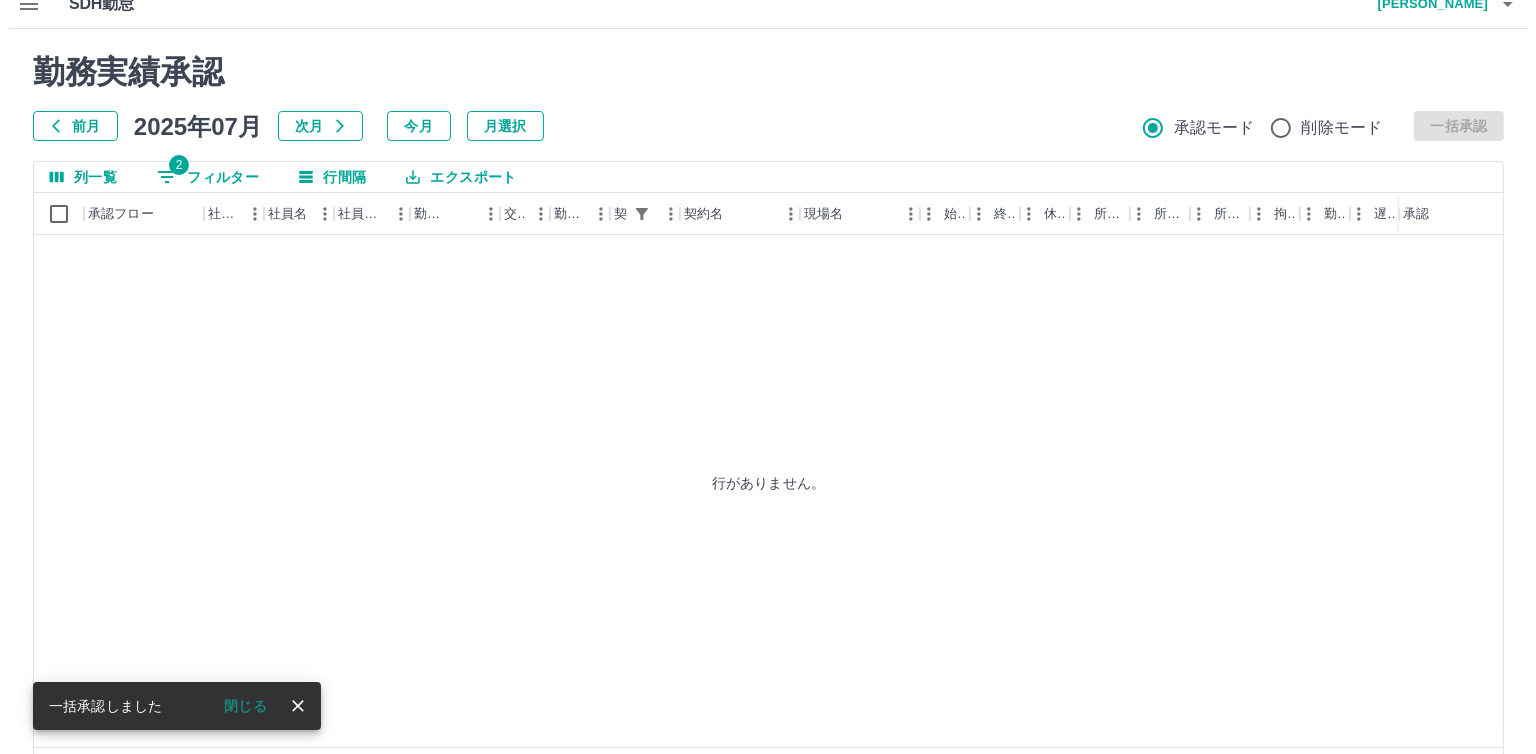 scroll, scrollTop: 0, scrollLeft: 0, axis: both 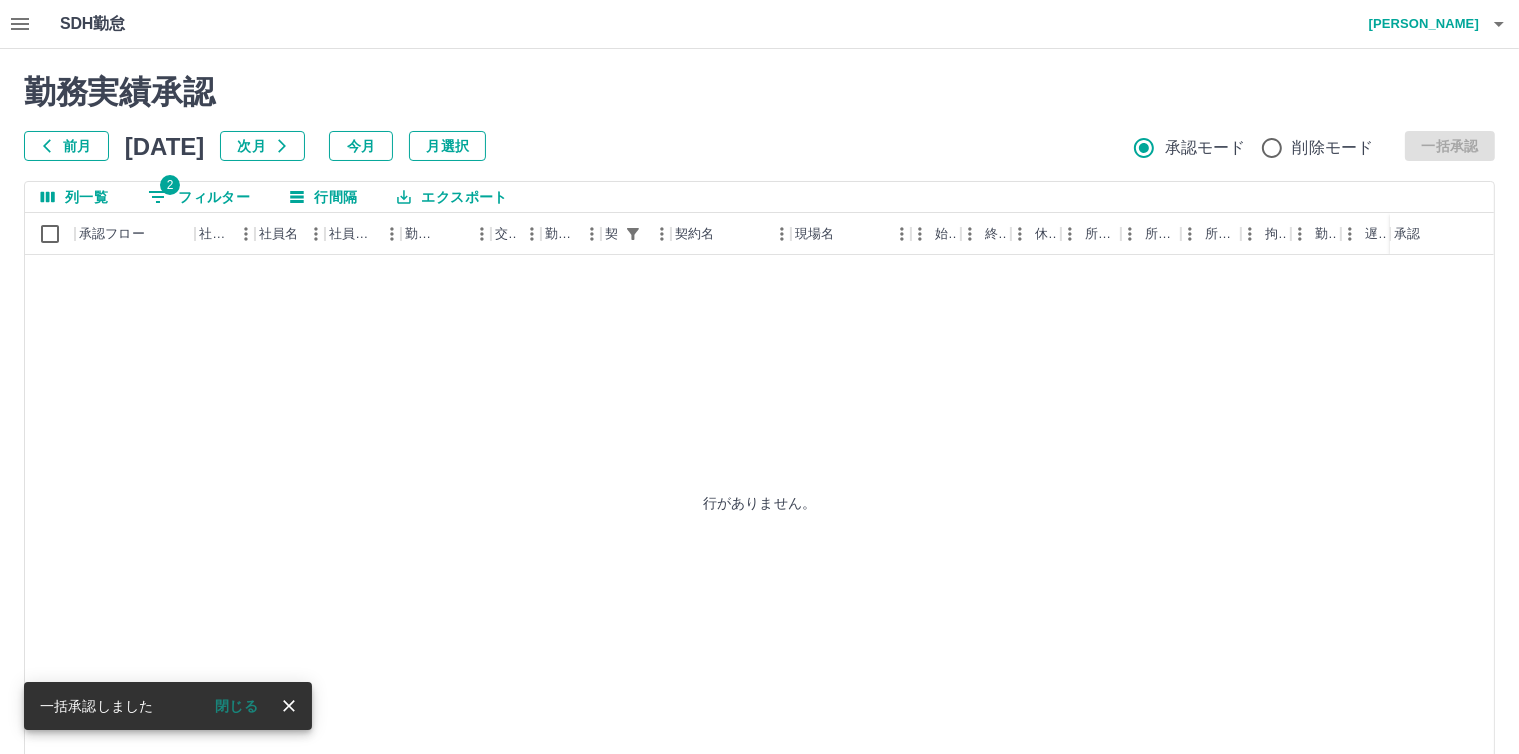 click 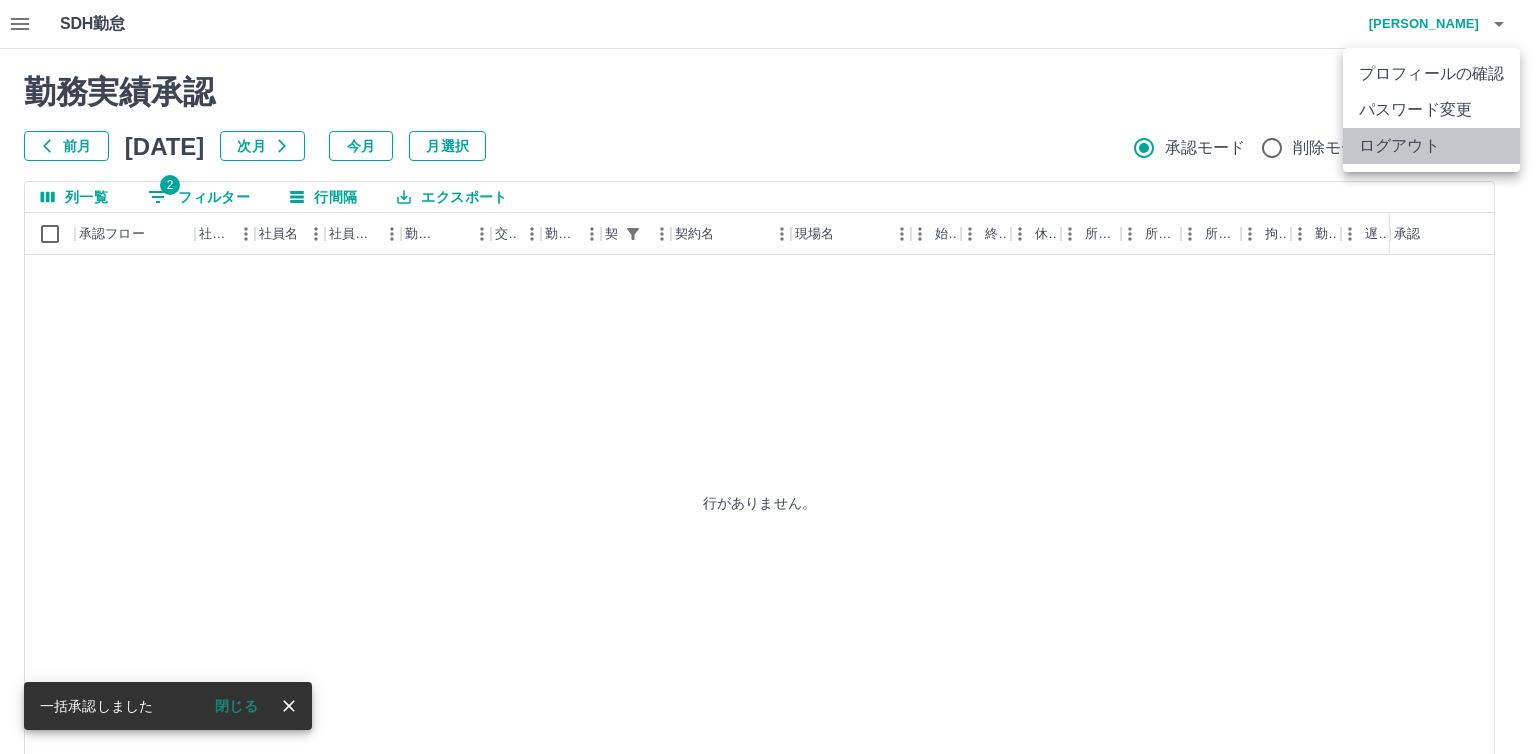 click on "ログアウト" 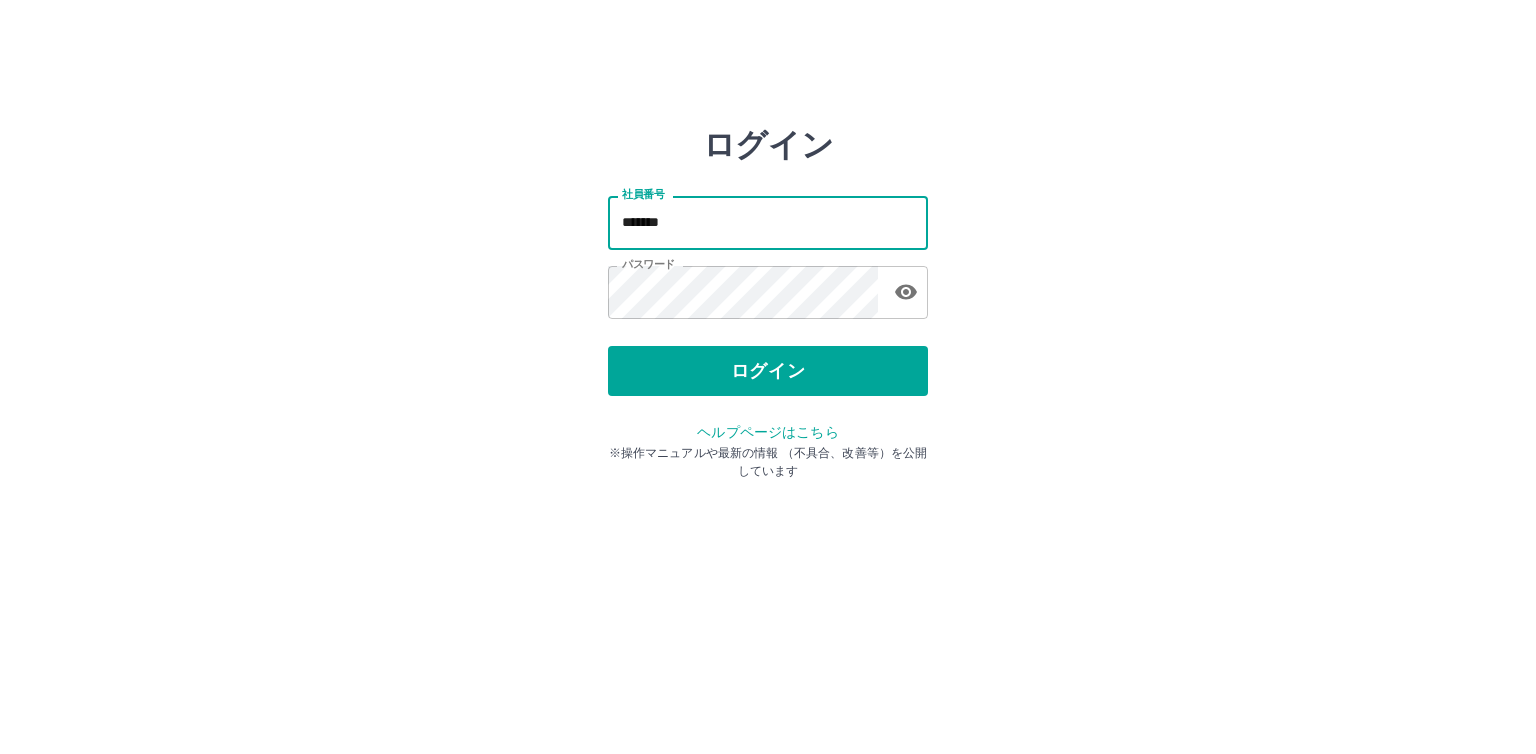 scroll, scrollTop: 0, scrollLeft: 0, axis: both 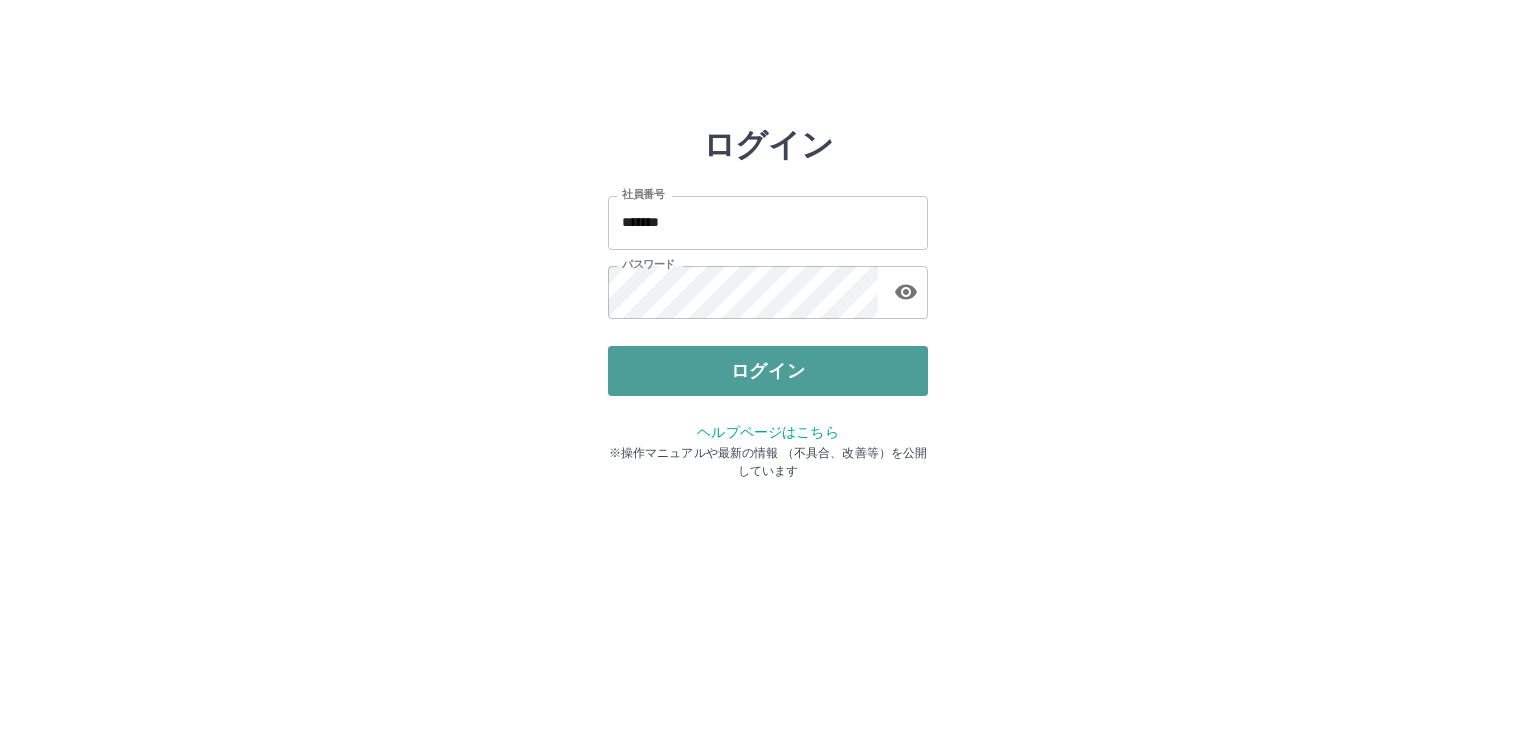 click on "ログイン" at bounding box center [768, 371] 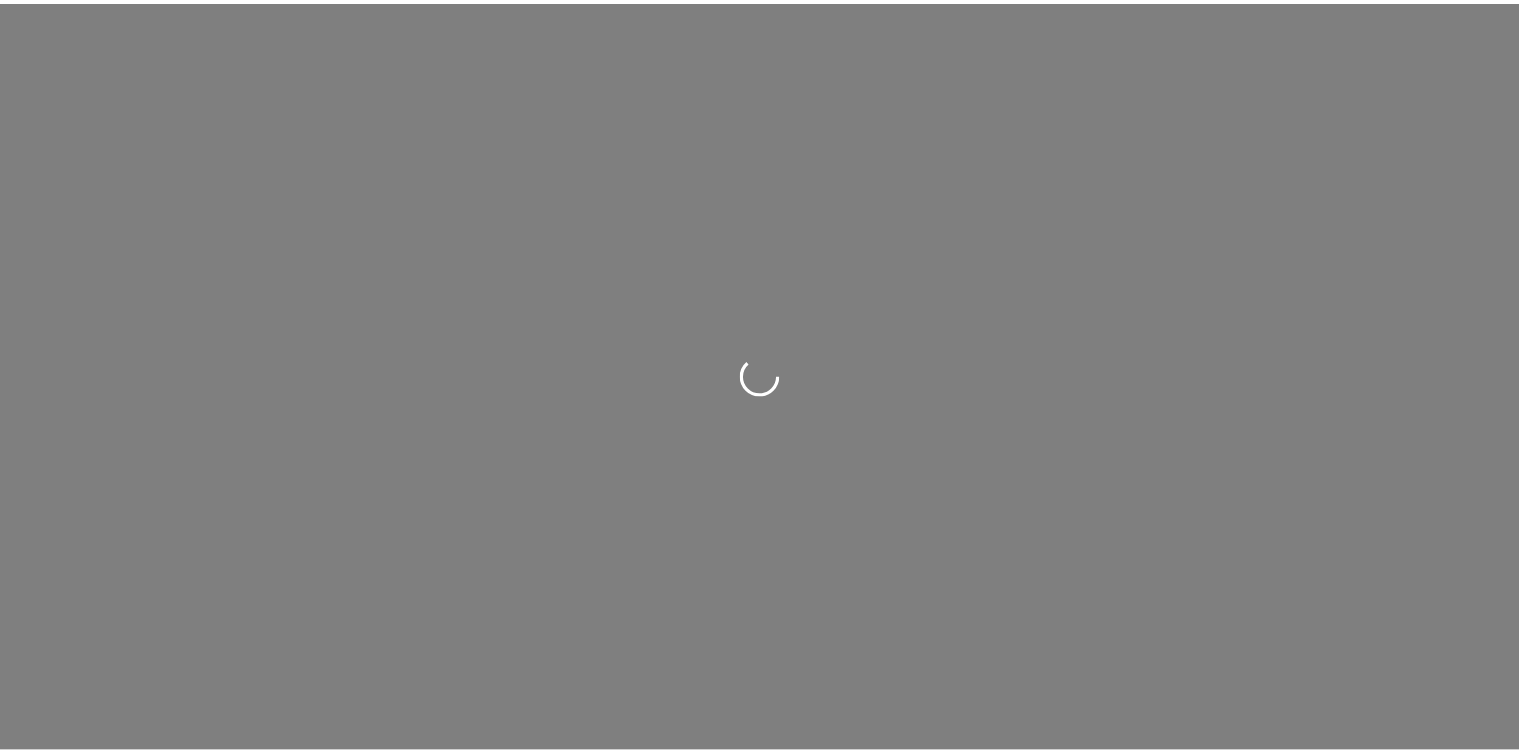 scroll, scrollTop: 0, scrollLeft: 0, axis: both 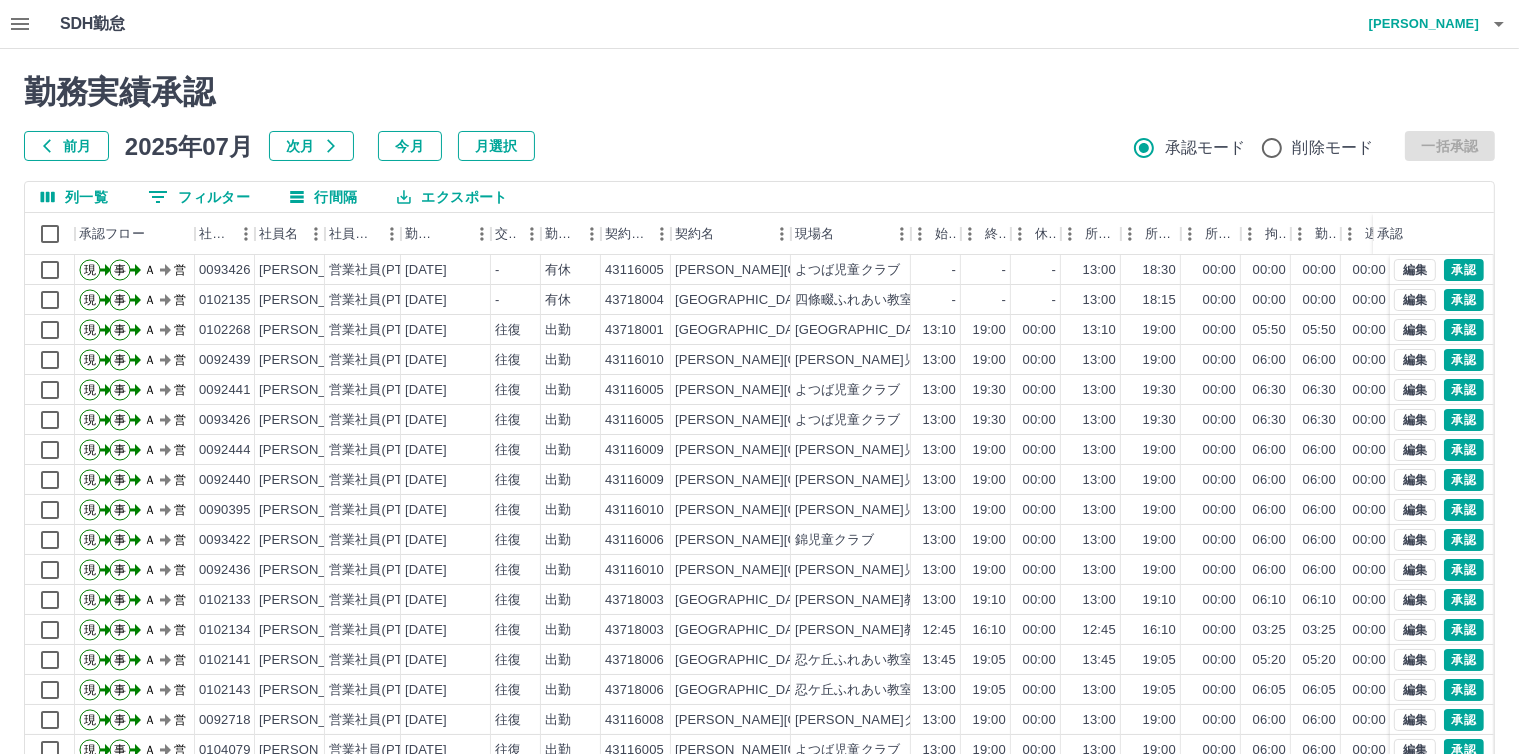 click on "0 フィルター" at bounding box center [199, 197] 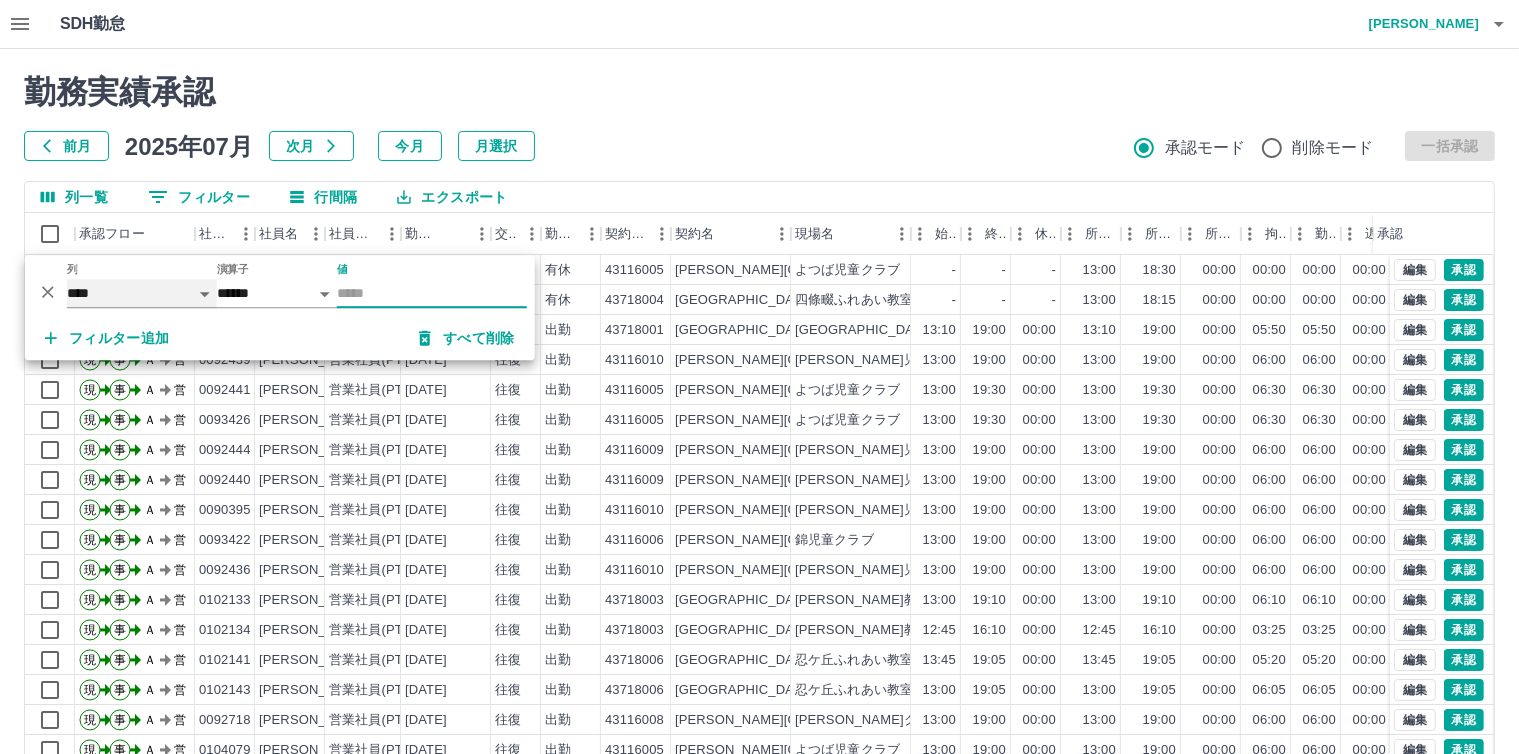 click on "**** *** **** *** *** **** ***** *** *** ** ** ** **** **** **** ** ** *** **** *****" at bounding box center [142, 293] 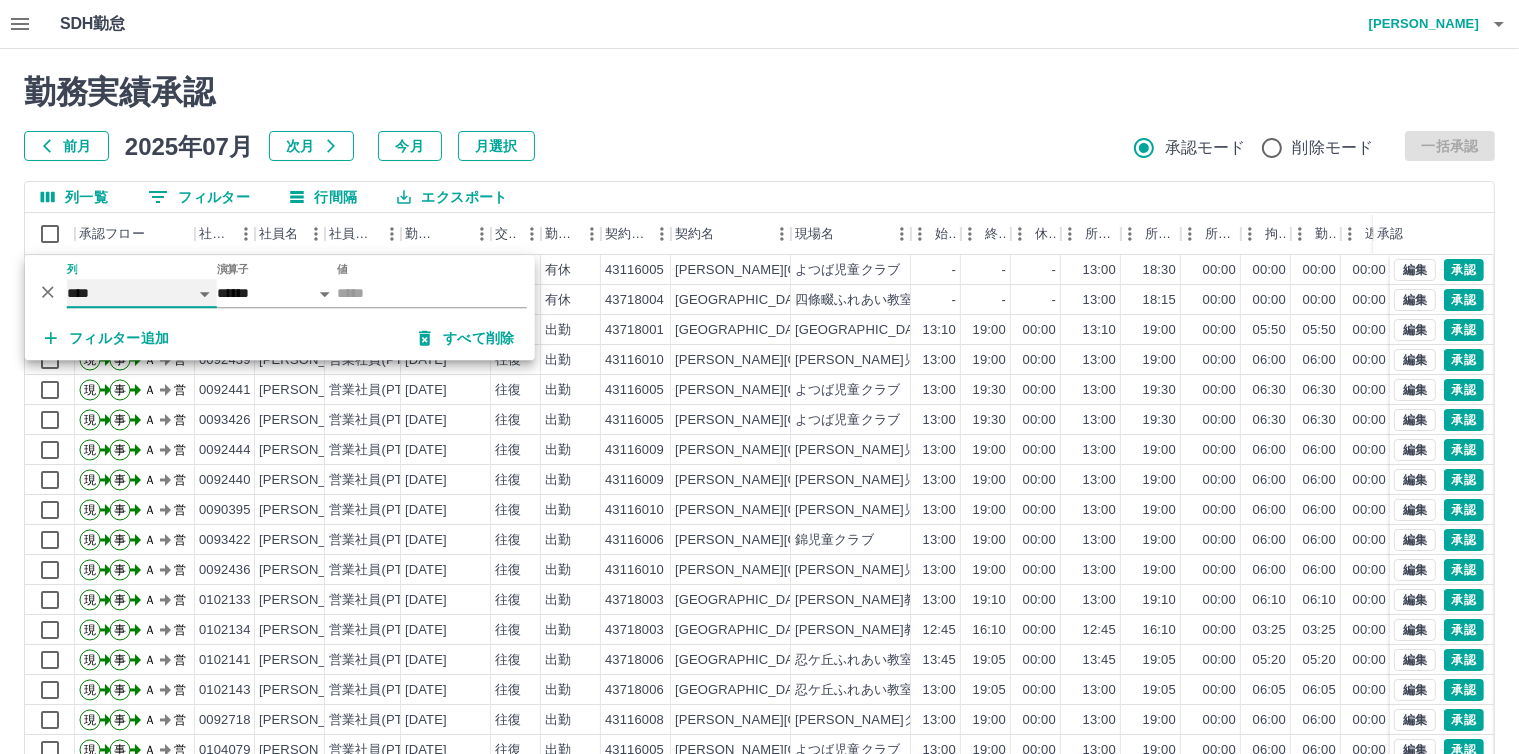 click on "**** *** **** *** *** **** ***** *** *** ** ** ** **** **** **** ** ** *** **** *****" at bounding box center [142, 293] 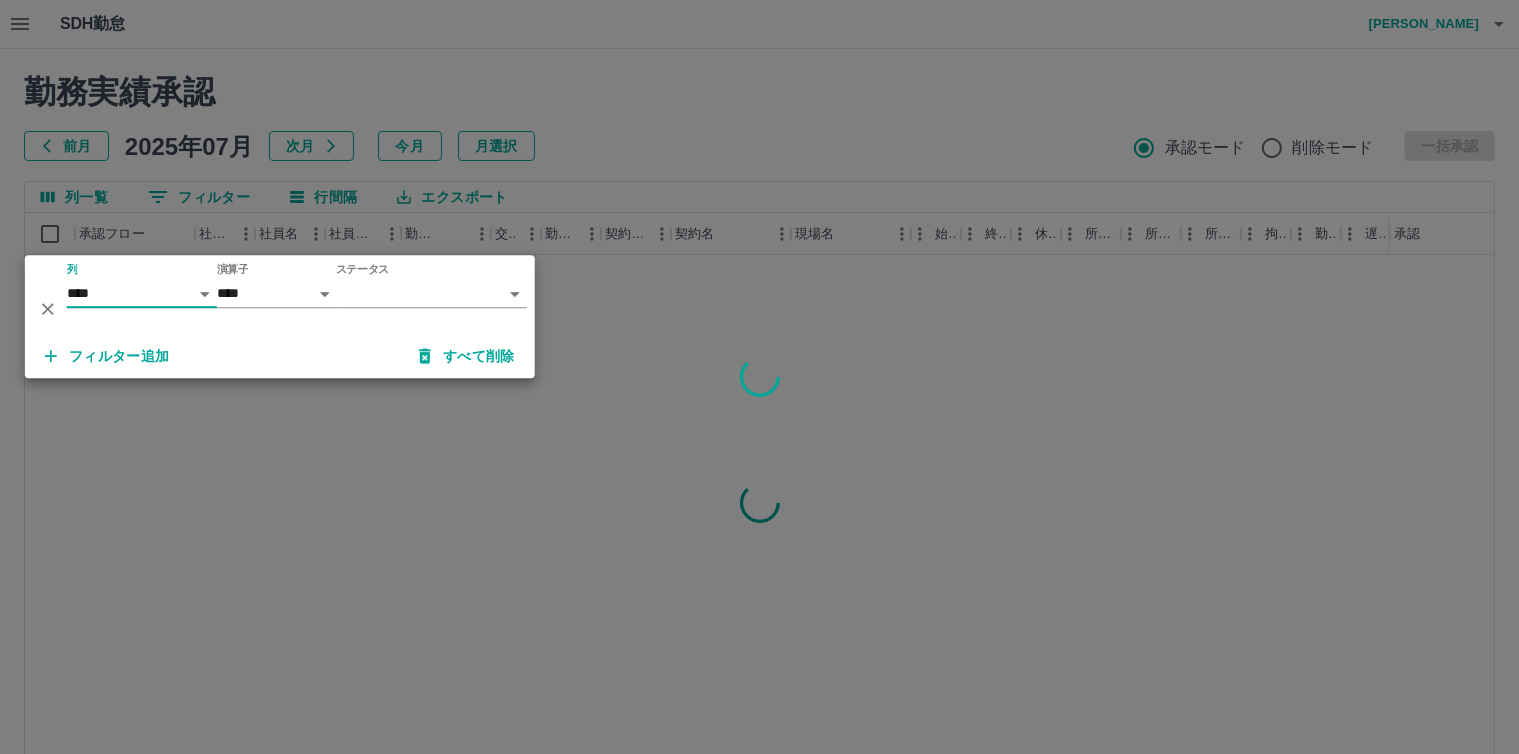 click on "SDH勤怠 [PERSON_NAME] 勤務実績承認 前月 [DATE] 次月 今月 月選択 承認モード 削除モード 一括承認 列一覧 0 フィルター 行間隔 エクスポート 承認フロー 社員番号 社員名 社員区分 勤務日 交通費 勤務区分 契約コード 契約名 現場名 始業 終業 休憩 所定開始 所定終業 所定休憩 拘束 勤務 遅刻等 コメント ステータス 承認 ページあたりの行数: 20 ** 1～20 / 827 SDH勤怠 *** ** 列 **** *** **** *** *** **** ***** *** *** ** ** ** **** **** **** ** ** *** **** ***** 演算子 **** ****** ステータス ​ ********* フィルター追加 すべて削除" at bounding box center (759, 422) 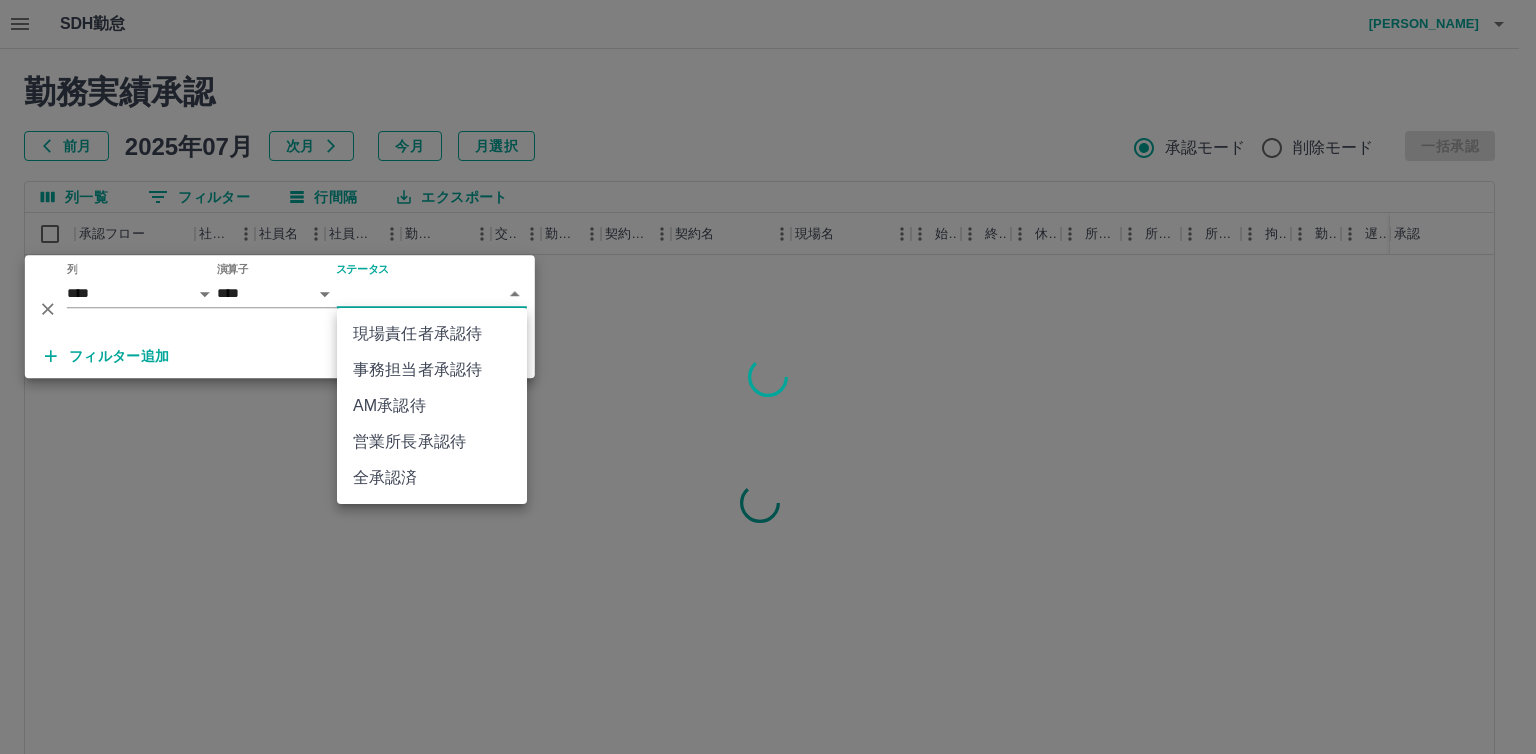click at bounding box center (768, 377) 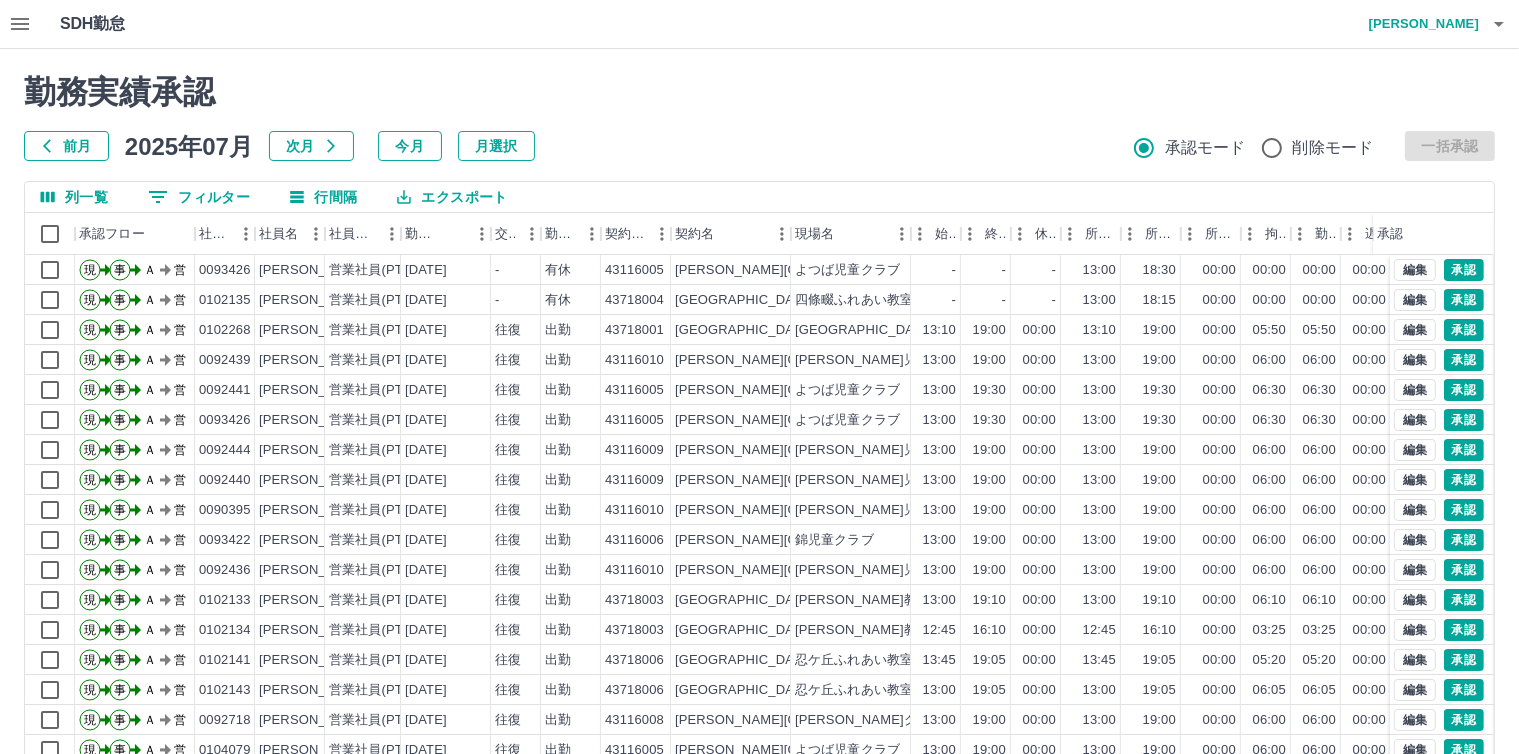 click on "0 フィルター" at bounding box center (199, 197) 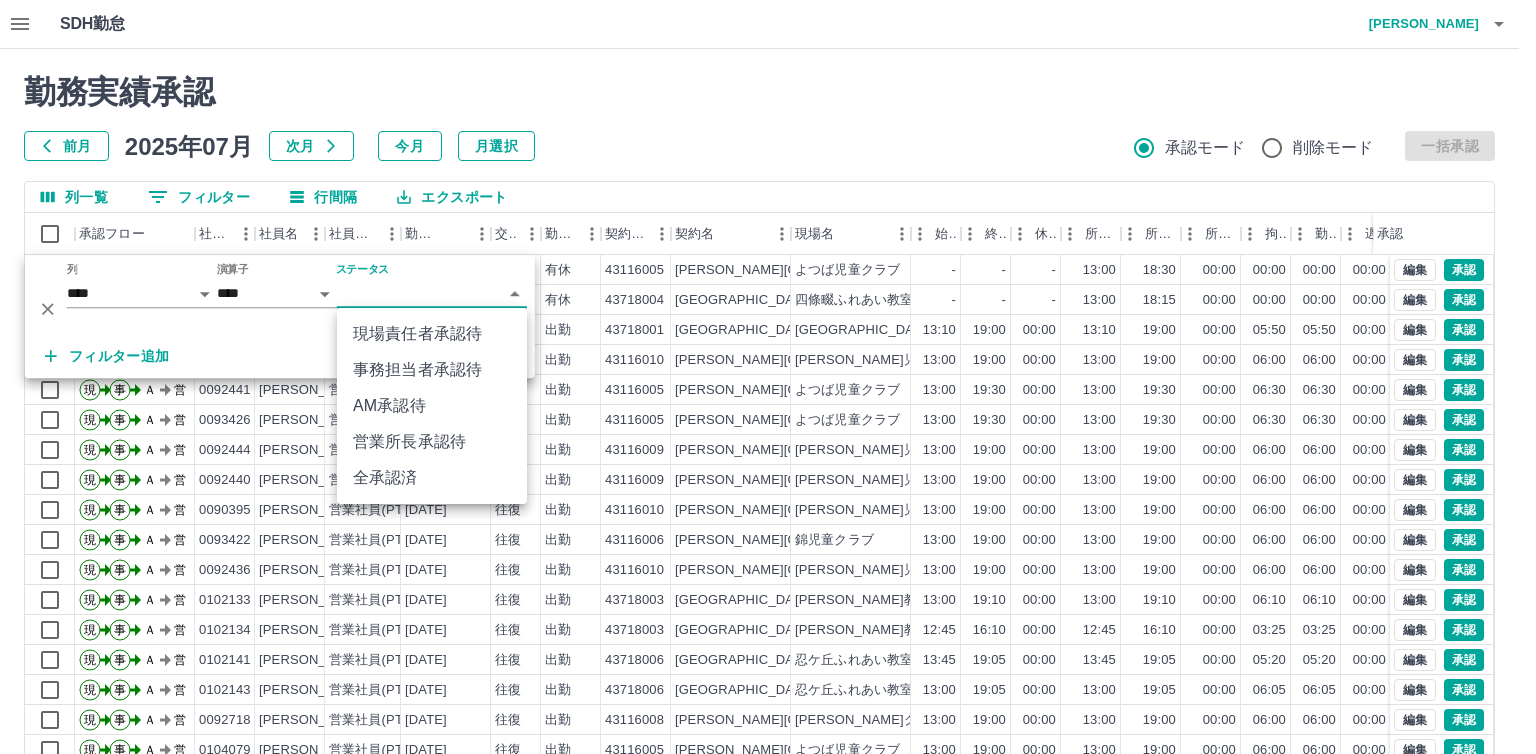 click on "SDH勤怠 [PERSON_NAME] 勤務実績承認 前月 [DATE] 次月 今月 月選択 承認モード 削除モード 一括承認 列一覧 0 フィルター 行間隔 エクスポート 承認フロー 社員番号 社員名 社員区分 勤務日 交通費 勤務区分 契約コード 契約名 現場名 始業 終業 休憩 所定開始 所定終業 所定休憩 拘束 勤務 遅刻等 コメント ステータス 承認 現 事 Ａ 営 0093426 [PERSON_NAME] 営業社員(PT契約) [DATE]  -  有休 43116005 [PERSON_NAME]市 よつば児童クラブ - - - 13:00 18:30 00:00 00:00 00:00 00:00 AM承認待 現 事 Ａ 営 0102135 [PERSON_NAME] 営業社員(PT契約) [DATE]  -  有休 43718004 [GEOGRAPHIC_DATA] 四條畷ふれあい教室 - - - 13:00 18:15 00:00 00:00 00:00 00:00 AM承認待 現 事 Ａ 営 0102268 [PERSON_NAME] 営業社員(PT契約) [DATE] 往復 出勤 43718001 [GEOGRAPHIC_DATA] [GEOGRAPHIC_DATA]学童事務所 13:10 19:00 00:00 13:10 19:00 00:00 05:50 05:50 00:00 AM承認待 現 事 20" at bounding box center [768, 422] 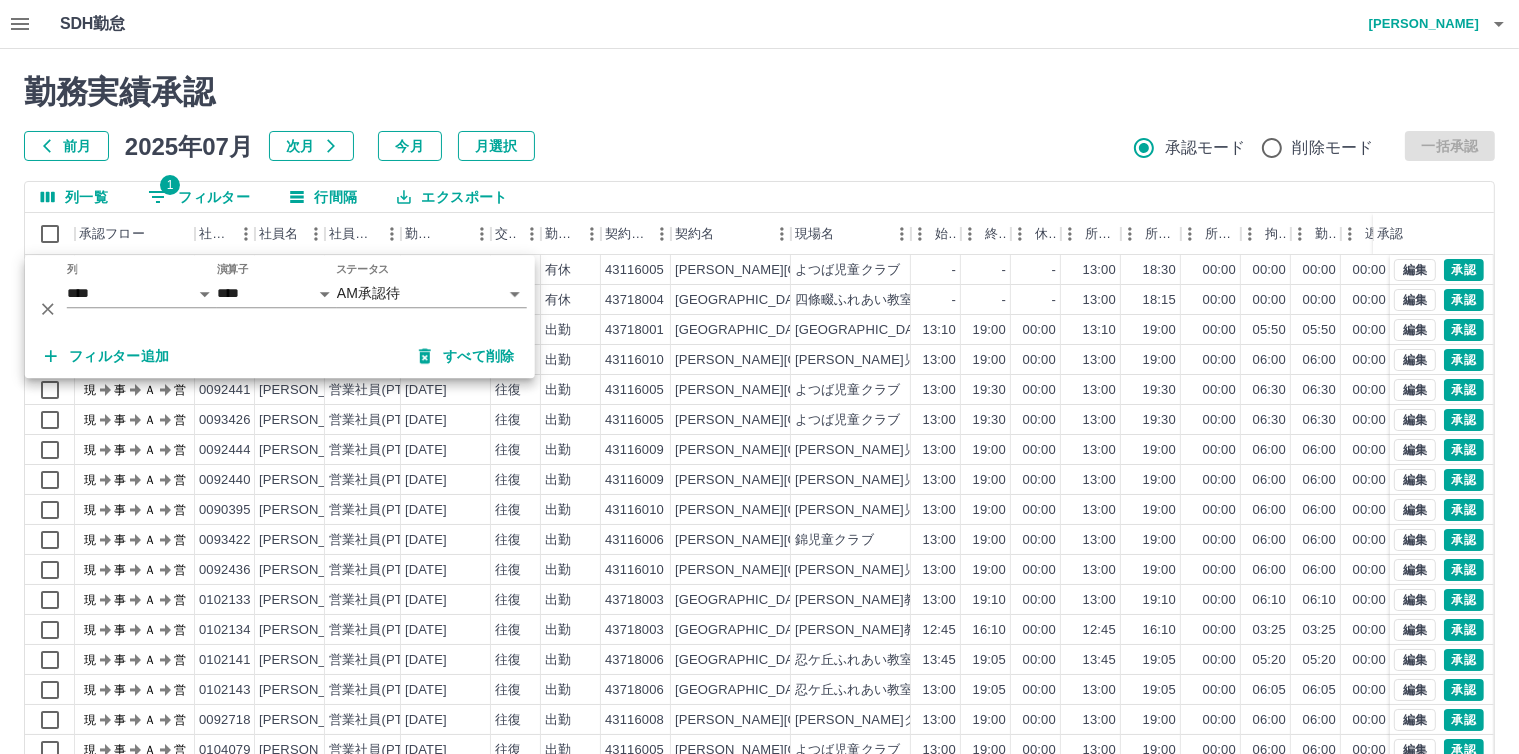 click on "勤務実績承認 前月 2025年07月 次月 今月 月選択 承認モード 削除モード 一括承認" at bounding box center [759, 117] 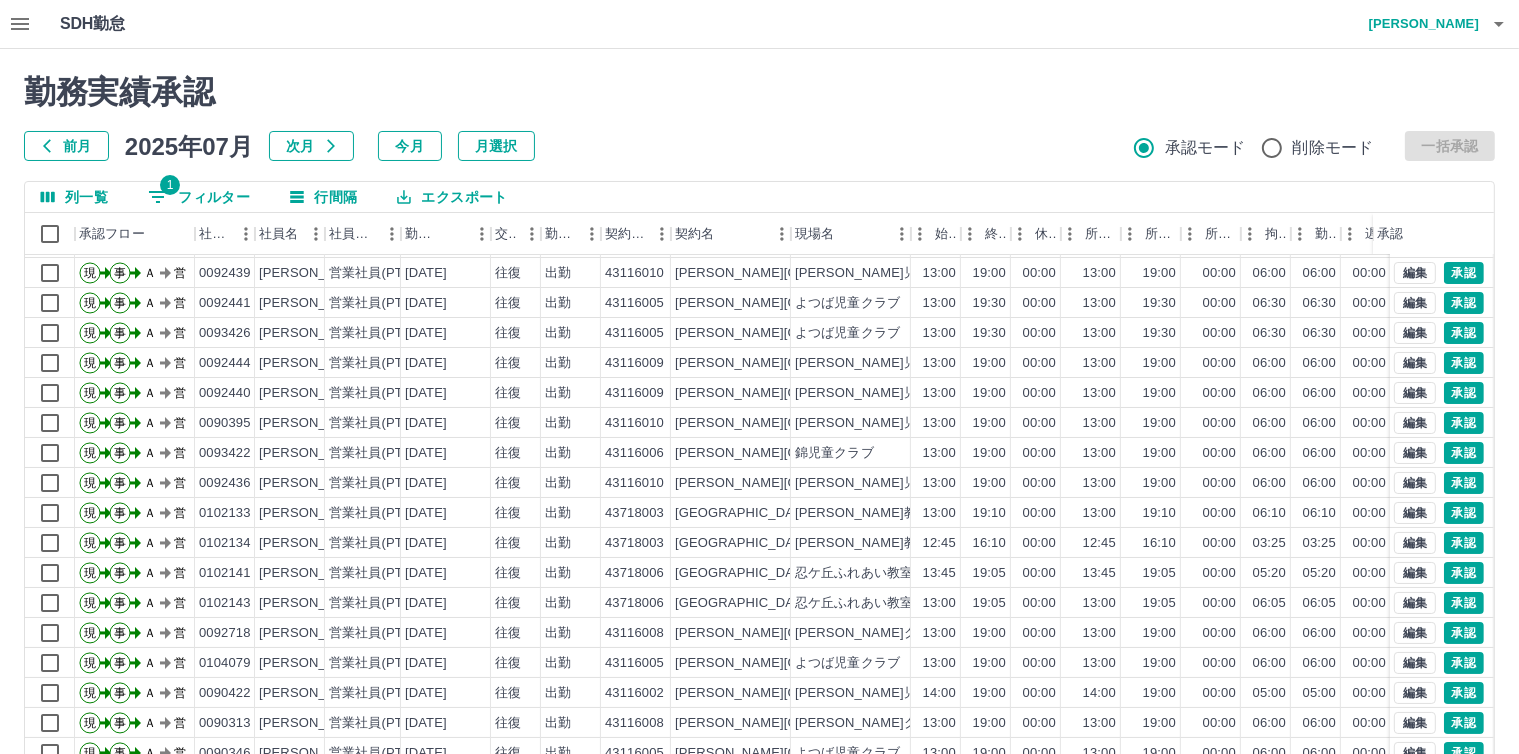 scroll, scrollTop: 104, scrollLeft: 0, axis: vertical 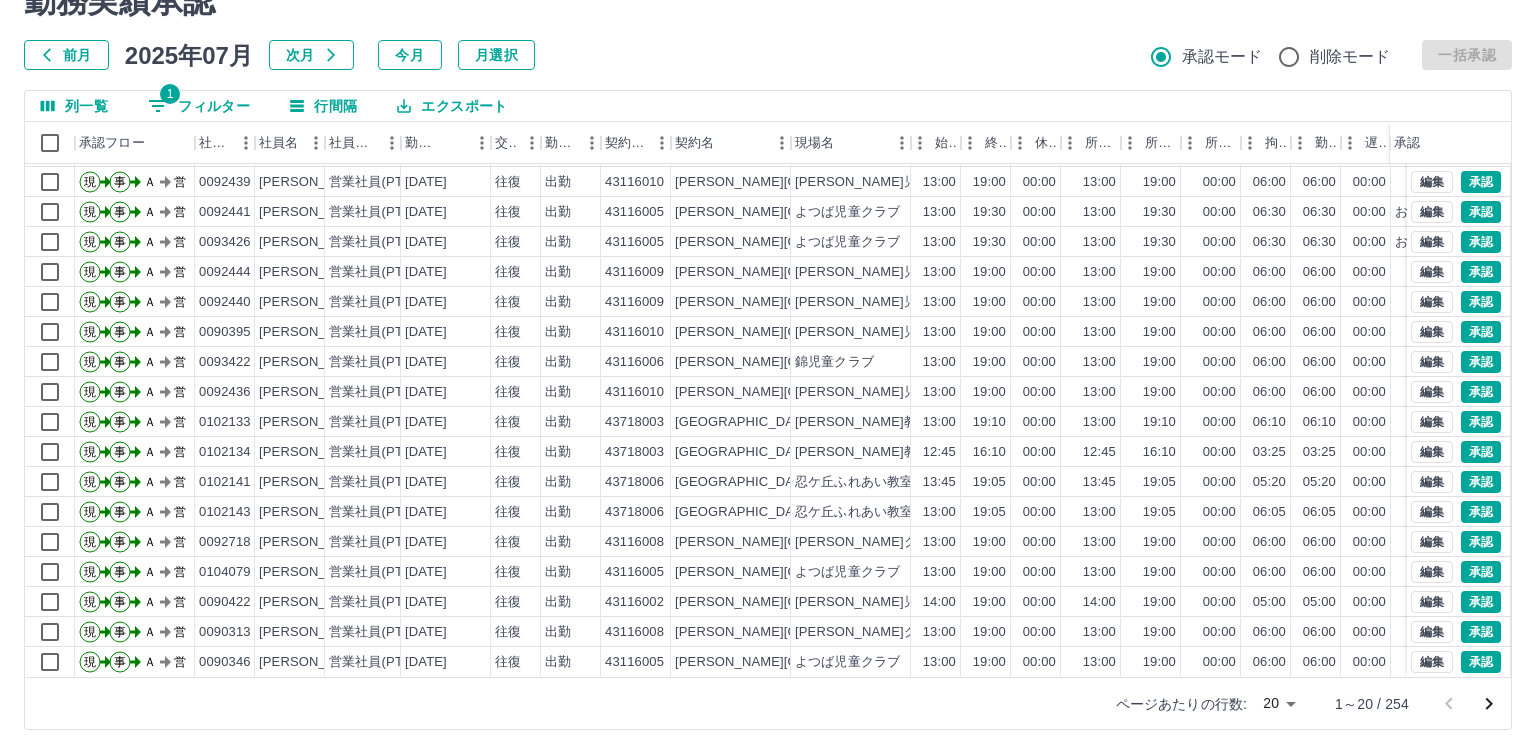 click on "SDH勤怠 [PERSON_NAME] 勤務実績承認 前月 [DATE] 次月 今月 月選択 承認モード 削除モード 一括承認 列一覧 1 フィルター 行間隔 エクスポート 承認フロー 社員番号 社員名 社員区分 勤務日 交通費 勤務区分 契約コード 契約名 現場名 始業 終業 休憩 所定開始 所定終業 所定休憩 拘束 勤務 遅刻等 コメント ステータス 承認 現 事 Ａ 営 0102135 [PERSON_NAME] 営業社員(PT契約) [DATE]  -  有休 43718004 [GEOGRAPHIC_DATA] [GEOGRAPHIC_DATA]教室 - - - 13:00 18:15 00:00 00:00 00:00 00:00 AM承認待 現 事 Ａ 営 0102268 [PERSON_NAME] 営業社員(PT契約) [DATE] 往復 出勤 43718001 [GEOGRAPHIC_DATA] [GEOGRAPHIC_DATA]学童事務所 13:10 19:00 00:00 13:10 19:00 00:00 05:50 05:50 00:00 AM承認待 現 事 Ａ 営 0092439 [PERSON_NAME] 営業社員(PT契約) [DATE] 往復 出勤 43116010 [PERSON_NAME][GEOGRAPHIC_DATA] [PERSON_NAME]児童クラブ 13:00 19:00 00:00 13:00 19:00 00:00 06:00 06:00 00:00 現 事 20" at bounding box center [768, 331] 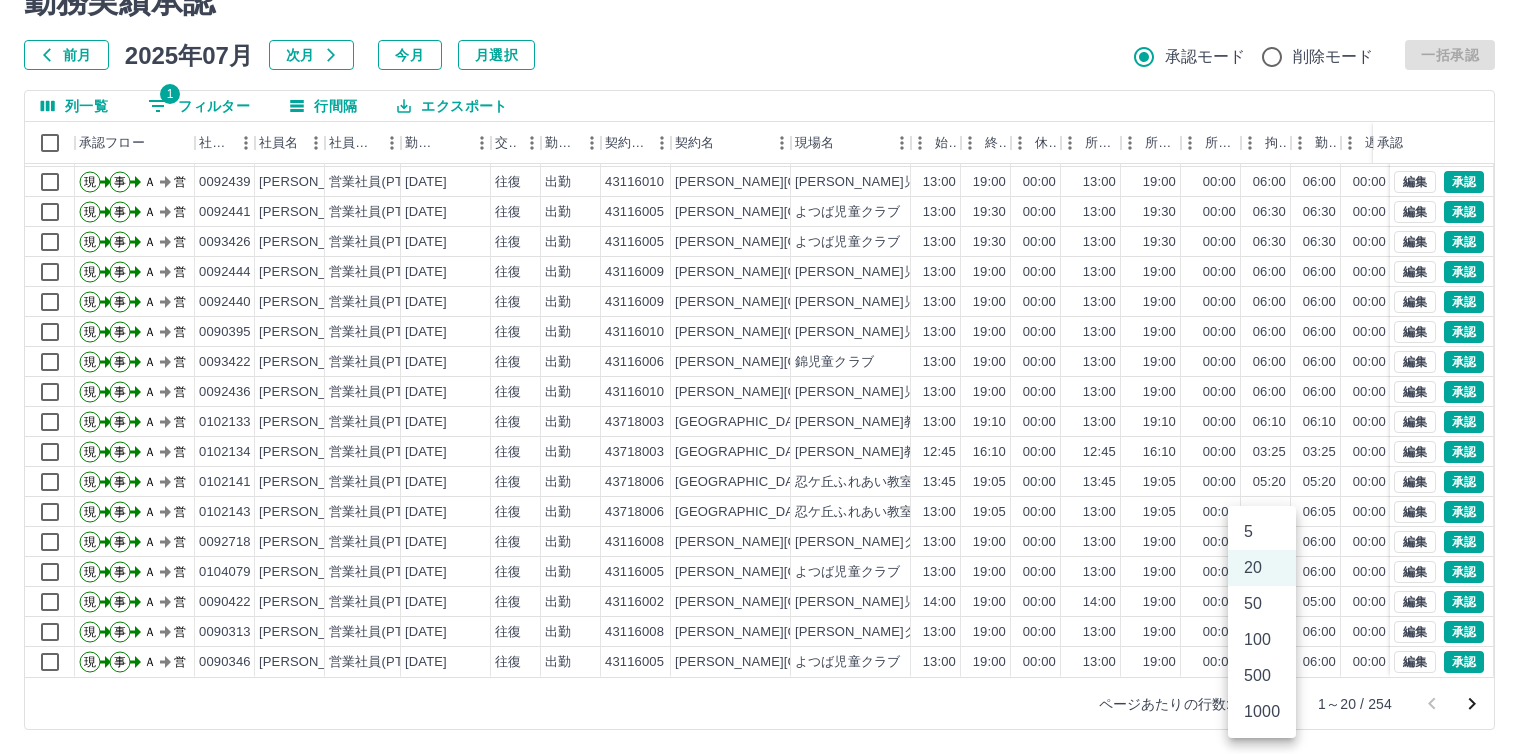 click on "500" at bounding box center (1262, 676) 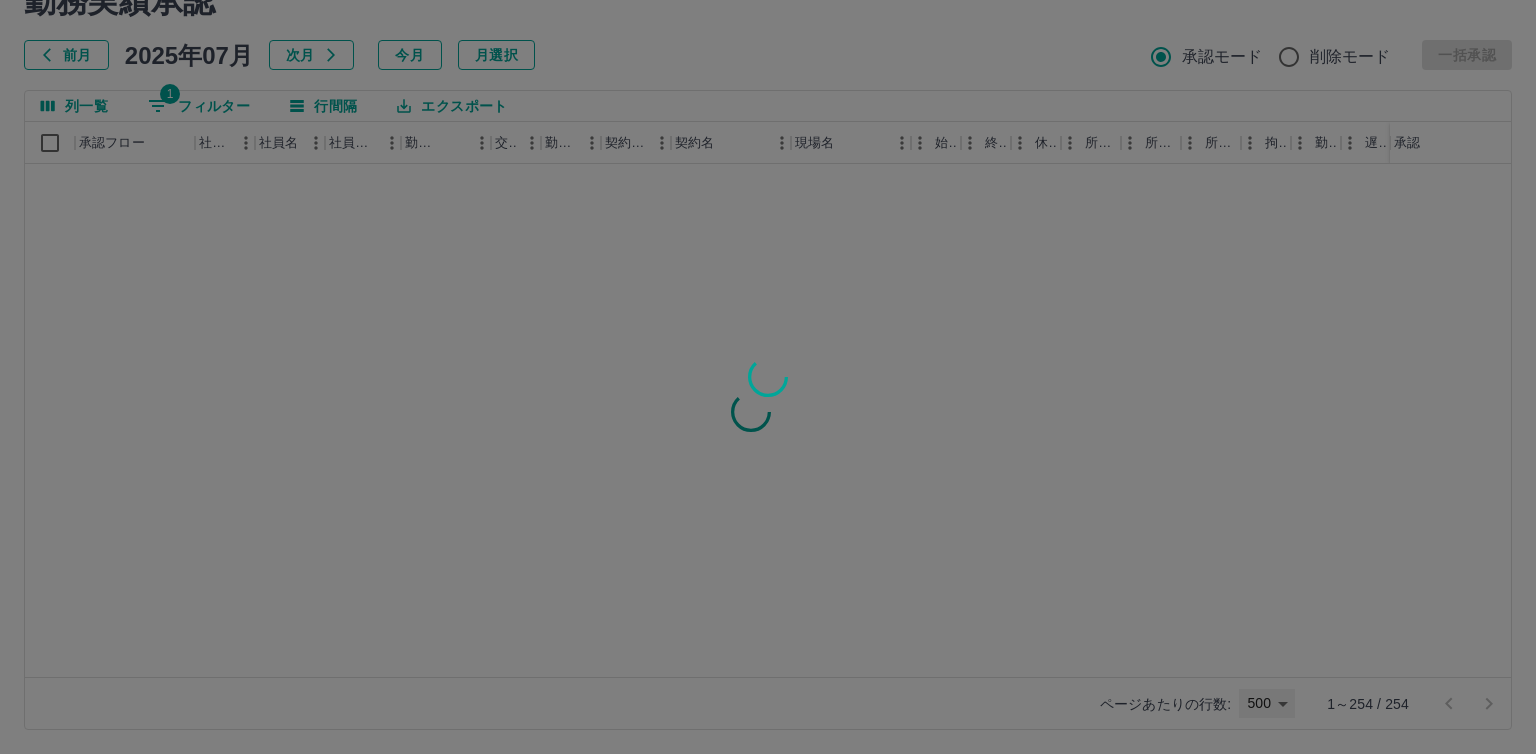 type on "***" 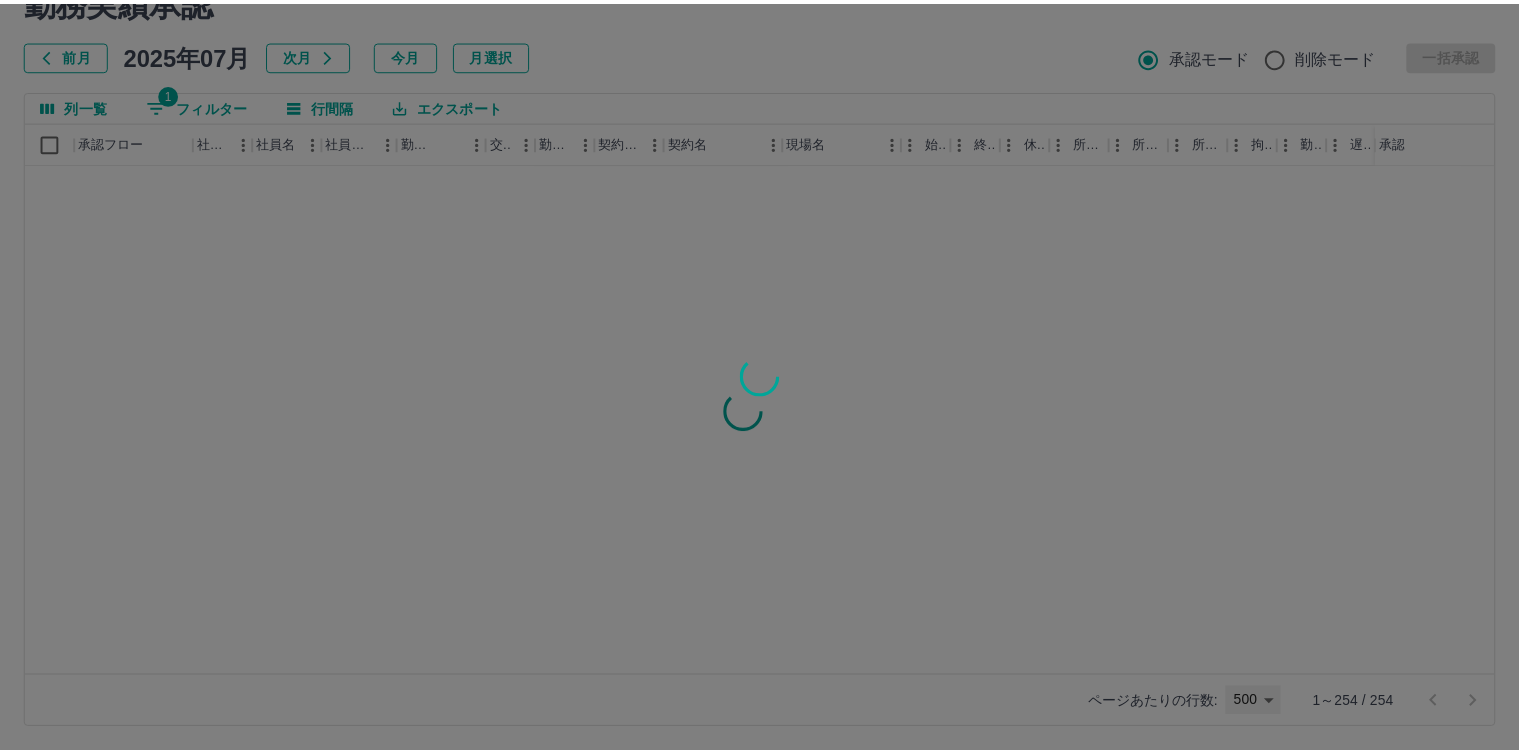 scroll, scrollTop: 0, scrollLeft: 0, axis: both 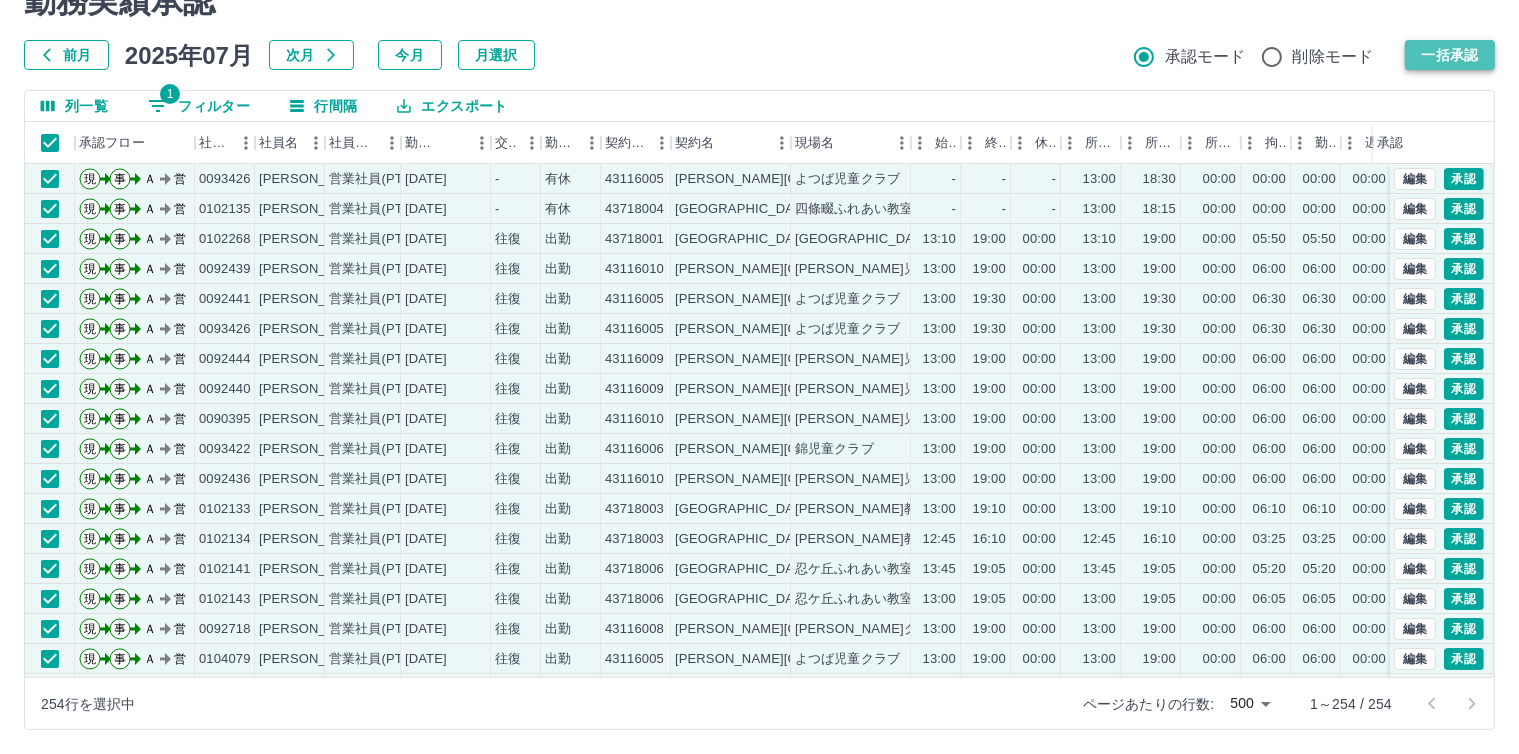 click on "一括承認" at bounding box center (1450, 55) 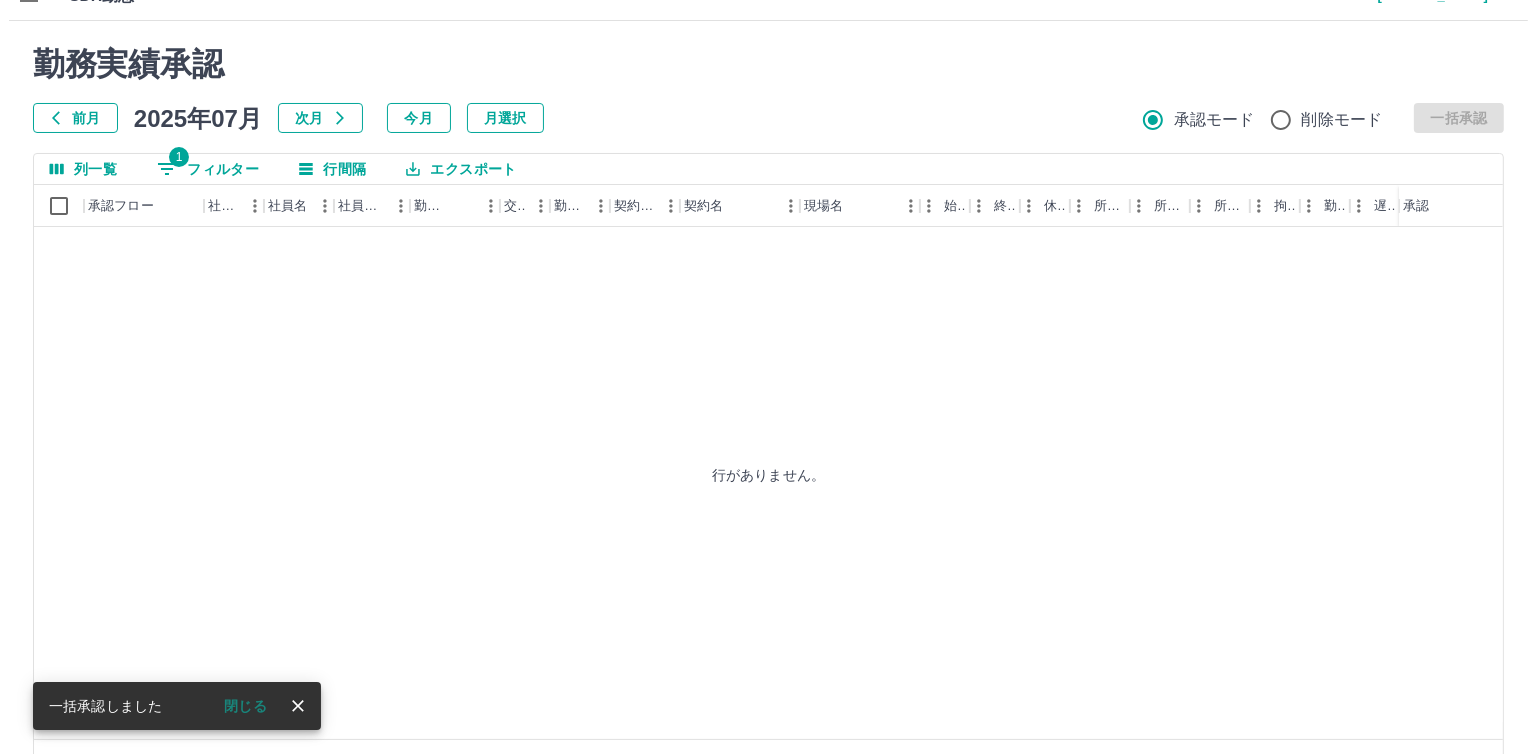 scroll, scrollTop: 0, scrollLeft: 0, axis: both 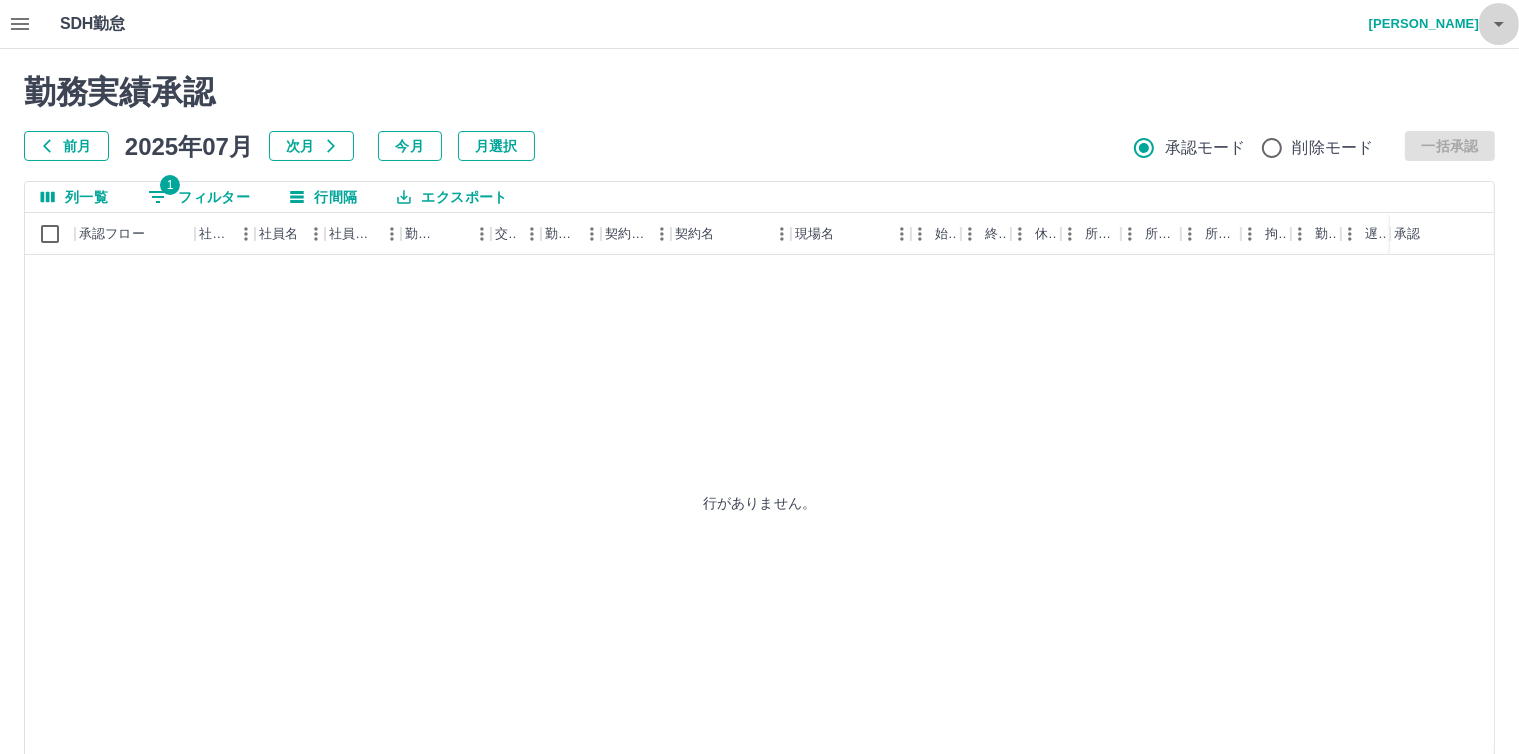 click 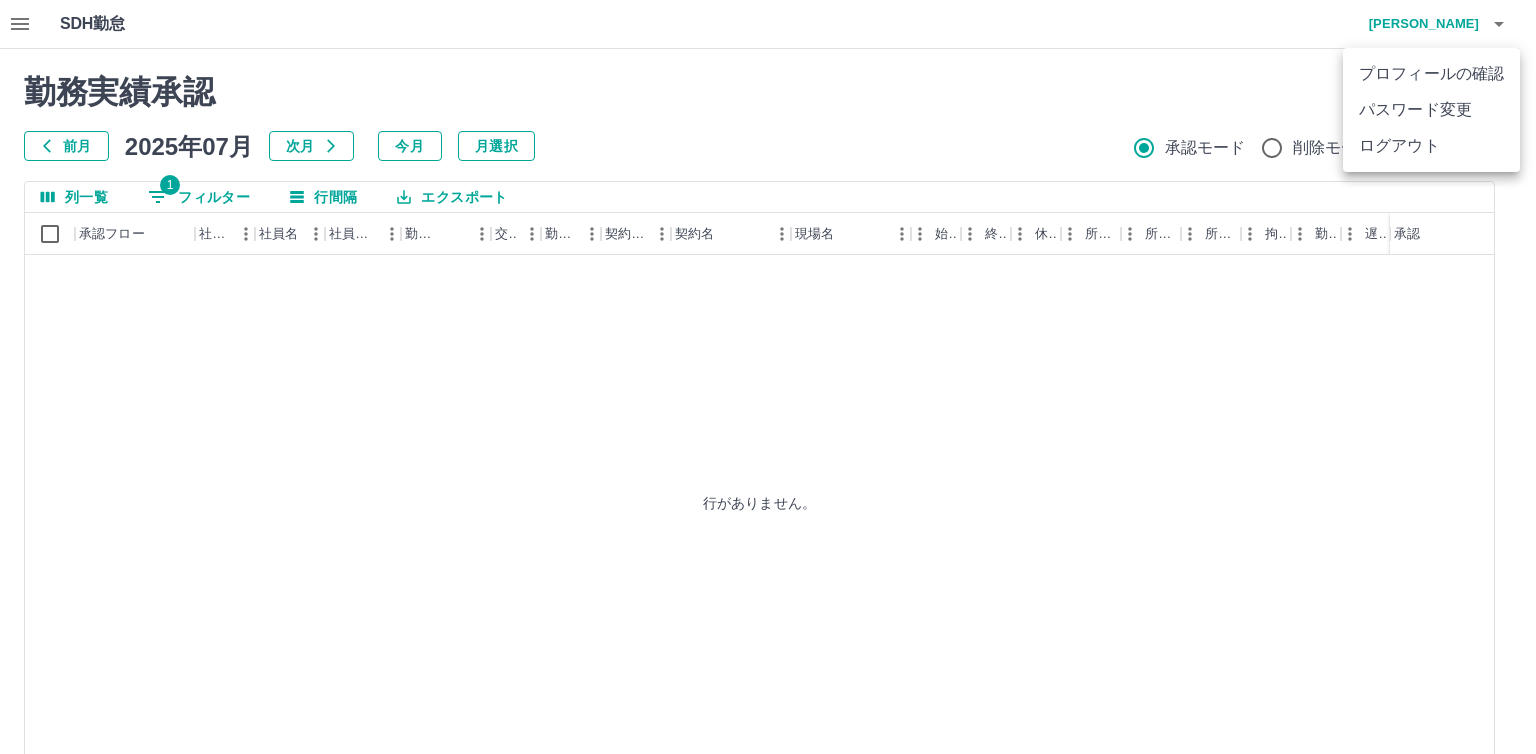 click on "ログアウト" at bounding box center (1431, 146) 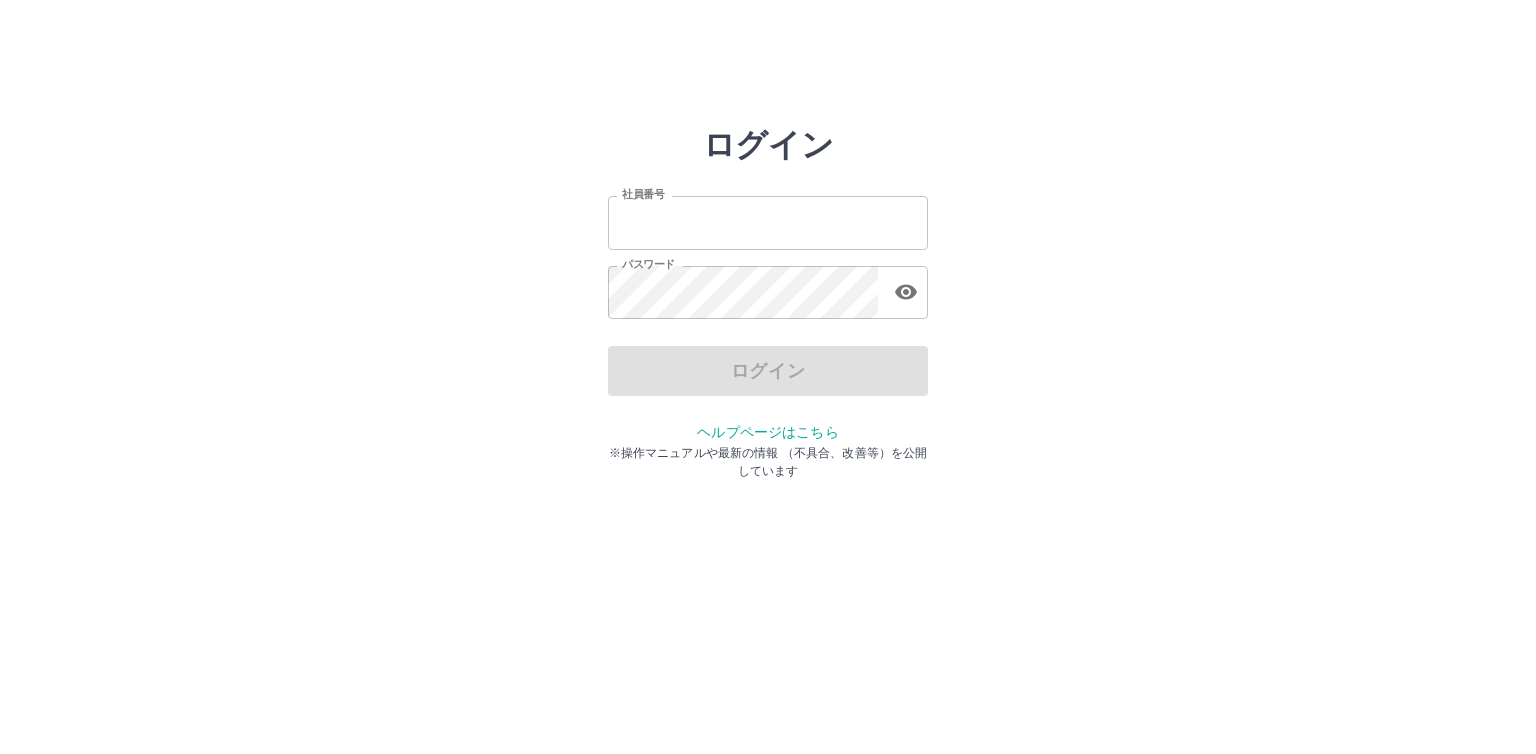 scroll, scrollTop: 0, scrollLeft: 0, axis: both 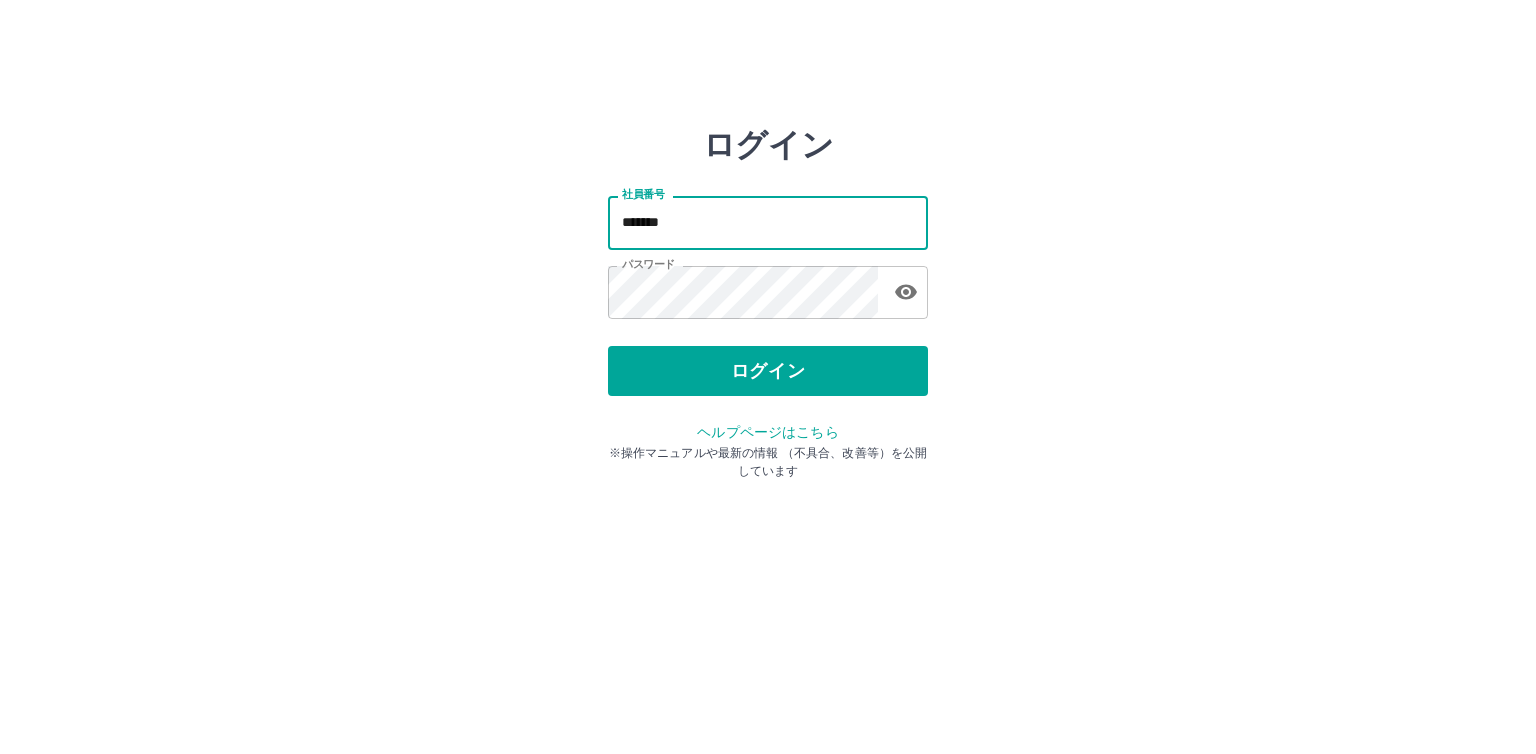 click on "*******" at bounding box center [768, 222] 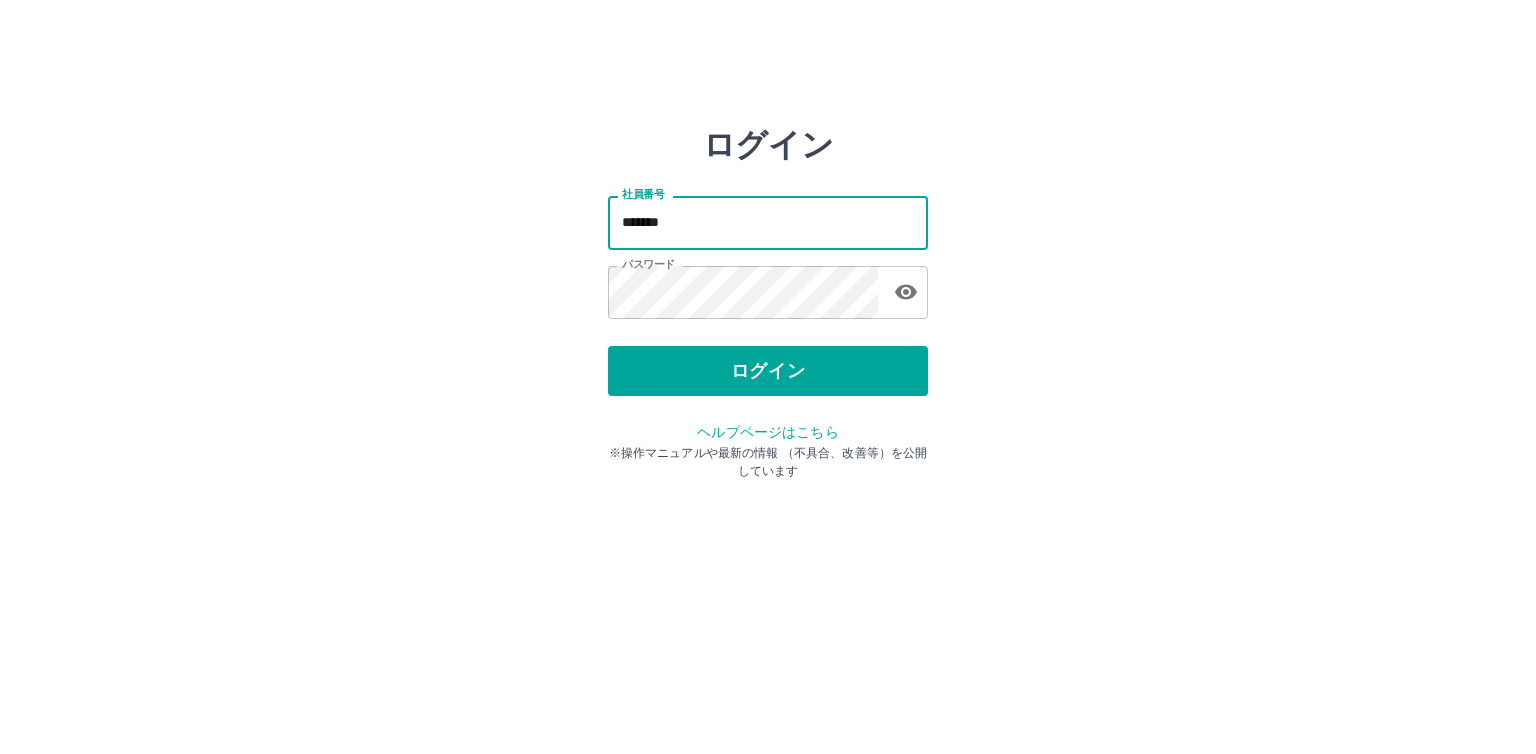 type on "*******" 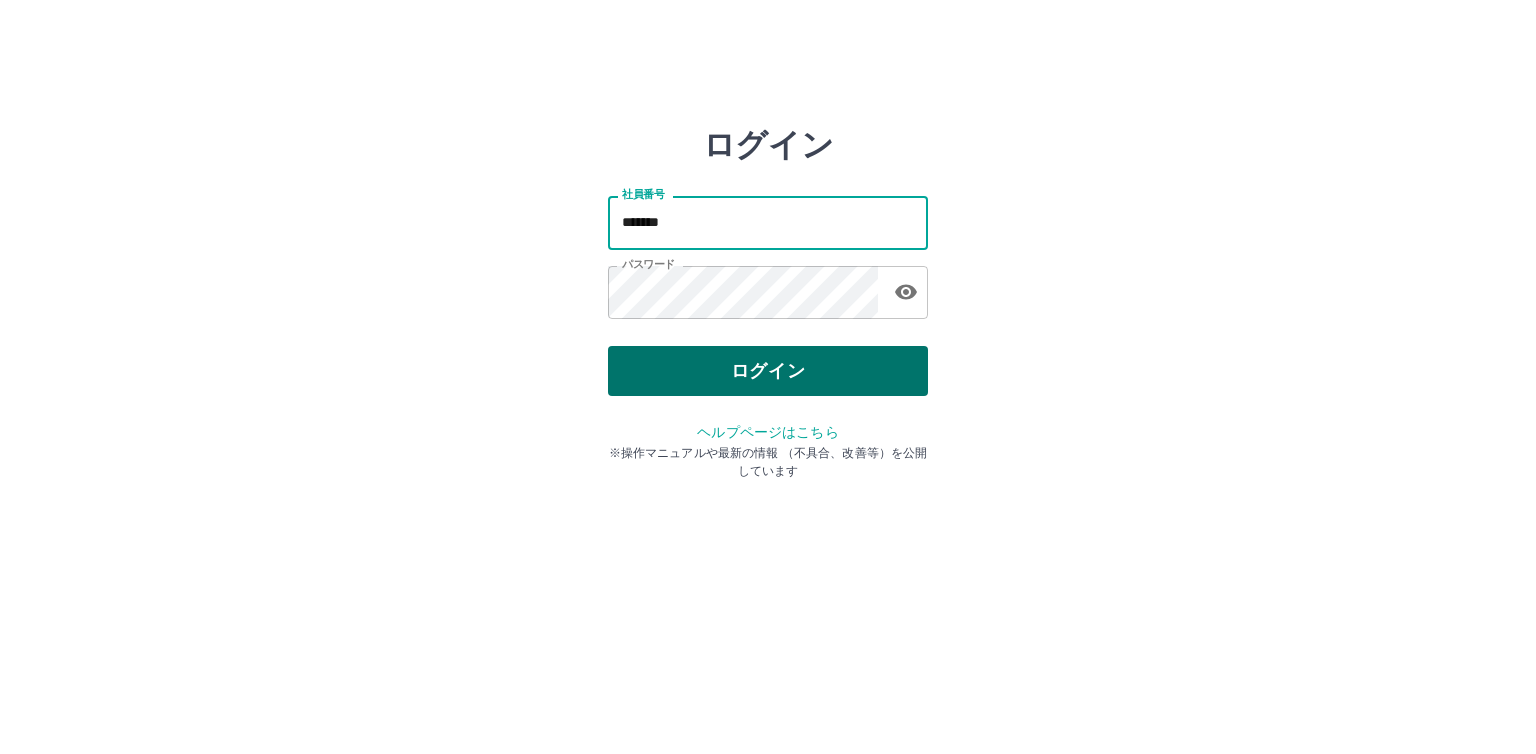 click on "ログイン" at bounding box center (768, 371) 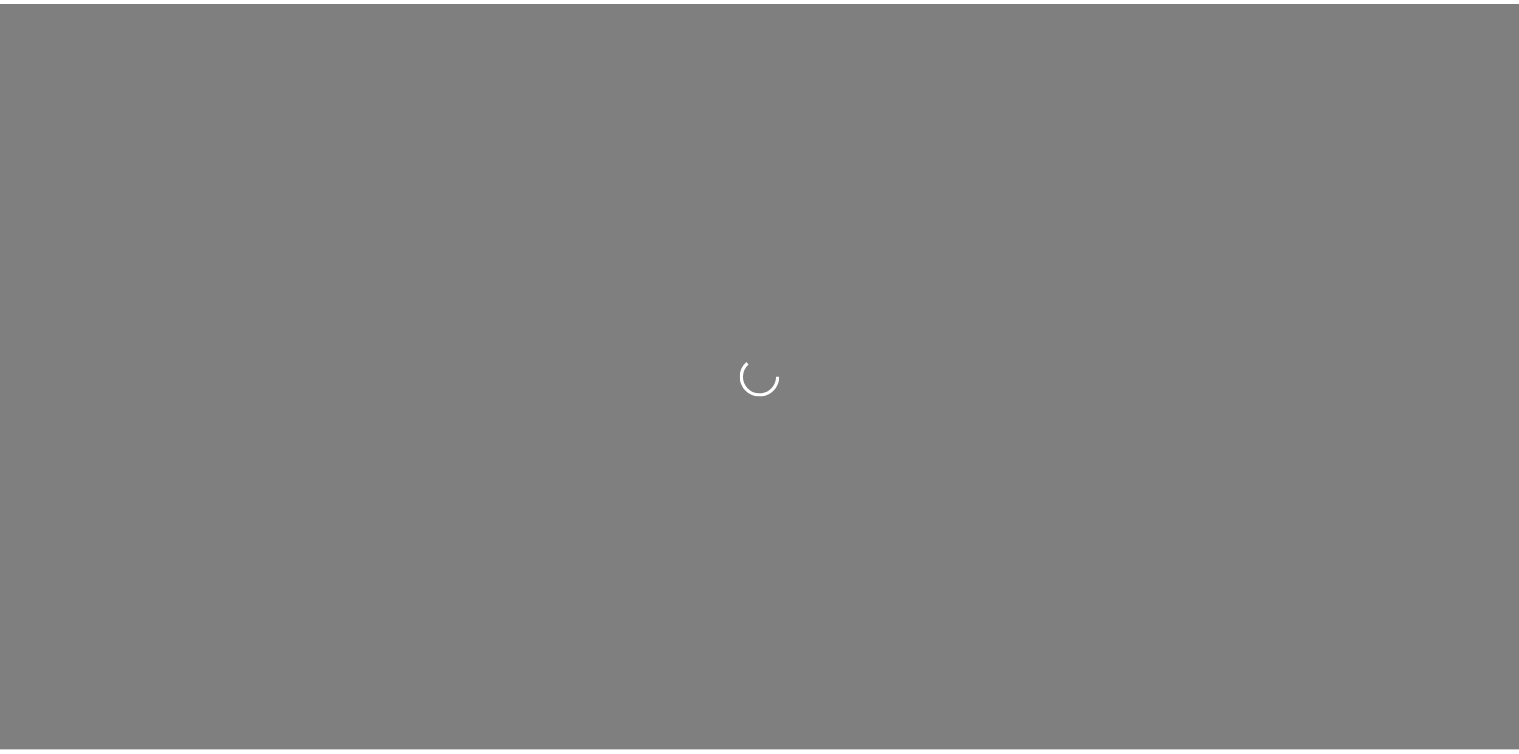 scroll, scrollTop: 0, scrollLeft: 0, axis: both 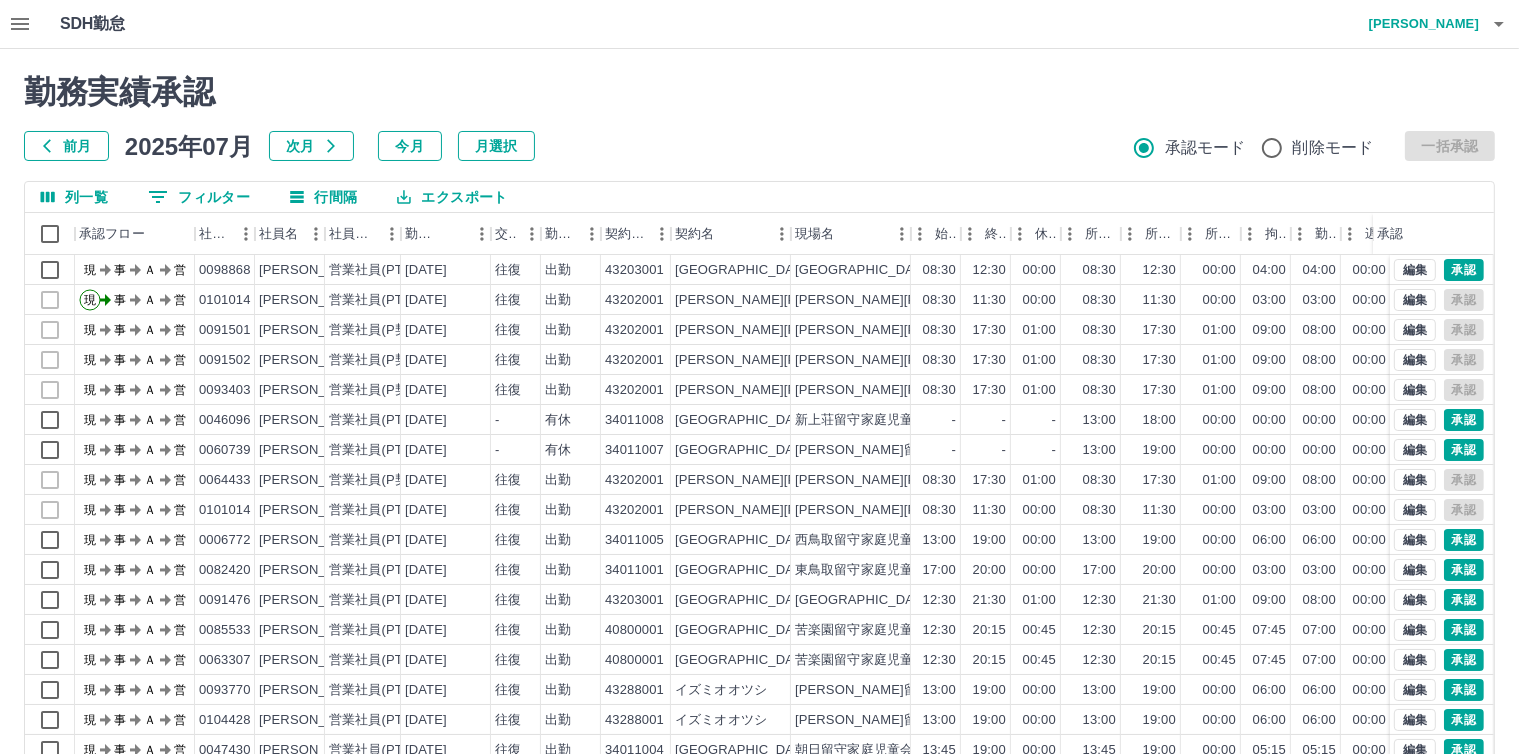 click at bounding box center (759, 377) 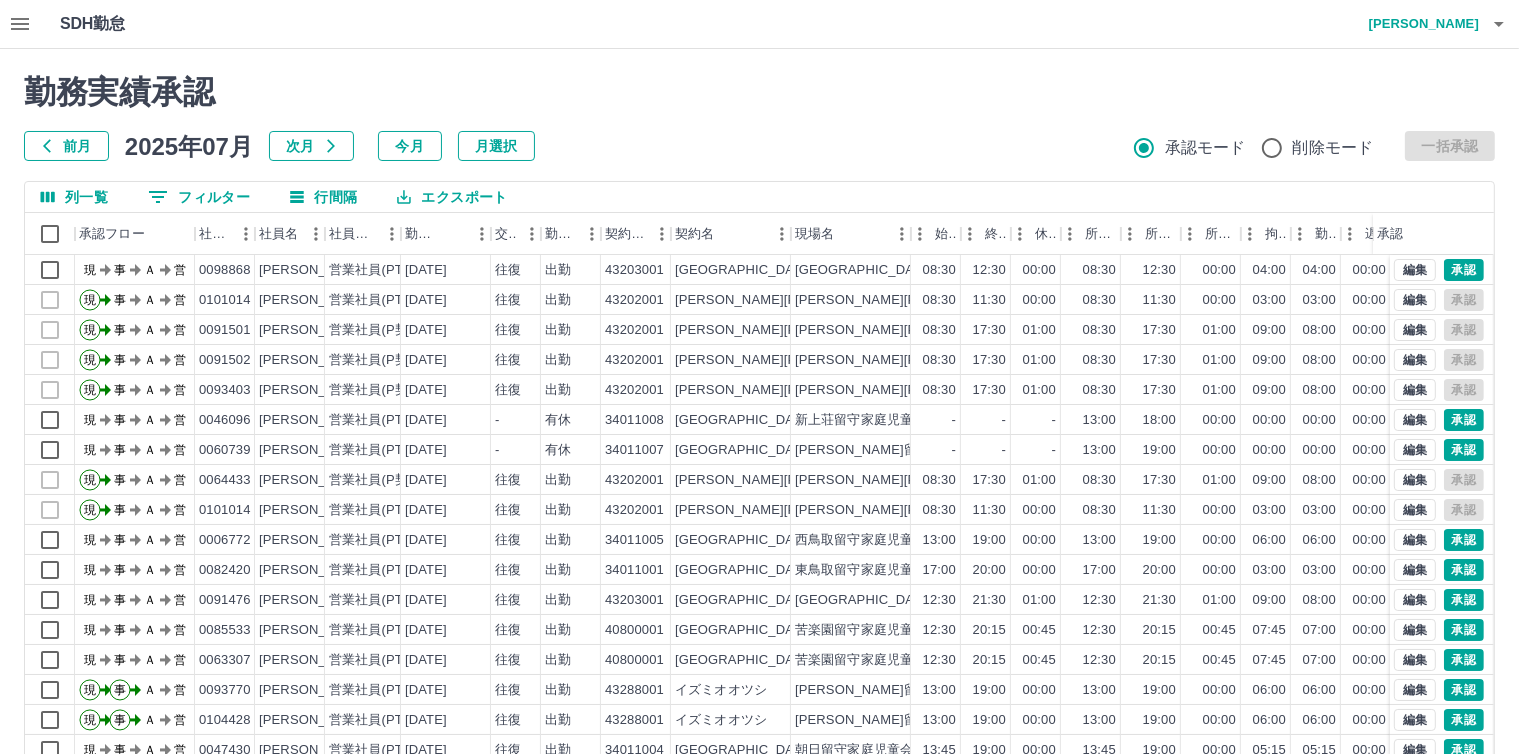 click on "0 フィルター" at bounding box center [199, 197] 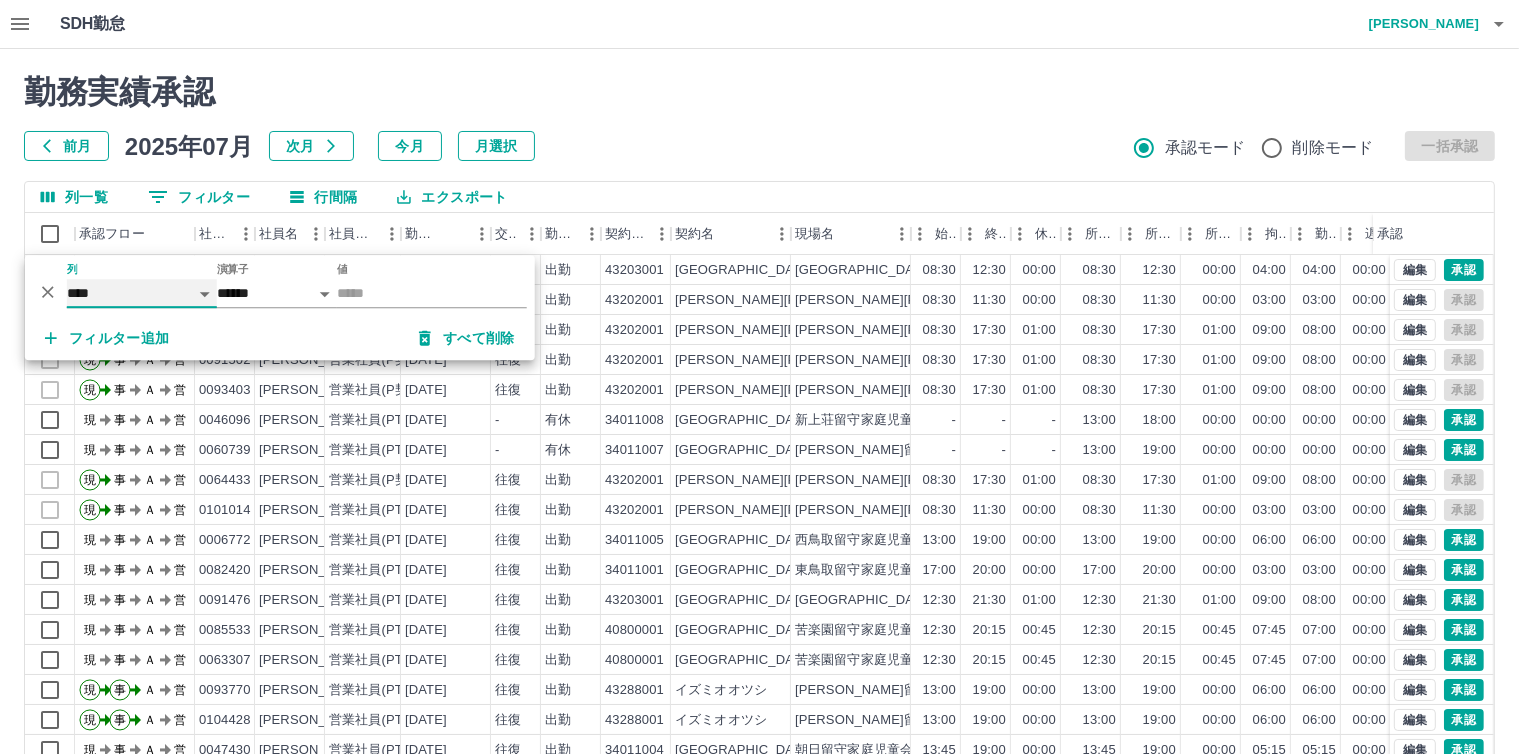 click on "**** *** **** *** *** **** ***** *** *** ** ** ** **** **** **** ** ** *** **** *****" at bounding box center (142, 293) 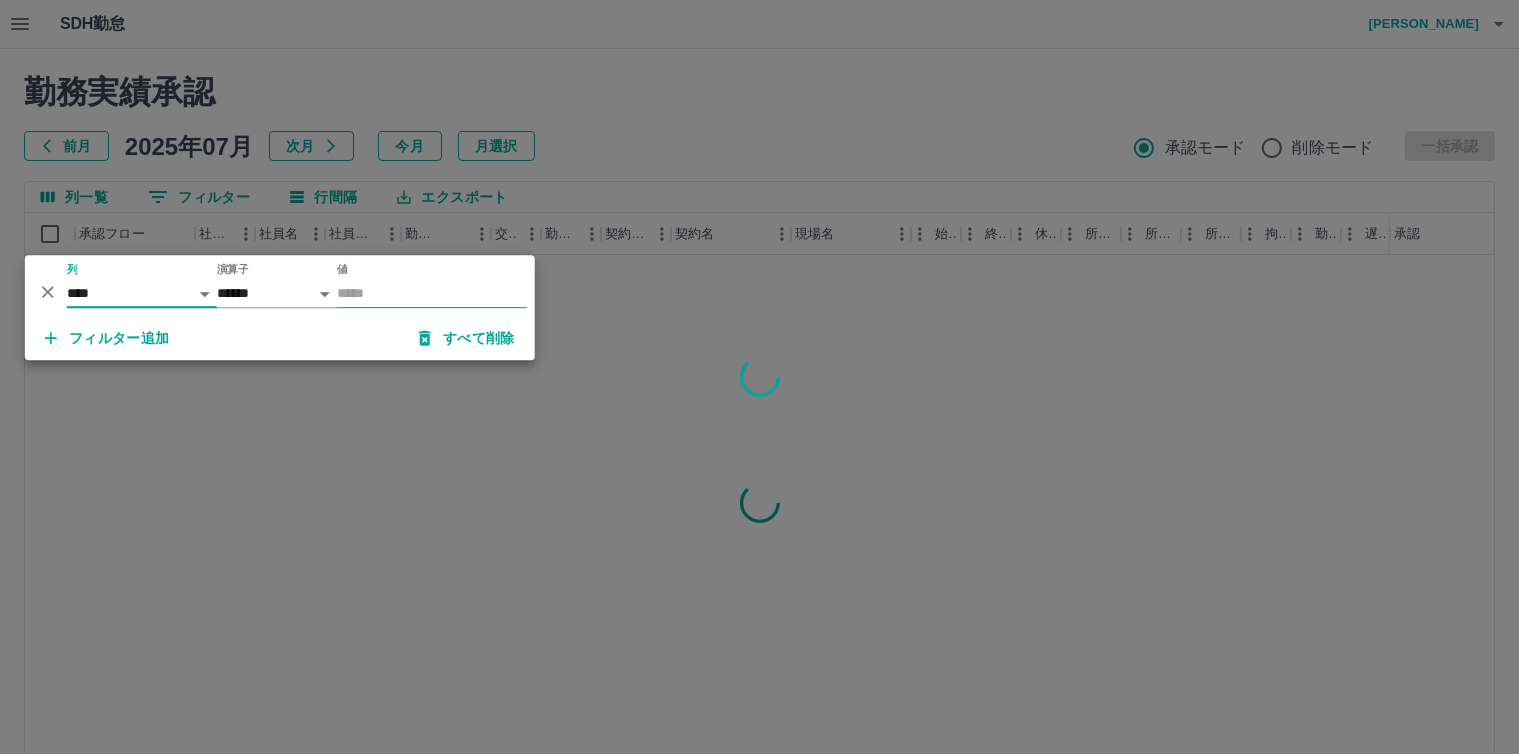 click on "値" at bounding box center (432, 293) 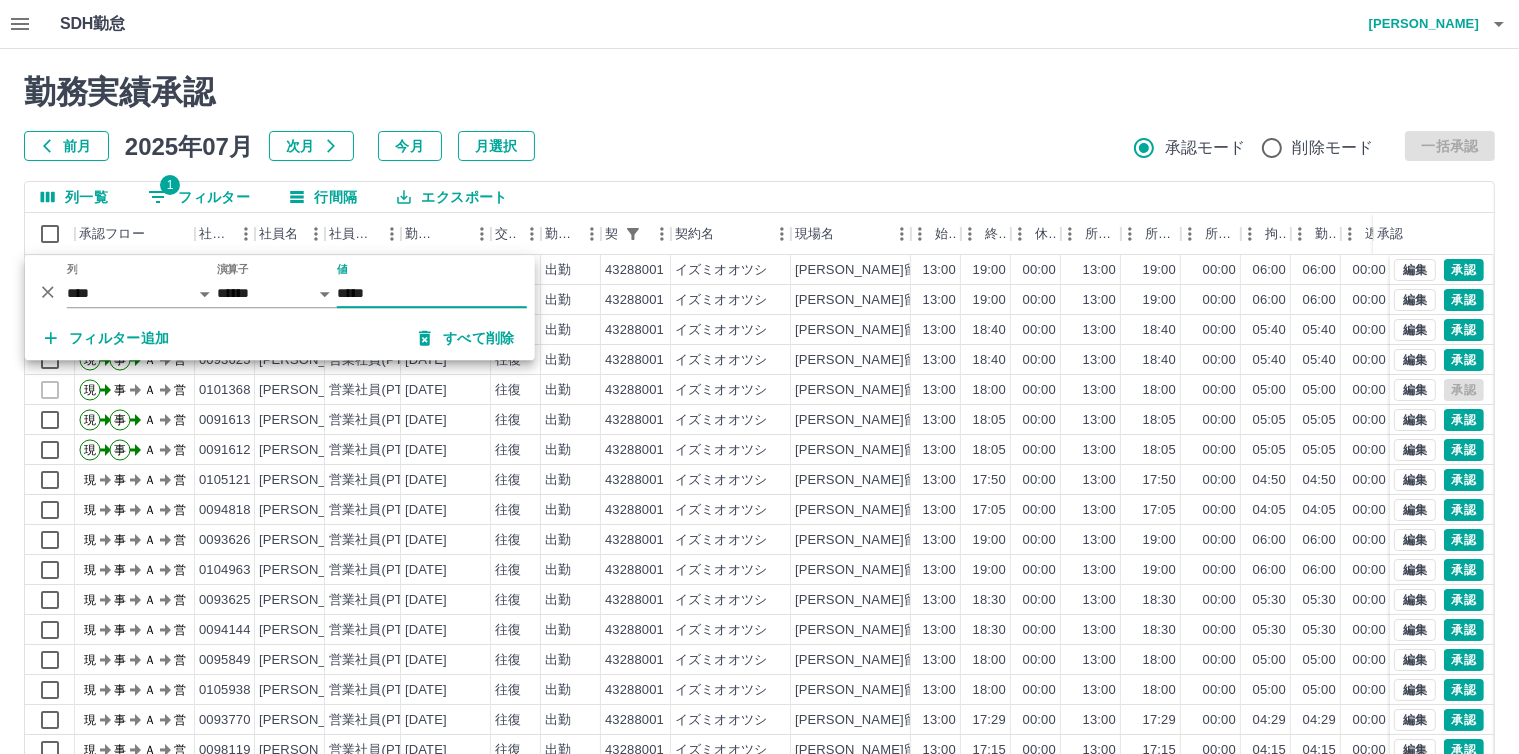 type on "*****" 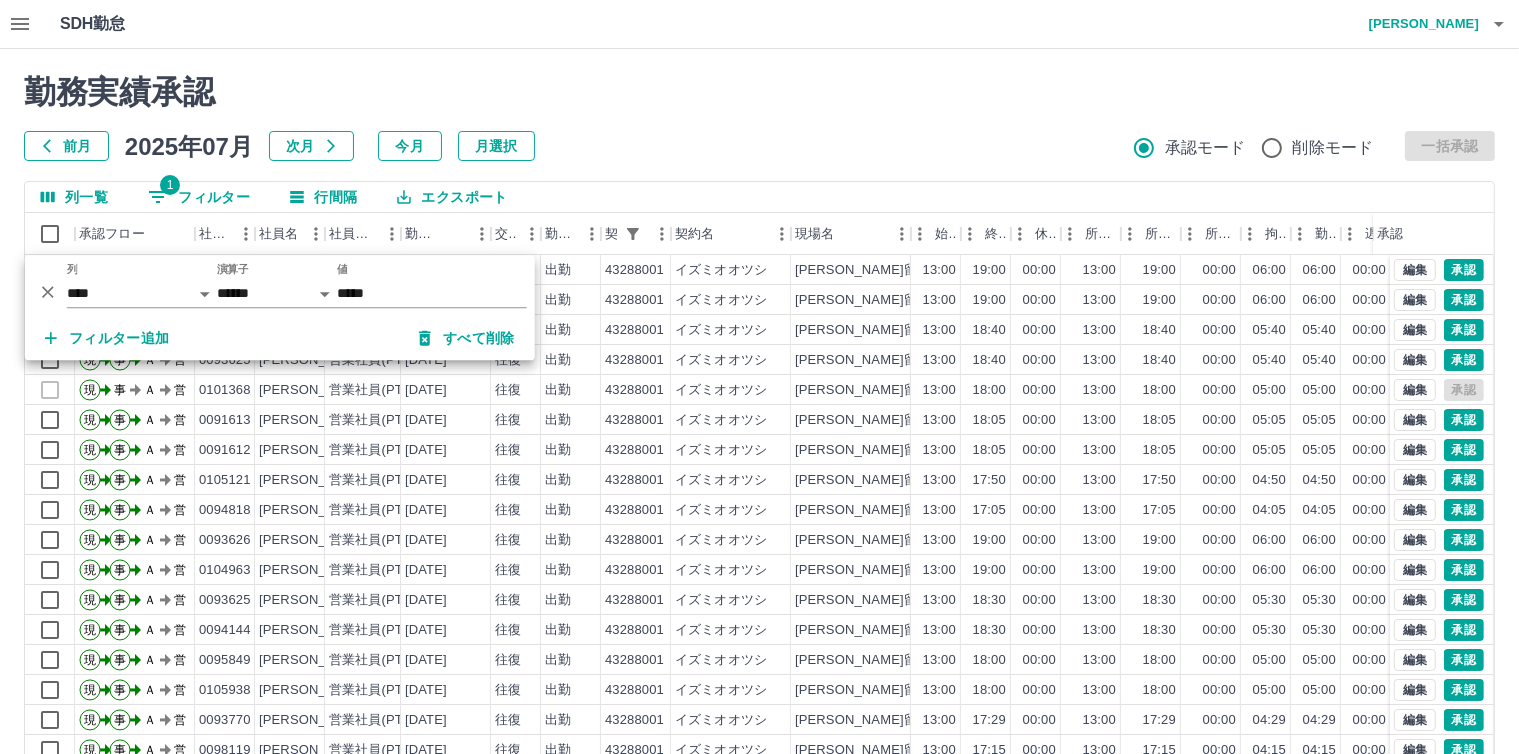 click on "勤務実績承認" at bounding box center [759, 92] 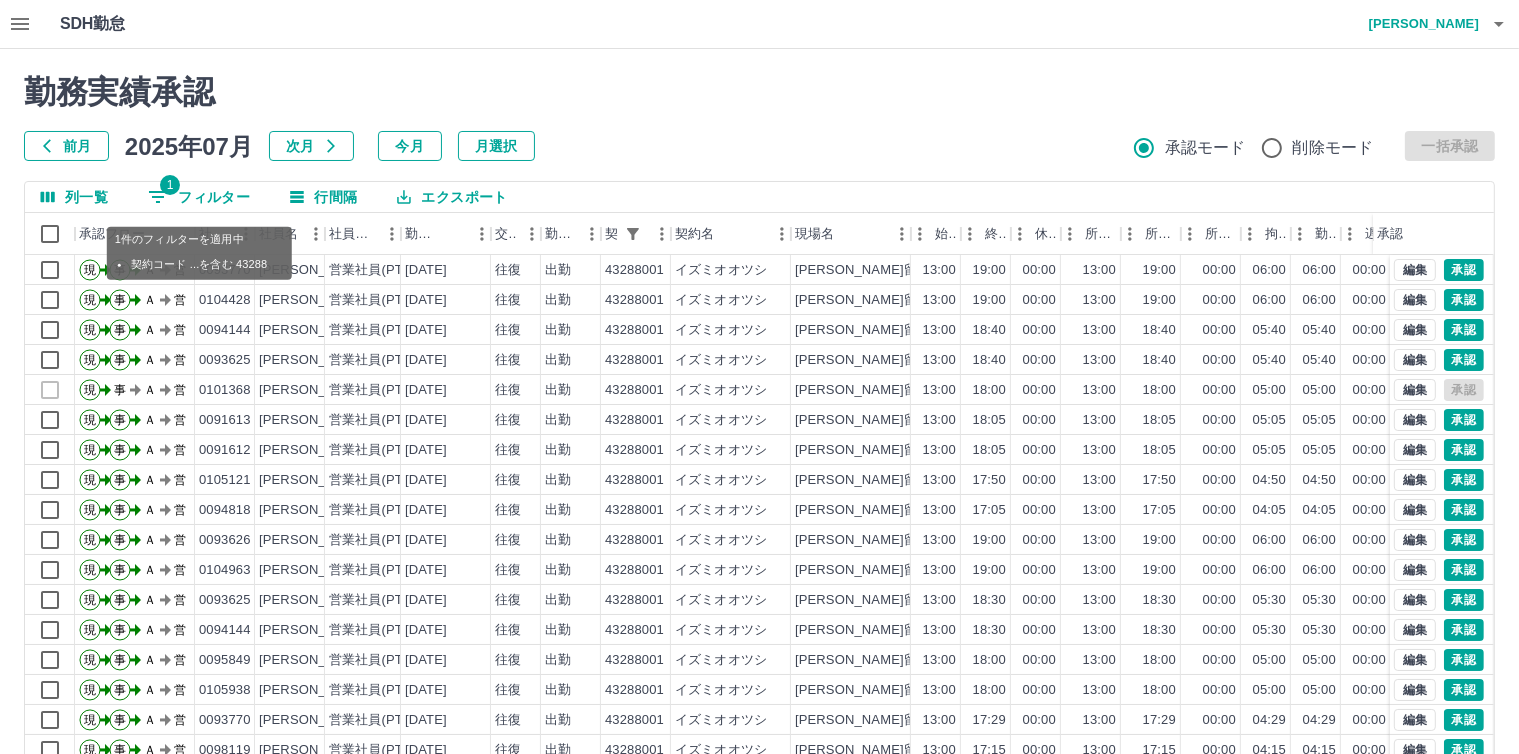 click on "1 フィルター" at bounding box center [199, 197] 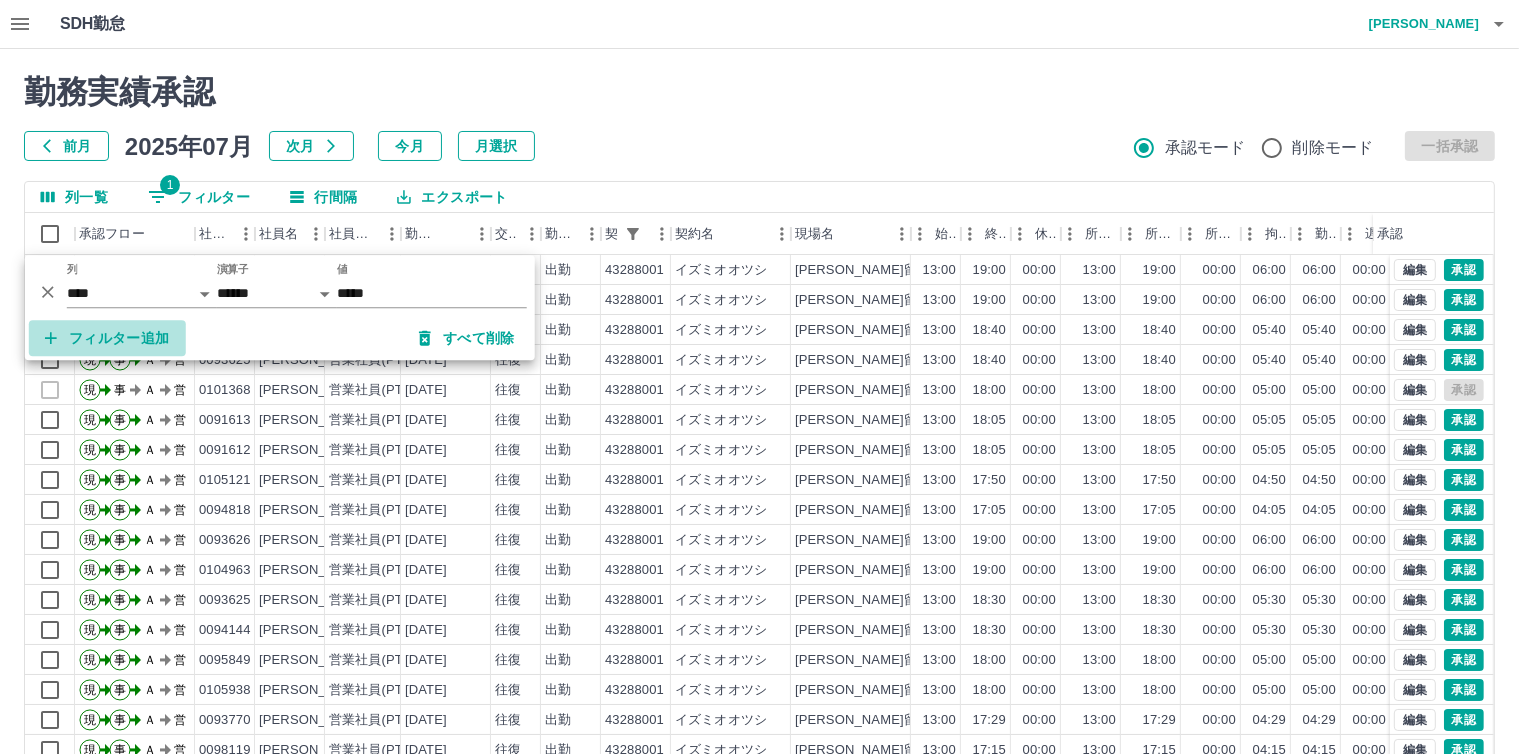 click on "フィルター追加" at bounding box center [107, 338] 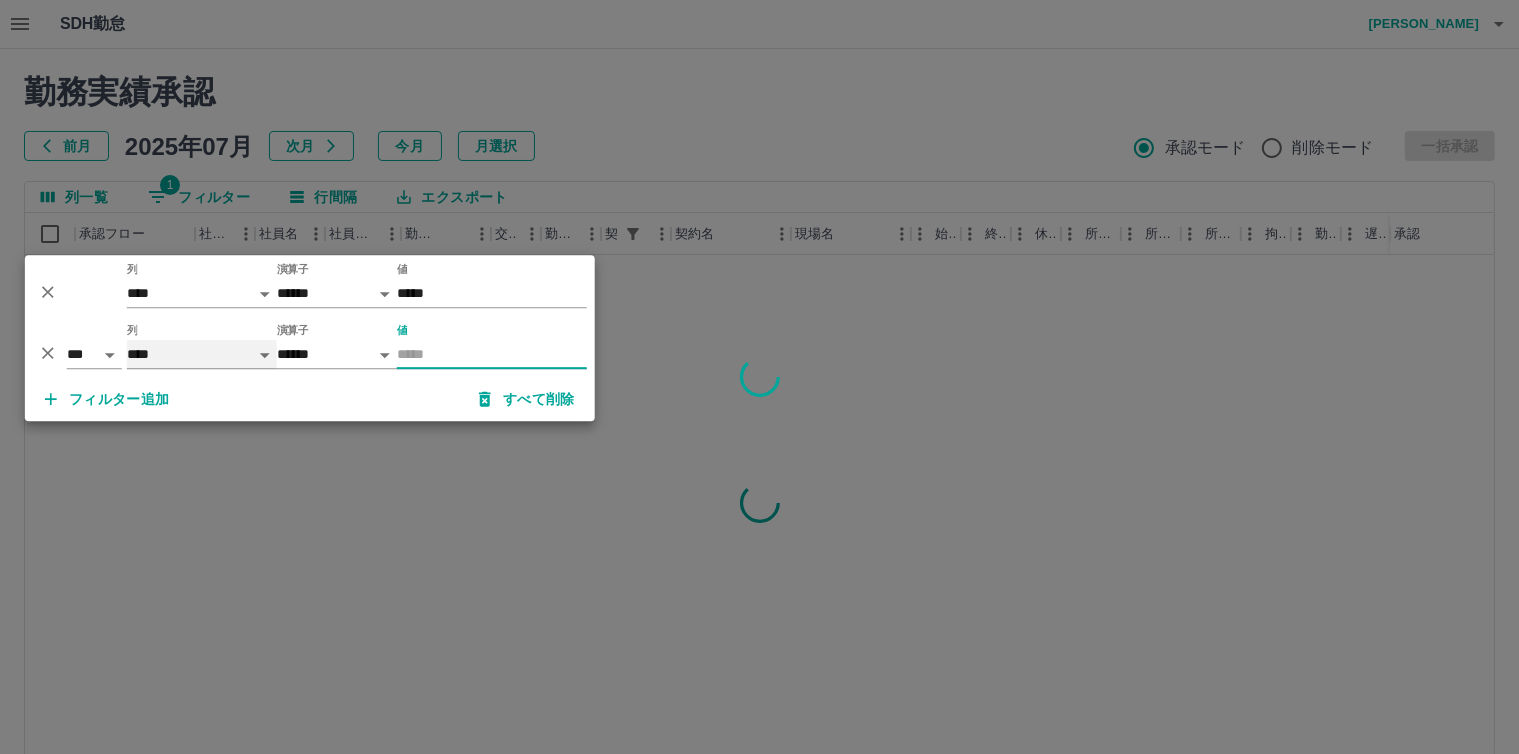 click on "**** *** **** *** *** **** ***** *** *** ** ** ** **** **** **** ** ** *** **** *****" at bounding box center (202, 354) 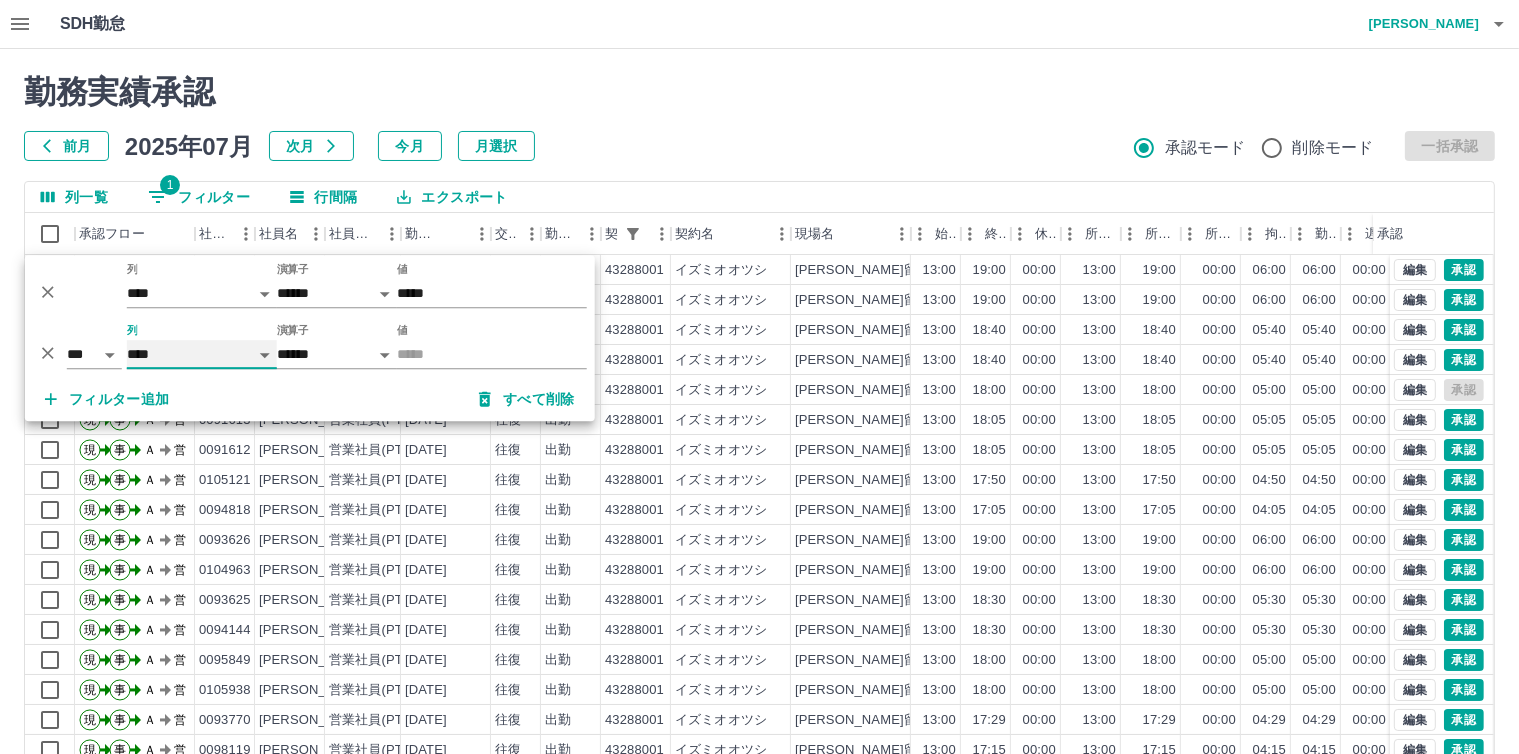 click on "**** *** **** *** *** **** ***** *** *** ** ** ** **** **** **** ** ** *** **** *****" at bounding box center (202, 354) 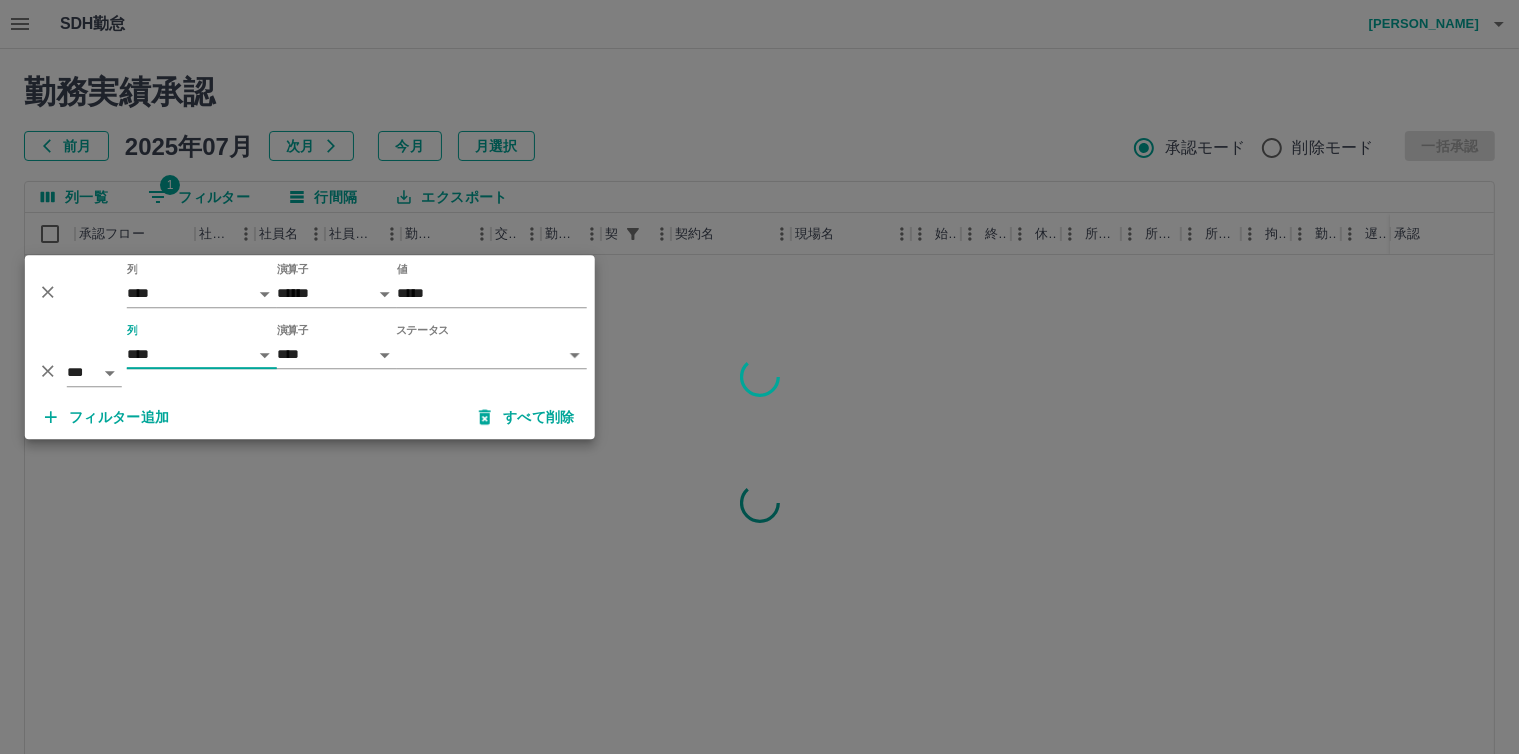 click on "SDH勤怠 廣末　裕子 勤務実績承認 前月 2025年07月 次月 今月 月選択 承認モード 削除モード 一括承認 列一覧 1 フィルター 行間隔 エクスポート 承認フロー 社員番号 社員名 社員区分 勤務日 交通費 勤務区分 契約コード 契約名 現場名 始業 終業 休憩 所定開始 所定終業 所定休憩 拘束 勤務 遅刻等 コメント ステータス 承認 ページあたりの行数: 20 ** 1～20 / 83 SDH勤怠 *** ** 列 **** *** **** *** *** **** ***** *** *** ** ** ** **** **** **** ** ** *** **** ***** 演算子 ****** ******* 値 ***** *** ** 列 **** *** **** *** *** **** ***** *** *** ** ** ** **** **** **** ** ** *** **** ***** 演算子 **** ****** ステータス ​ ********* フィルター追加 すべて削除" at bounding box center [759, 422] 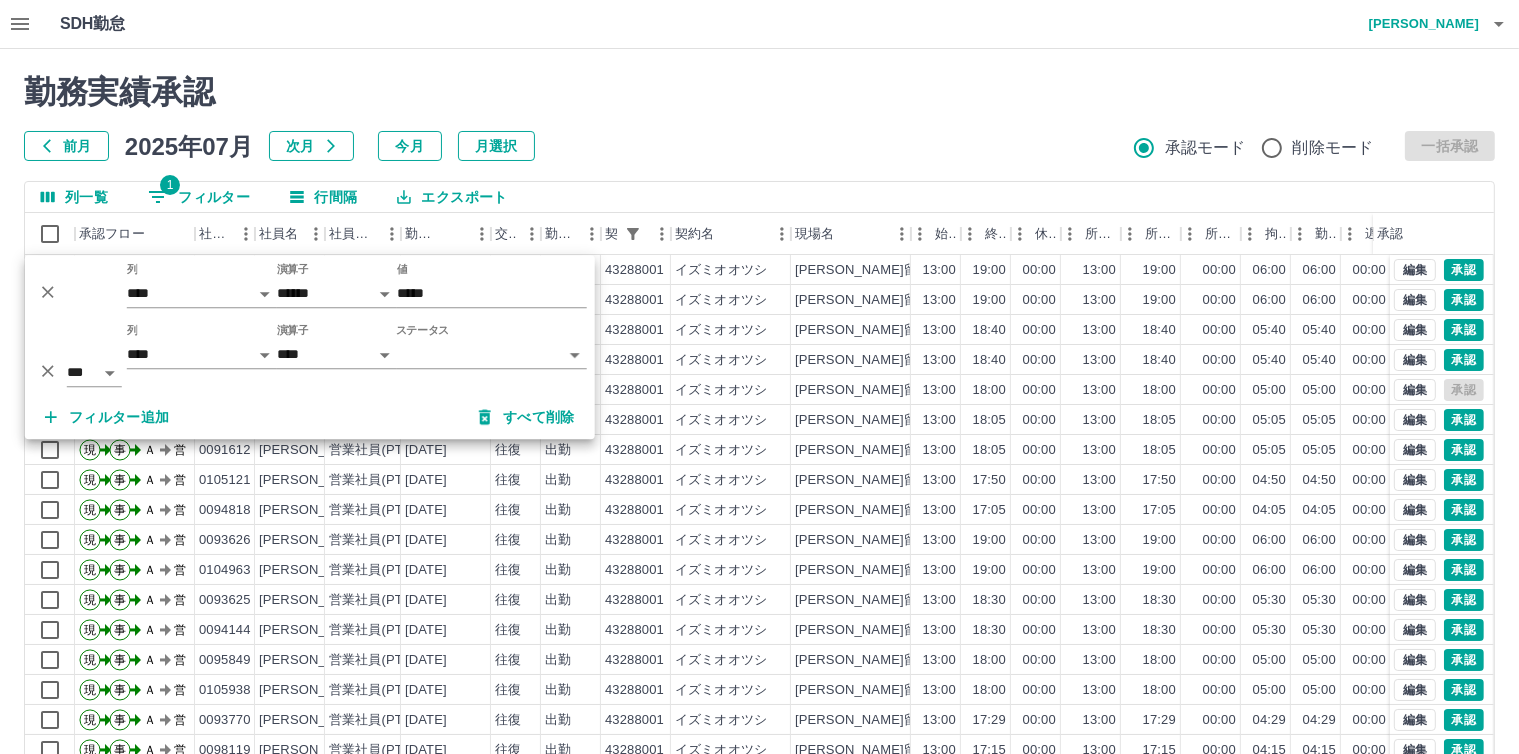 click on "SDH勤怠 廣末　裕子 勤務実績承認 前月 2025年07月 次月 今月 月選択 承認モード 削除モード 一括承認 列一覧 1 フィルター 行間隔 エクスポート 承認フロー 社員番号 社員名 社員区分 勤務日 交通費 勤務区分 契約コード 契約名 現場名 始業 終業 休憩 所定開始 所定終業 所定休憩 拘束 勤務 遅刻等 コメント ステータス 承認 現 事 Ａ 営 0093770 黒石　淳子 営業社員(PT契約) 2025-07-09 往復 出勤 43288001 イズミオオツシ 旭小留守家庭児童会 13:00 19:00 00:00 13:00 19:00 00:00 06:00 06:00 00:00 AM承認待 現 事 Ａ 営 0104428 赤﨑　あかり 営業社員(PT契約) 2025-07-09 往復 出勤 43288001 イズミオオツシ 旭小留守家庭児童会 13:00 19:00 00:00 13:00 19:00 00:00 06:00 06:00 00:00 AM承認待 現 事 Ａ 営 0094144 大塚　正子 営業社員(PT契約) 2025-07-09 往復 出勤 43288001 イズミオオツシ 旭小留守家庭児童会 13:00 18:40 現" at bounding box center (759, 422) 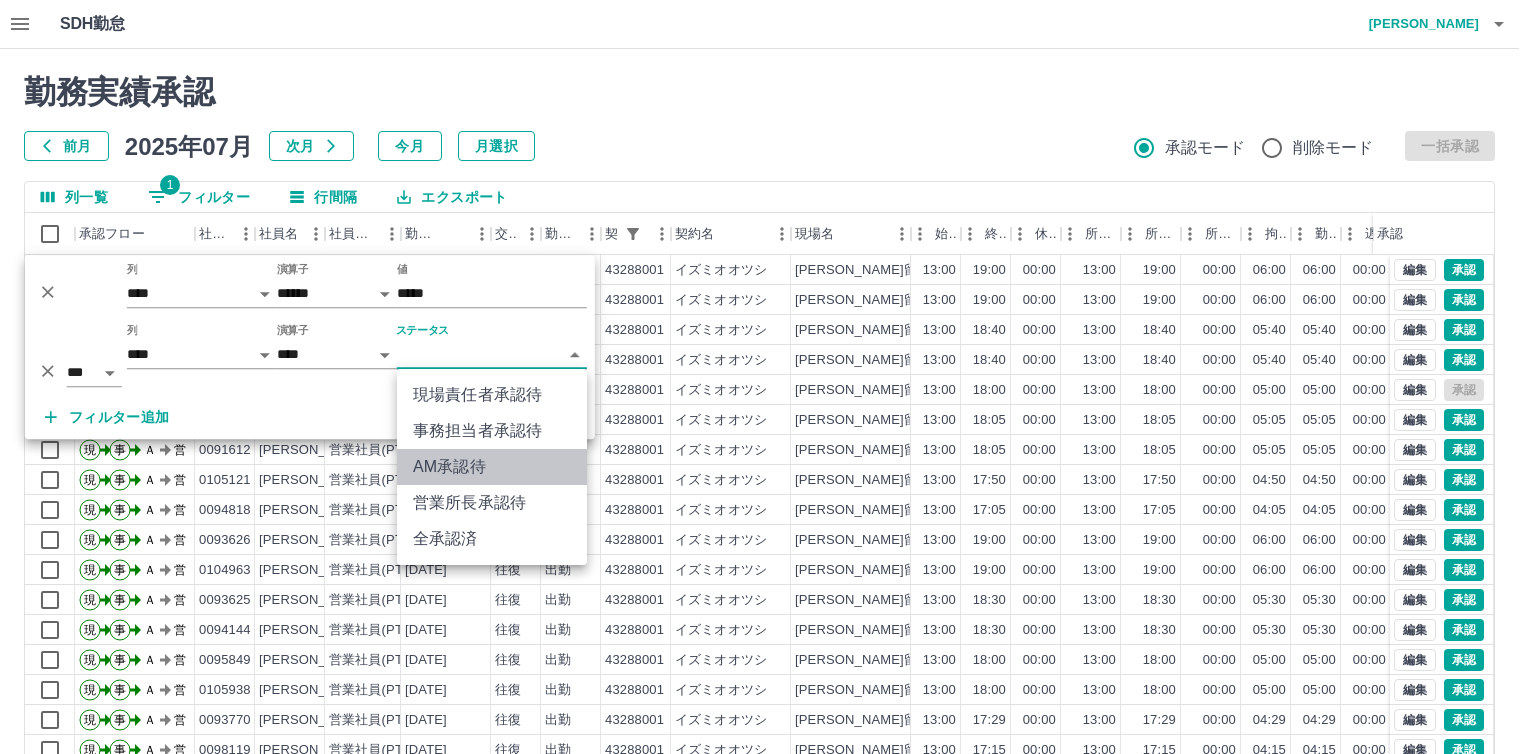 click on "AM承認待" at bounding box center (492, 467) 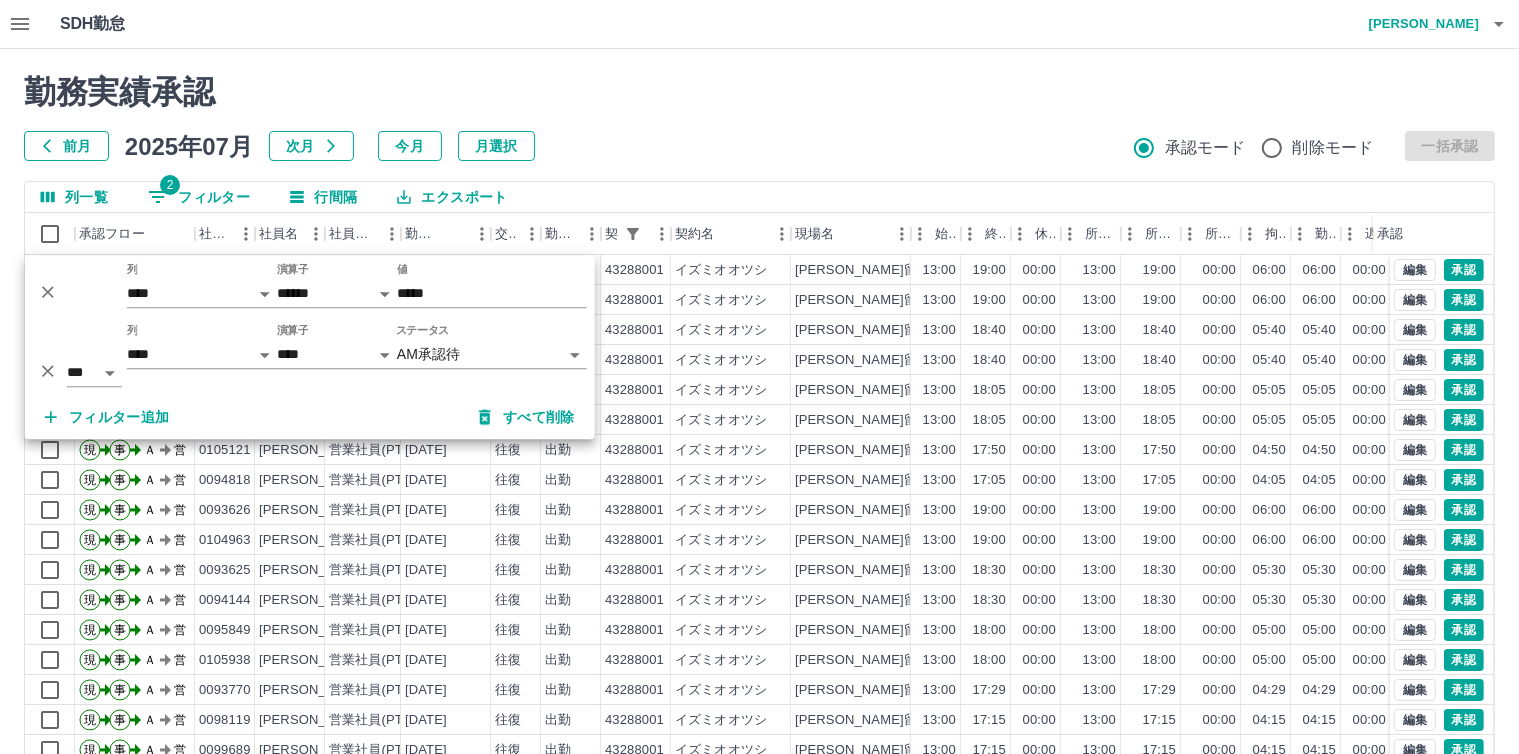click on "勤務実績承認 前月 2025年07月 次月 今月 月選択 承認モード 削除モード 一括承認" at bounding box center [759, 117] 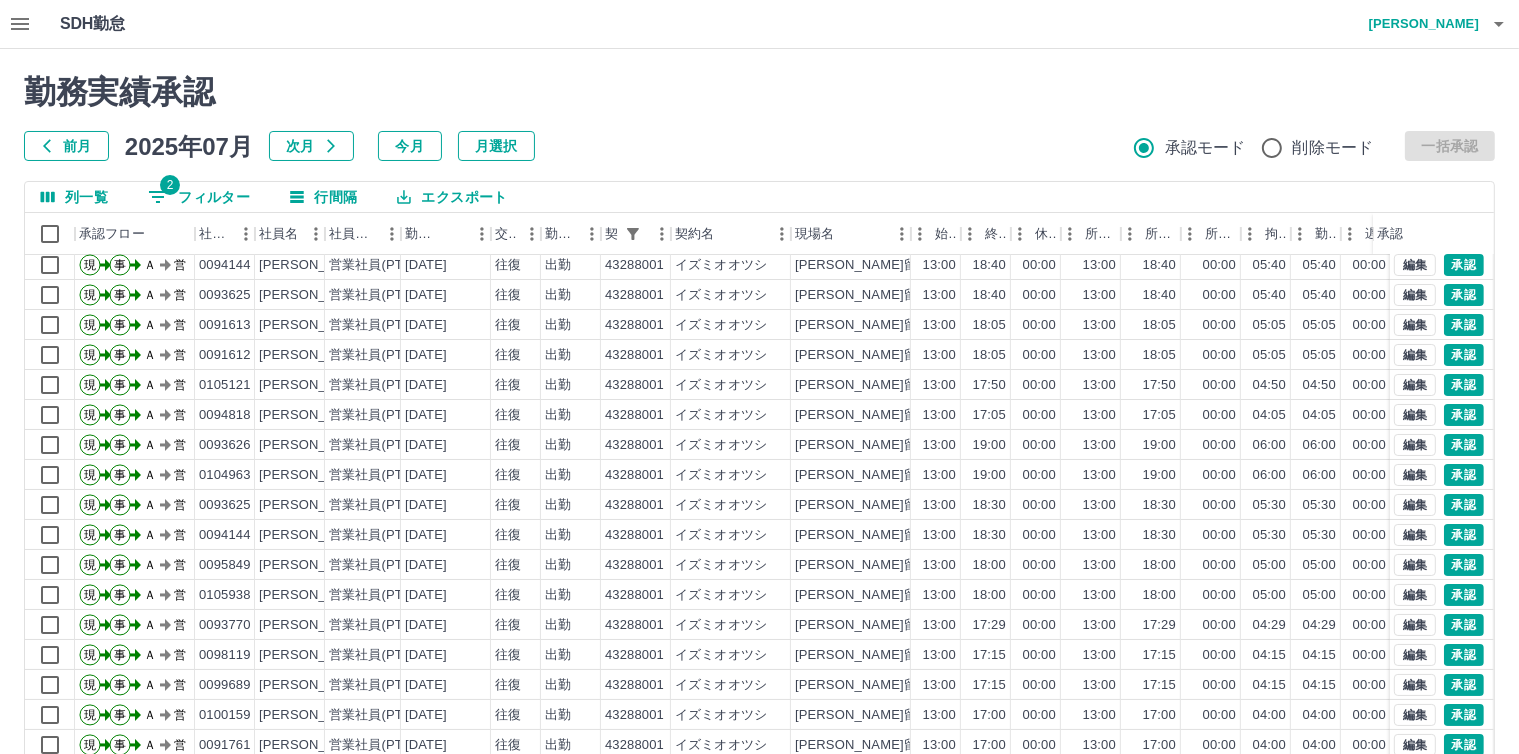 scroll, scrollTop: 104, scrollLeft: 0, axis: vertical 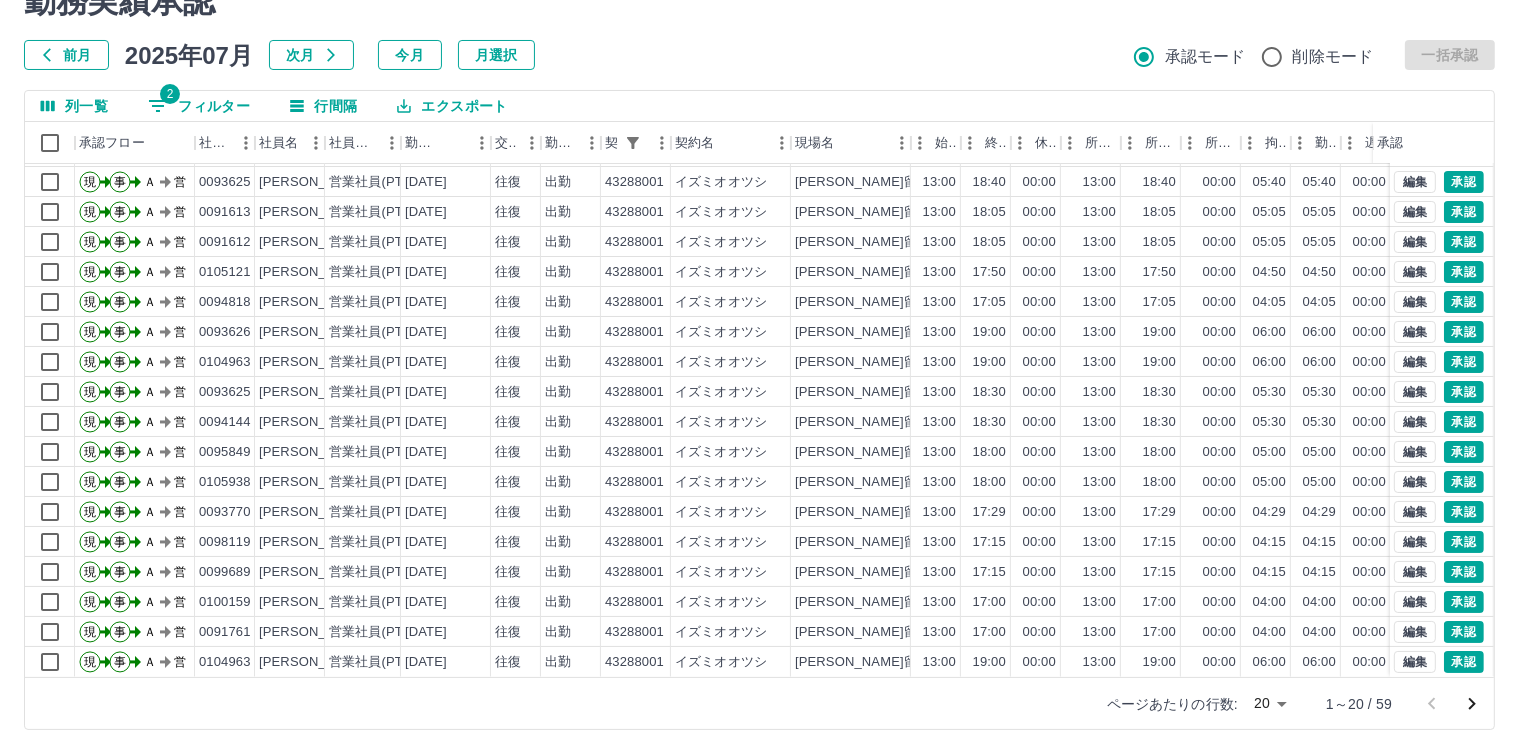click on "SDH勤怠 廣末　裕子 勤務実績承認 前月 2025年07月 次月 今月 月選択 承認モード 削除モード 一括承認 列一覧 2 フィルター 行間隔 エクスポート 承認フロー 社員番号 社員名 社員区分 勤務日 交通費 勤務区分 契約コード 契約名 現場名 始業 終業 休憩 所定開始 所定終業 所定休憩 拘束 勤務 遅刻等 コメント ステータス 承認 現 事 Ａ 営 0104428 赤﨑　あかり 営業社員(PT契約) 2025-07-09 往復 出勤 43288001 イズミオオツシ 旭小留守家庭児童会 13:00 19:00 00:00 13:00 19:00 00:00 06:00 06:00 00:00 AM承認待 現 事 Ａ 営 0094144 大塚　正子 営業社員(PT契約) 2025-07-09 往復 出勤 43288001 イズミオオツシ 旭小留守家庭児童会 13:00 18:40 00:00 13:00 18:40 00:00 05:40 05:40 00:00 AM承認待 現 事 Ａ 営 0093625 高寺　仁美 営業社員(PT契約) 2025-07-09 往復 出勤 43288001 イズミオオツシ 旭小留守家庭児童会 13:00 18:40 現" at bounding box center [759, 331] 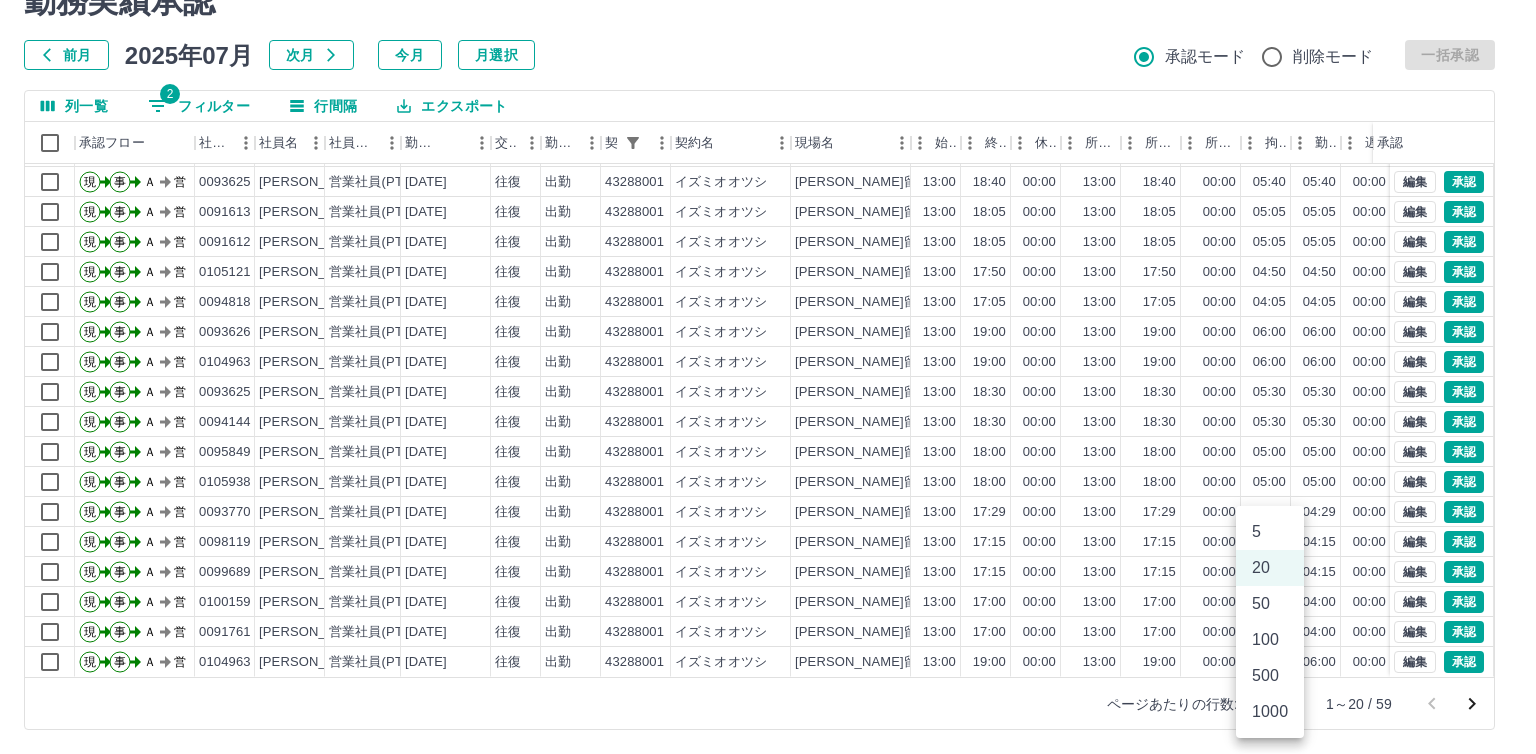 click on "100" at bounding box center (1270, 640) 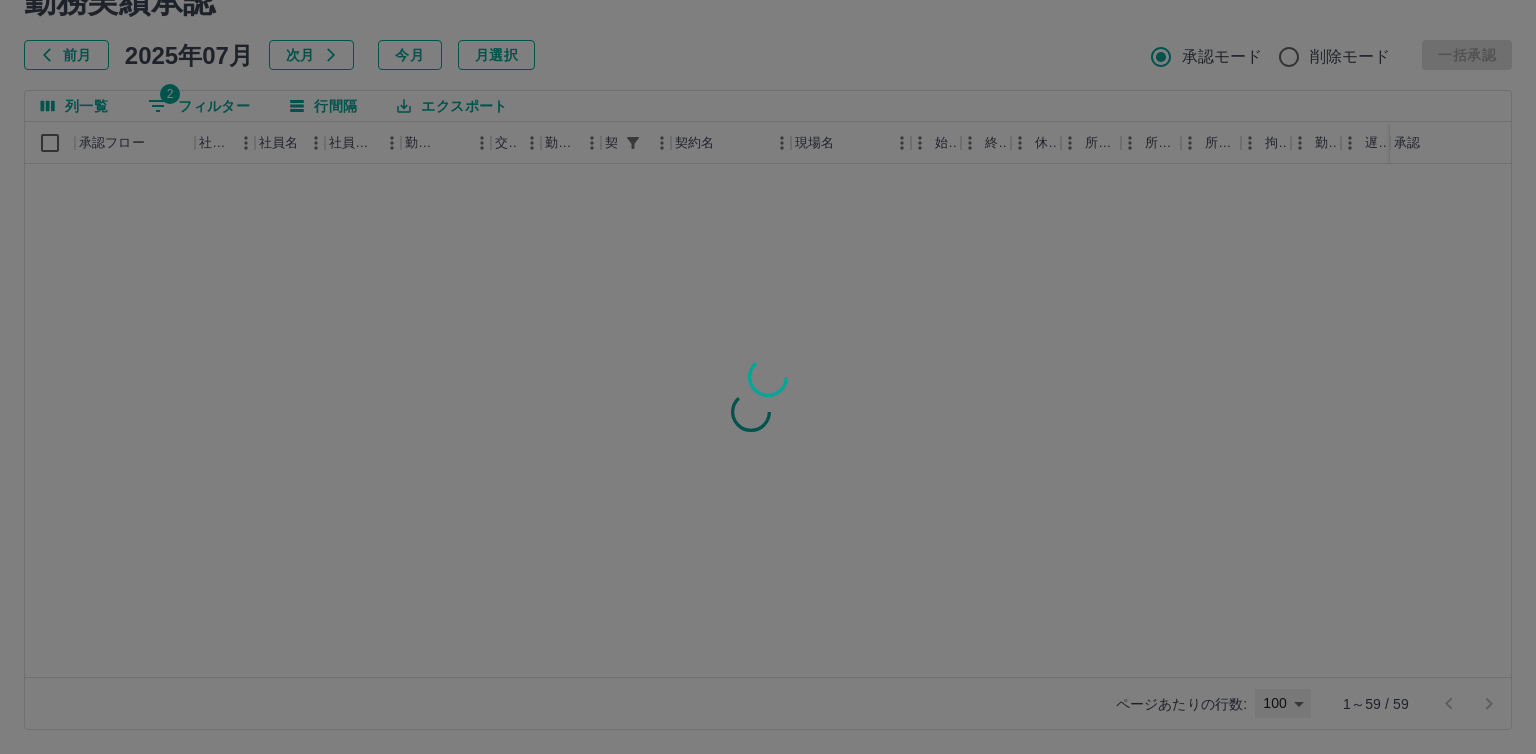 type on "***" 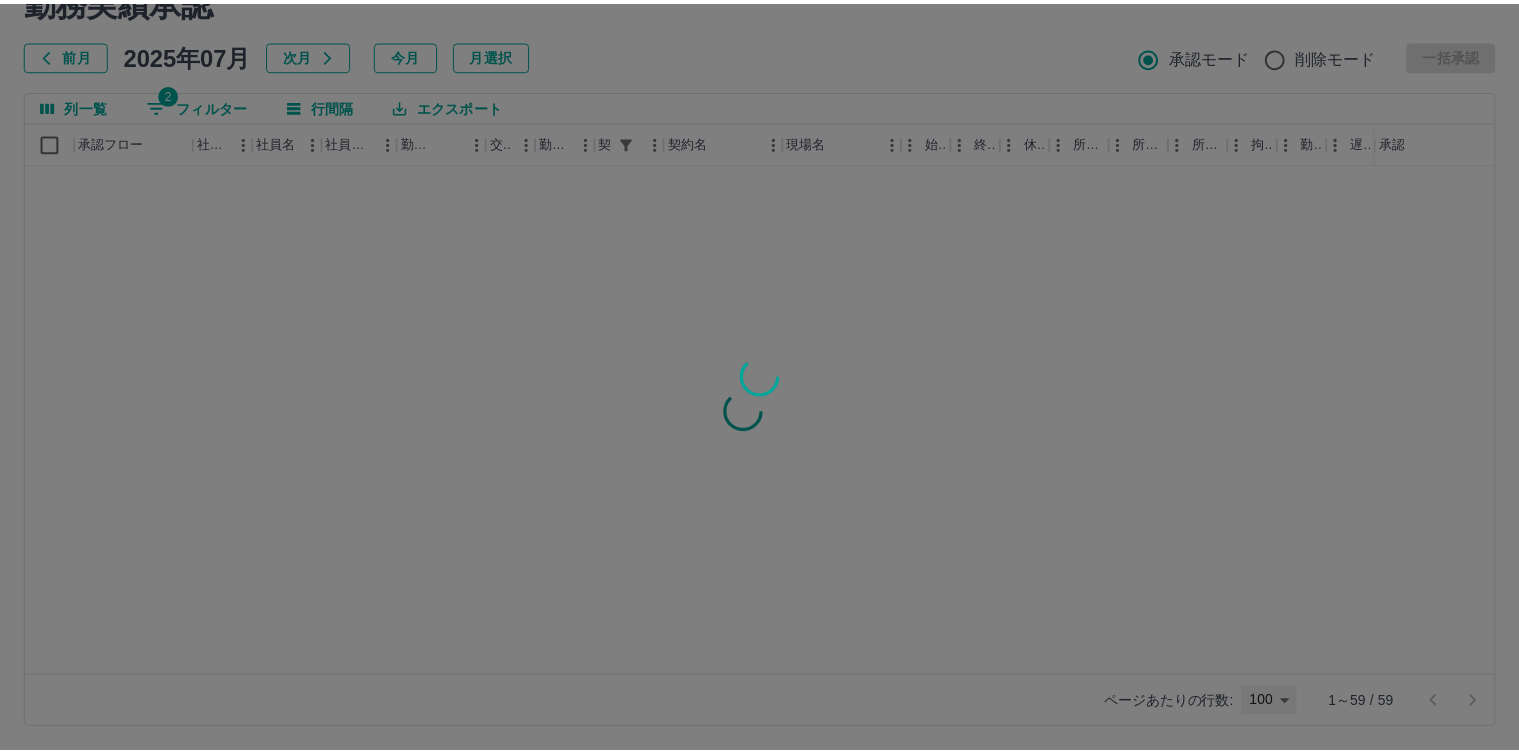 scroll, scrollTop: 0, scrollLeft: 0, axis: both 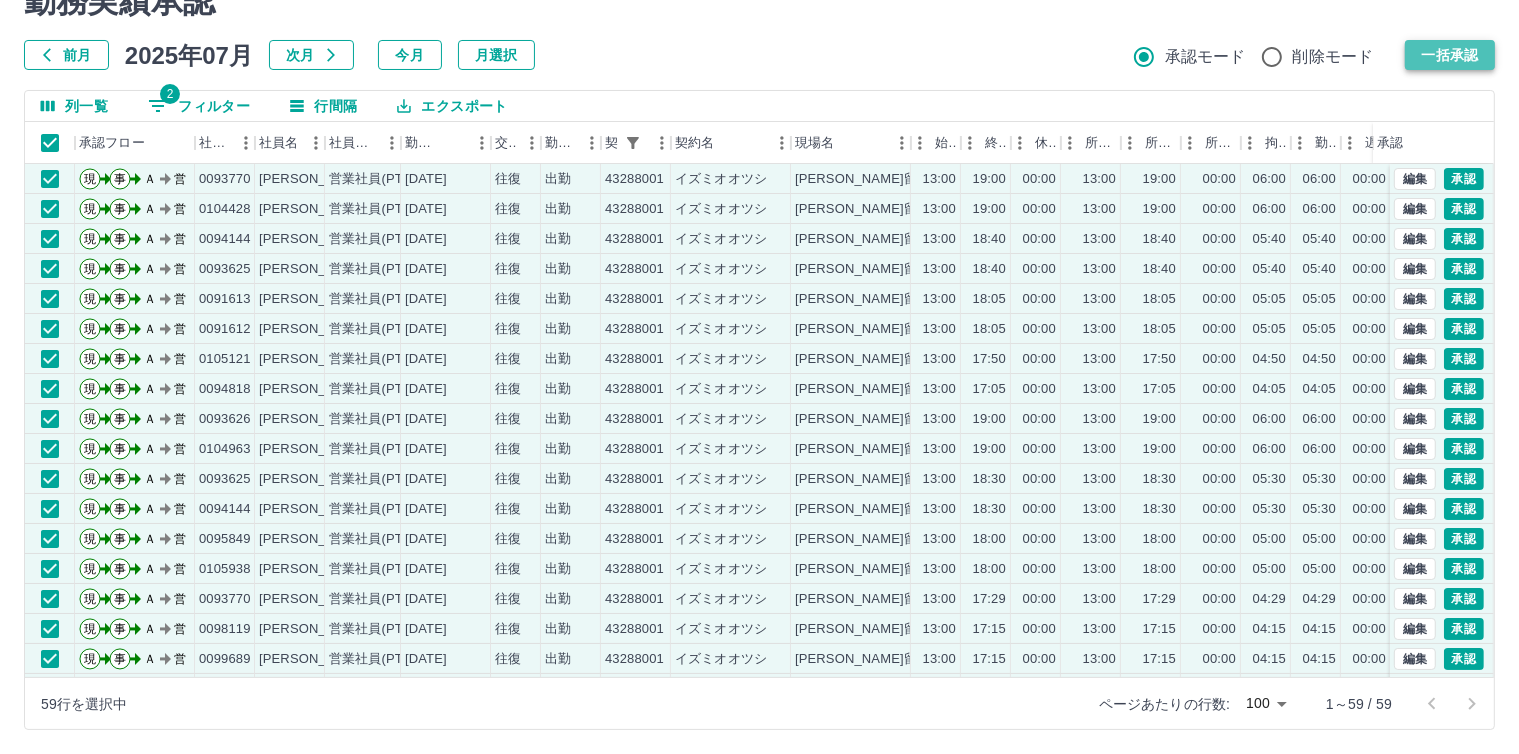 click on "一括承認" at bounding box center (1450, 55) 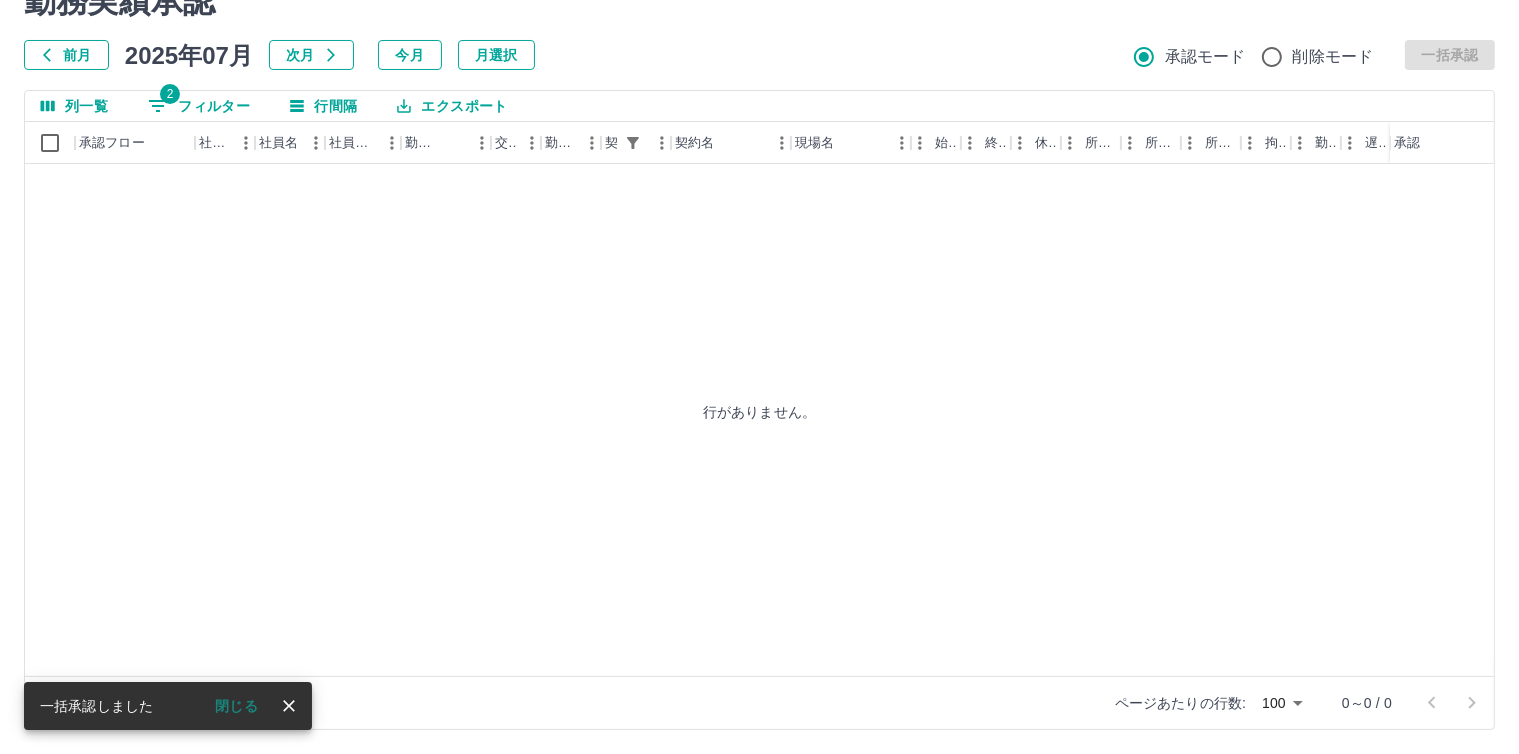 click on "2 フィルター" at bounding box center (199, 106) 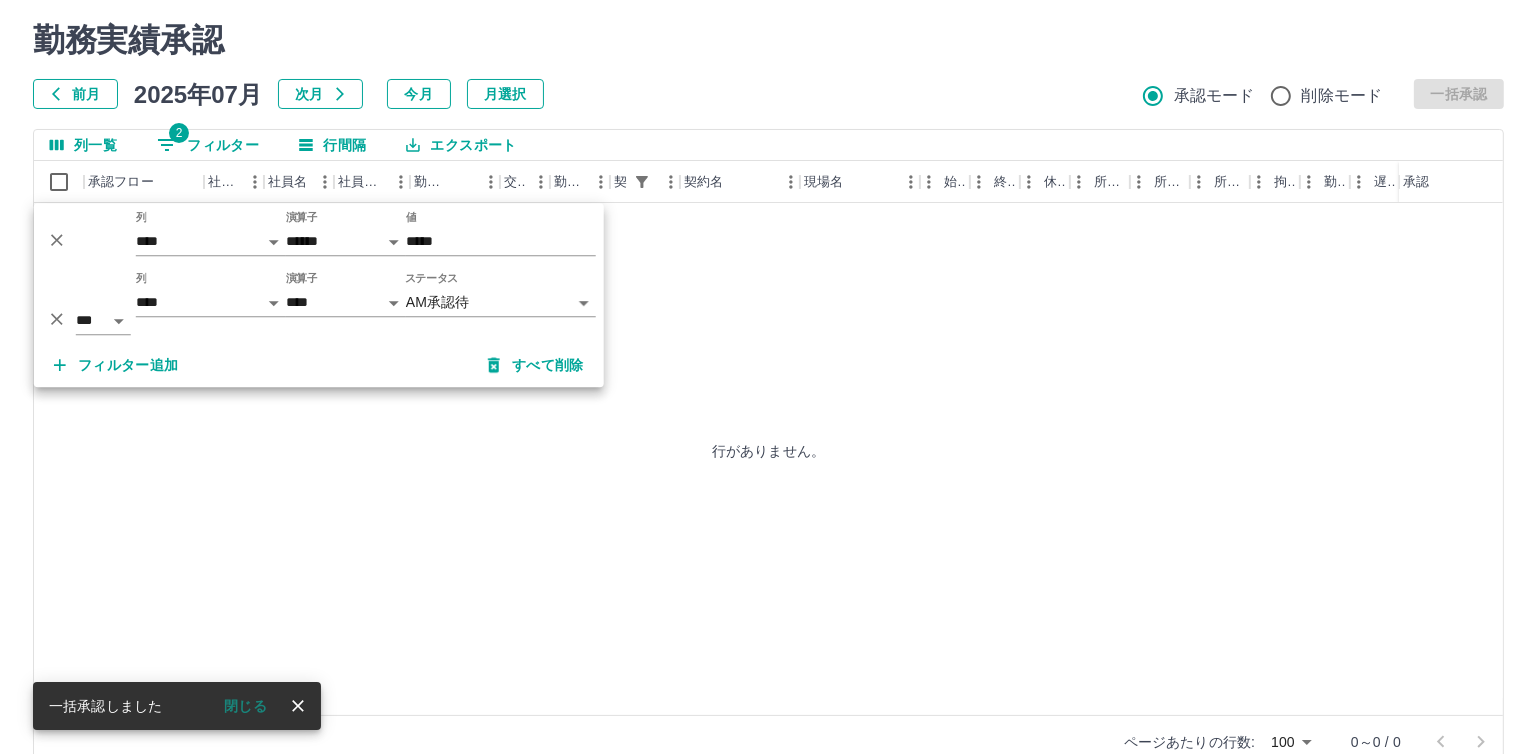 scroll, scrollTop: 0, scrollLeft: 0, axis: both 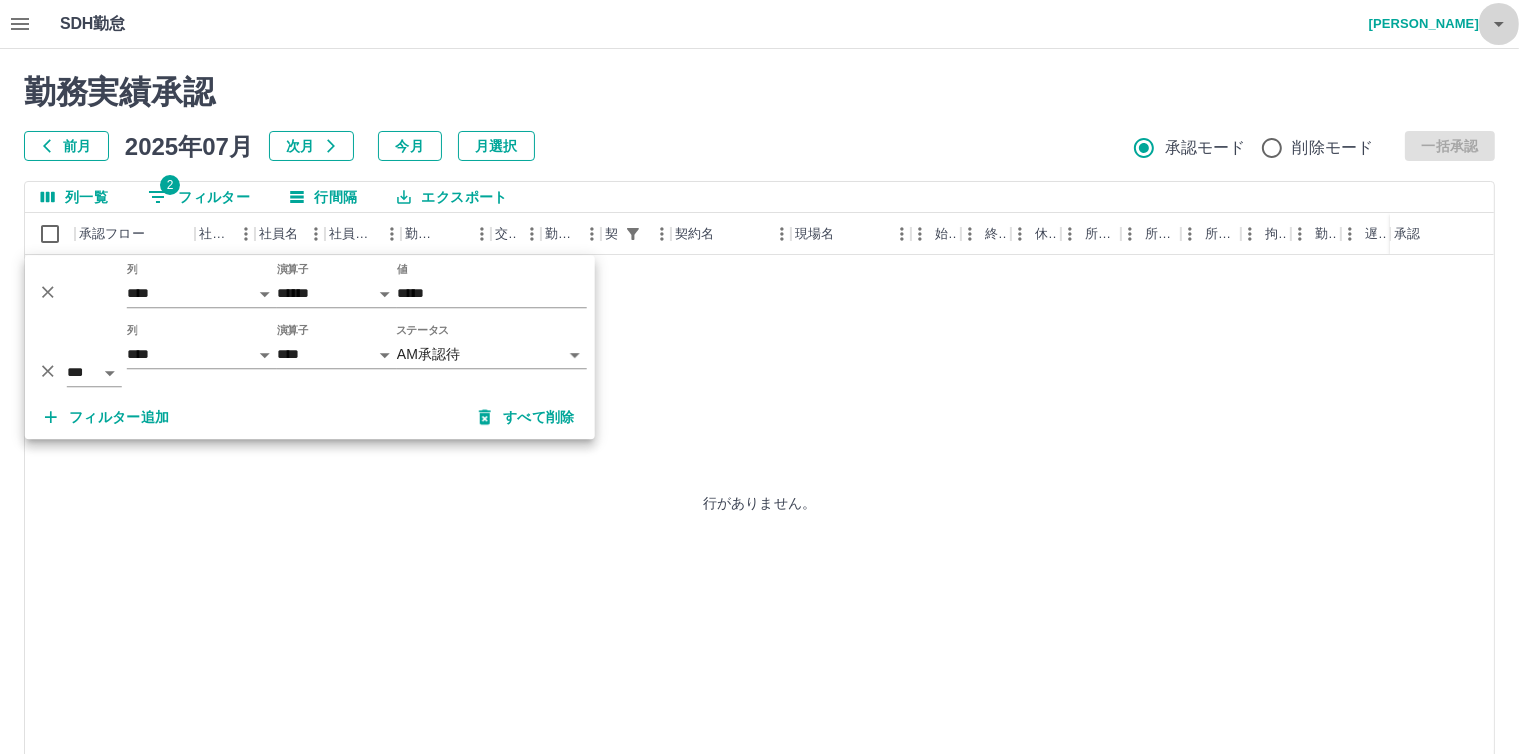 click 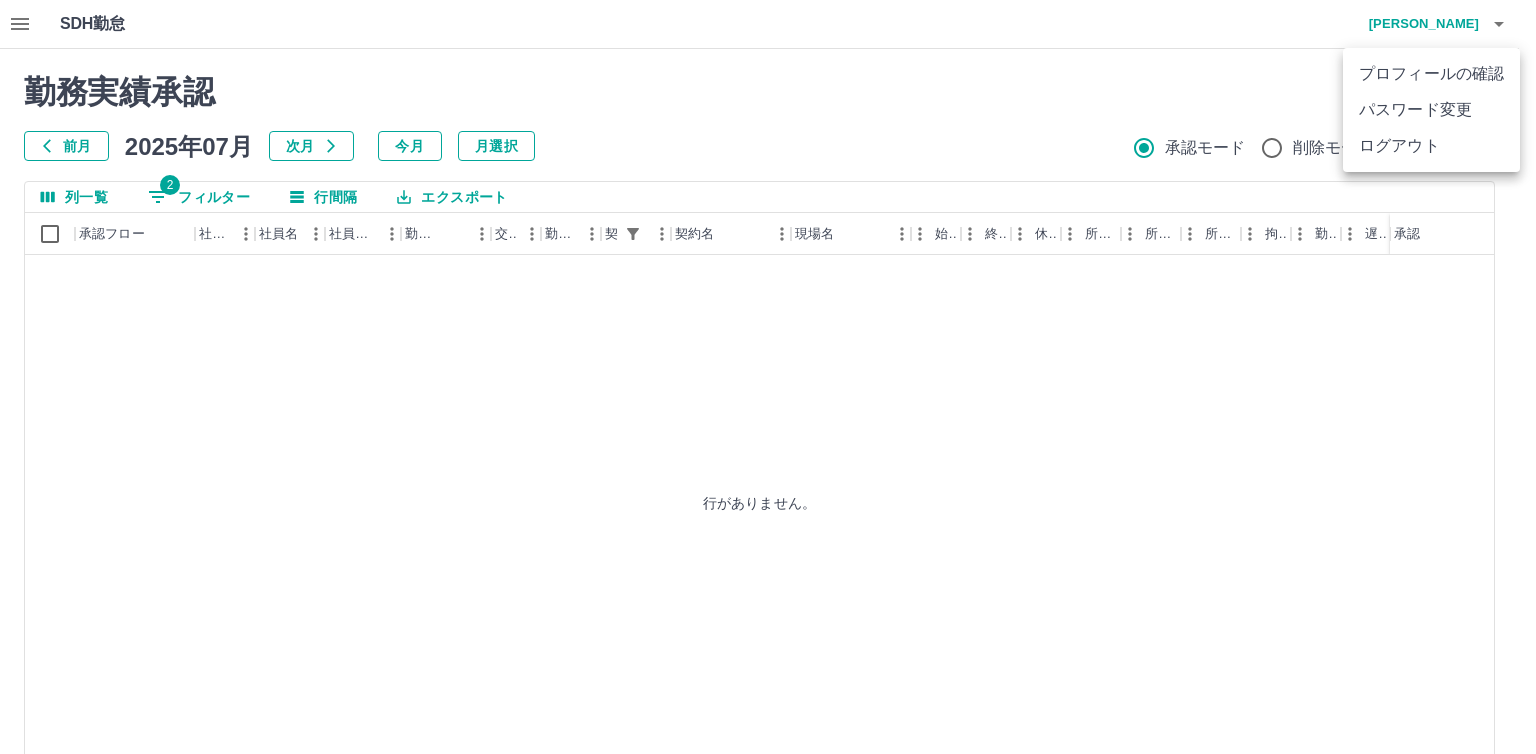 click on "ログアウト" at bounding box center (1431, 146) 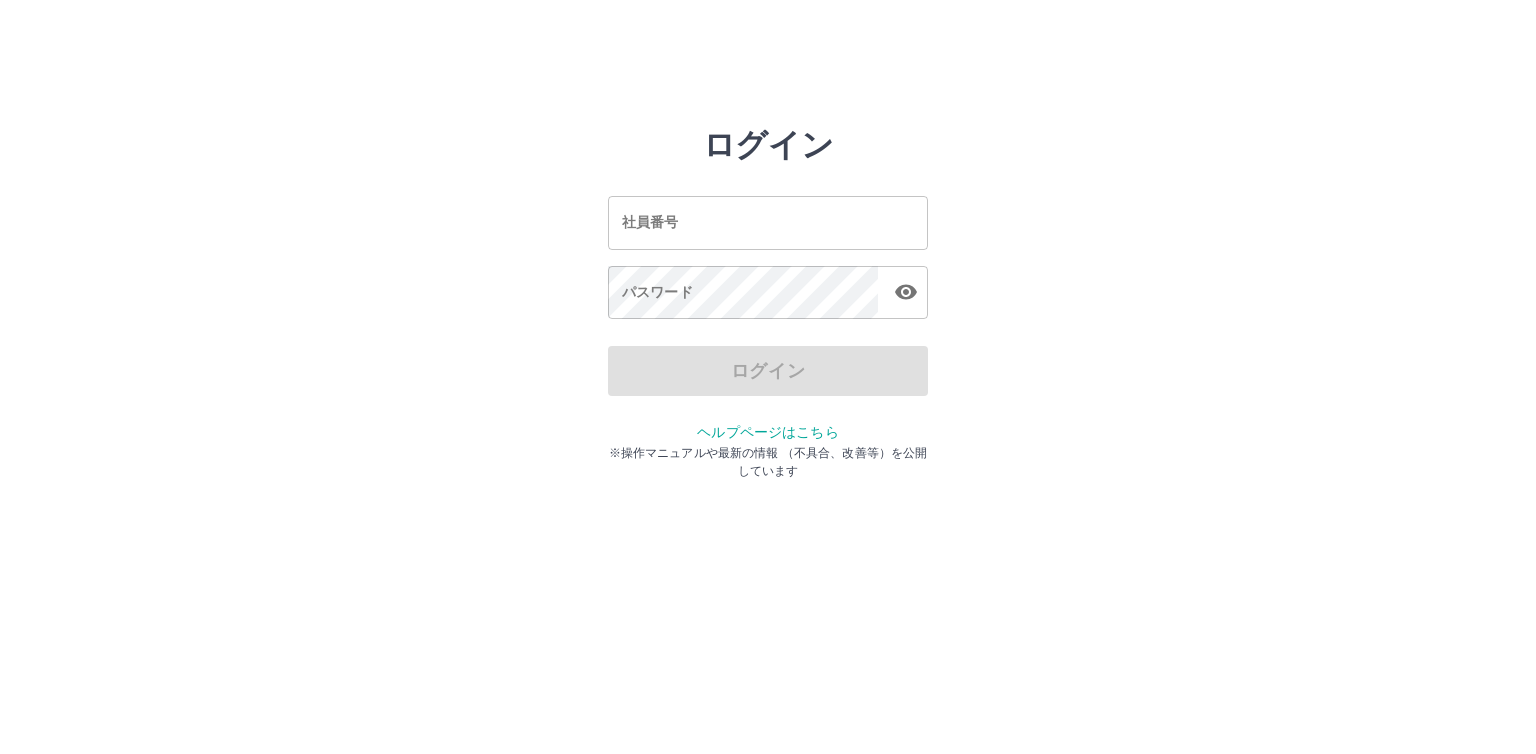 scroll, scrollTop: 0, scrollLeft: 0, axis: both 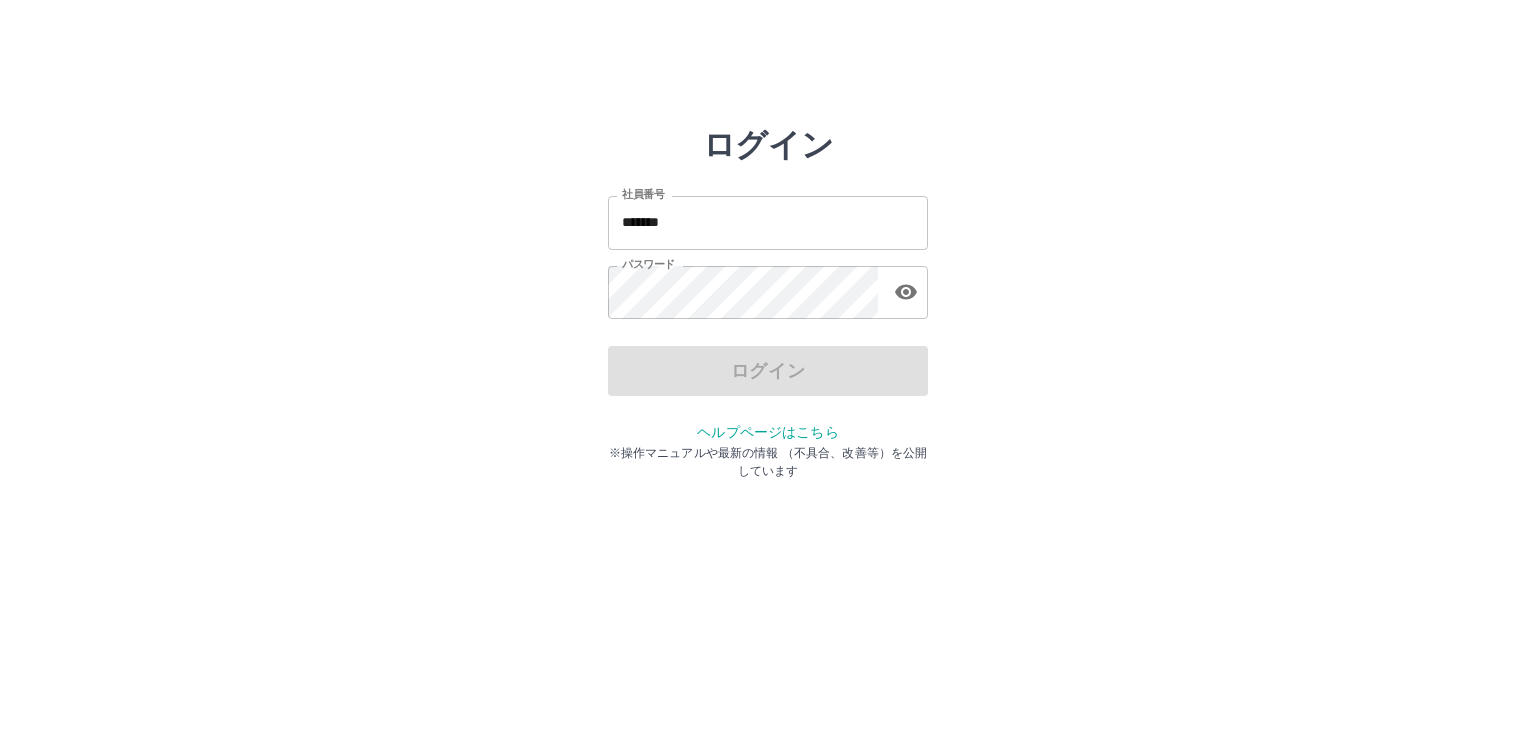 click on "*******" at bounding box center [768, 222] 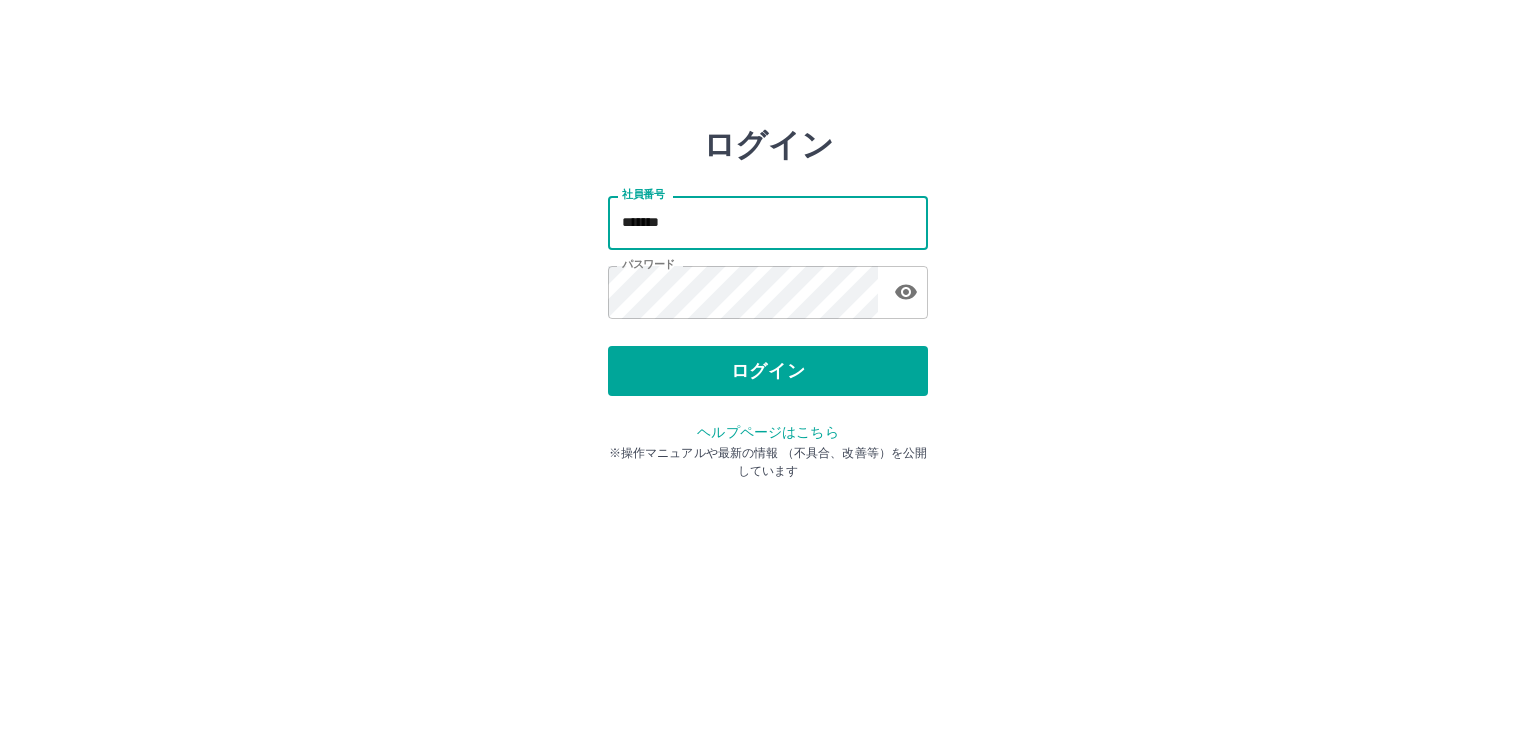 type on "*******" 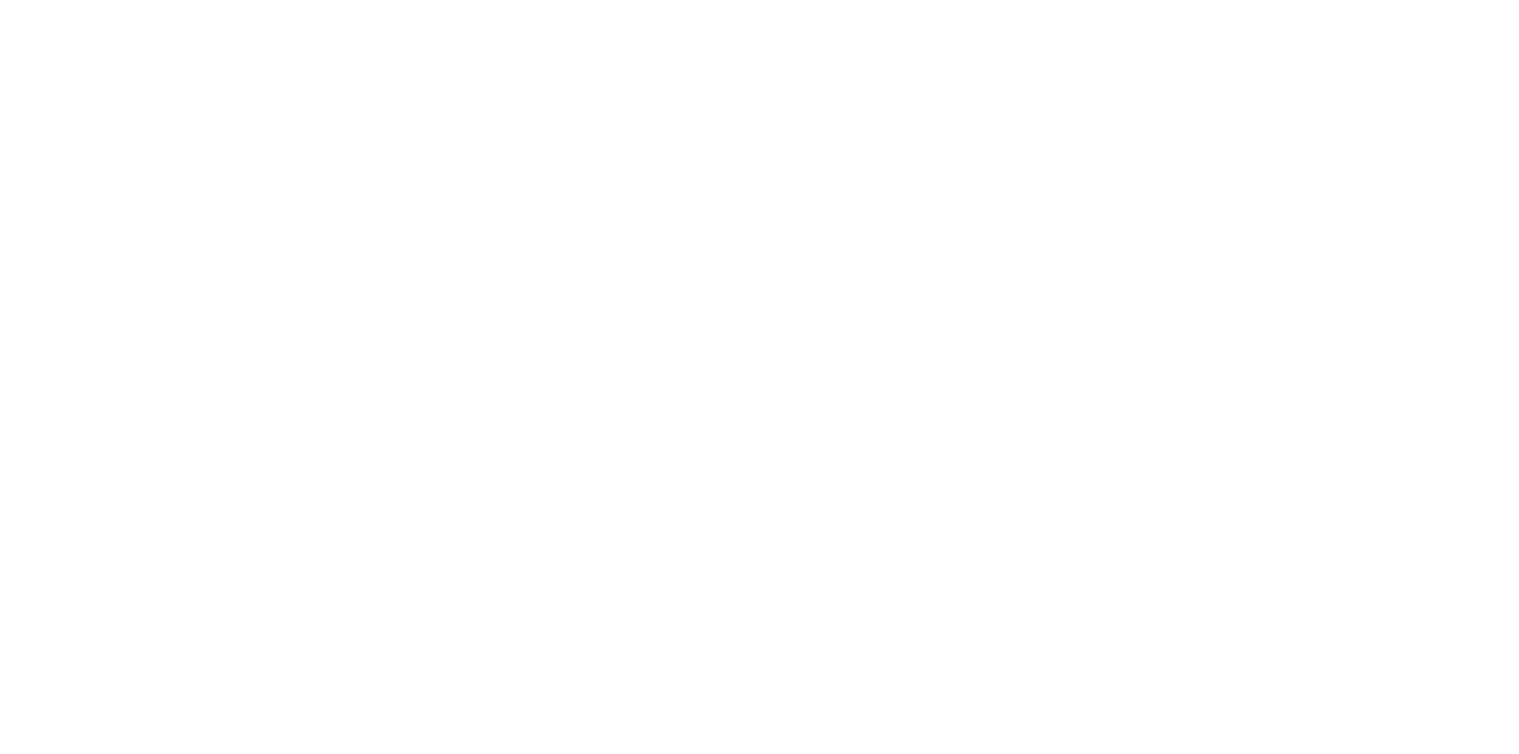 scroll, scrollTop: 0, scrollLeft: 0, axis: both 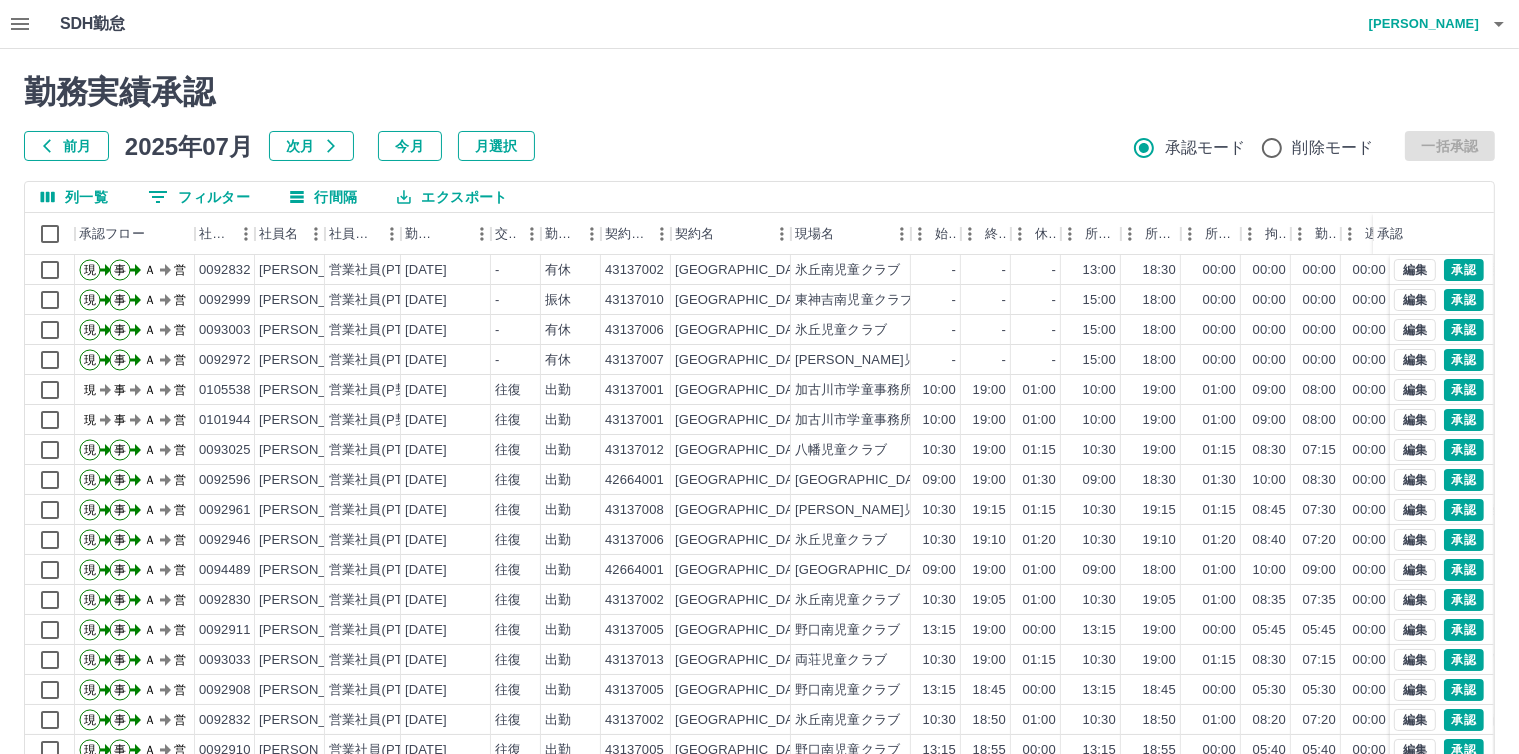 click on "0 フィルター" at bounding box center (199, 197) 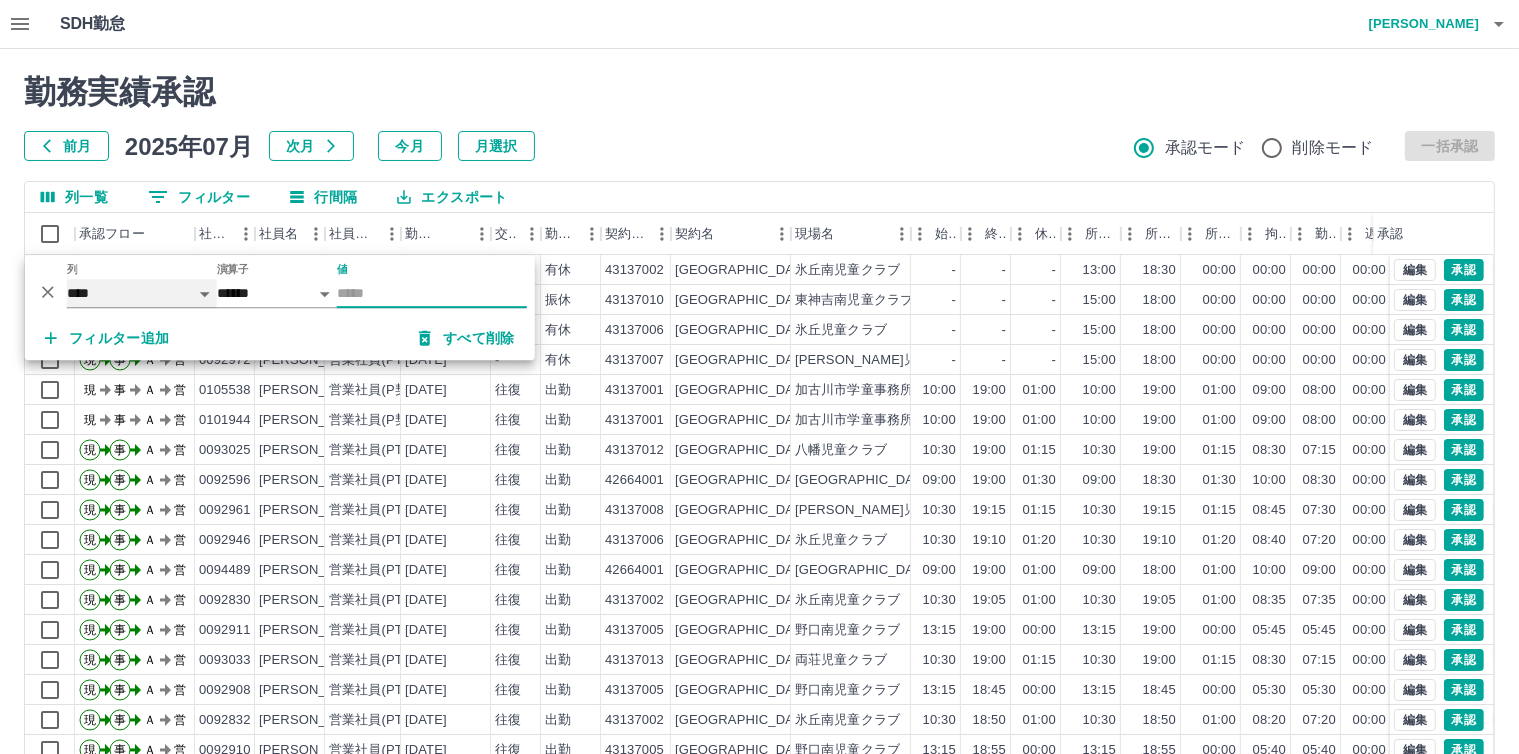 click on "**** *** **** *** *** **** ***** *** *** ** ** ** **** **** **** ** ** *** **** *****" at bounding box center [142, 293] 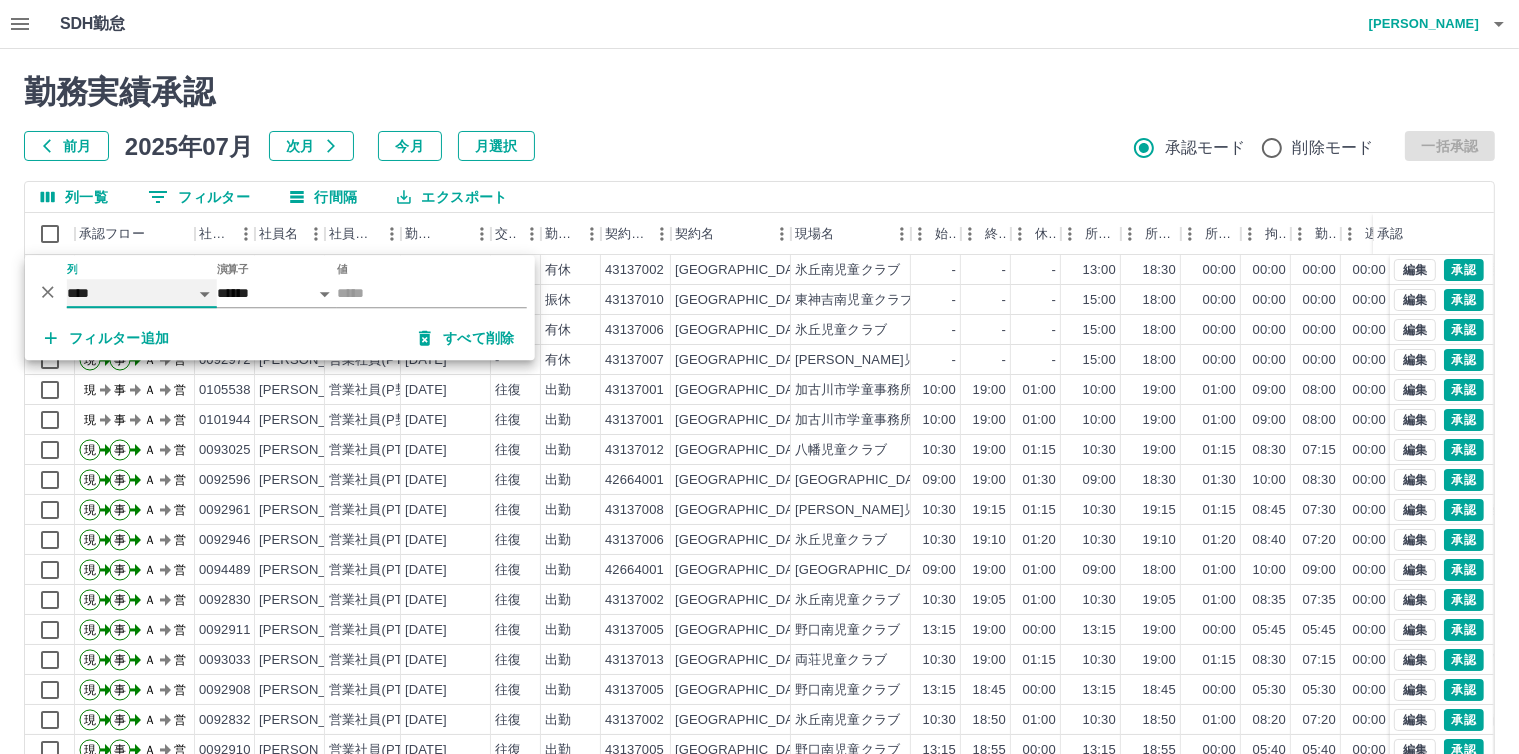 click on "**** *** **** *** *** **** ***** *** *** ** ** ** **** **** **** ** ** *** **** *****" at bounding box center [142, 293] 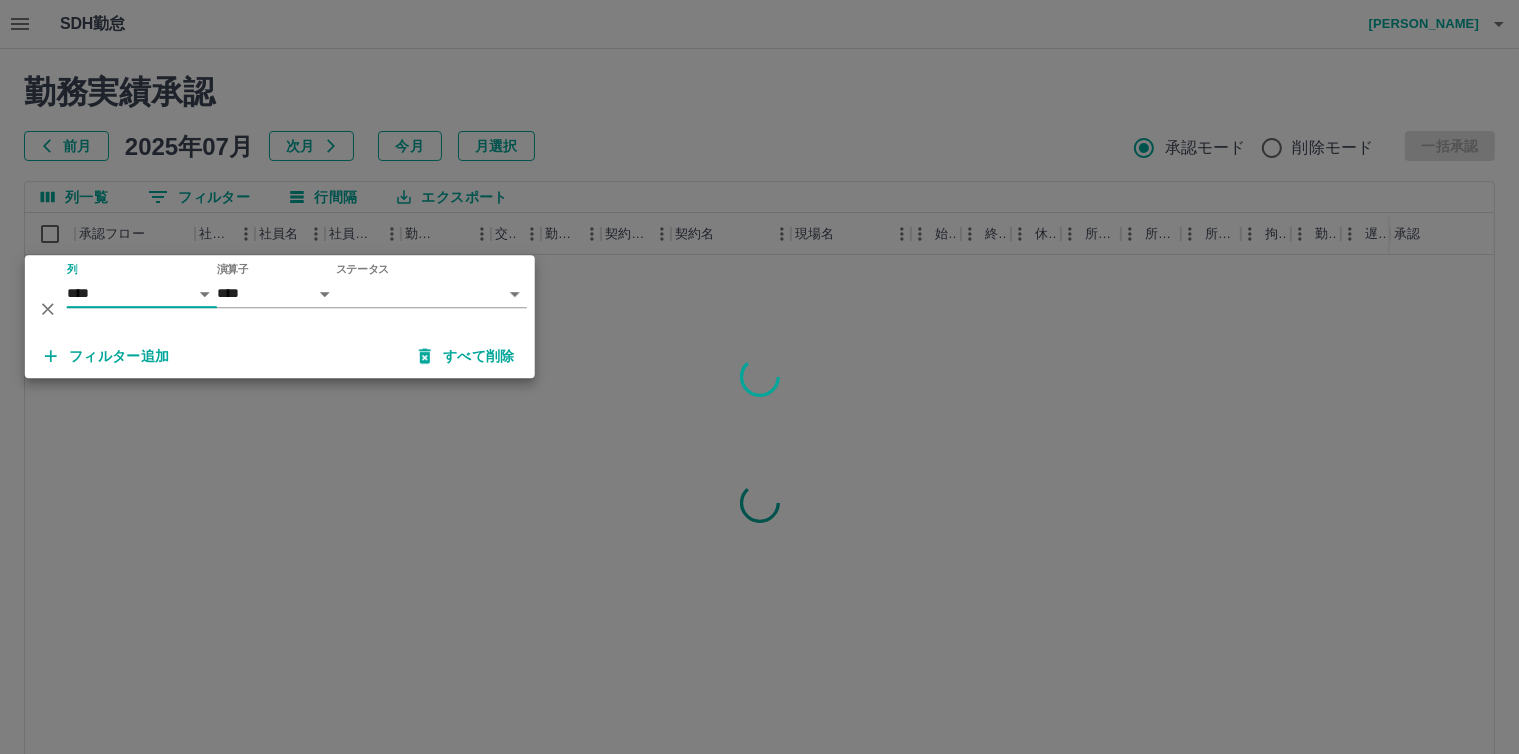 click on "SDH勤怠 石井　清子 勤務実績承認 前月 2025年07月 次月 今月 月選択 承認モード 削除モード 一括承認 列一覧 0 フィルター 行間隔 エクスポート 承認フロー 社員番号 社員名 社員区分 勤務日 交通費 勤務区分 契約コード 契約名 現場名 始業 終業 休憩 所定開始 所定終業 所定休憩 拘束 勤務 遅刻等 コメント ステータス 承認 ページあたりの行数: 20 ** 1～20 / 1044 SDH勤怠 *** ** 列 **** *** **** *** *** **** ***** *** *** ** ** ** **** **** **** ** ** *** **** ***** 演算子 **** ****** ステータス ​ ********* フィルター追加 すべて削除" at bounding box center [759, 422] 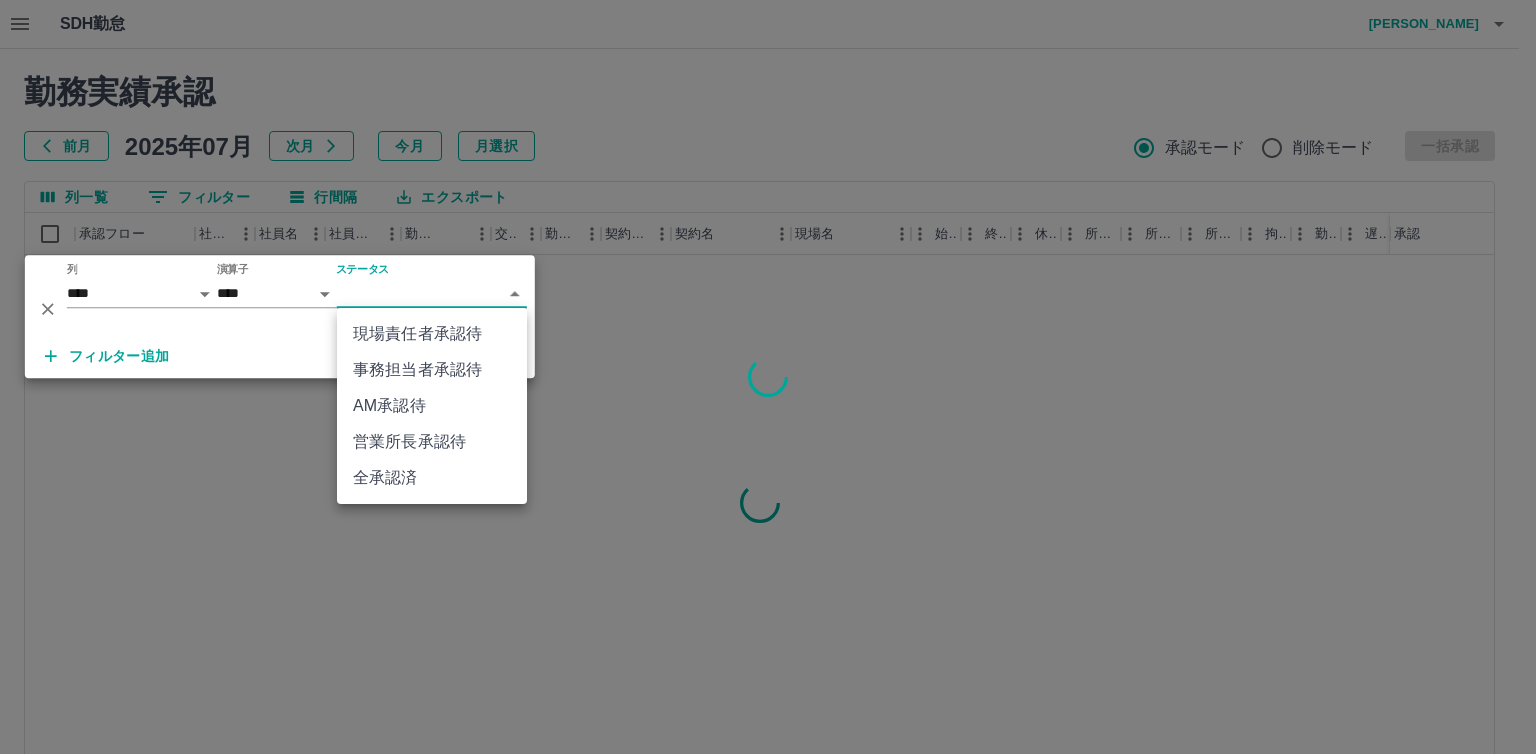 click on "AM承認待" at bounding box center (432, 406) 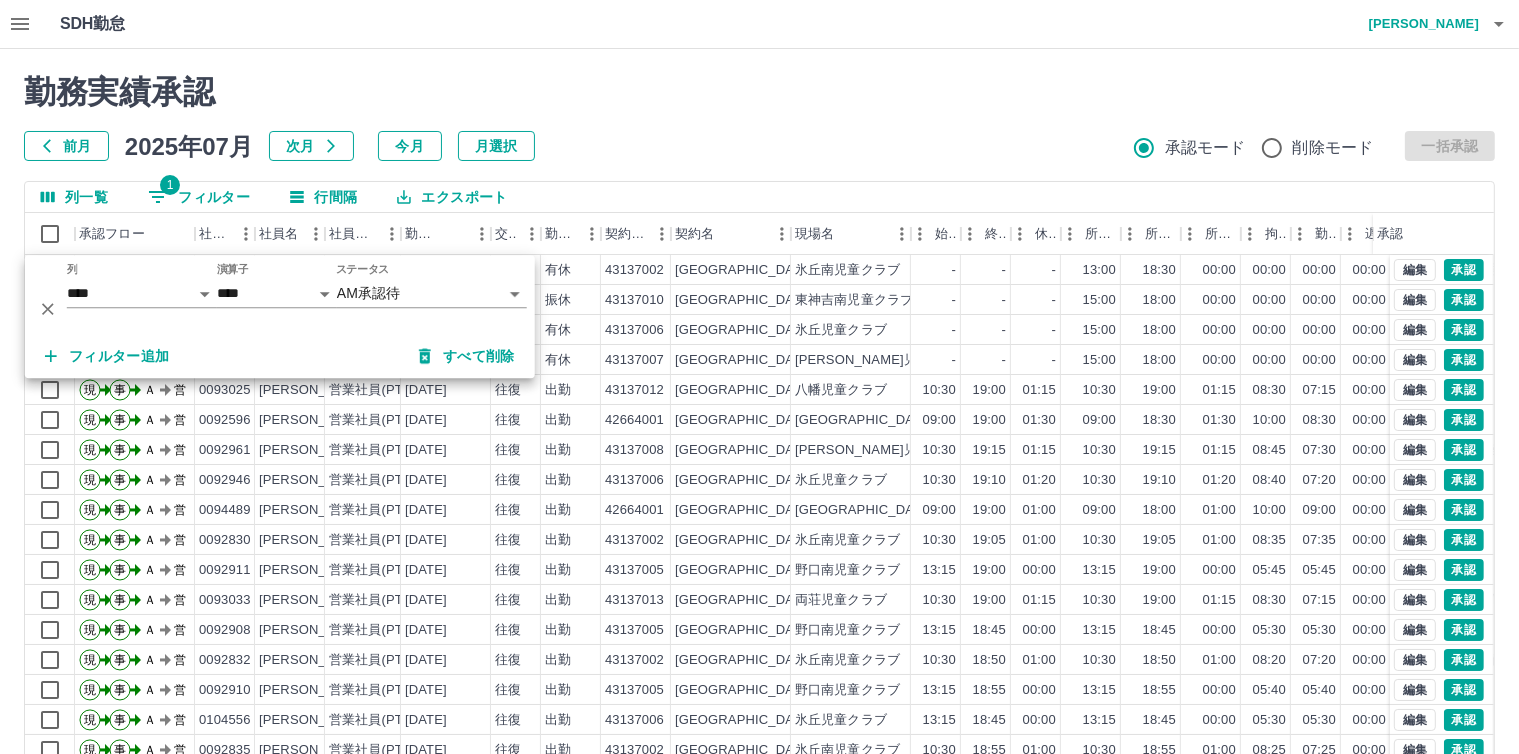 click on "勤務実績承認 前月 2025年07月 次月 今月 月選択 承認モード 削除モード 一括承認" at bounding box center (759, 117) 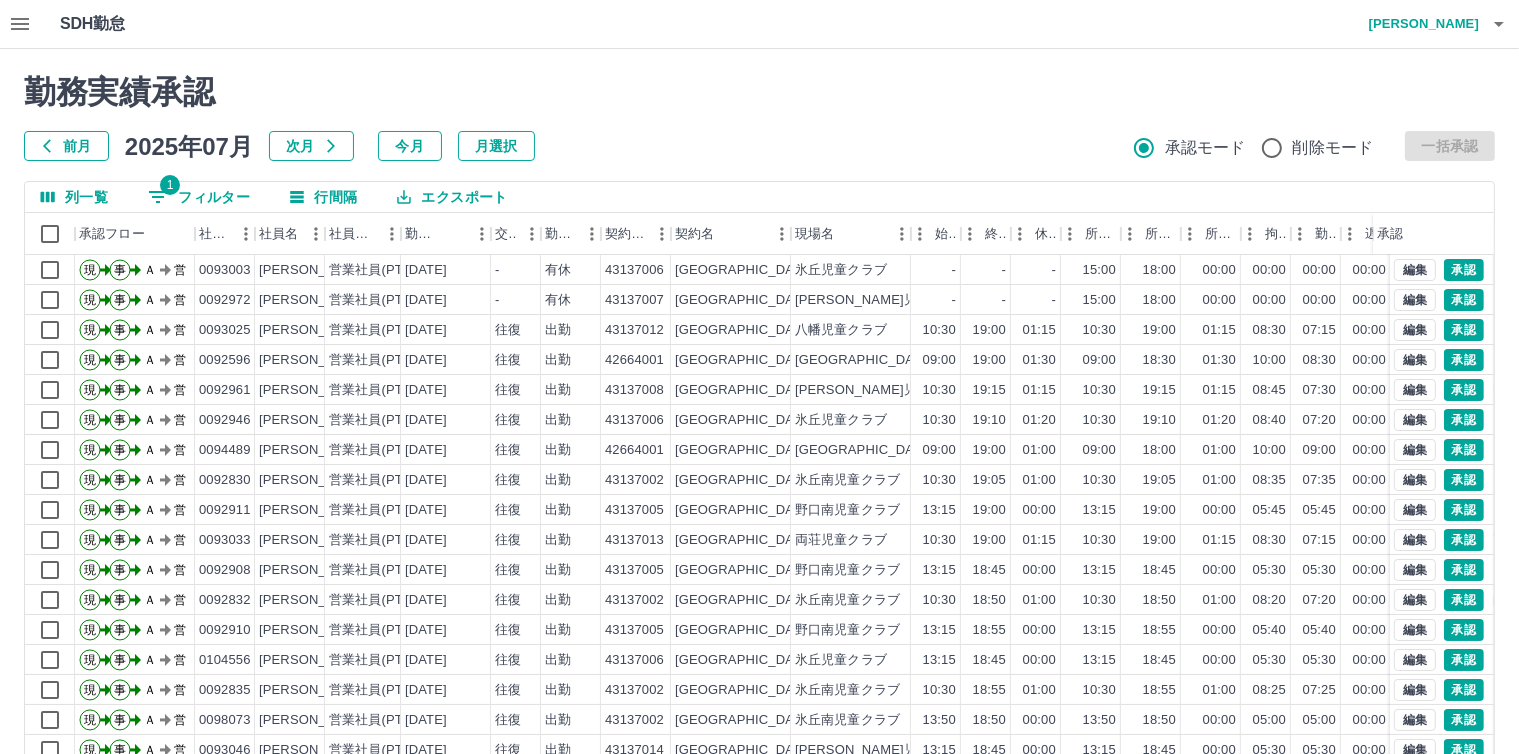 scroll, scrollTop: 104, scrollLeft: 0, axis: vertical 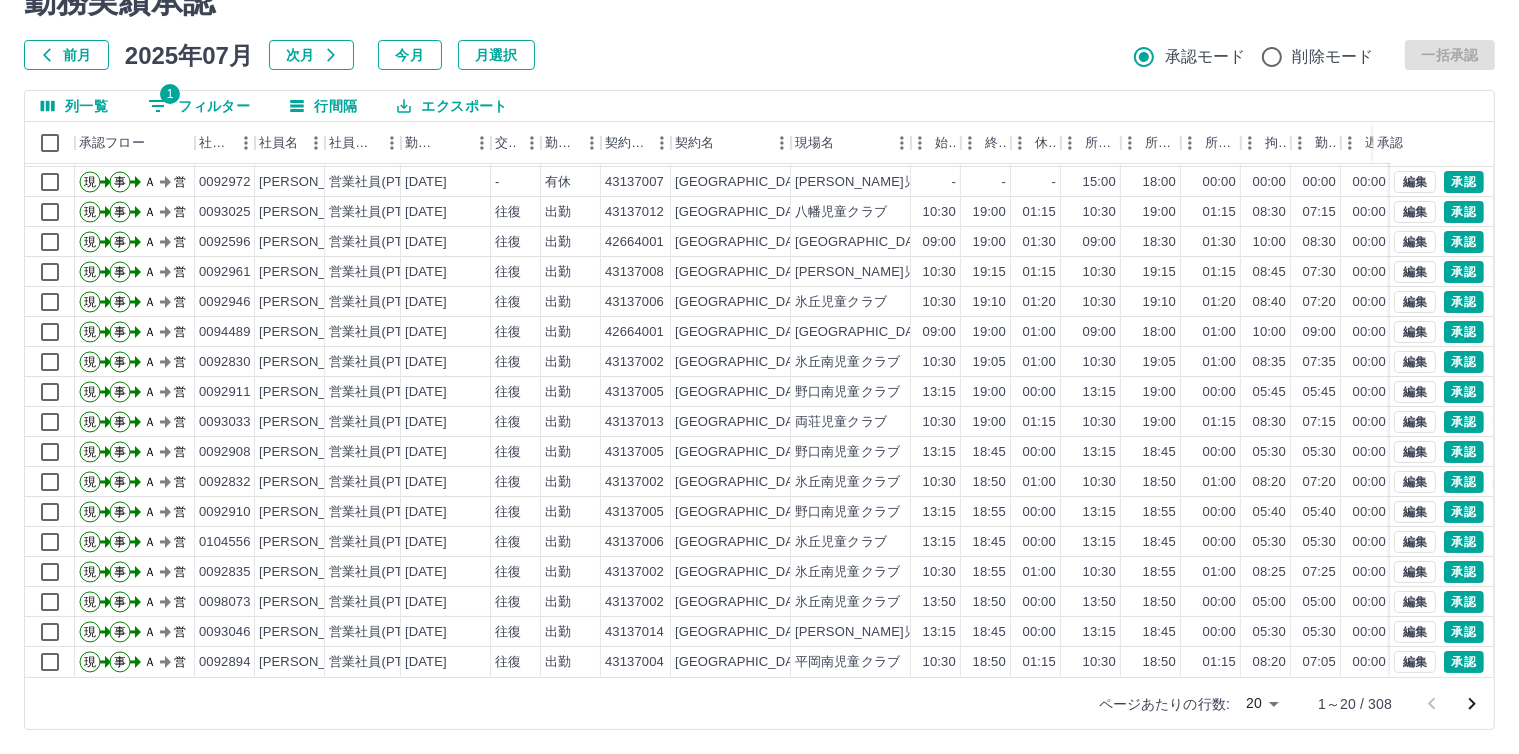 click on "SDH勤怠 石井　清子 勤務実績承認 前月 2025年07月 次月 今月 月選択 承認モード 削除モード 一括承認 列一覧 1 フィルター 行間隔 エクスポート 承認フロー 社員番号 社員名 社員区分 勤務日 交通費 勤務区分 契約コード 契約名 現場名 始業 終業 休憩 所定開始 所定終業 所定休憩 拘束 勤務 遅刻等 コメント ステータス 承認 現 事 Ａ 営 0092999 佐藤　江津子 営業社員(PT契約) 2025-07-10  -  振休 43137010 加古川市 東神吉南児童クラブ - - - 15:00 18:00 00:00 00:00 00:00 00:00 AM承認待 現 事 Ａ 営 0093003 西原　春枝 営業社員(PT契約) 2025-07-10  -  有休 43137006 加古川市 氷丘児童クラブ - - - 15:00 18:00 00:00 00:00 00:00 00:00 AM承認待 現 事 Ａ 営 0092972 中村　満花 営業社員(PT契約) 2025-07-10  -  有休 43137007 加古川市 西神吉児童クラブ - - - 15:00 18:00 00:00 00:00 00:00 00:00 AM承認待 現 事 Ａ 営 0093025 往復" at bounding box center [759, 331] 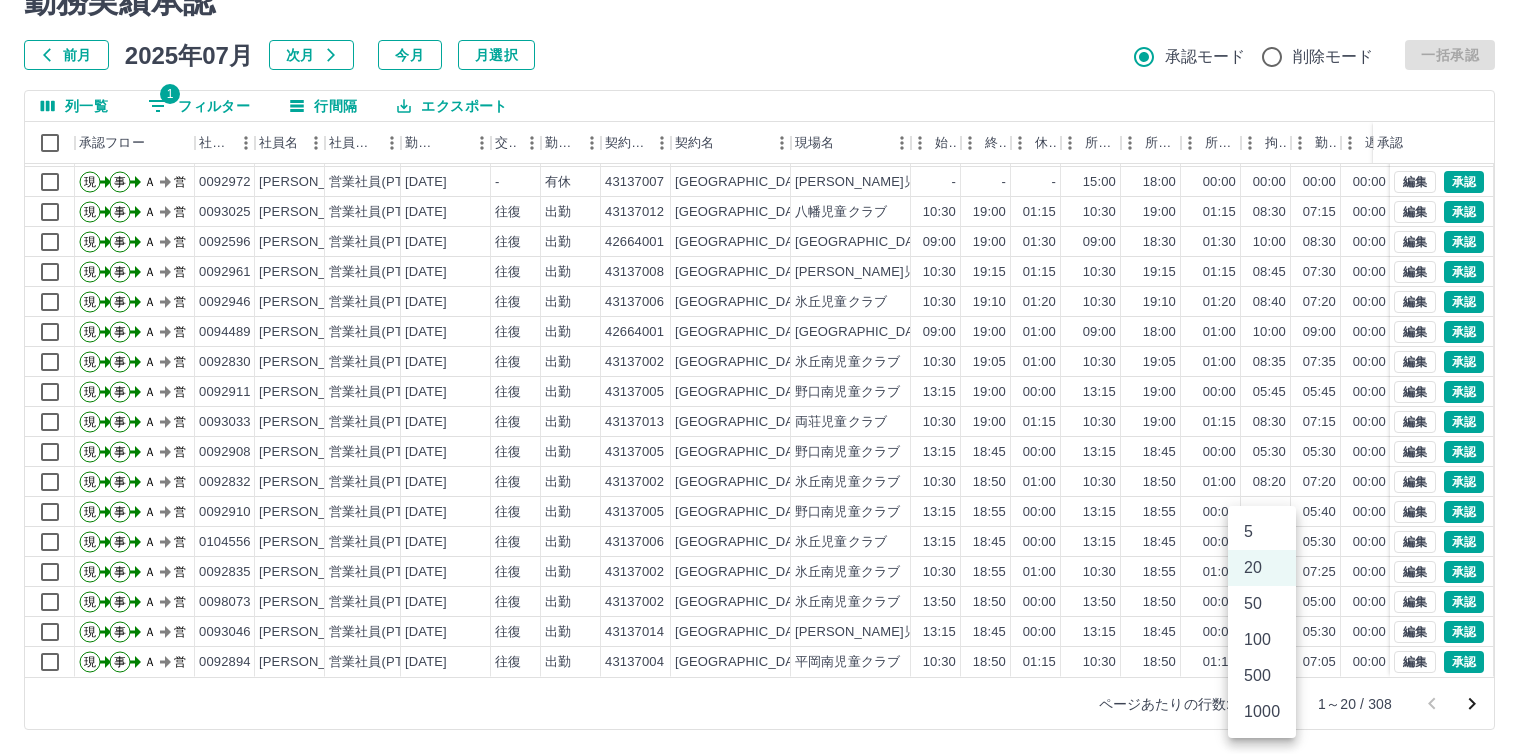 click on "500" at bounding box center [1262, 676] 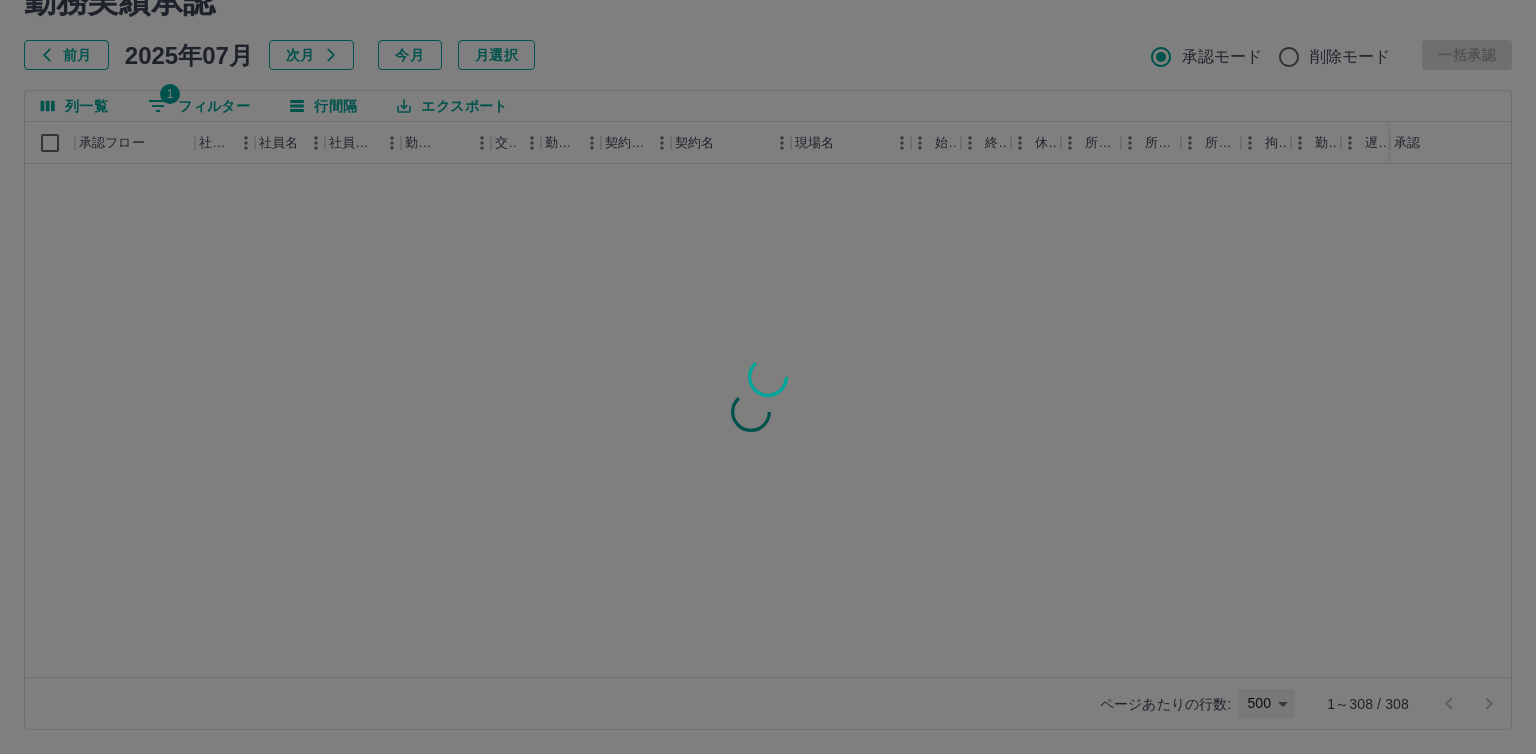 type on "***" 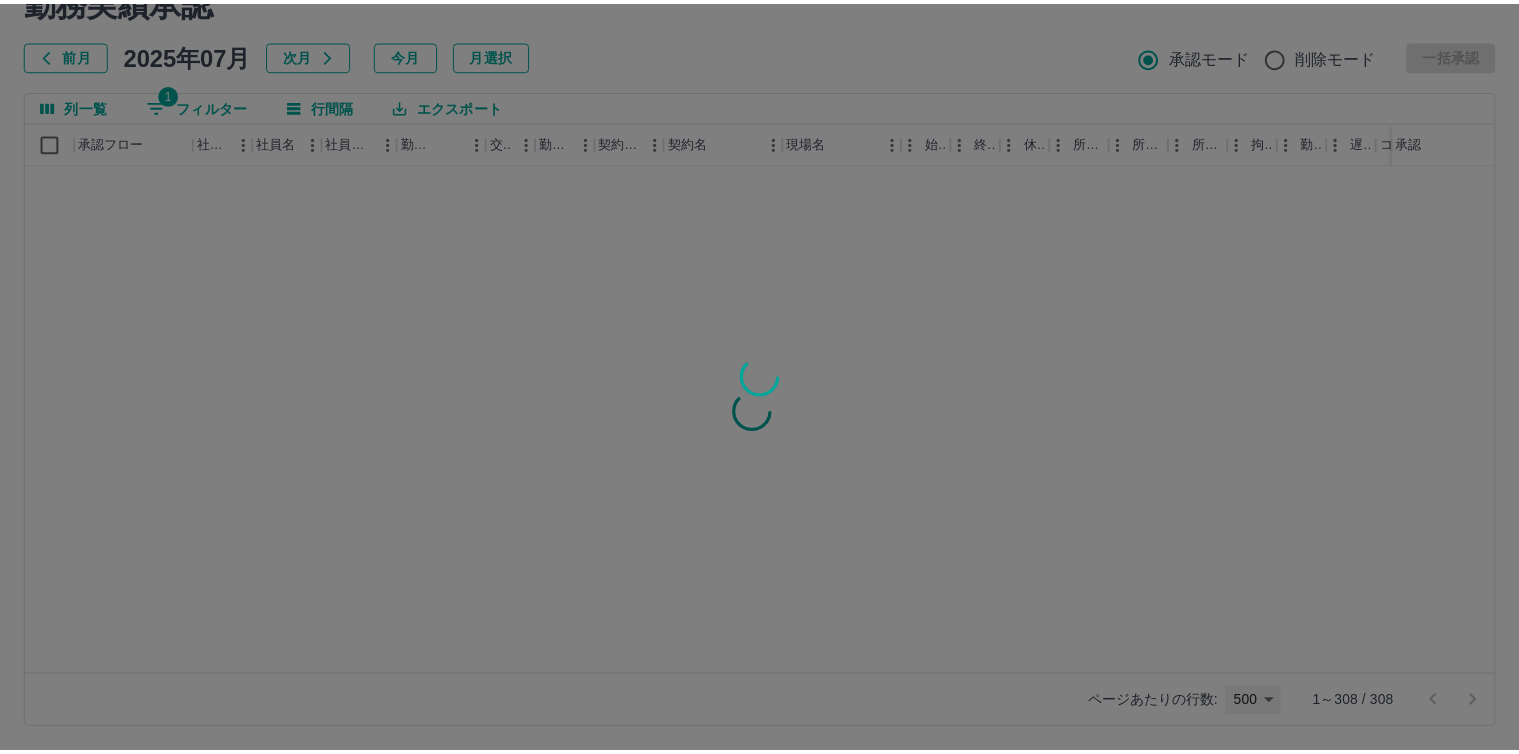 scroll, scrollTop: 0, scrollLeft: 0, axis: both 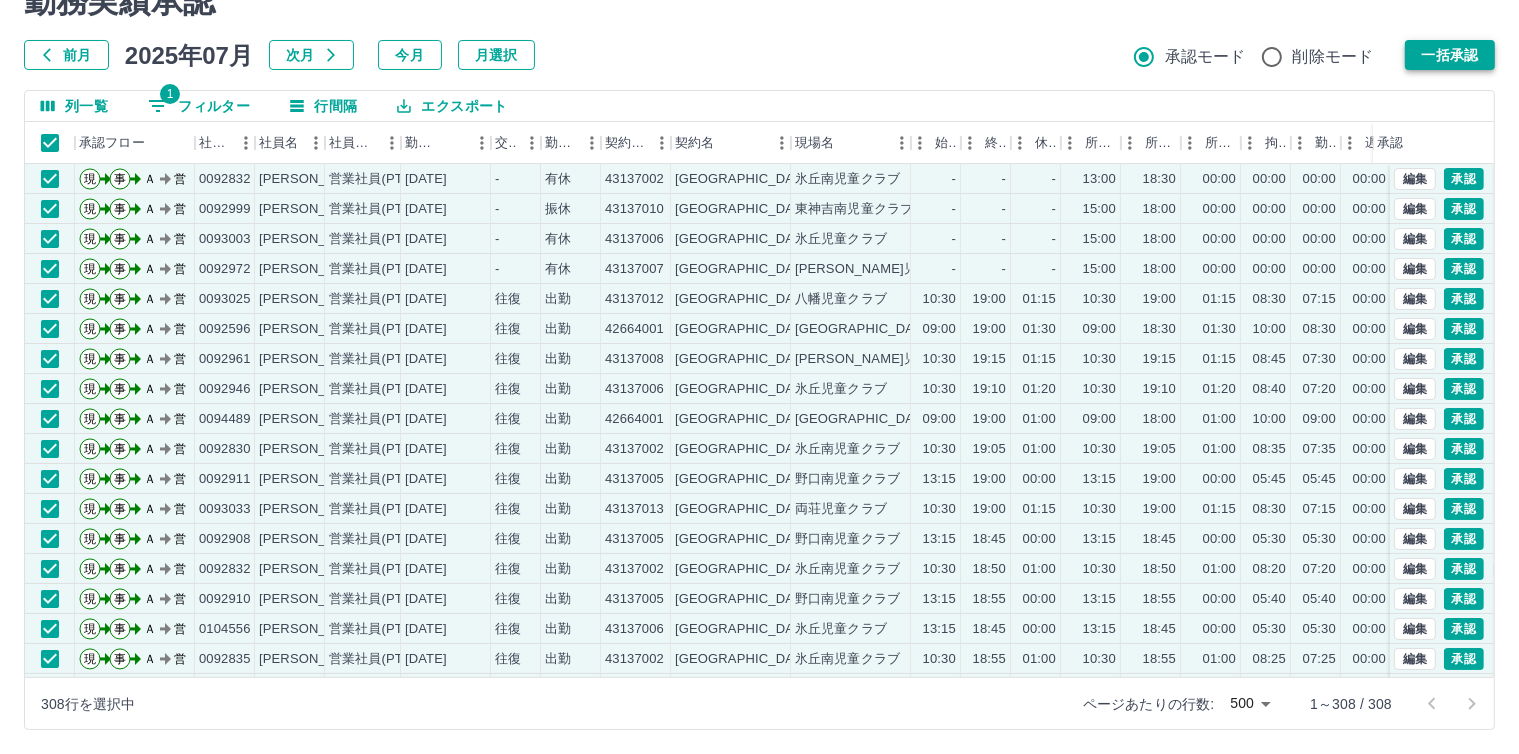 click on "一括承認" at bounding box center [1450, 55] 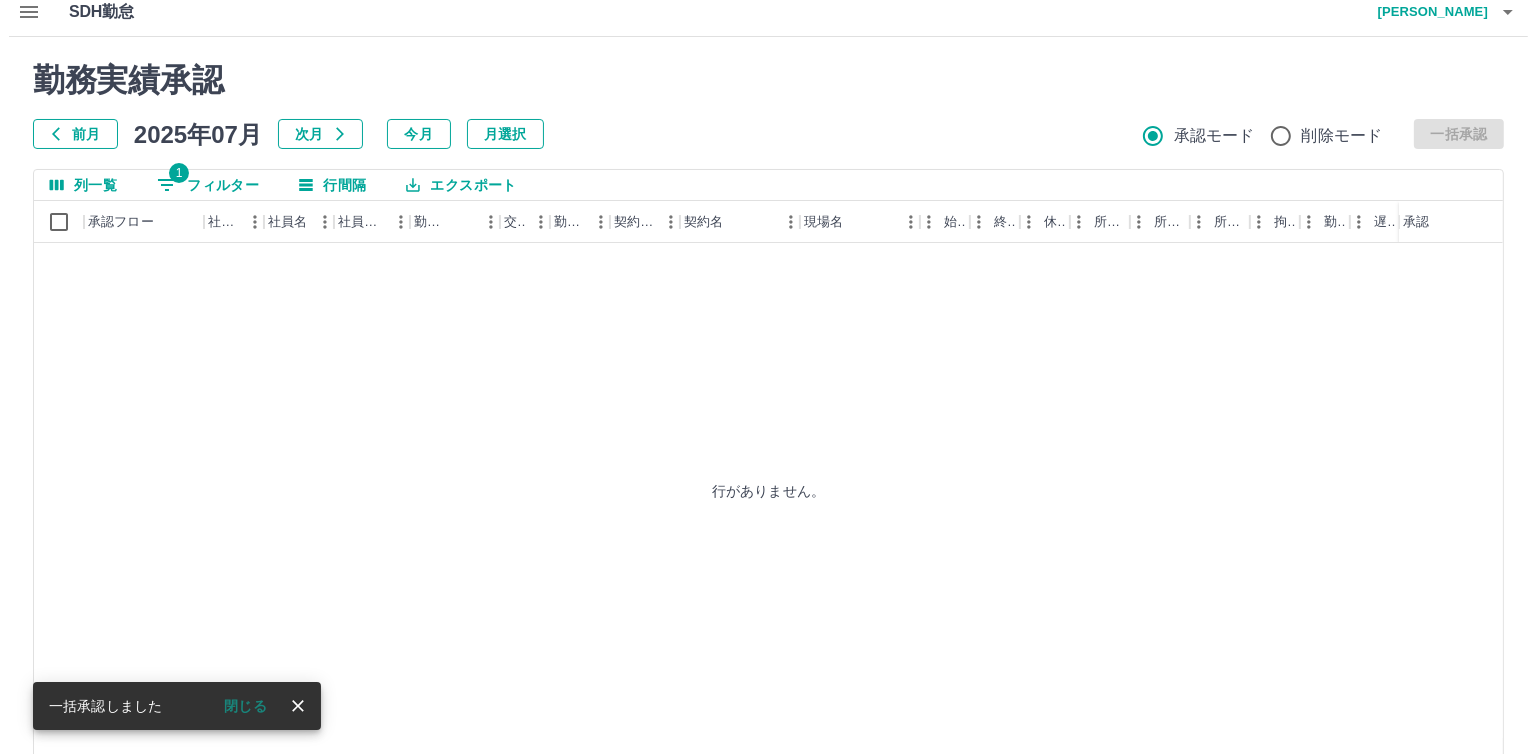 scroll, scrollTop: 0, scrollLeft: 0, axis: both 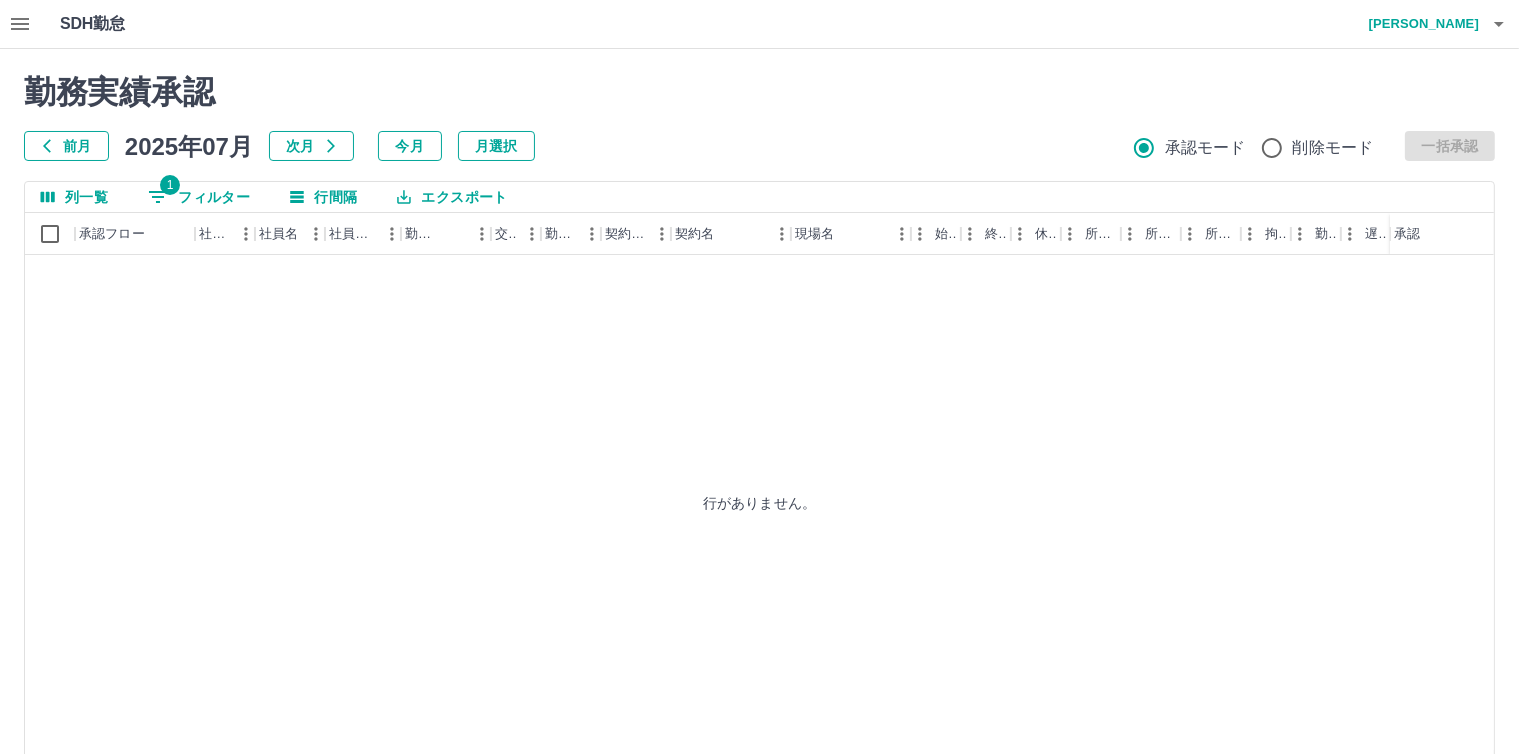 click 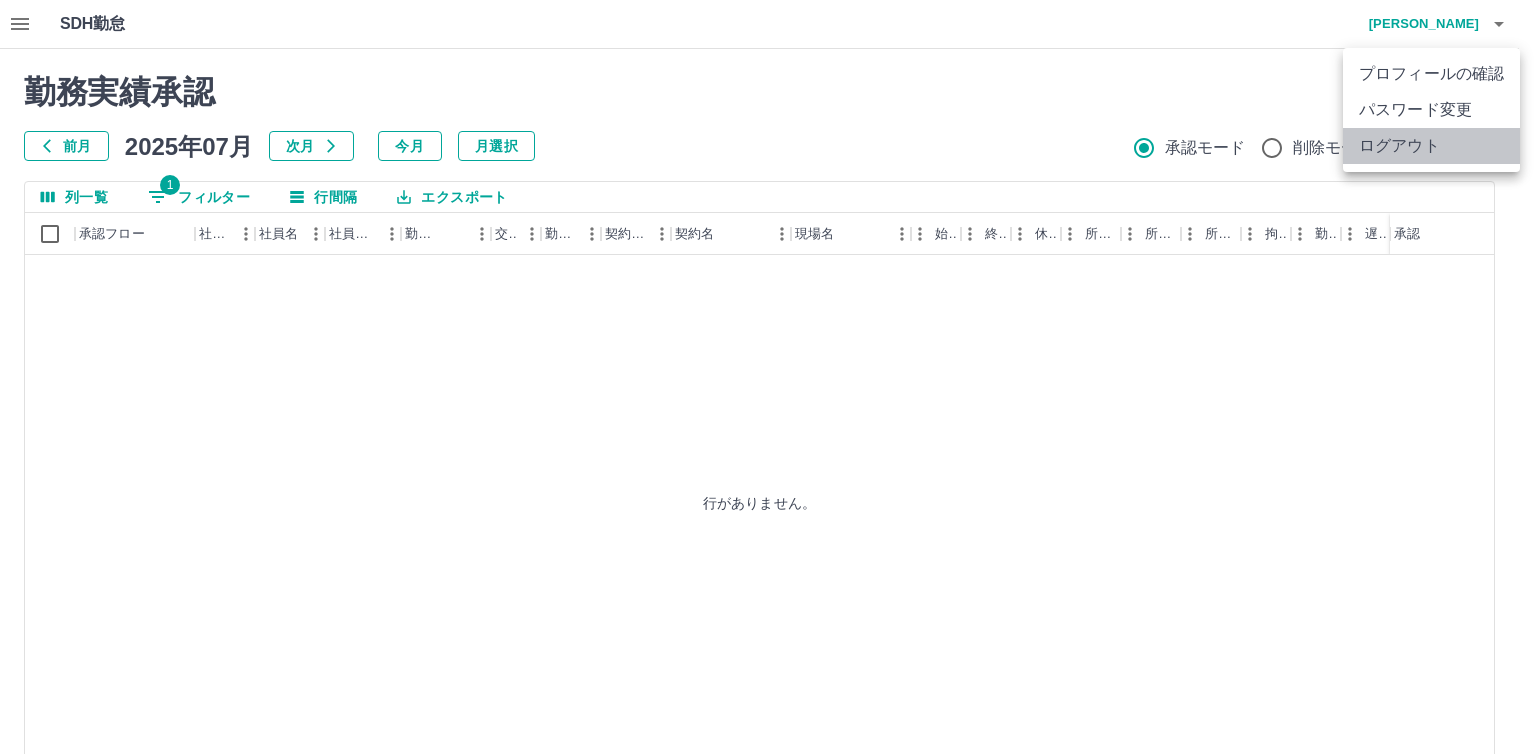 click on "ログアウト" at bounding box center (1431, 146) 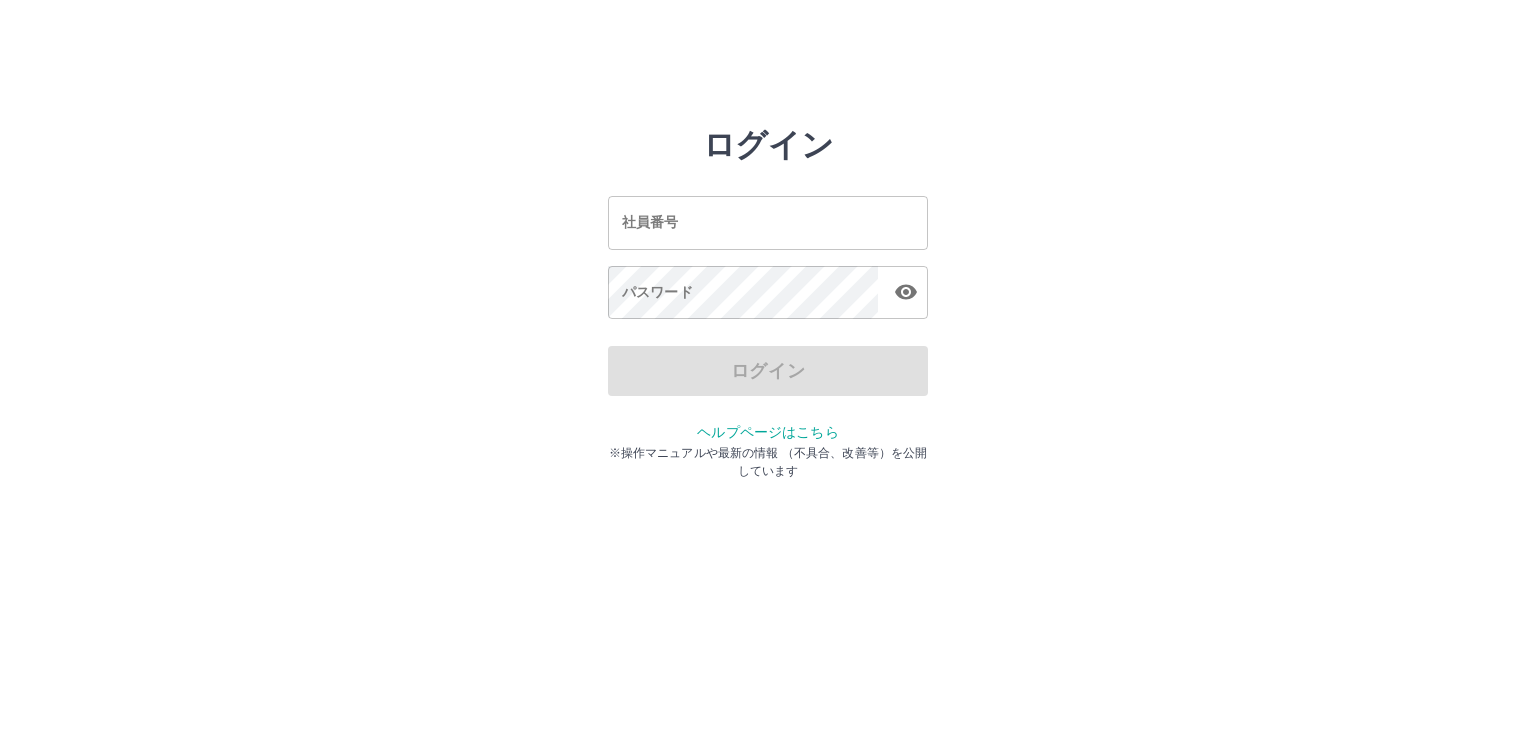 scroll, scrollTop: 0, scrollLeft: 0, axis: both 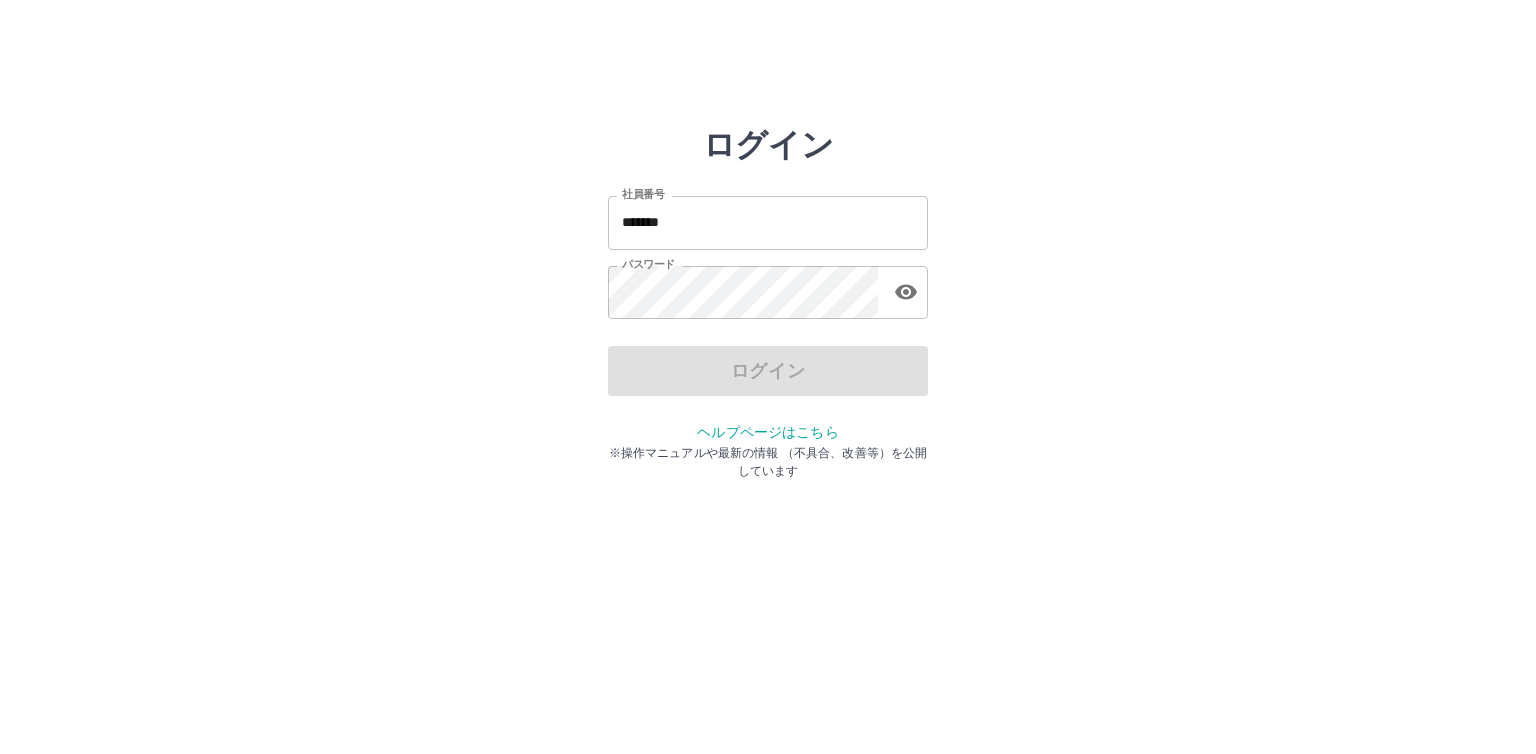 click on "*******" at bounding box center [768, 222] 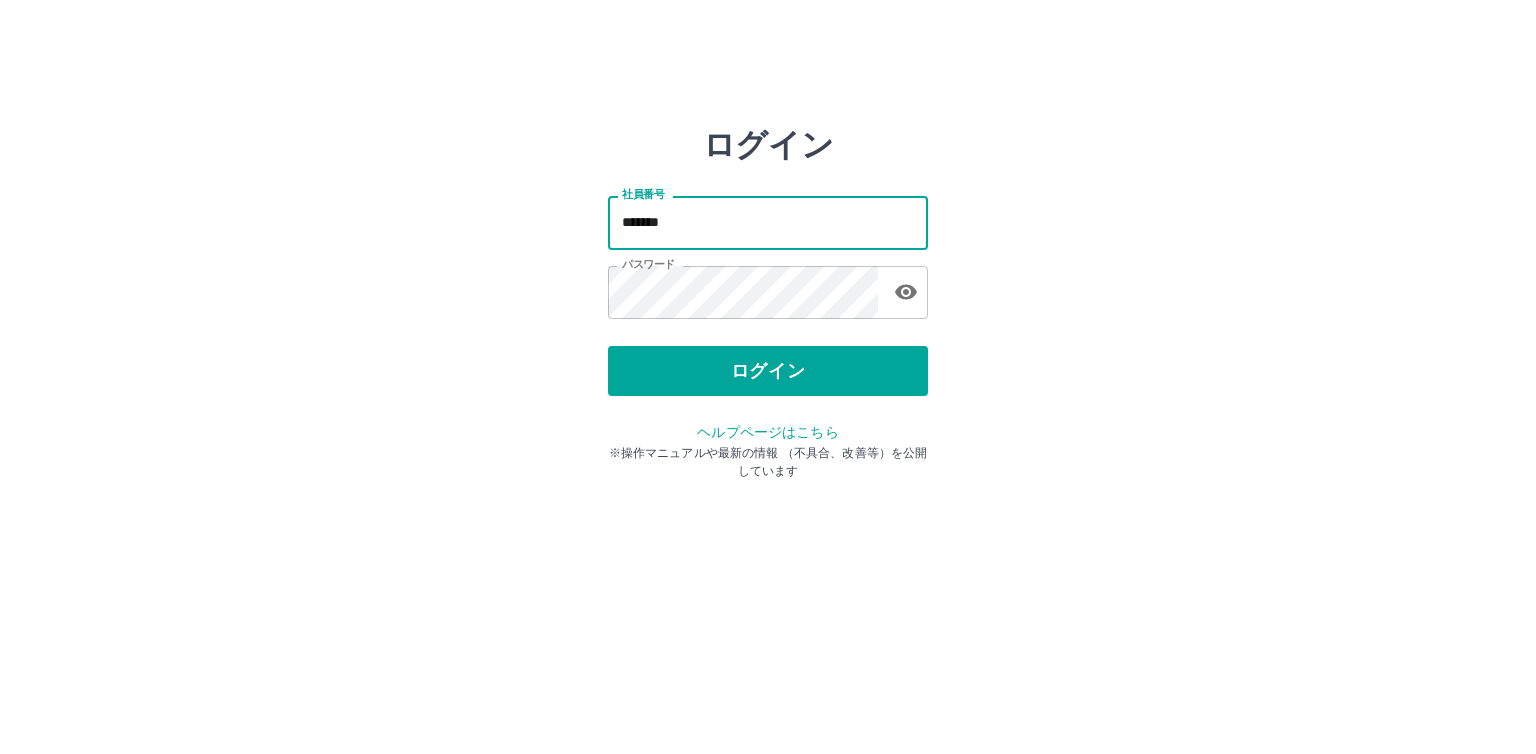 type on "*******" 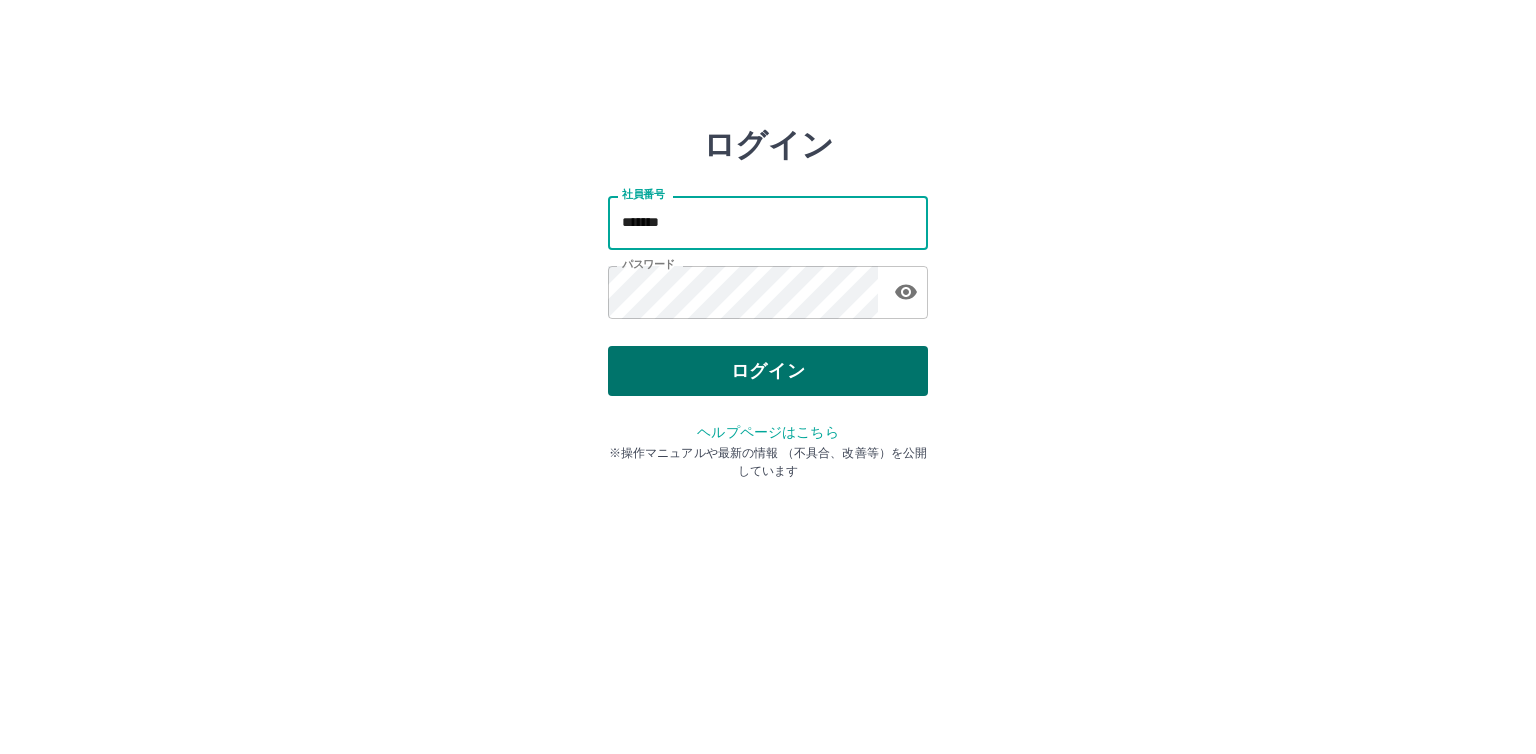 click on "ログイン" at bounding box center (768, 371) 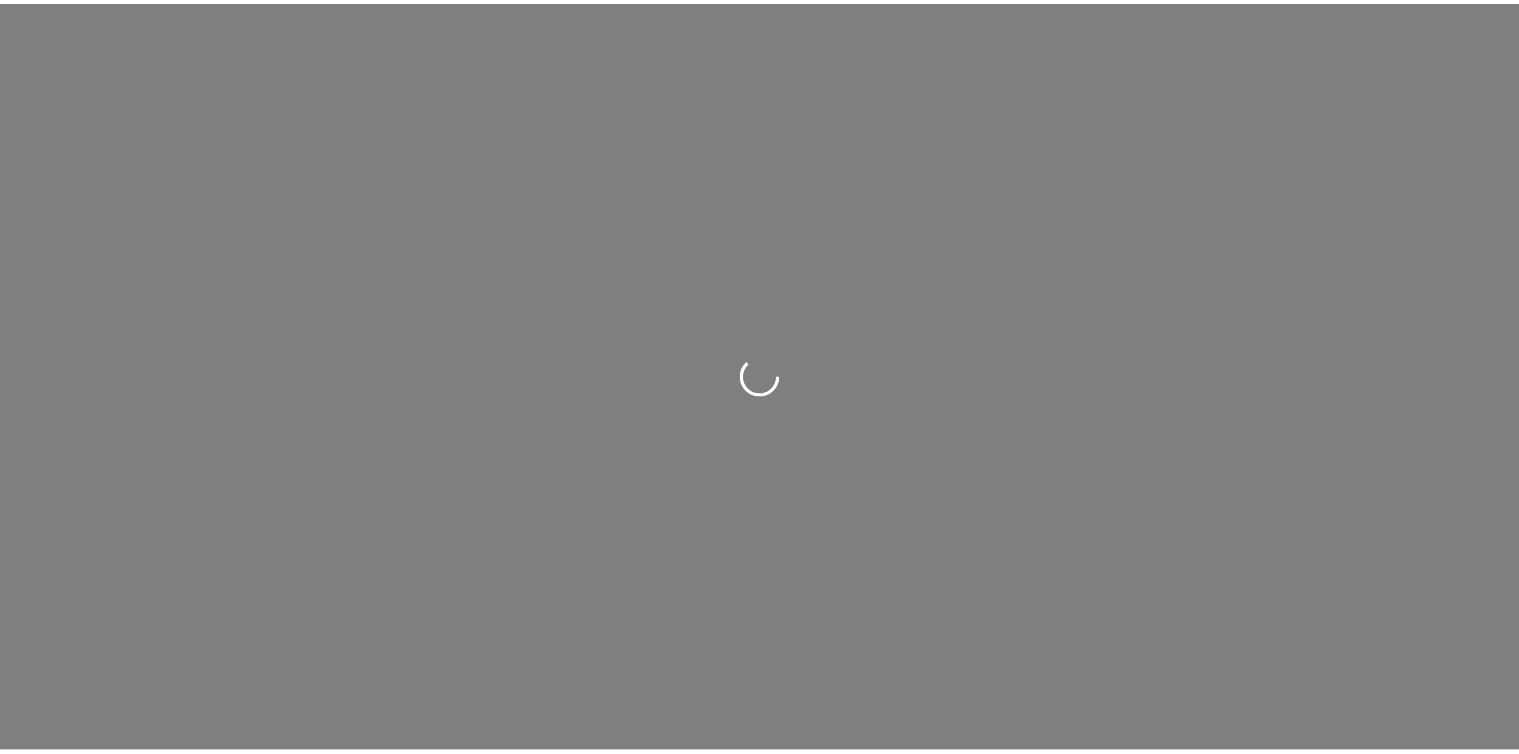 scroll, scrollTop: 0, scrollLeft: 0, axis: both 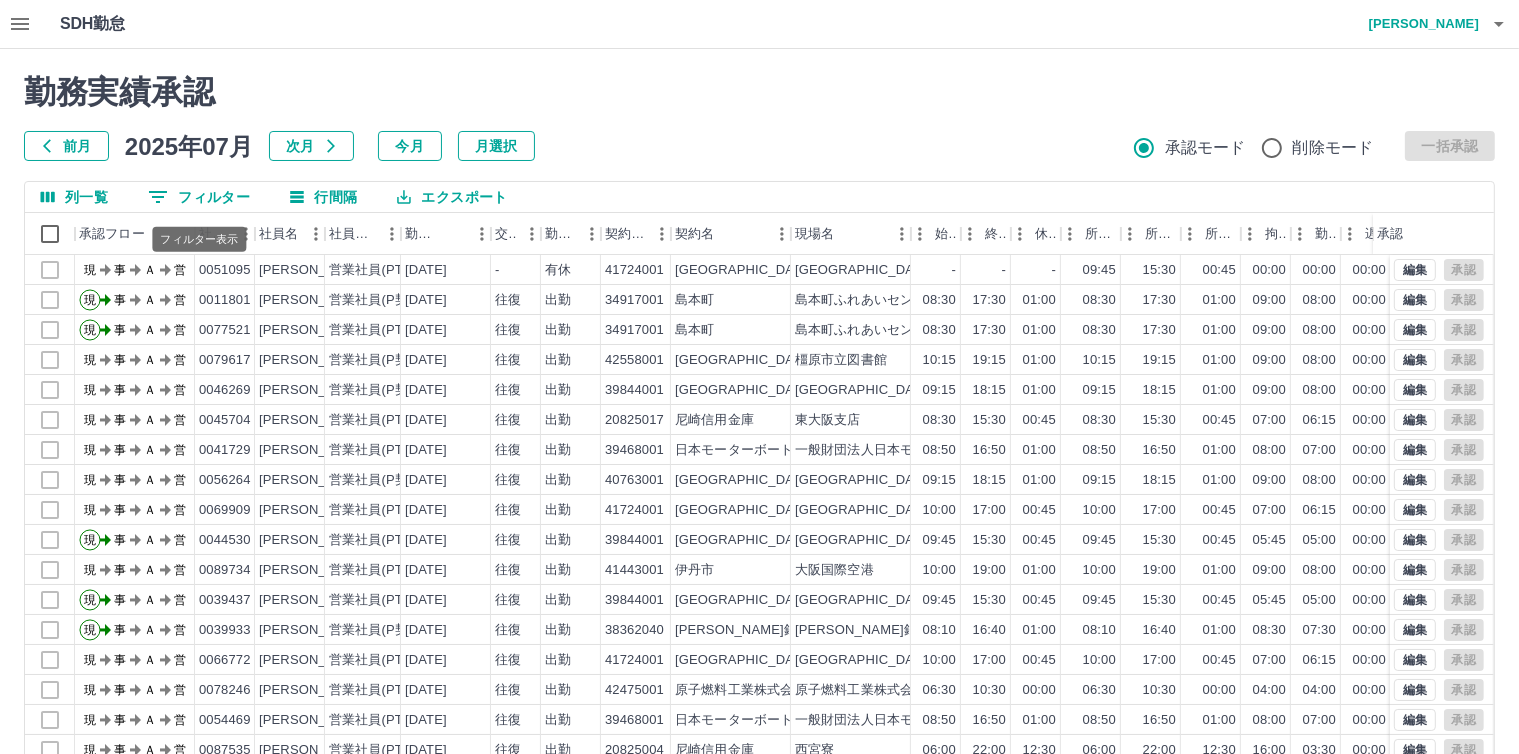 click on "0 フィルター" at bounding box center (199, 197) 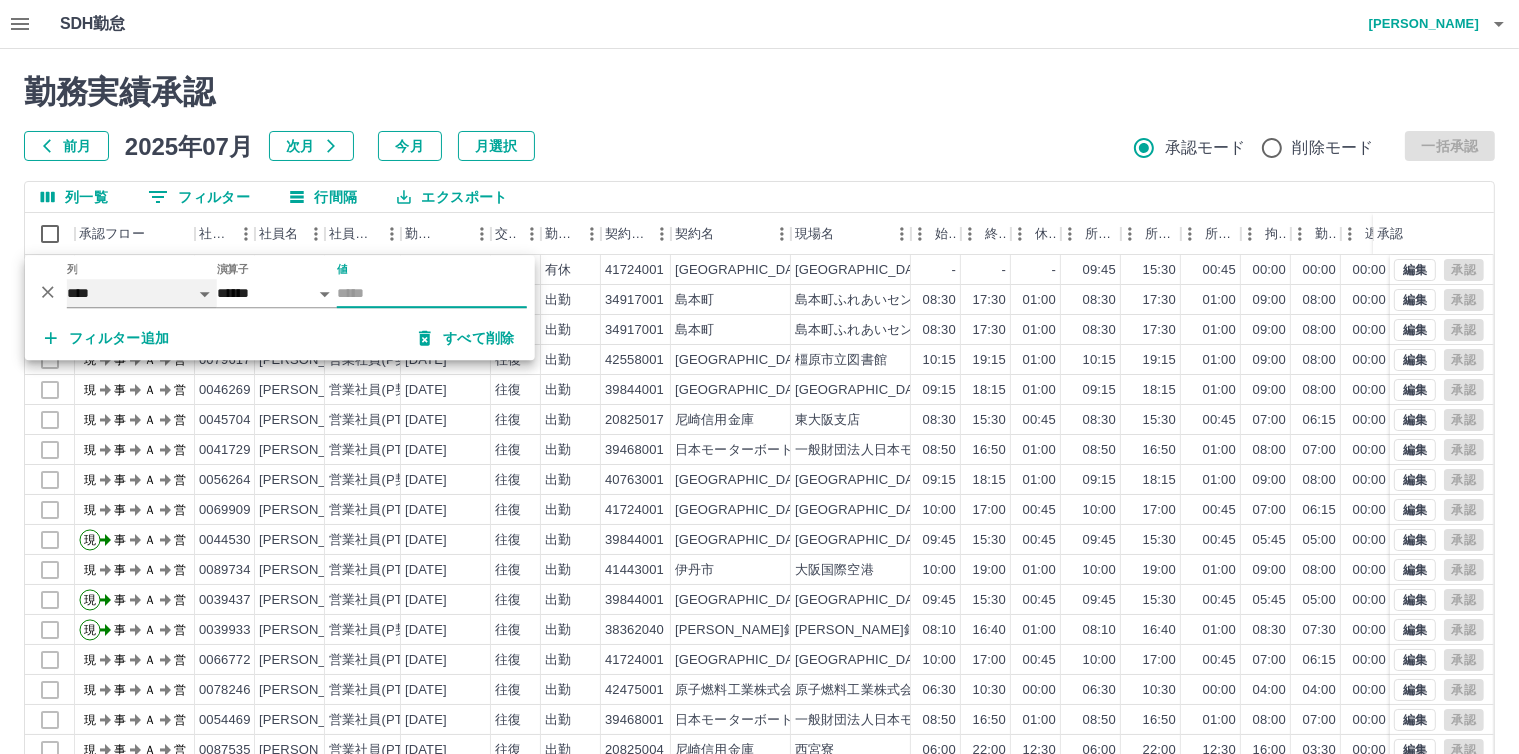 click on "**** *** **** *** *** **** ***** *** *** ** ** ** **** **** **** ** ** *** **** *****" at bounding box center [142, 293] 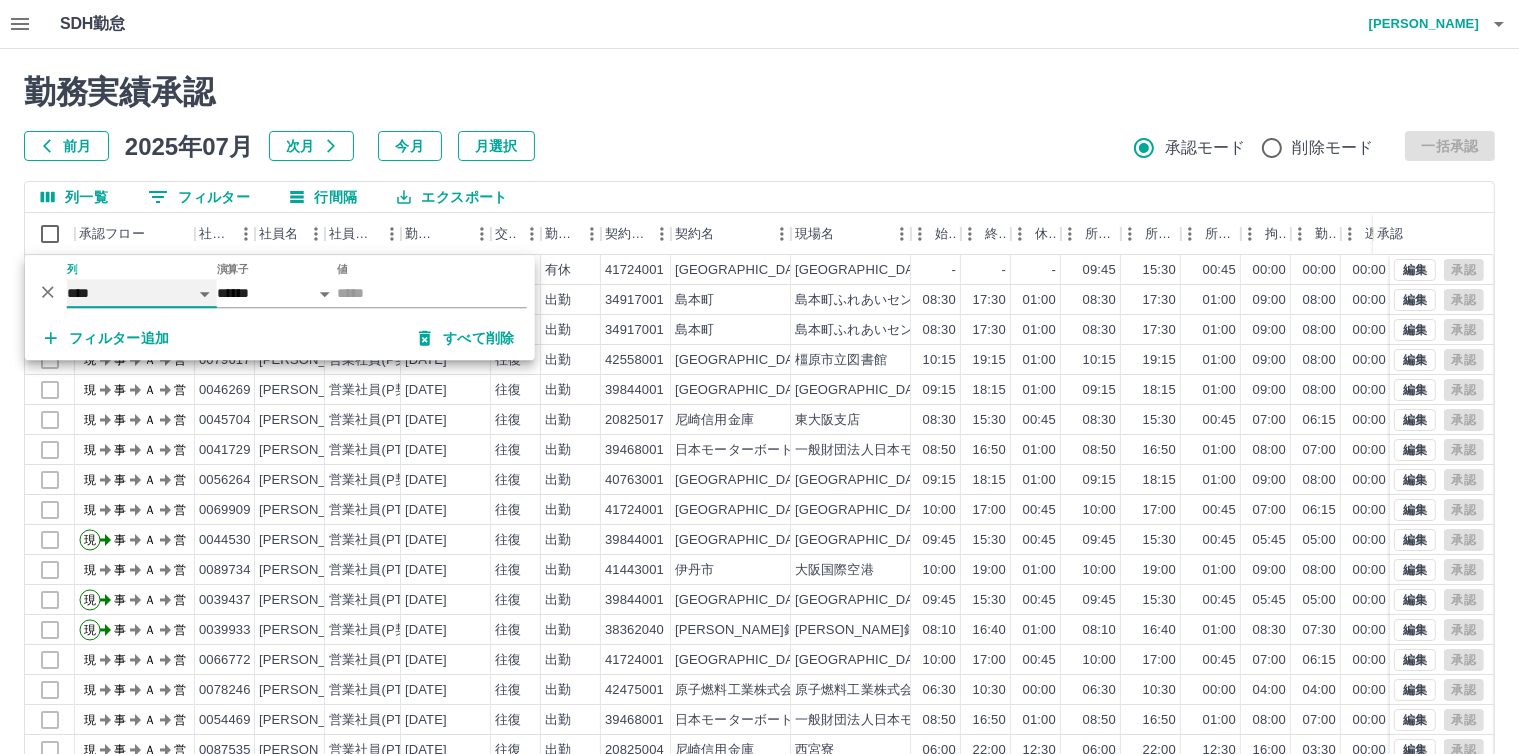 click on "**** *** **** *** *** **** ***** *** *** ** ** ** **** **** **** ** ** *** **** *****" at bounding box center [142, 293] 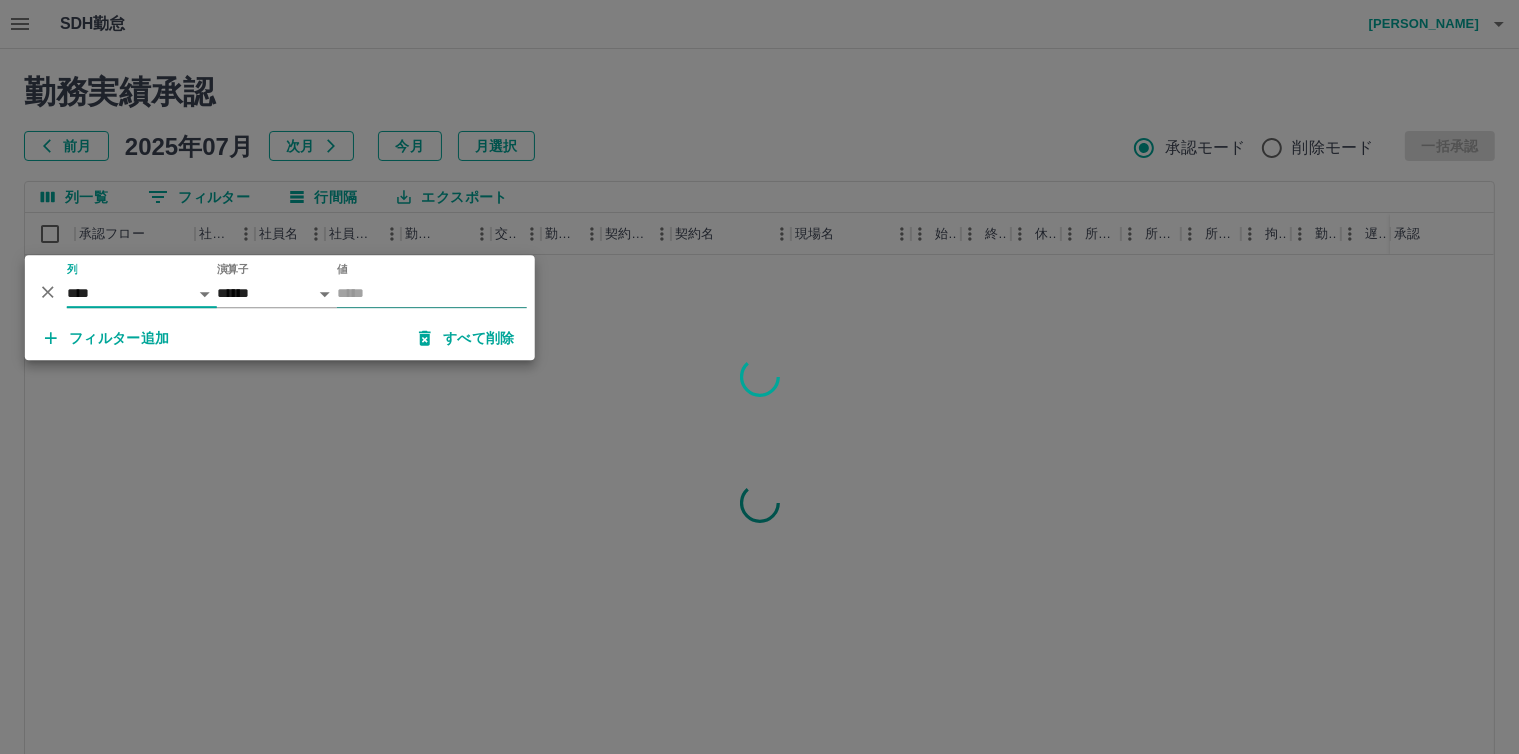 click on "値" at bounding box center [432, 293] 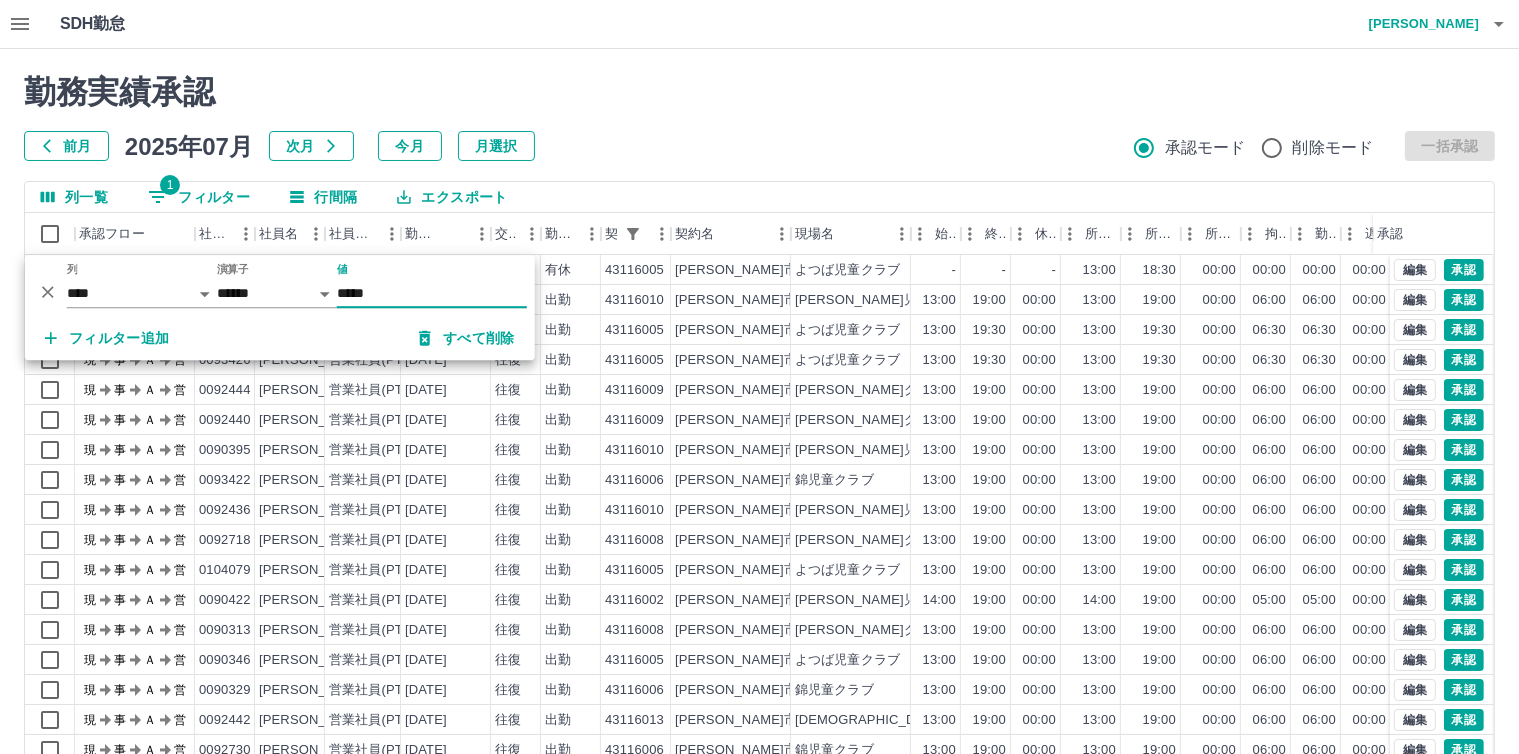 type on "*****" 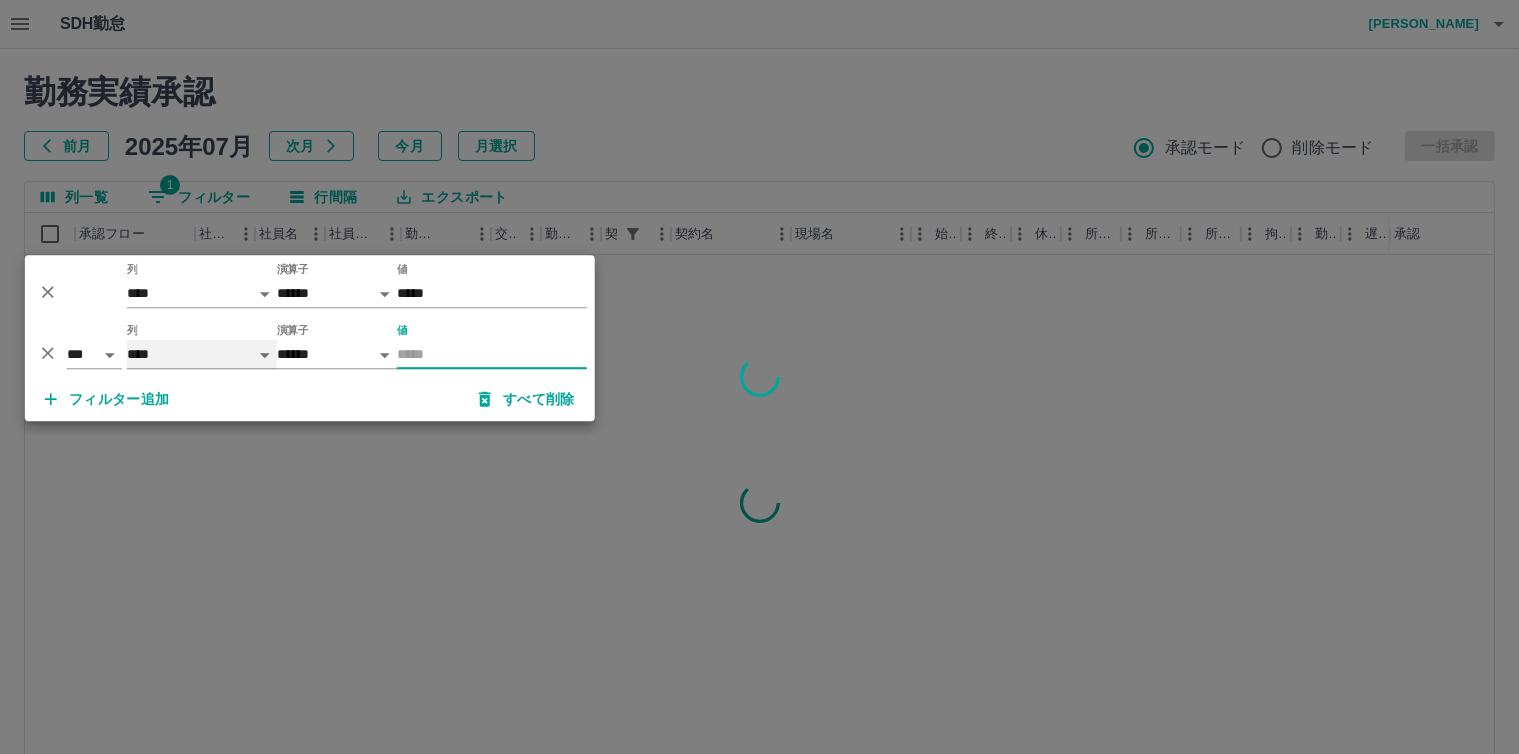 click on "**** *** **** *** *** **** ***** *** *** ** ** ** **** **** **** ** ** *** **** *****" at bounding box center (202, 354) 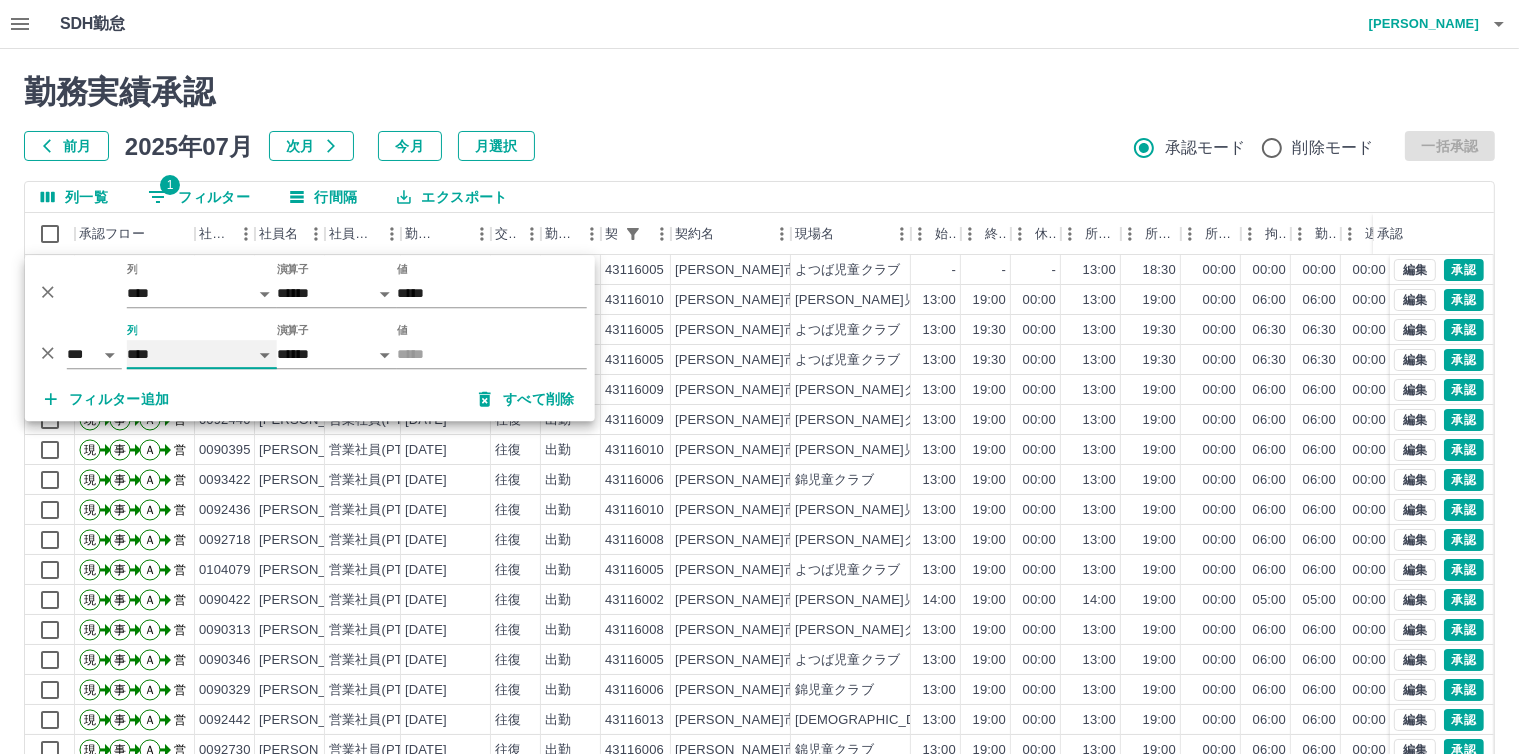 click on "**** *** **** *** *** **** ***** *** *** ** ** ** **** **** **** ** ** *** **** *****" at bounding box center [202, 354] 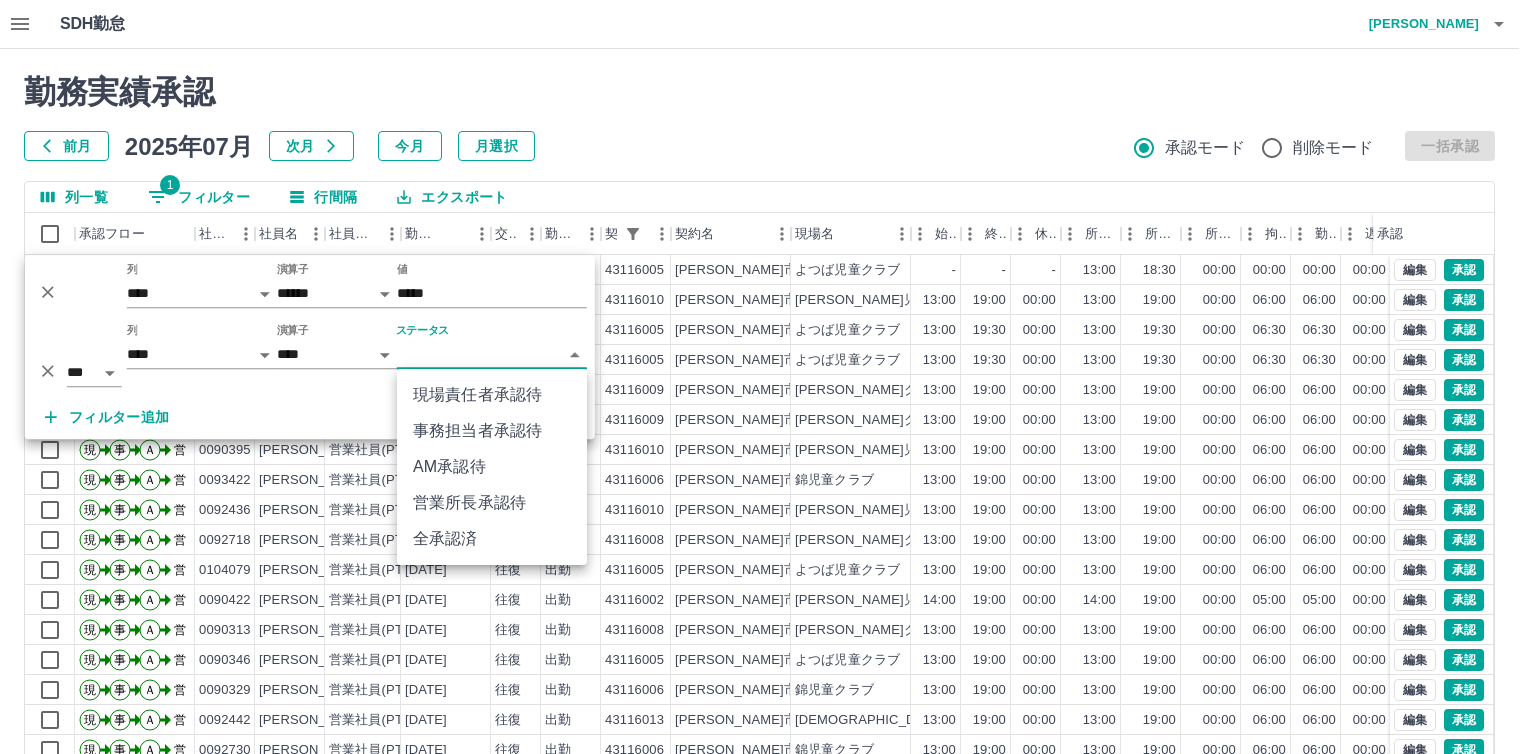 click on "SDH勤怠 今川　文臣 勤務実績承認 前月 2025年07月 次月 今月 月選択 承認モード 削除モード 一括承認 列一覧 1 フィルター 行間隔 エクスポート 承認フロー 社員番号 社員名 社員区分 勤務日 交通費 勤務区分 契約コード 契約名 現場名 始業 終業 休憩 所定開始 所定終業 所定休憩 拘束 勤務 遅刻等 コメント ステータス 承認 現 事 Ａ 営 0093426 金子　みどり 営業社員(PT契約) 2025-07-10  -  有休 43116005 守口市 よつば児童クラブ - - - 13:00 18:30 00:00 00:00 00:00 00:00 営業所長承認待 現 事 Ａ 営 0092439 中谷　桜子 営業社員(PT契約) 2025-07-09 往復 出勤 43116010 守口市 八雲東児童クラブ 13:00 19:00 00:00 13:00 19:00 00:00 06:00 06:00 00:00 営業所長承認待 現 事 Ａ 営 0092441 大森　千春 営業社員(PT契約) 2025-07-09 往復 出勤 43116005 守口市 よつば児童クラブ 13:00 19:30 00:00 13:00 19:30 00:00 06:30 06:30 00:00 20" at bounding box center [768, 422] 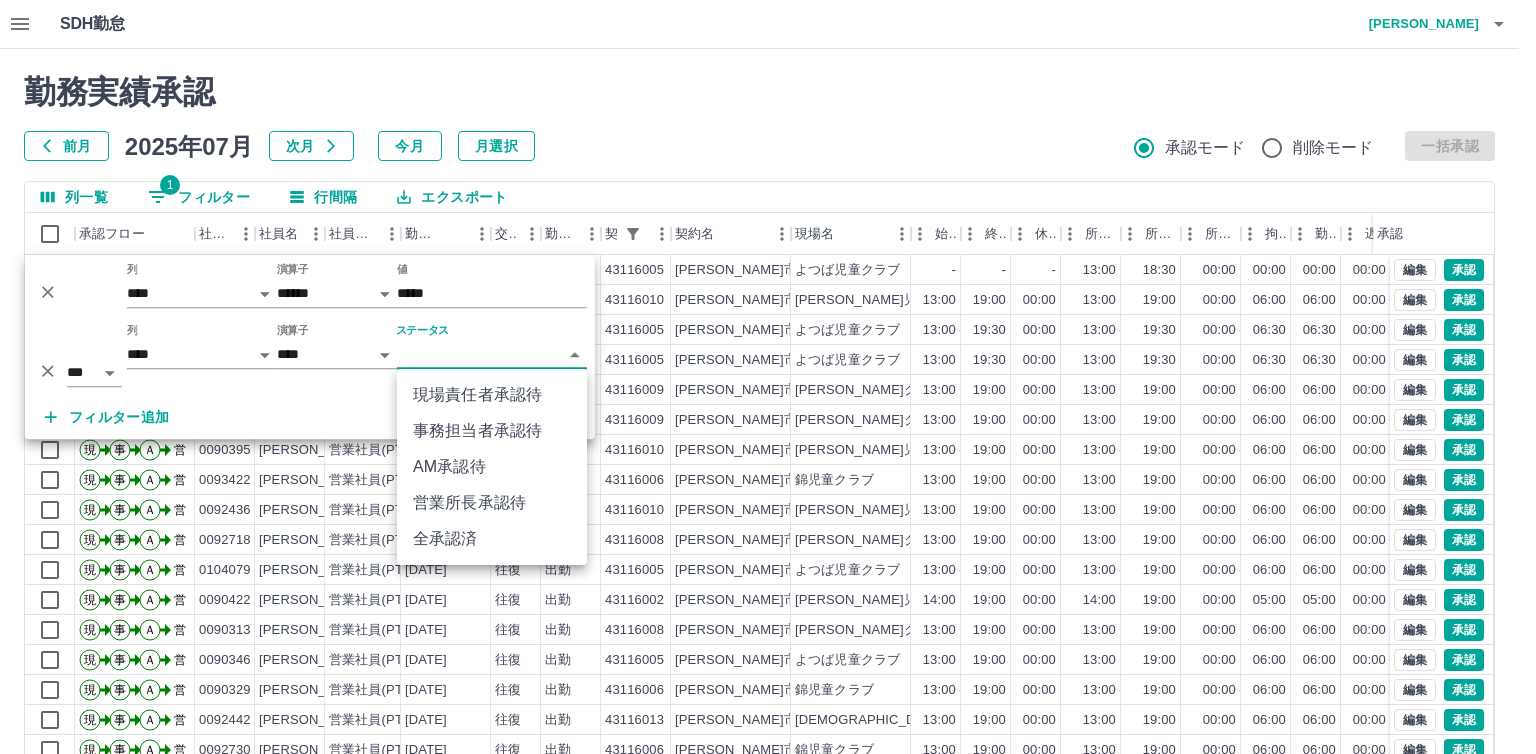 click on "営業所長承認待" at bounding box center (492, 503) 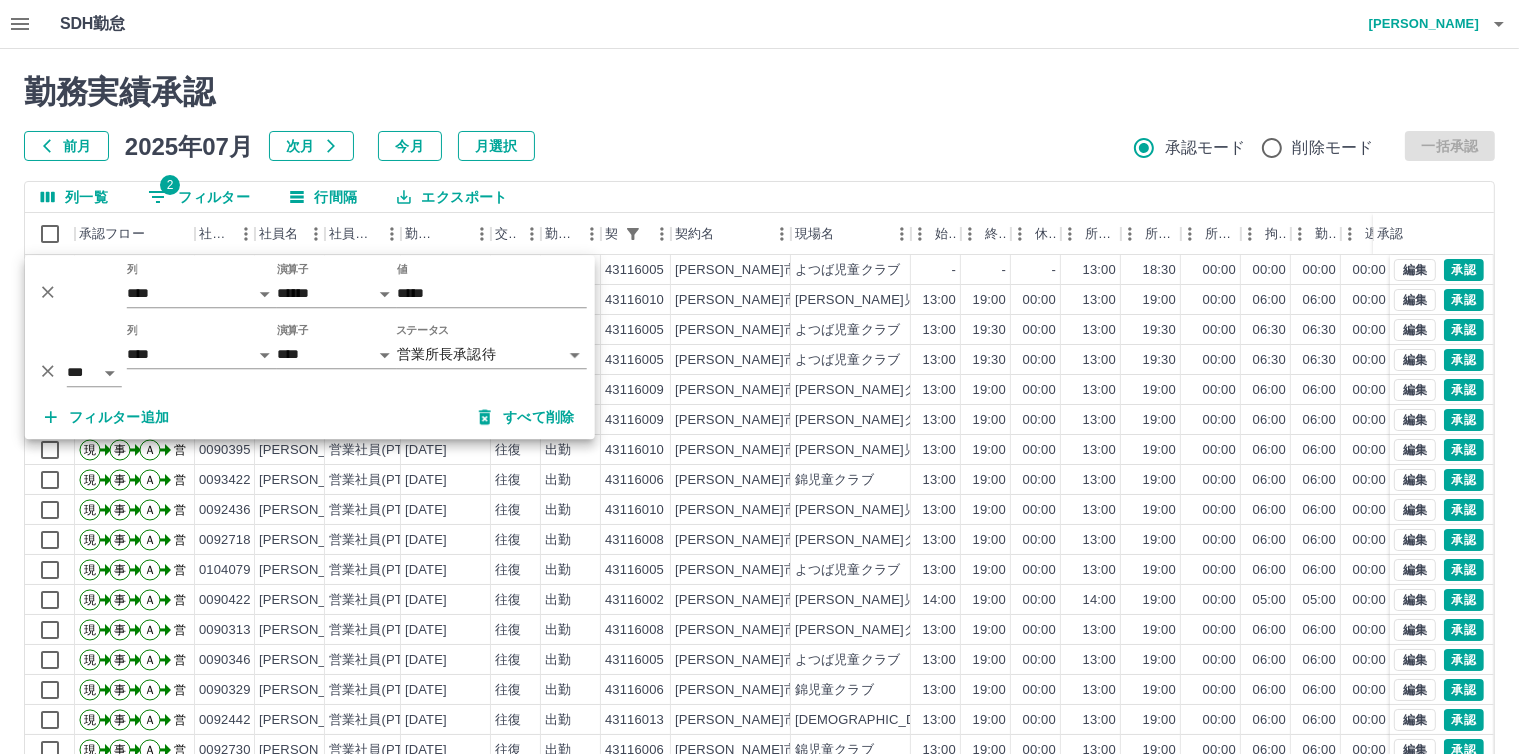 click on "勤務実績承認" at bounding box center (759, 92) 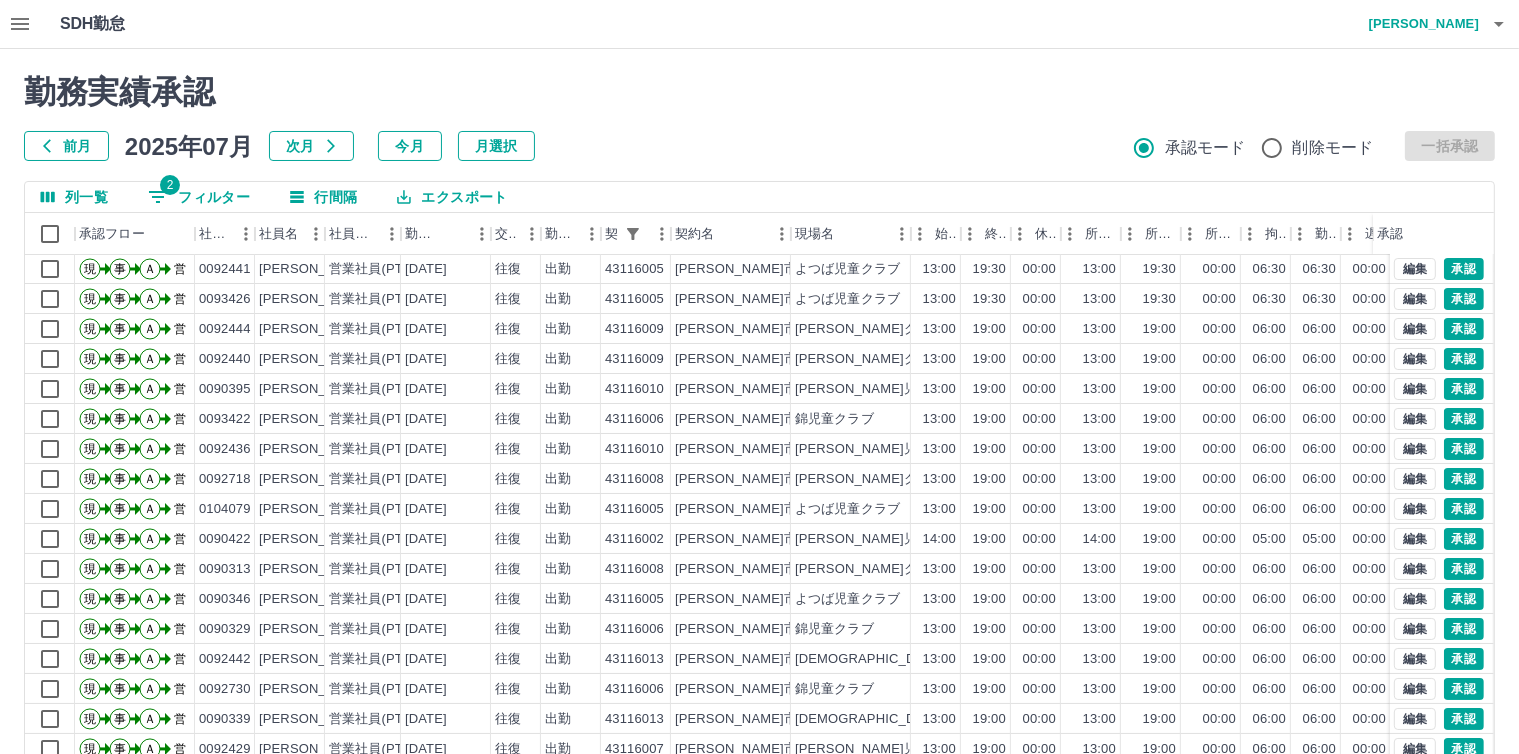scroll, scrollTop: 104, scrollLeft: 0, axis: vertical 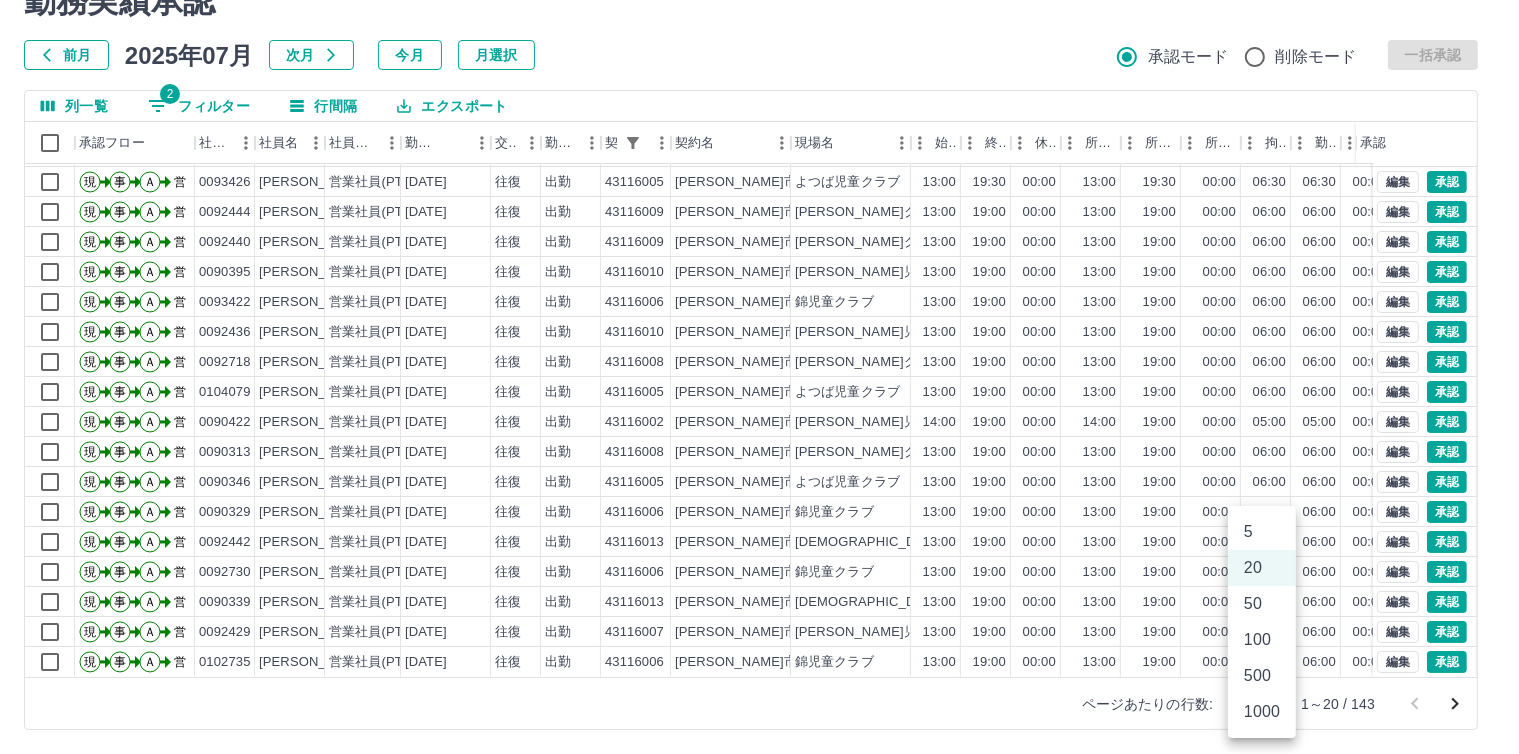 click on "SDH勤怠 今川　文臣 勤務実績承認 前月 2025年07月 次月 今月 月選択 承認モード 削除モード 一括承認 列一覧 2 フィルター 行間隔 エクスポート 承認フロー 社員番号 社員名 社員区分 勤務日 交通費 勤務区分 契約コード 契約名 現場名 始業 終業 休憩 所定開始 所定終業 所定休憩 拘束 勤務 遅刻等 コメント ステータス 承認 現 事 Ａ 営 0092439 中谷　桜子 営業社員(PT契約) 2025-07-09 往復 出勤 43116010 守口市 八雲東児童クラブ 13:00 19:00 00:00 13:00 19:00 00:00 06:00 06:00 00:00 営業所長承認待 現 事 Ａ 営 0092441 大森　千春 営業社員(PT契約) 2025-07-09 往復 出勤 43116005 守口市 よつば児童クラブ 13:00 19:30 00:00 13:00 19:30 00:00 06:30 06:30 00:00 お迎えを待っていた為 営業所長承認待 現 事 Ａ 営 0093426 金子　みどり 営業社員(PT契約) 2025-07-09 往復 出勤 43116005 守口市 よつば児童クラブ 13:00 現" at bounding box center (759, 331) 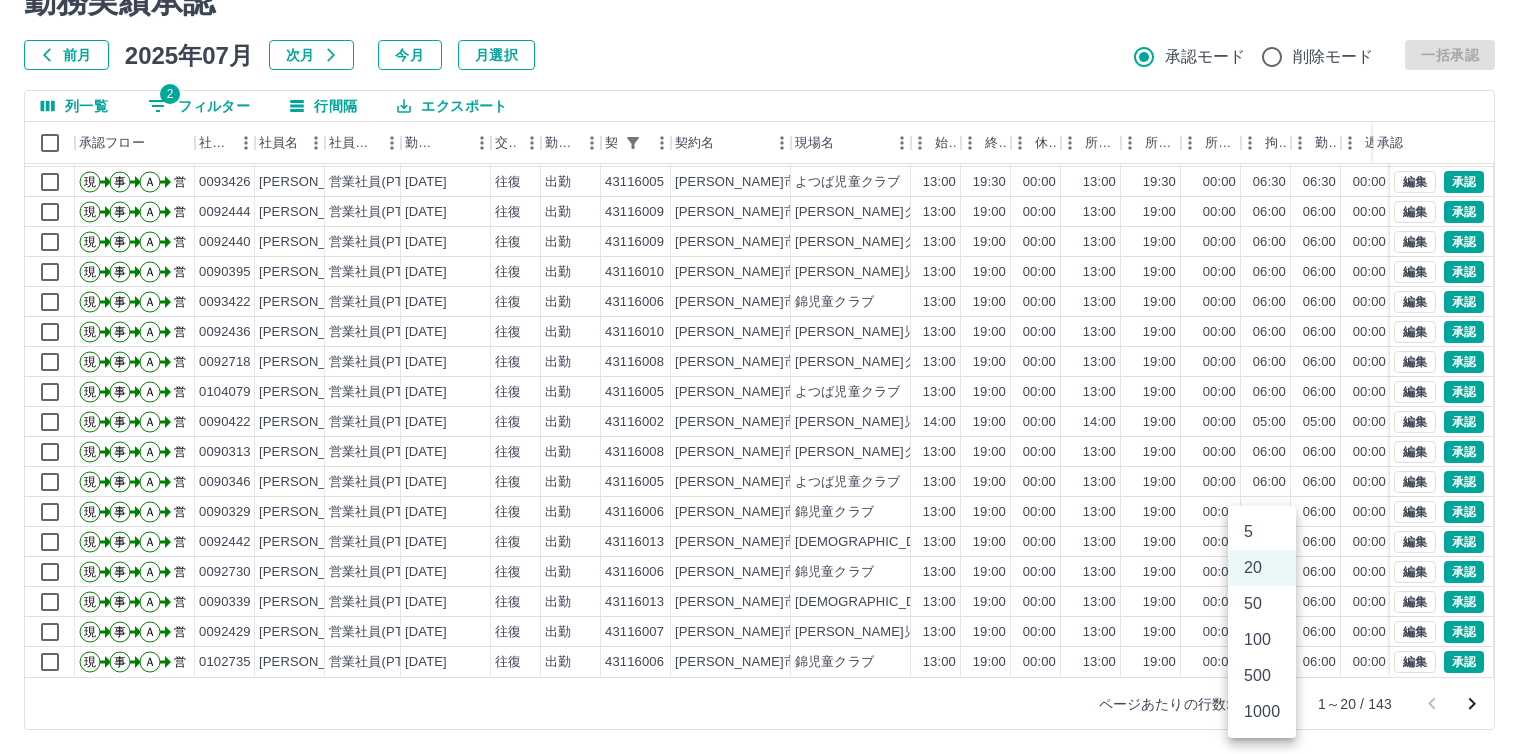 click on "500" at bounding box center (1262, 676) 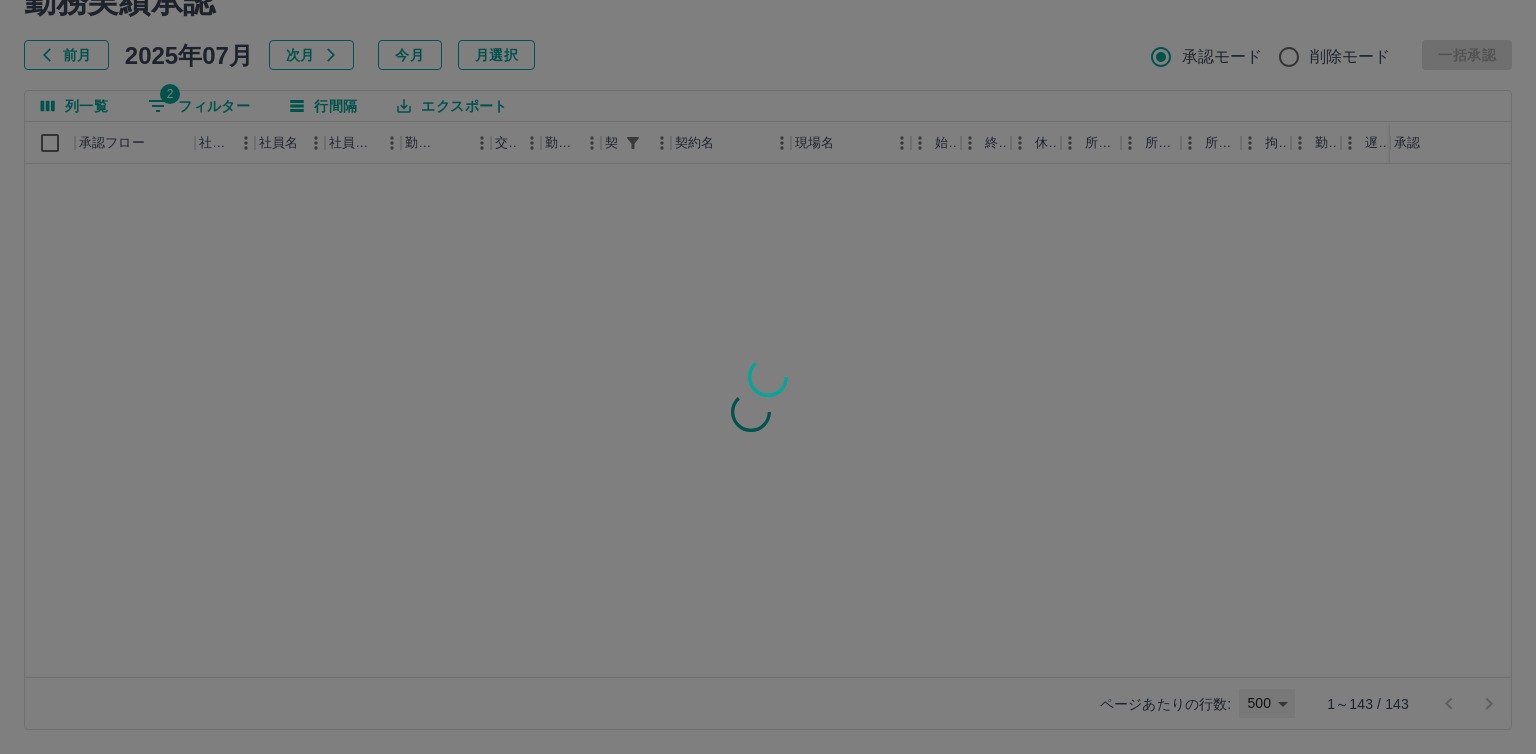 type on "***" 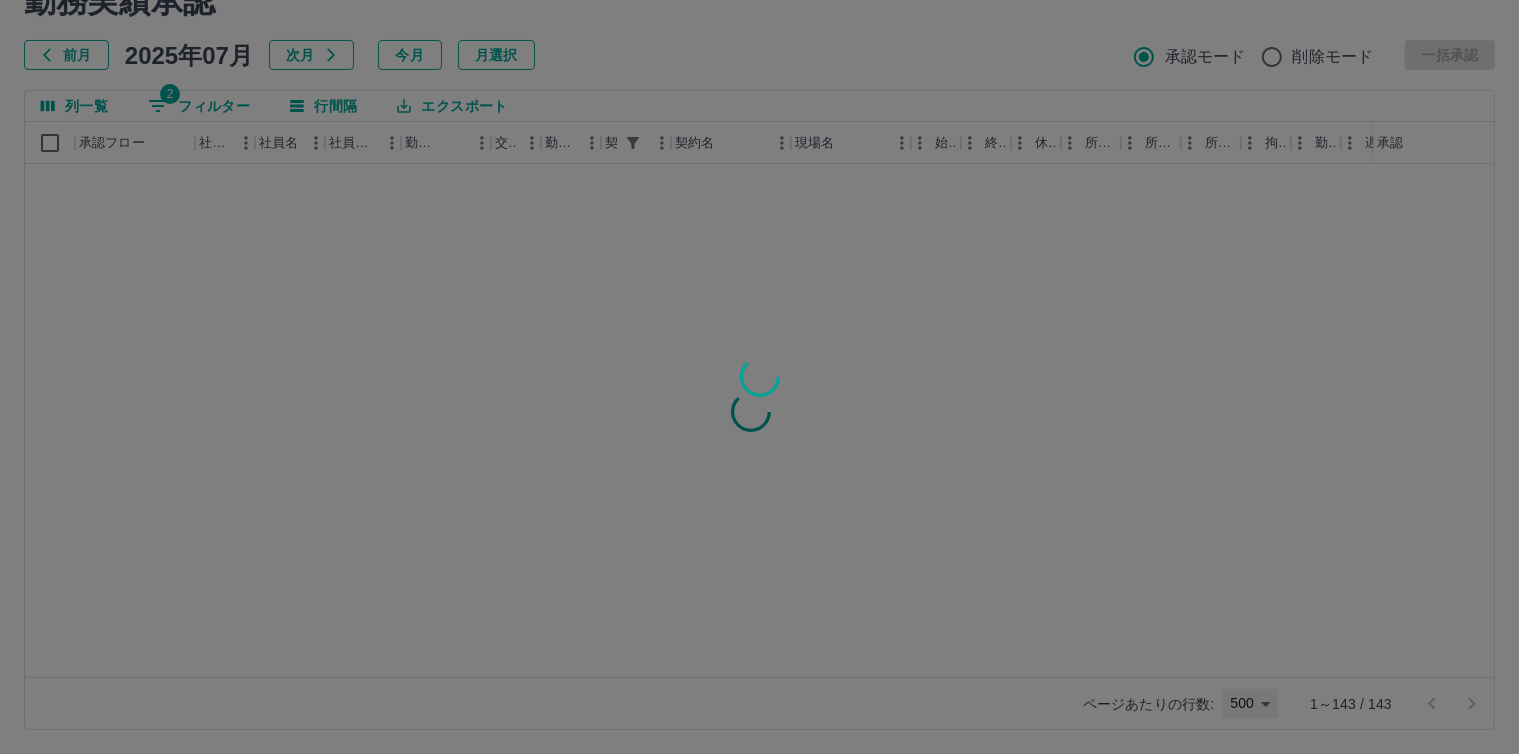 scroll, scrollTop: 0, scrollLeft: 0, axis: both 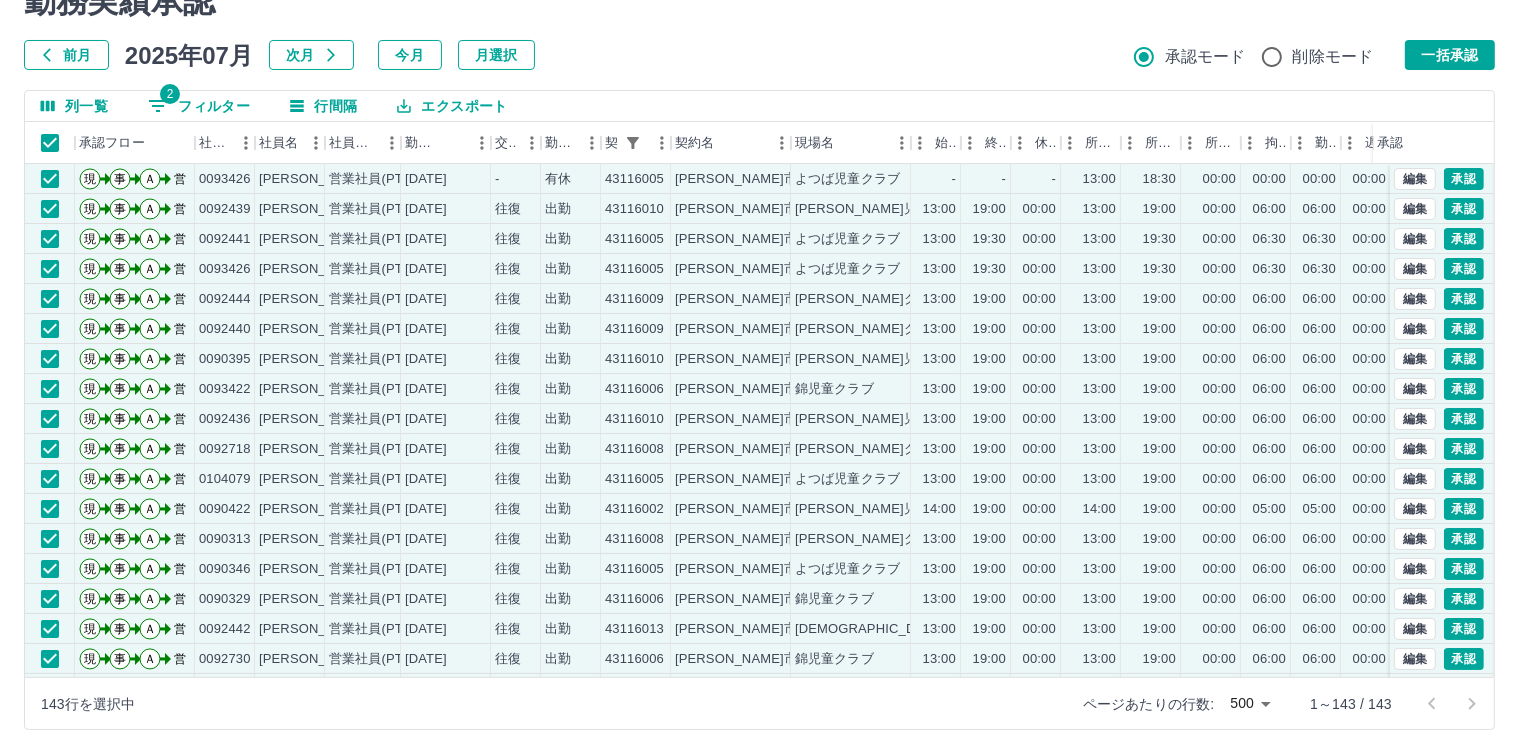 click on "一括承認" at bounding box center [1450, 55] 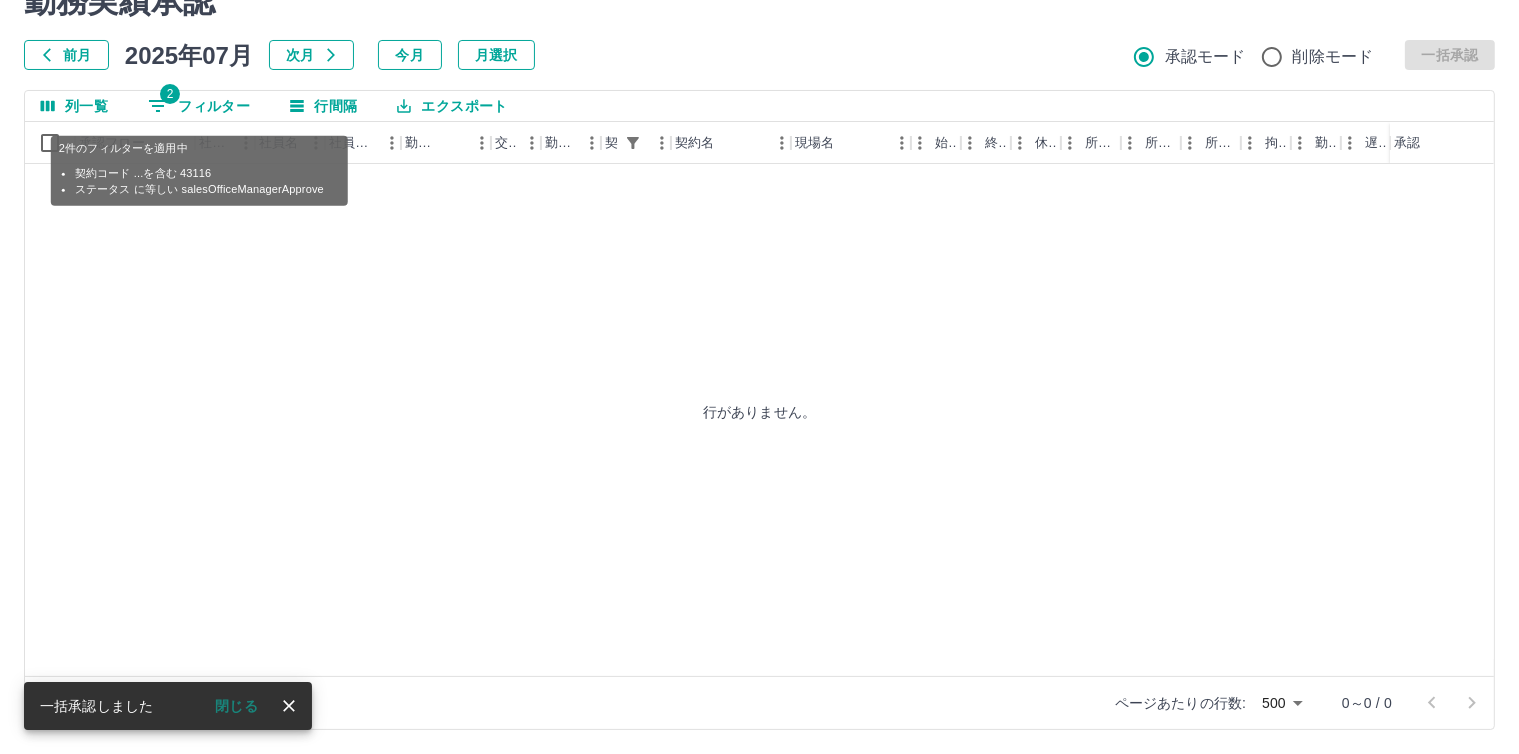 click on "2 フィルター" at bounding box center (199, 106) 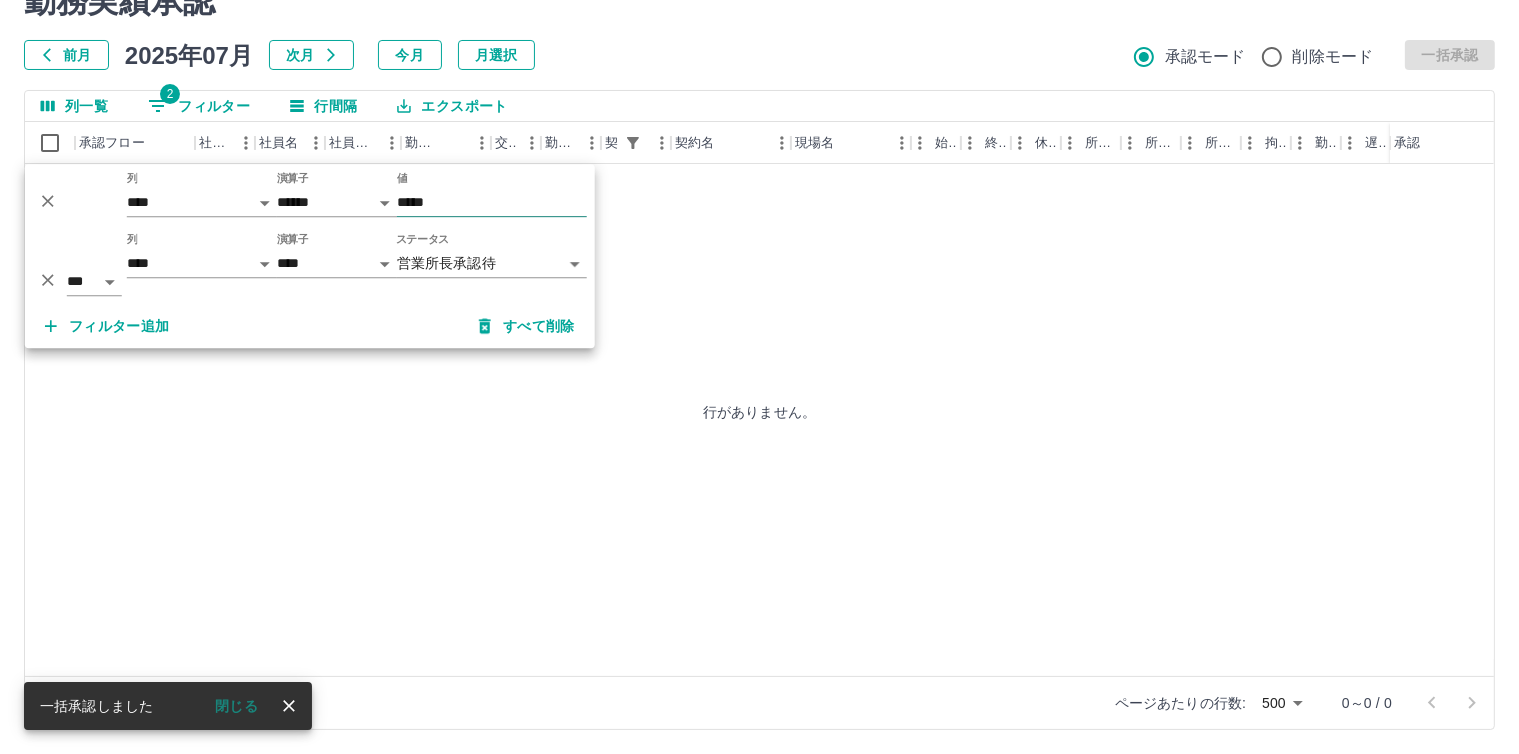 click on "*****" at bounding box center [492, 202] 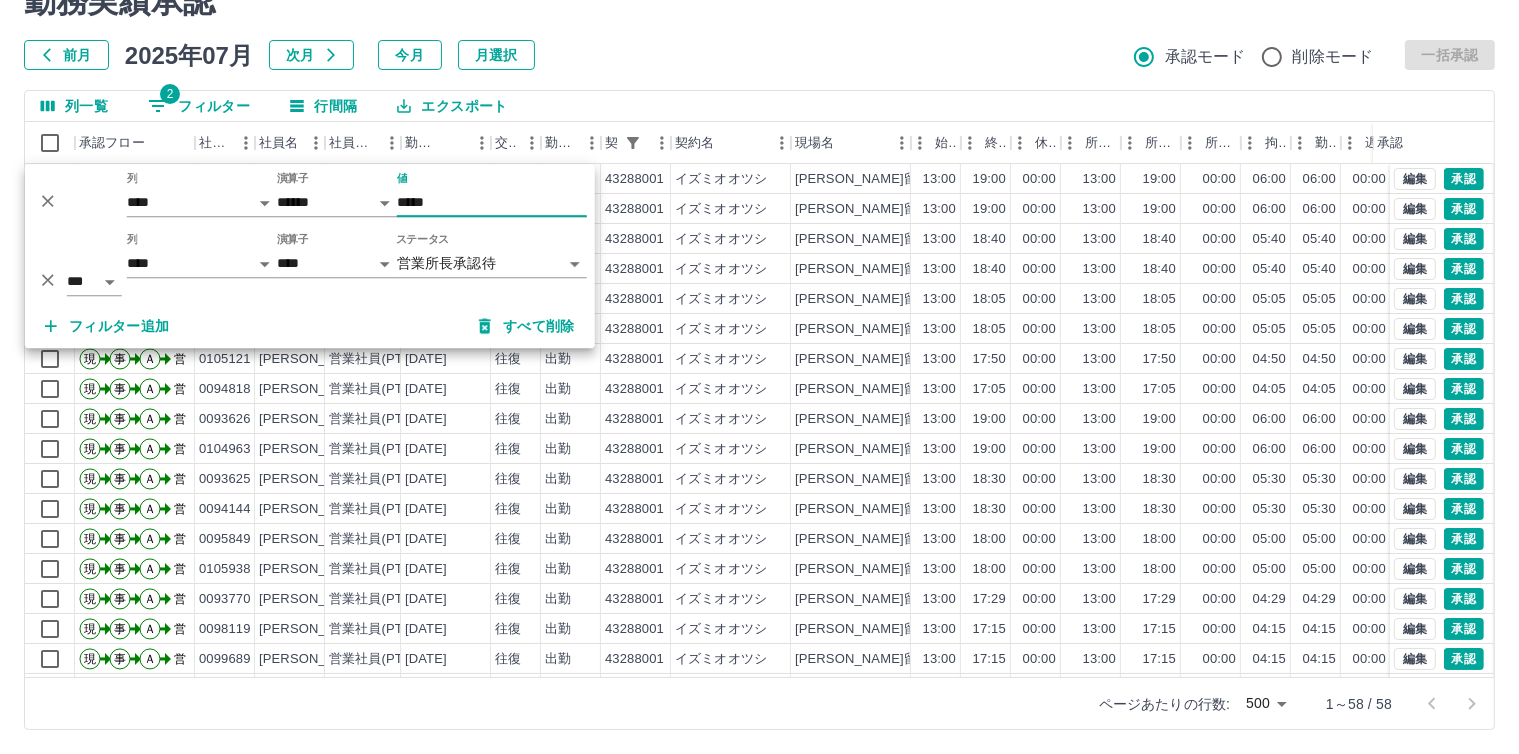 type on "*****" 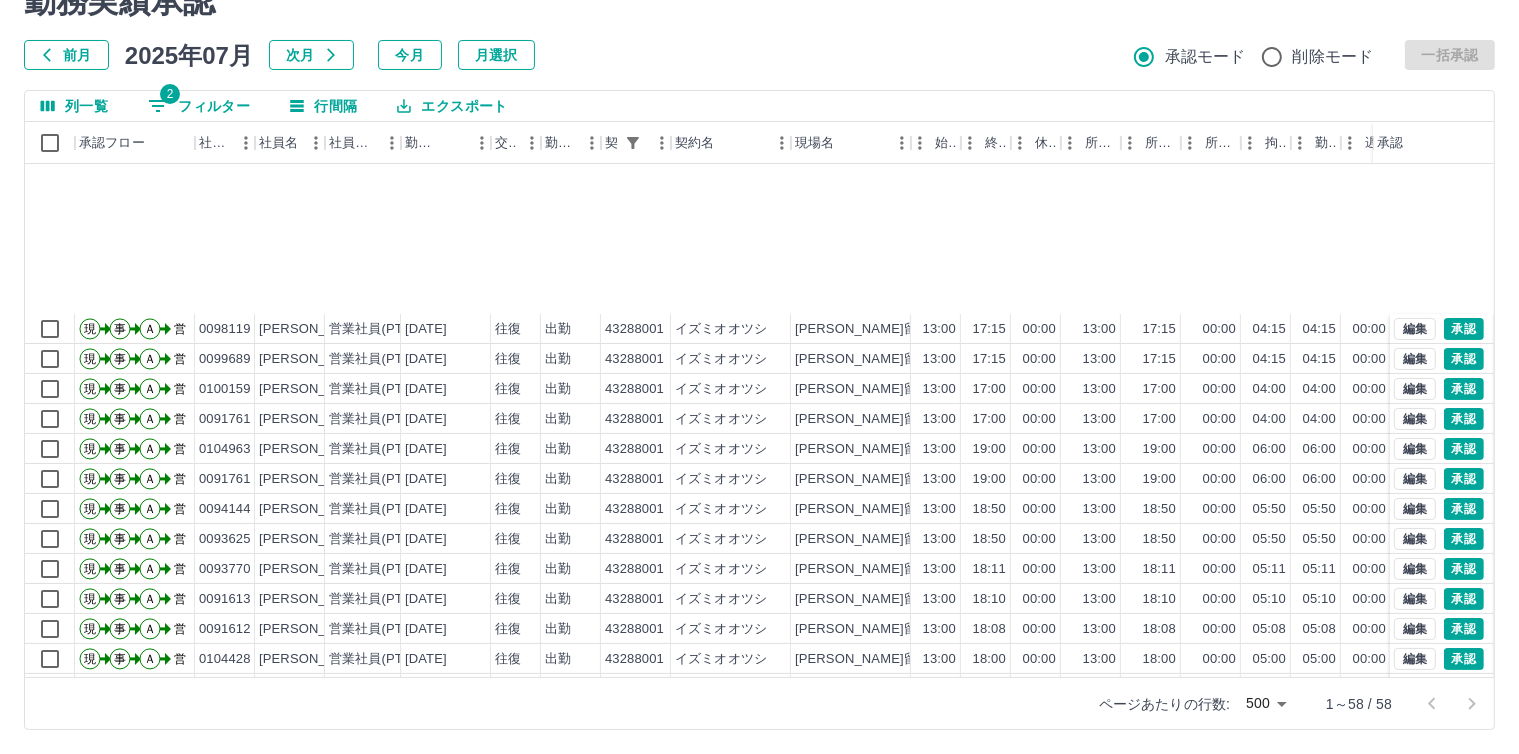 scroll, scrollTop: 600, scrollLeft: 0, axis: vertical 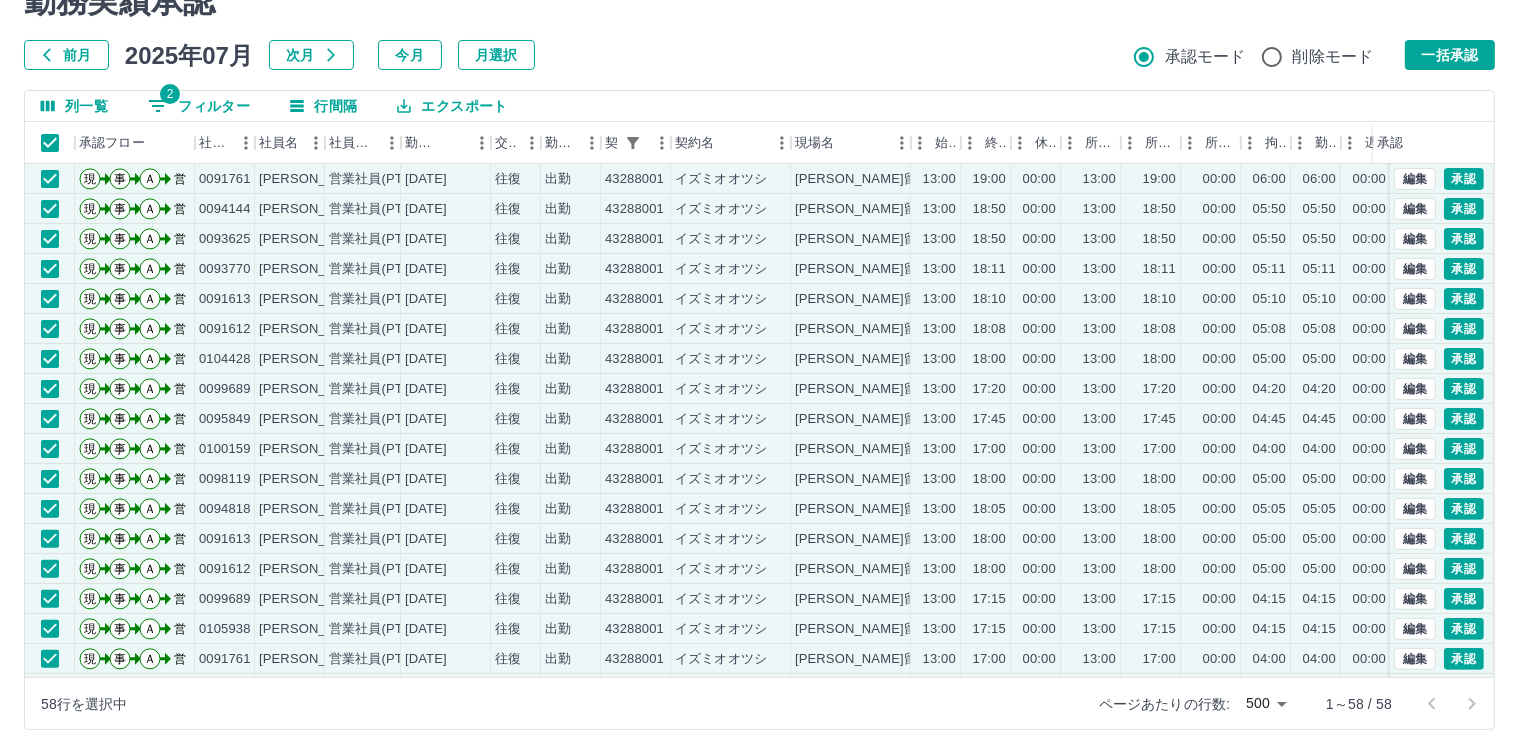 drag, startPoint x: 1448, startPoint y: 48, endPoint x: 321, endPoint y: 185, distance: 1135.2964 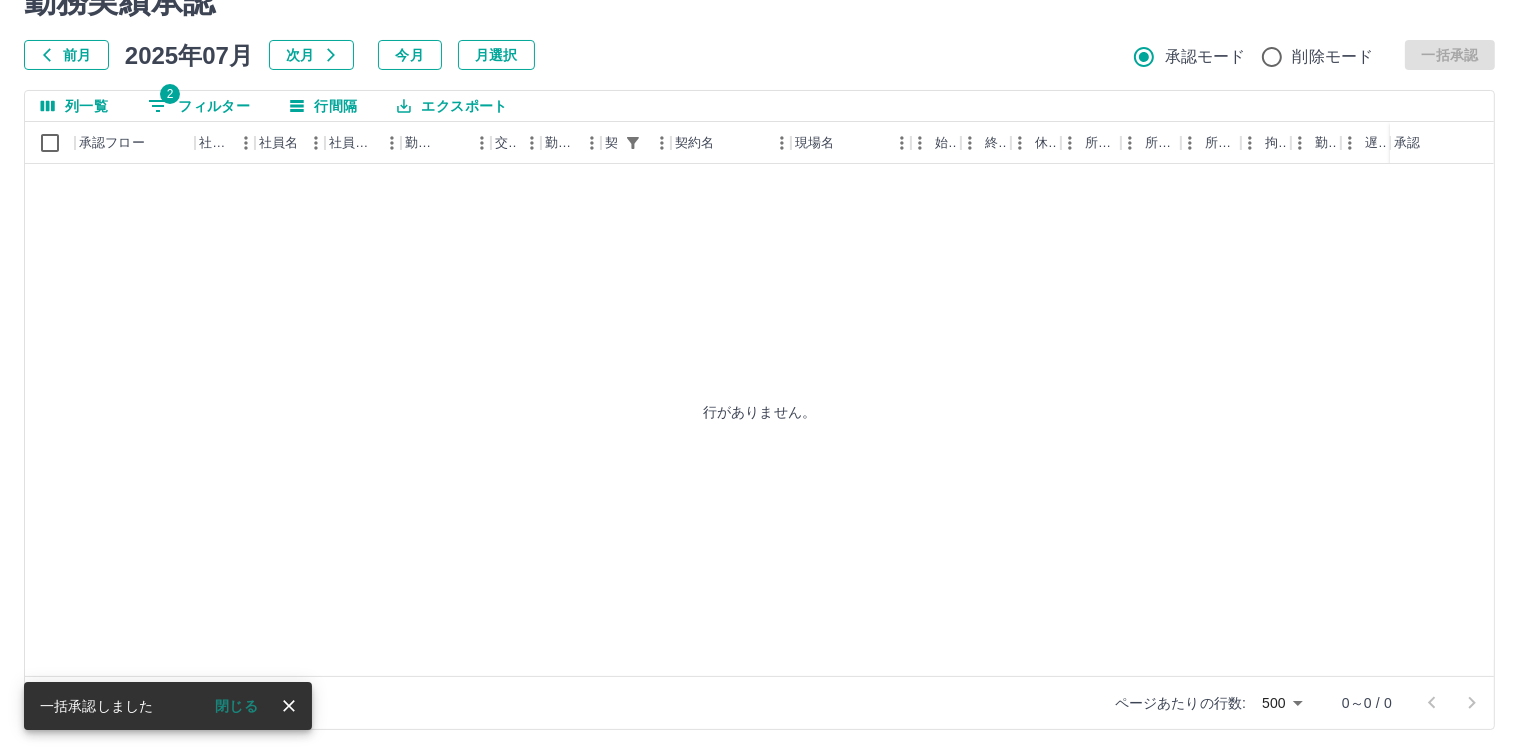 scroll, scrollTop: 0, scrollLeft: 0, axis: both 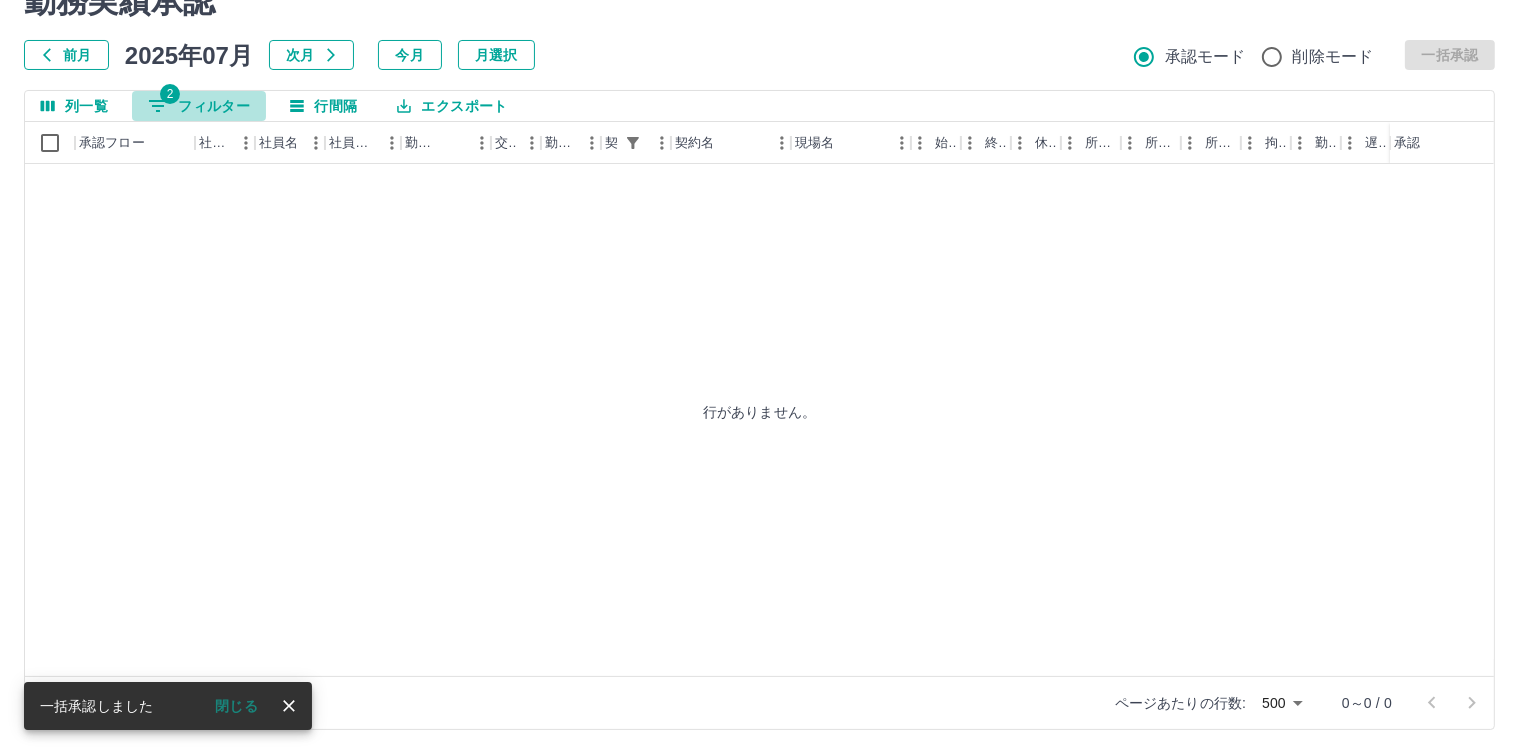 click on "2 フィルター" at bounding box center [199, 106] 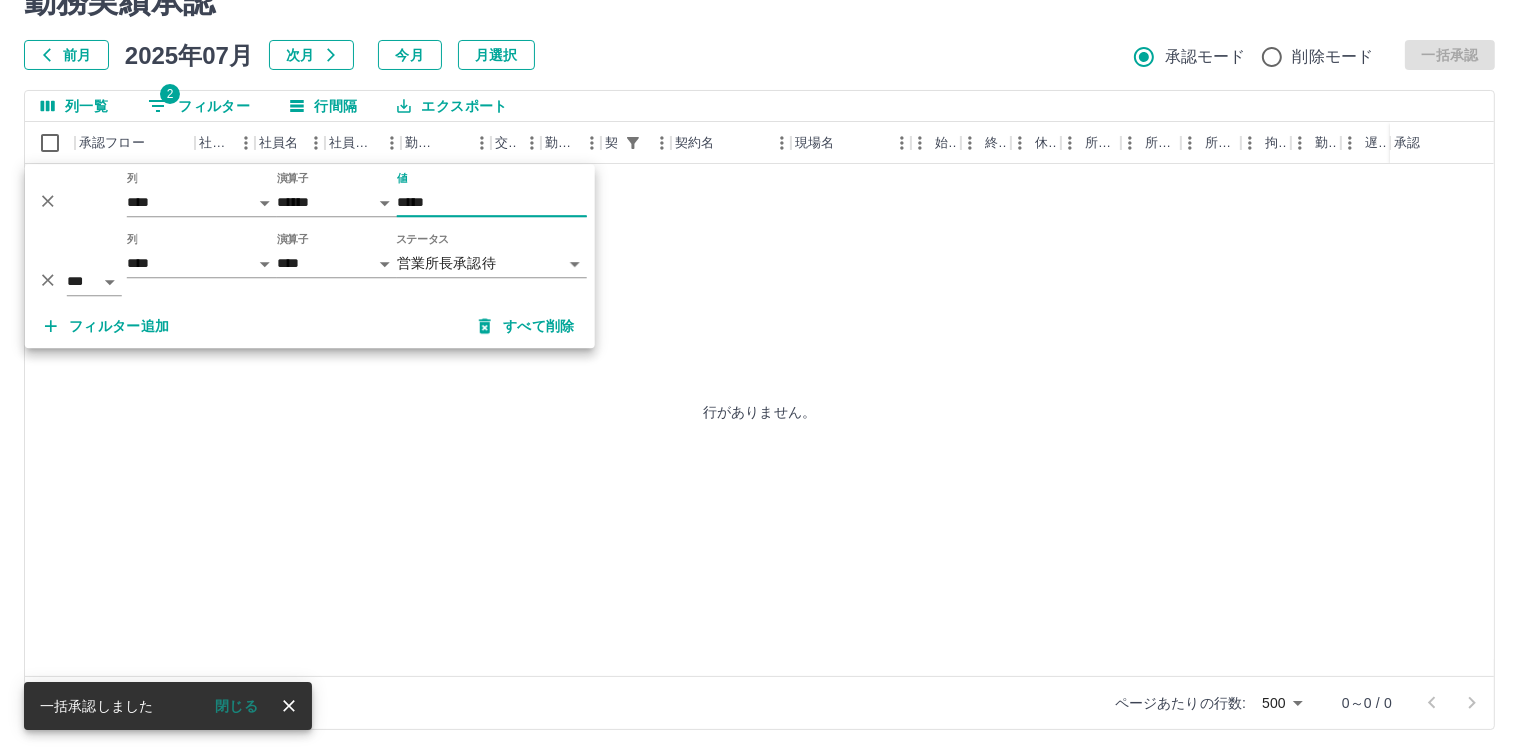 click on "*****" at bounding box center (492, 202) 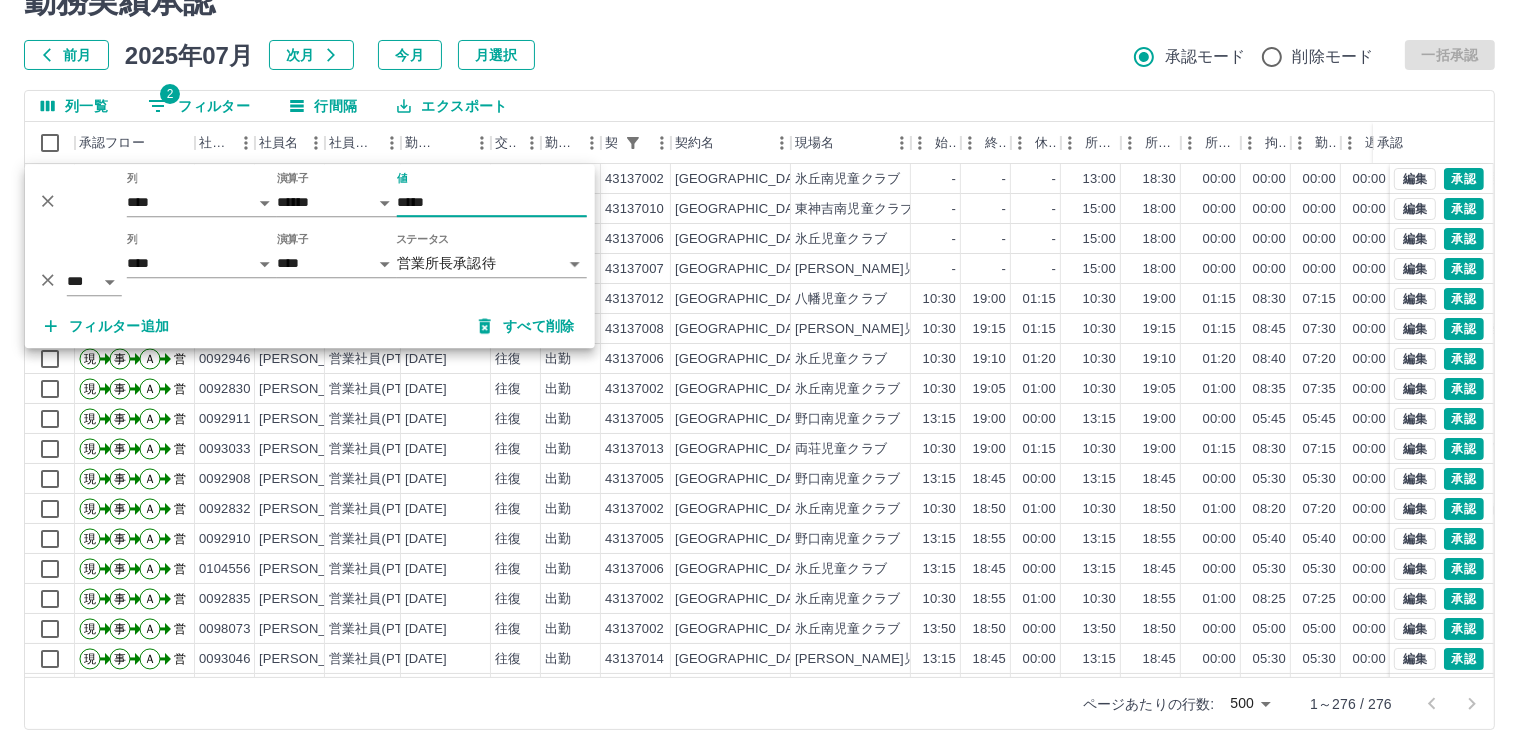 type on "*****" 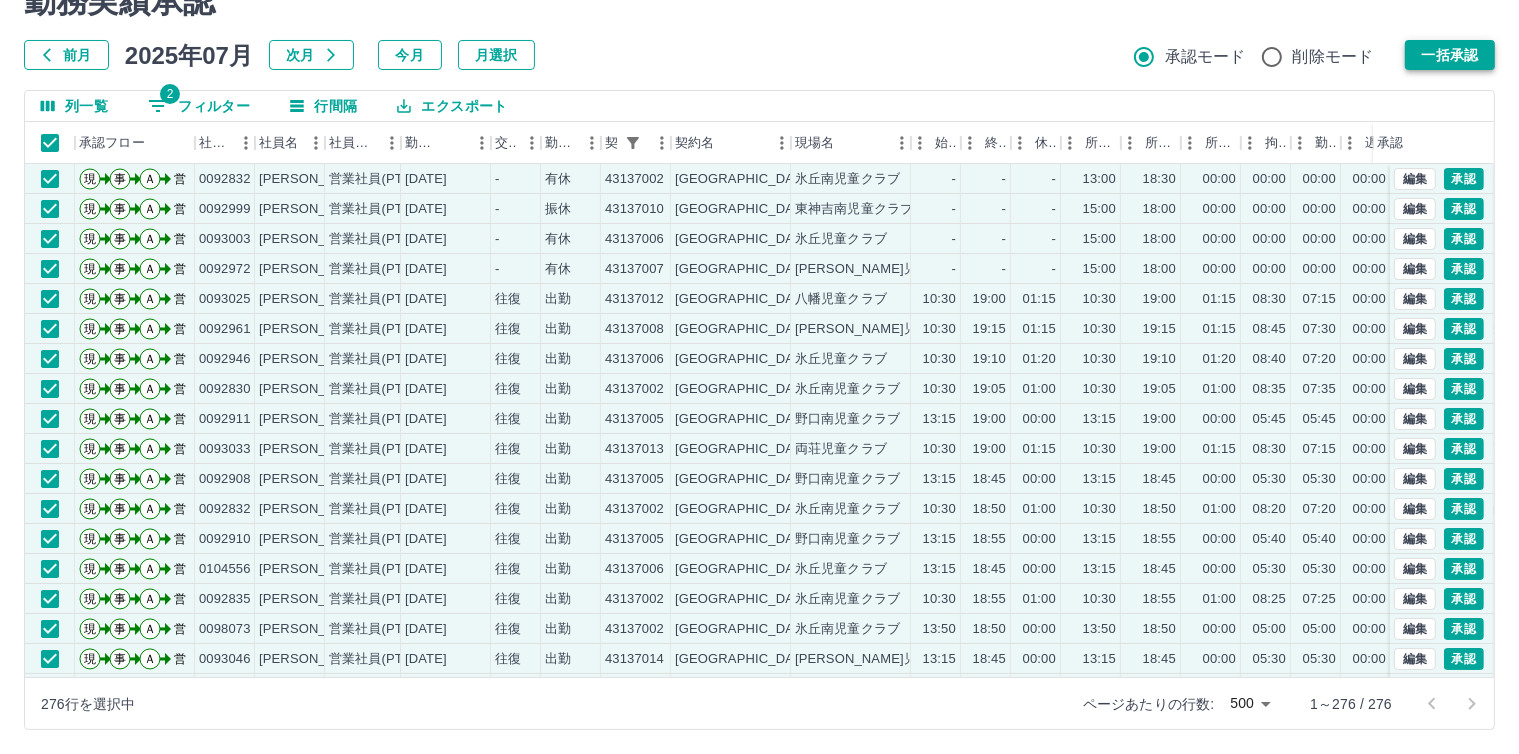 click on "一括承認" at bounding box center (1450, 55) 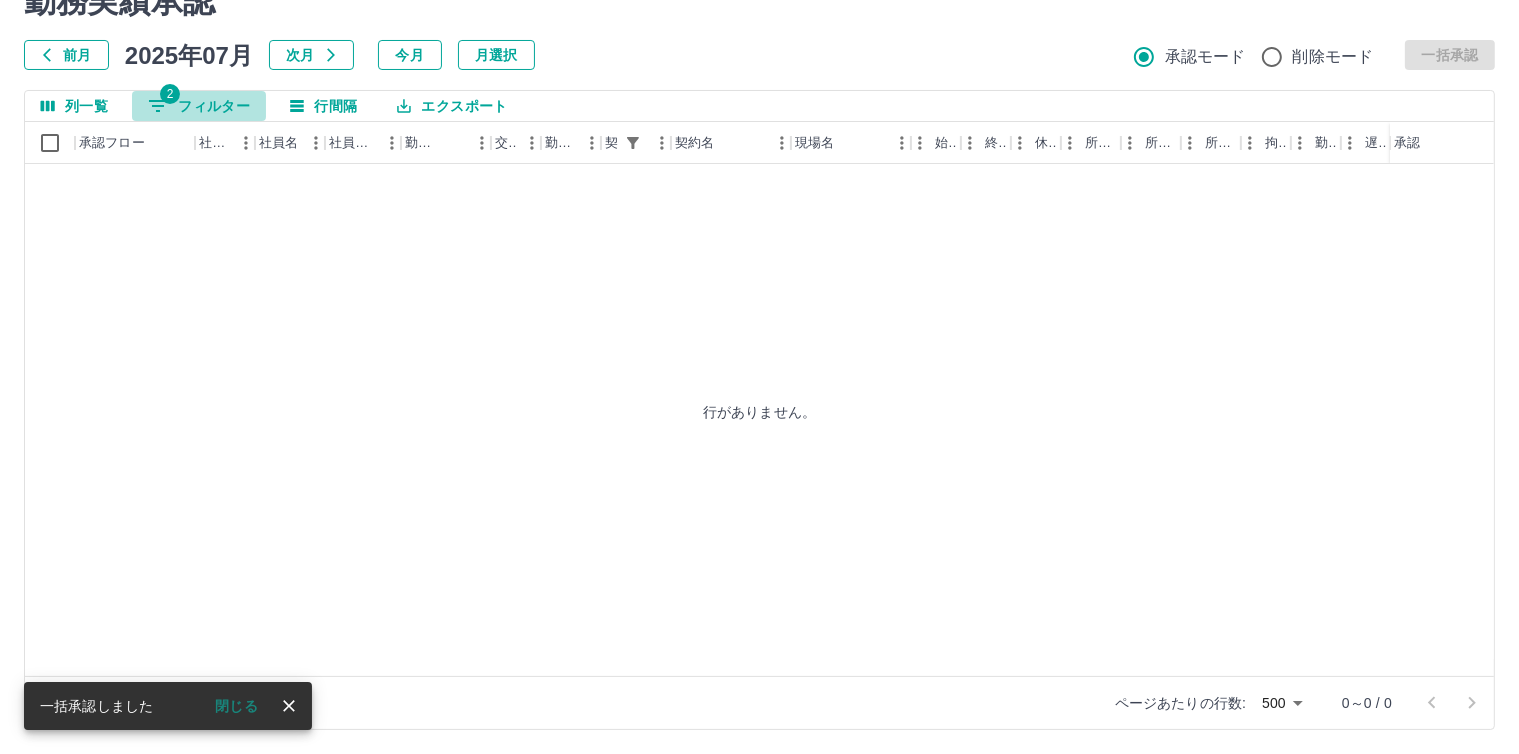 click on "2 フィルター" at bounding box center [199, 106] 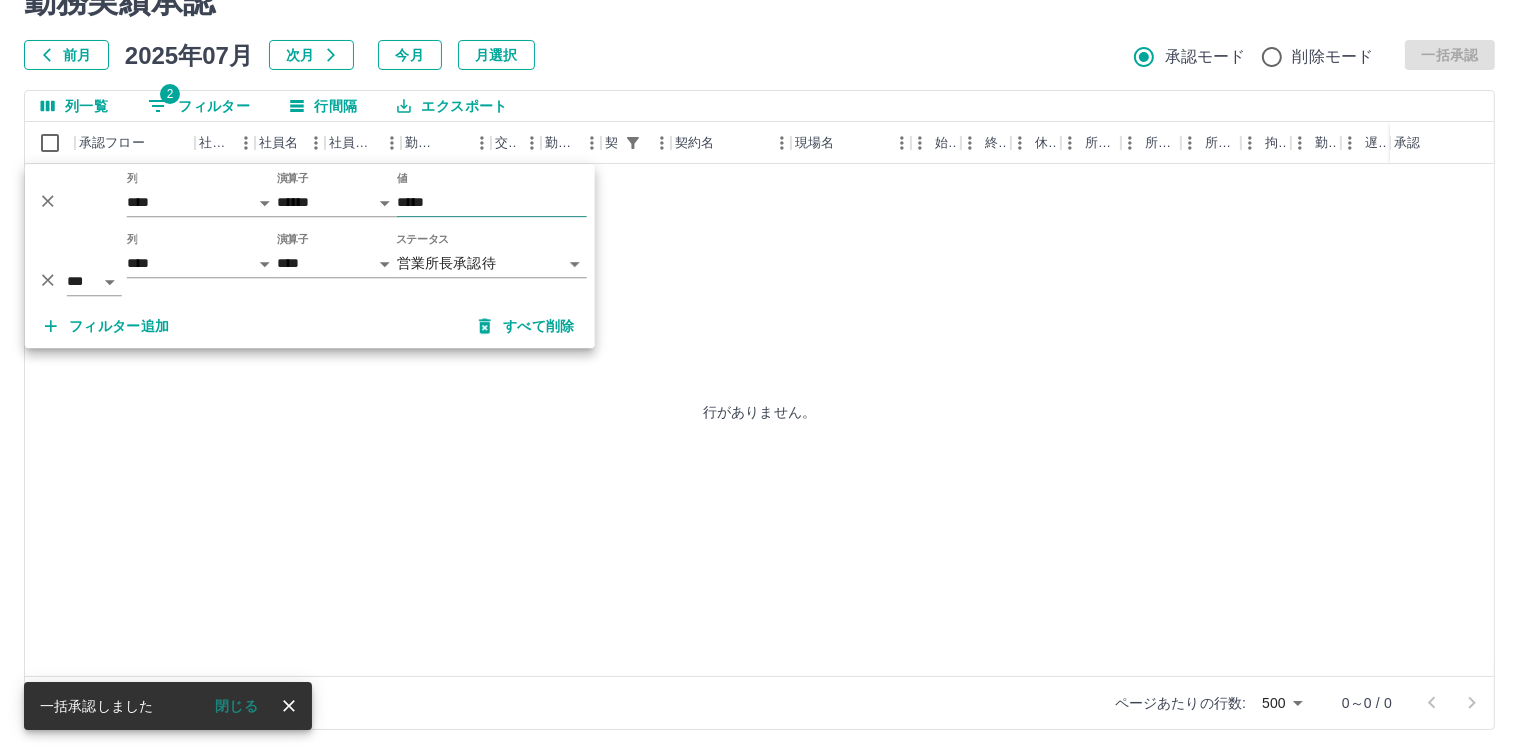 click on "*****" at bounding box center (492, 202) 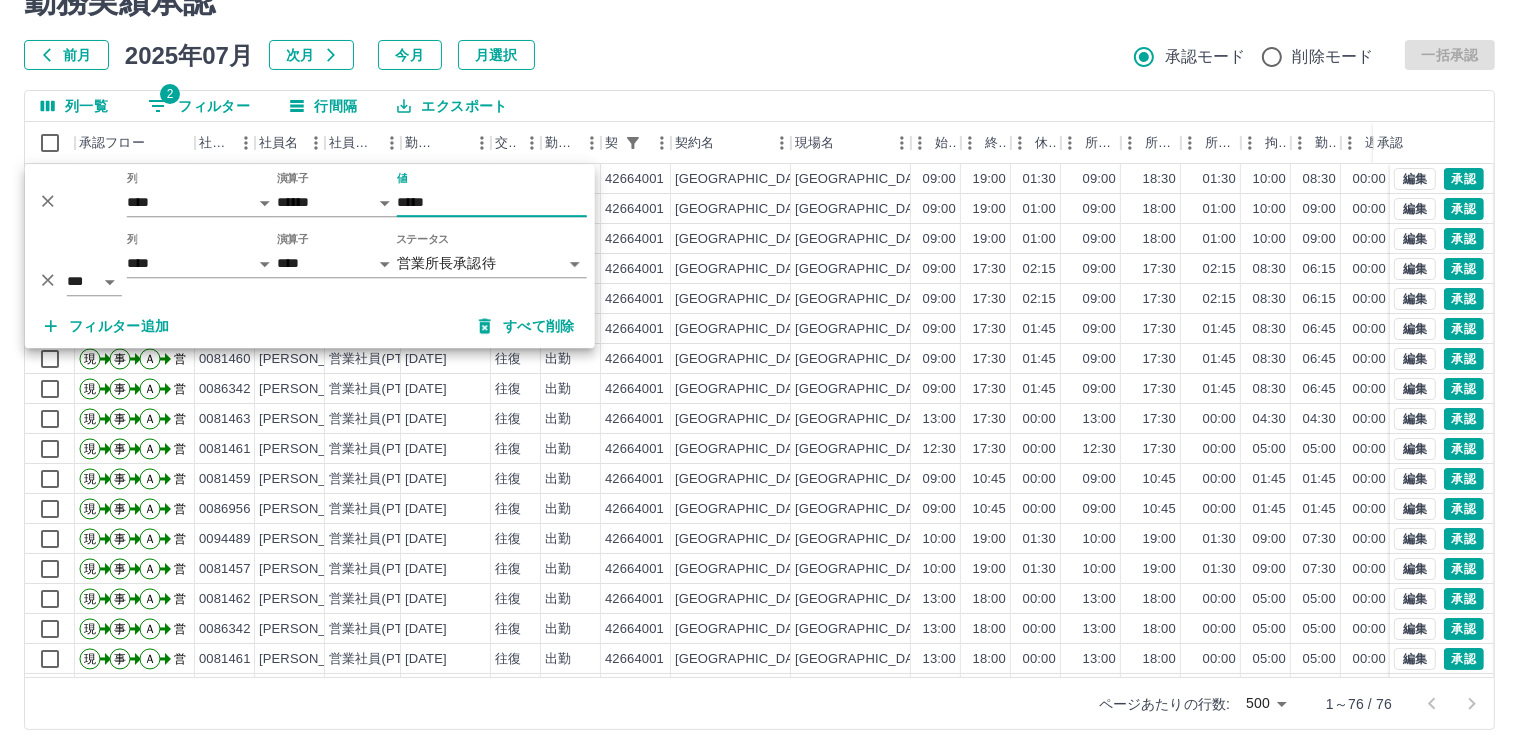 type on "*****" 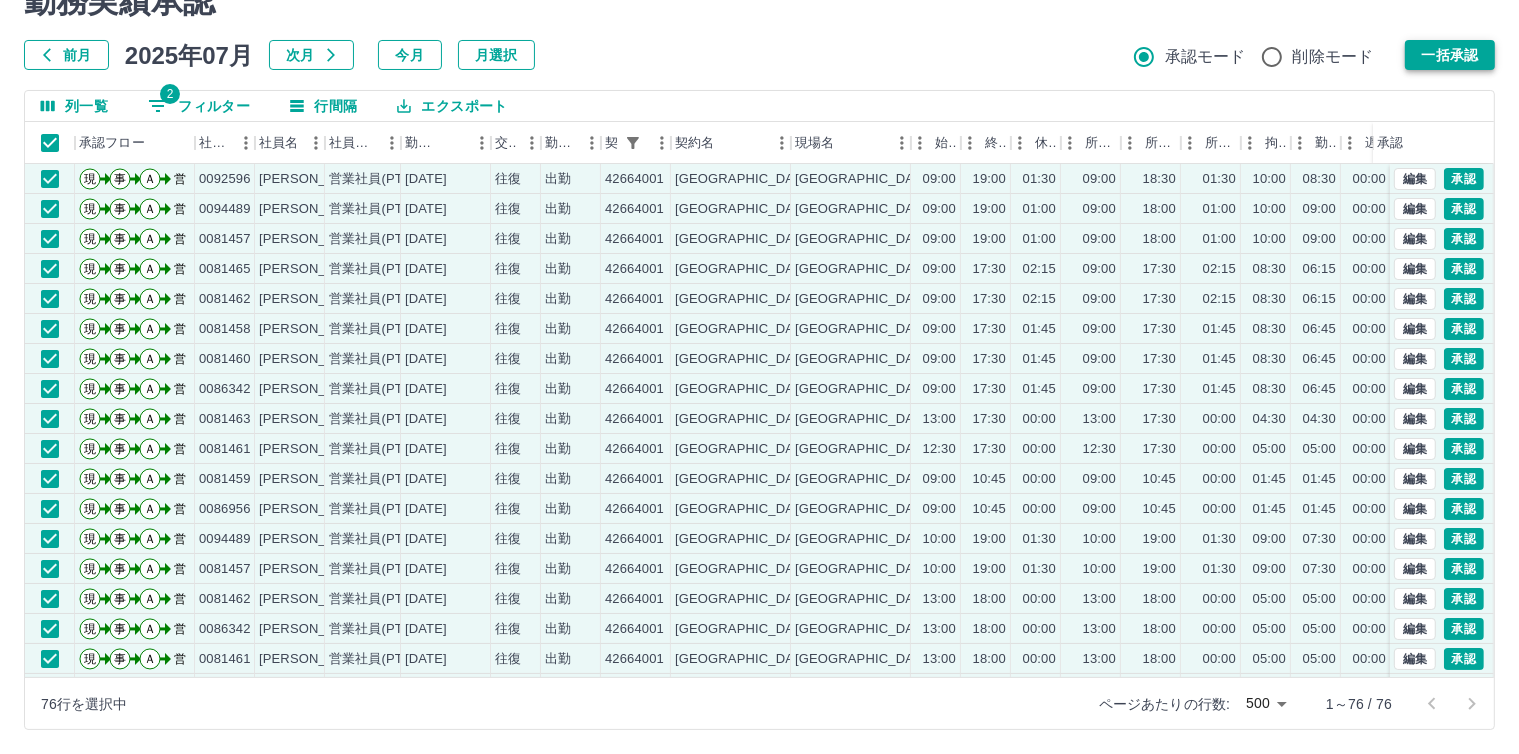 drag, startPoint x: 1468, startPoint y: 46, endPoint x: 152, endPoint y: 147, distance: 1319.8701 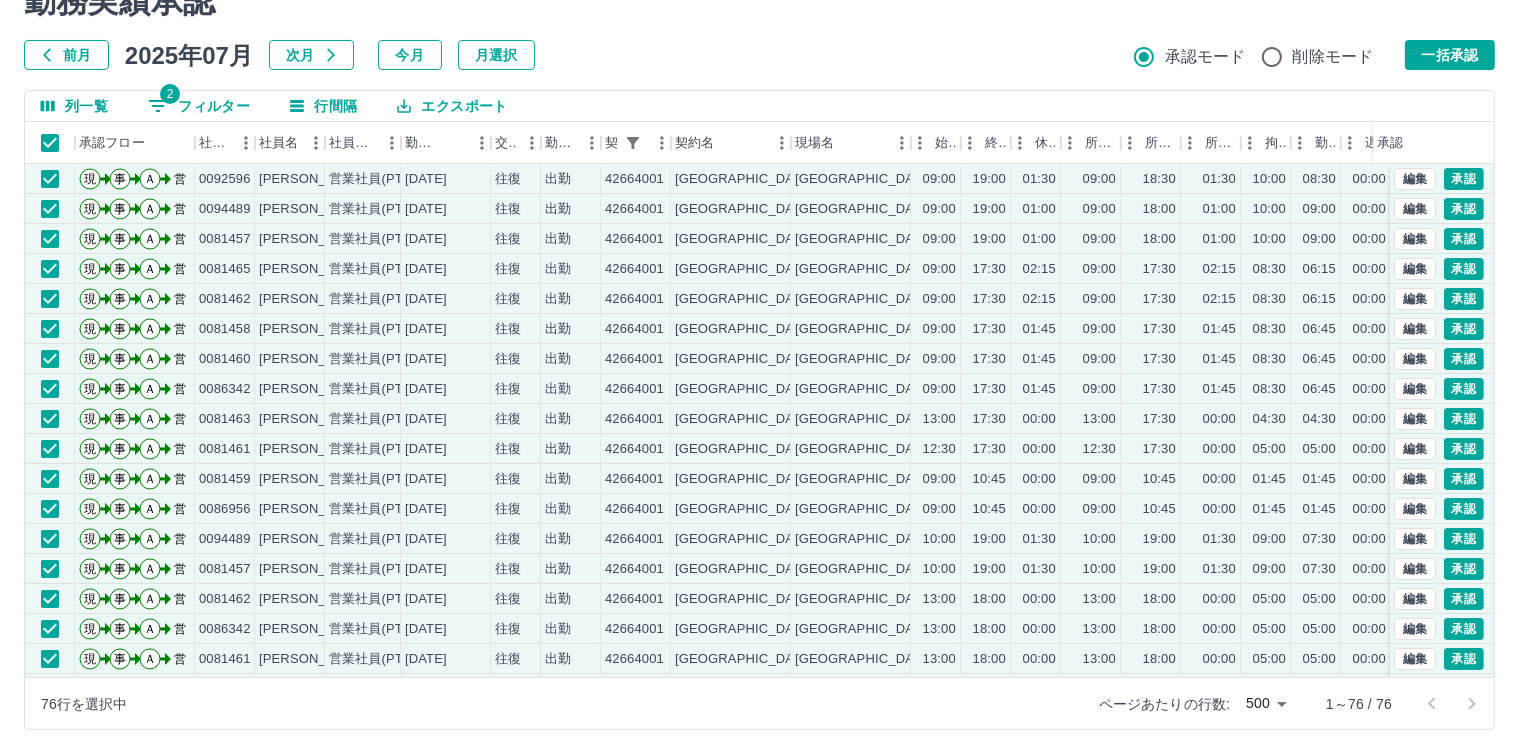 click on "一括承認" at bounding box center [1450, 55] 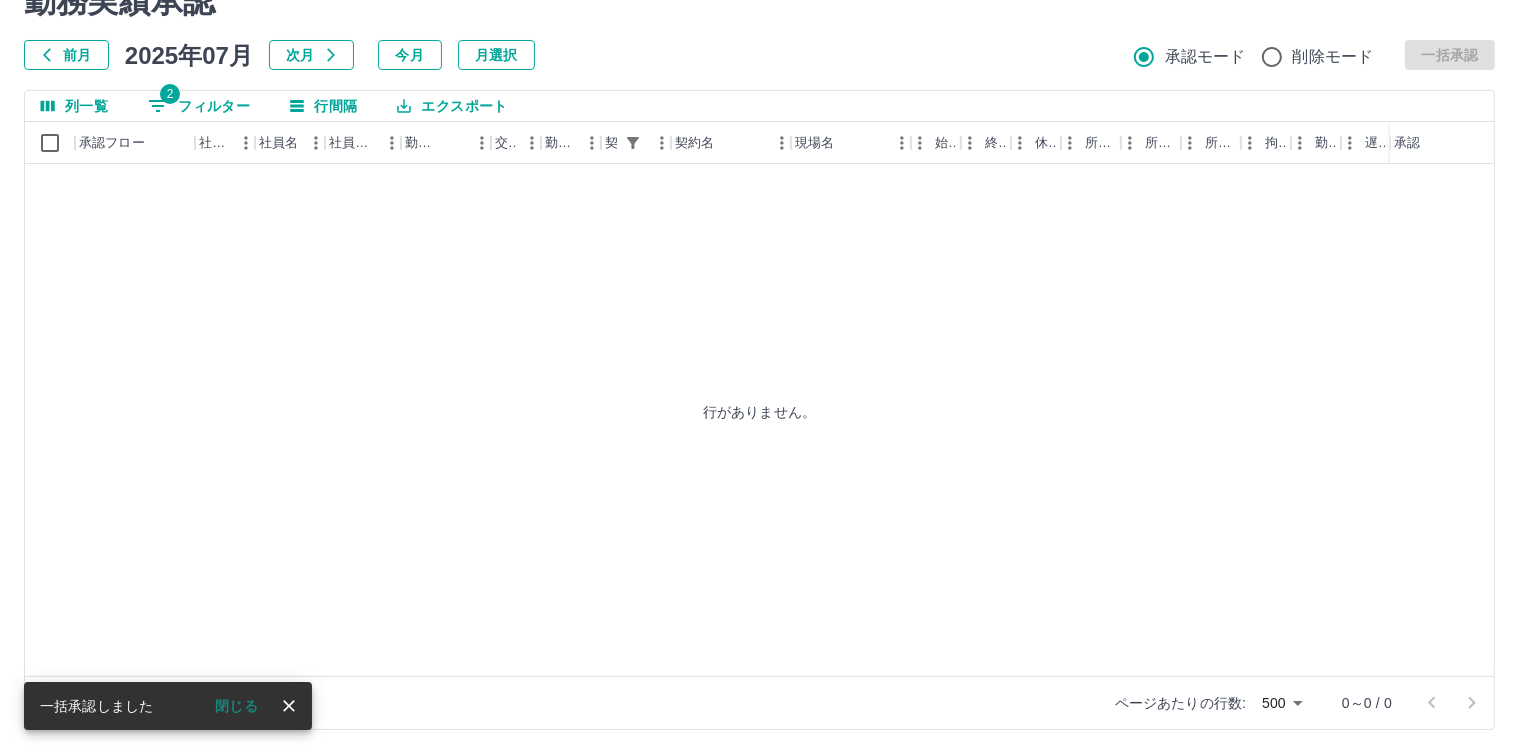 click on "2 フィルター" at bounding box center (199, 106) 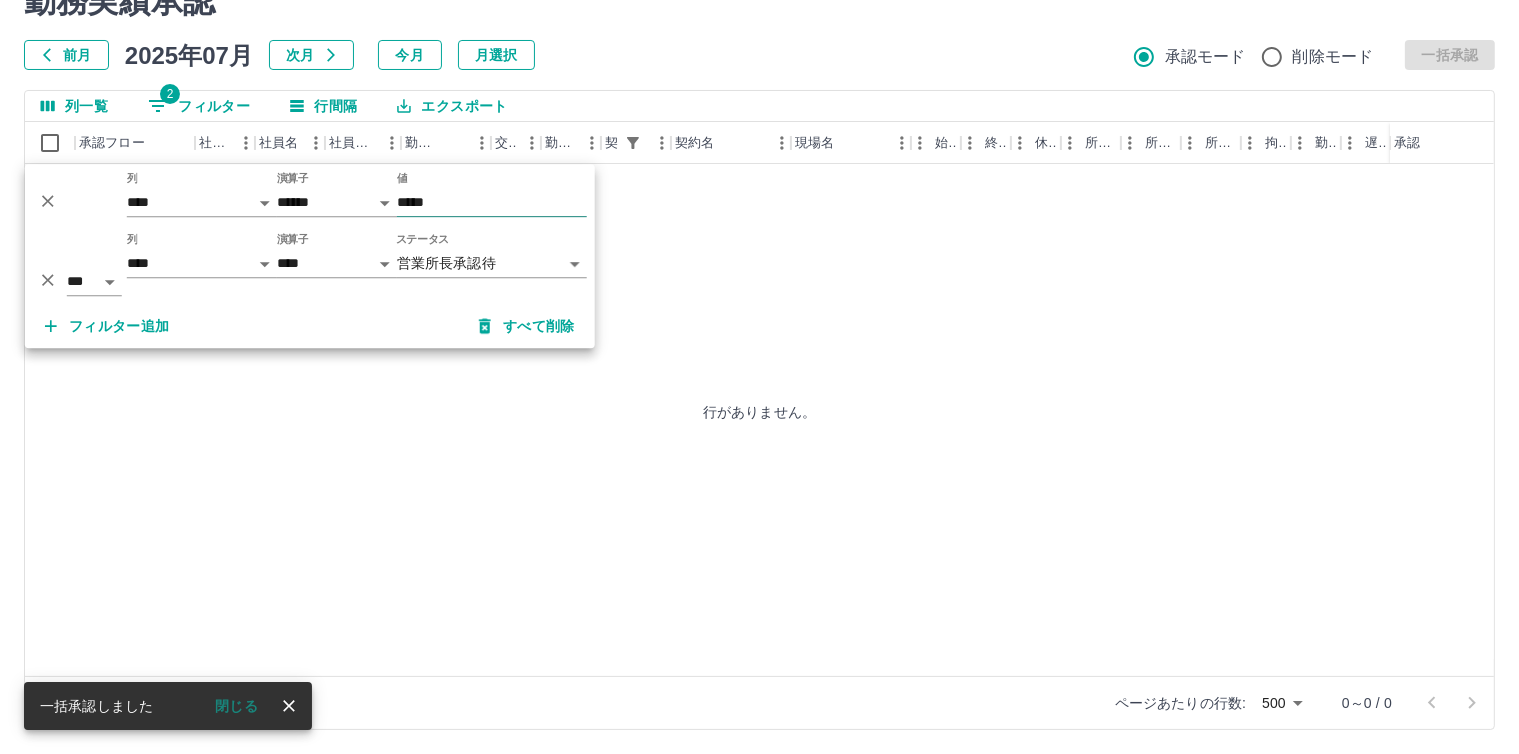 click on "*****" at bounding box center (492, 202) 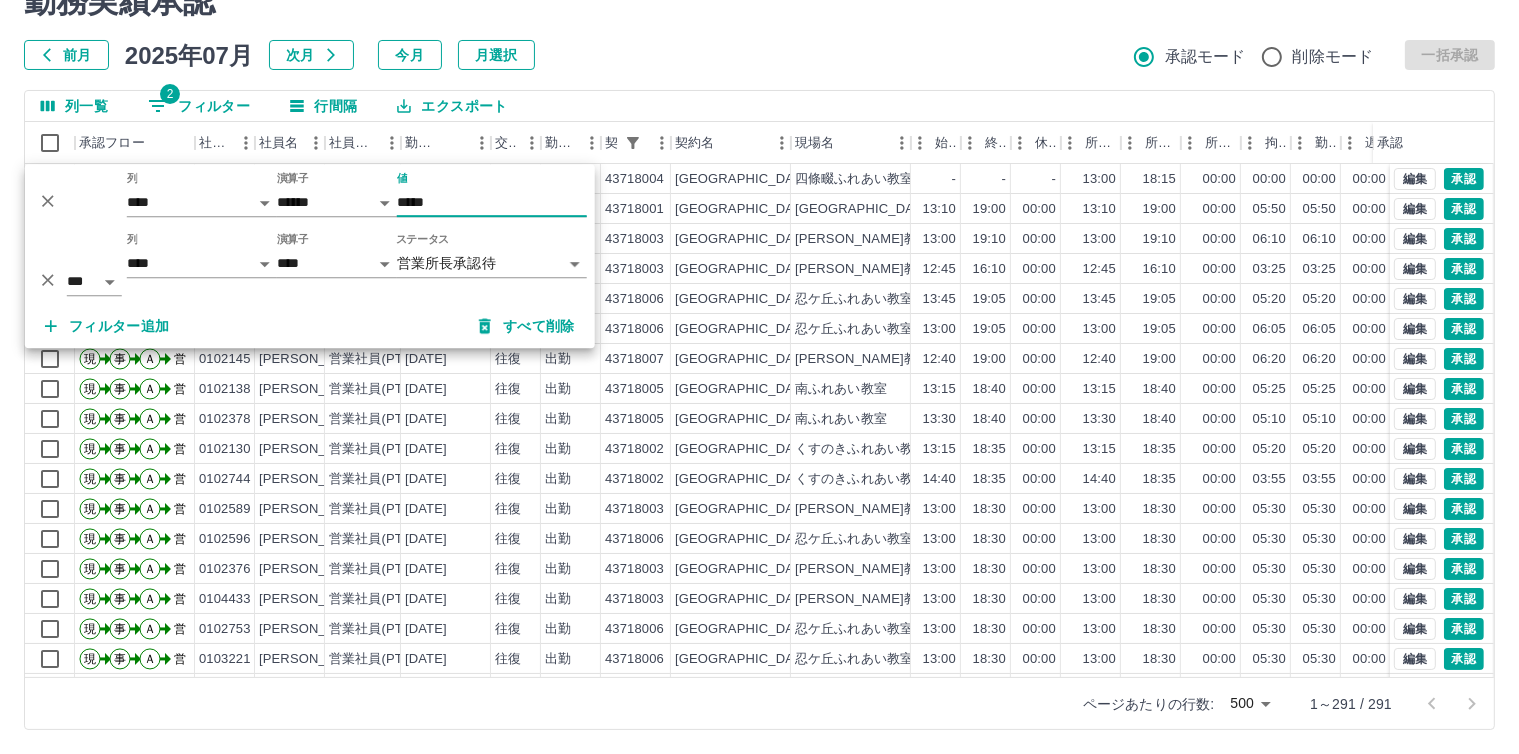 type on "*****" 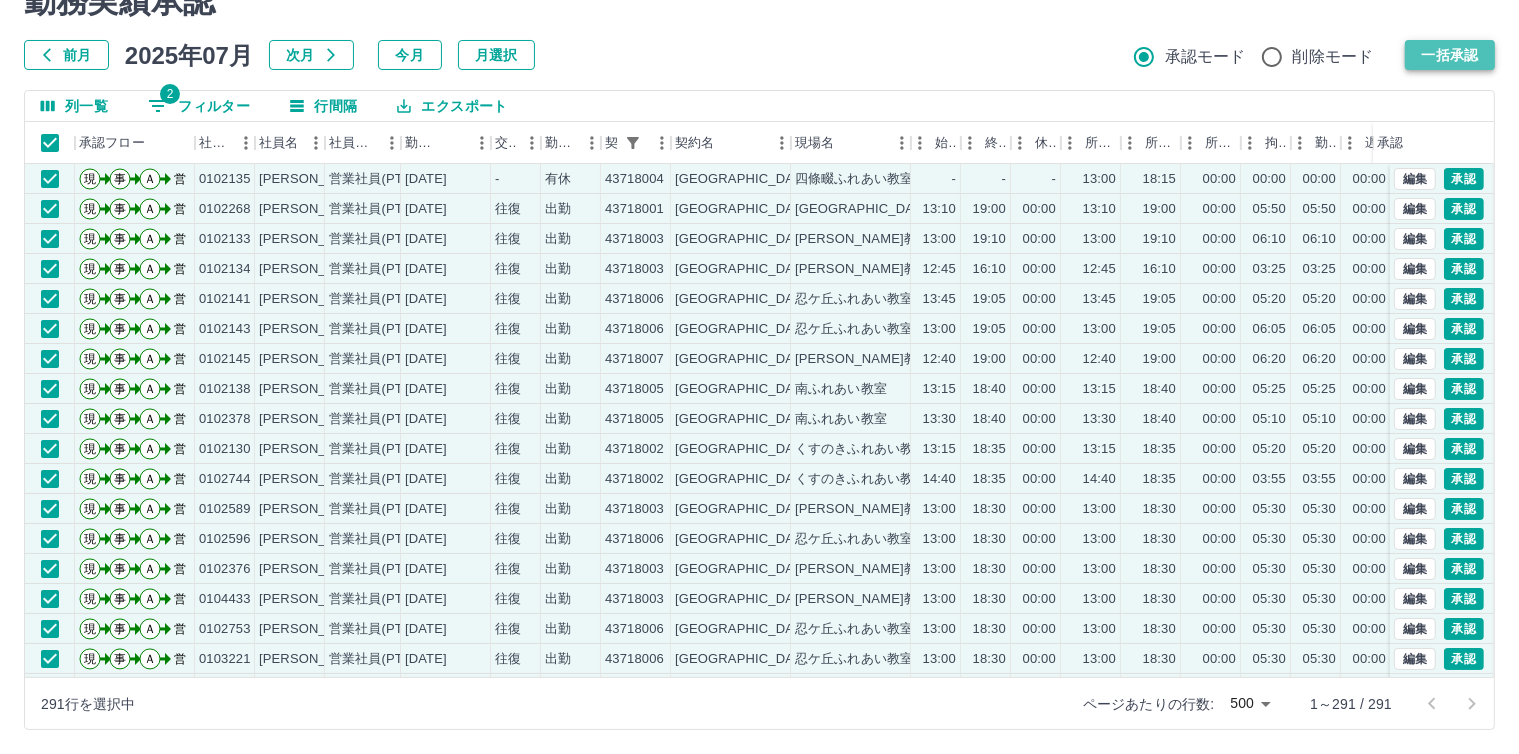 click on "一括承認" at bounding box center [1450, 55] 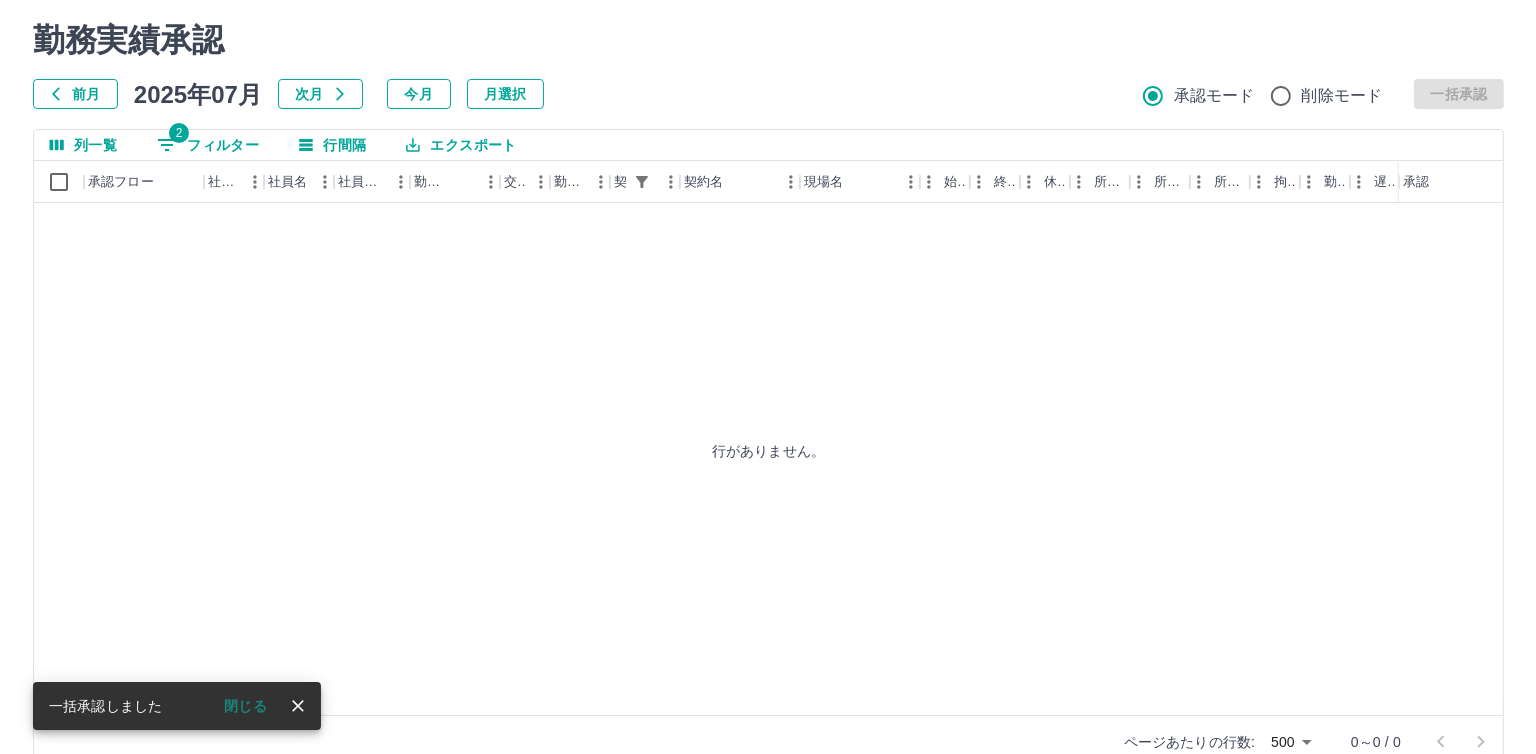 scroll, scrollTop: 0, scrollLeft: 0, axis: both 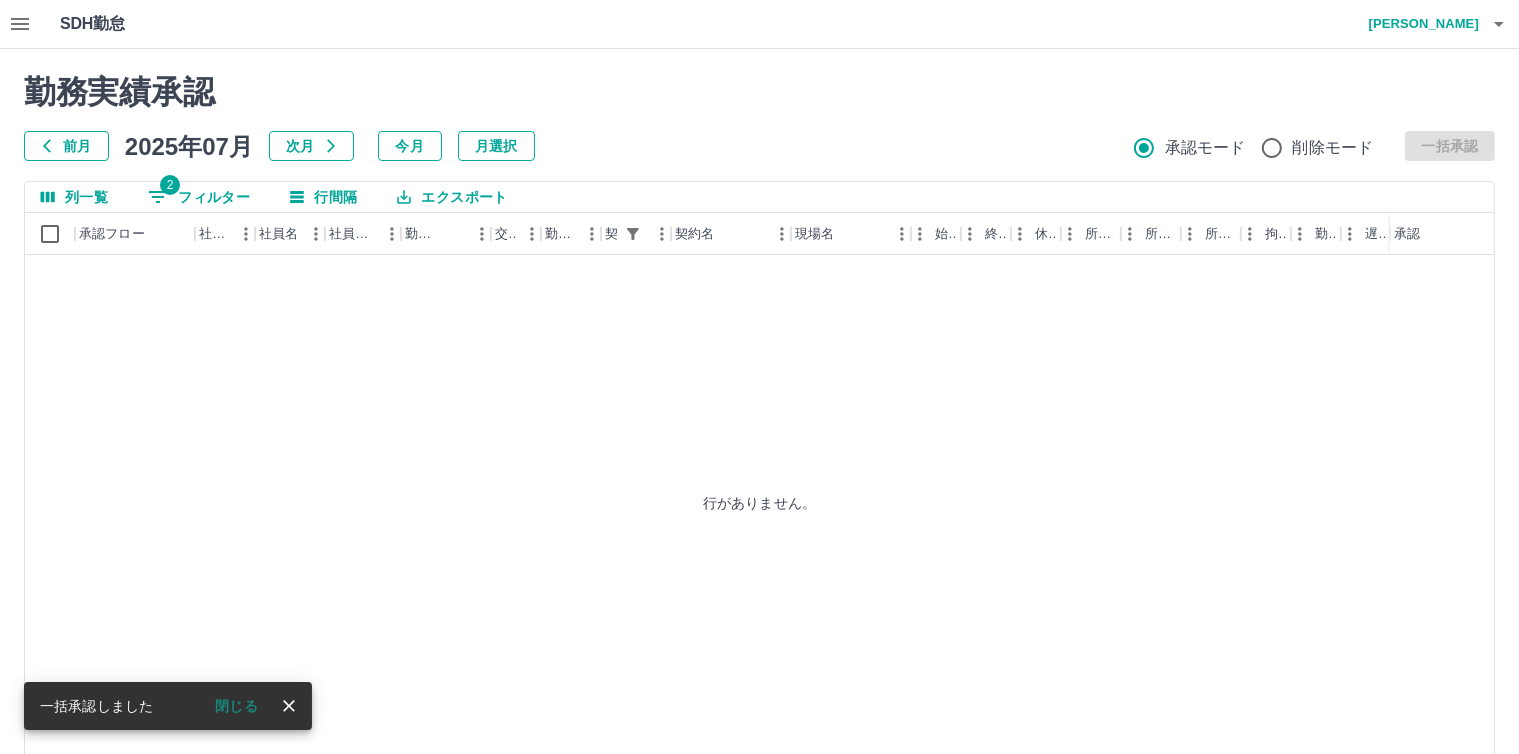 click 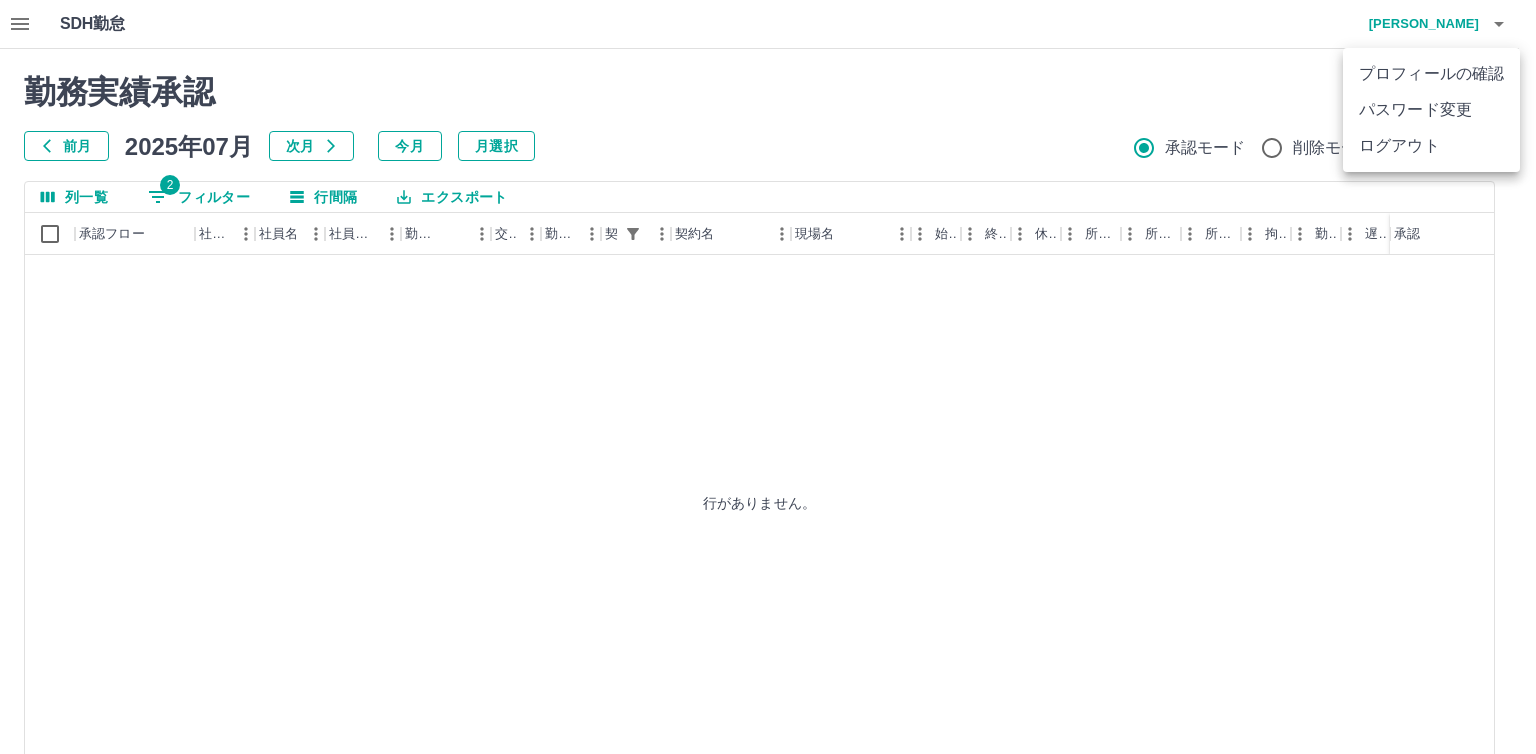click on "ログアウト" at bounding box center (1431, 146) 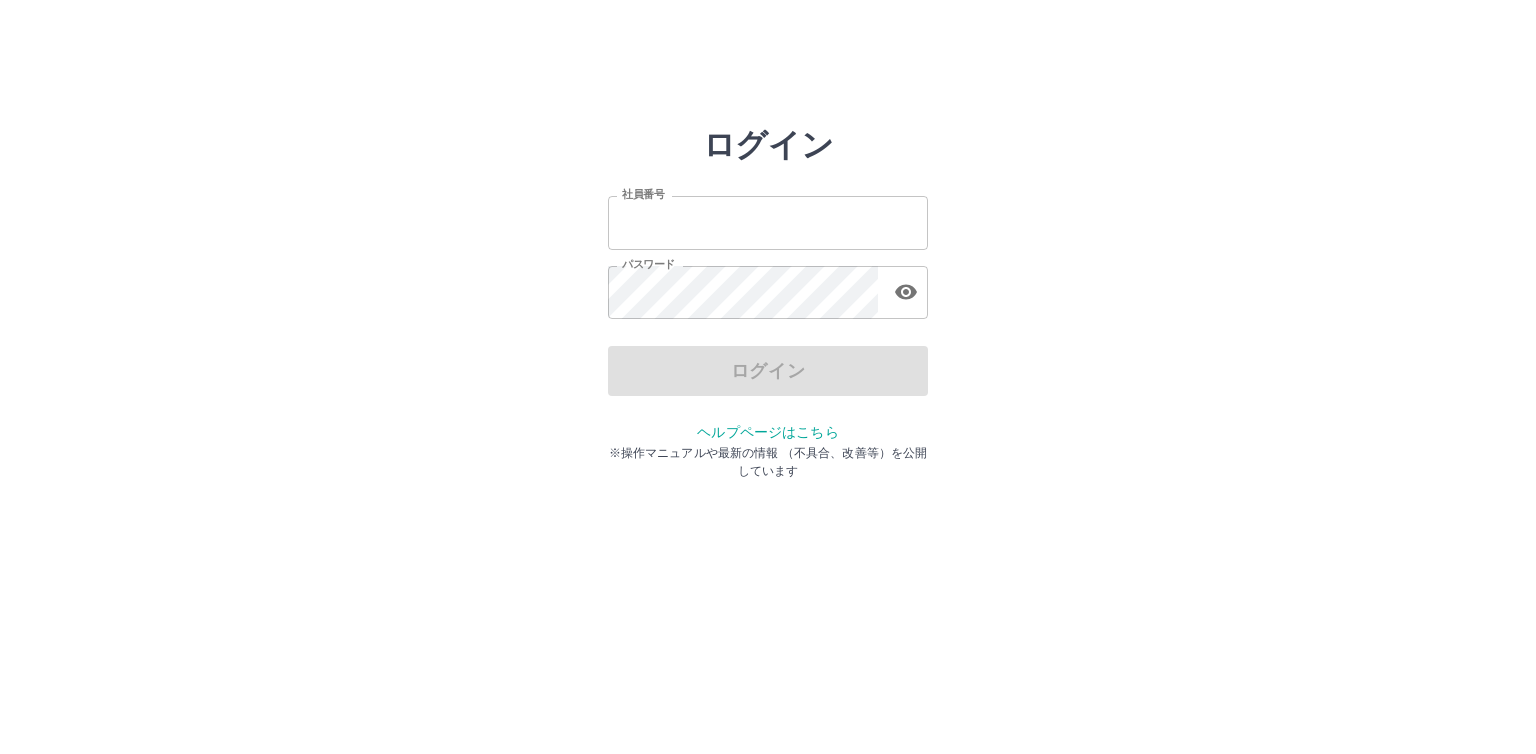 scroll, scrollTop: 0, scrollLeft: 0, axis: both 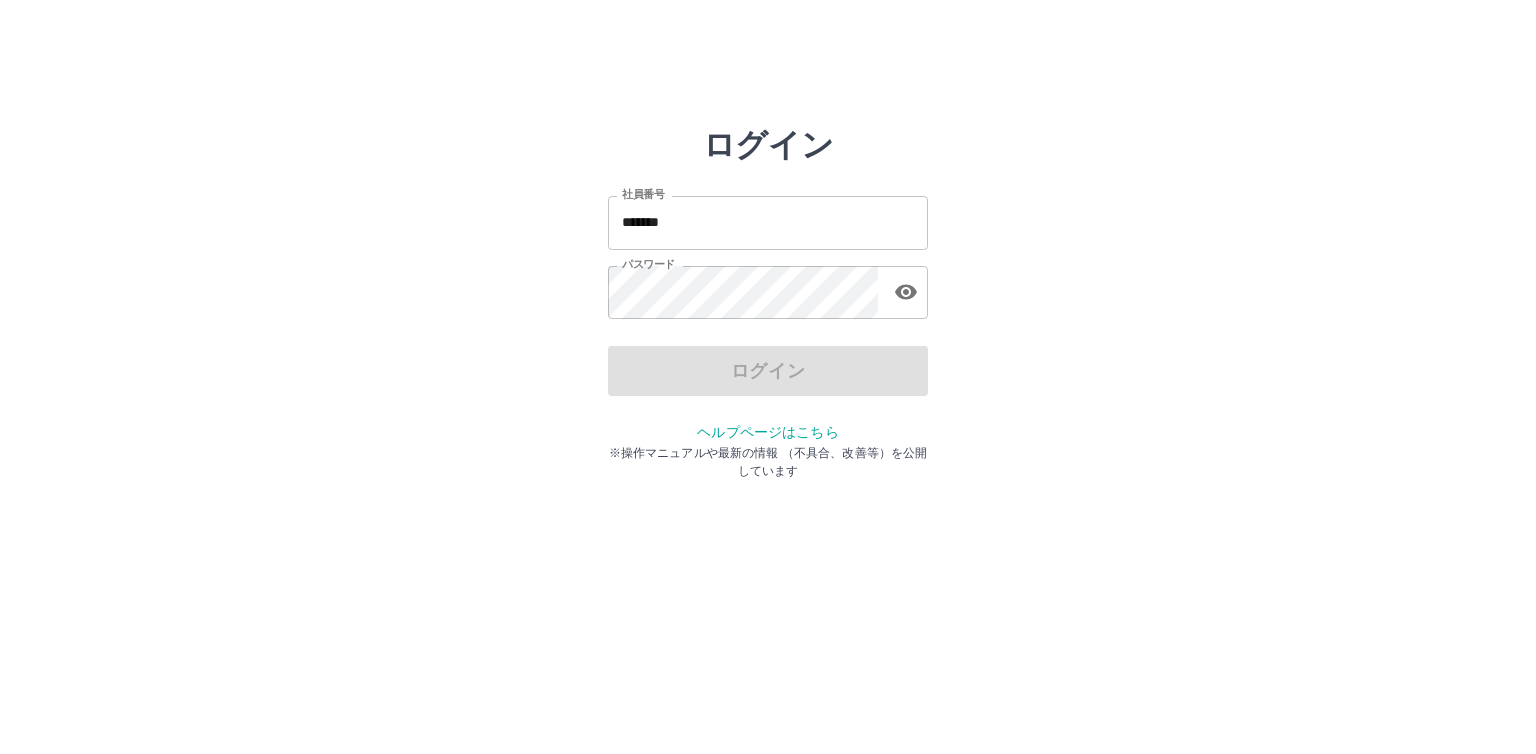 click on "*******" at bounding box center [768, 222] 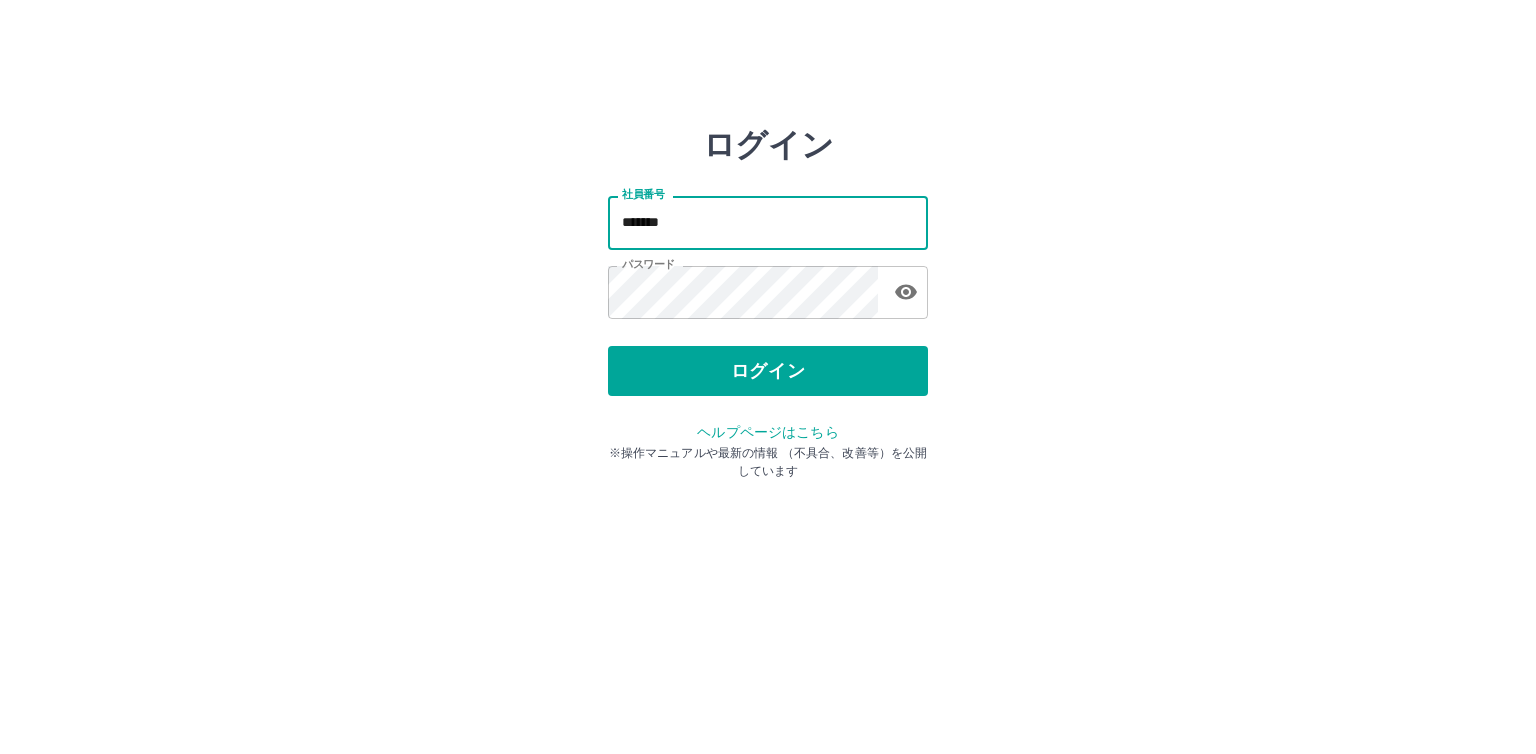 type on "*******" 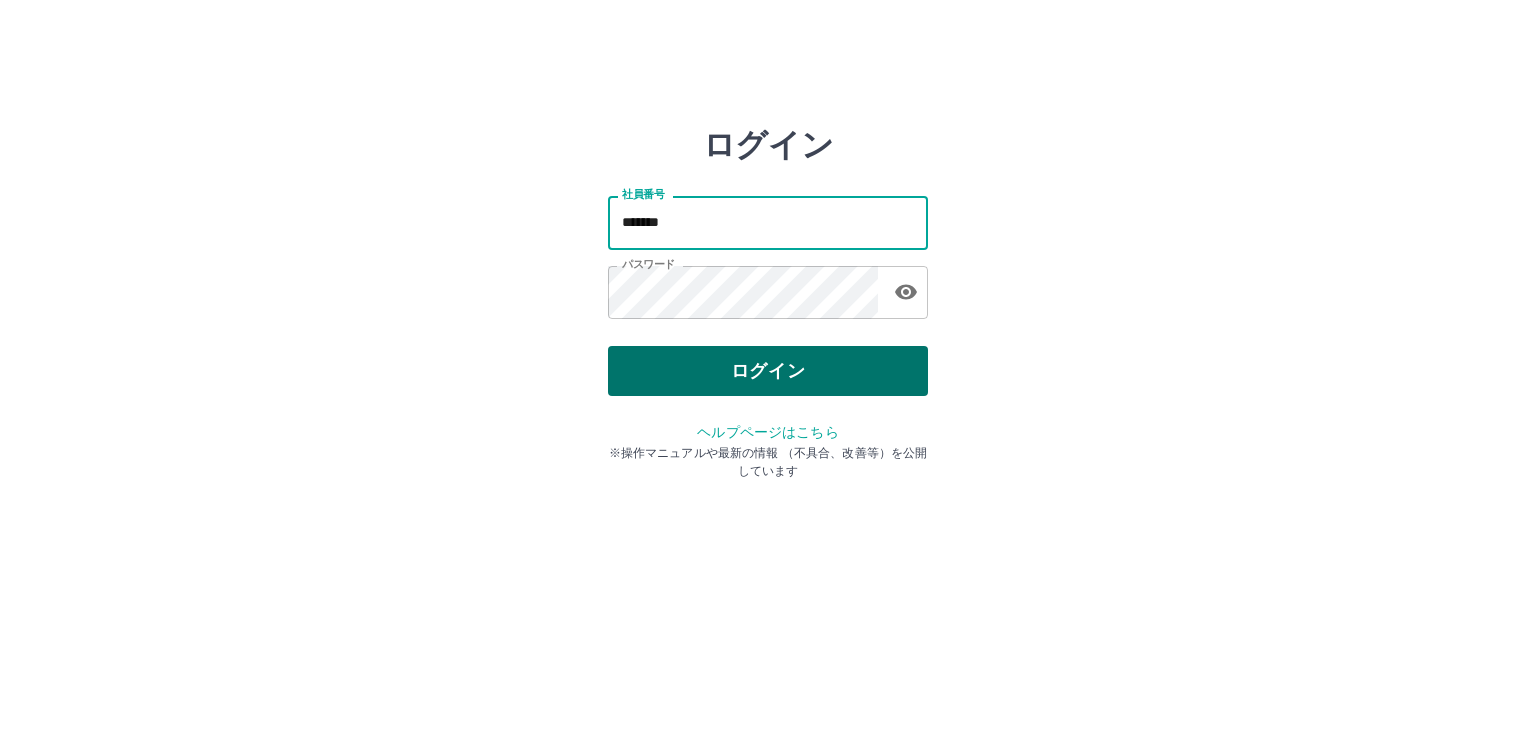 click on "ログイン" at bounding box center [768, 371] 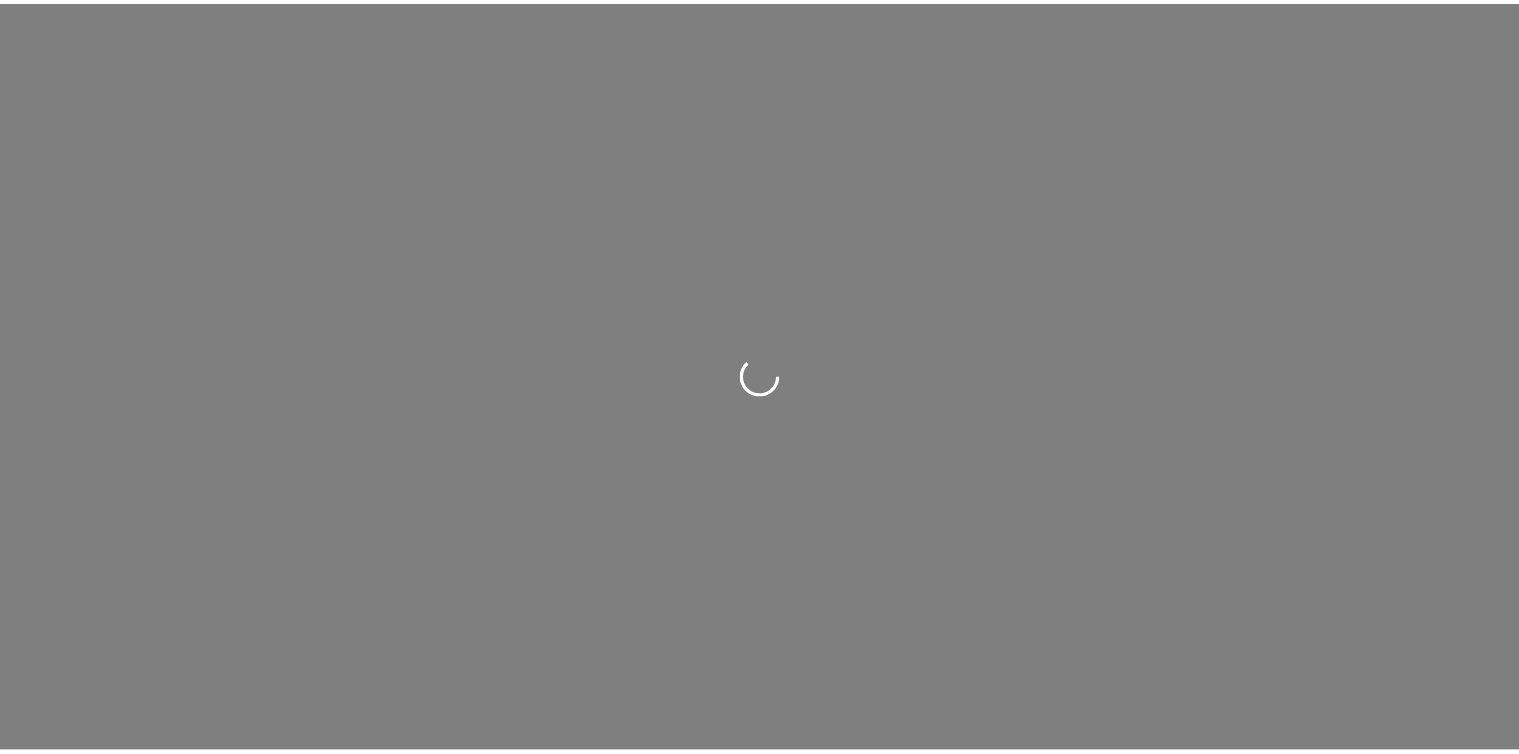 scroll, scrollTop: 0, scrollLeft: 0, axis: both 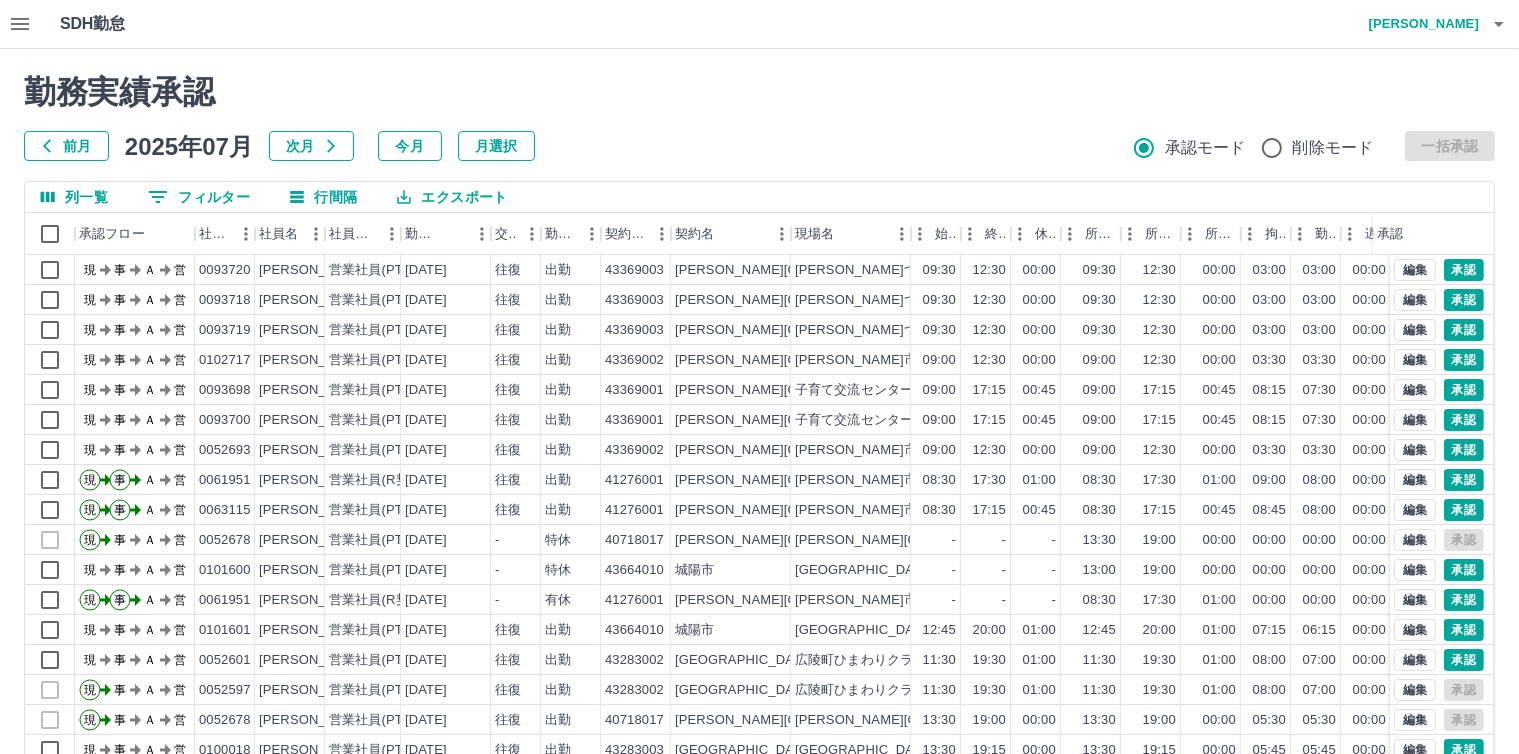 click on "0 フィルター" at bounding box center (199, 197) 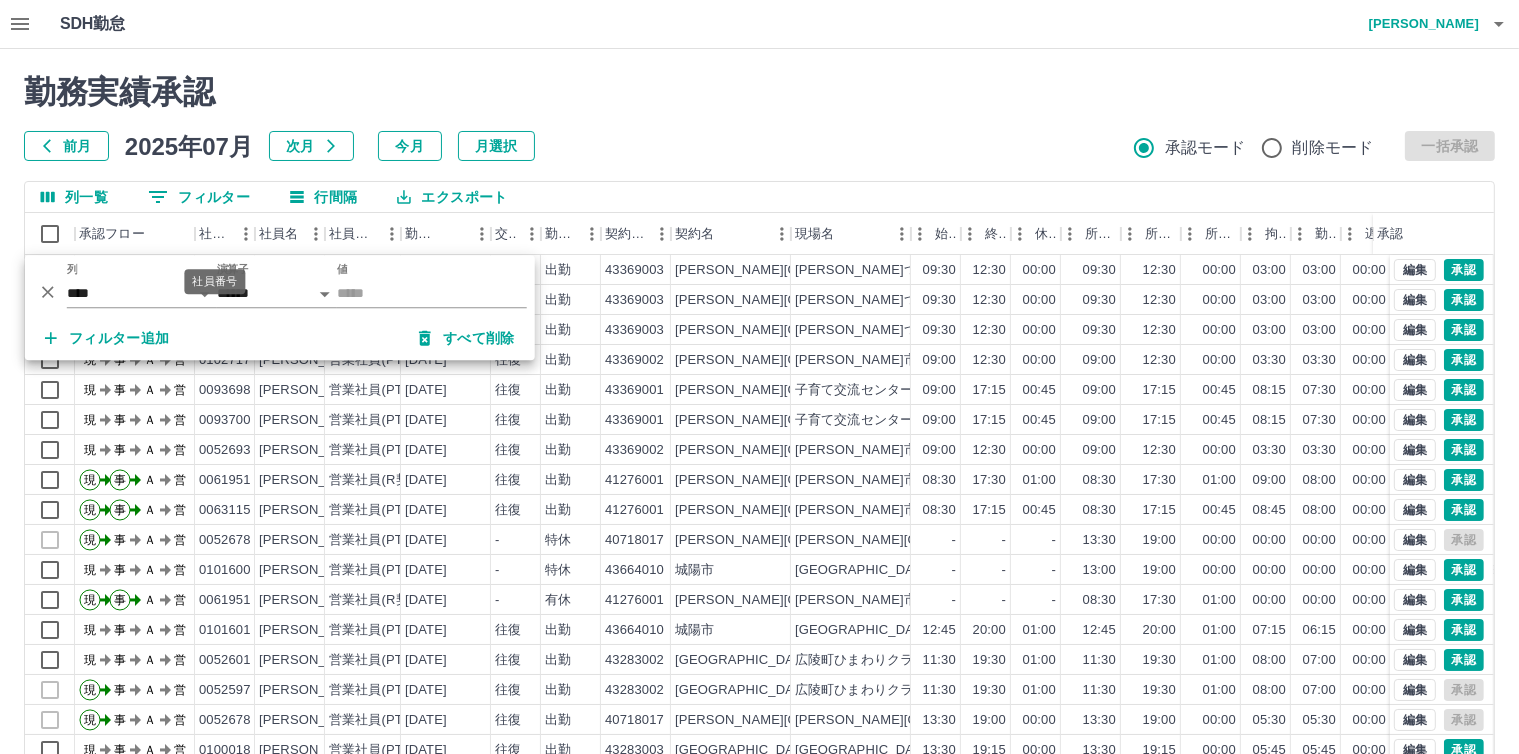 click on "社員番号" at bounding box center [214, 281] 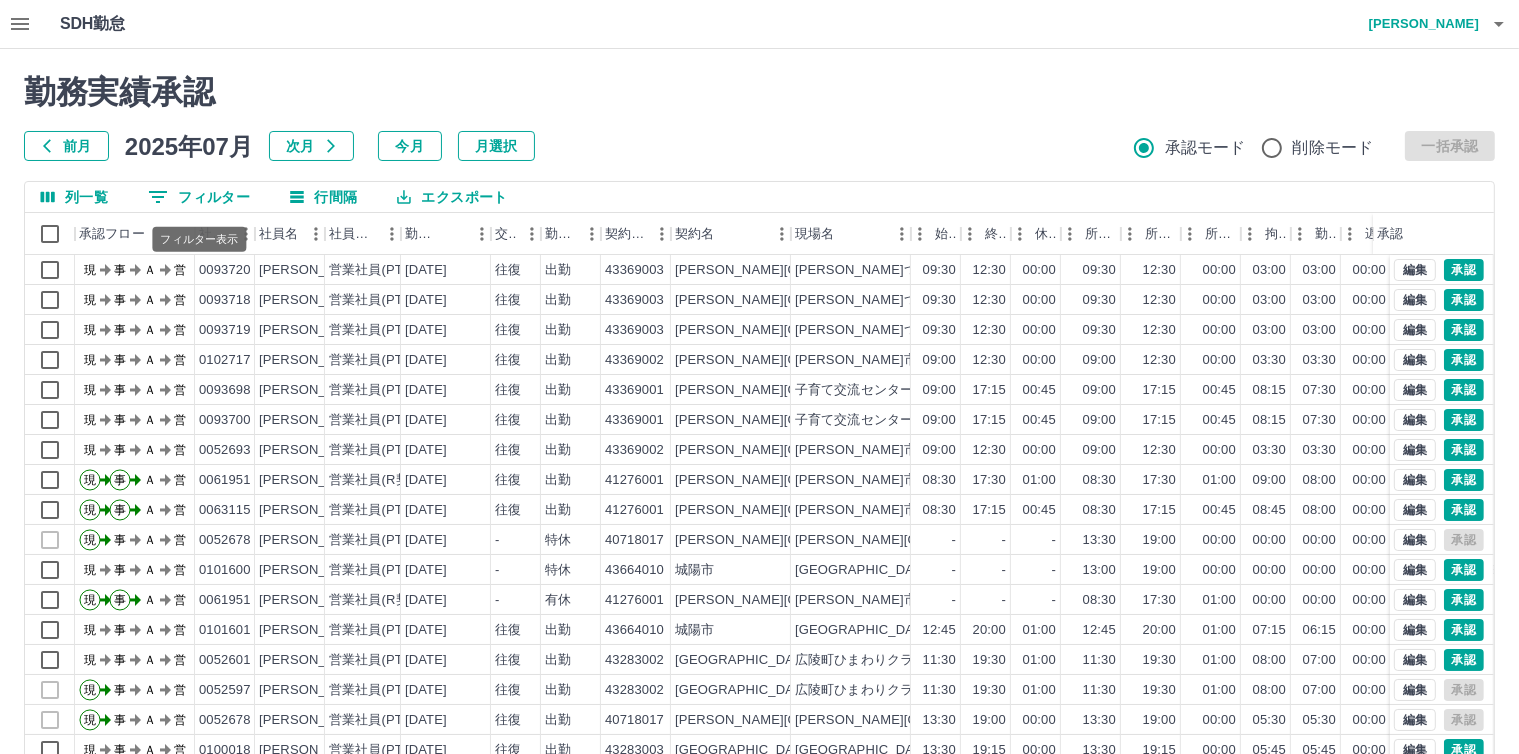 click on "0 フィルター" at bounding box center [199, 197] 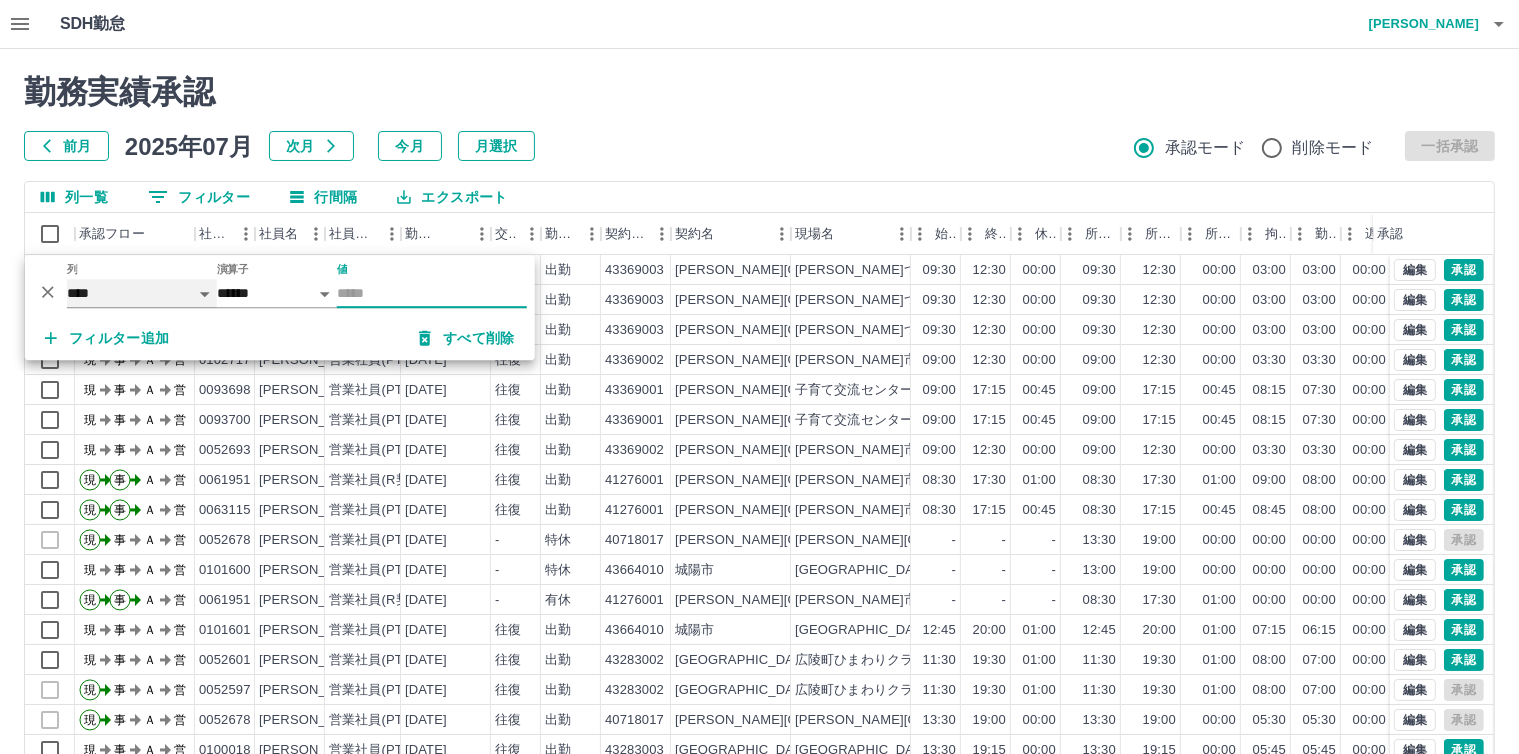 click on "**** *** **** *** *** **** ***** *** *** ** ** ** **** **** **** ** ** *** **** *****" at bounding box center (142, 293) 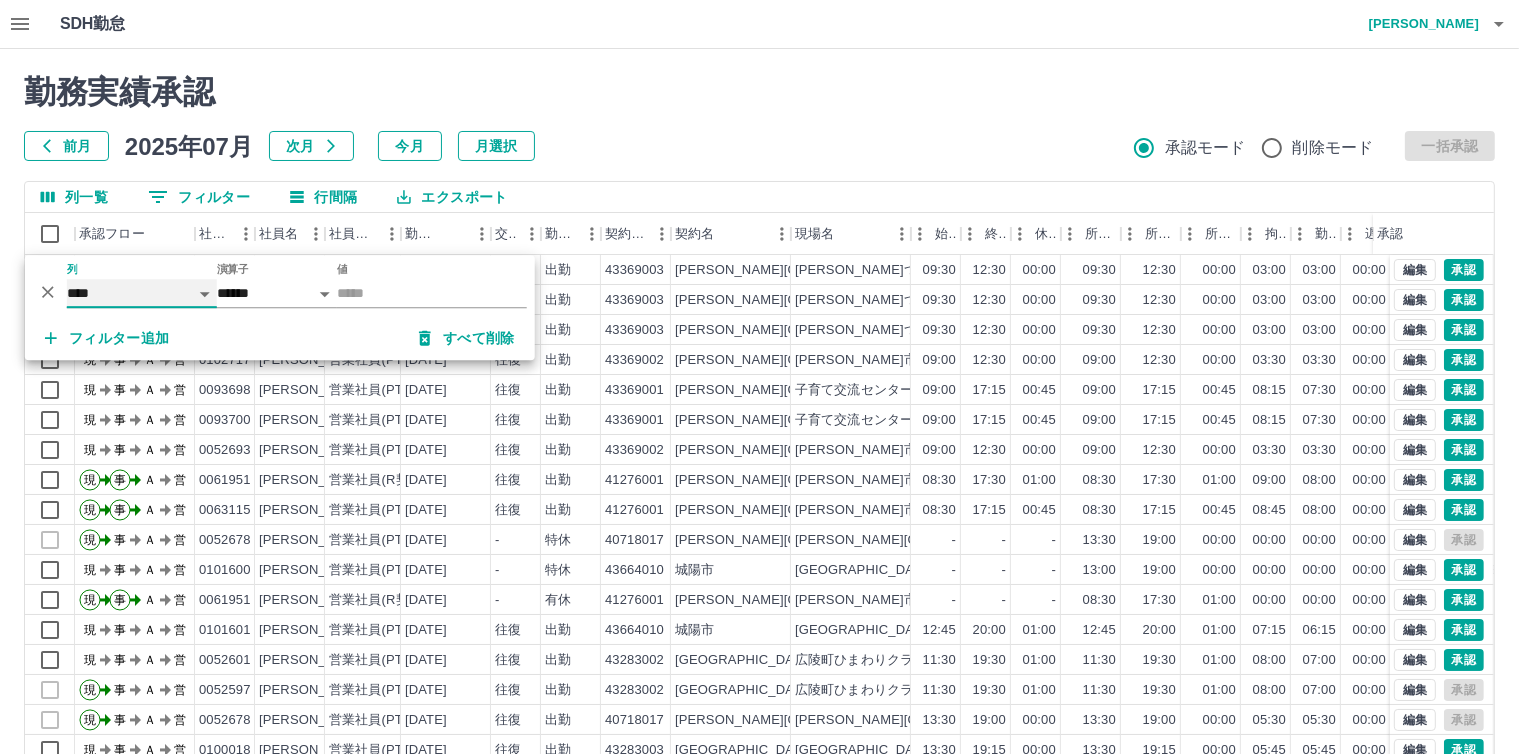 click on "**** *** **** *** *** **** ***** *** *** ** ** ** **** **** **** ** ** *** **** *****" at bounding box center [142, 293] 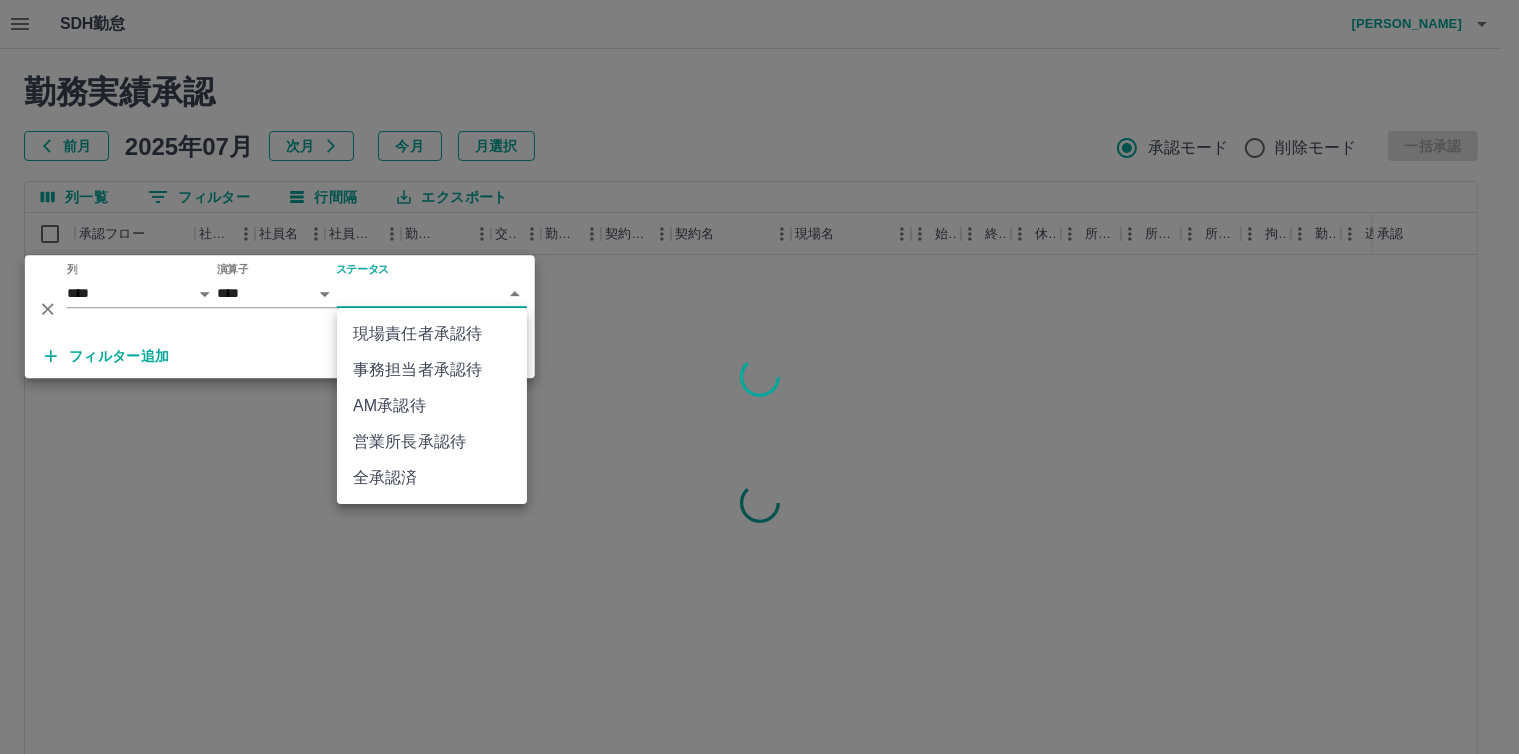 click on "SDH勤怠 小森　美和 勤務実績承認 前月 2025年07月 次月 今月 月選択 承認モード 削除モード 一括承認 列一覧 0 フィルター 行間隔 エクスポート 承認フロー 社員番号 社員名 社員区分 勤務日 交通費 勤務区分 契約コード 契約名 現場名 始業 終業 休憩 所定開始 所定終業 所定休憩 拘束 勤務 遅刻等 コメント ステータス 承認 ページあたりの行数: 20 ** 1～20 / 1721 SDH勤怠 *** ** 列 **** *** **** *** *** **** ***** *** *** ** ** ** **** **** **** ** ** *** **** ***** 演算子 **** ****** ステータス ​ ********* フィルター追加 すべて削除 現場責任者承認待 事務担当者承認待 AM承認待 営業所長承認待 全承認済" at bounding box center [759, 422] 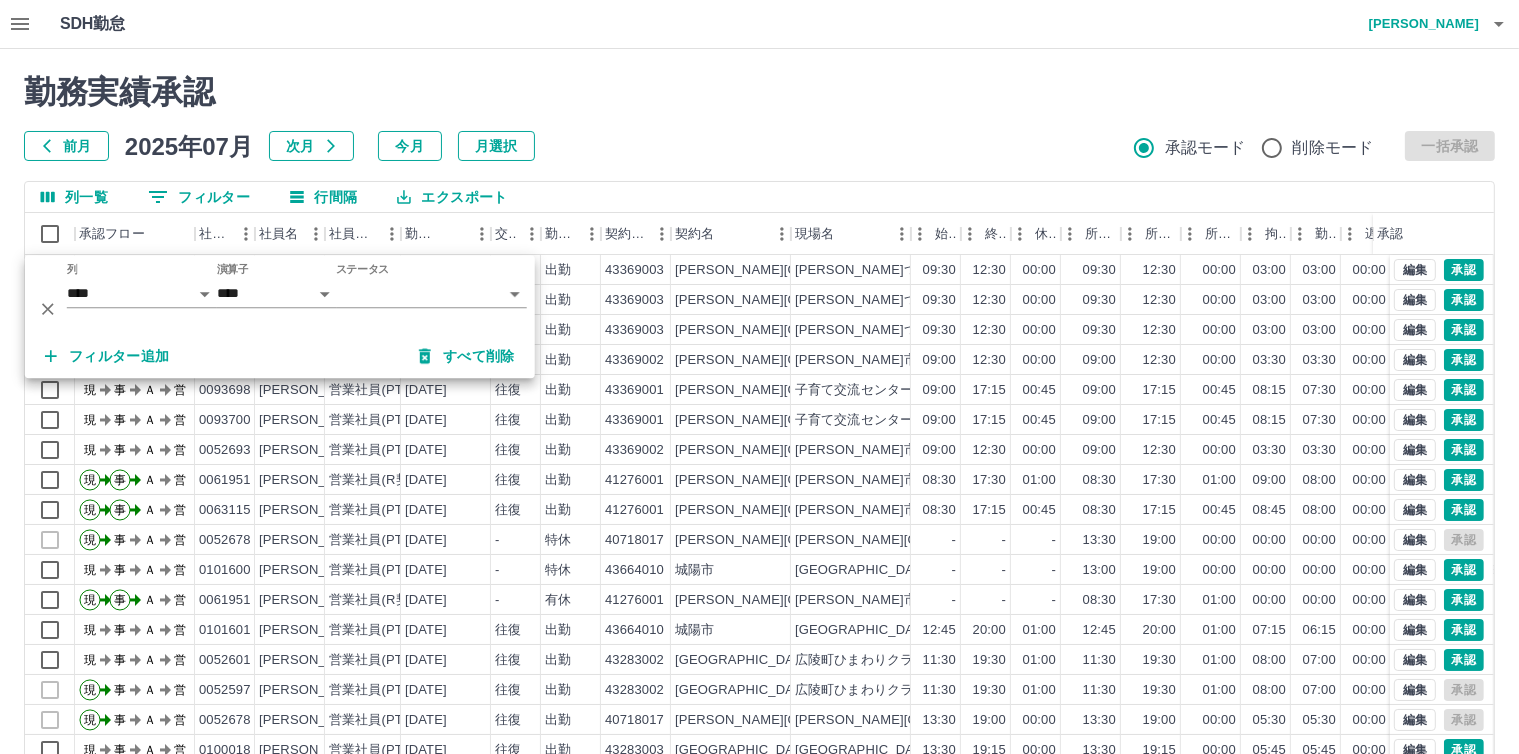 click on "SDH勤怠 小森　美和 勤務実績承認 前月 2025年07月 次月 今月 月選択 承認モード 削除モード 一括承認 列一覧 0 フィルター 行間隔 エクスポート 承認フロー 社員番号 社員名 社員区分 勤務日 交通費 勤務区分 契約コード 契約名 現場名 始業 終業 休憩 所定開始 所定終業 所定休憩 拘束 勤務 遅刻等 コメント ステータス 承認 現 事 Ａ 営 0093720 濵田　晃子 営業社員(PT契約) 2025-07-10 往復 出勤 43369003 香芝市 マミつどいの広場 09:30 12:30 00:00 09:30 12:30 00:00 03:00 03:00 00:00 現場責任者承認待 現 事 Ａ 営 0093718 仁井本　美香 営業社員(PT契約) 2025-07-10 往復 出勤 43369003 香芝市 マミつどいの広場 09:30 12:30 00:00 09:30 12:30 00:00 03:00 03:00 00:00 現場責任者承認待 現 事 Ａ 営 0093719 栗林　晴子 営業社員(PT契約) 2025-07-10 往復 出勤 43369003 香芝市 マミつどいの広場 09:30 12:30 00:00 09:30 12:30 00:00" at bounding box center (759, 422) 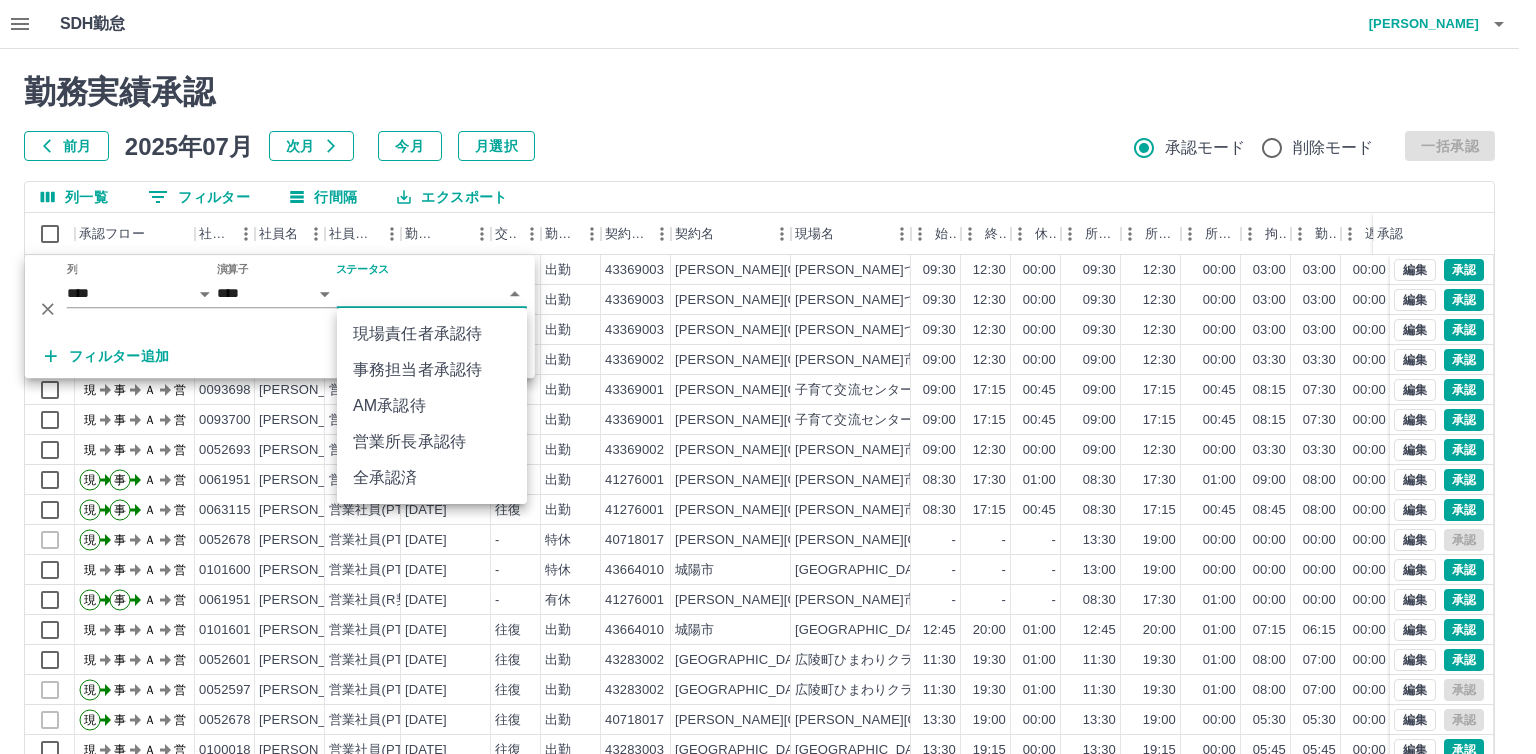 click on "AM承認待" at bounding box center (432, 406) 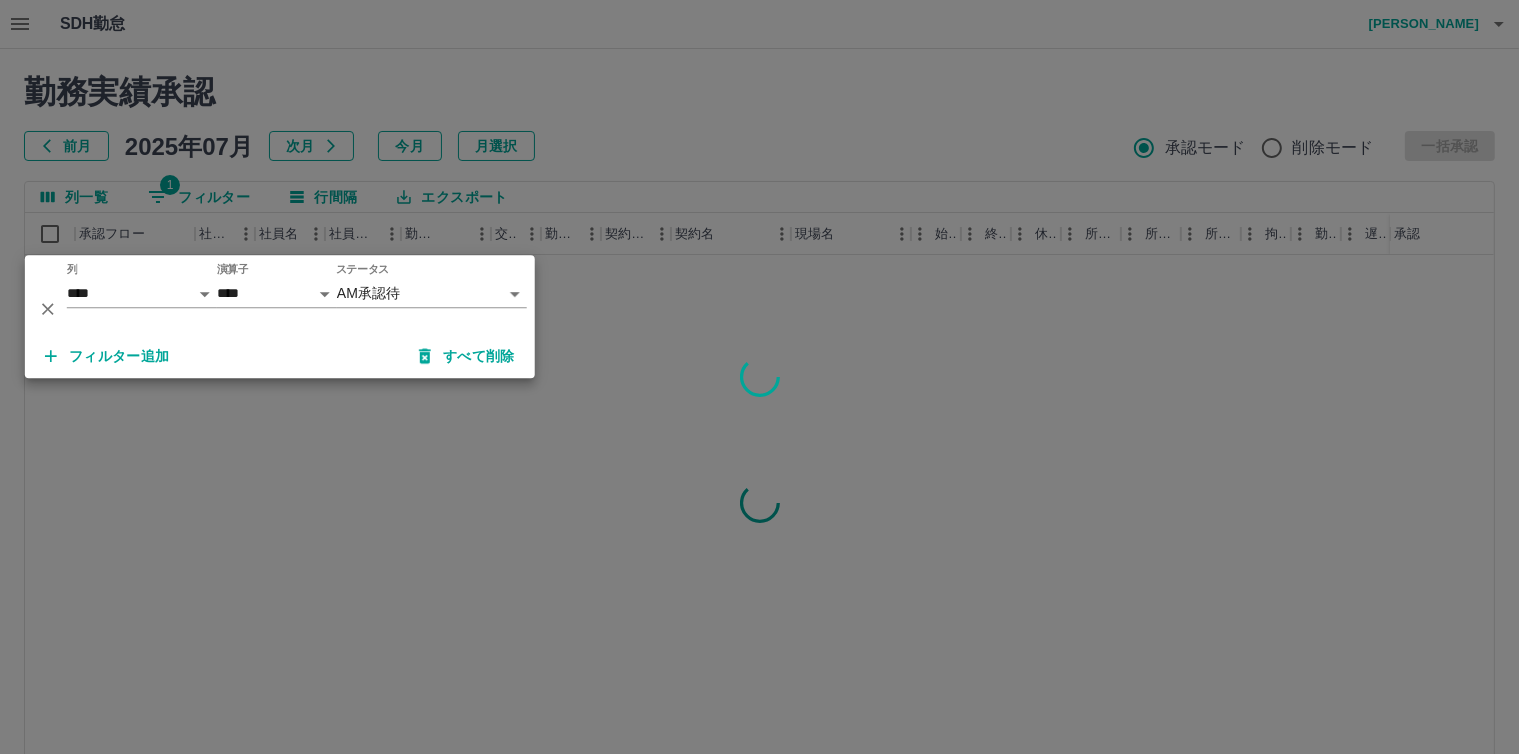 click on "フィルター追加" at bounding box center (107, 356) 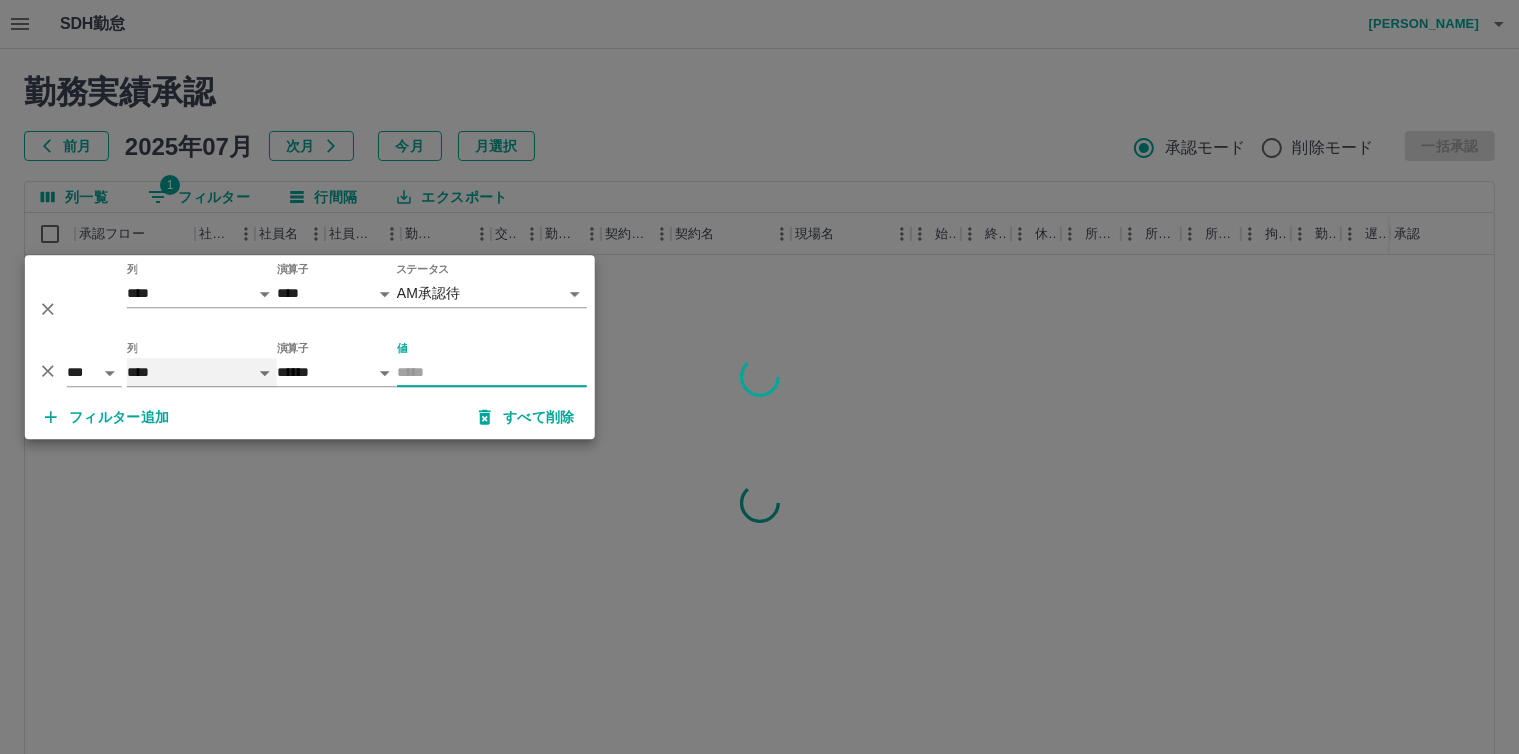 click on "**** *** **** *** *** **** ***** *** *** ** ** ** **** **** **** ** ** *** **** *****" at bounding box center (202, 372) 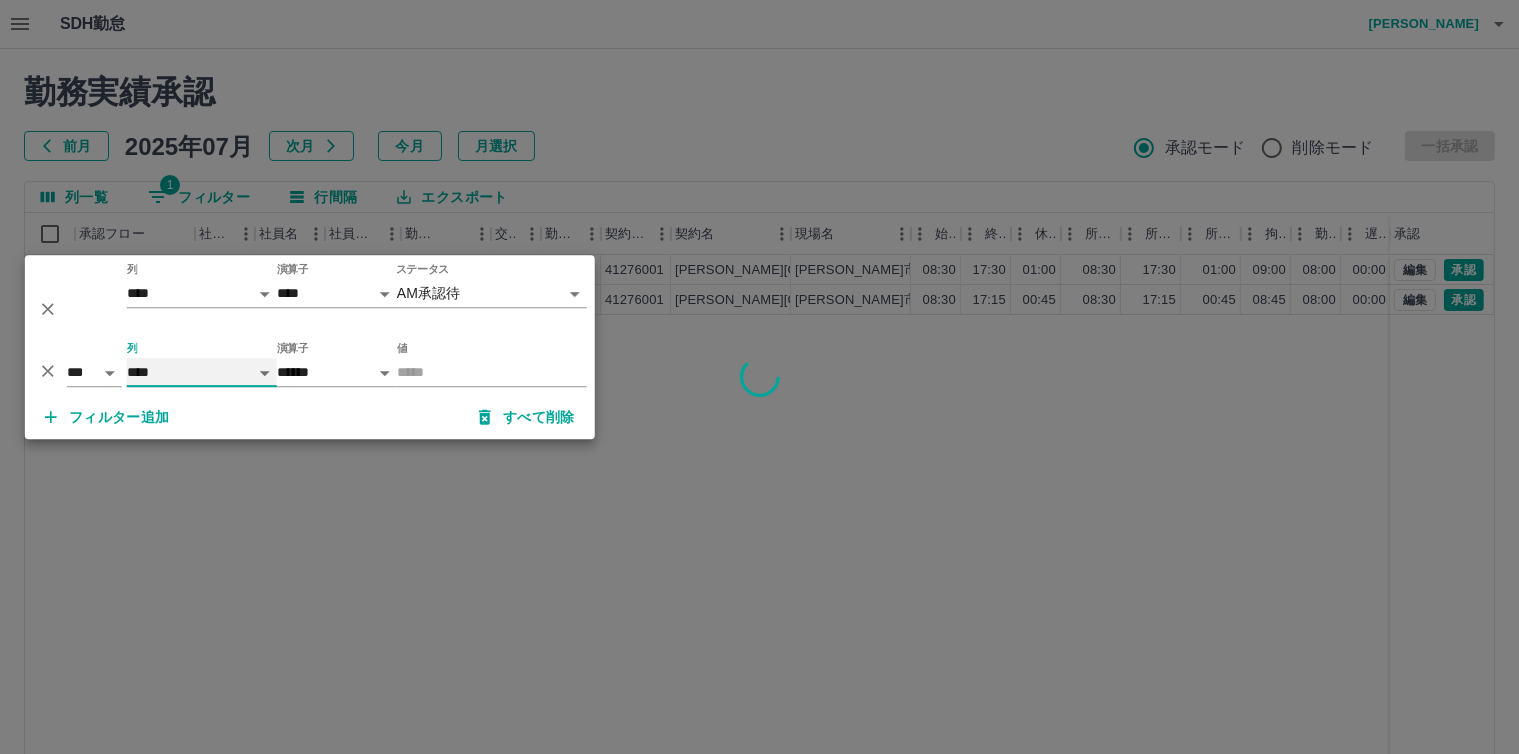 click on "**** *** **** *** *** **** ***** *** *** ** ** ** **** **** **** ** ** *** **** *****" at bounding box center (202, 372) 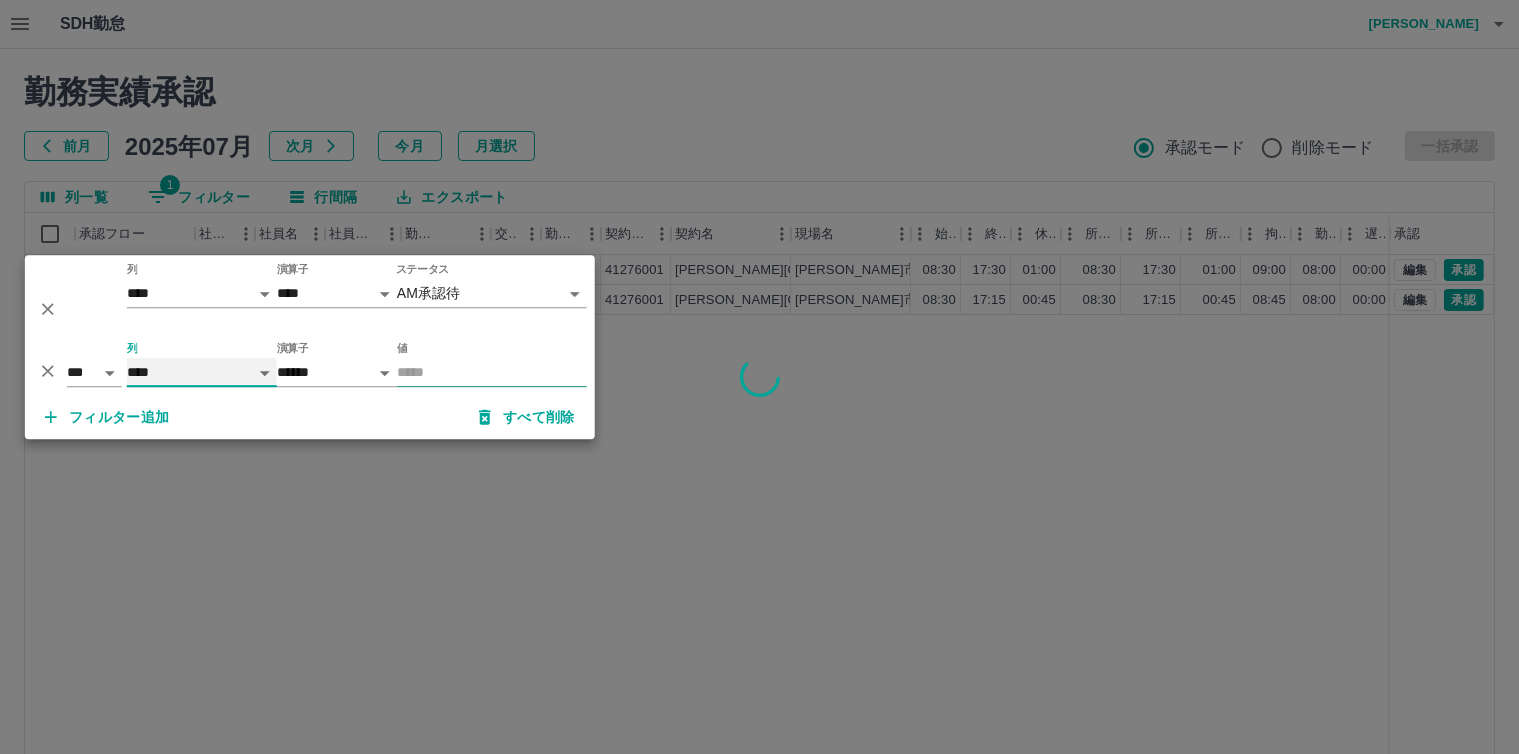 select on "**********" 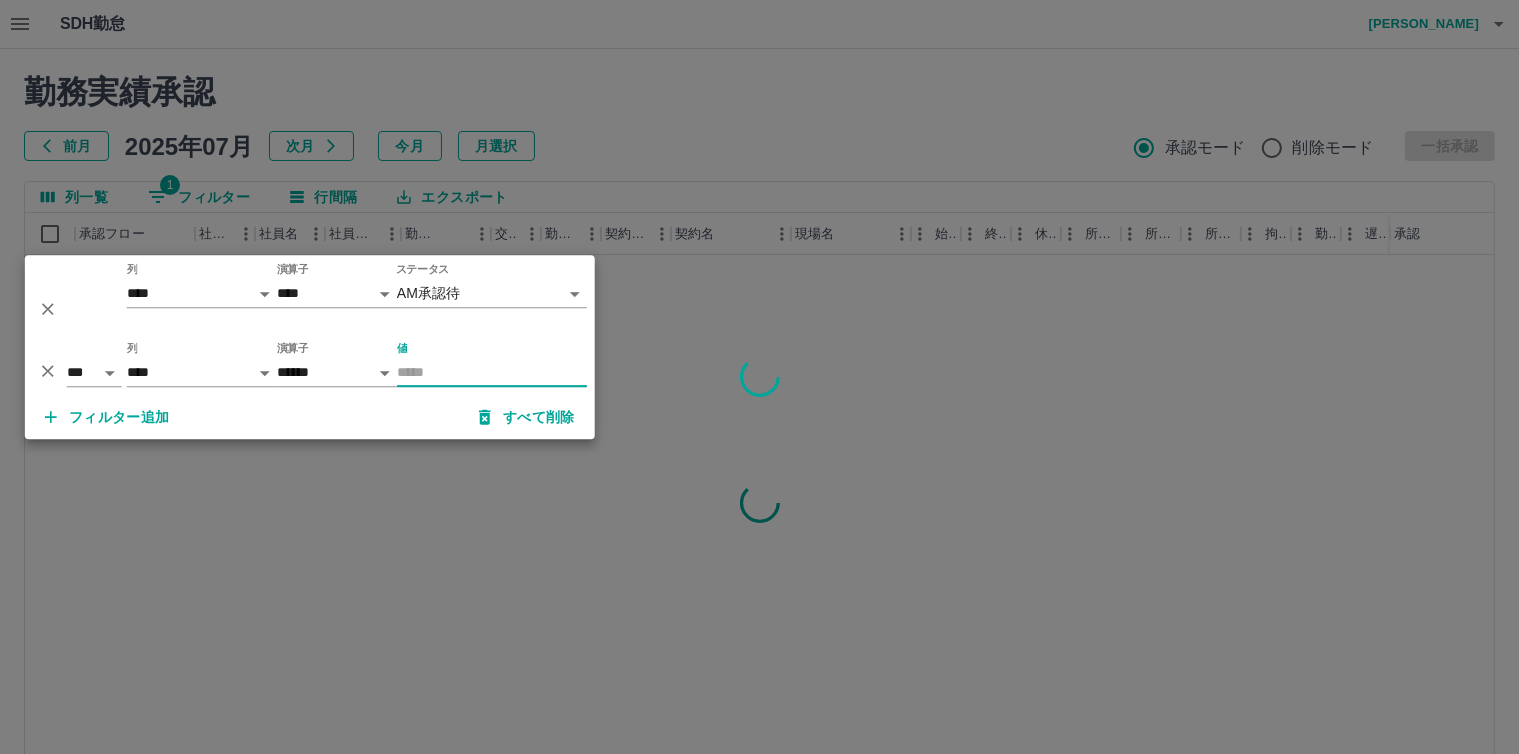 click on "値" at bounding box center (492, 372) 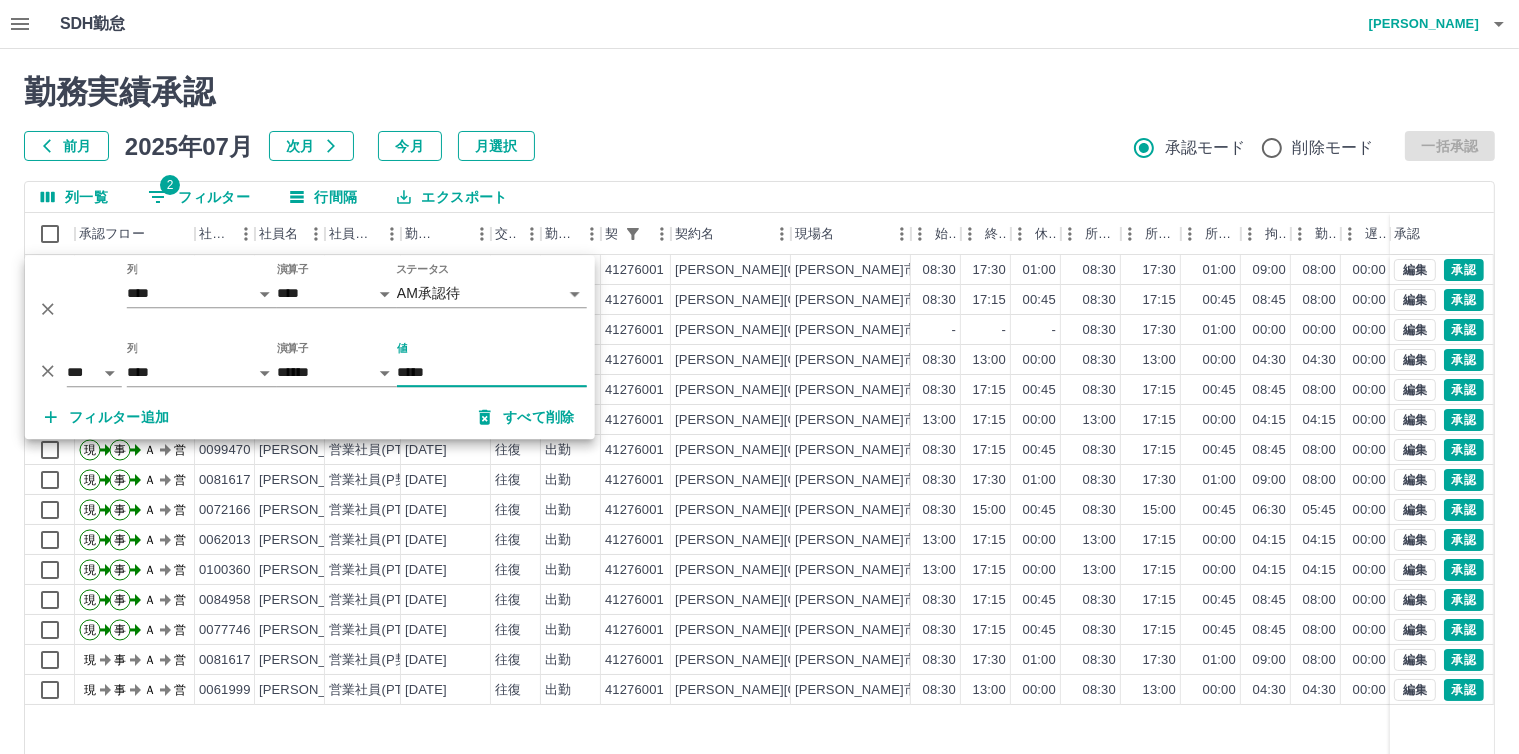 type on "*****" 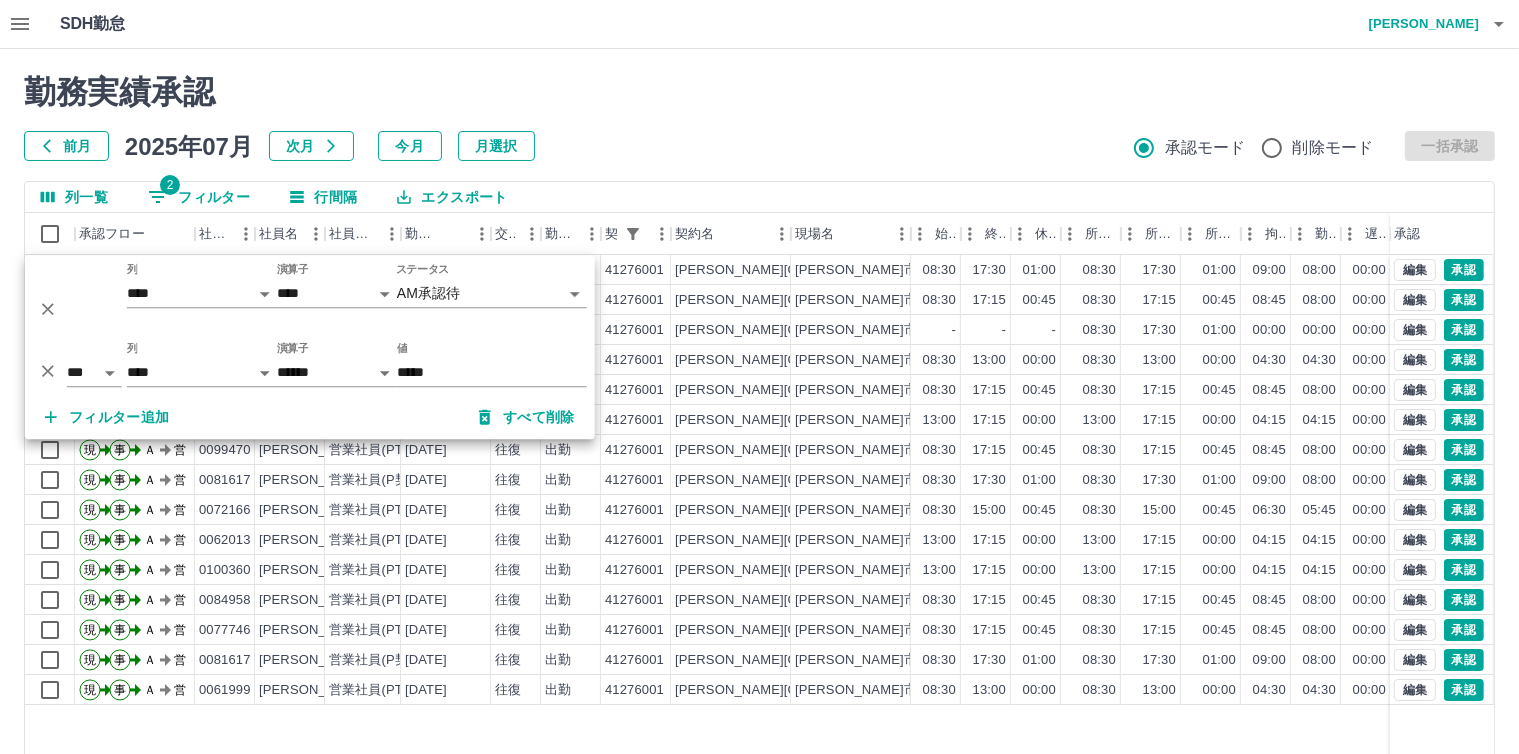 click on "勤務実績承認" at bounding box center [759, 92] 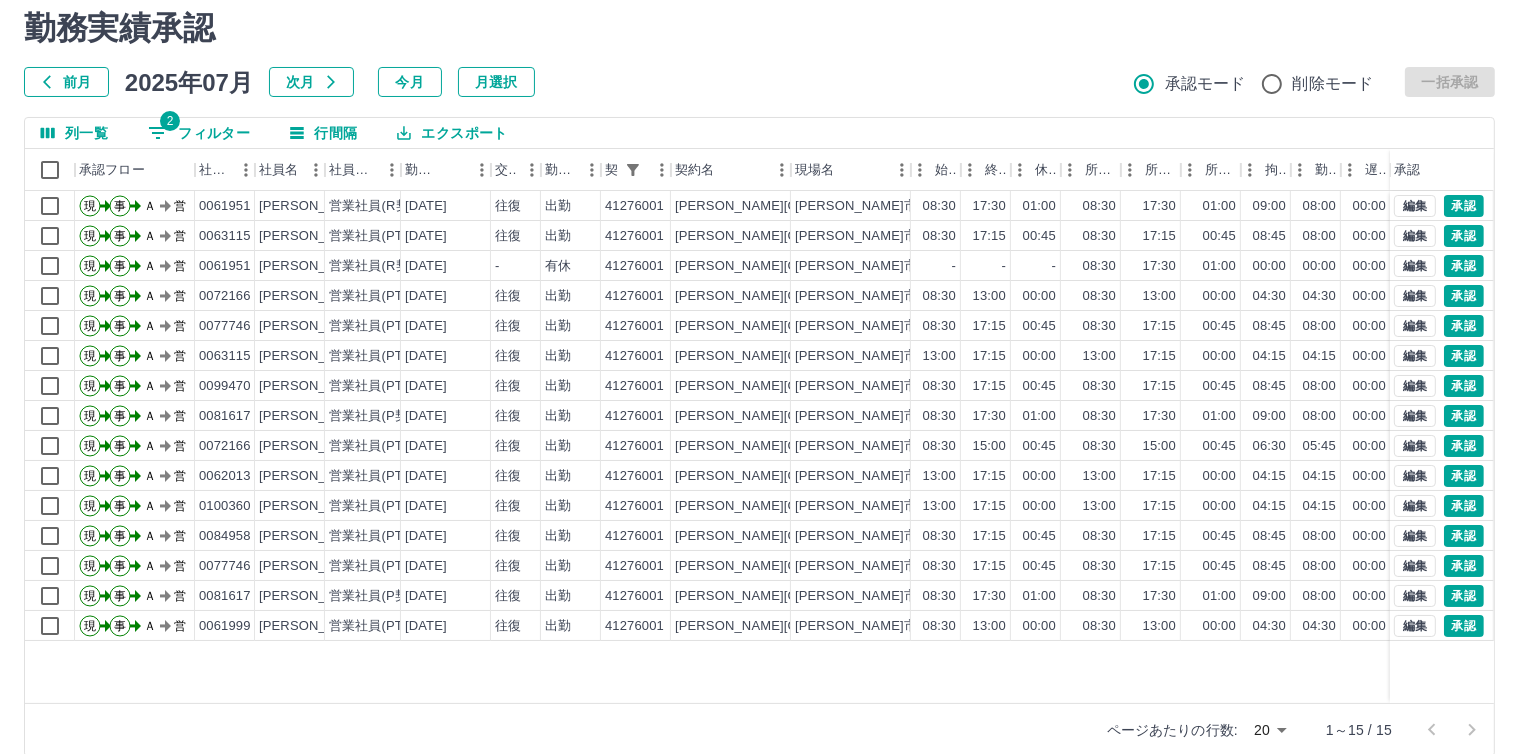 scroll, scrollTop: 92, scrollLeft: 0, axis: vertical 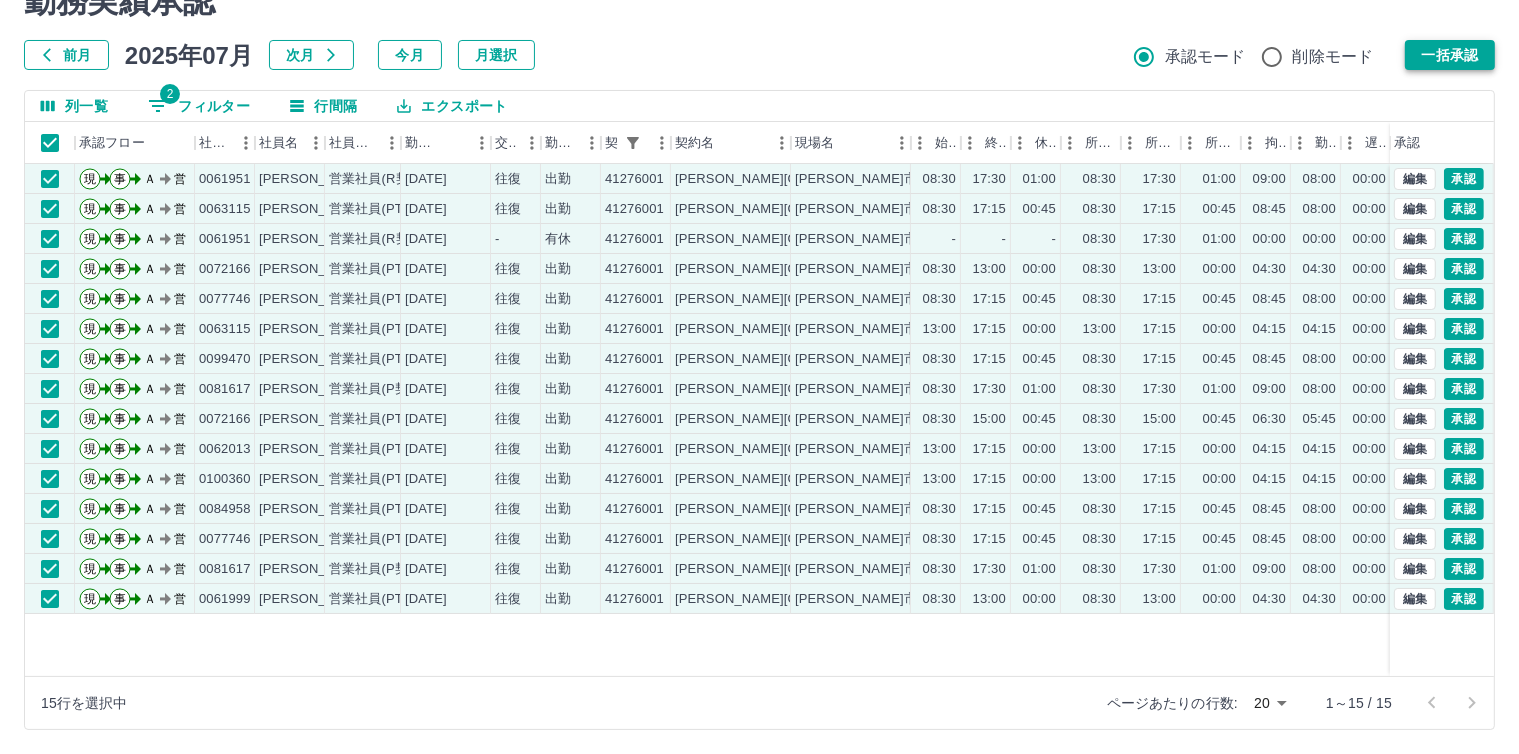 click on "一括承認" at bounding box center [1450, 55] 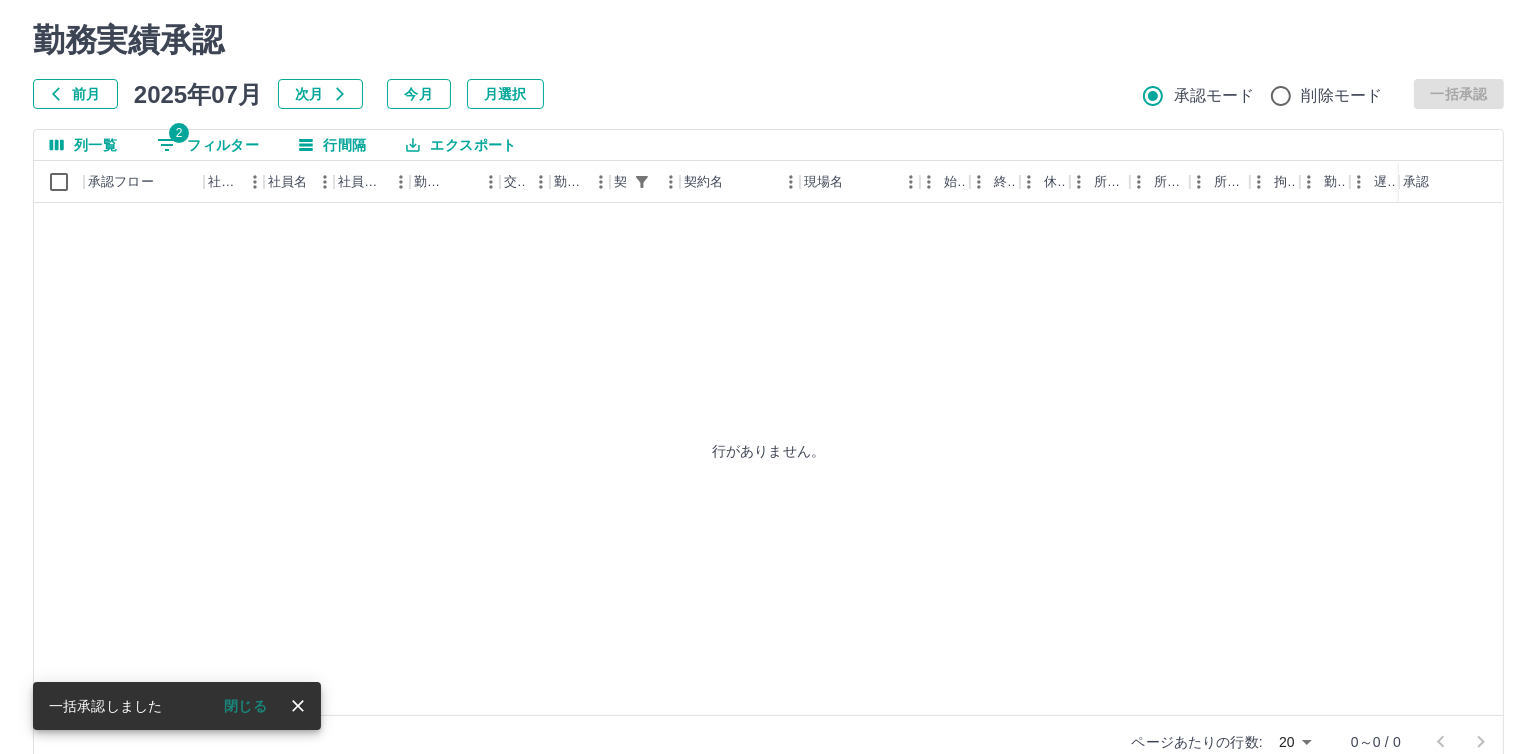 scroll, scrollTop: 0, scrollLeft: 0, axis: both 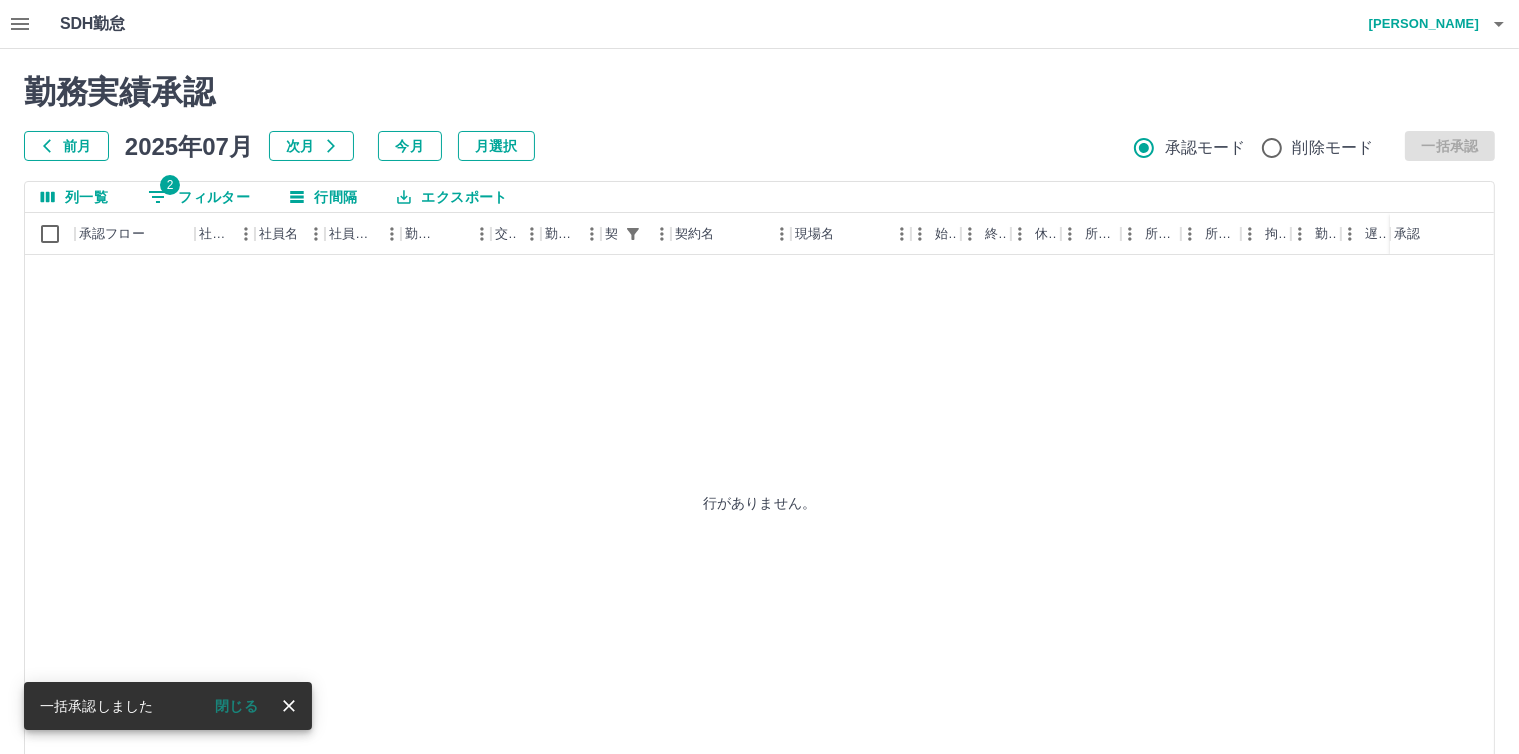 click 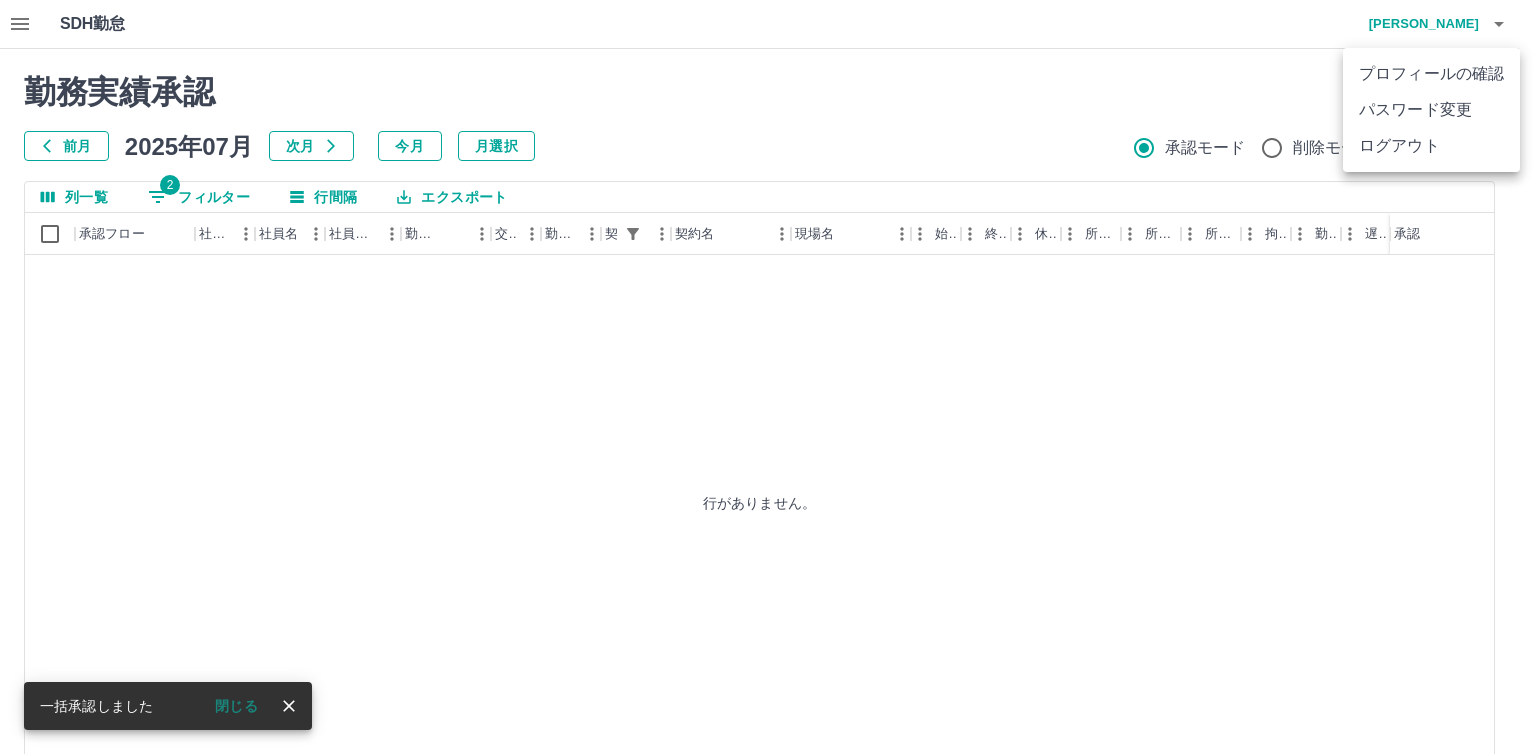 click on "ログアウト" at bounding box center (1431, 146) 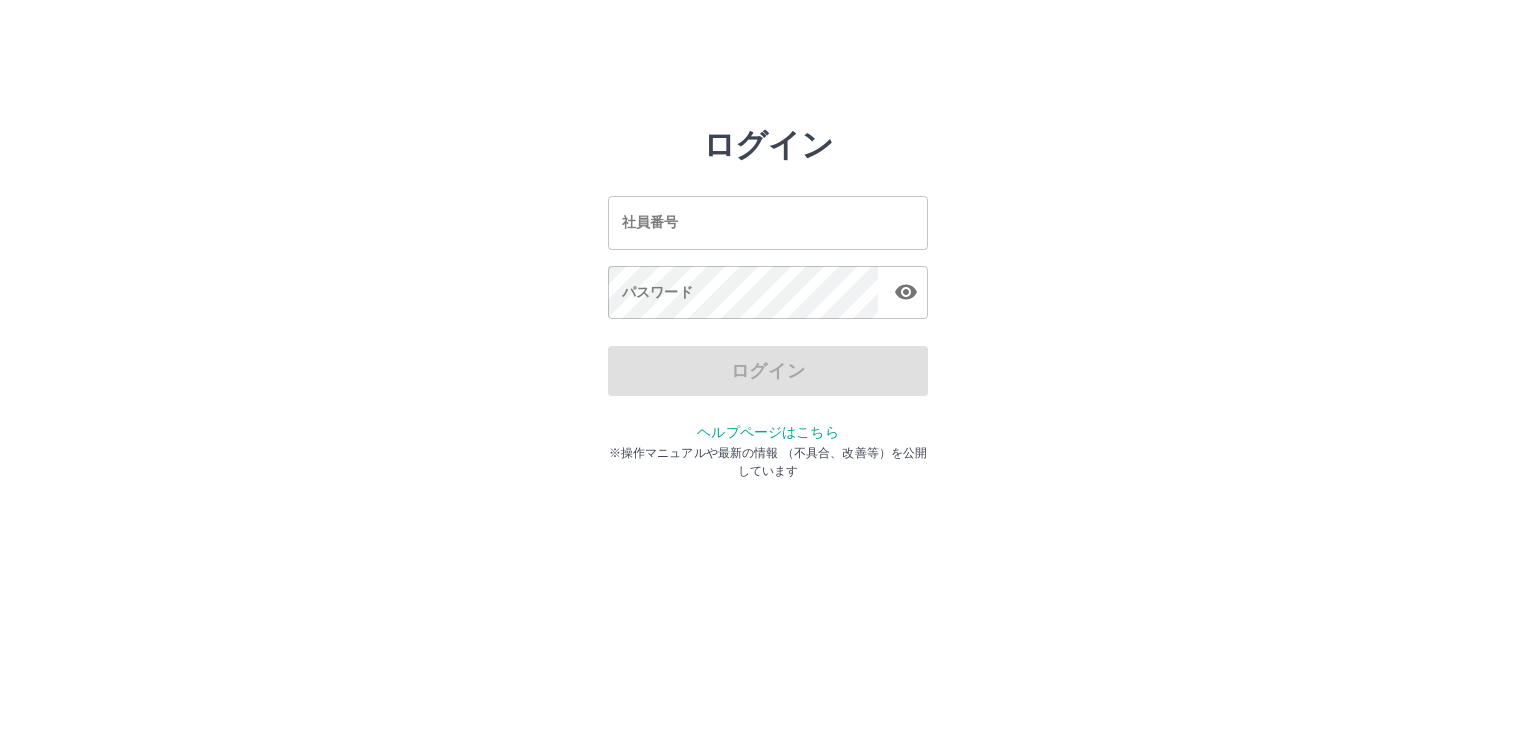scroll, scrollTop: 0, scrollLeft: 0, axis: both 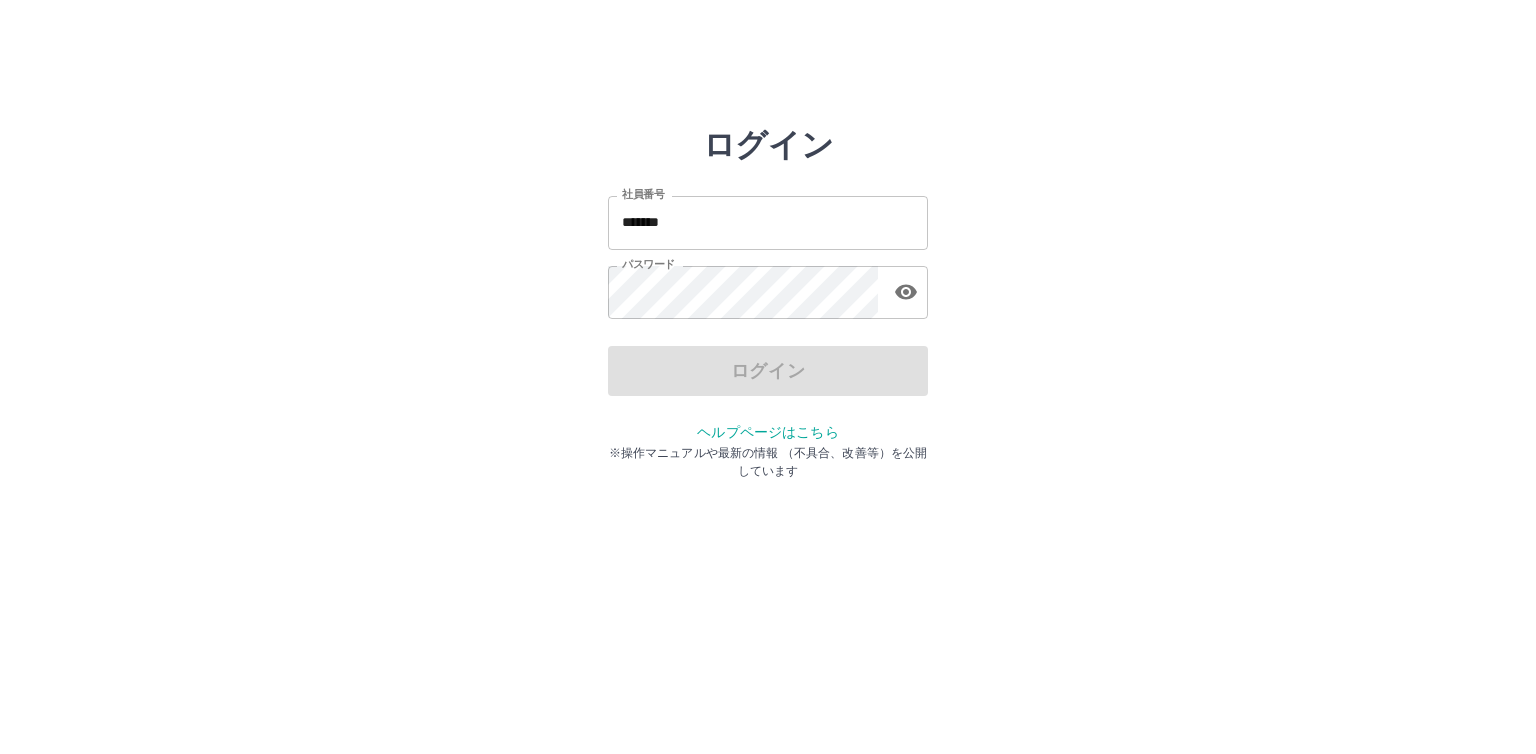 drag, startPoint x: 804, startPoint y: 241, endPoint x: 878, endPoint y: 254, distance: 75.13322 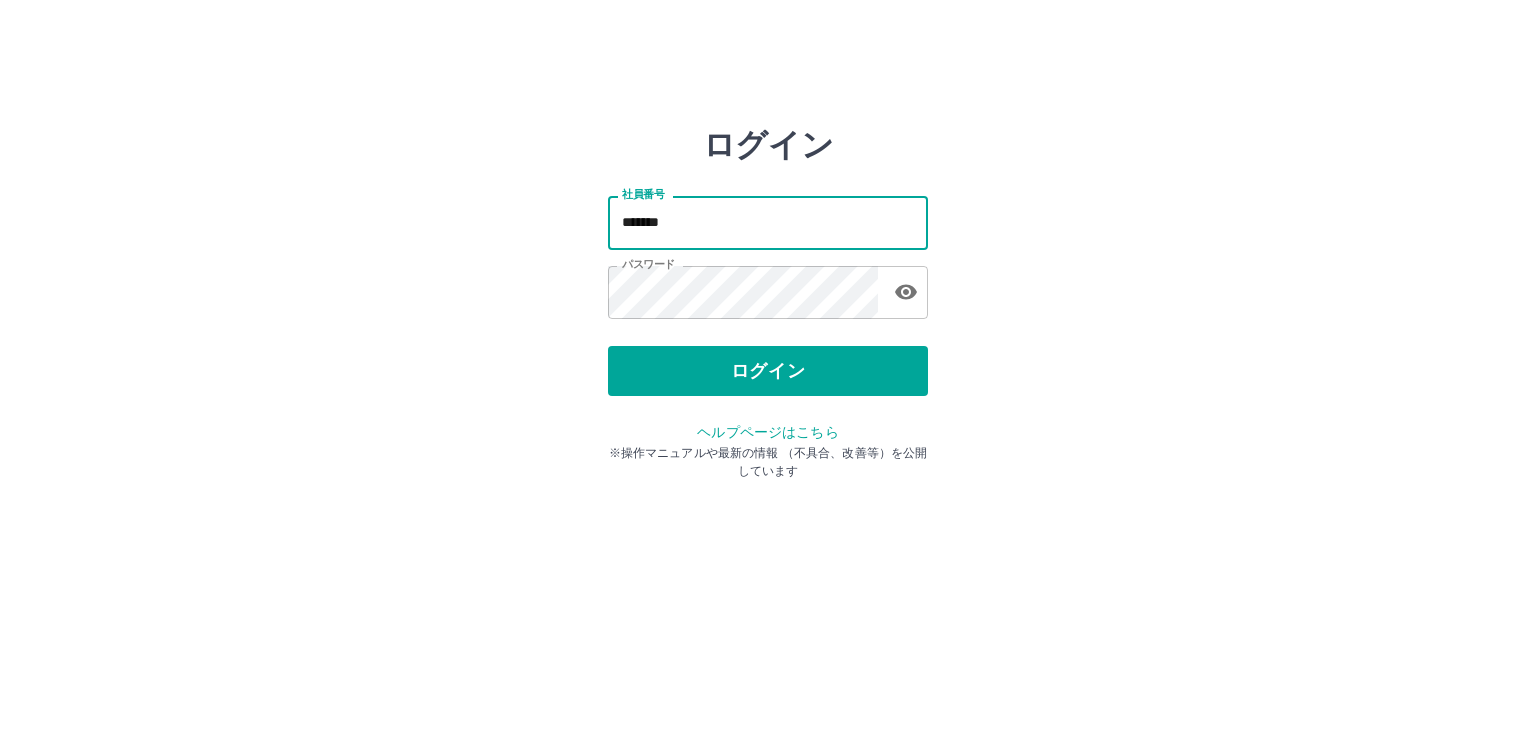 type on "*******" 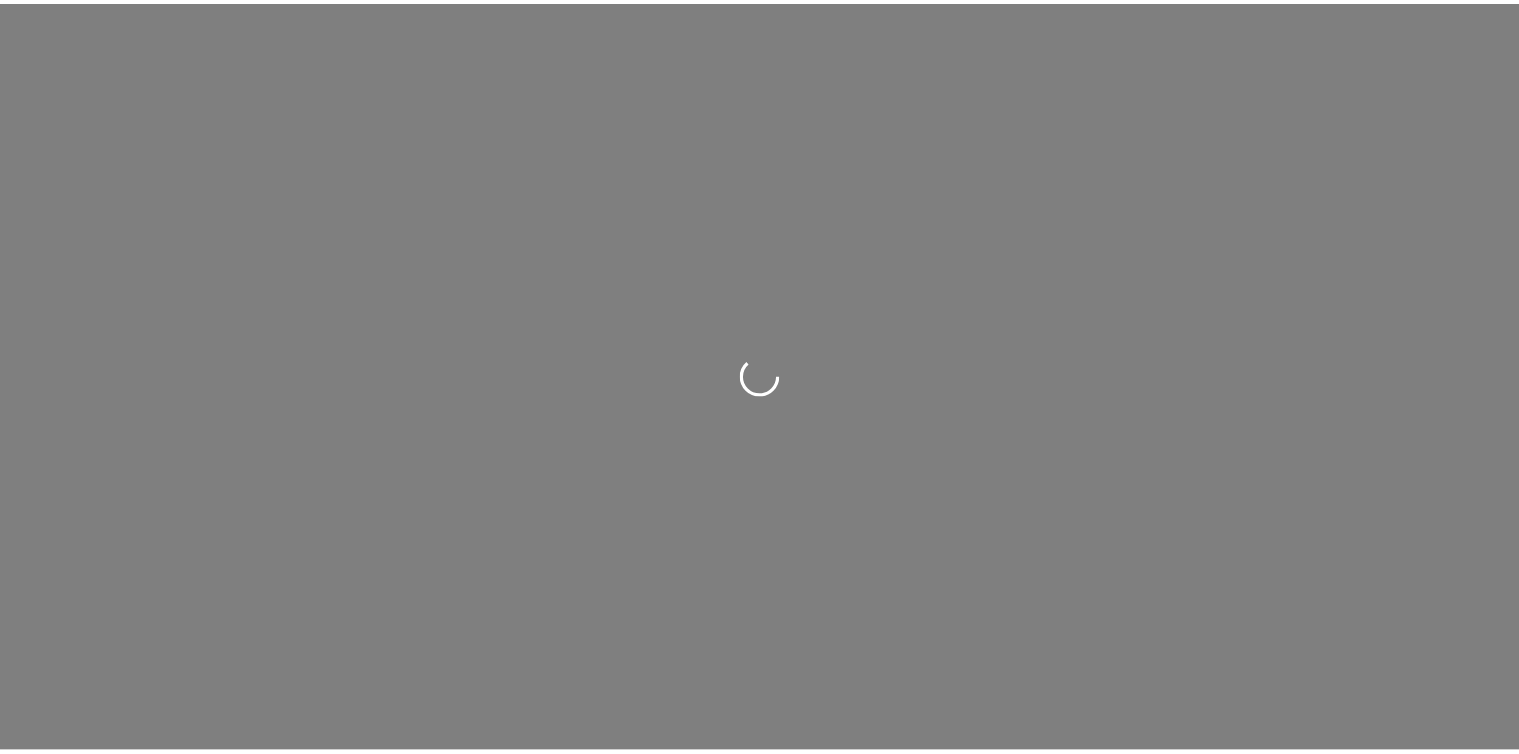 scroll, scrollTop: 0, scrollLeft: 0, axis: both 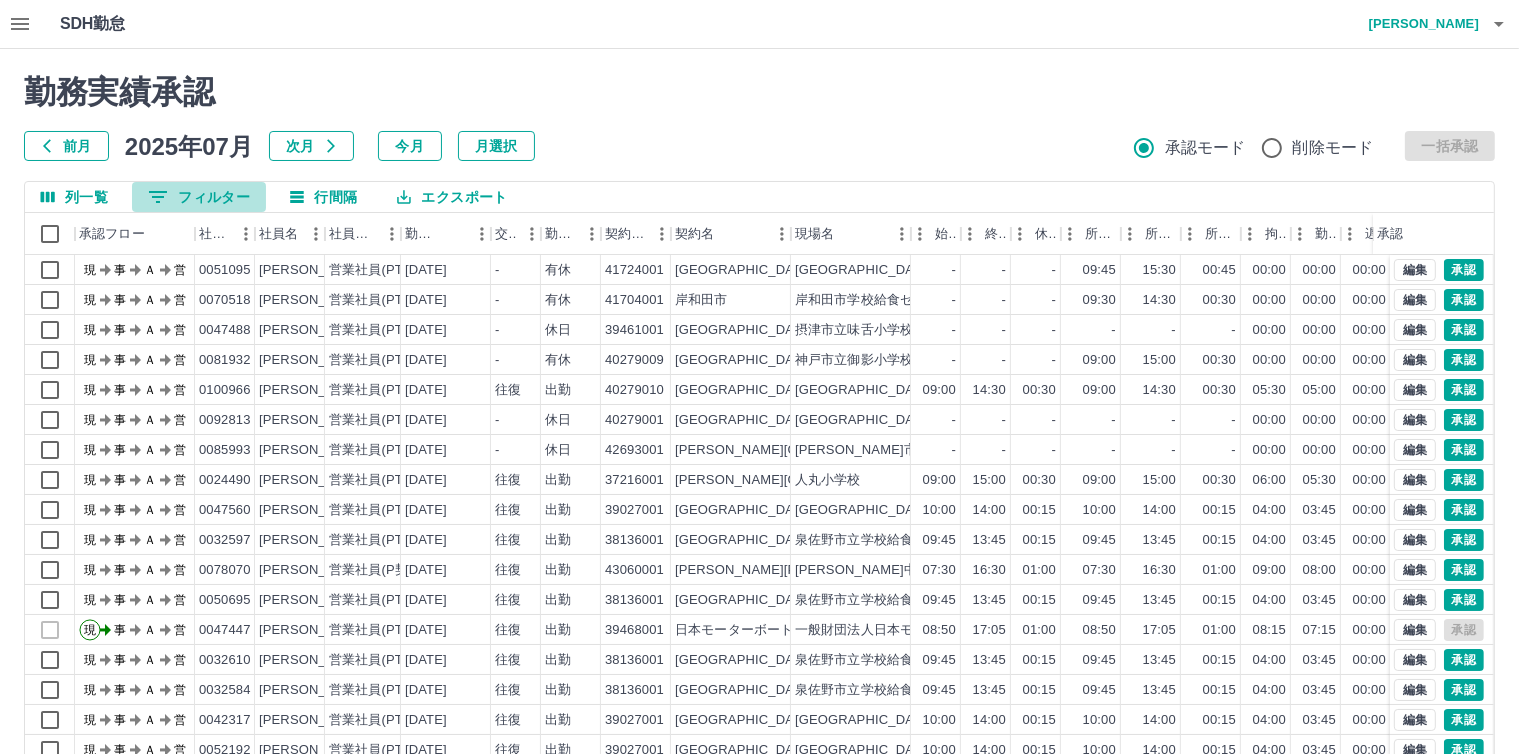 click on "0 フィルター" at bounding box center (199, 197) 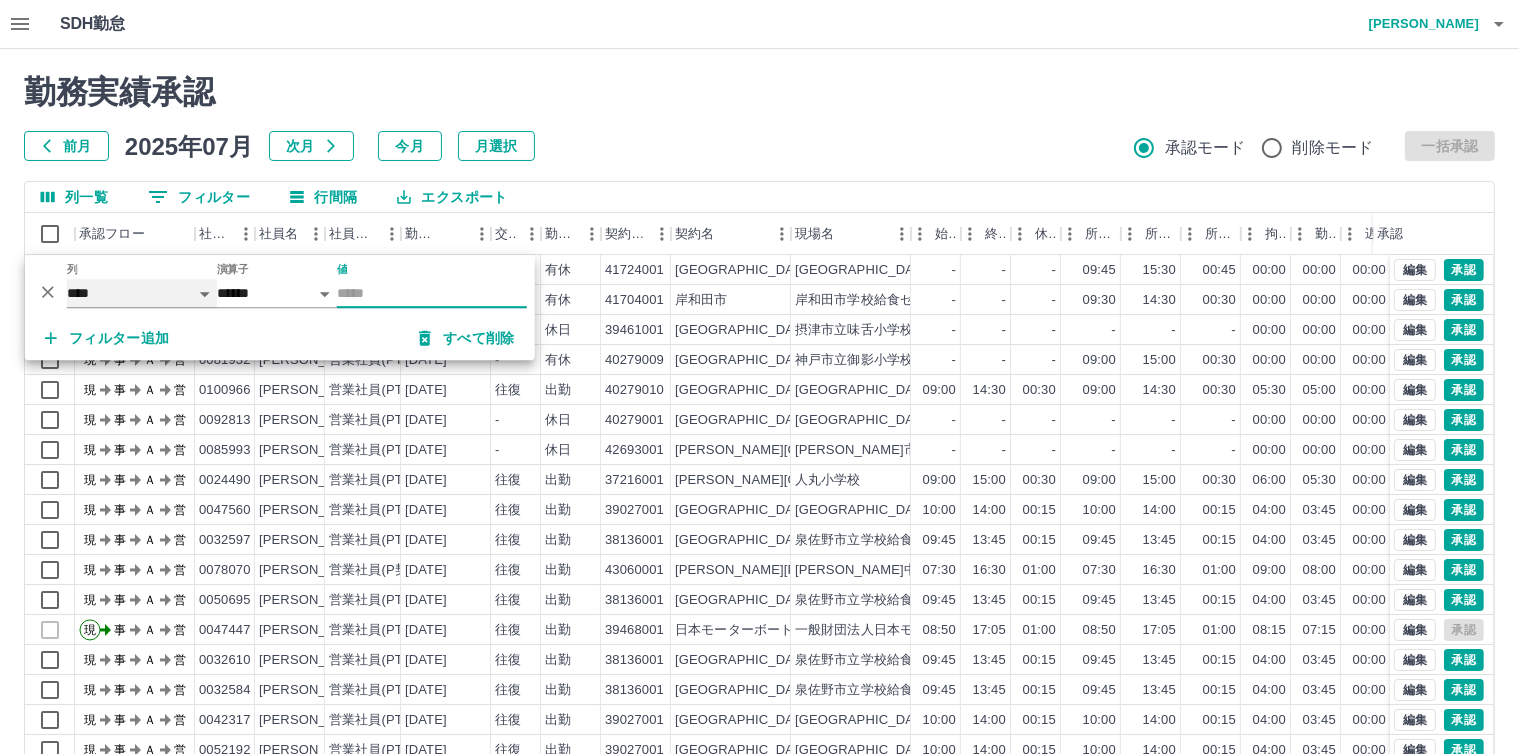 click on "**** *** **** *** *** **** ***** *** *** ** ** ** **** **** **** ** ** *** **** *****" at bounding box center [142, 293] 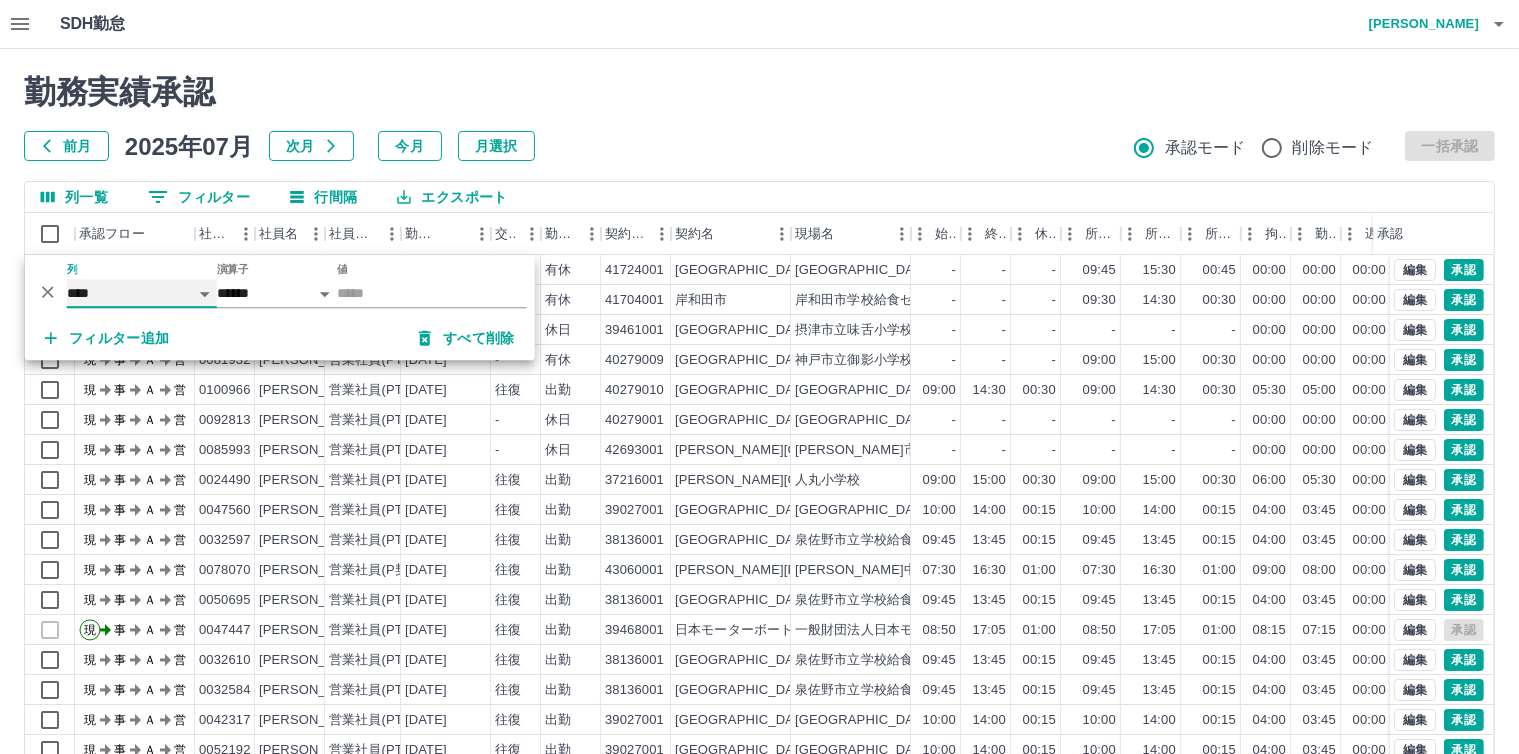 click on "**** *** **** *** *** **** ***** *** *** ** ** ** **** **** **** ** ** *** **** *****" at bounding box center [142, 293] 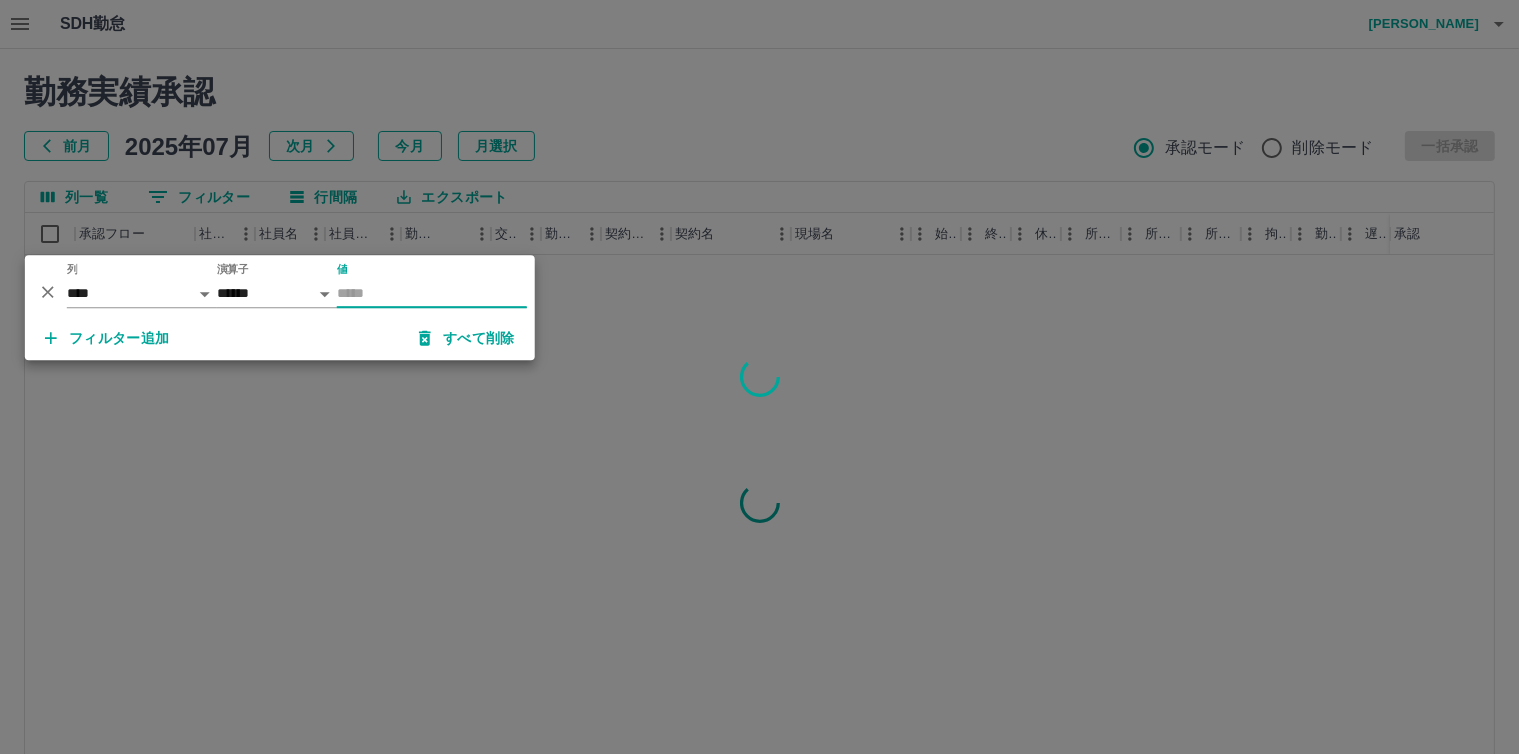 click on "値" at bounding box center (432, 293) 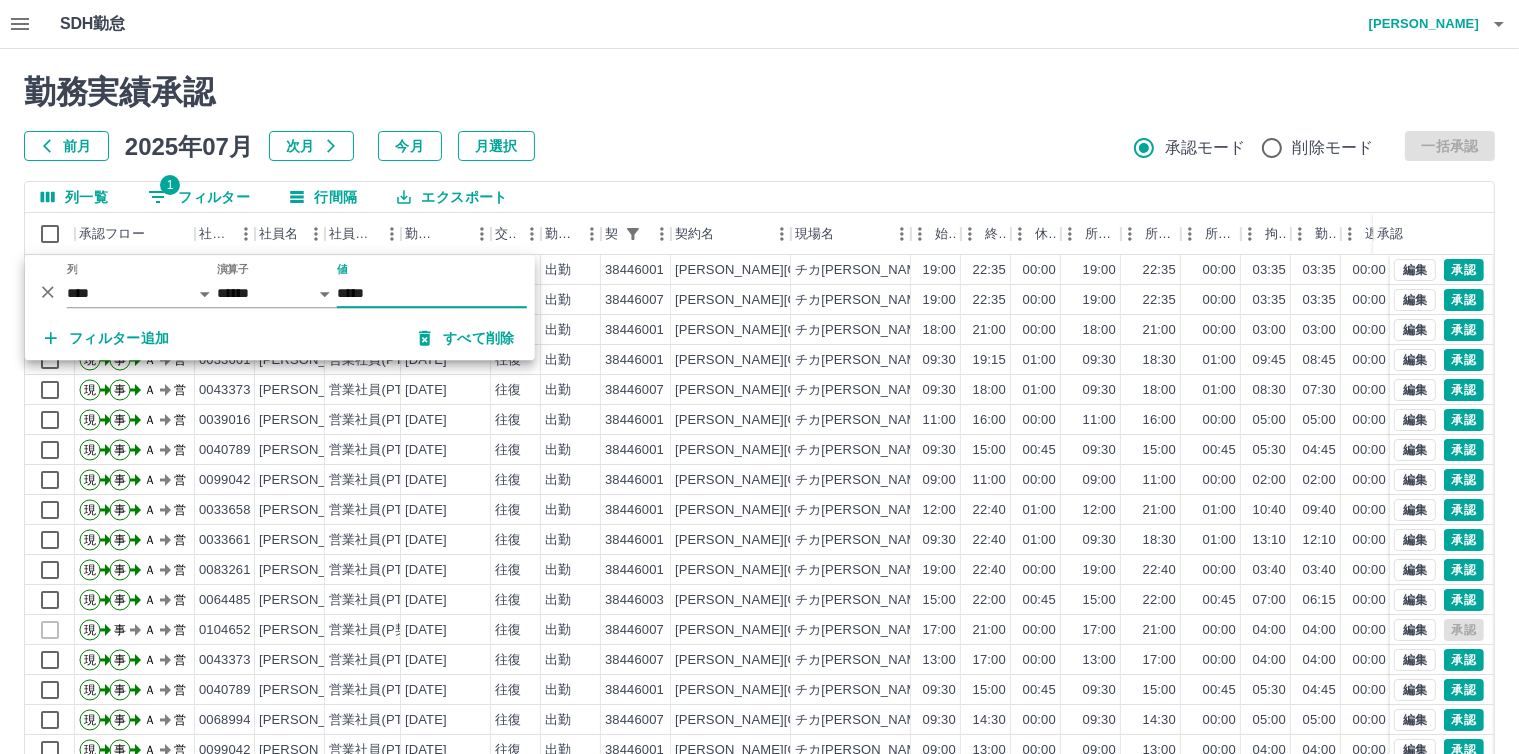 type on "*****" 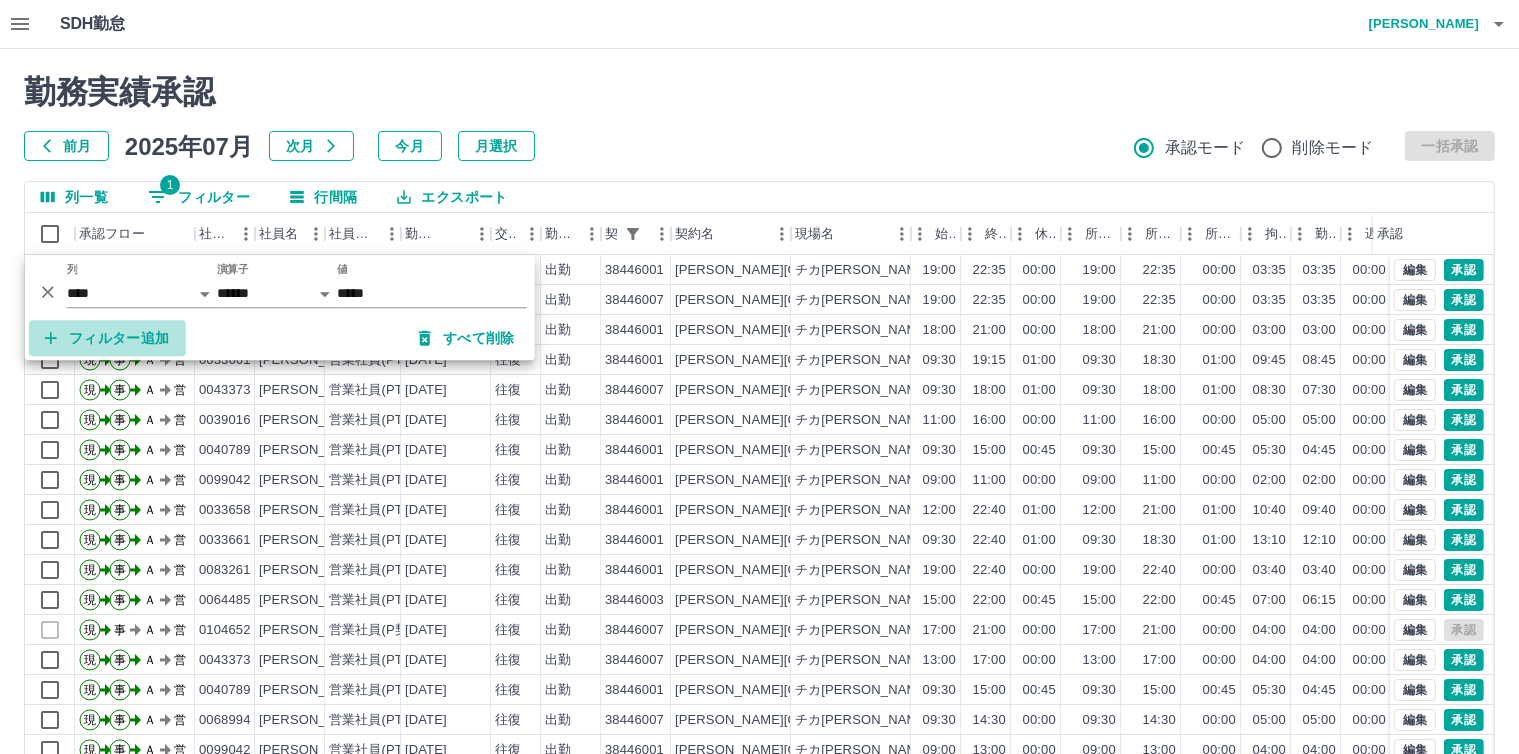 click on "フィルター追加" at bounding box center (107, 338) 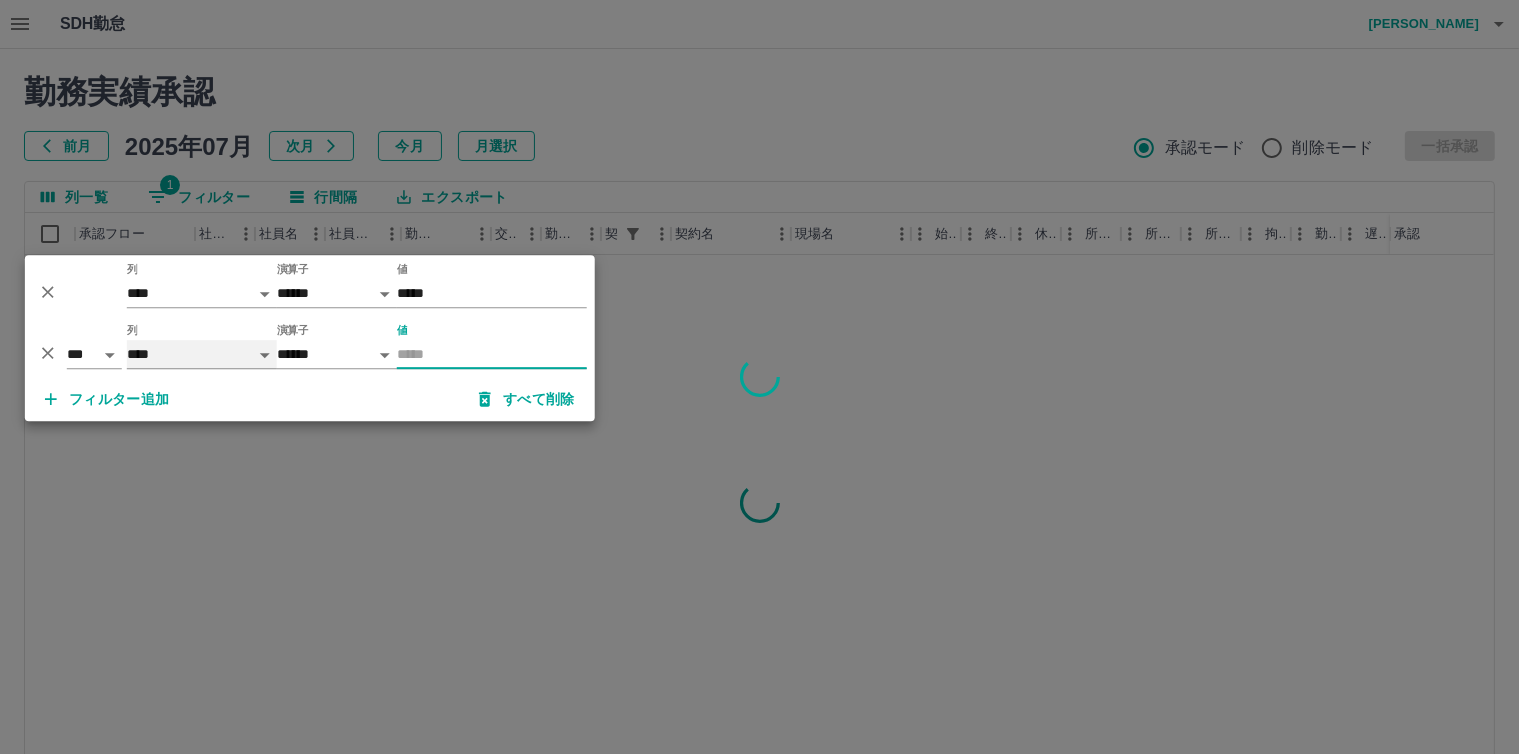 click on "**** *** **** *** *** **** ***** *** *** ** ** ** **** **** **** ** ** *** **** *****" at bounding box center [202, 354] 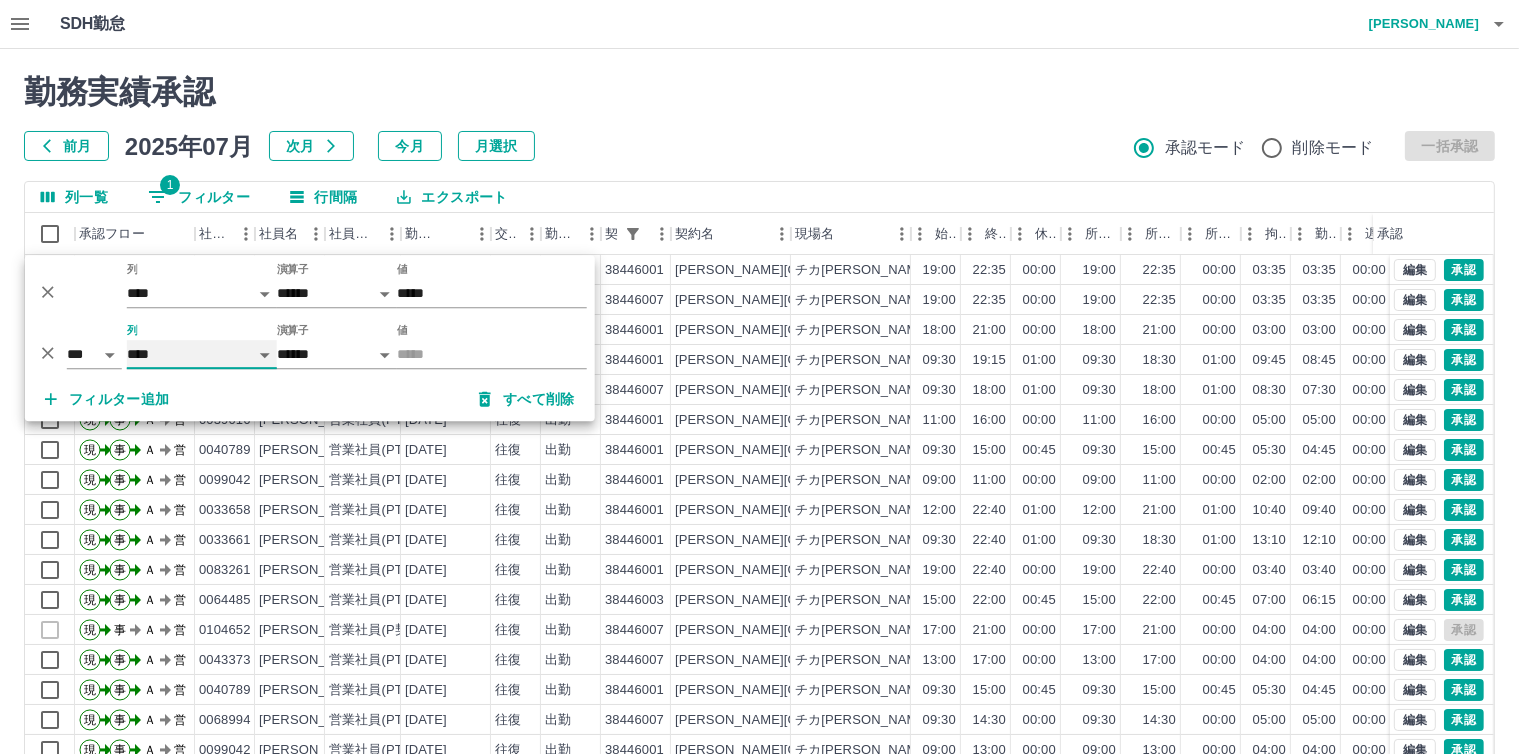click on "**** *** **** *** *** **** ***** *** *** ** ** ** **** **** **** ** ** *** **** *****" at bounding box center [202, 354] 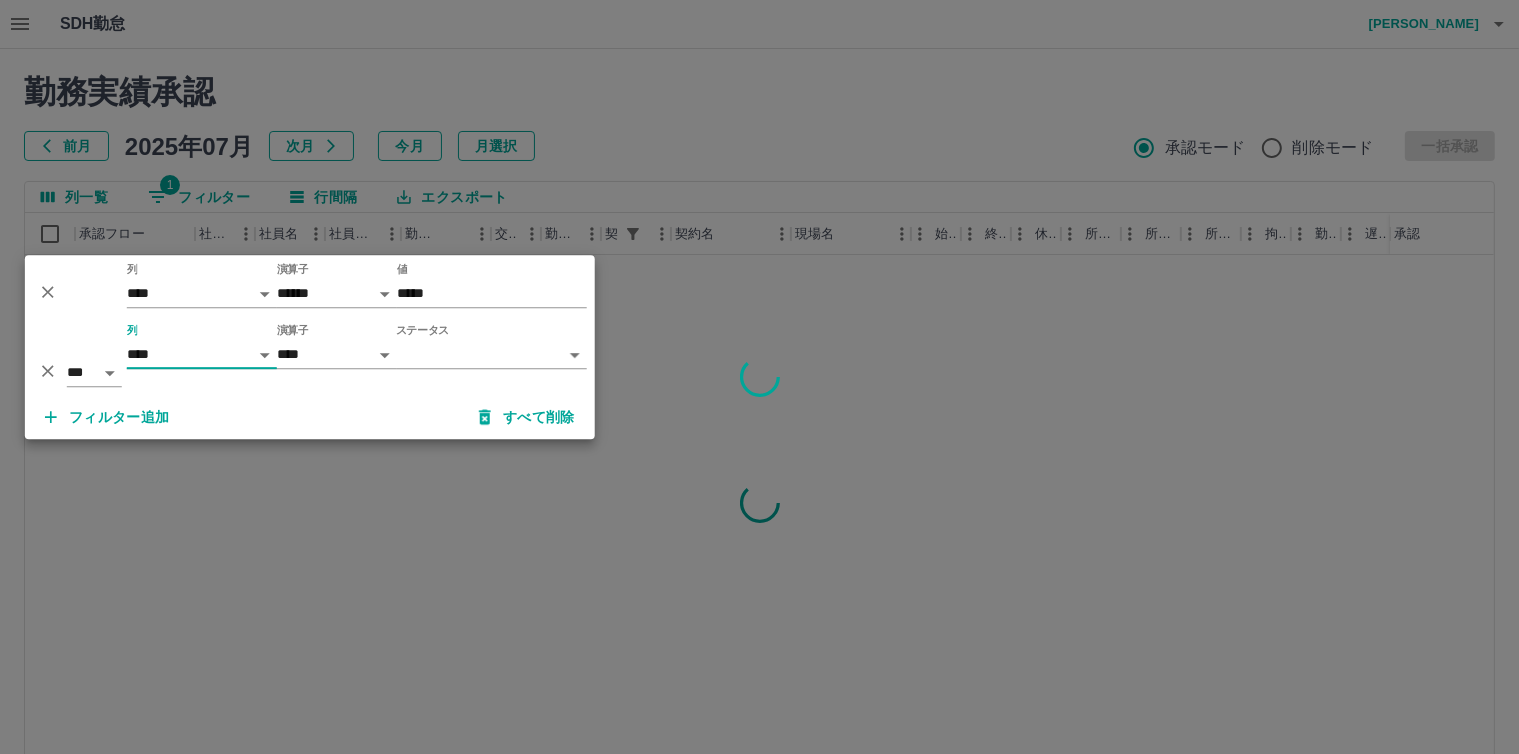 click on "SDH勤怠 仲島　孝輔 勤務実績承認 前月 2025年07月 次月 今月 月選択 承認モード 削除モード 一括承認 列一覧 1 フィルター 行間隔 エクスポート 承認フロー 社員番号 社員名 社員区分 勤務日 交通費 勤務区分 契約コード 契約名 現場名 始業 終業 休憩 所定開始 所定終業 所定休憩 拘束 勤務 遅刻等 コメント ステータス 承認 ページあたりの行数: 20 ** 1～20 / 81 SDH勤怠 *** ** 列 **** *** **** *** *** **** ***** *** *** ** ** ** **** **** **** ** ** *** **** ***** 演算子 ****** ******* 値 ***** *** ** 列 **** *** **** *** *** **** ***** *** *** ** ** ** **** **** **** ** ** *** **** ***** 演算子 **** ****** ステータス ​ ********* フィルター追加 すべて削除" at bounding box center (759, 422) 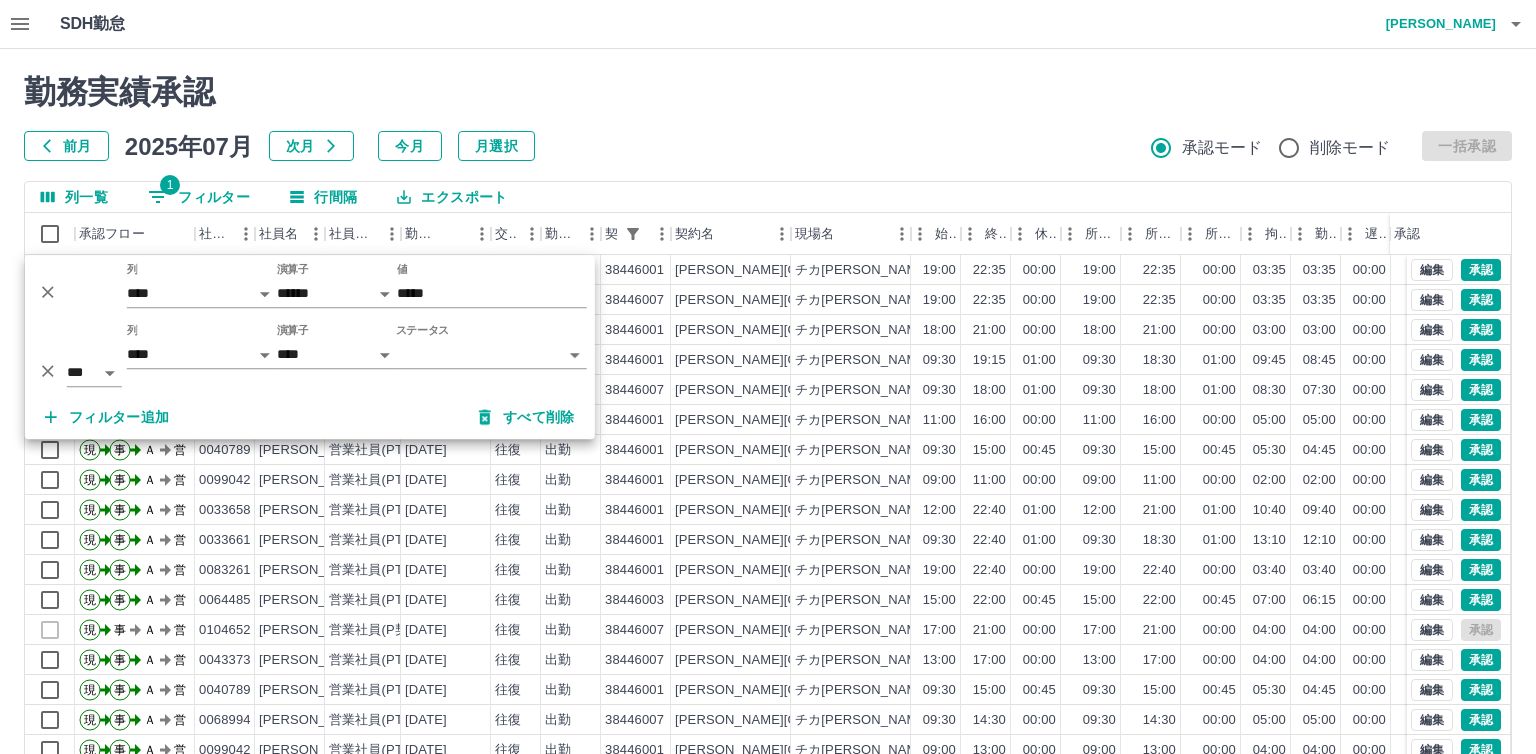 click on "SDH勤怠 仲島　孝輔 勤務実績承認 前月 2025年07月 次月 今月 月選択 承認モード 削除モード 一括承認 列一覧 1 フィルター 行間隔 エクスポート 承認フロー 社員番号 社員名 社員区分 勤務日 交通費 勤務区分 契約コード 契約名 現場名 始業 終業 休憩 所定開始 所定終業 所定休憩 拘束 勤務 遅刻等 コメント ステータス 承認 現 事 Ａ 営 0083261 井上　扶美枝 営業社員(PT契約) 2025-07-09 往復 出勤 38446001 守山市 チカ守山　チカカフェ 19:00 22:35 00:00 19:00 22:35 00:00 03:35 03:35 00:00 AM承認待 現 事 Ａ 営 0096751 大久保　和佳 営業社員(PT契約) 2025-07-09 往復 出勤 38446007 守山市 チカ守山　カルチャーコート 19:00 22:35 00:00 19:00 22:35 00:00 03:35 03:35 00:00 AM承認待 現 事 Ａ 営 0103999 藤尾　来夢 営業社員(PT契約) 2025-07-09 往復 出勤 38446001 守山市 チカ守山　チカカフェ 18:00 21:00 00:00 18:00 21:00" at bounding box center (768, 422) 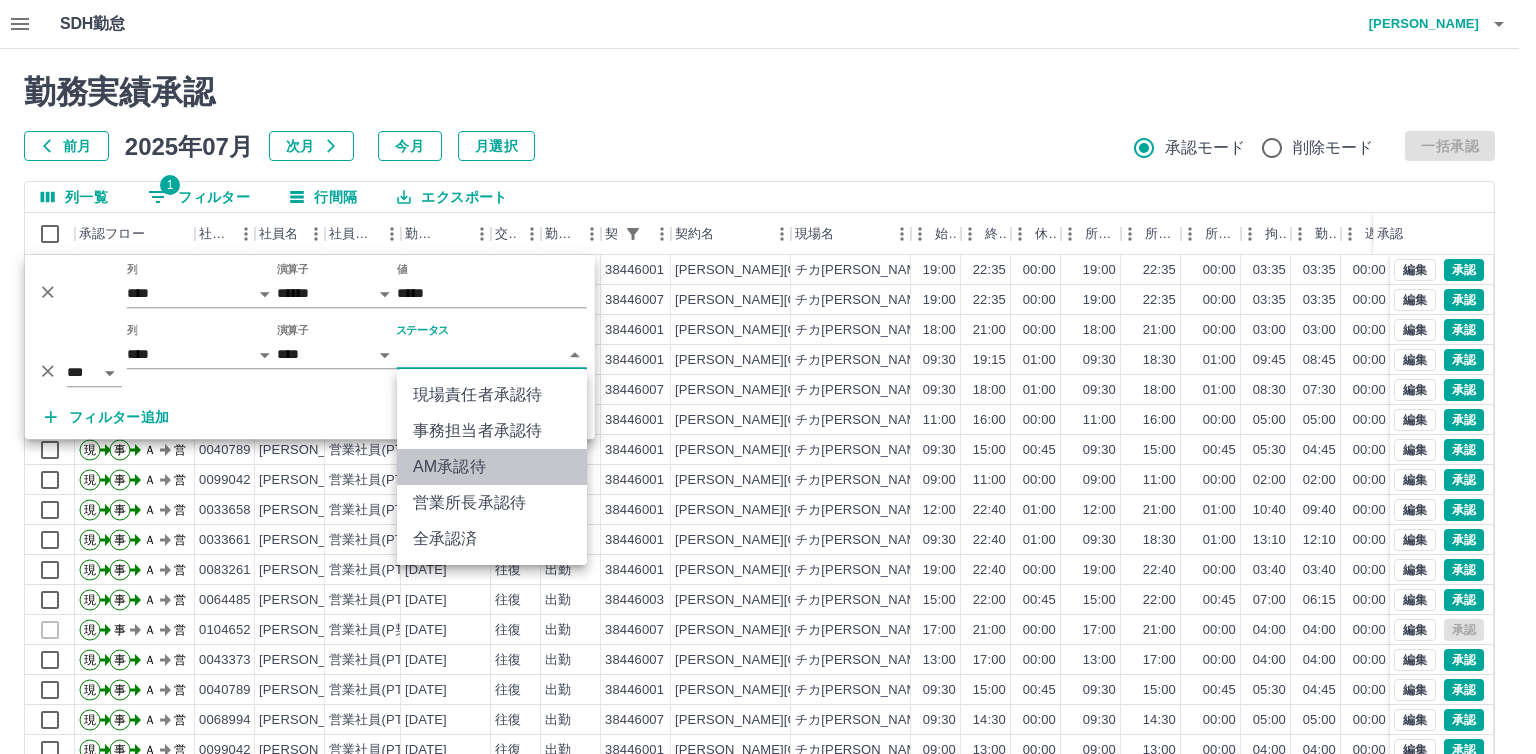 click on "AM承認待" at bounding box center [492, 467] 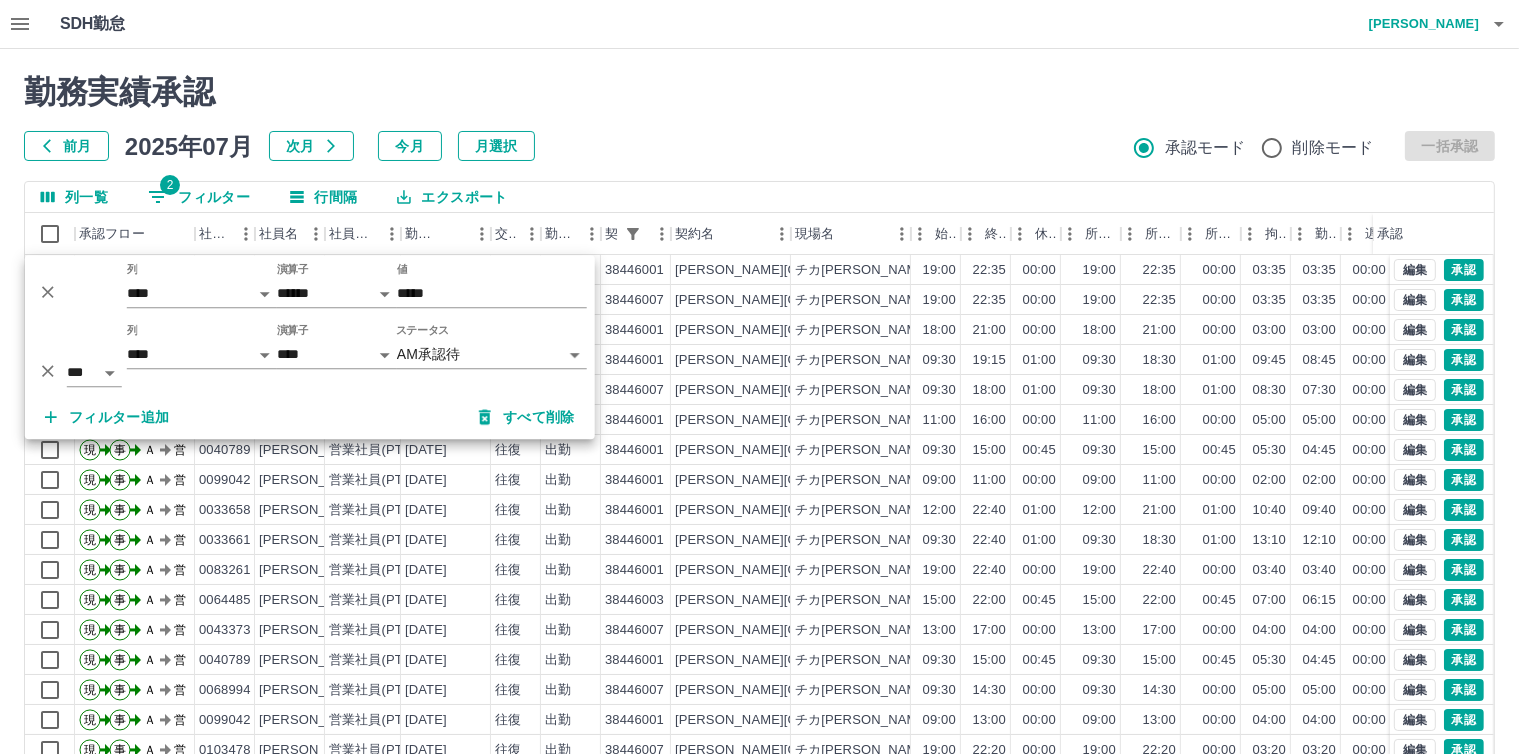click on "勤務実績承認" at bounding box center (759, 92) 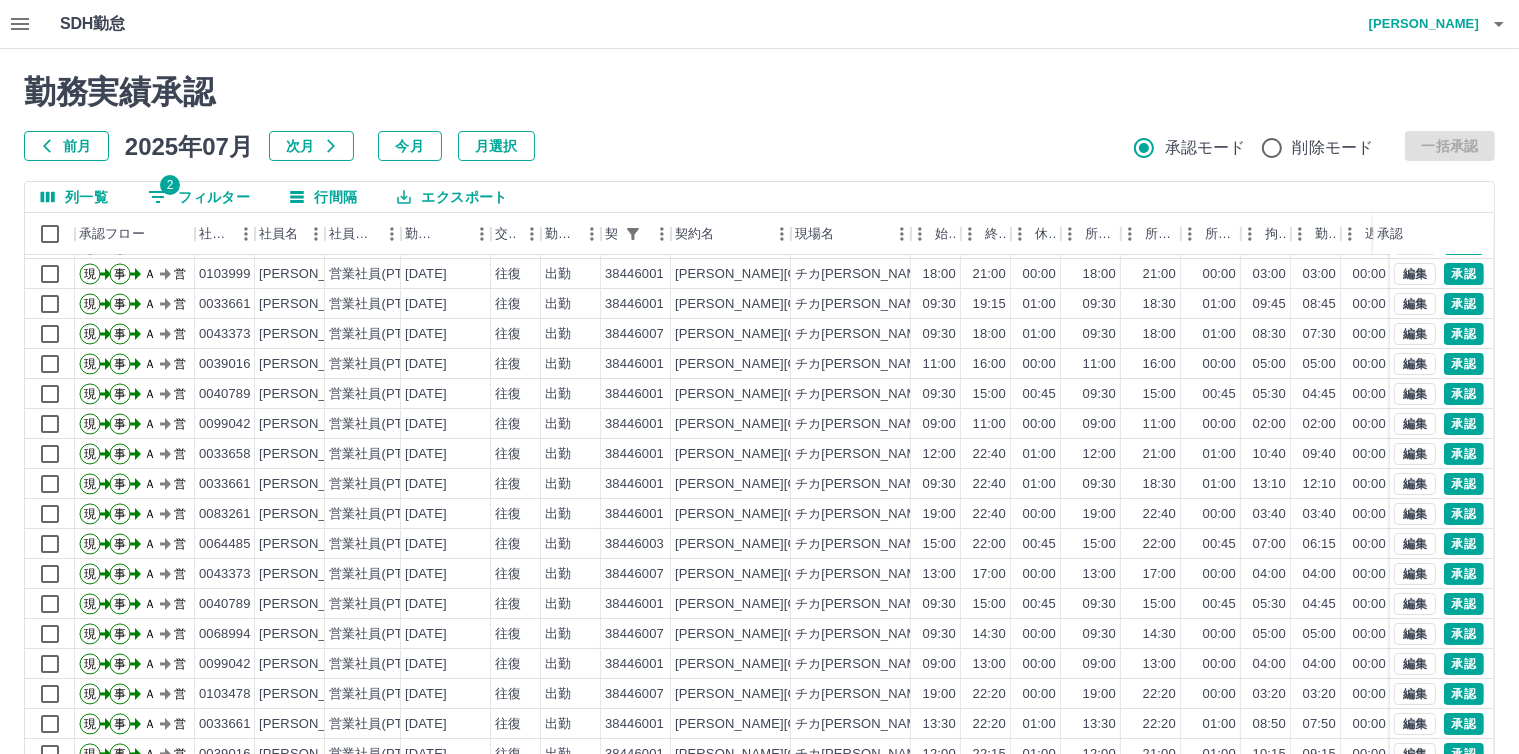 scroll, scrollTop: 104, scrollLeft: 0, axis: vertical 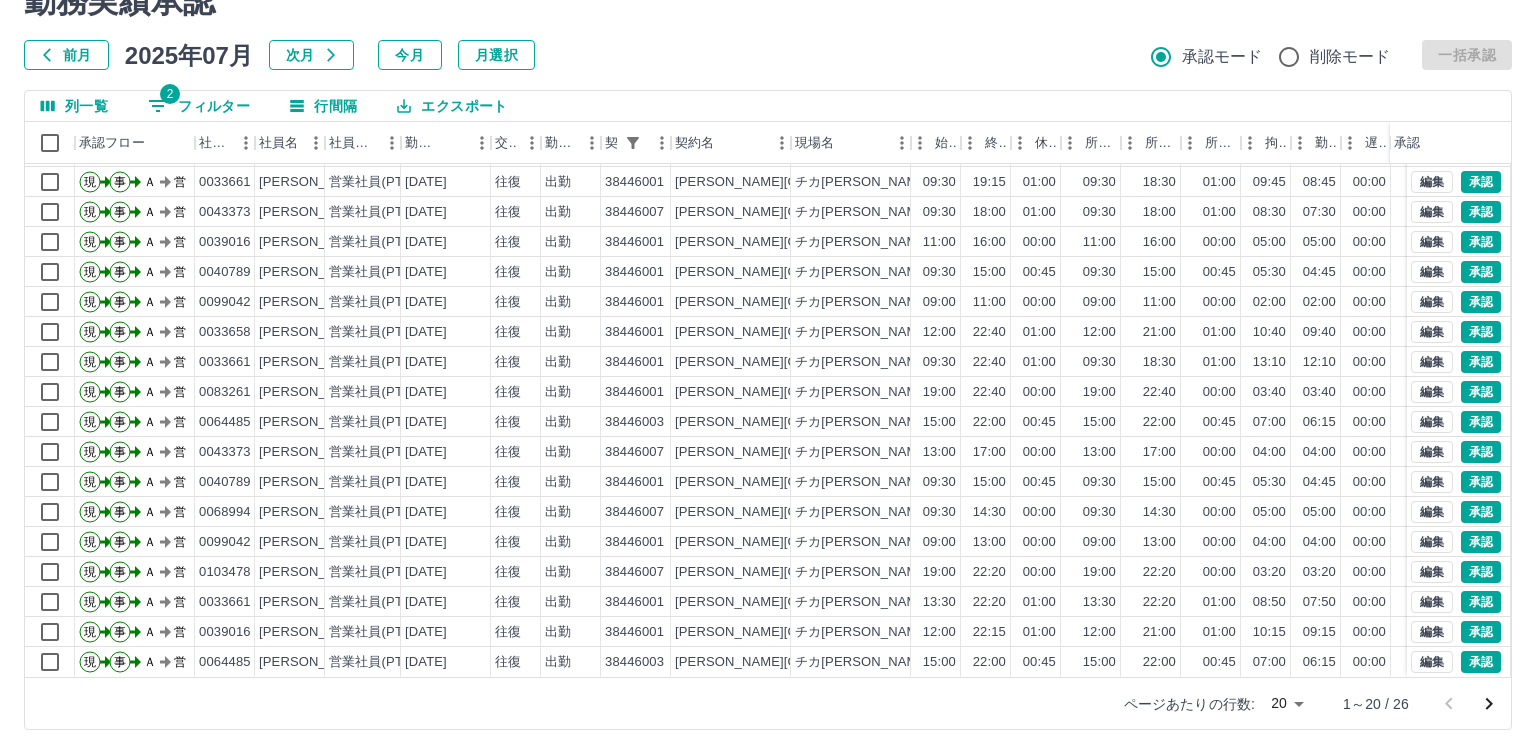 click on "SDH勤怠 仲島　孝輔 勤務実績承認 前月 2025年07月 次月 今月 月選択 承認モード 削除モード 一括承認 列一覧 2 フィルター 行間隔 エクスポート 承認フロー 社員番号 社員名 社員区分 勤務日 交通費 勤務区分 契約コード 契約名 現場名 始業 終業 休憩 所定開始 所定終業 所定休憩 拘束 勤務 遅刻等 コメント ステータス 承認 現 事 Ａ 営 0096751 大久保　和佳 営業社員(PT契約) 2025-07-09 往復 出勤 38446007 守山市 チカ守山　カルチャーコート 19:00 22:35 00:00 19:00 22:35 00:00 03:35 03:35 00:00 AM承認待 現 事 Ａ 営 0103999 藤尾　来夢 営業社員(PT契約) 2025-07-09 往復 出勤 38446001 守山市 チカ守山　チカカフェ 18:00 21:00 00:00 18:00 21:00 00:00 03:00 03:00 00:00 AM承認待 現 事 Ａ 営 0033661 村中　珠江 営業社員(PT契約) 2025-07-09 往復 出勤 38446001 守山市 チカ守山　チカカフェ 09:30 19:15 01:00 09:30 18:30 現" at bounding box center (768, 331) 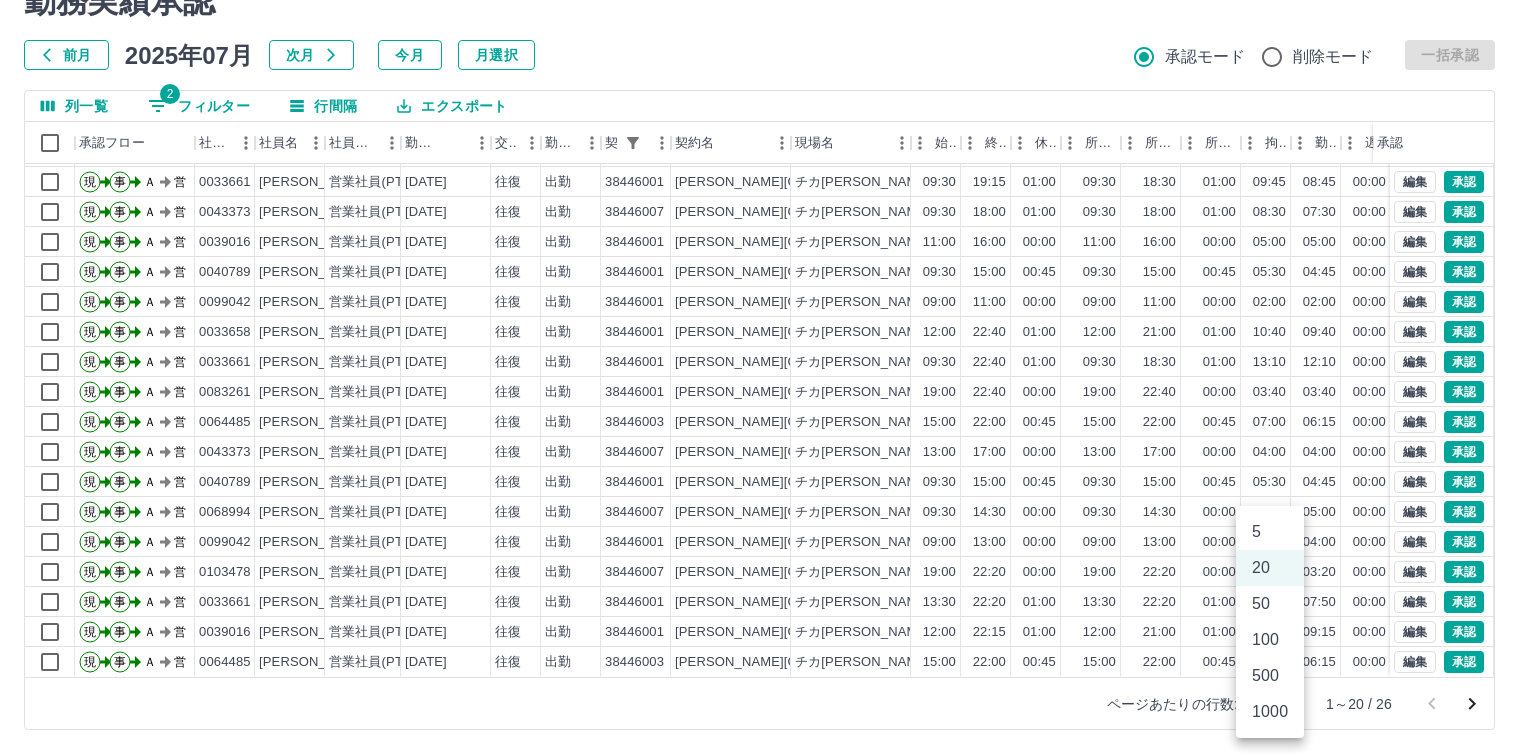 click on "100" at bounding box center (1270, 640) 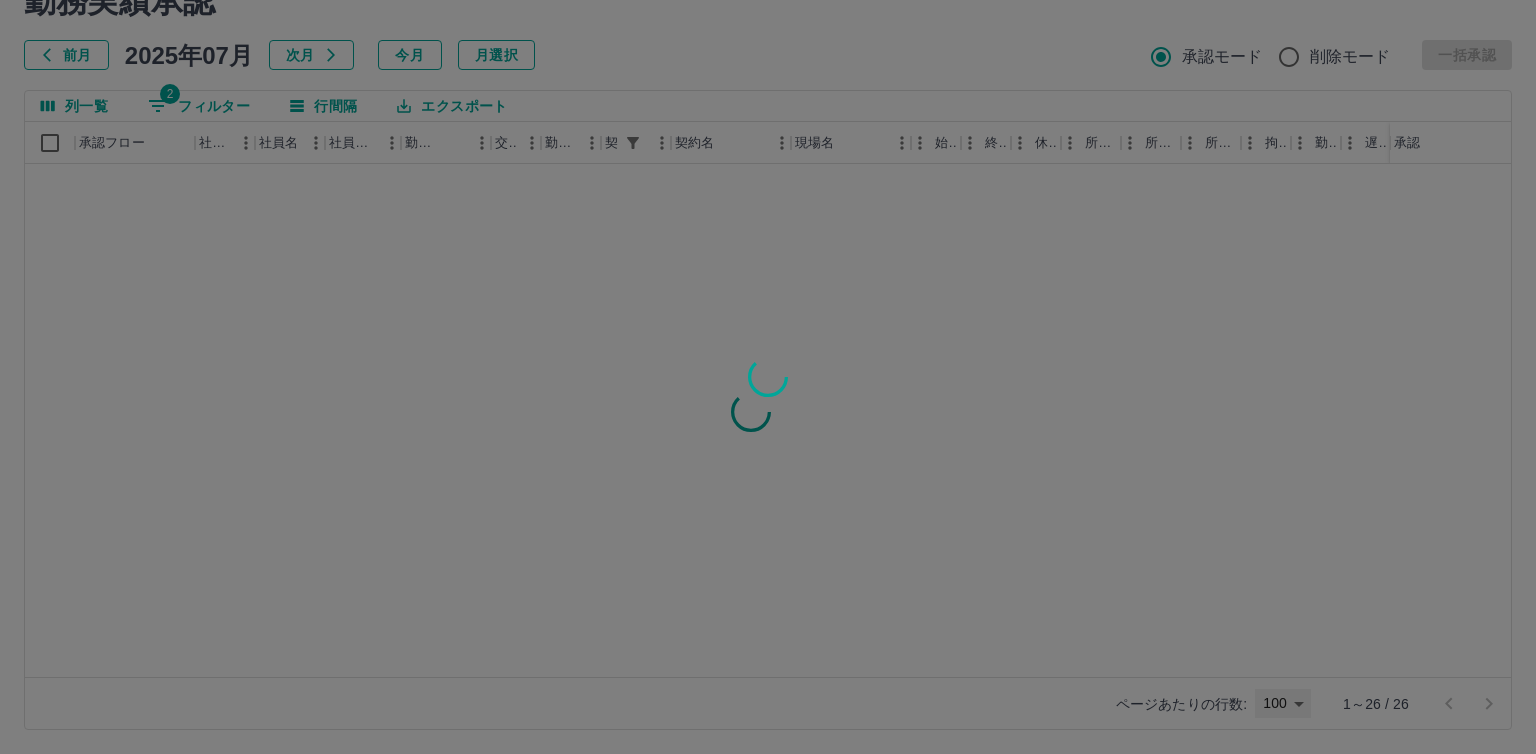type on "***" 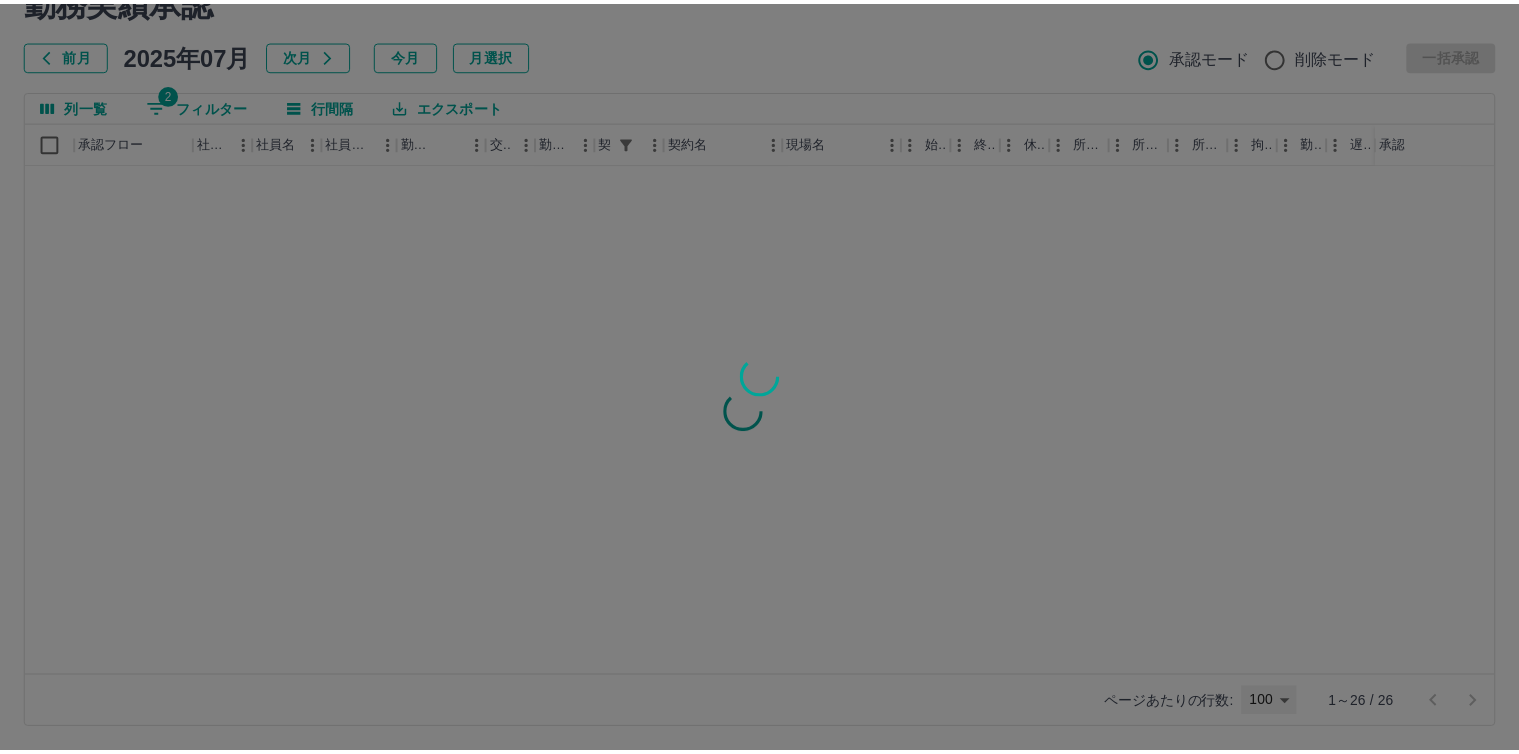 scroll, scrollTop: 0, scrollLeft: 0, axis: both 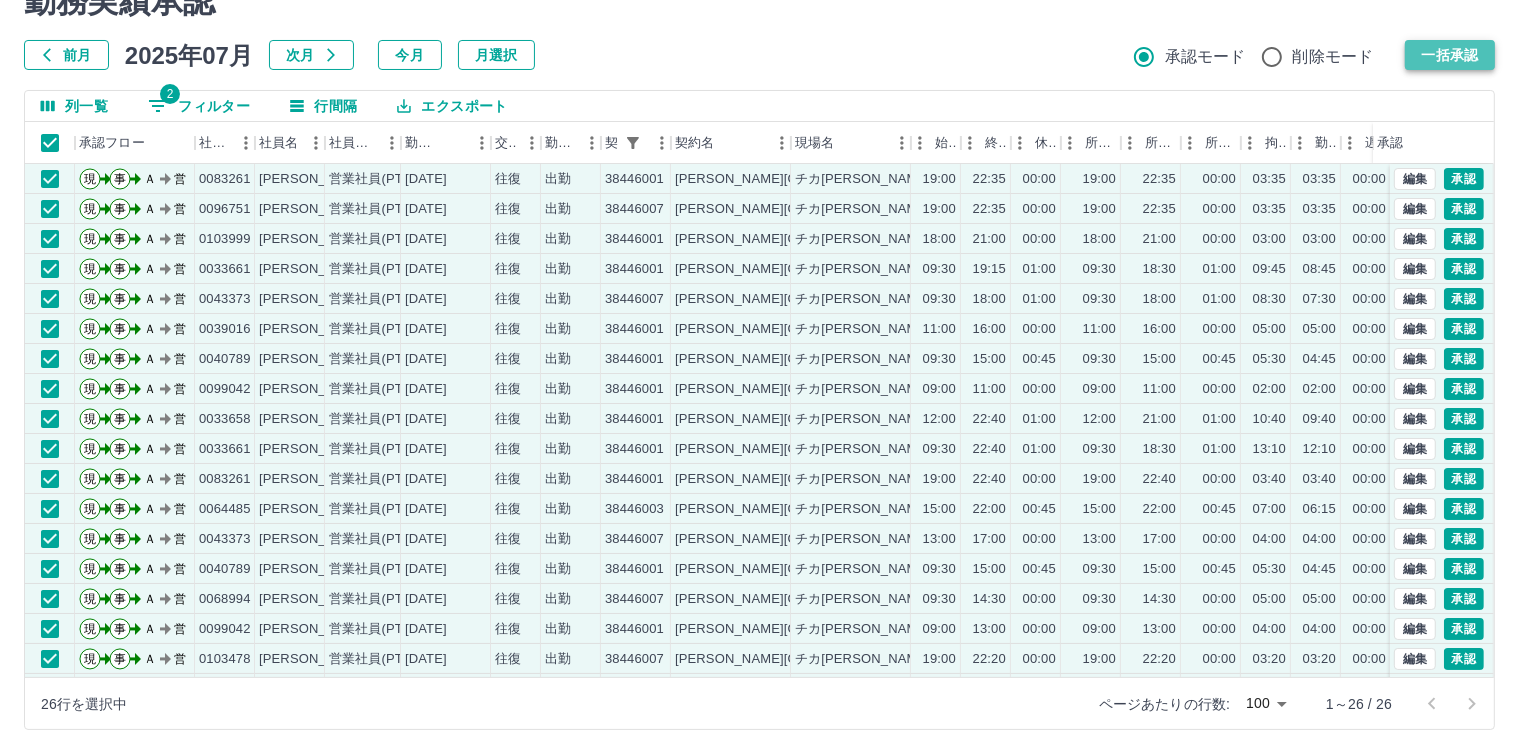 click on "一括承認" at bounding box center (1450, 55) 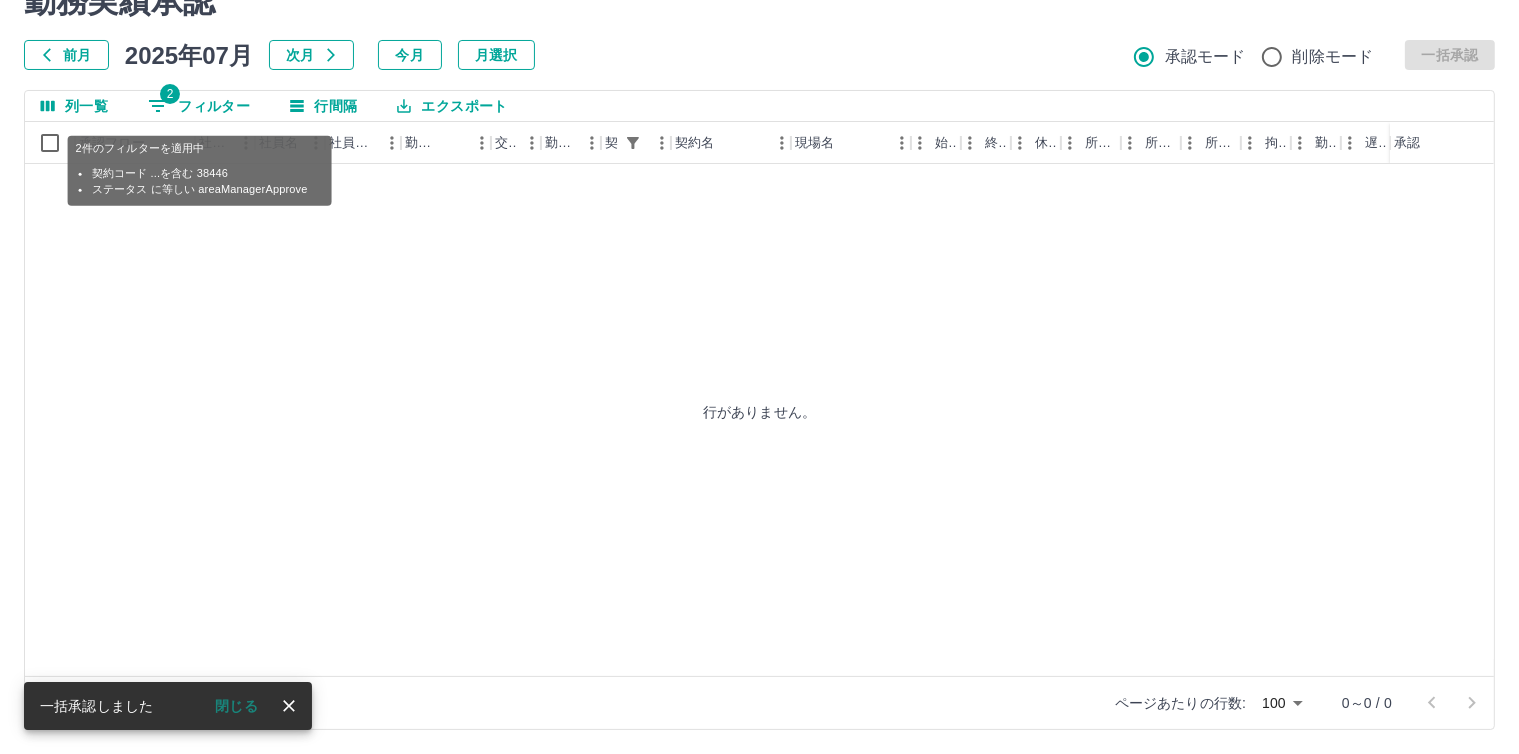 click on "2 フィルター" at bounding box center (199, 106) 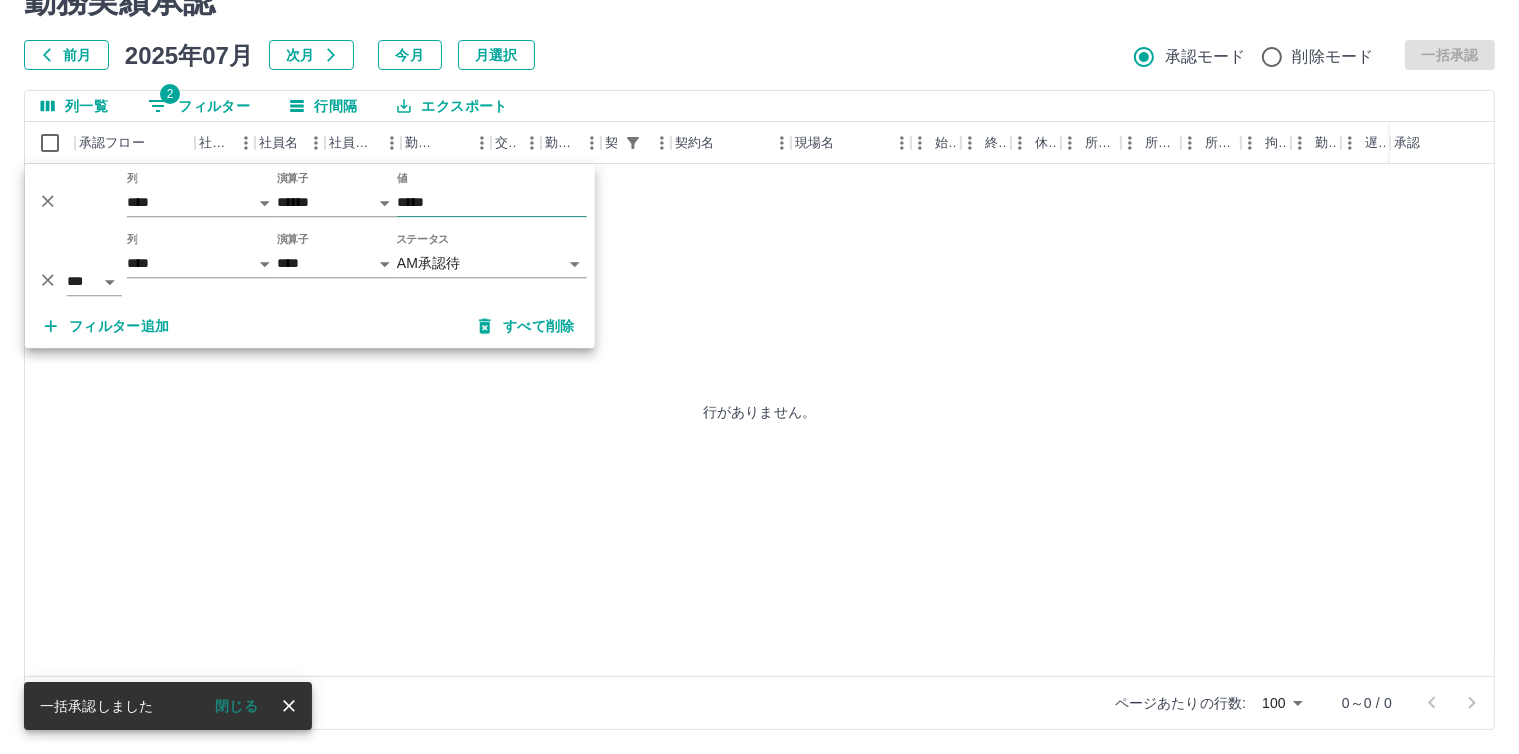 click on "*****" at bounding box center (492, 202) 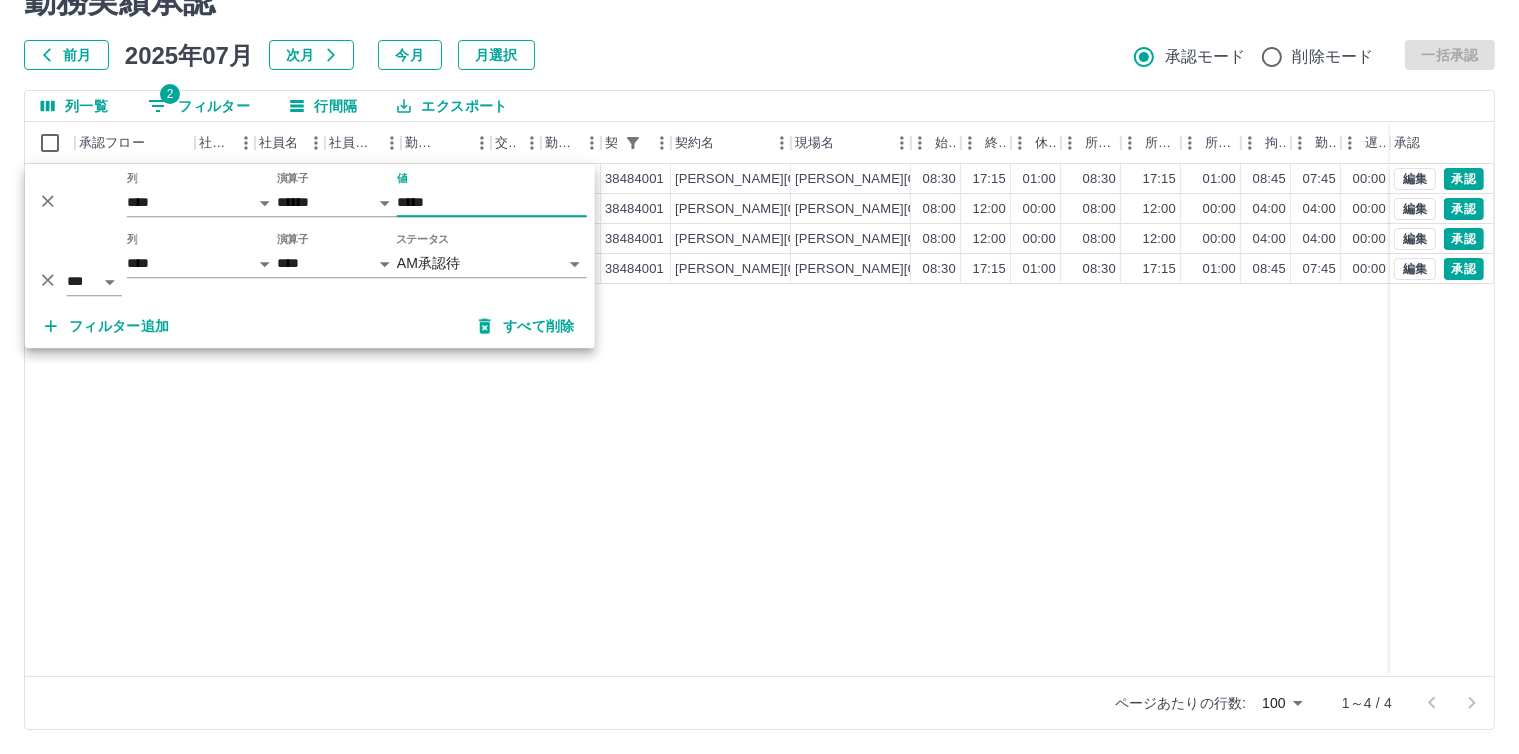 type on "*****" 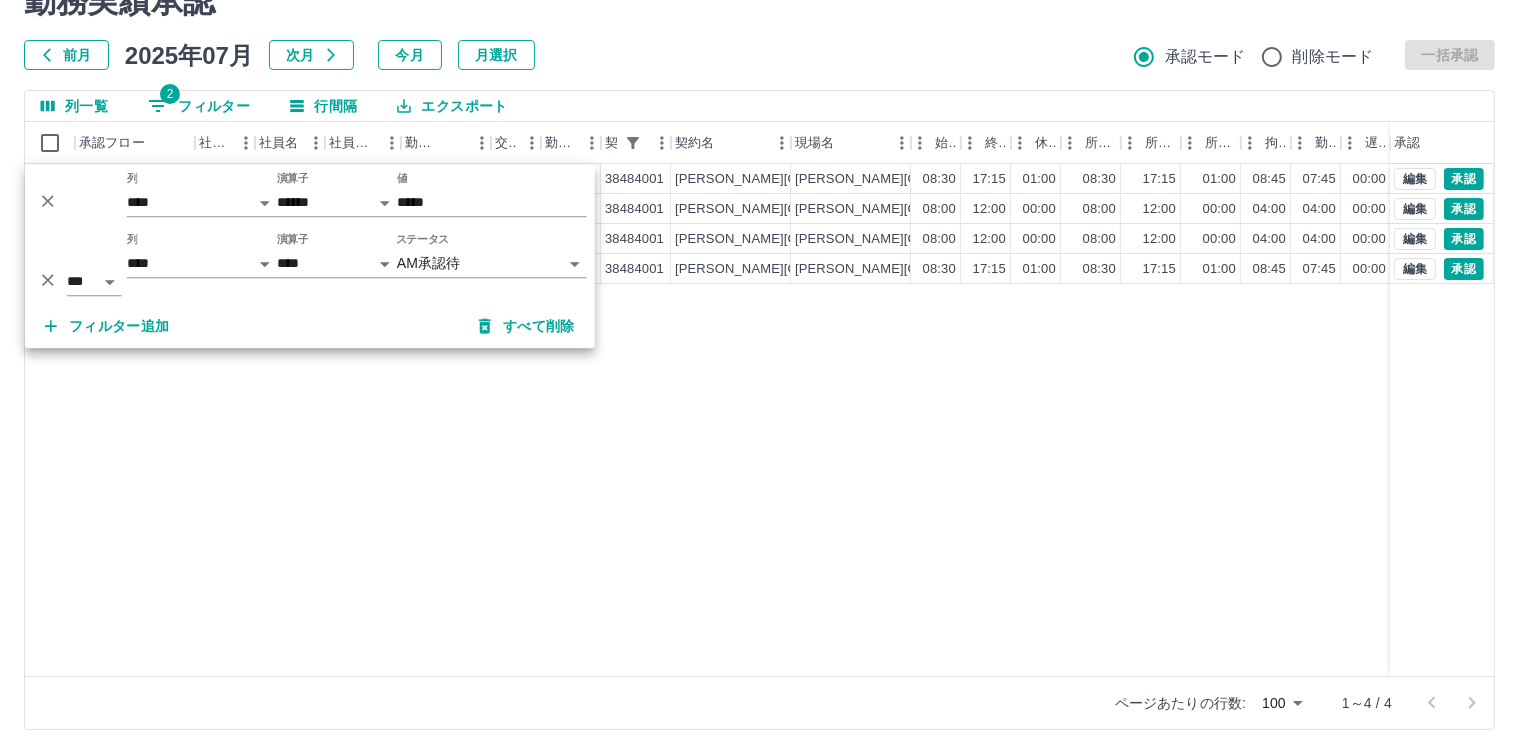 click on "前月 2025年07月 次月 今月 月選択 承認モード 削除モード 一括承認" at bounding box center [759, 55] 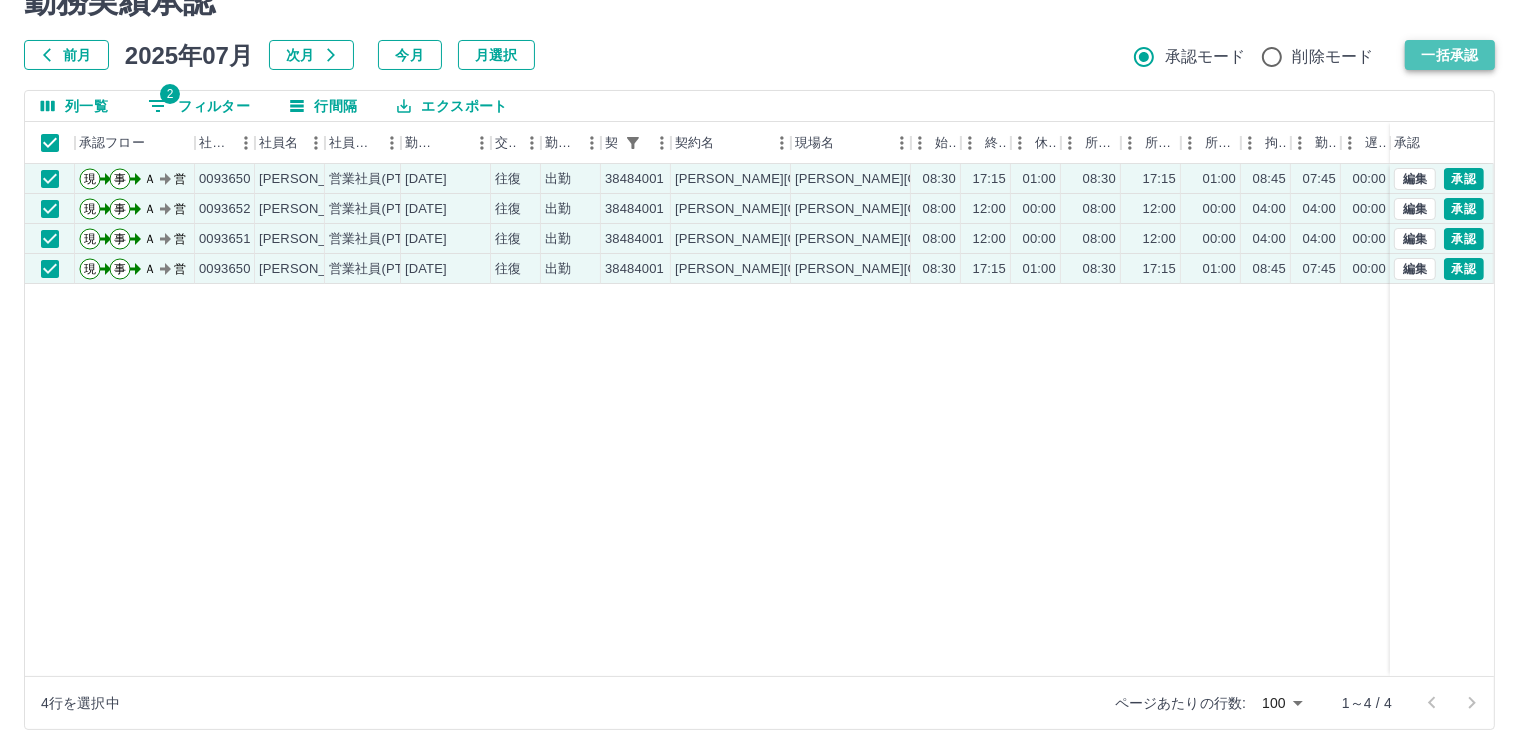 click on "一括承認" at bounding box center (1450, 55) 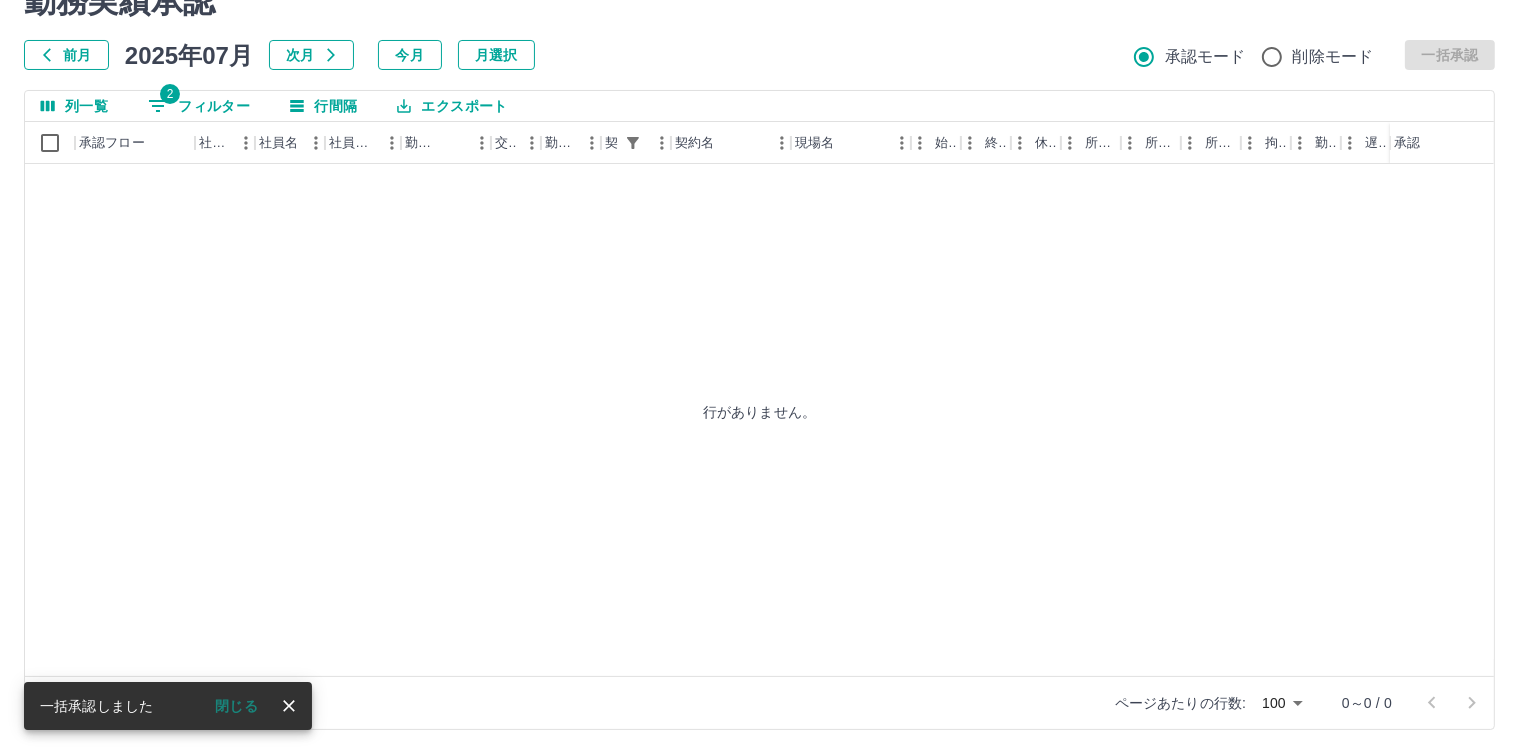 click on "2 フィルター" at bounding box center (199, 106) 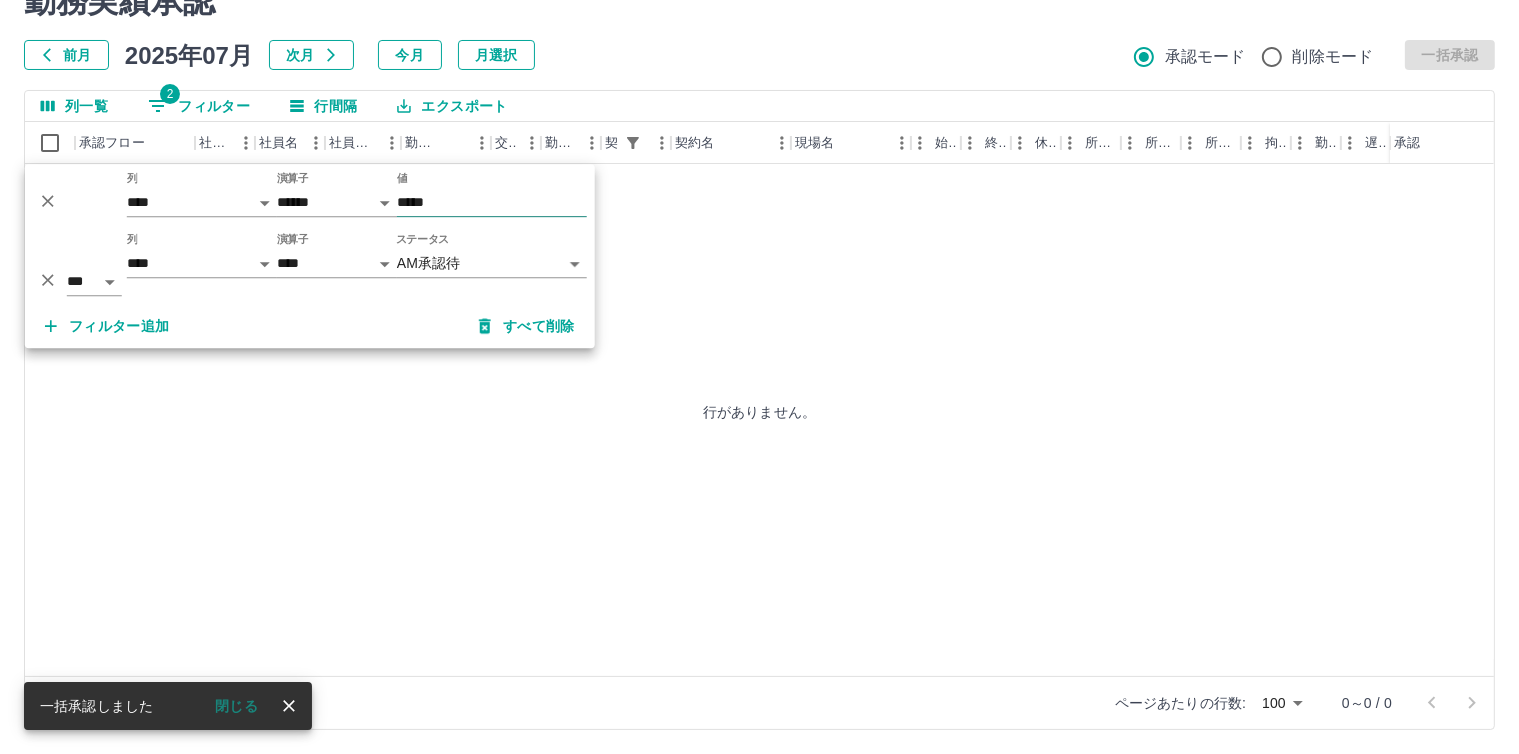 click on "*****" at bounding box center (492, 202) 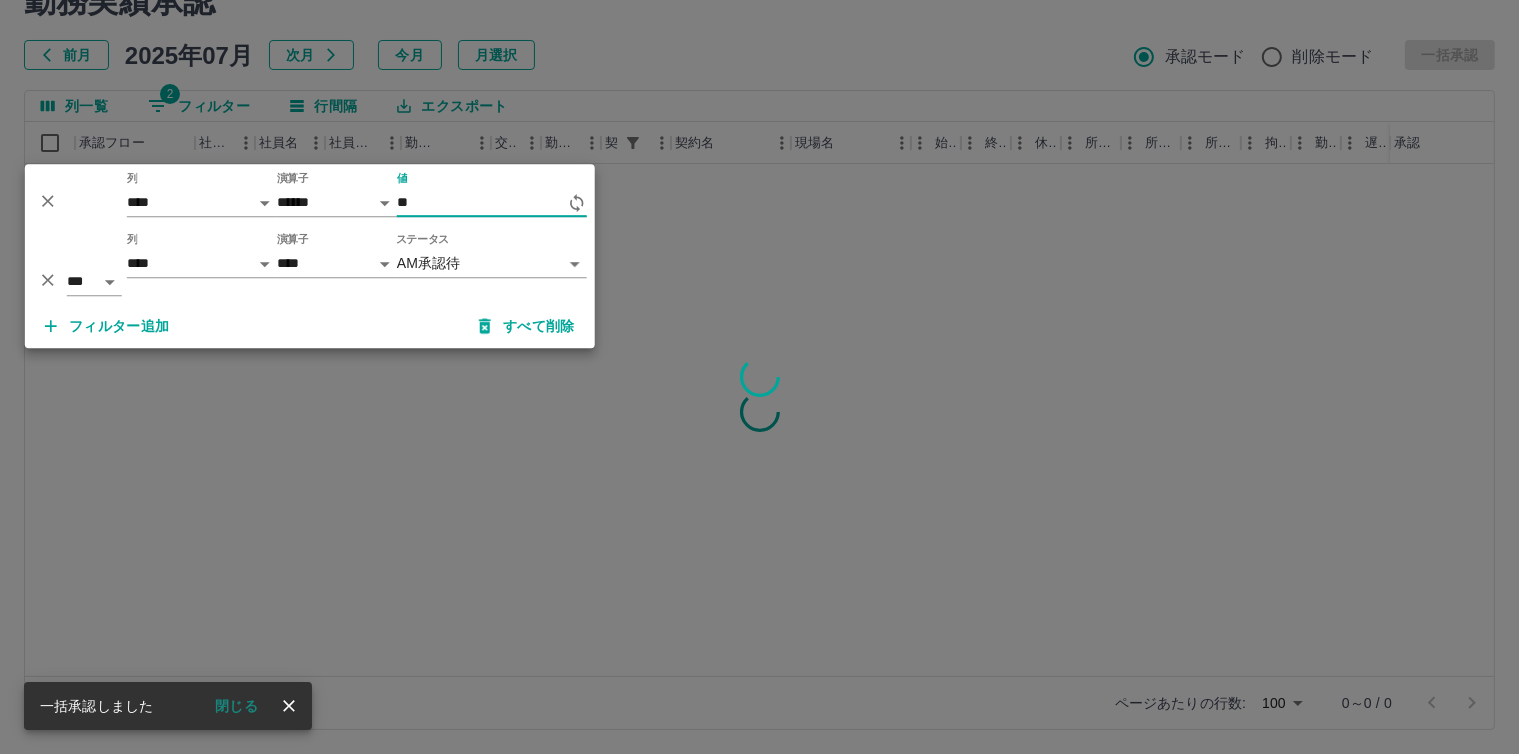 type on "*" 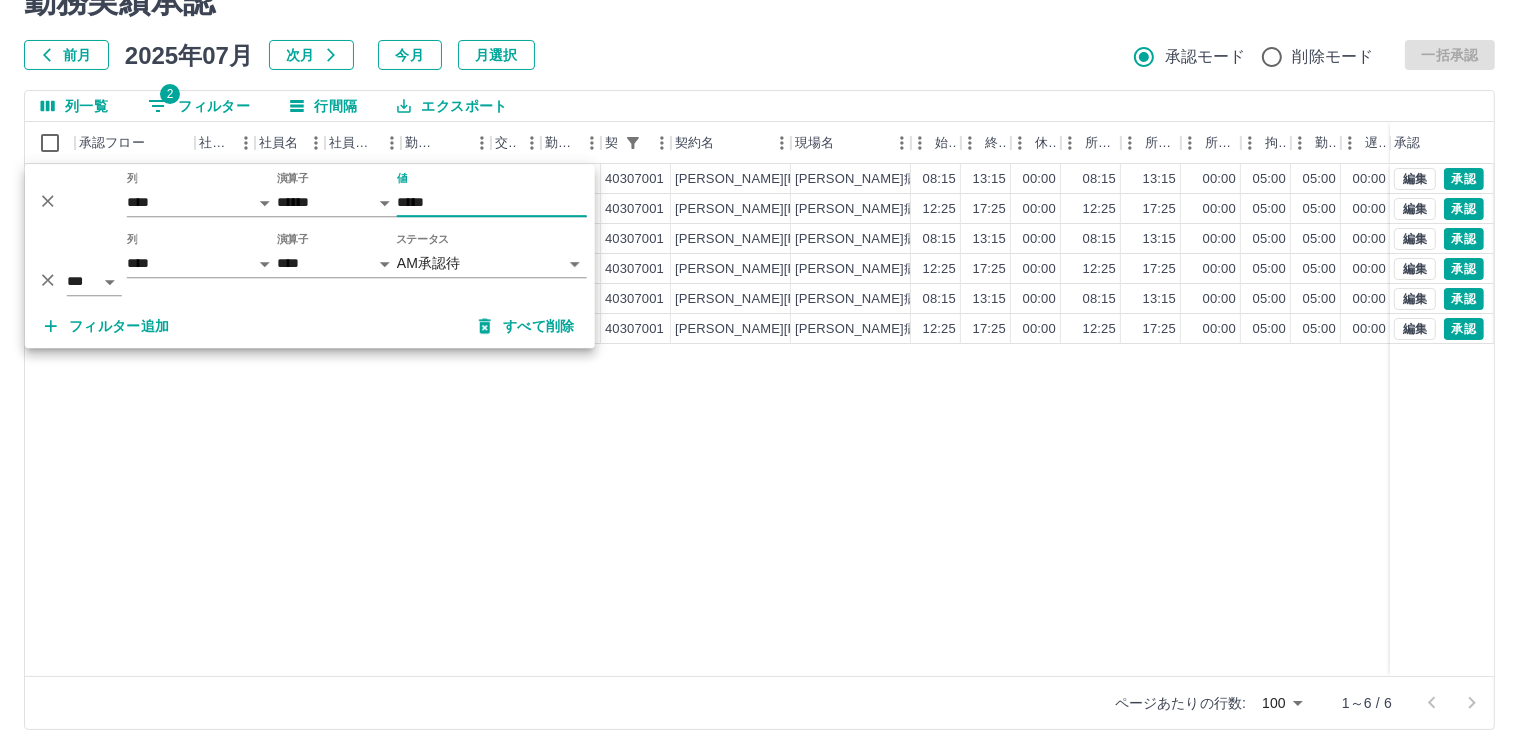 type on "*****" 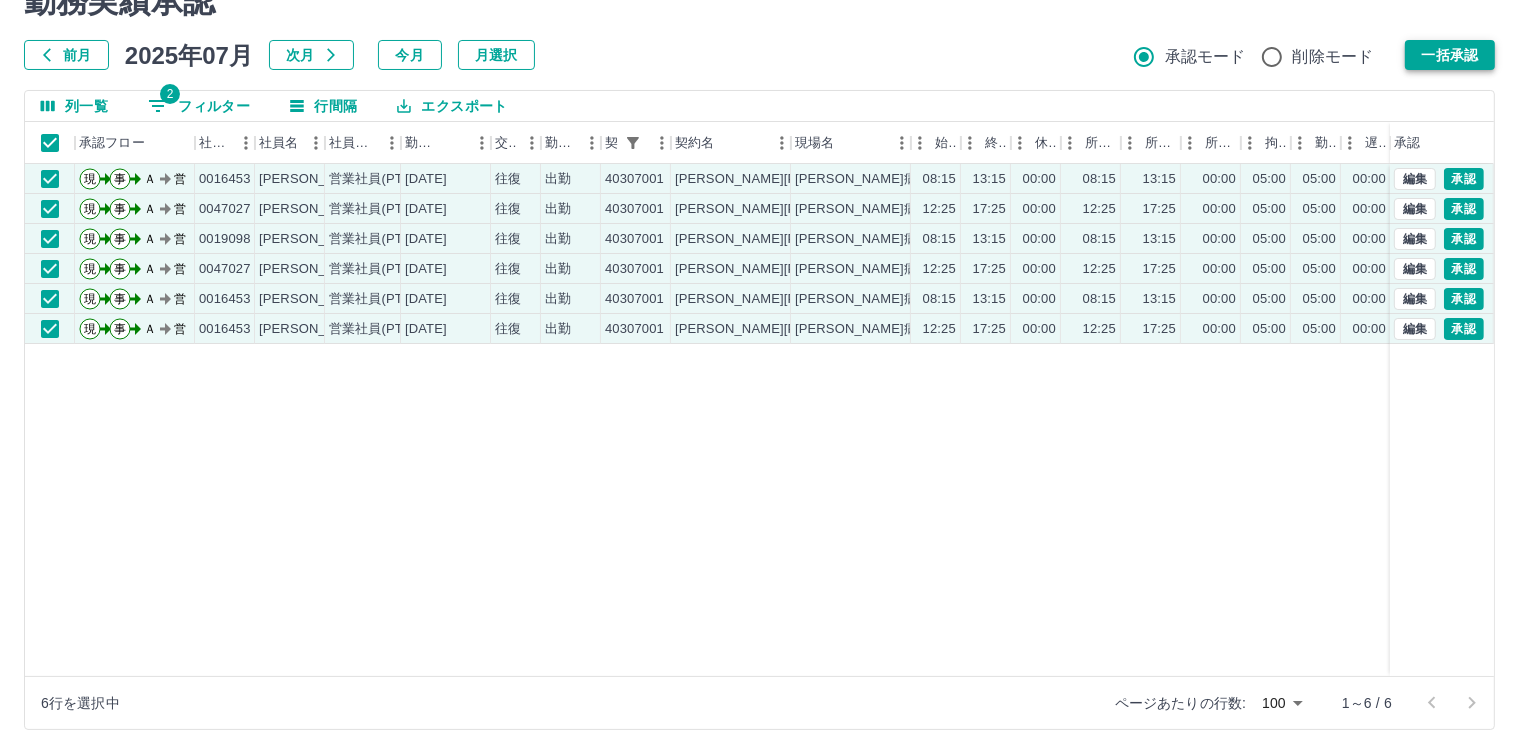 click on "一括承認" at bounding box center [1450, 55] 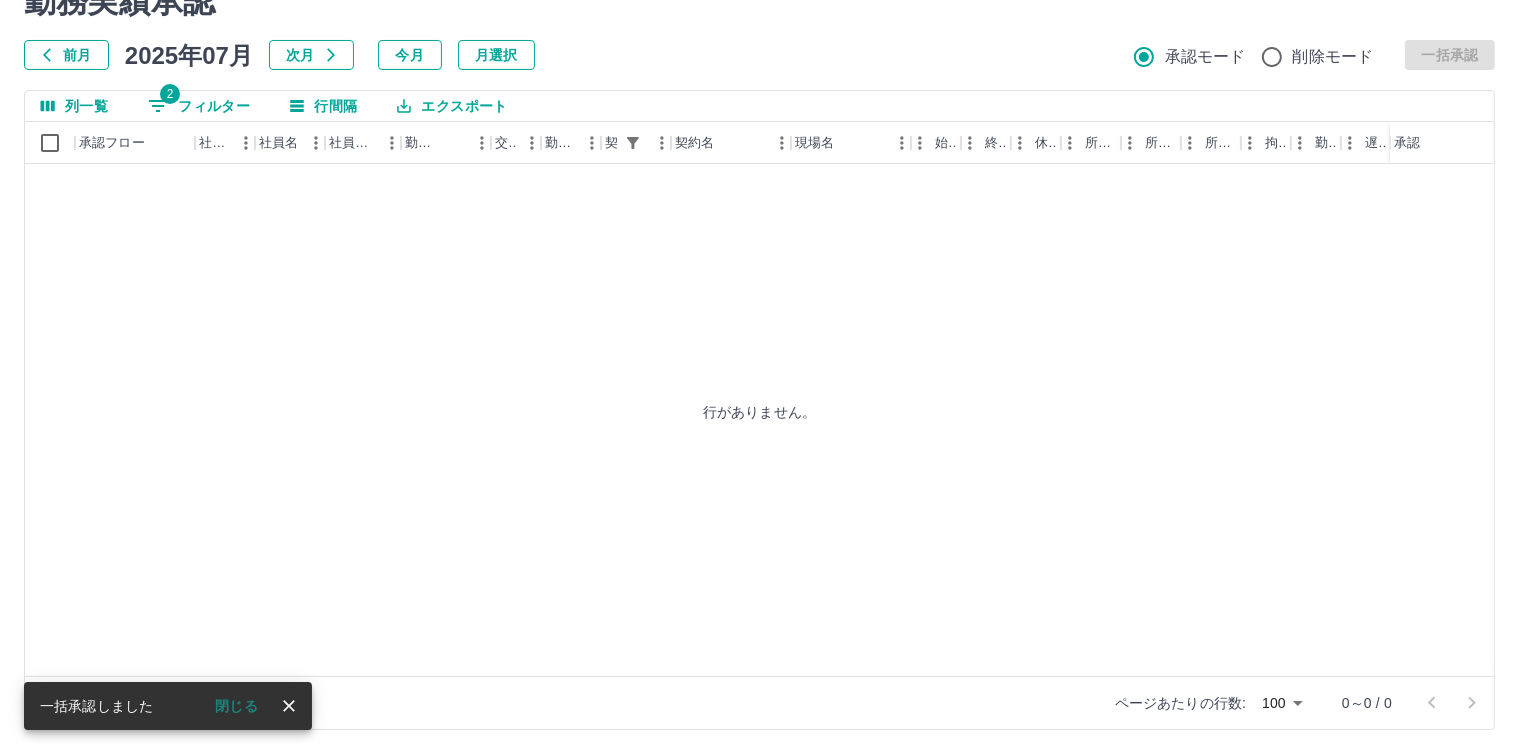 click on "2 フィルター" at bounding box center (199, 106) 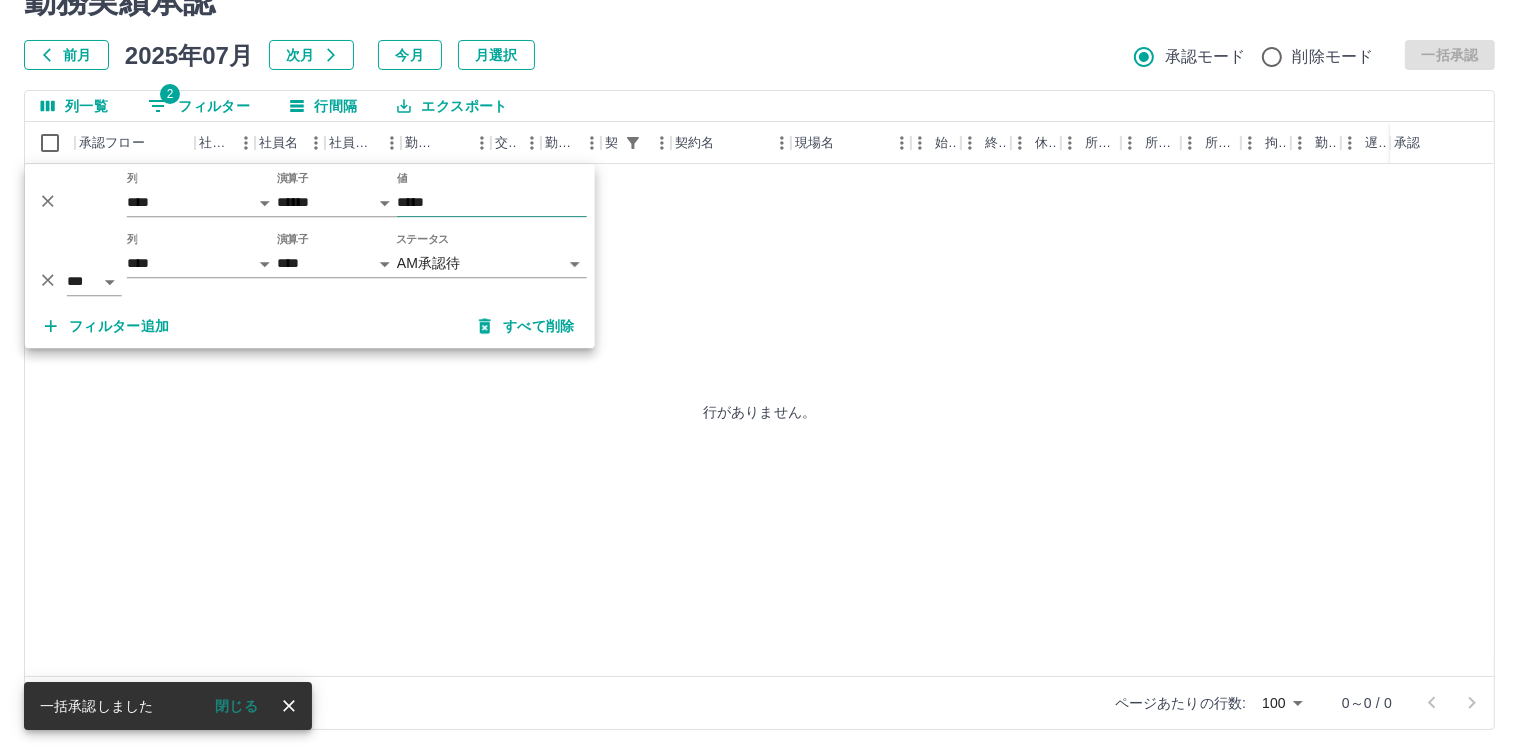 click on "*****" at bounding box center [492, 202] 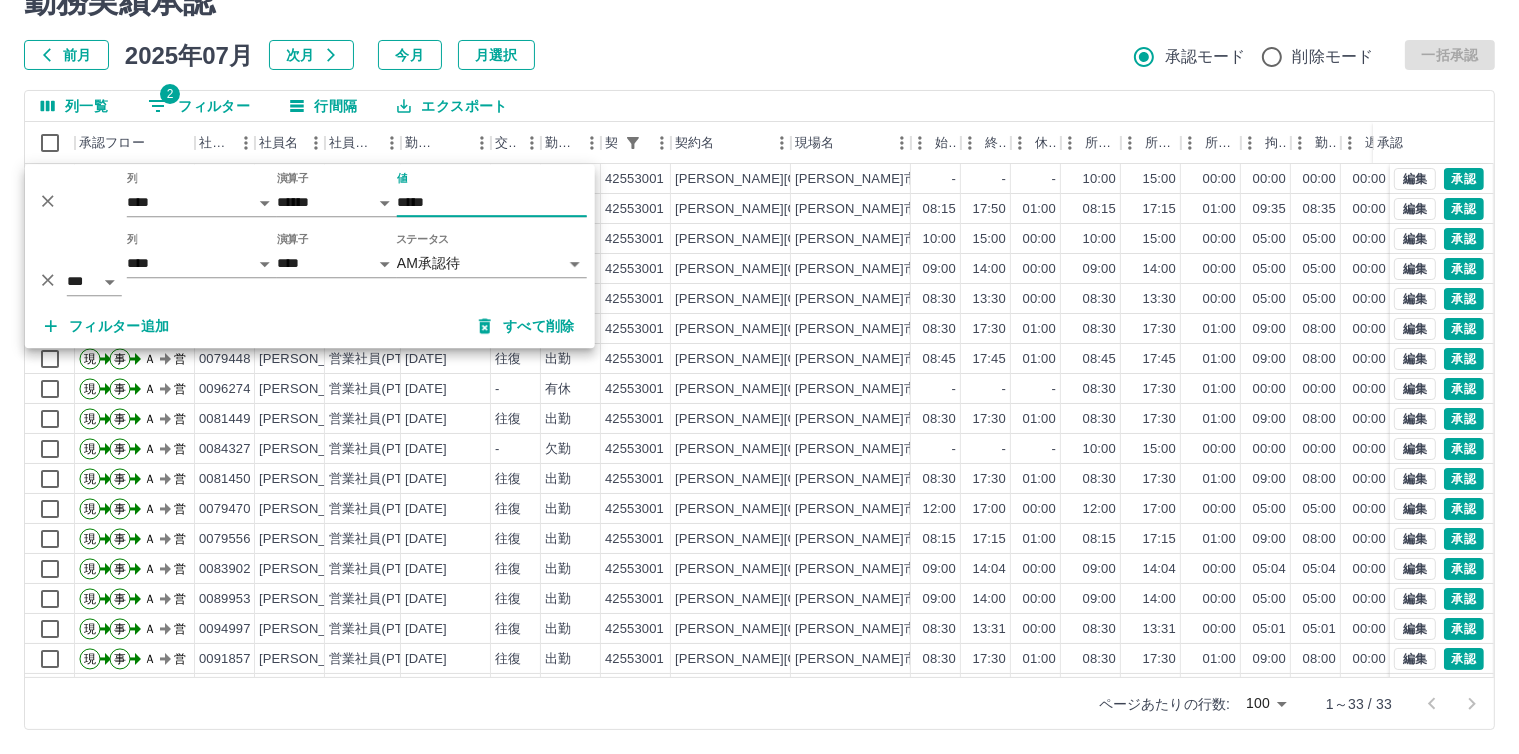 type on "*****" 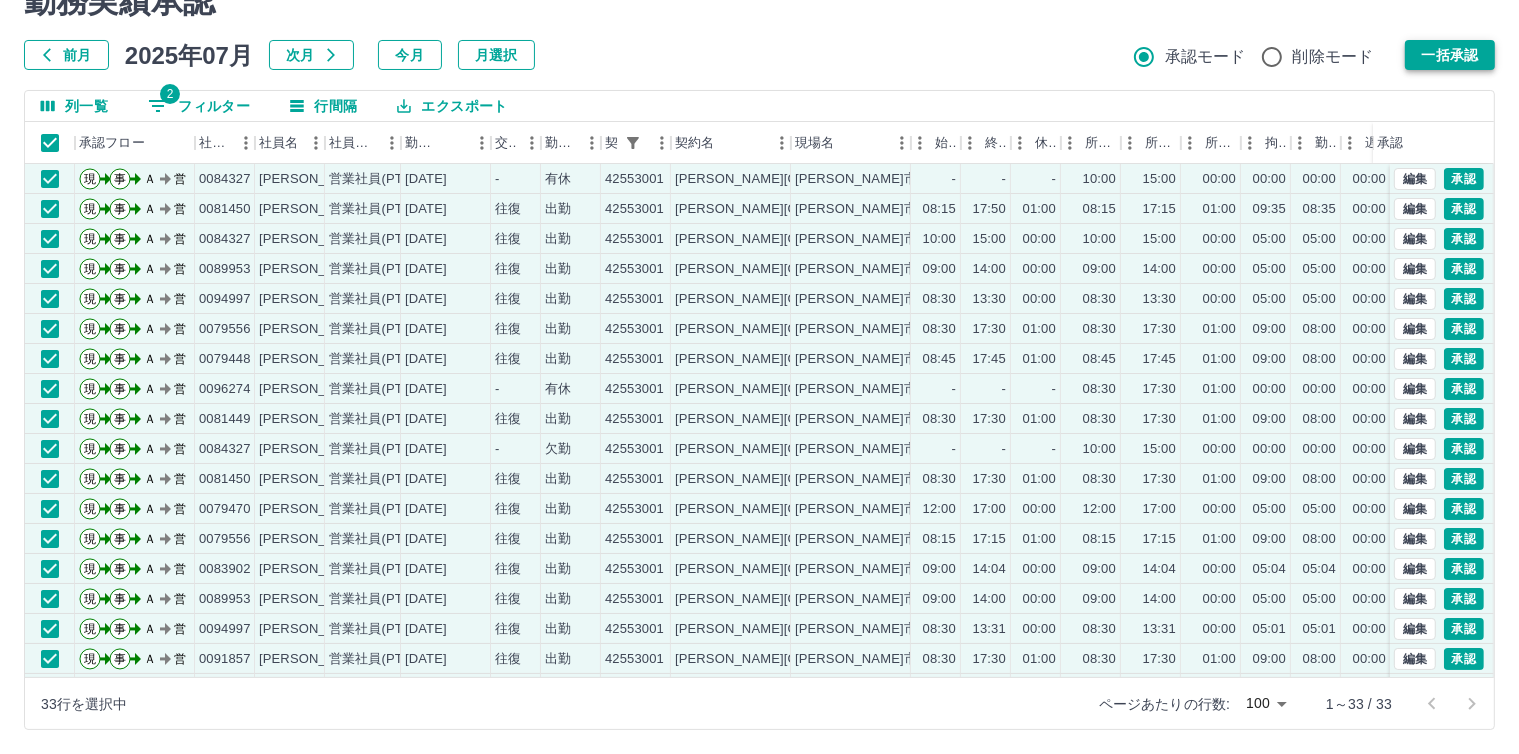 click on "一括承認" at bounding box center [1450, 55] 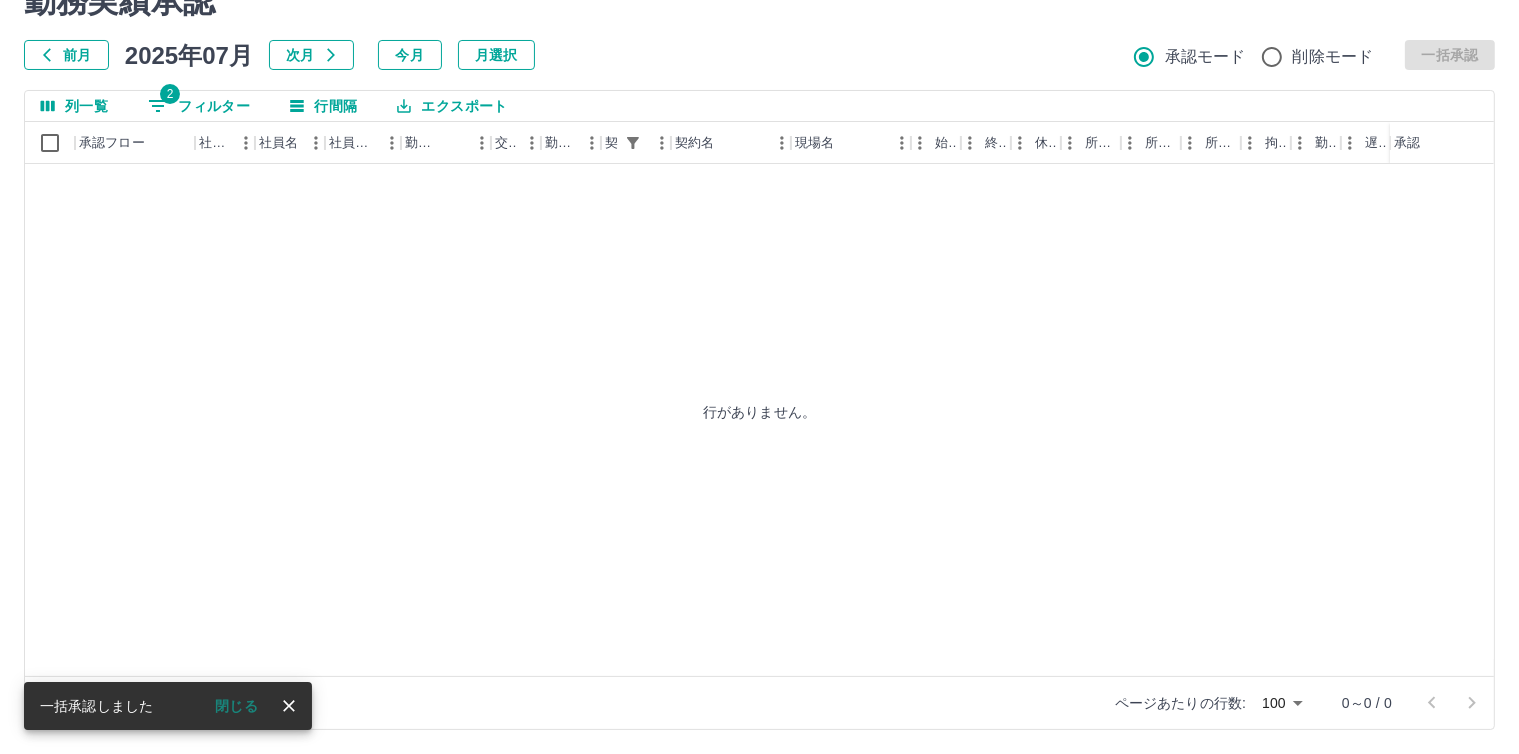 click on "2 フィルター" at bounding box center (199, 106) 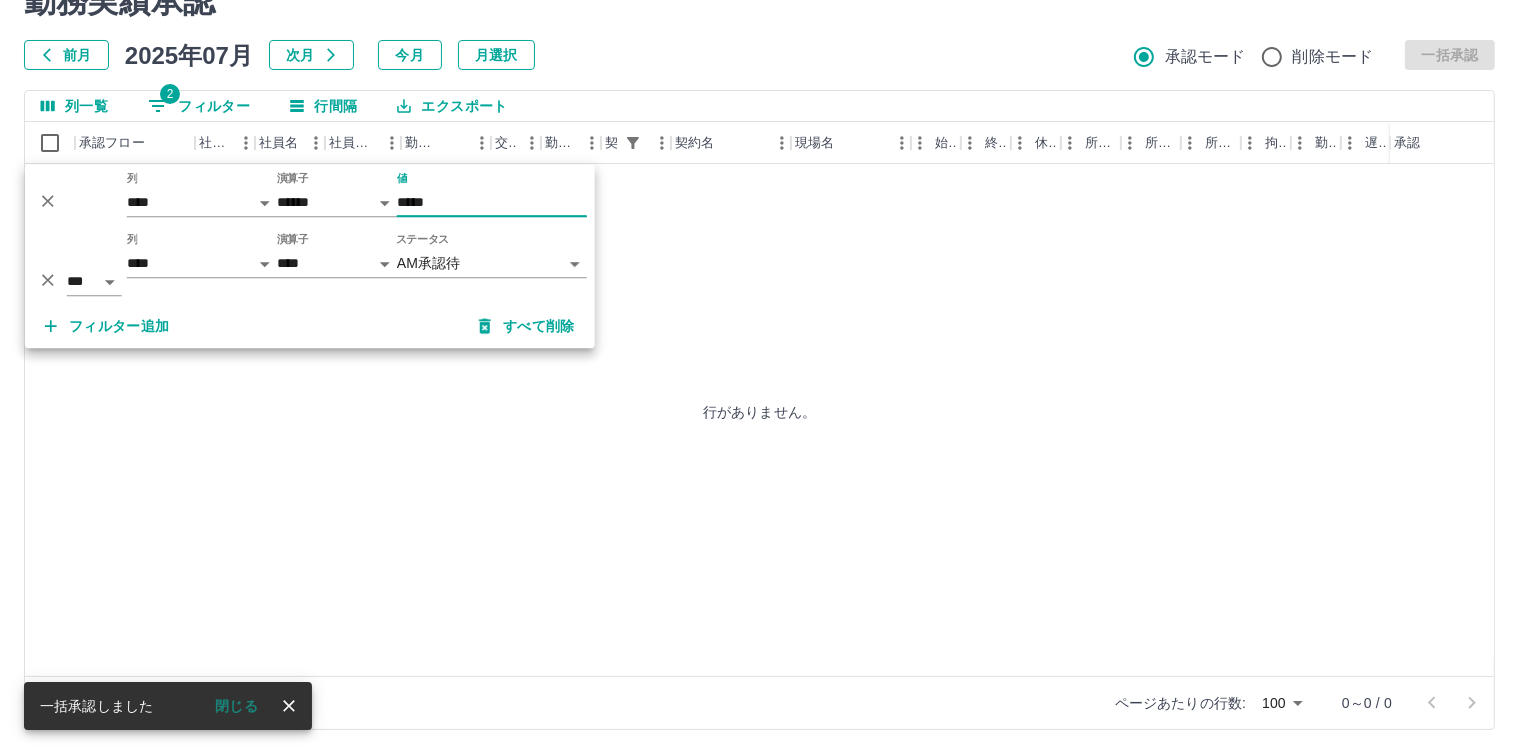 click on "*****" at bounding box center [492, 202] 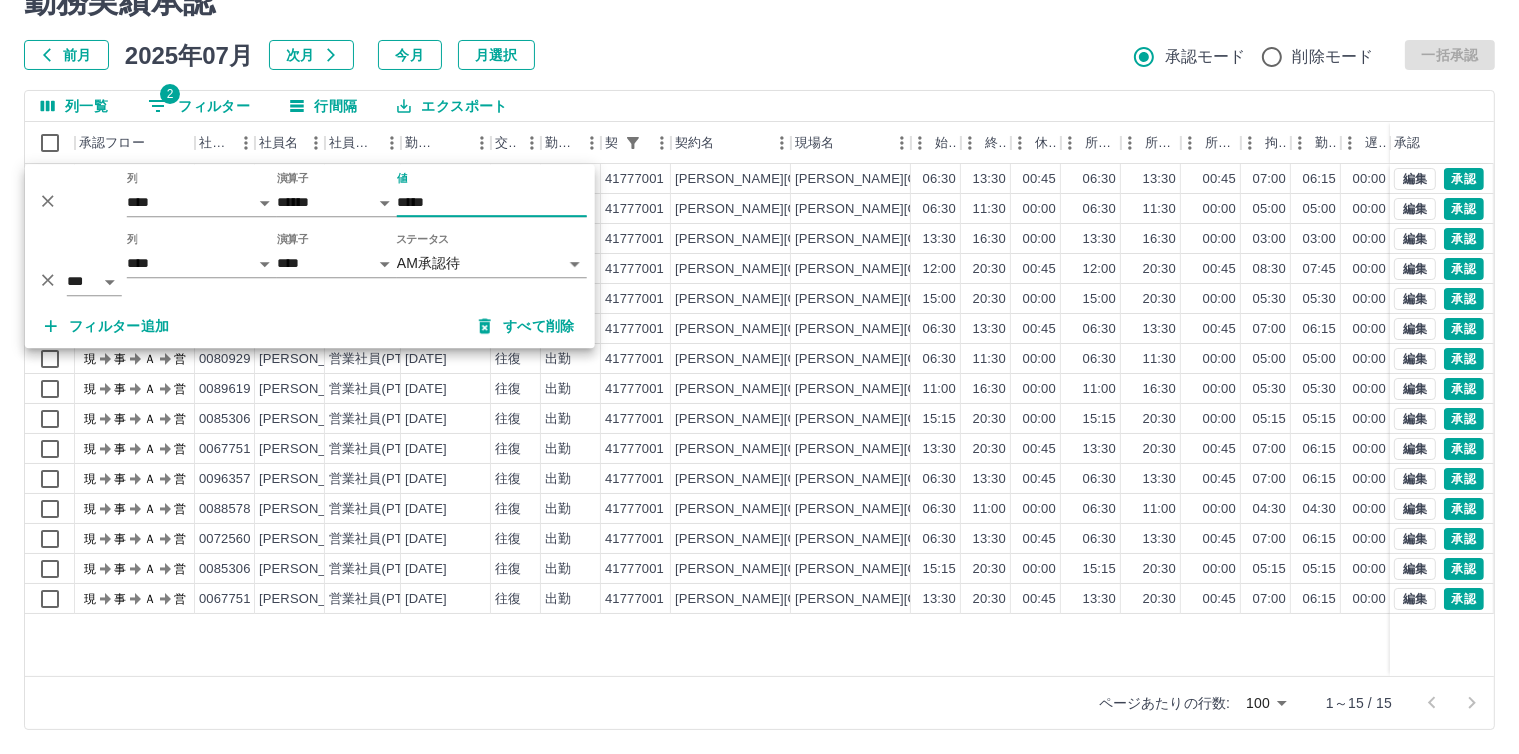 type on "*****" 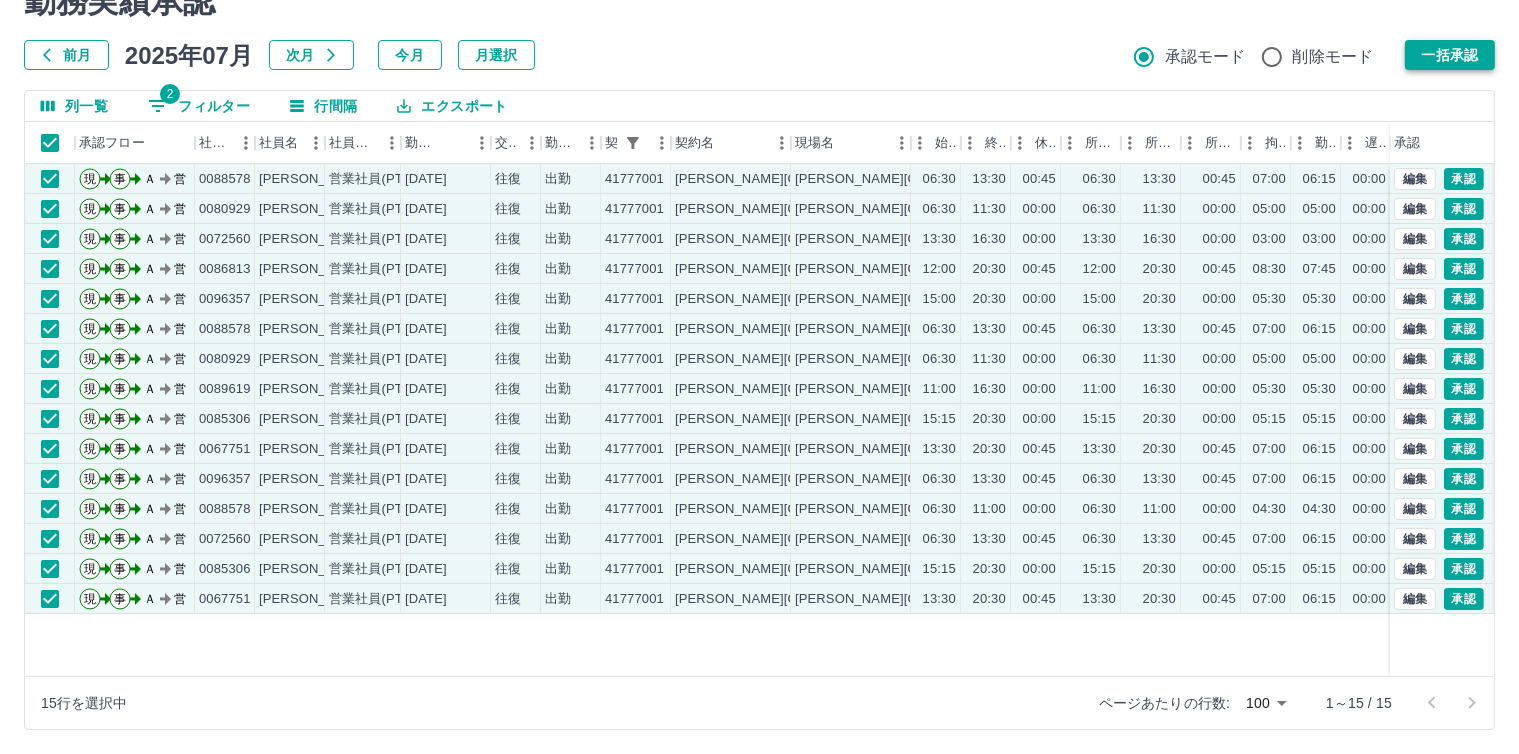 click on "一括承認" at bounding box center (1450, 55) 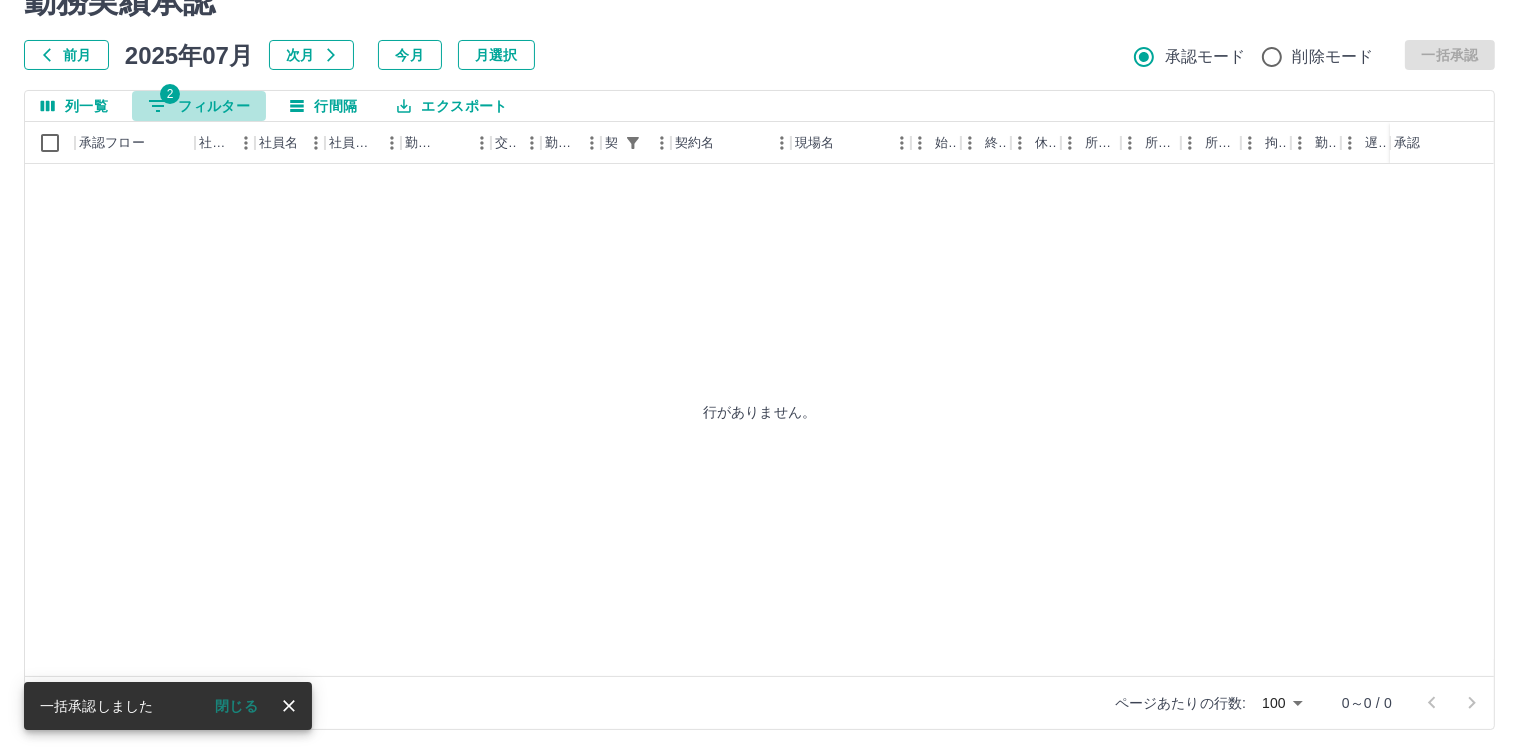 click on "2 フィルター" at bounding box center (199, 106) 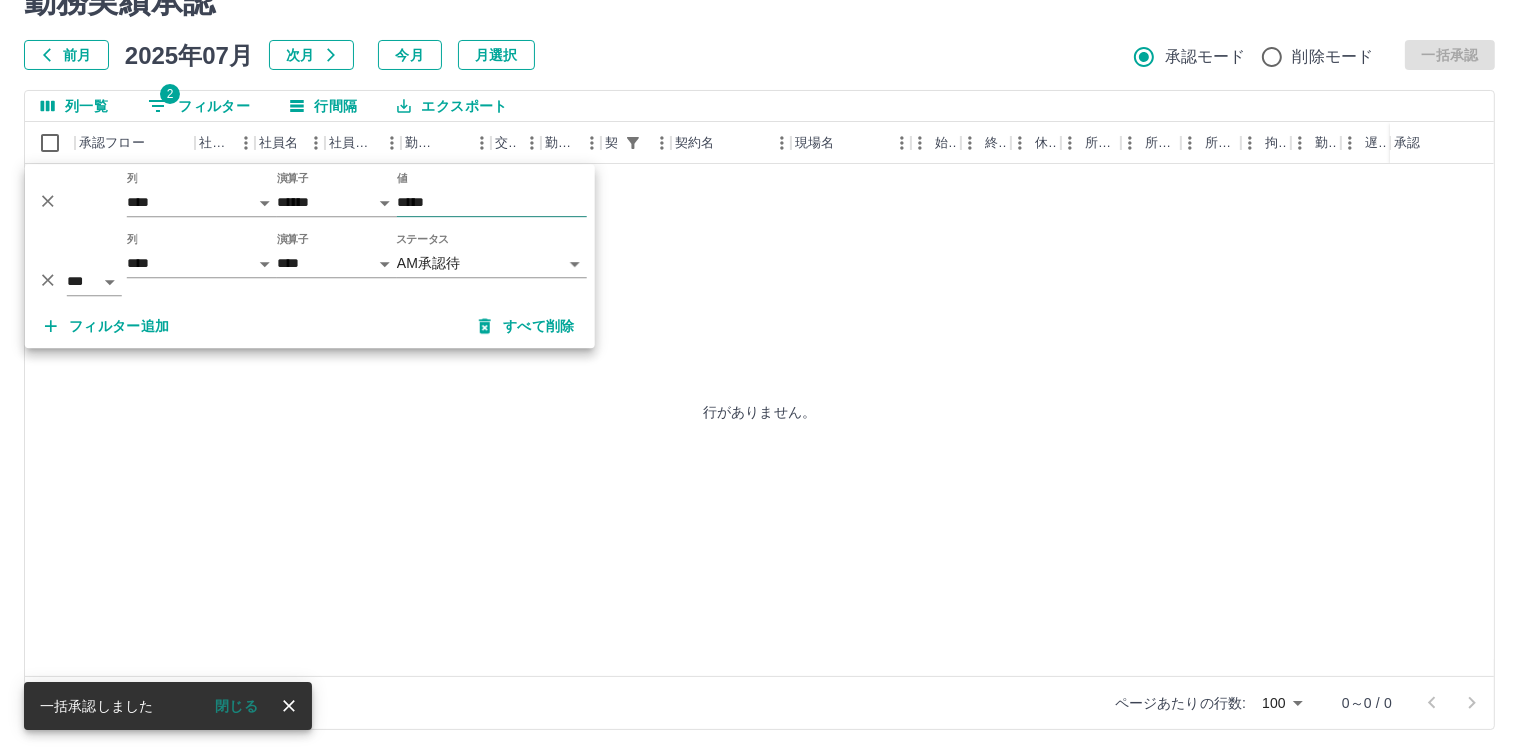 click on "*****" at bounding box center [492, 202] 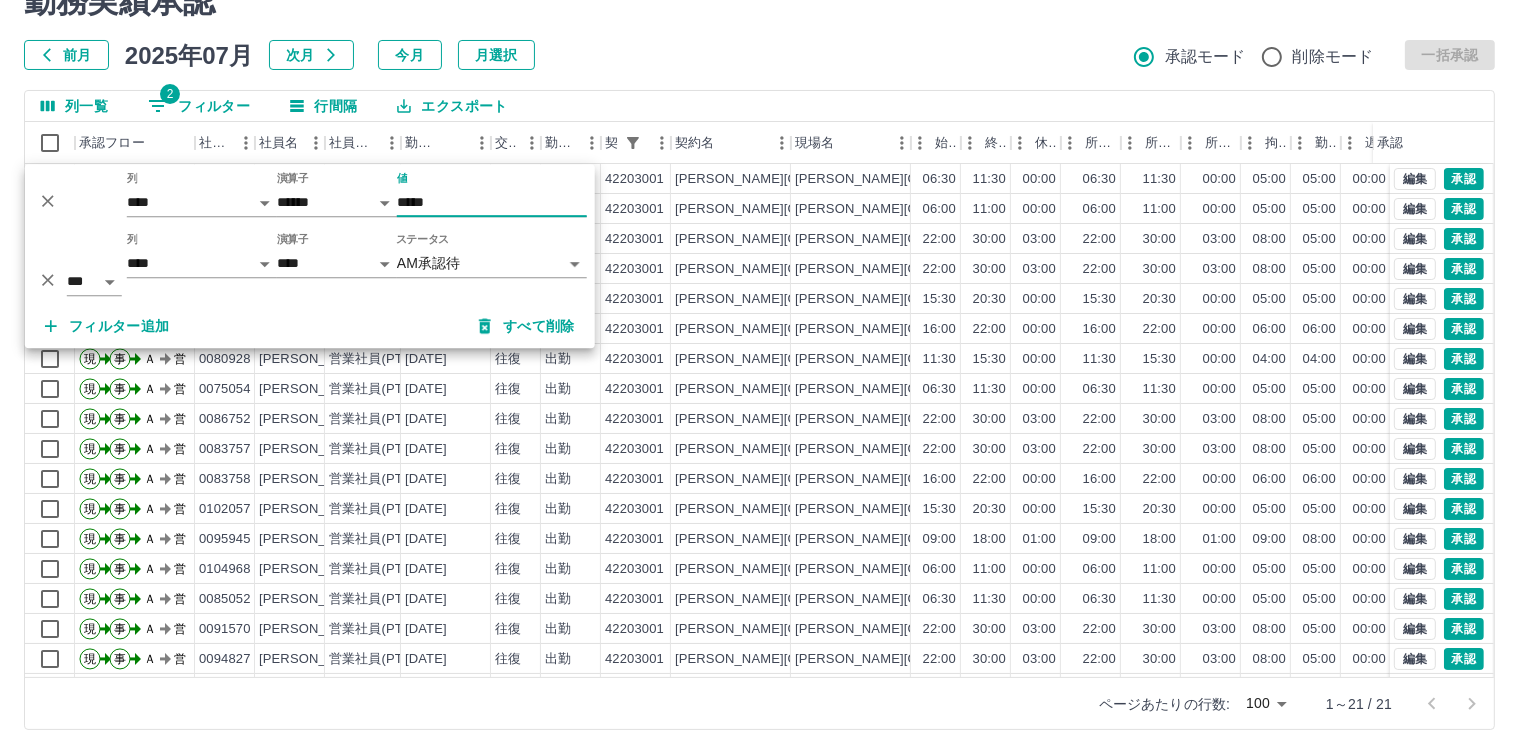 type on "*****" 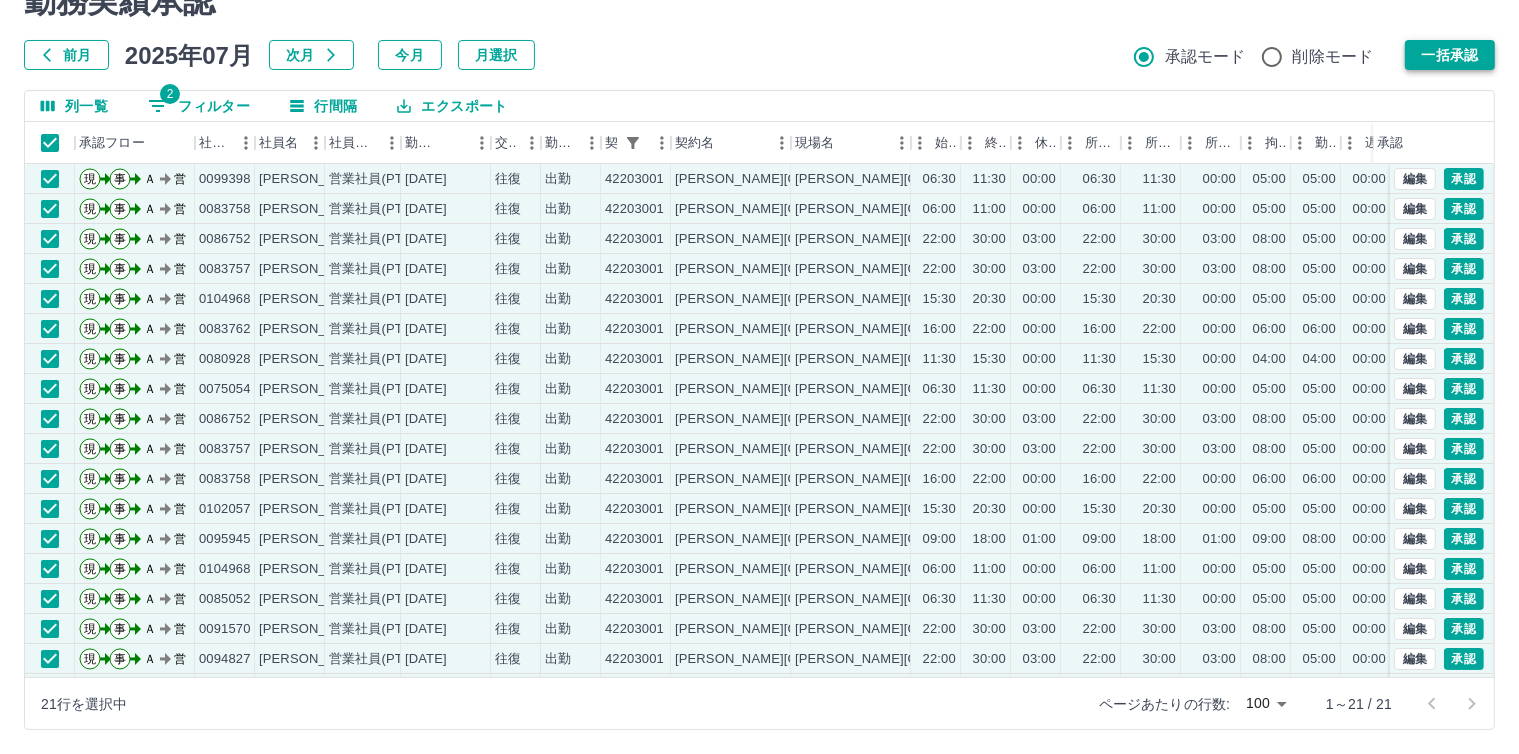 click on "一括承認" at bounding box center [1450, 55] 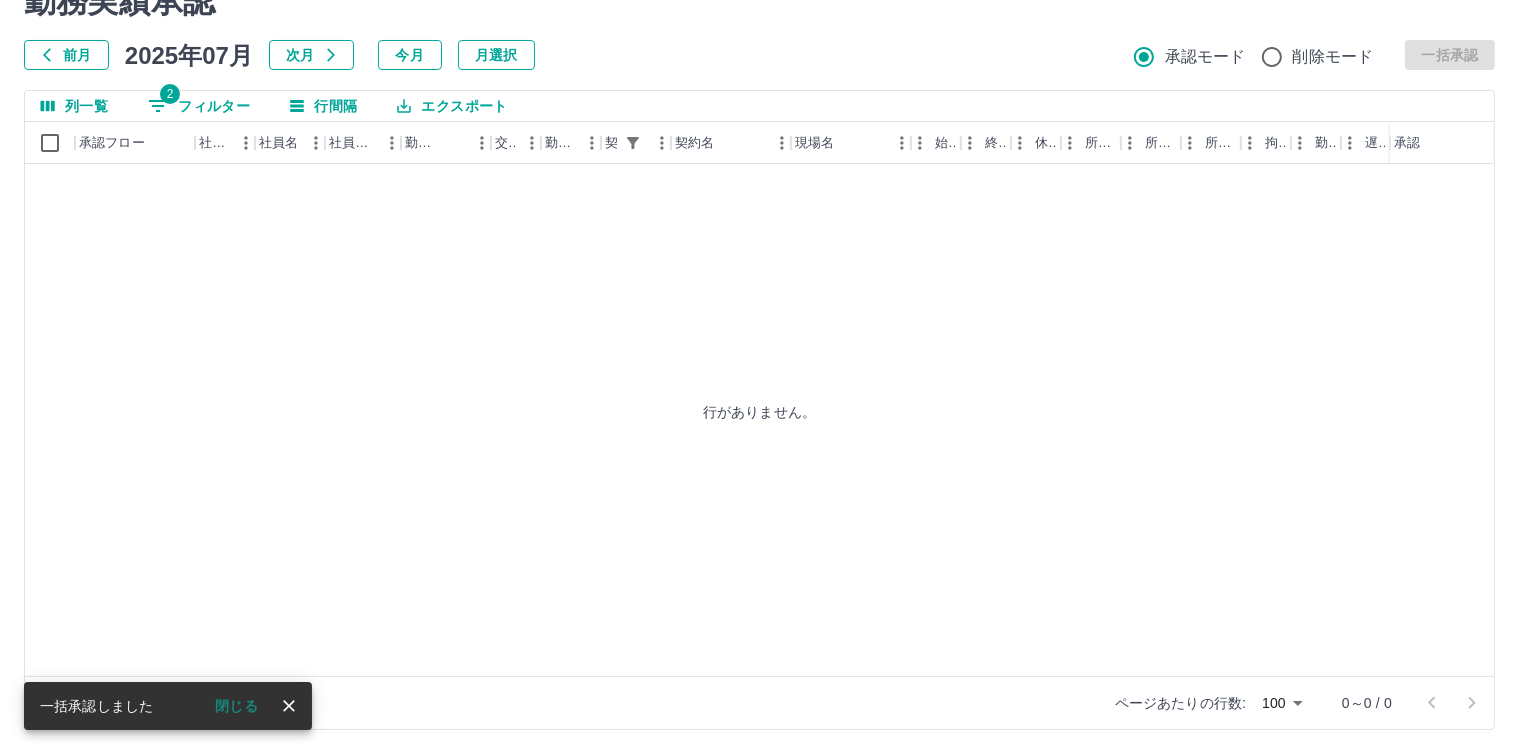 click on "2 フィルター" at bounding box center (199, 106) 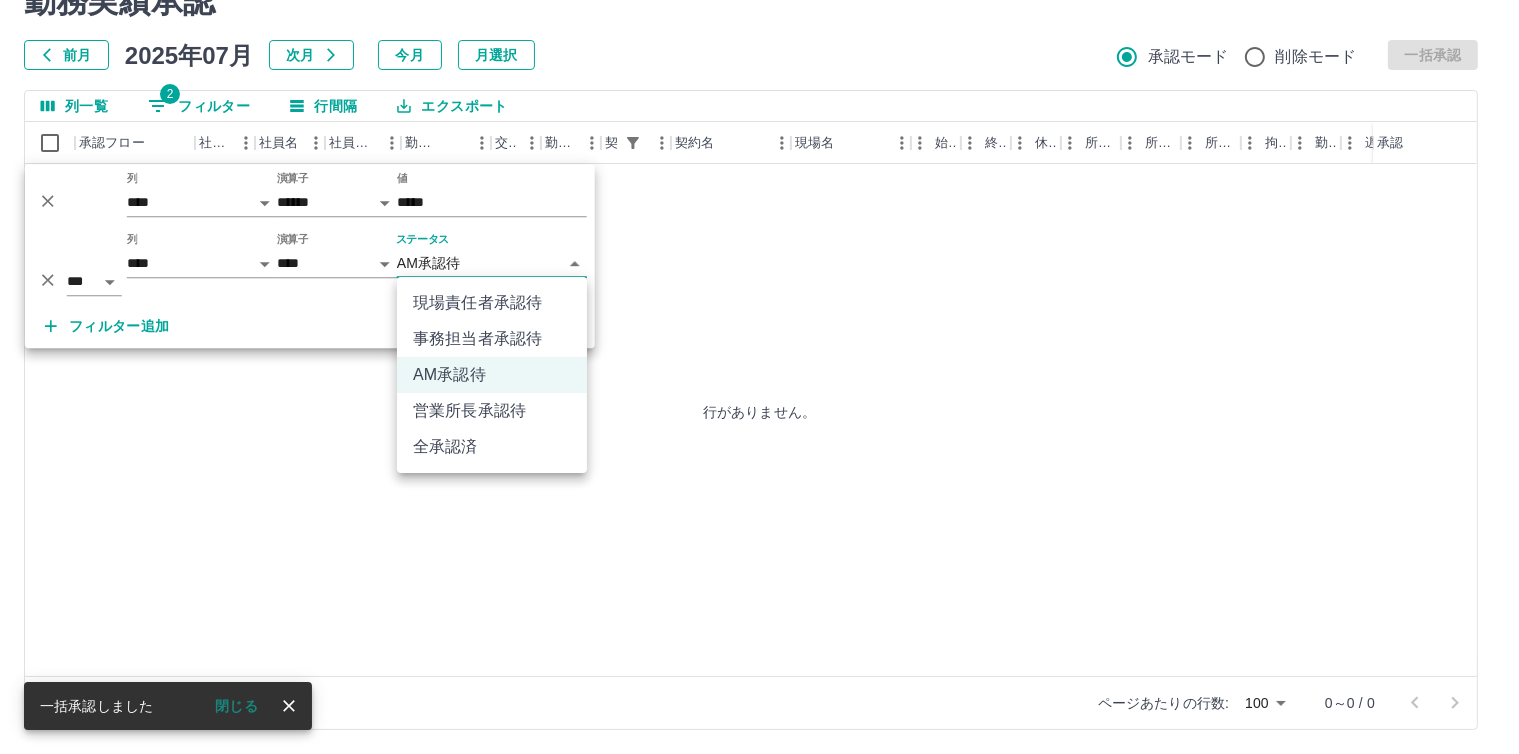 click on "**********" at bounding box center (759, 331) 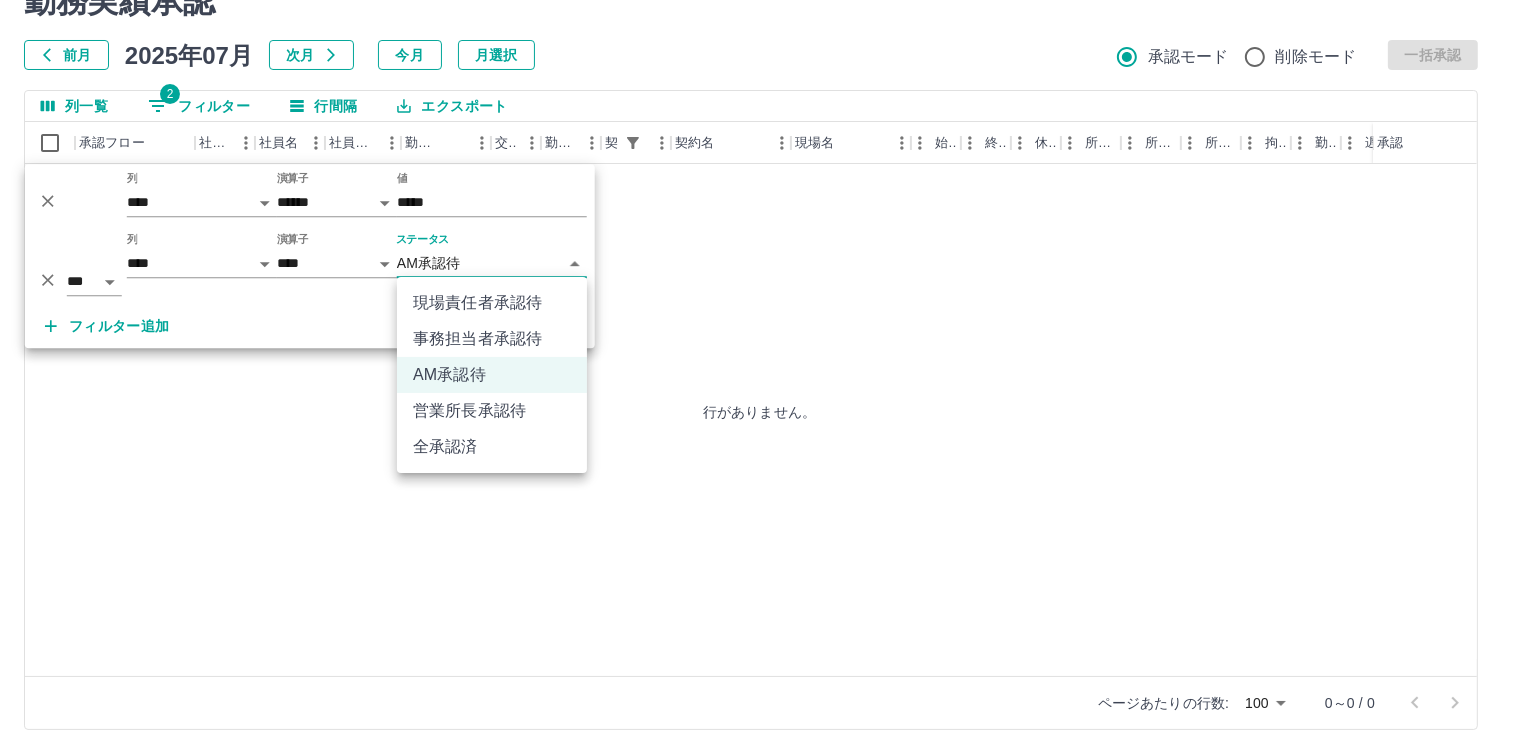 click on "**********" at bounding box center [759, 331] 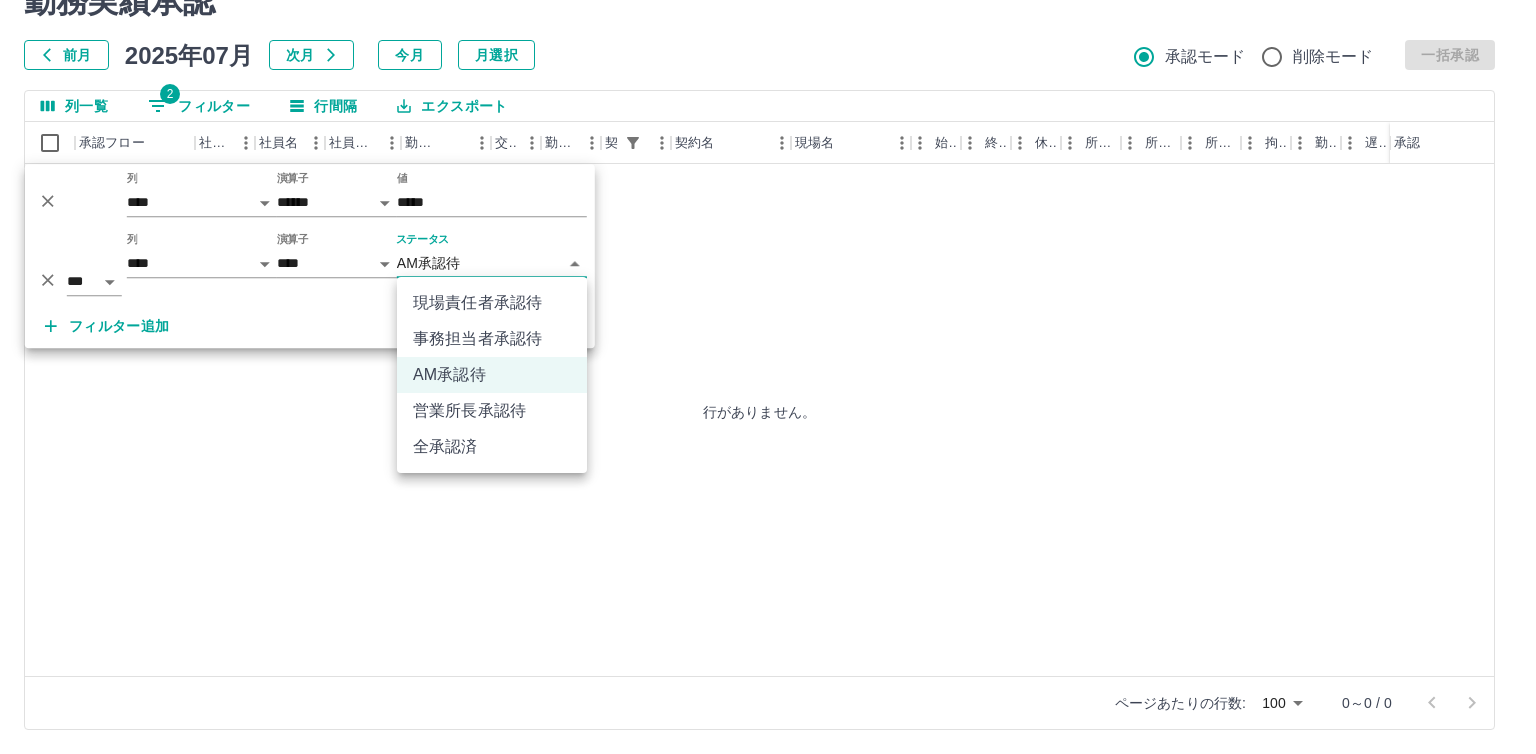 click on "営業所長承認待" at bounding box center (492, 411) 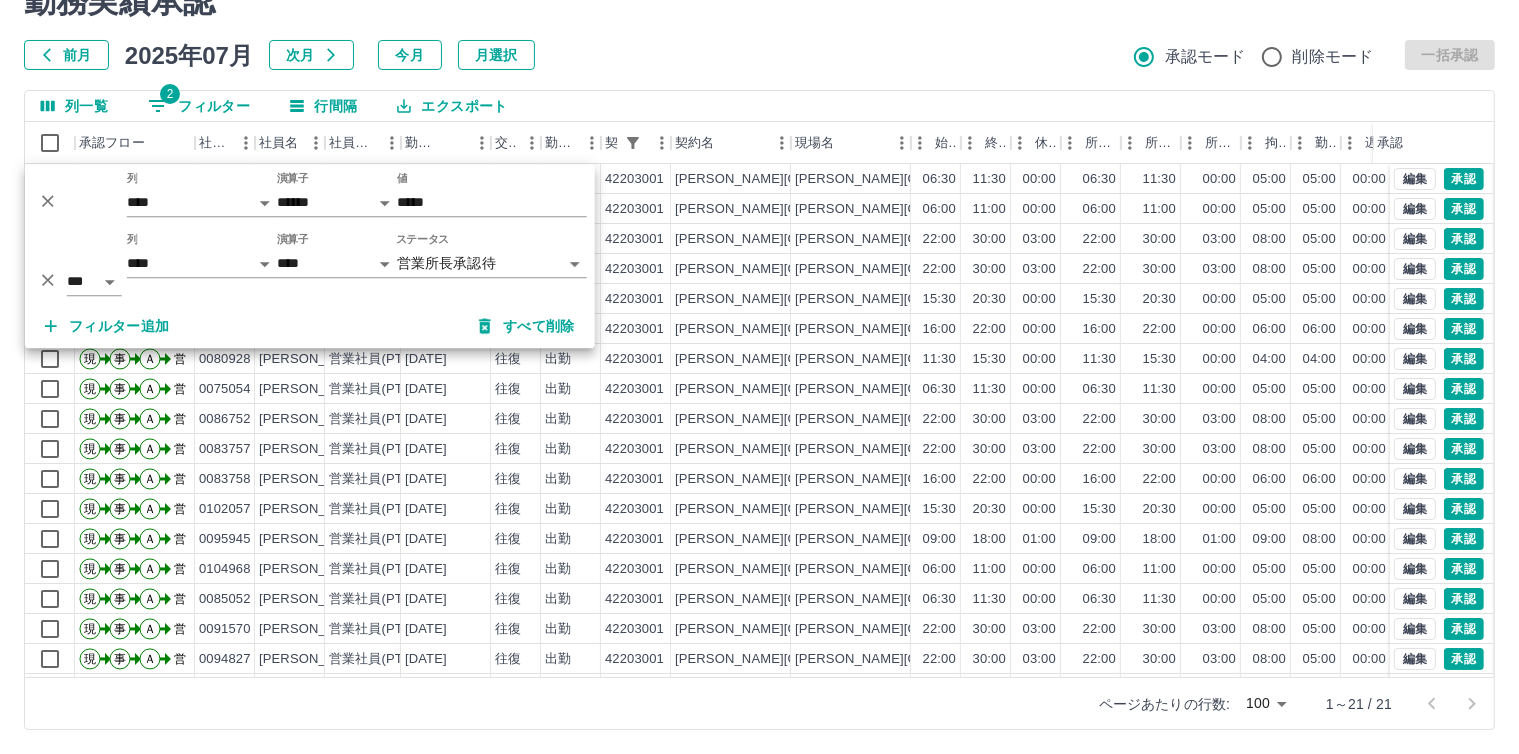 click on "前月 2025年07月 次月 今月 月選択 承認モード 削除モード 一括承認" at bounding box center [759, 55] 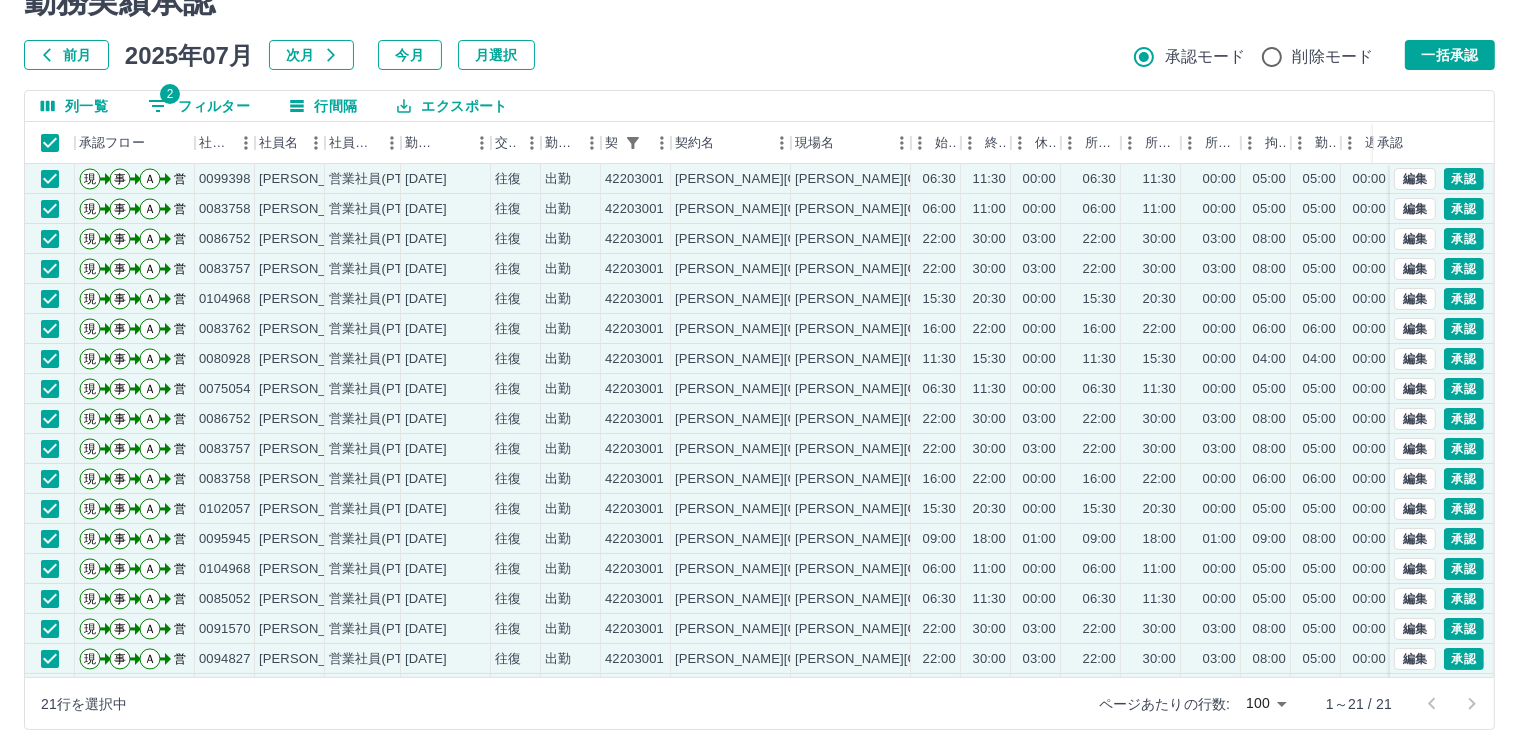 drag, startPoint x: 1430, startPoint y: 51, endPoint x: 365, endPoint y: 78, distance: 1065.3422 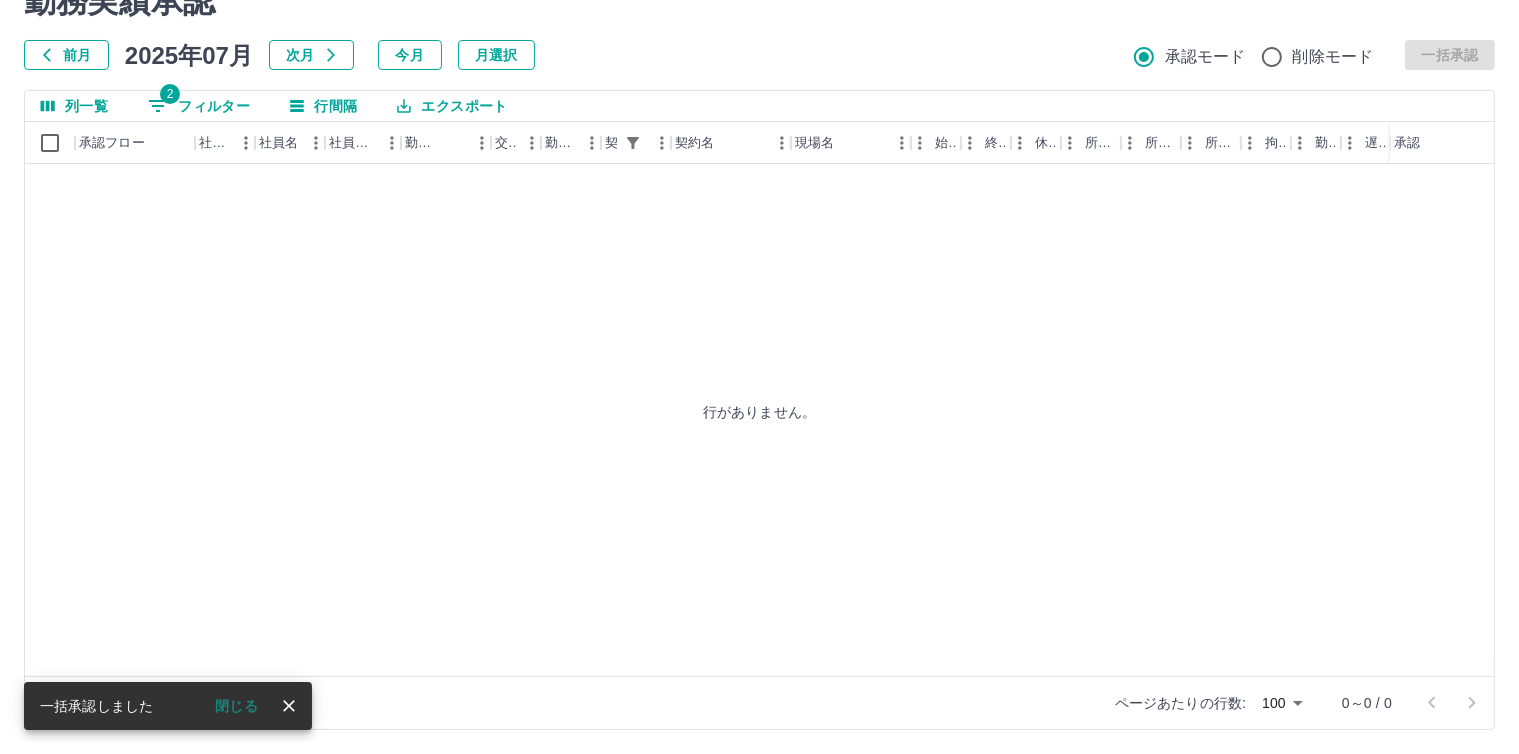 click on "2 フィルター" at bounding box center [199, 106] 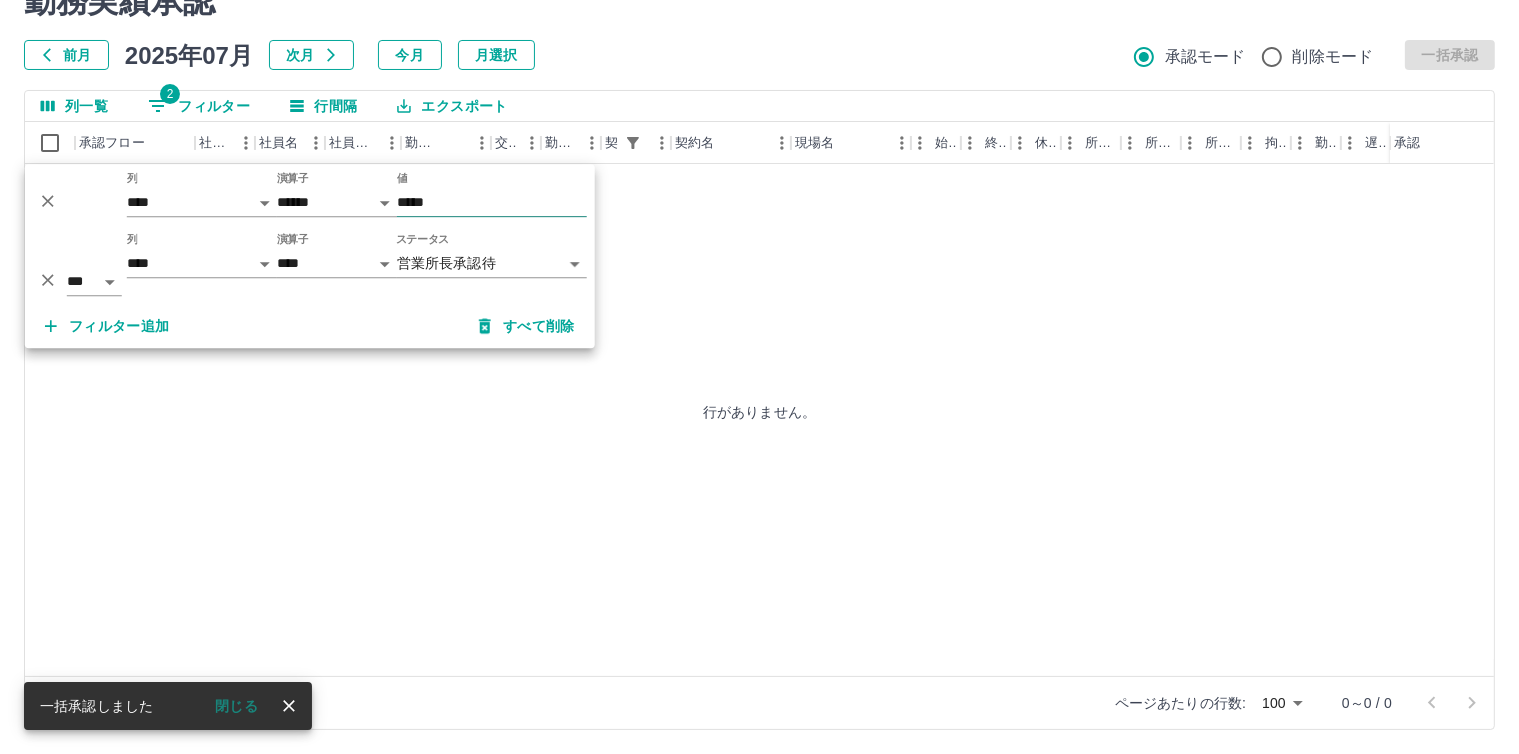 click on "*****" at bounding box center (492, 202) 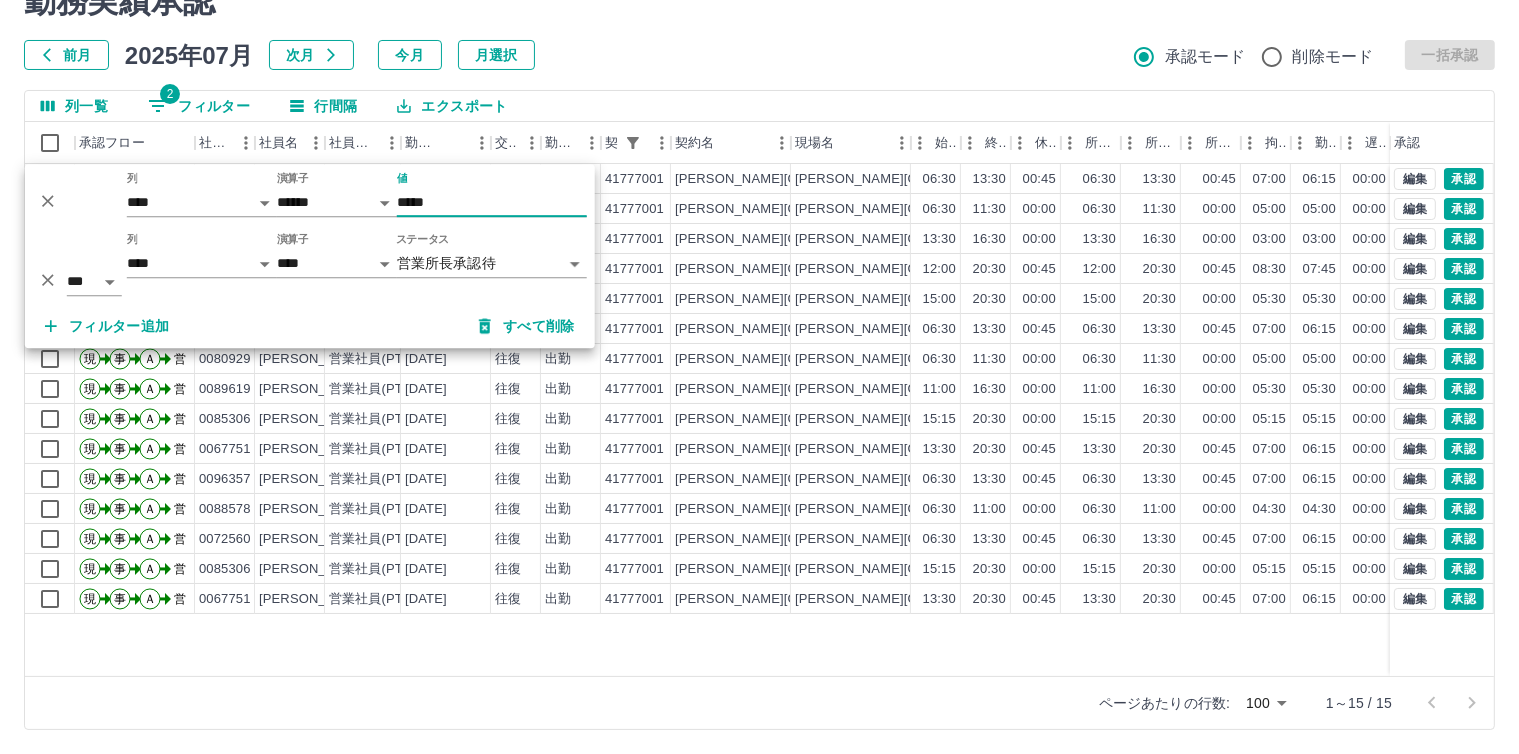 type on "*****" 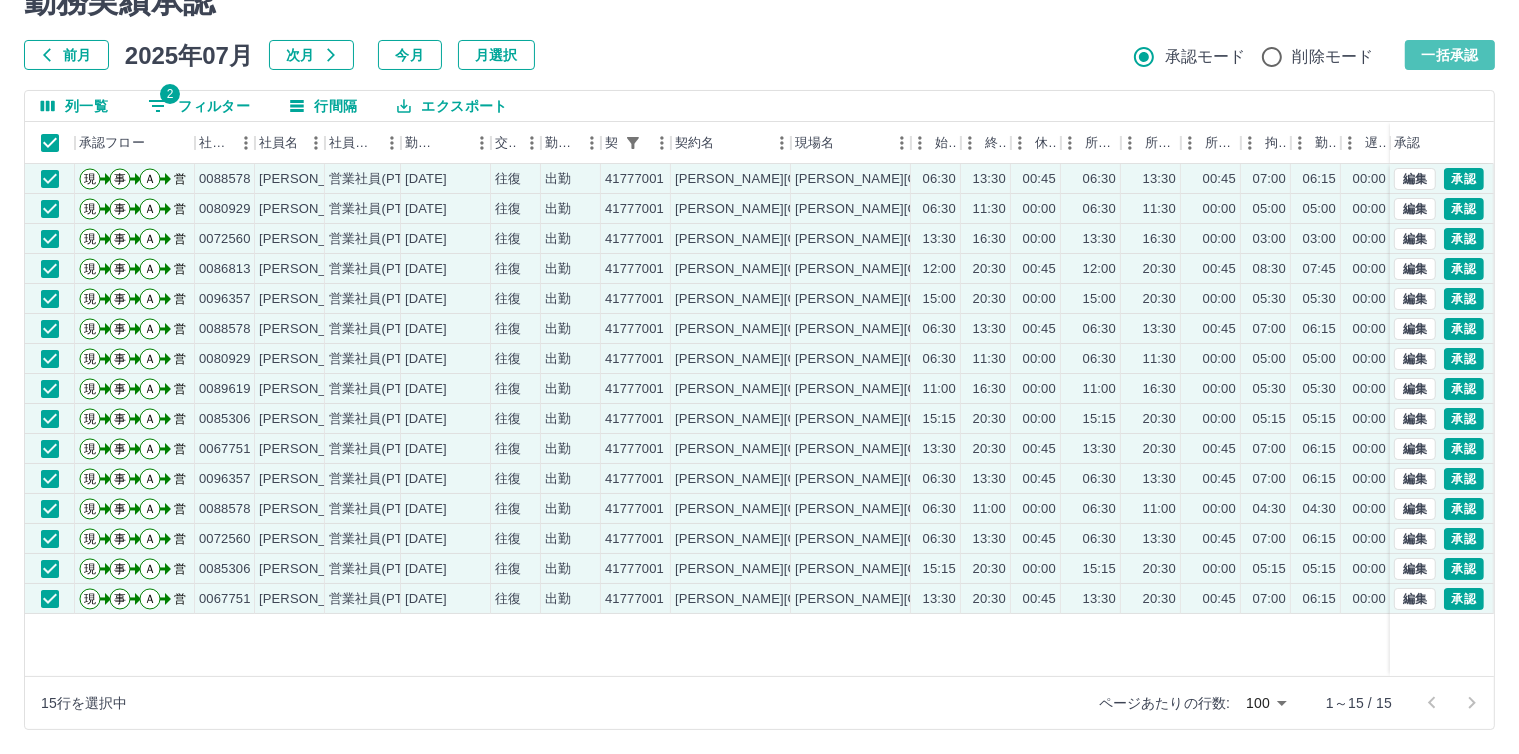 drag, startPoint x: 1432, startPoint y: 65, endPoint x: 738, endPoint y: 60, distance: 694.018 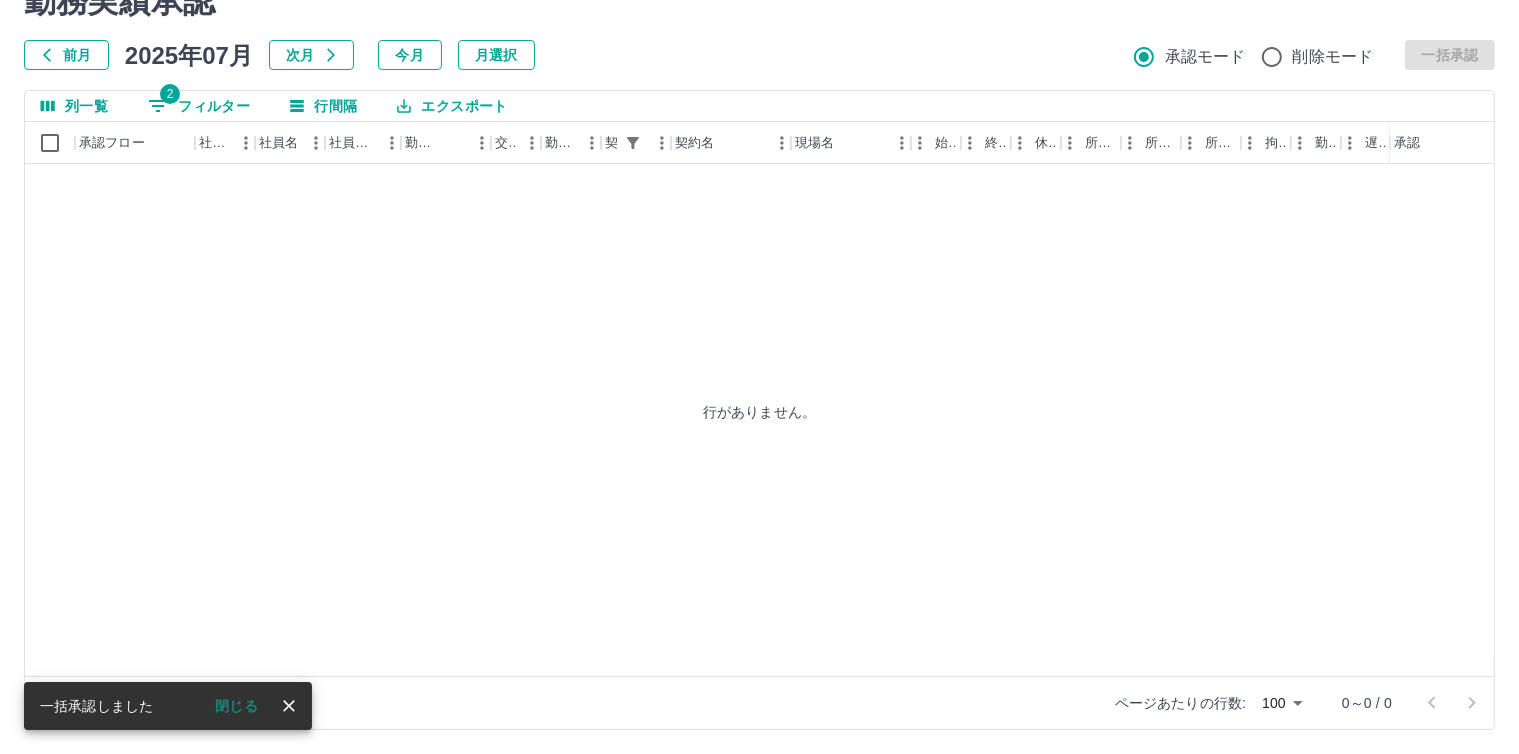 click on "2 フィルター" at bounding box center (199, 106) 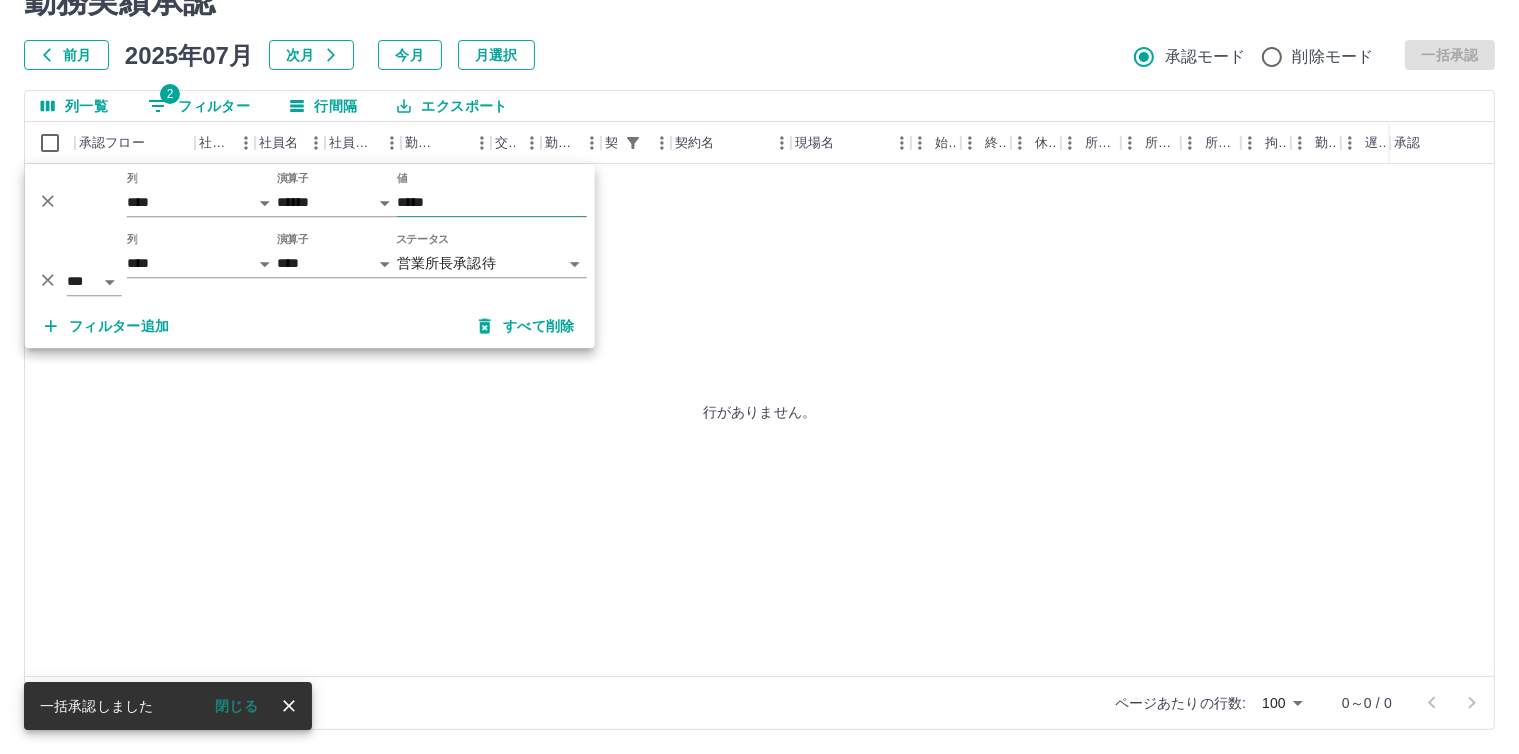 click on "*****" at bounding box center [492, 202] 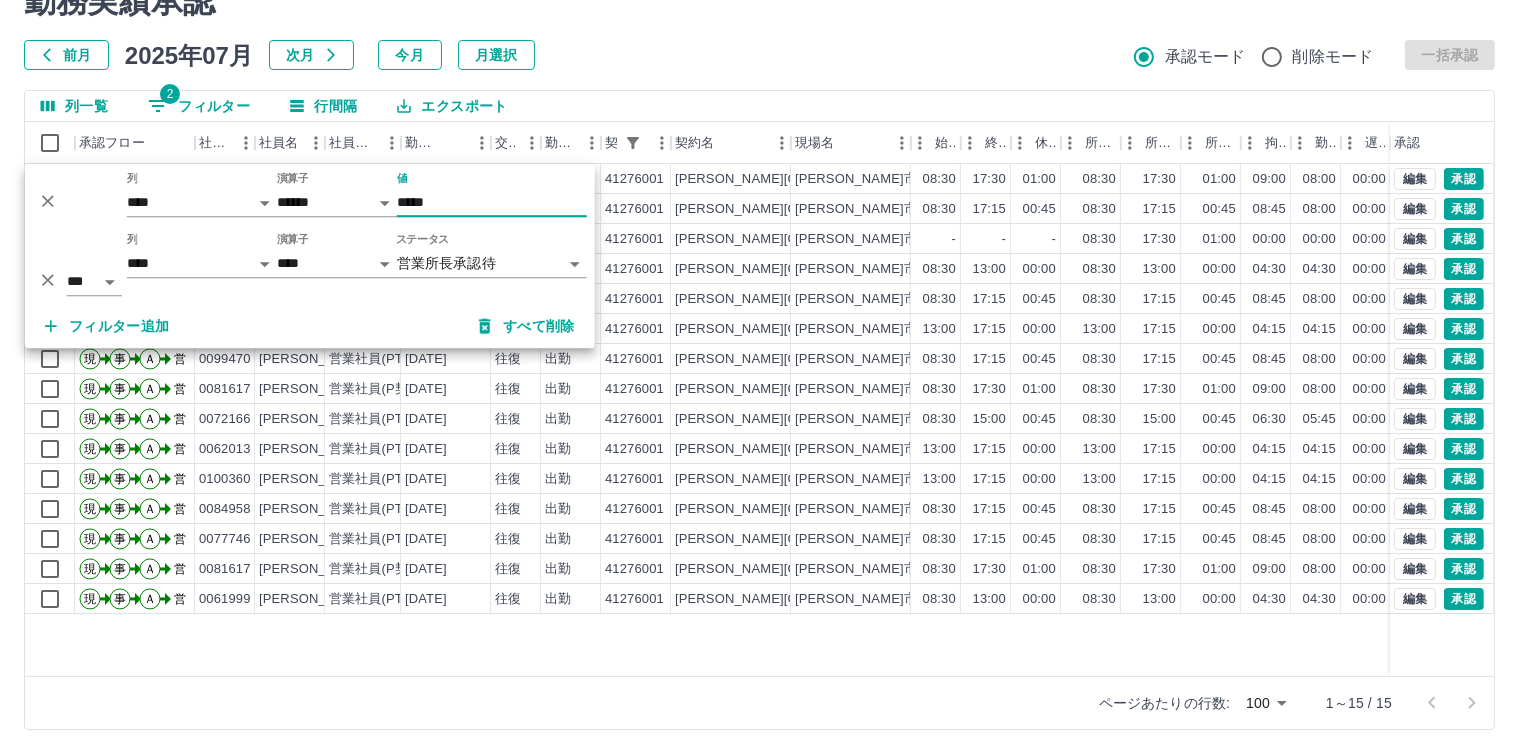 type on "*****" 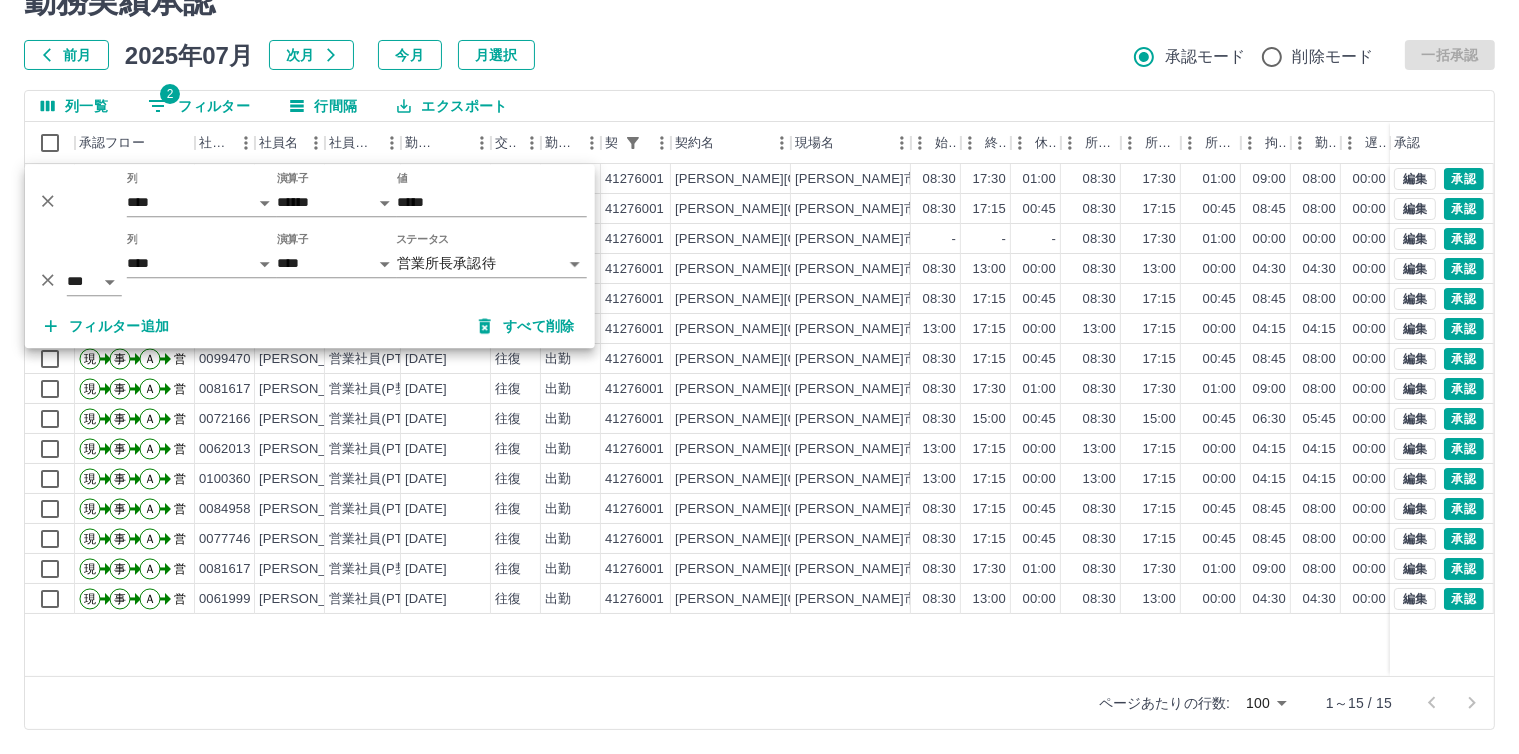 drag, startPoint x: 709, startPoint y: 46, endPoint x: 485, endPoint y: 96, distance: 229.51253 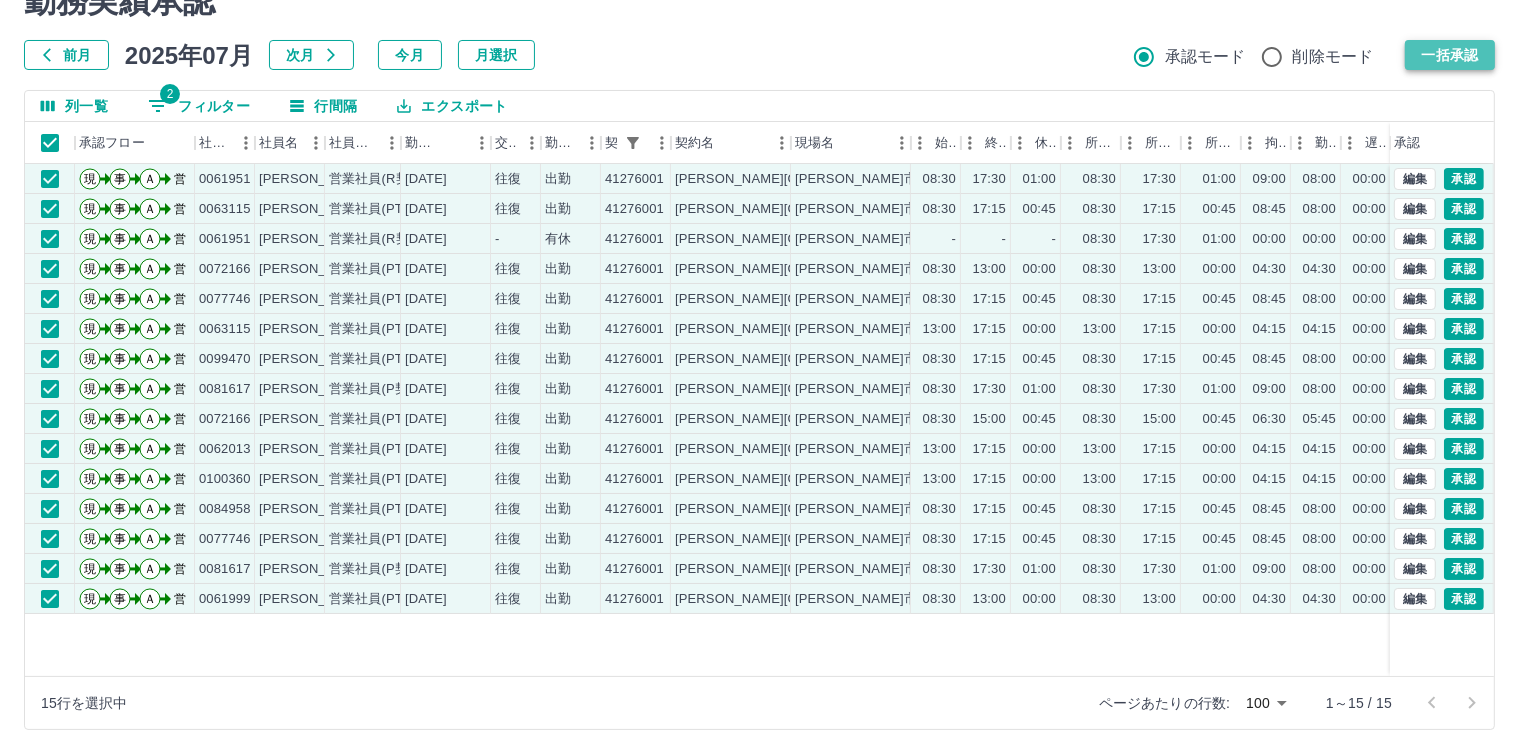 click on "一括承認" at bounding box center [1450, 55] 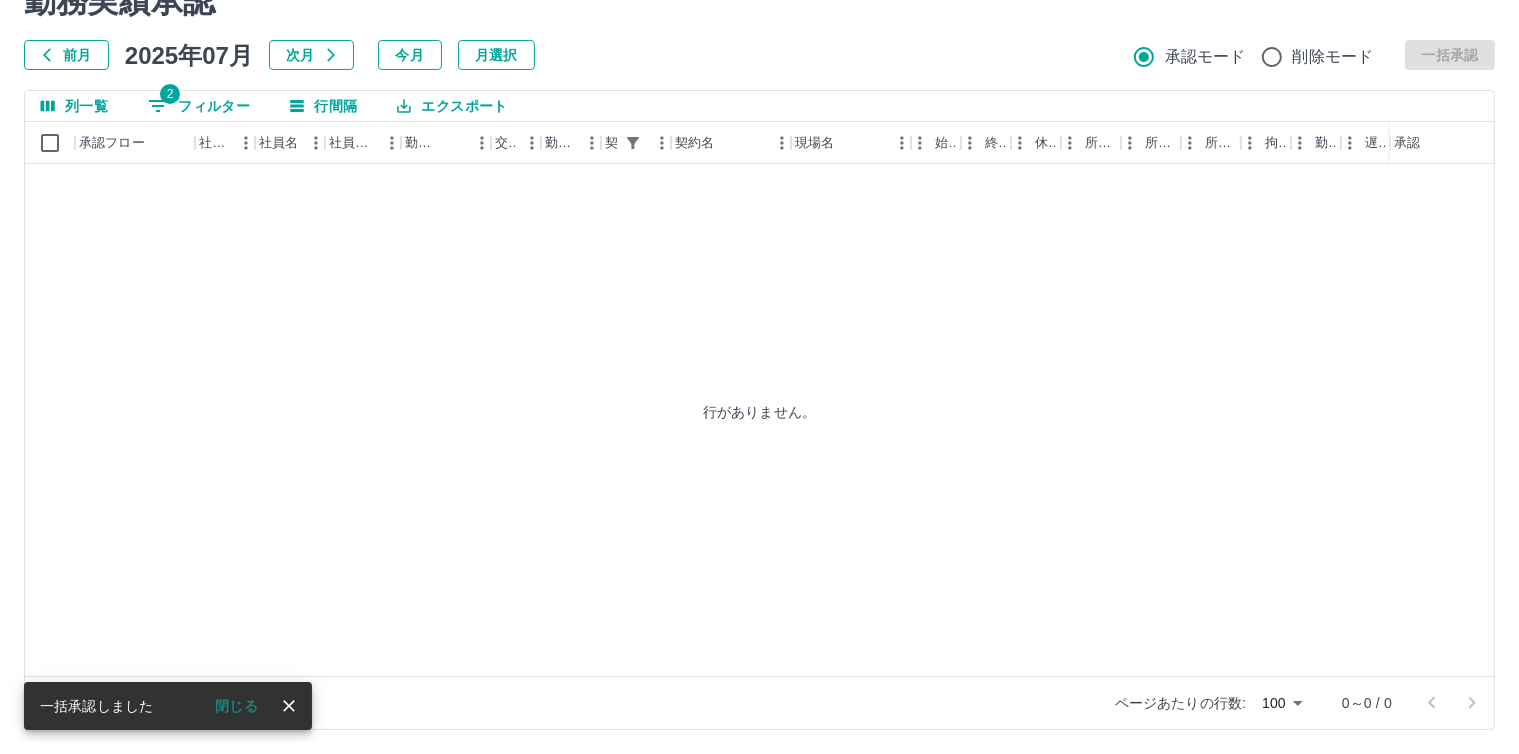 click on "2 フィルター" at bounding box center (199, 106) 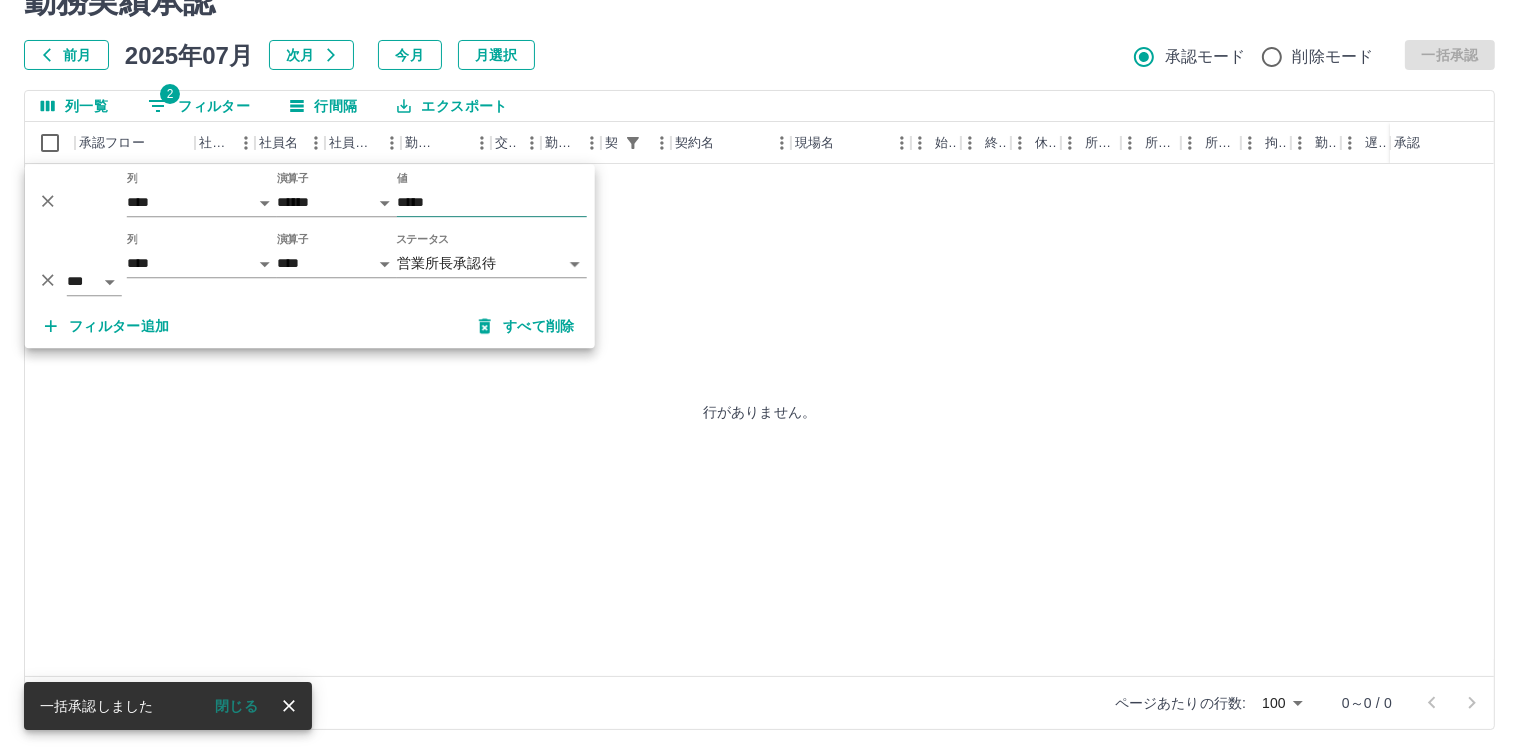 click on "*****" at bounding box center (492, 202) 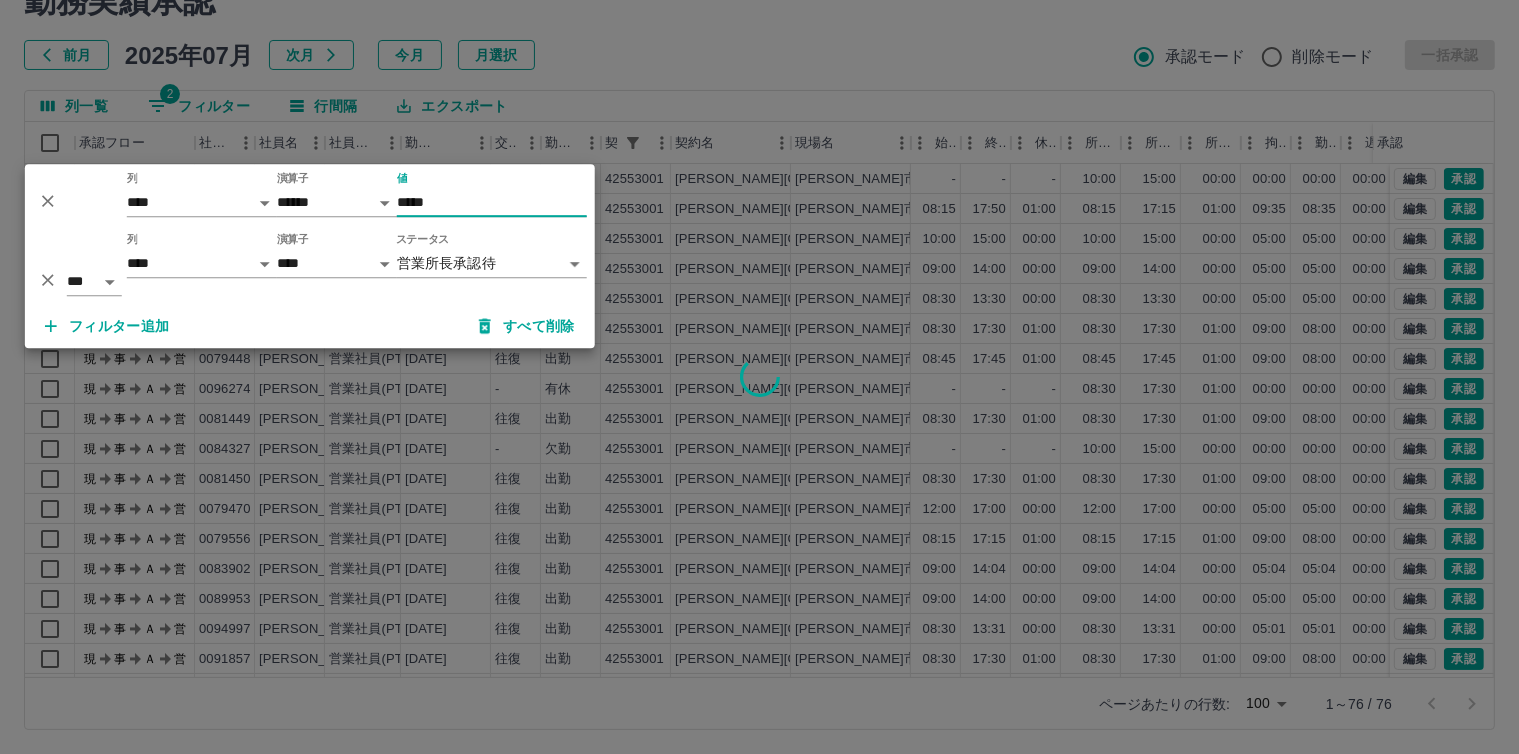 type on "*****" 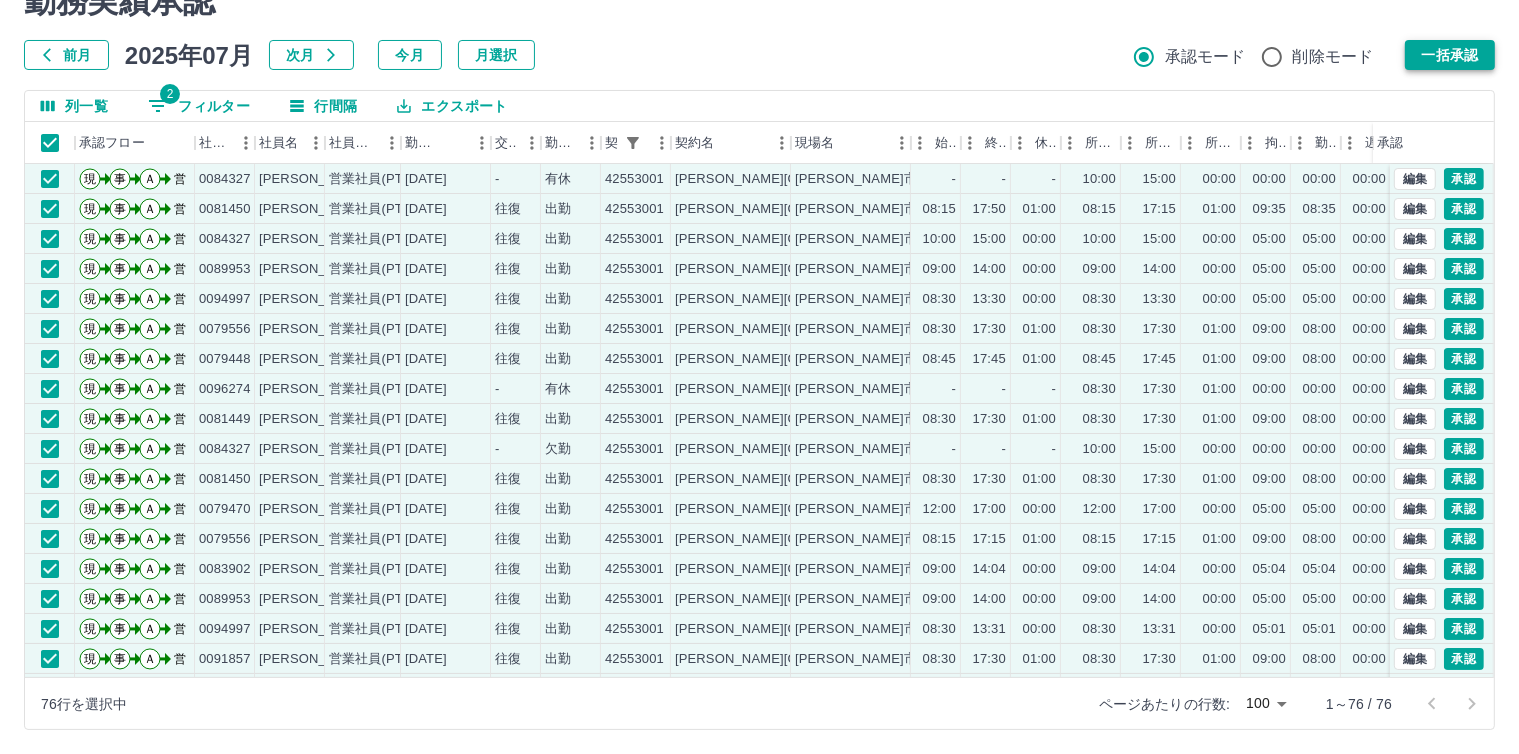 click on "一括承認" at bounding box center (1450, 55) 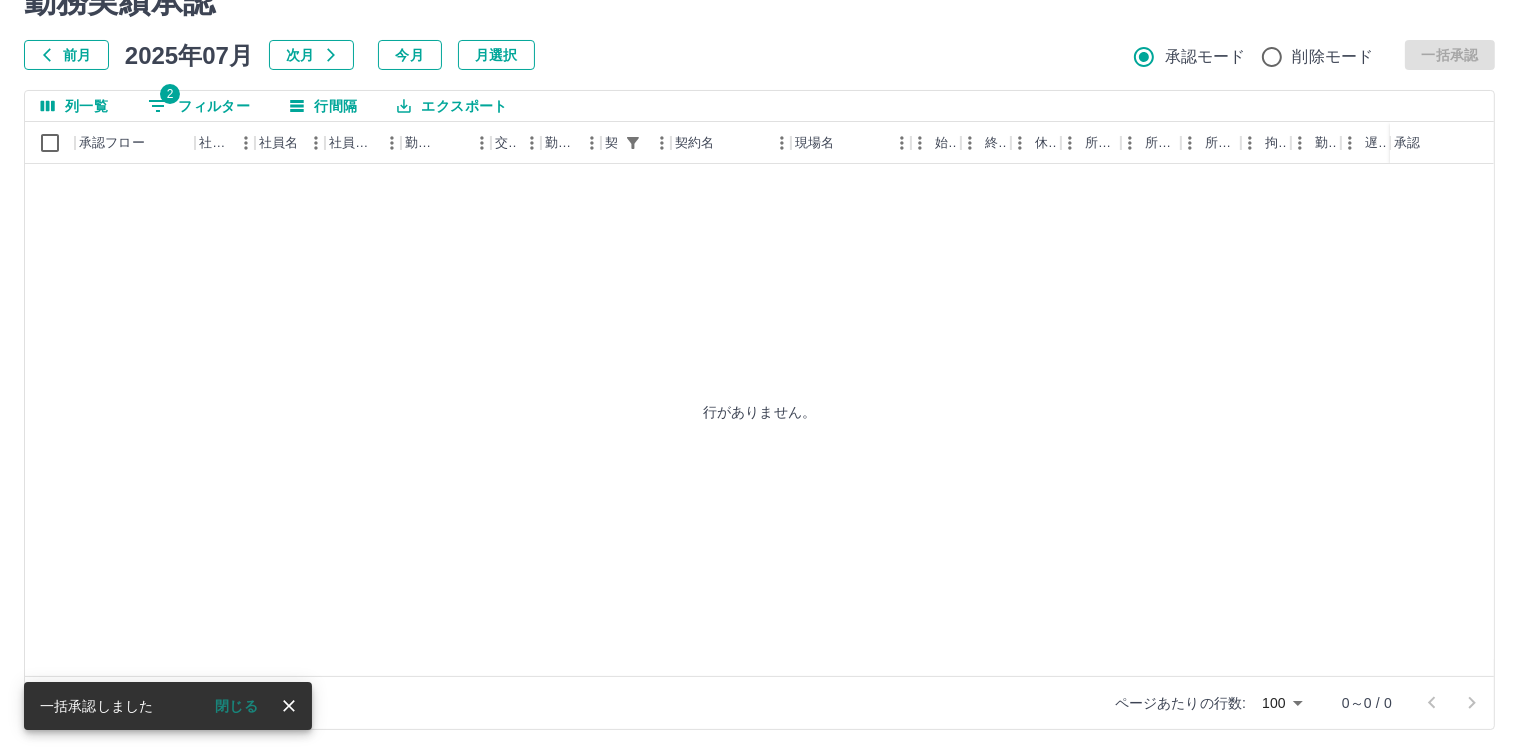 click on "2 フィルター" at bounding box center [199, 106] 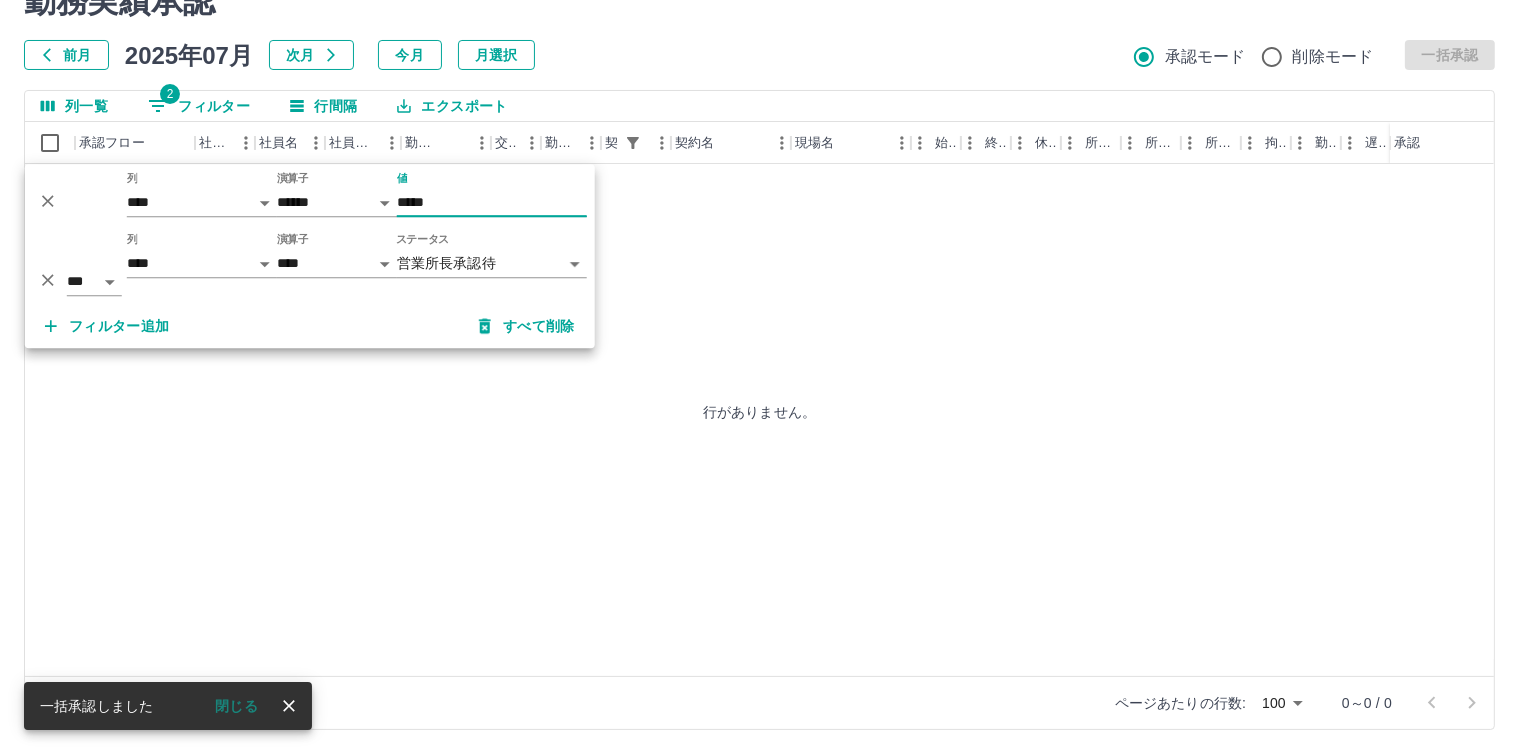 click on "*****" at bounding box center (492, 202) 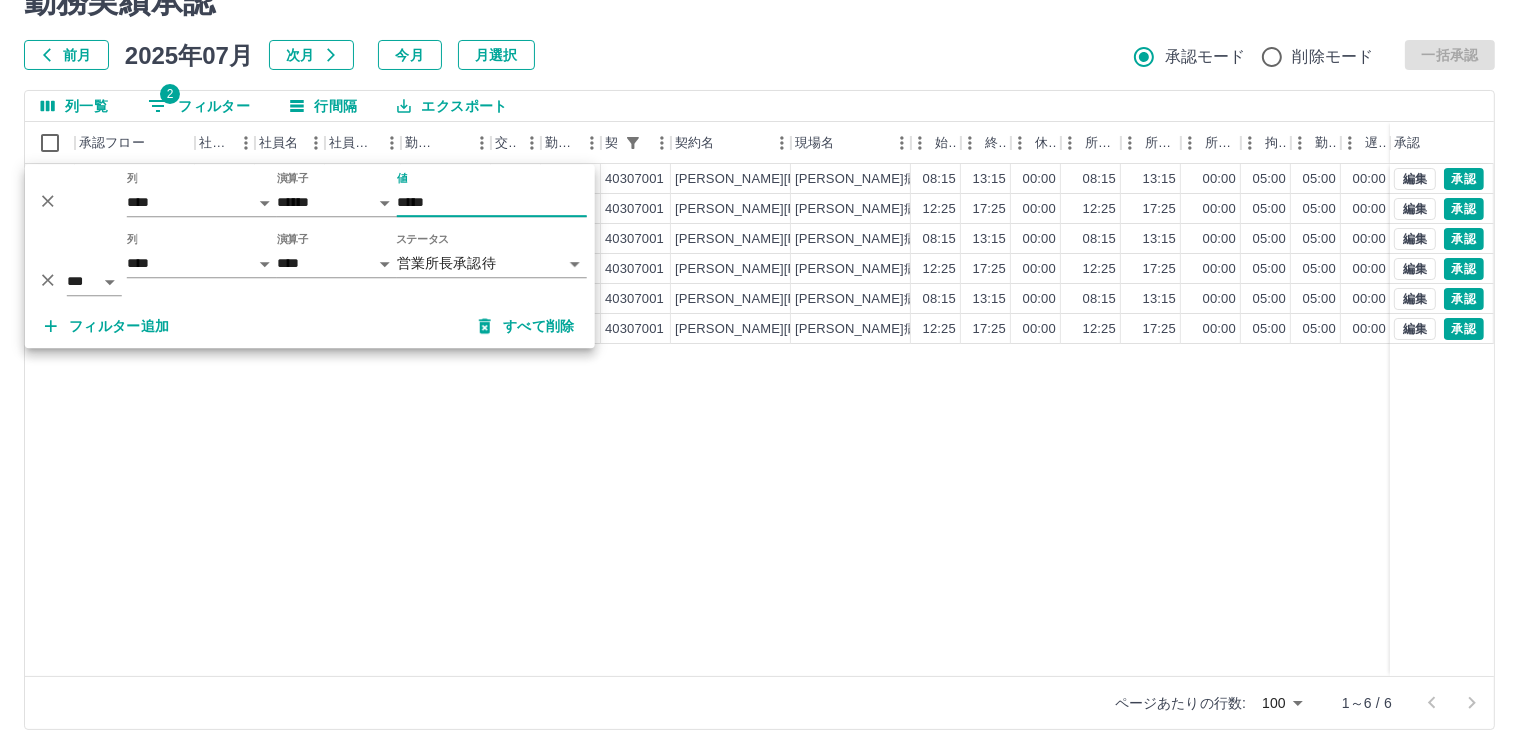 type on "*****" 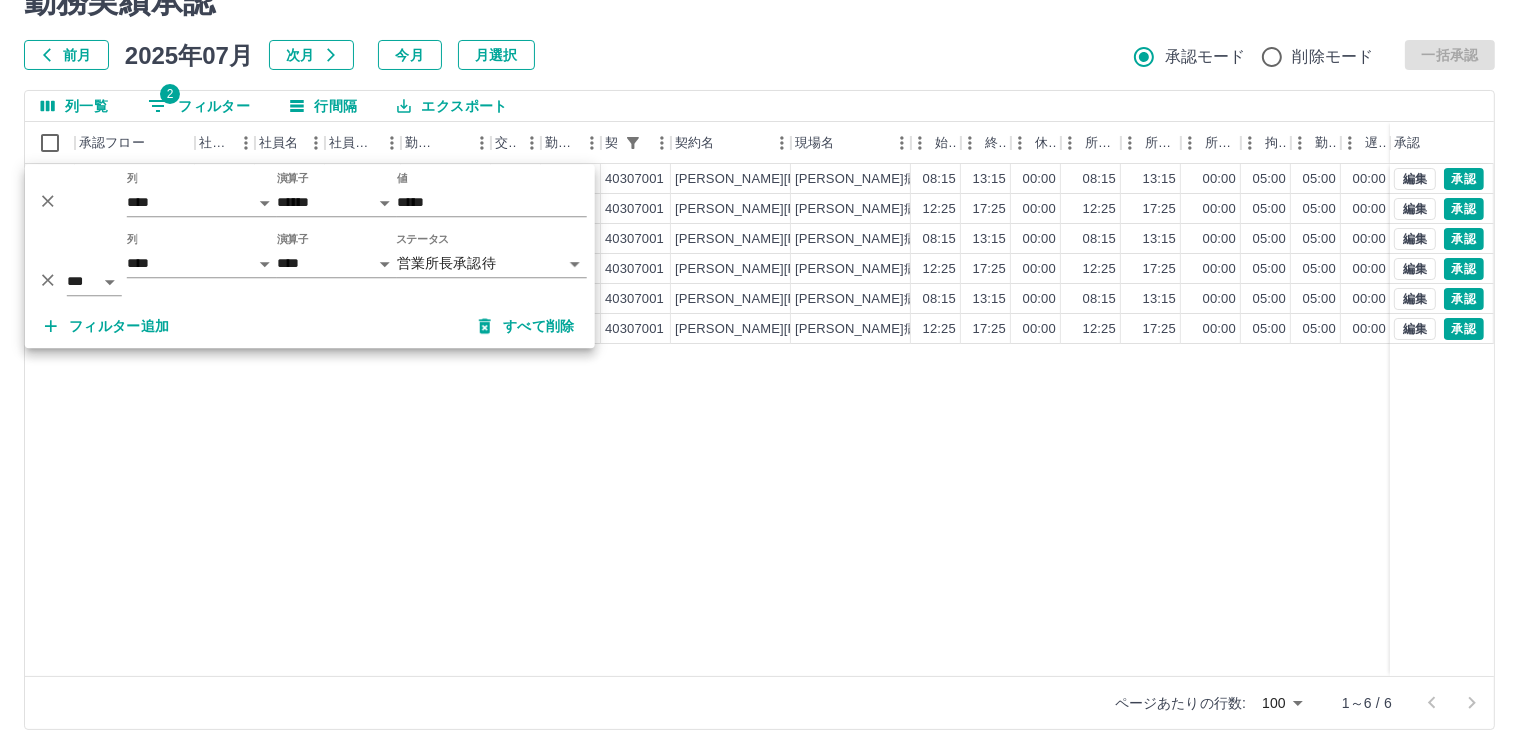 drag, startPoint x: 658, startPoint y: 34, endPoint x: 512, endPoint y: 86, distance: 154.98387 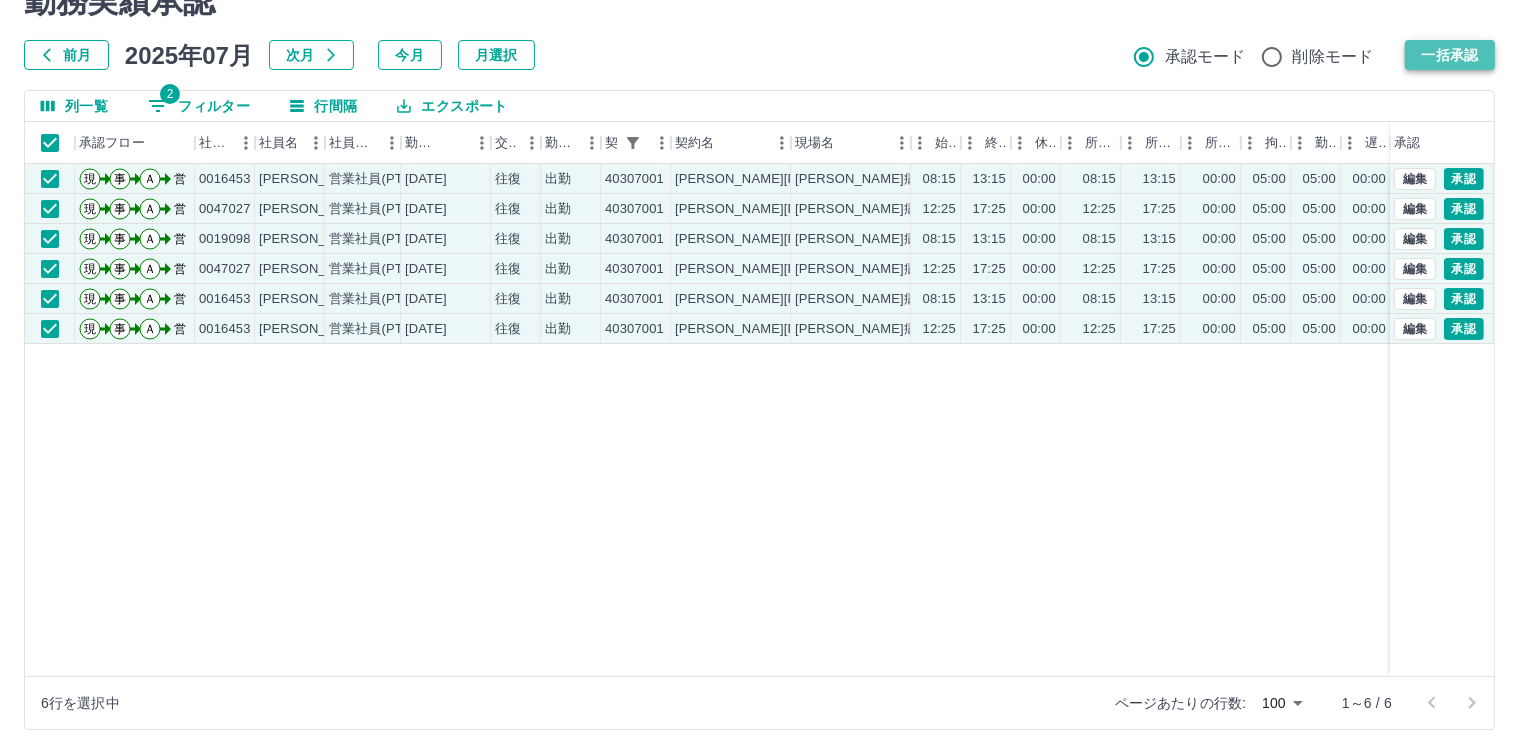 click on "一括承認" at bounding box center [1450, 55] 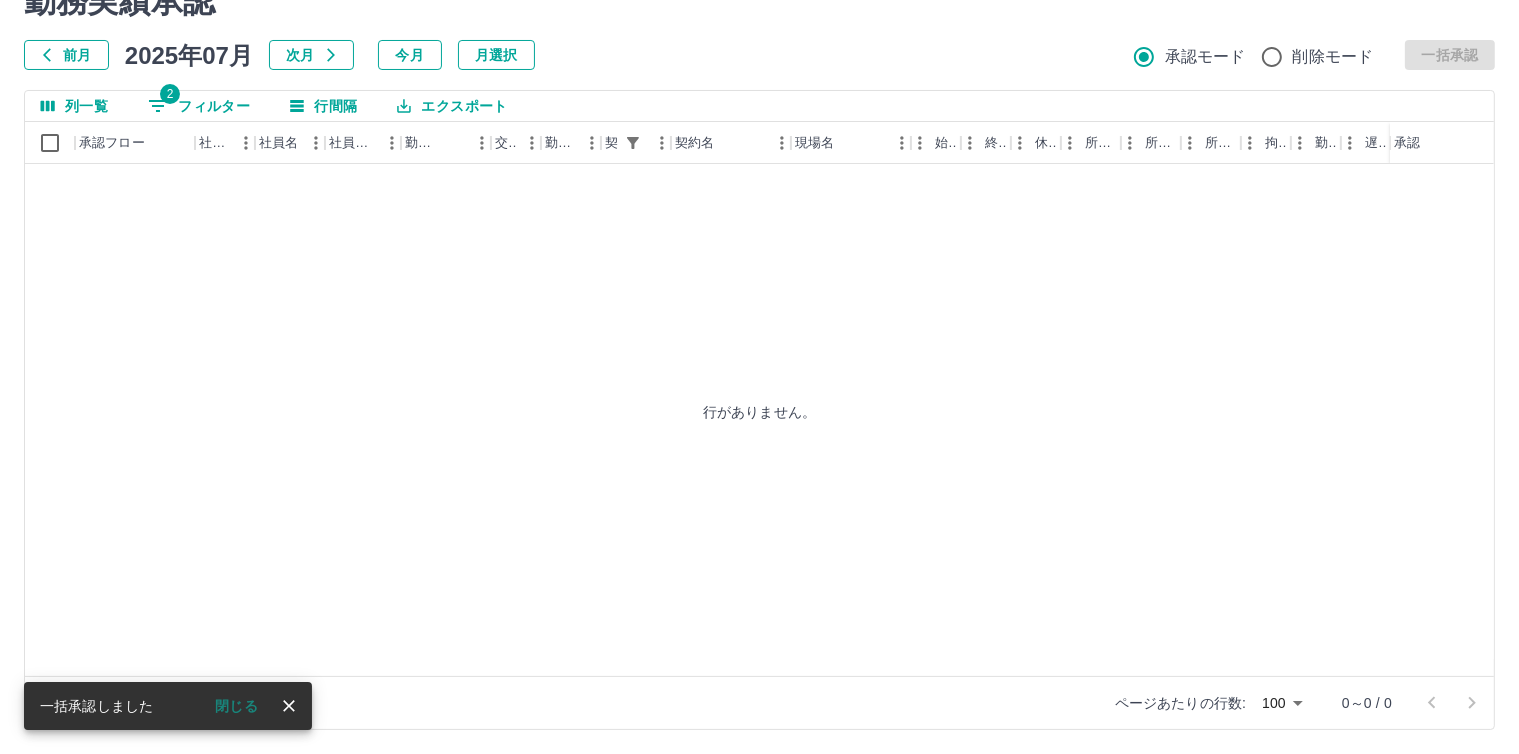 click on "2 フィルター" at bounding box center [199, 106] 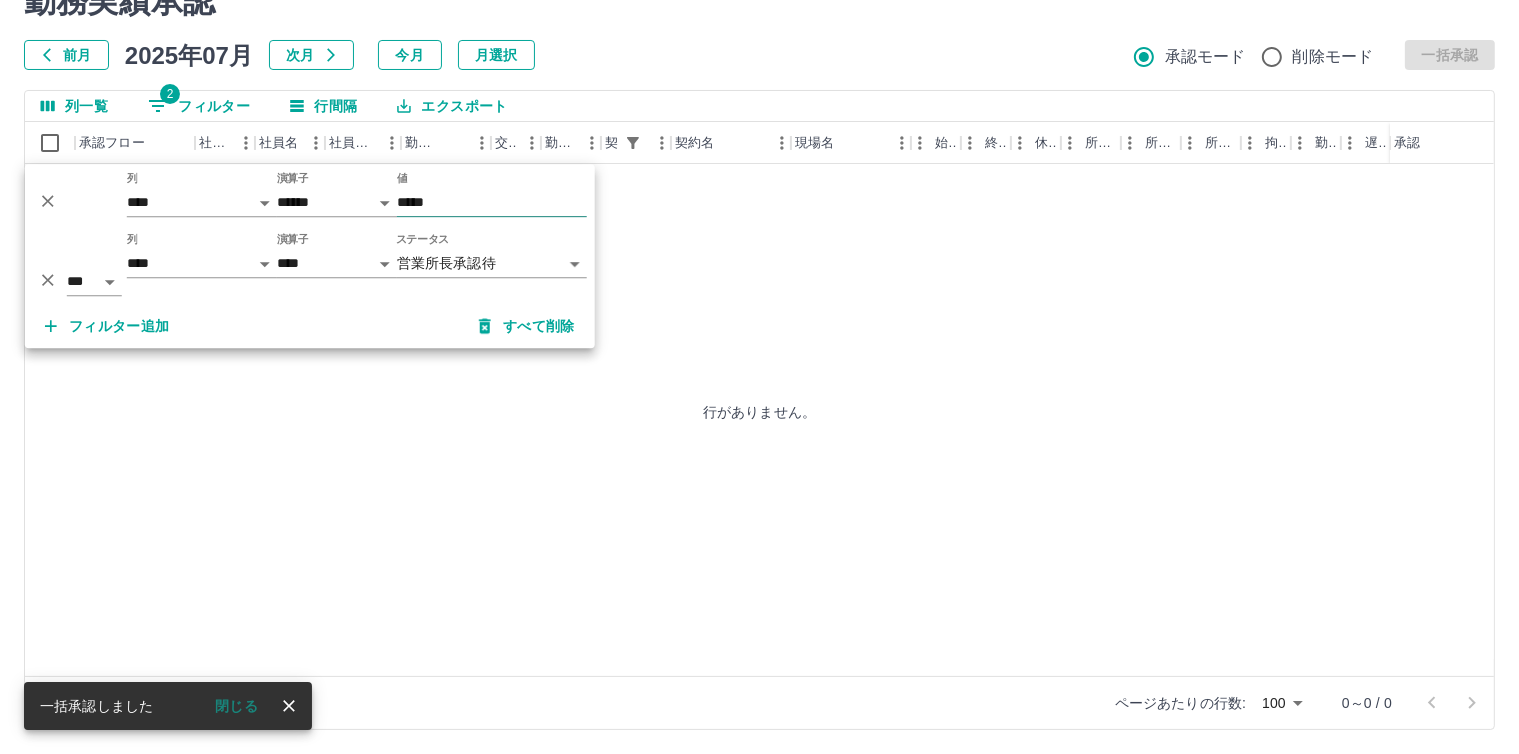 click on "*****" at bounding box center (492, 202) 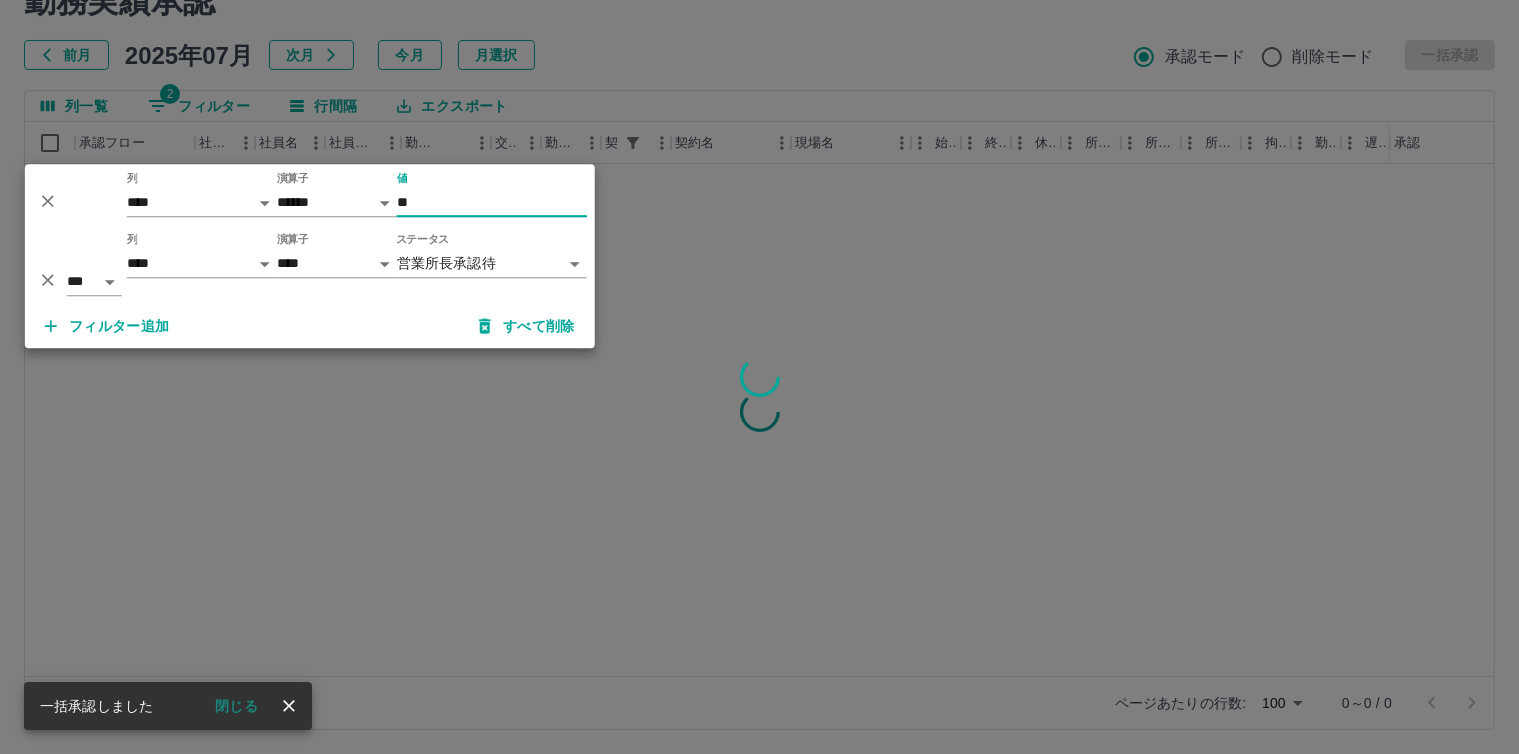 type on "*" 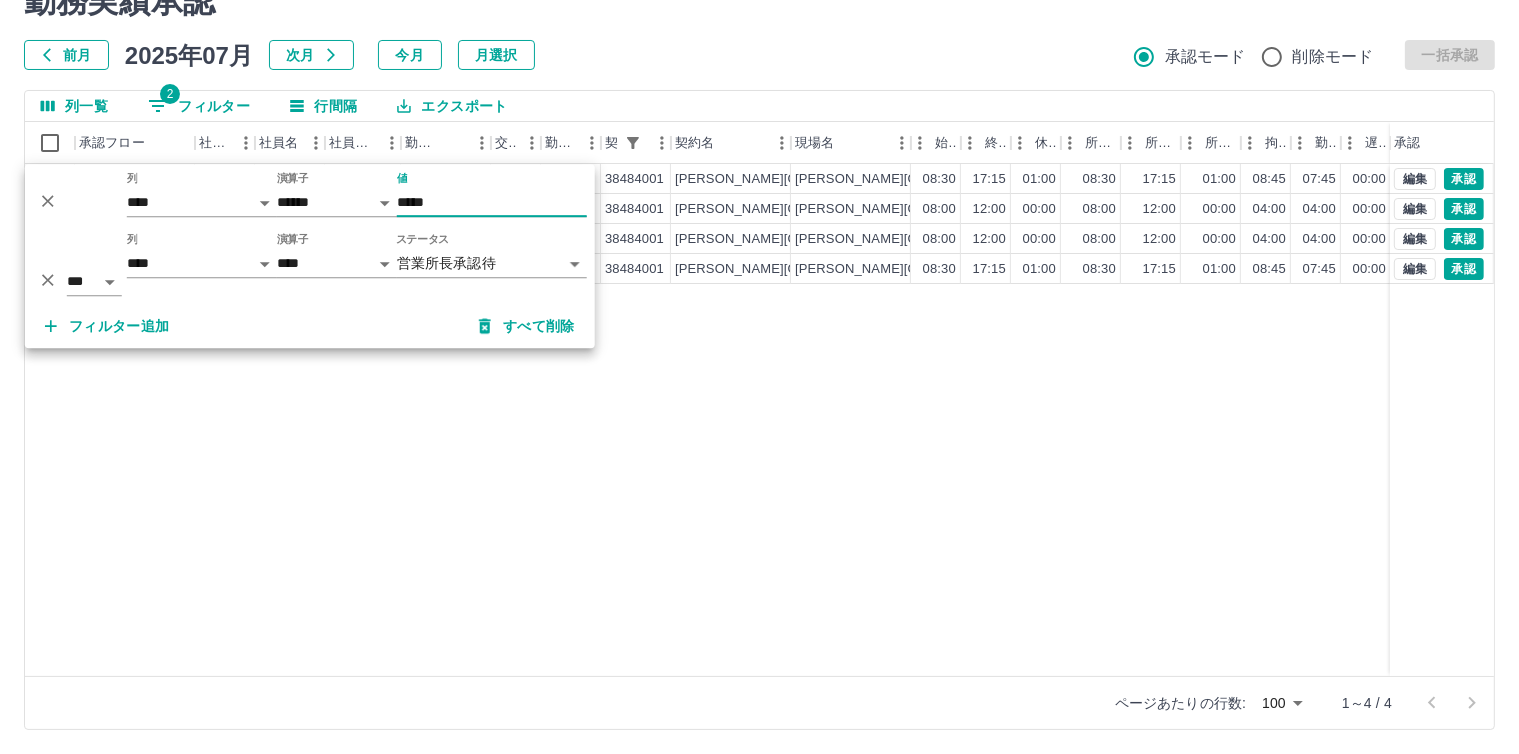 type on "*****" 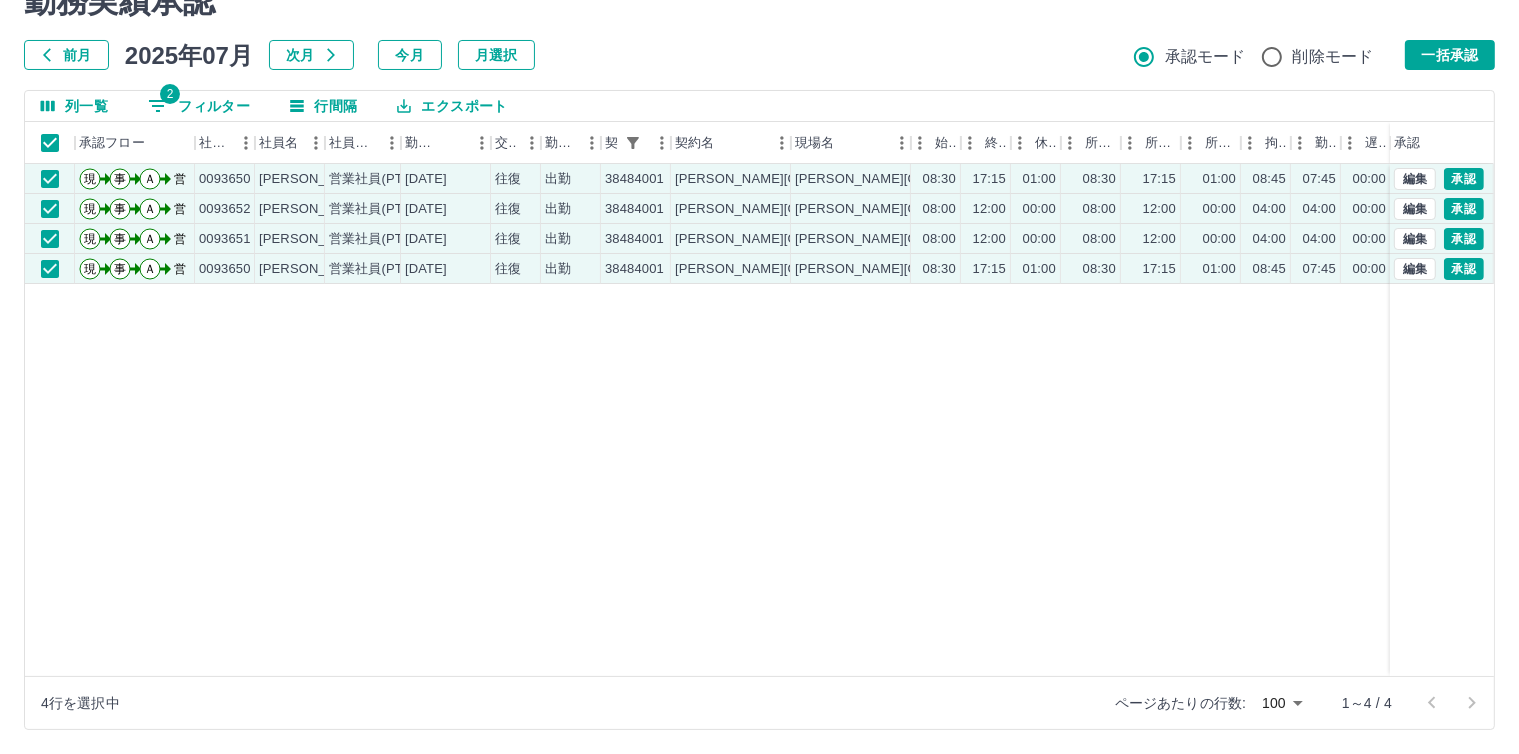 drag, startPoint x: 1460, startPoint y: 52, endPoint x: 1001, endPoint y: 149, distance: 469.1375 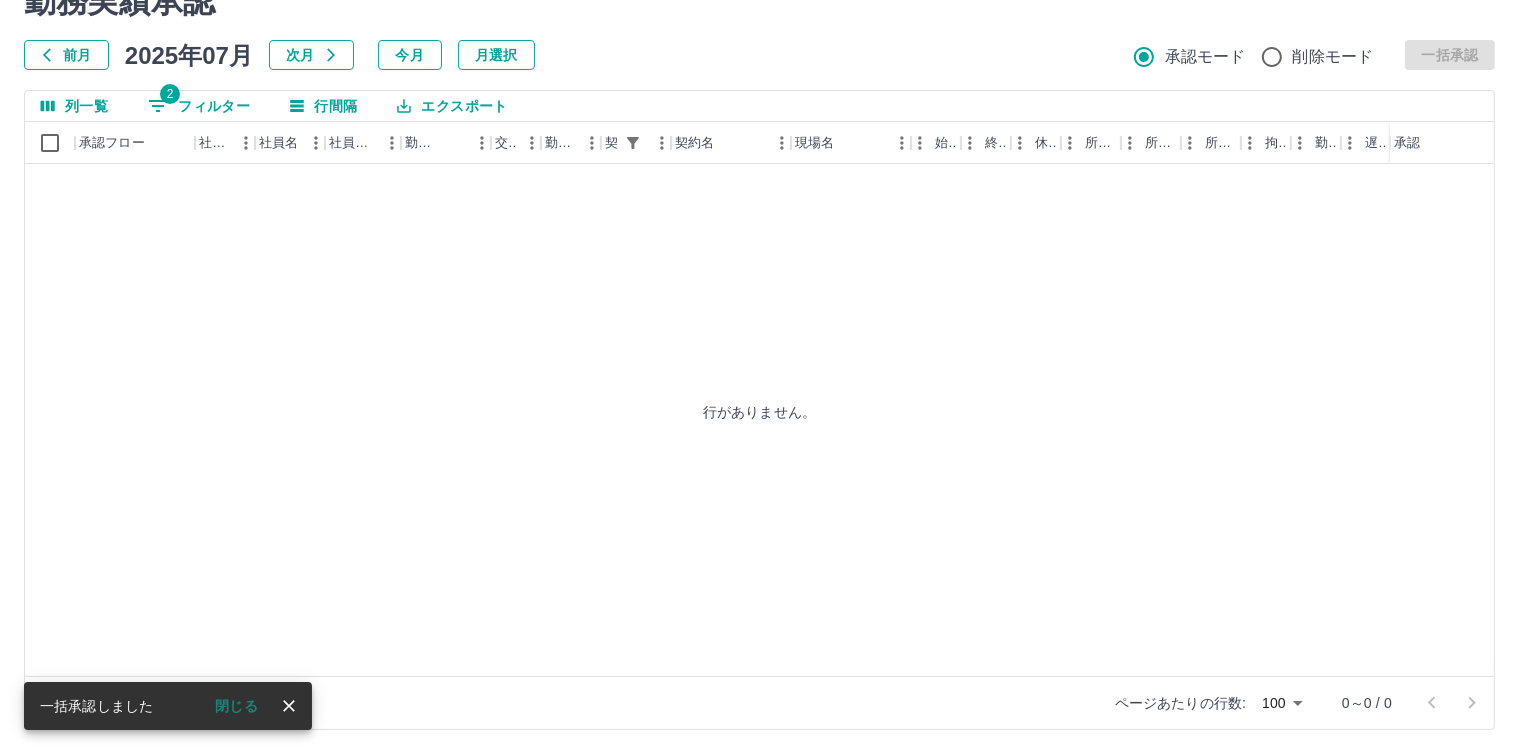 click on "2 フィルター" at bounding box center [199, 106] 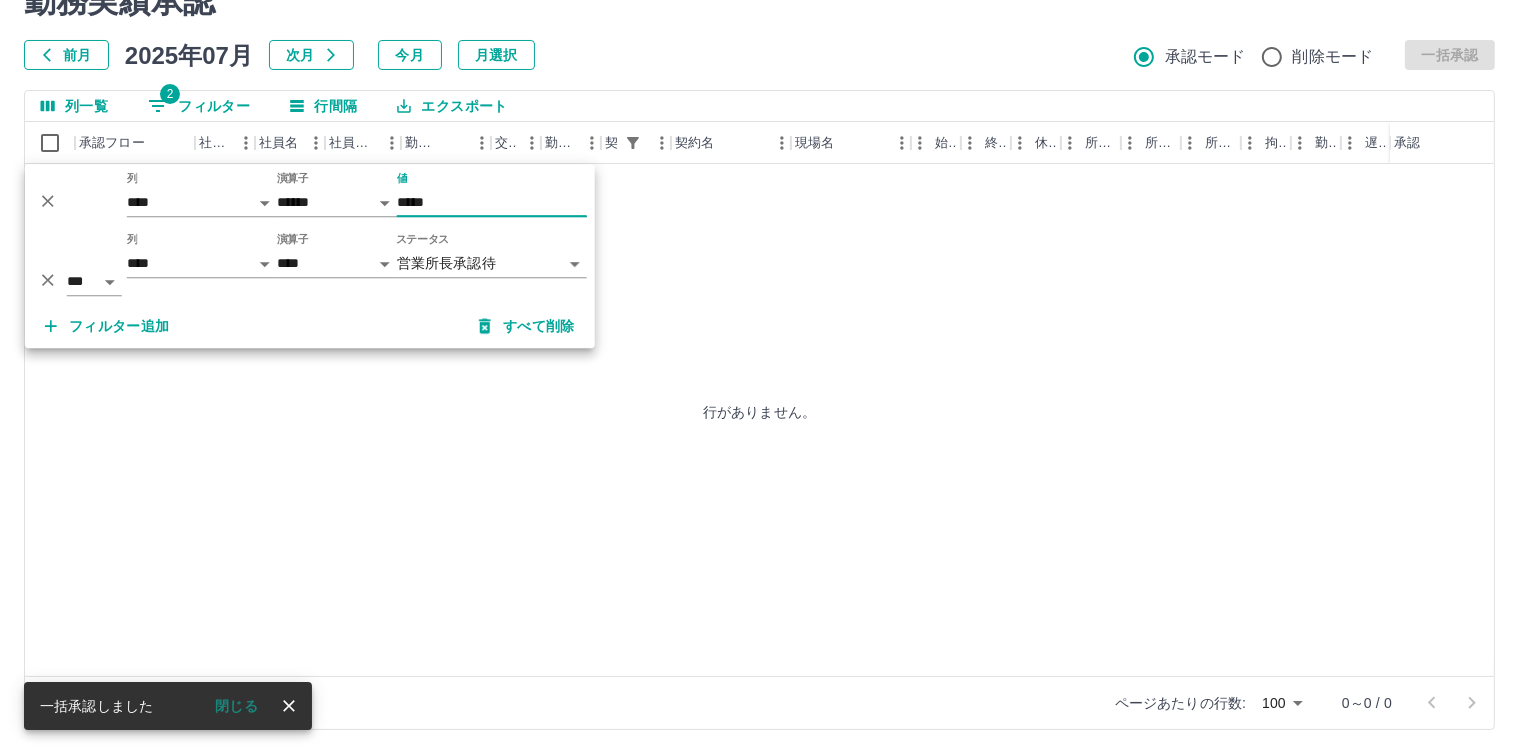 click on "*****" at bounding box center [492, 202] 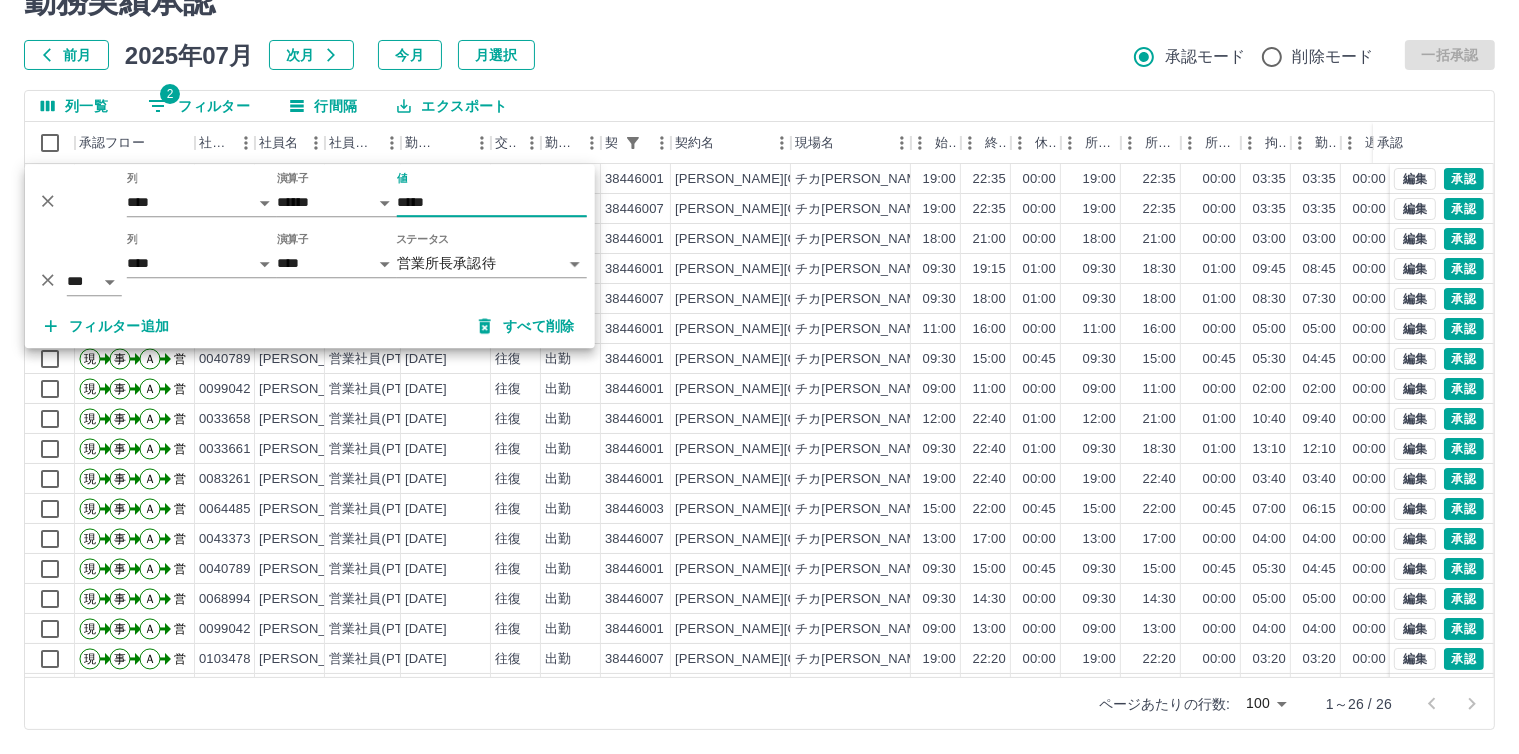 type on "*****" 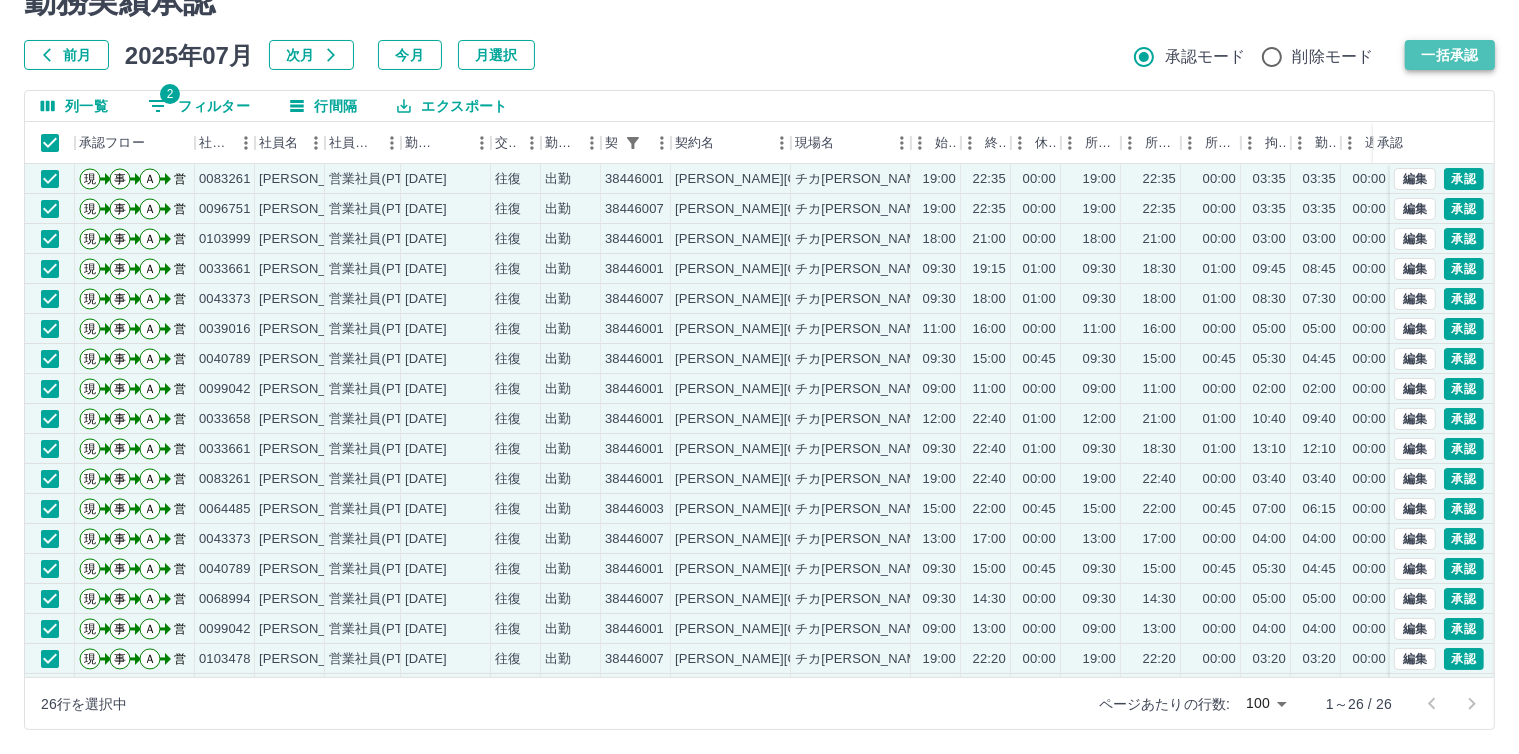 click on "一括承認" at bounding box center [1450, 55] 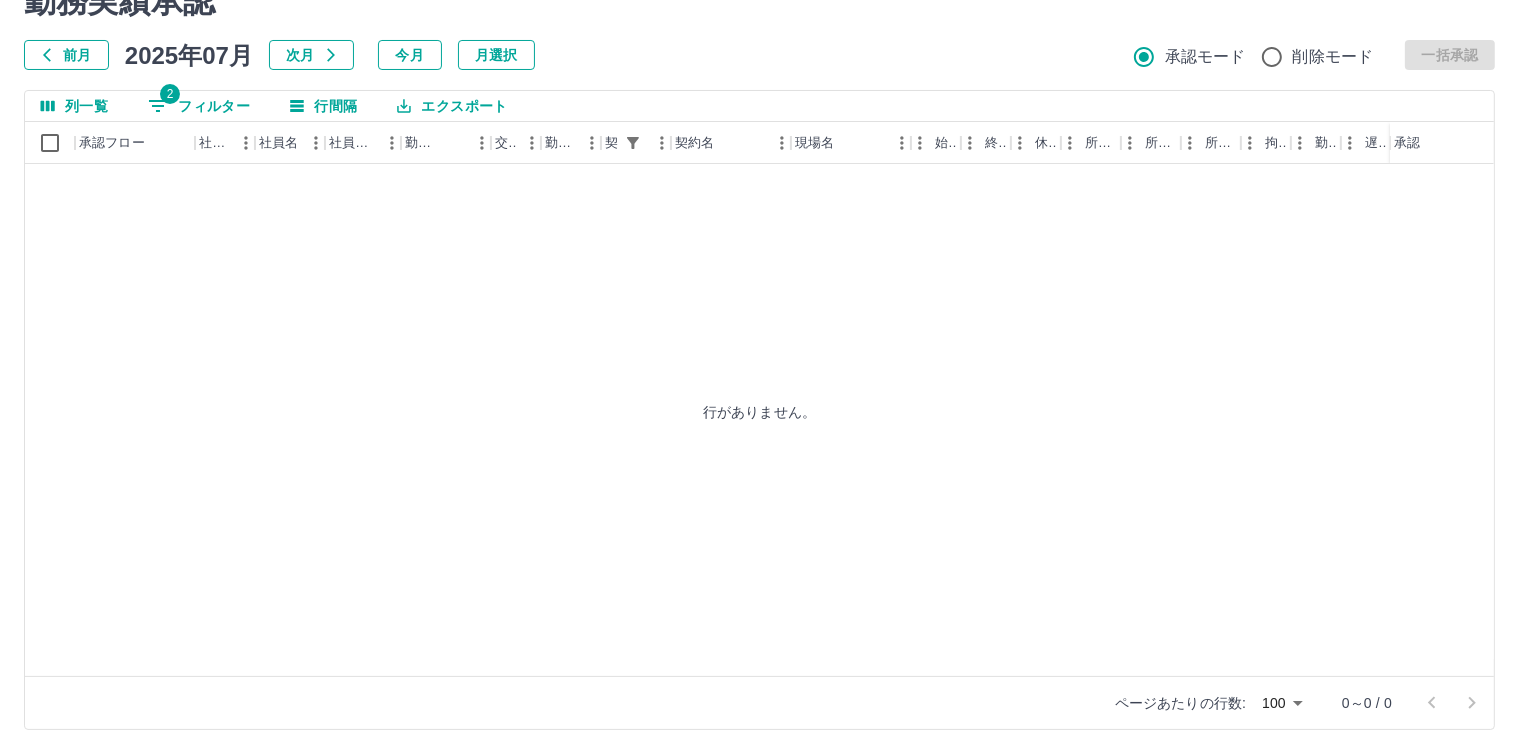 click on "2 フィルター" at bounding box center (199, 106) 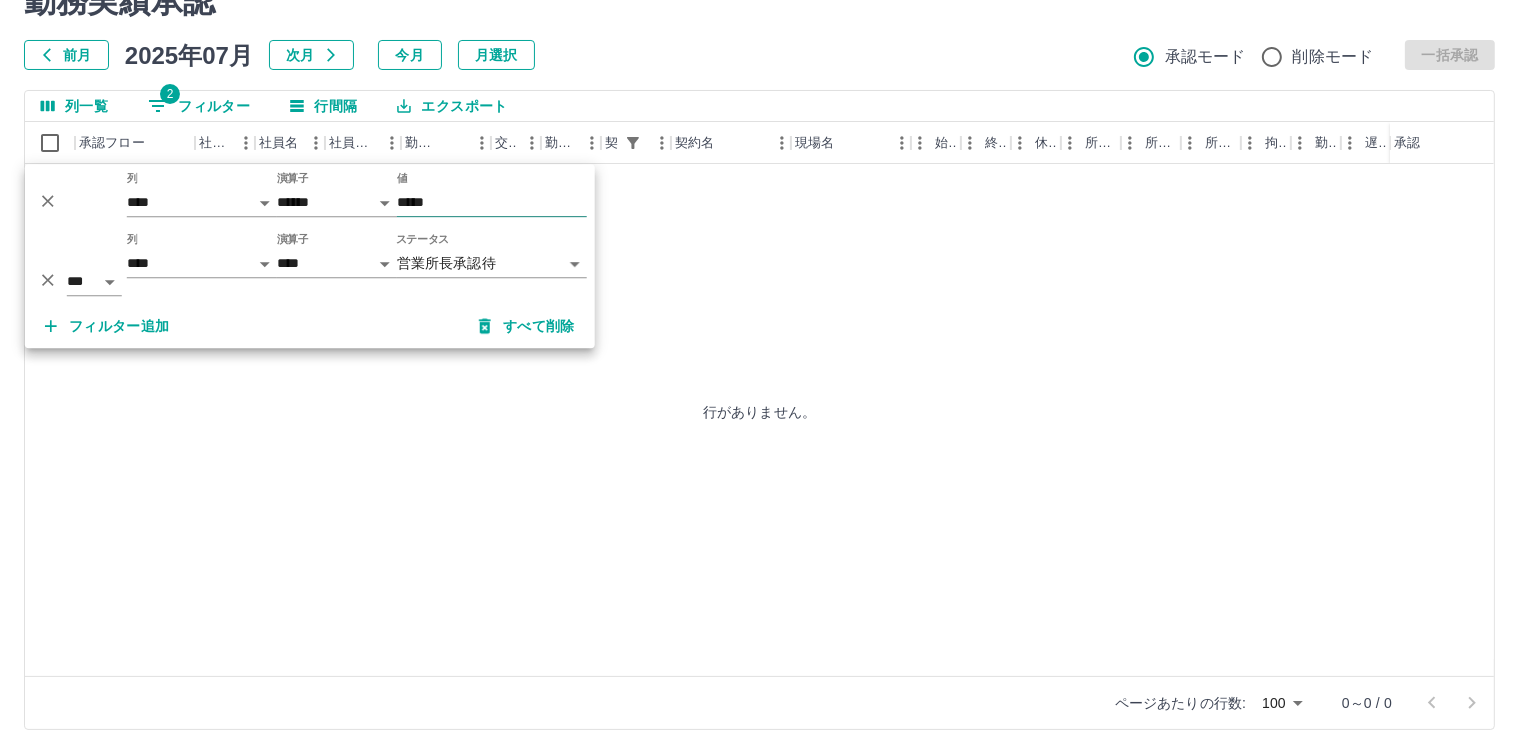 click on "*****" at bounding box center [492, 202] 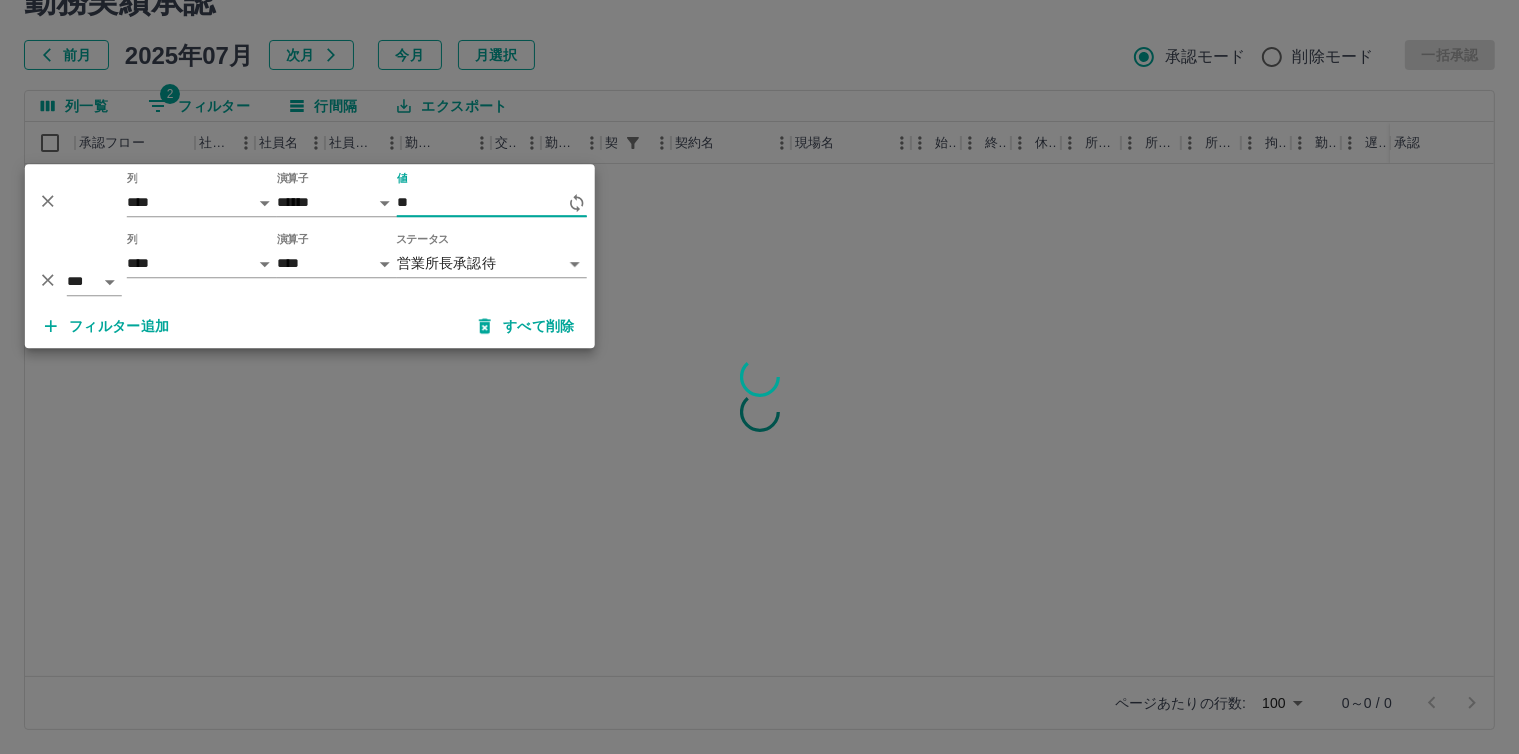 type on "*" 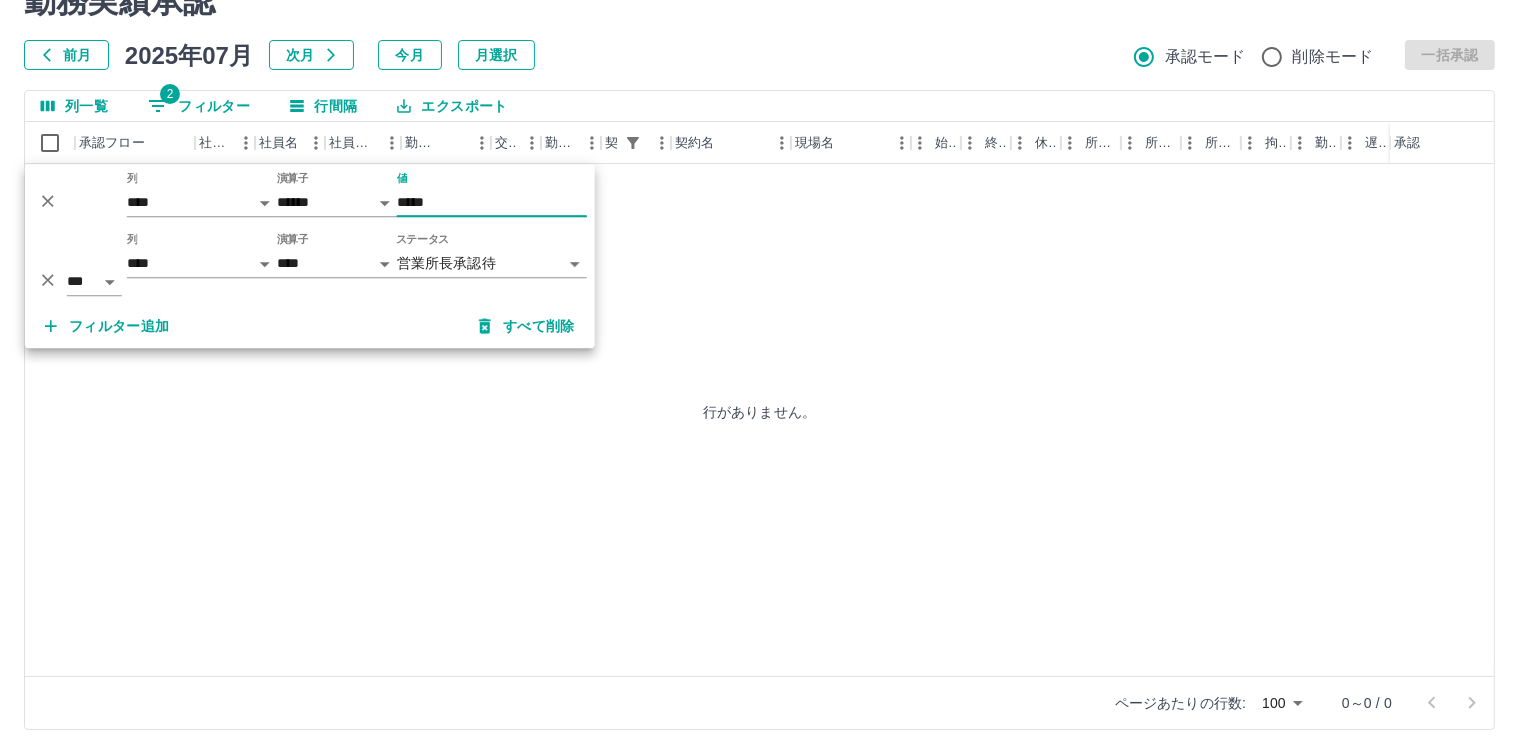 click on "*****" at bounding box center (492, 202) 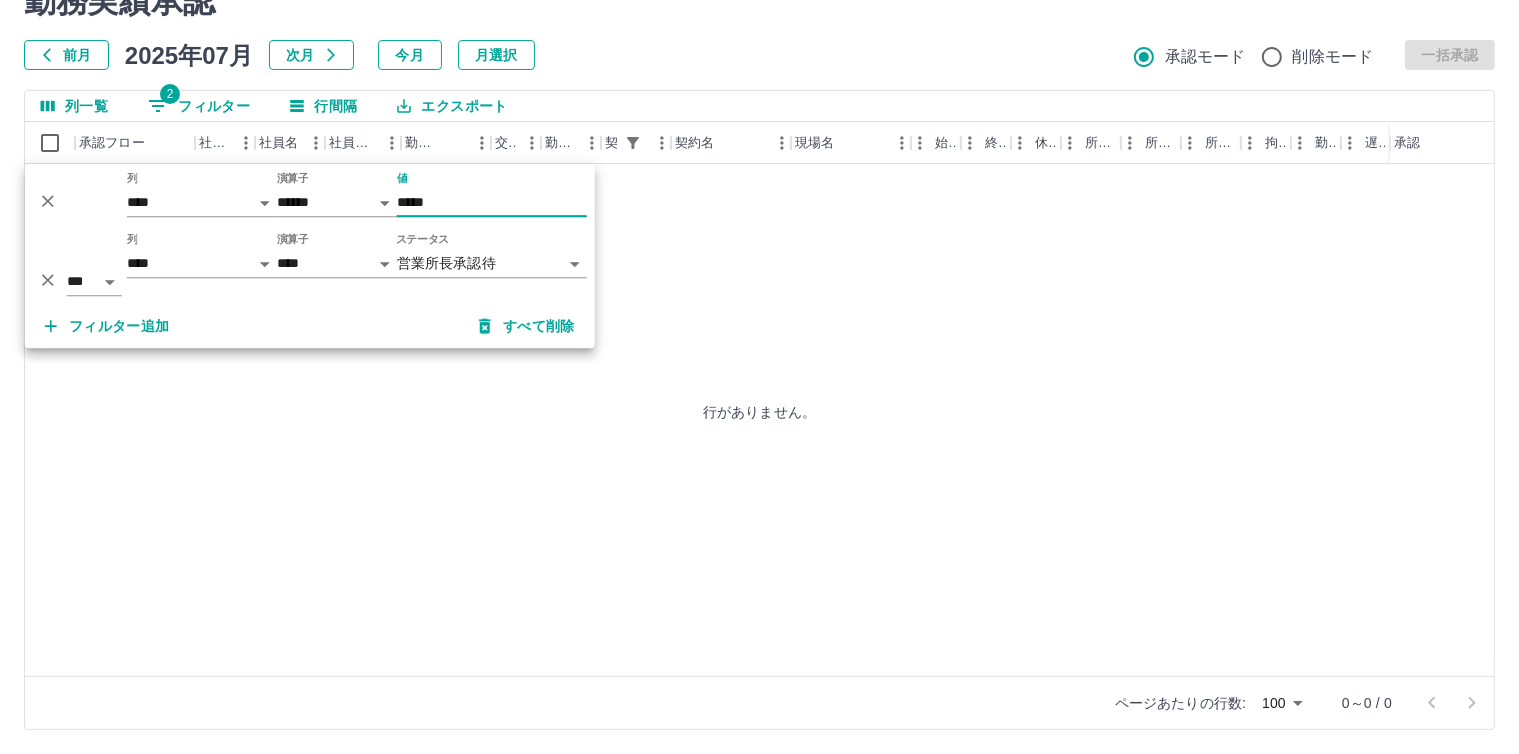 click on "前月 2025年07月 次月 今月 月選択 承認モード 削除モード 一括承認" at bounding box center [759, 55] 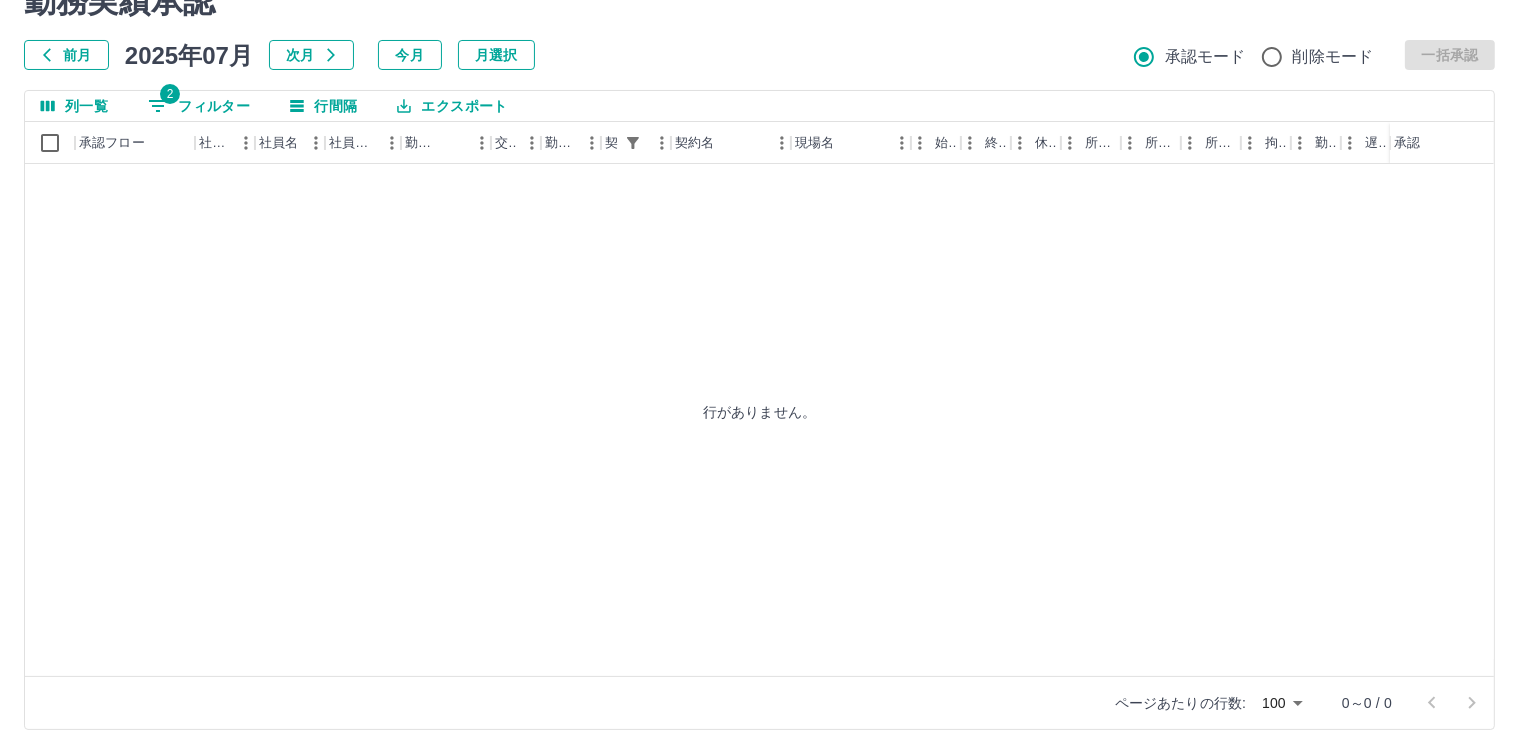 click on "行がありません。" at bounding box center [759, 411] 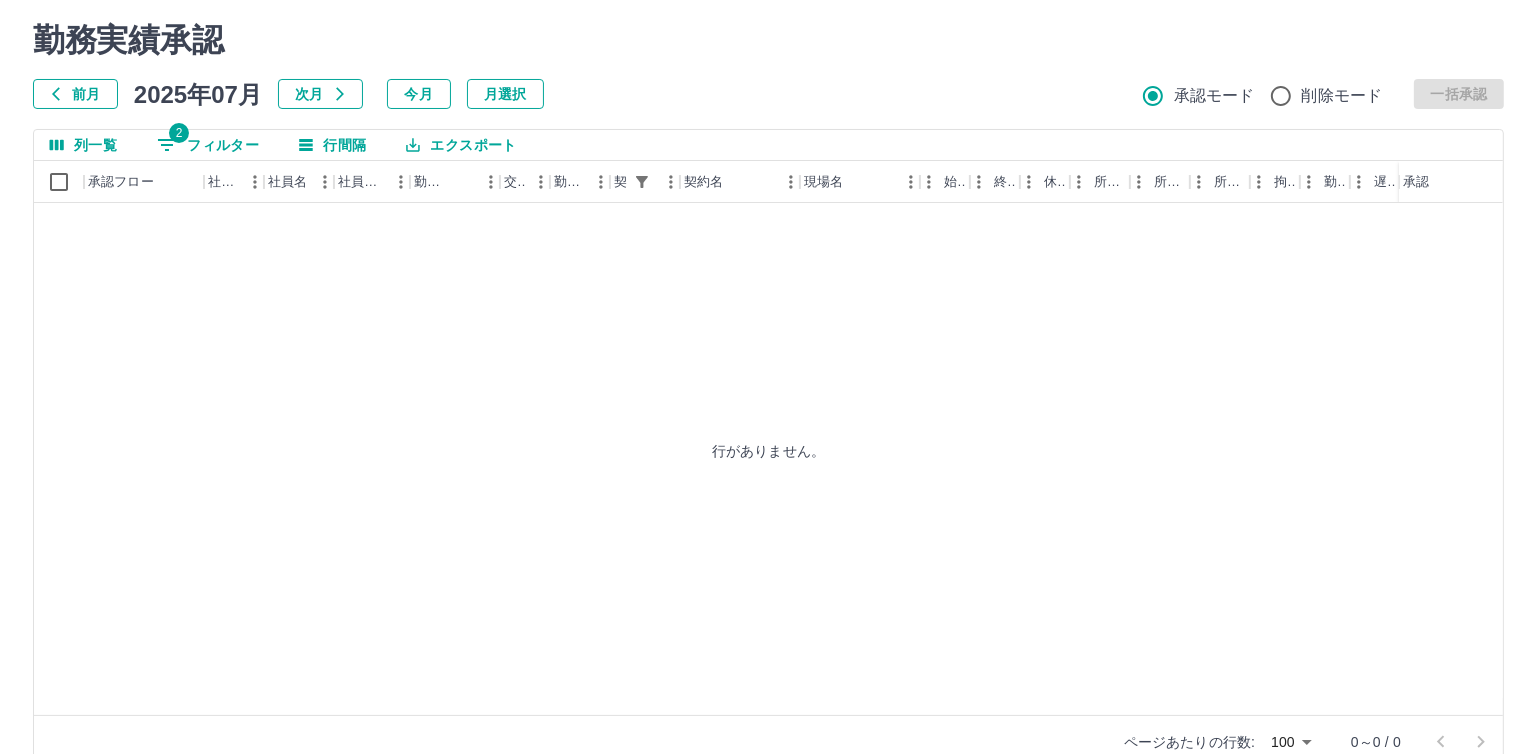 scroll, scrollTop: 0, scrollLeft: 0, axis: both 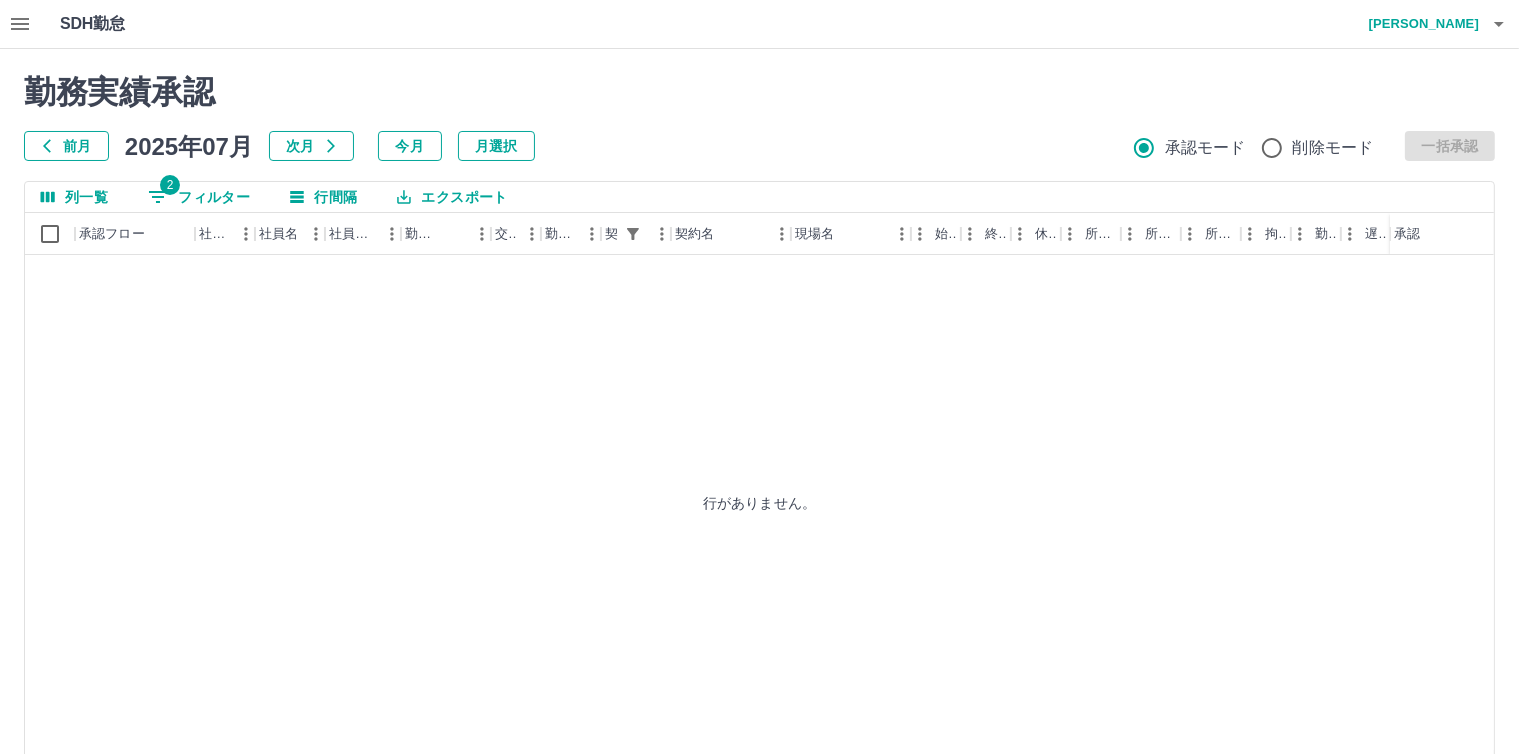 click 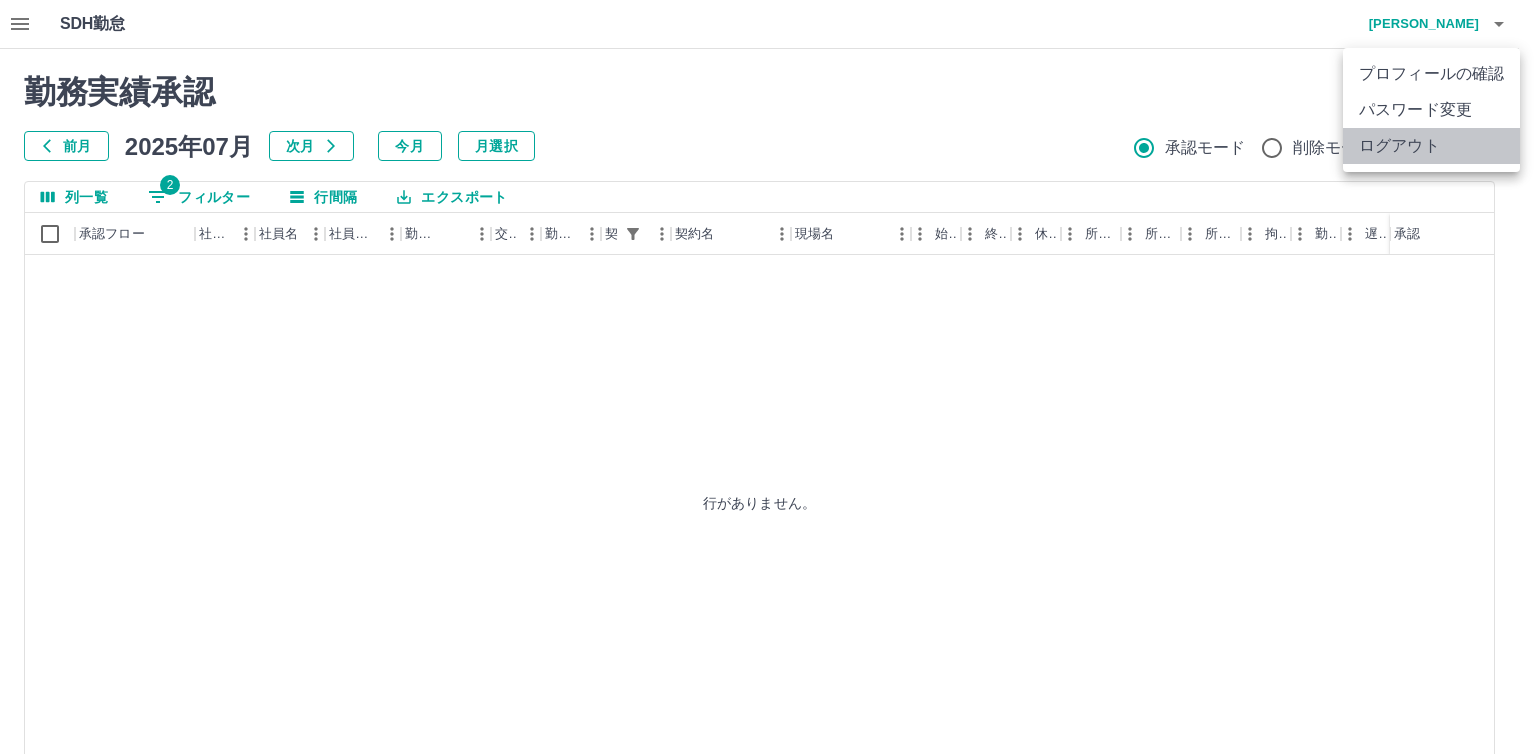 click on "ログアウト" at bounding box center (1431, 146) 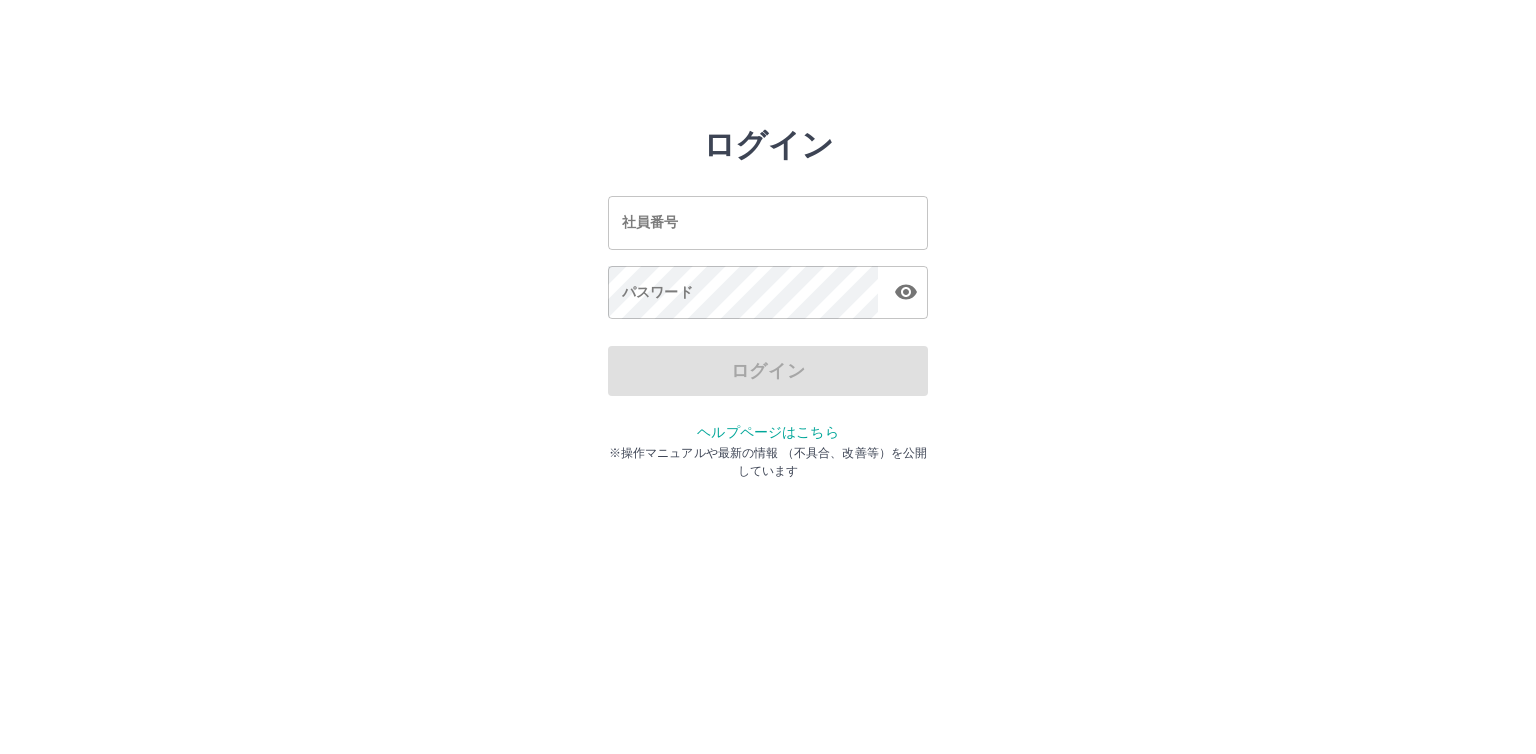 scroll, scrollTop: 0, scrollLeft: 0, axis: both 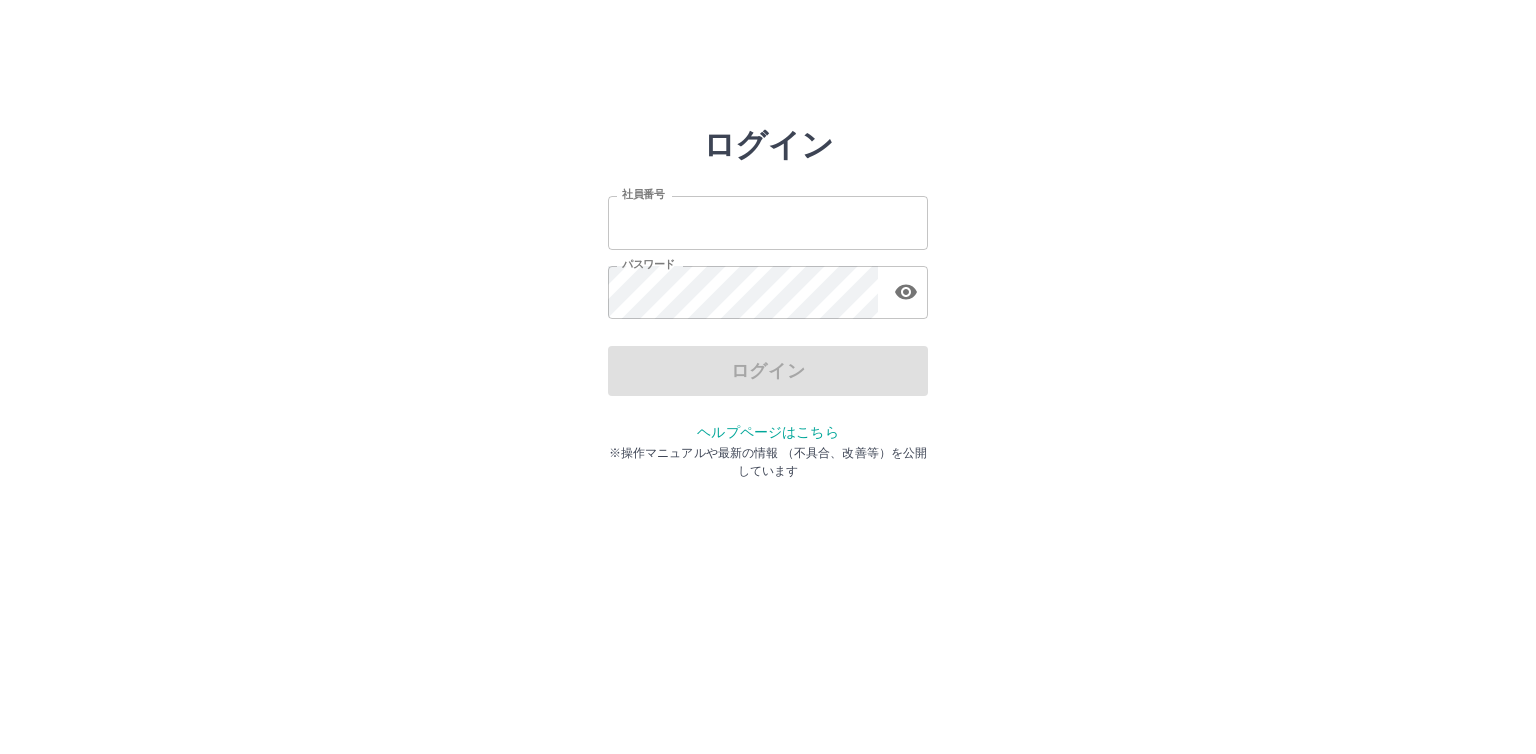 type on "*******" 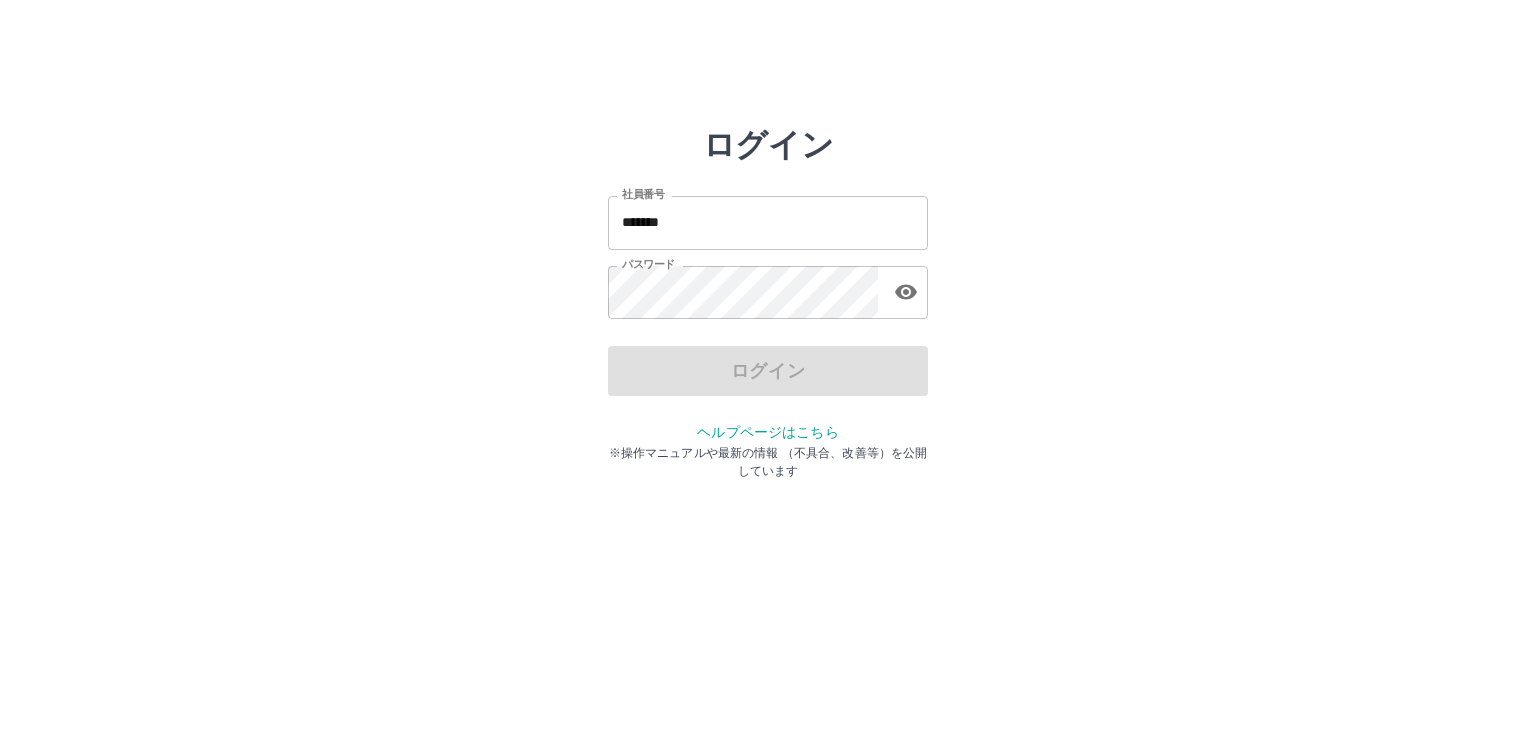 click on "*******" at bounding box center [768, 222] 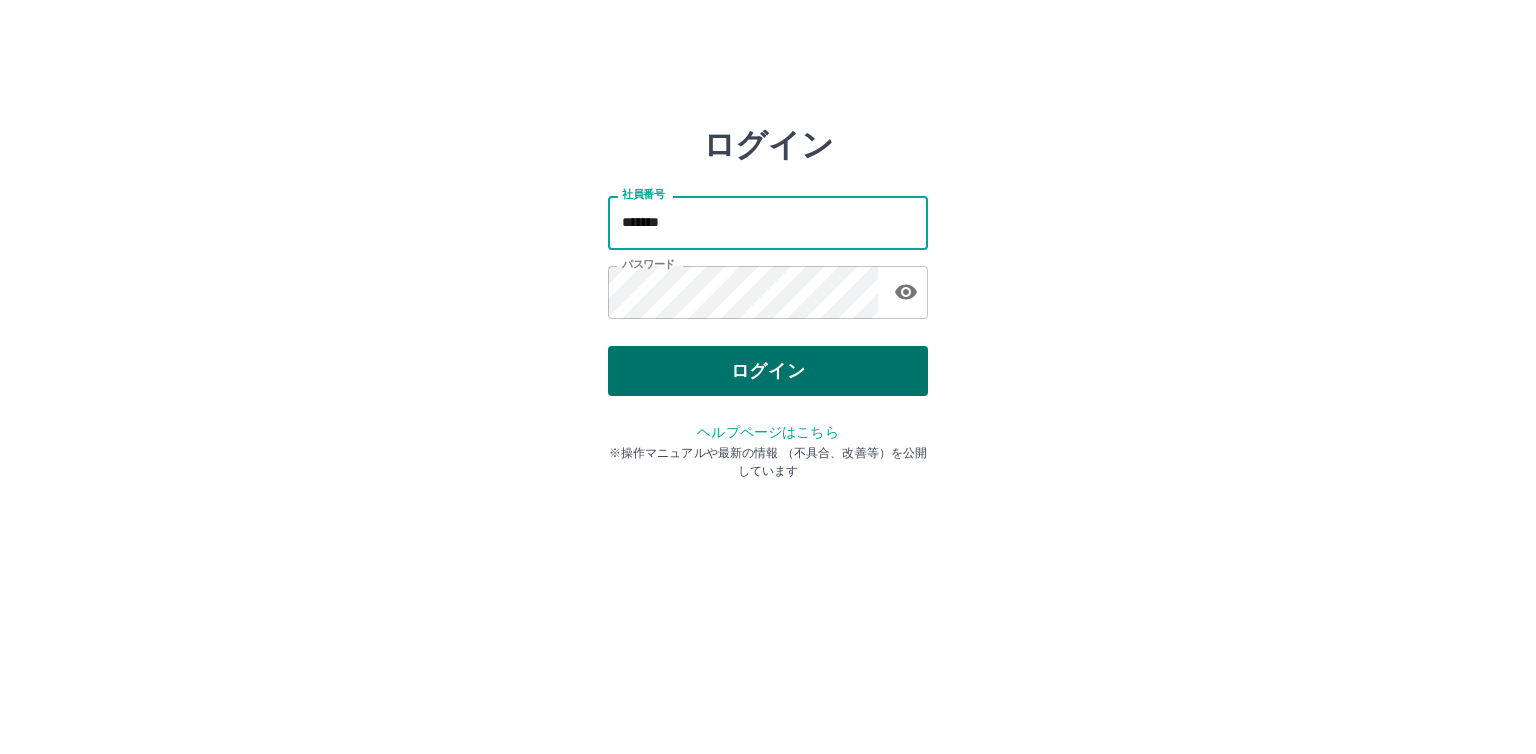 click on "ログイン" at bounding box center [768, 371] 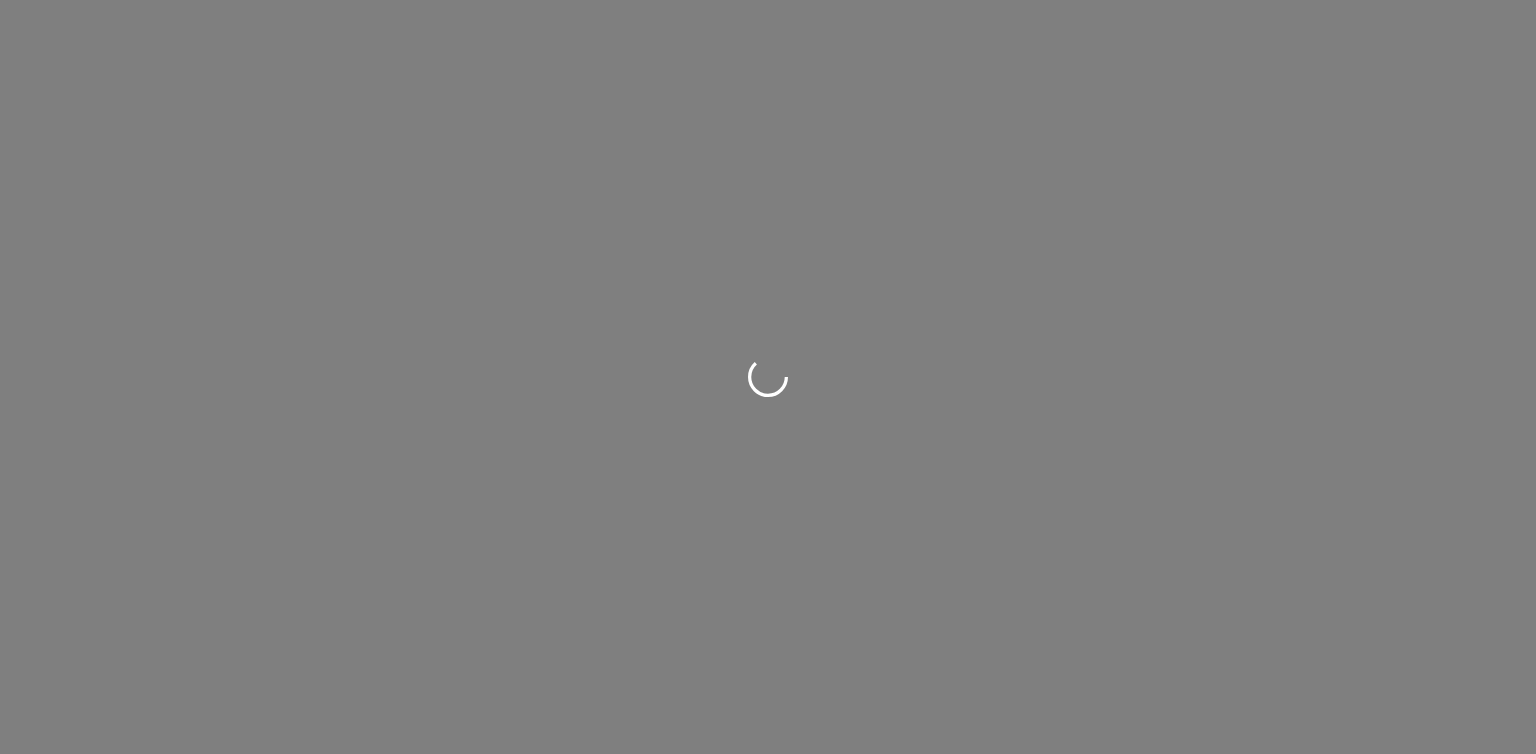 scroll, scrollTop: 0, scrollLeft: 0, axis: both 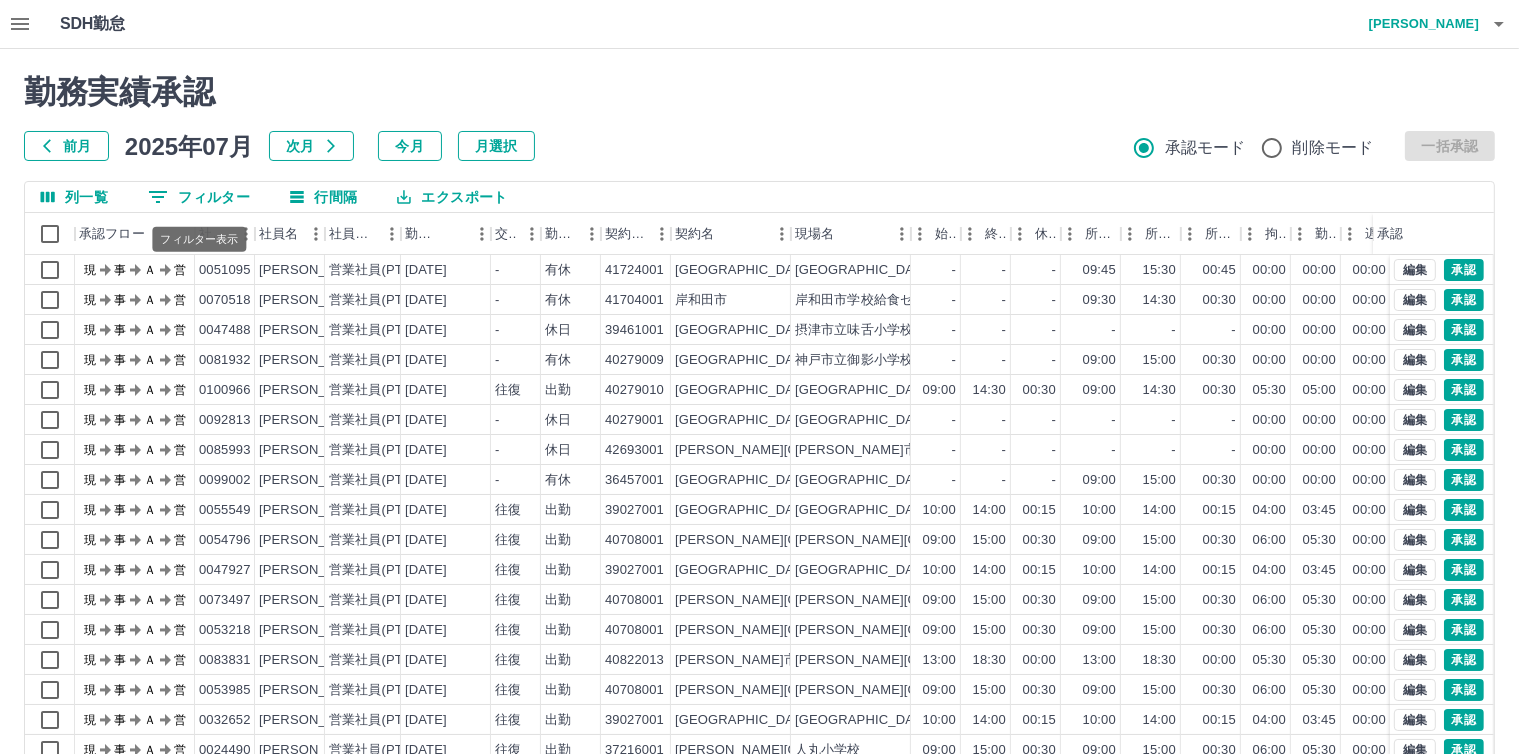 click on "0 フィルター" at bounding box center [199, 197] 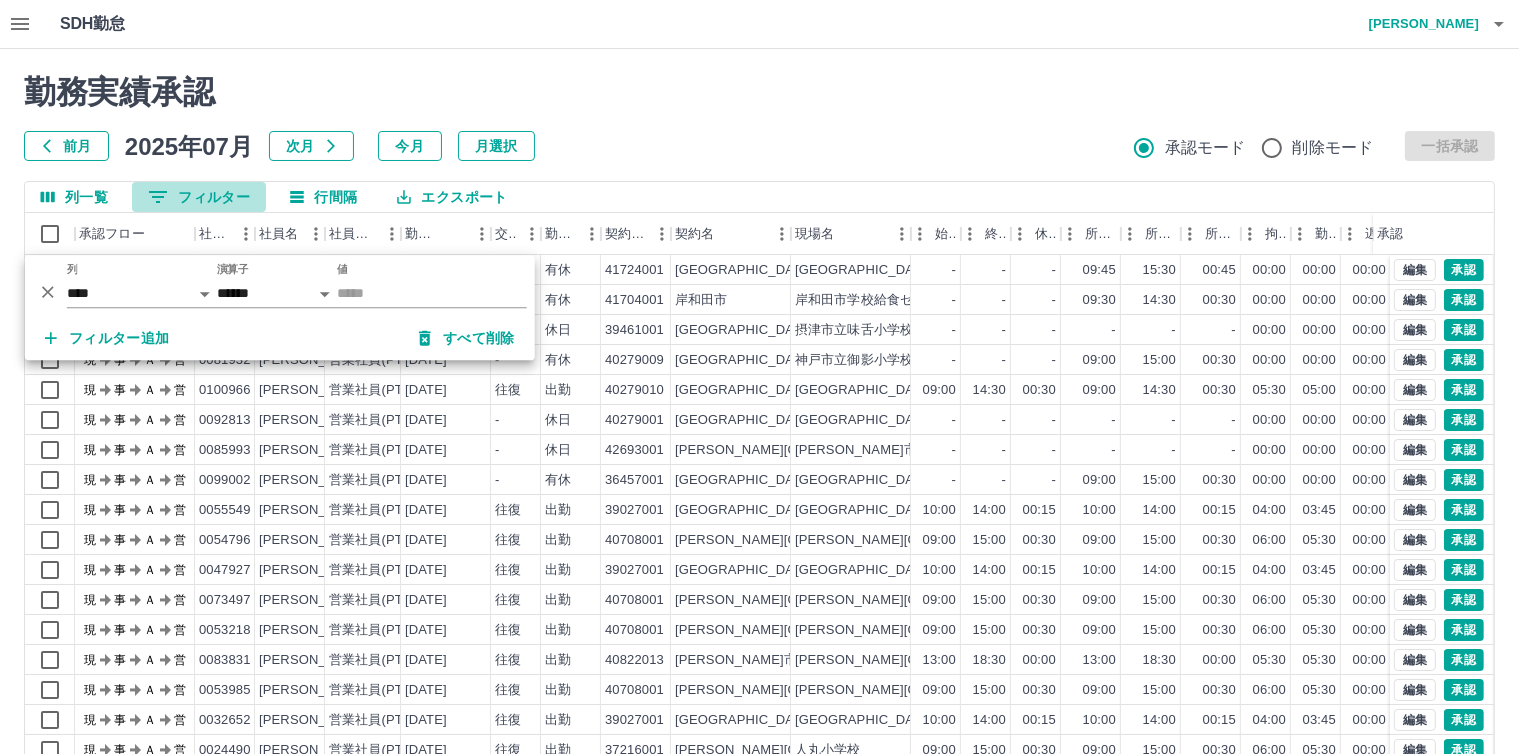 click on "0 フィルター" at bounding box center (199, 197) 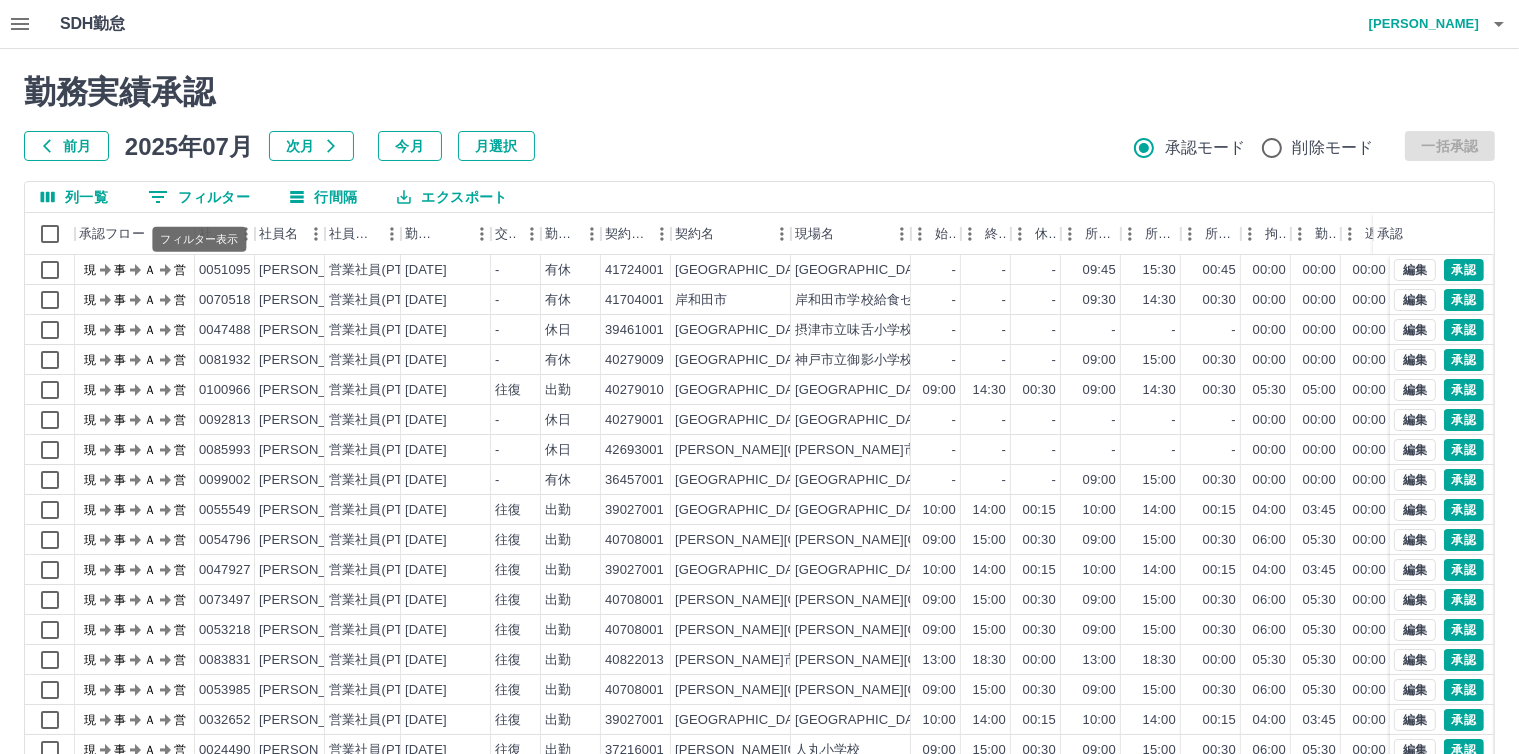click on "0 フィルター" at bounding box center (199, 197) 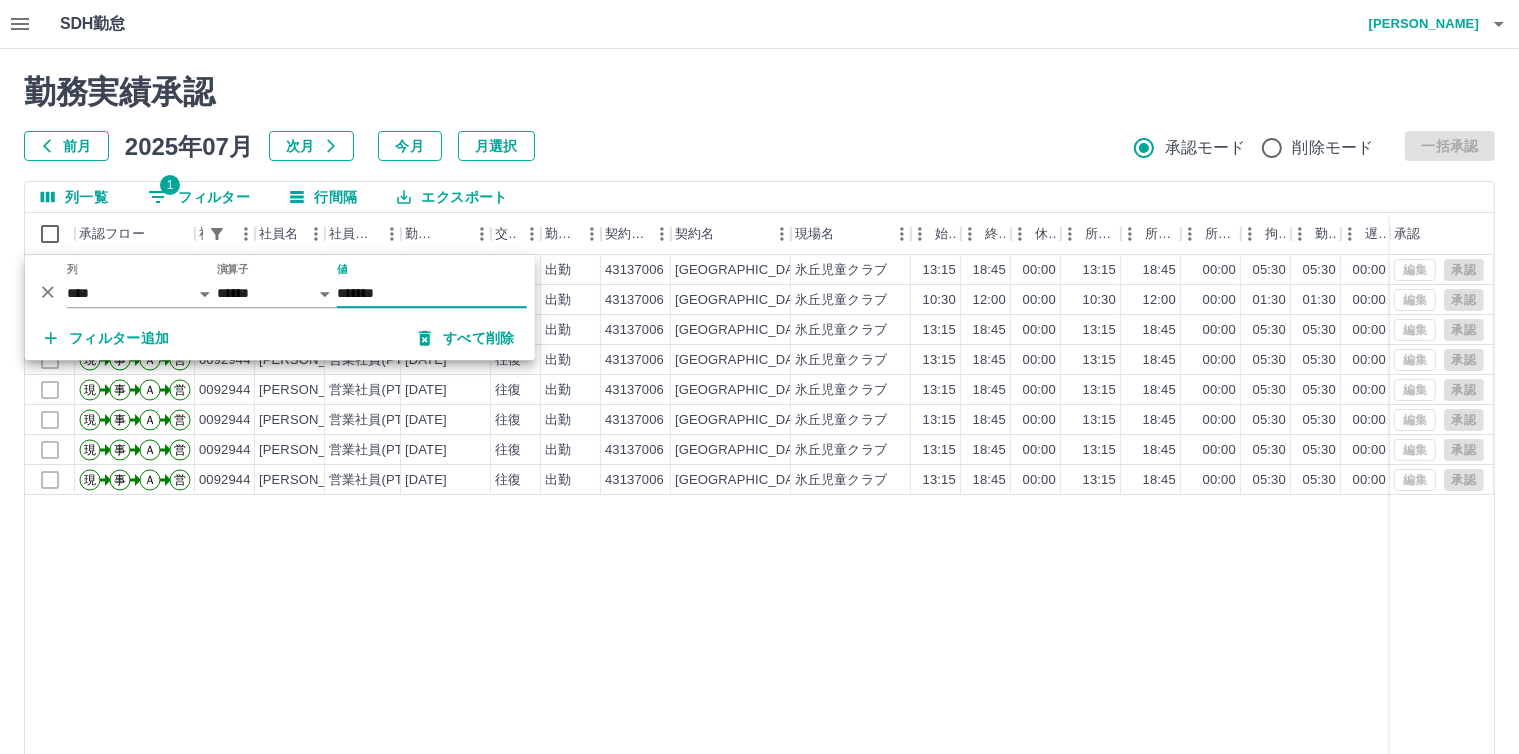 type on "*******" 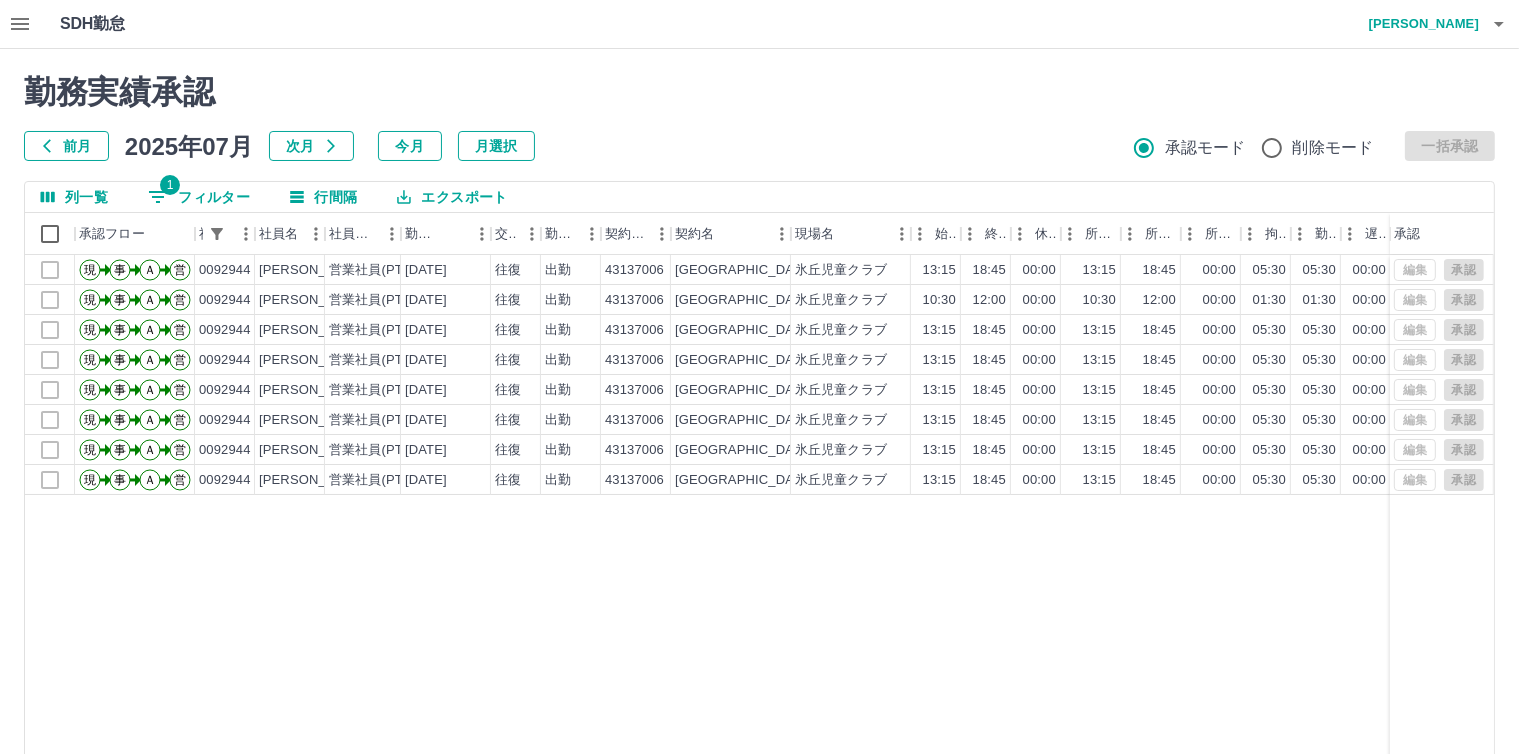 click 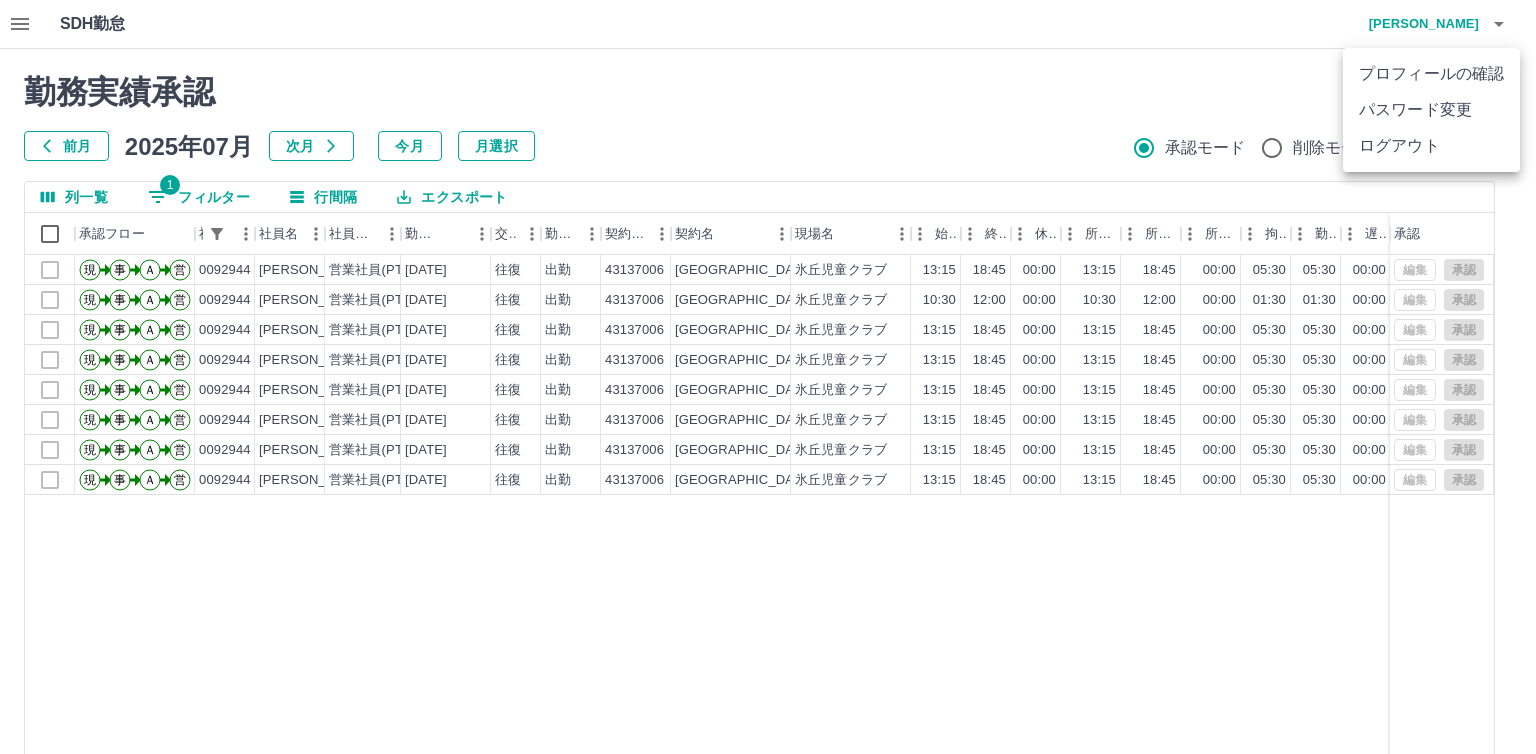 click on "ログアウト" at bounding box center (1431, 146) 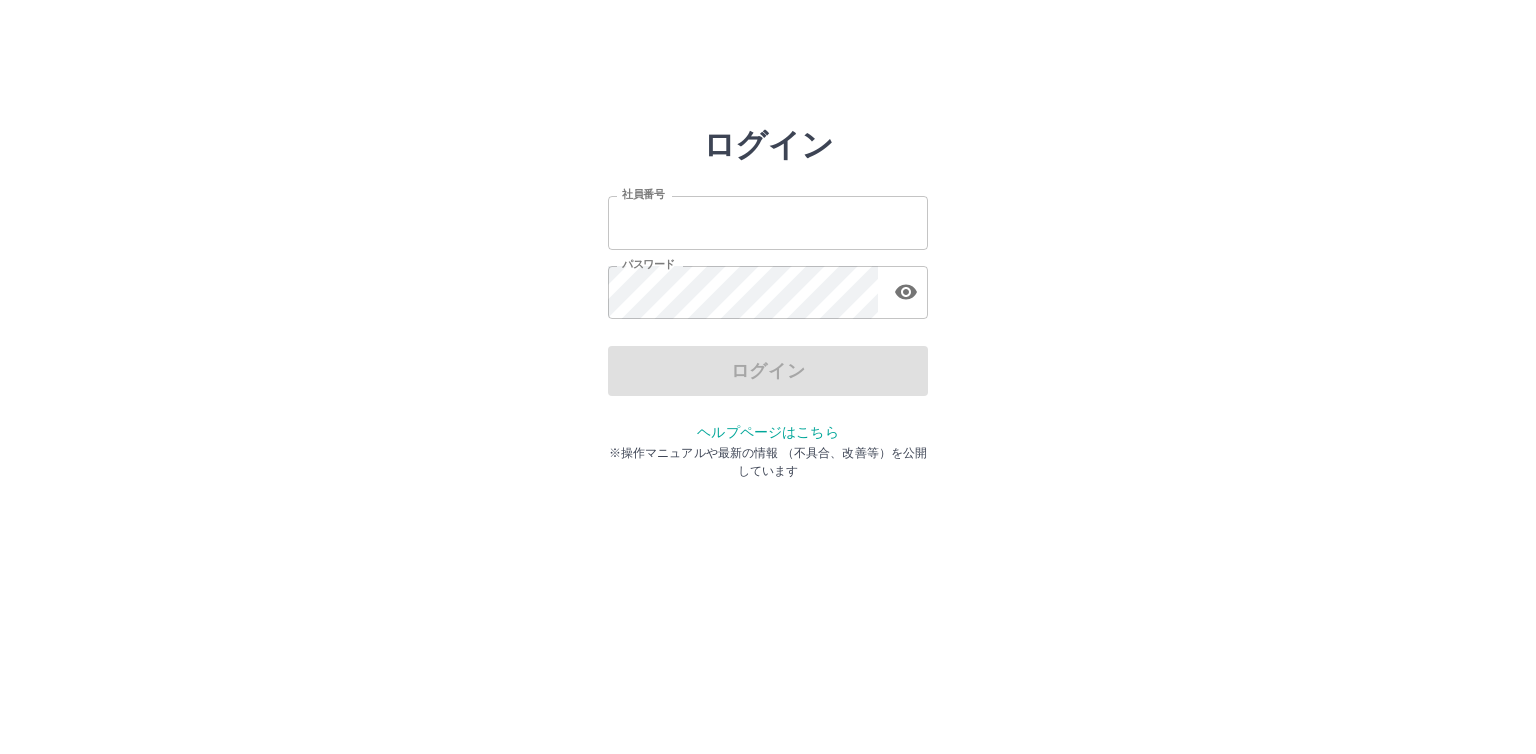 scroll, scrollTop: 0, scrollLeft: 0, axis: both 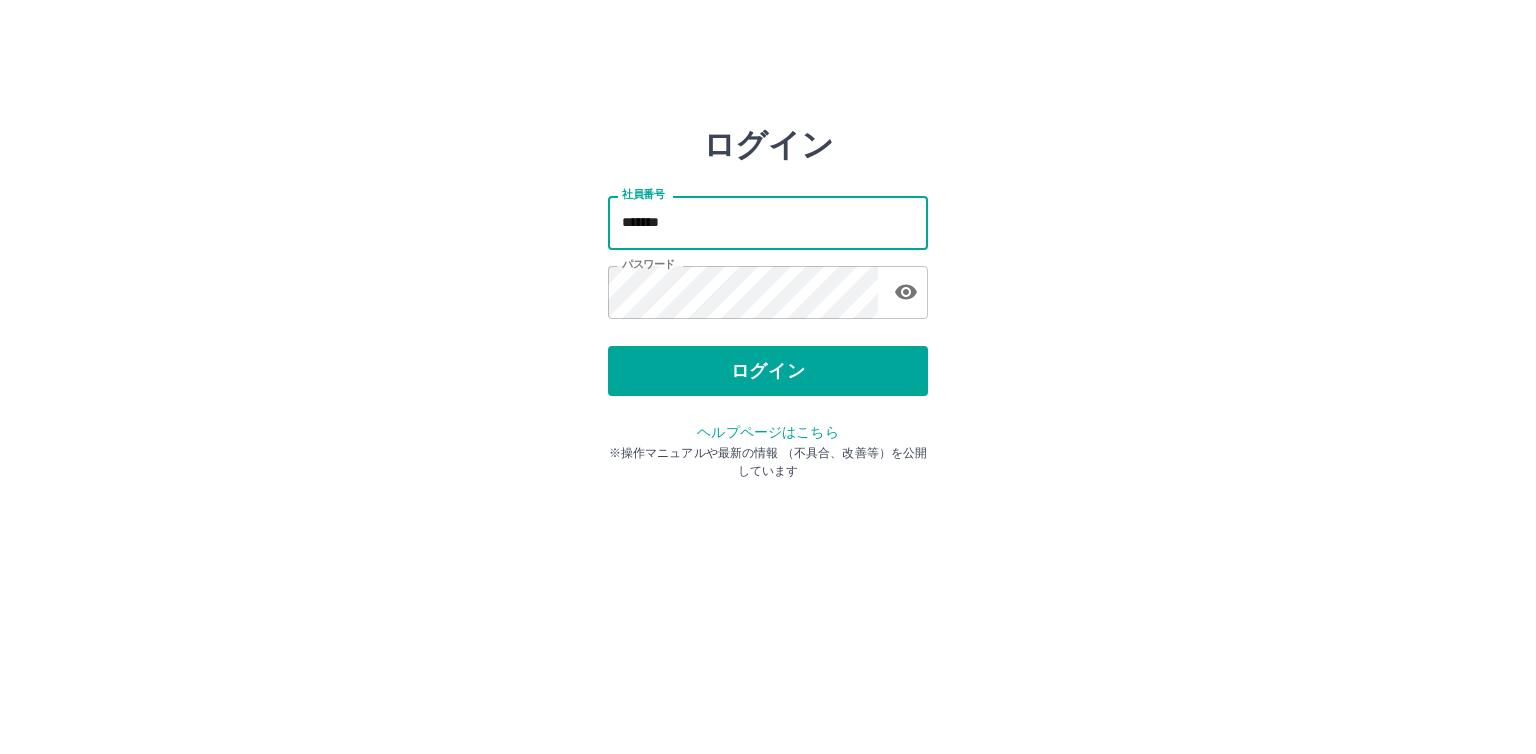 click on "*******" at bounding box center (768, 222) 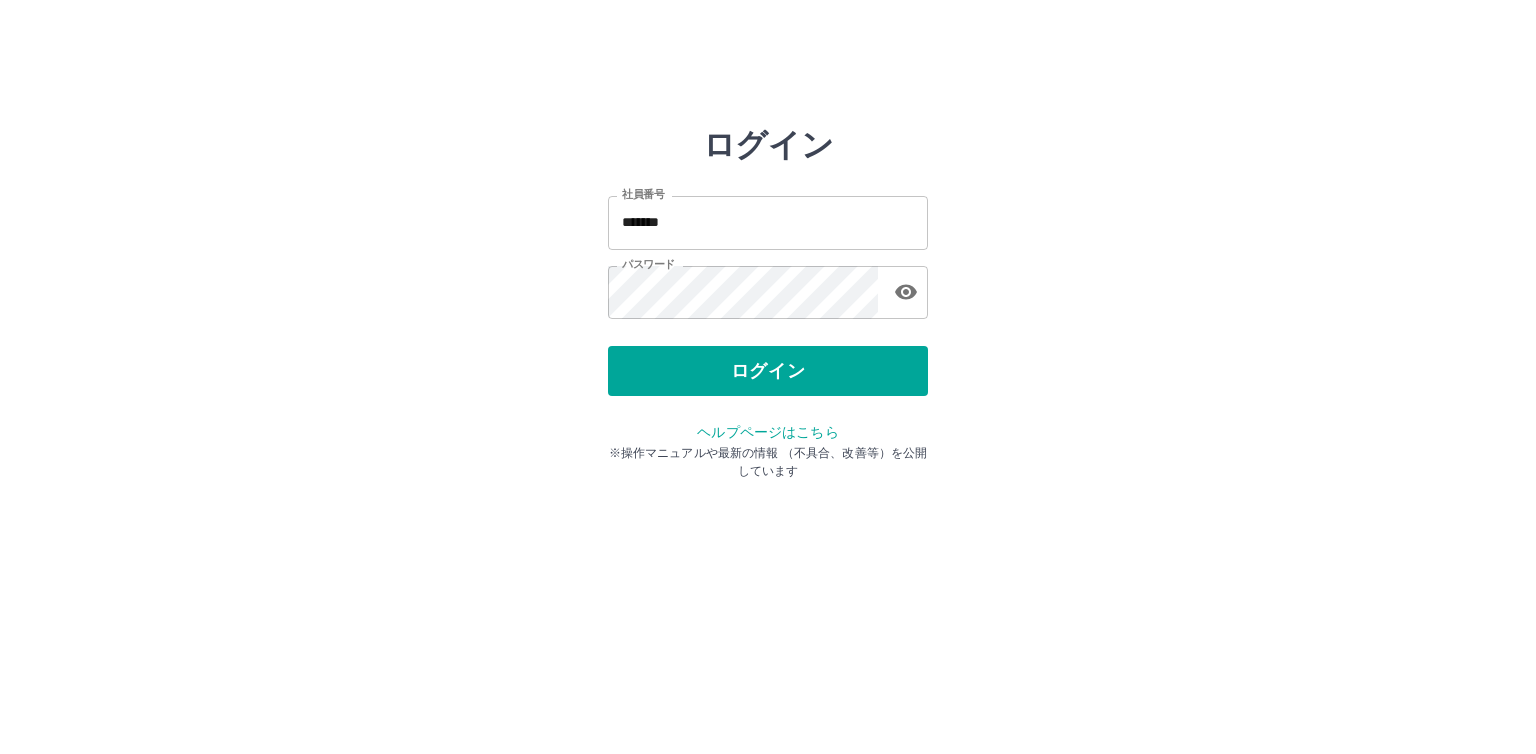 click on "ログイン 社員番号 ******* 社員番号 パスワード パスワード ログイン ヘルプページはこちら ※操作マニュアルや最新の情報 （不具合、改善等）を公開しています" at bounding box center [768, 223] 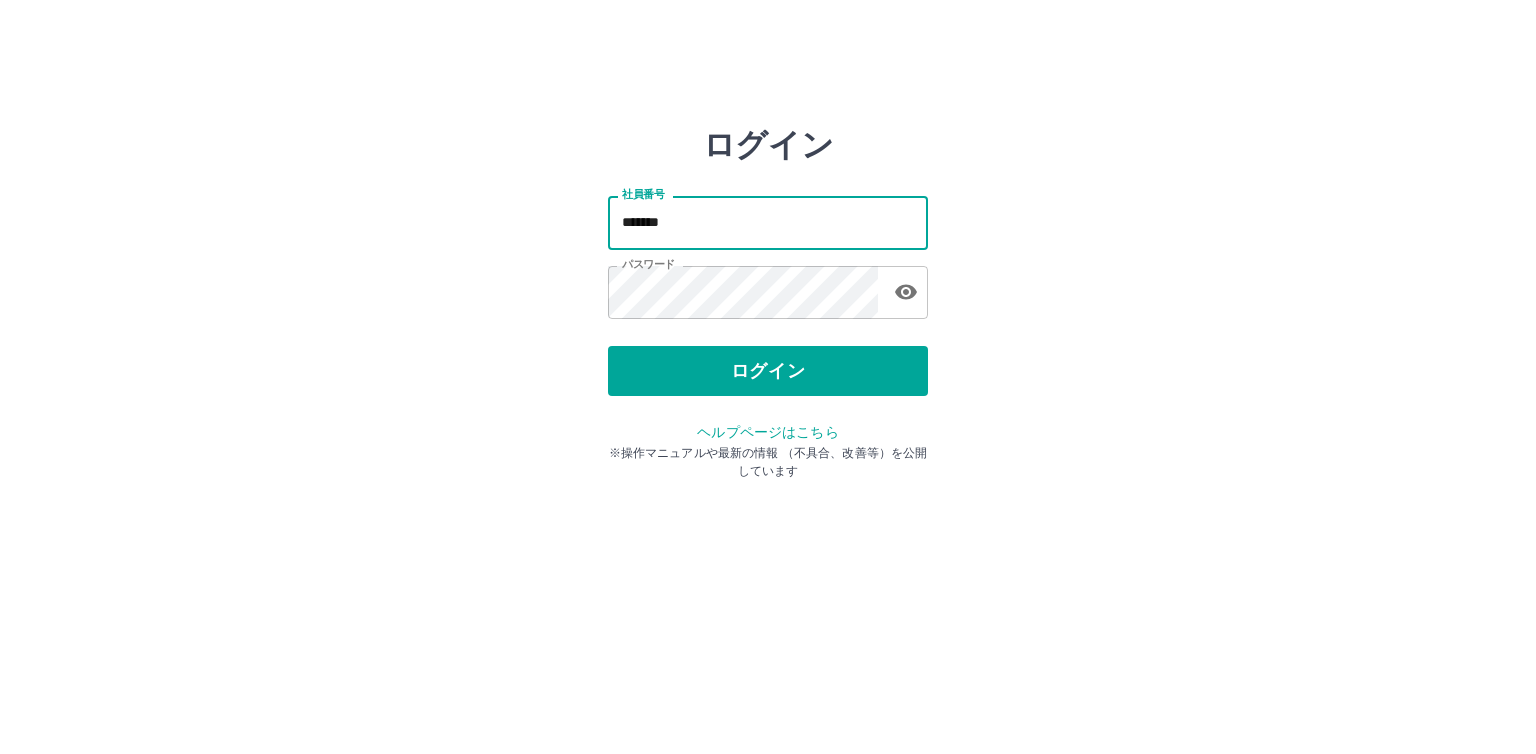 click on "*******" at bounding box center (768, 222) 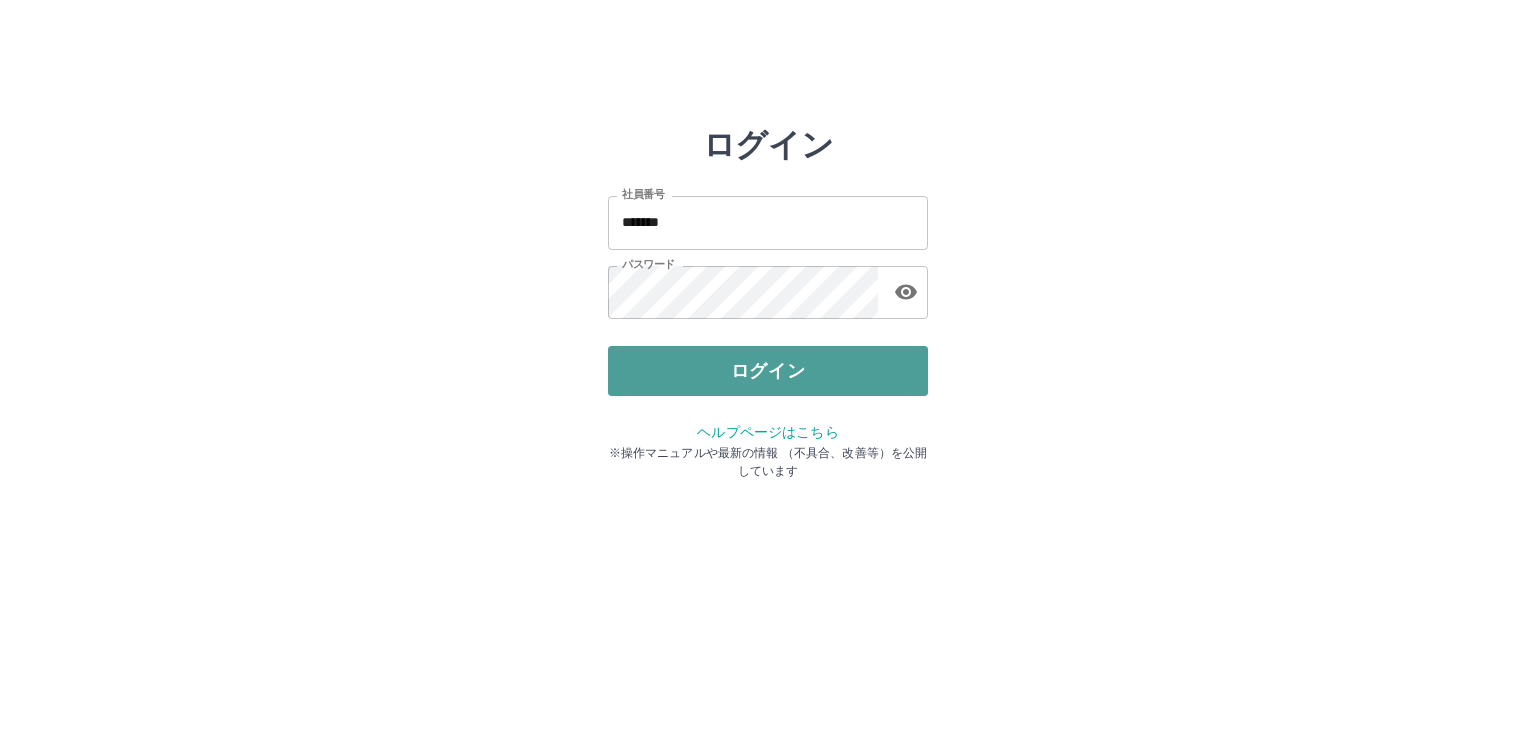 click on "ログイン" at bounding box center (768, 371) 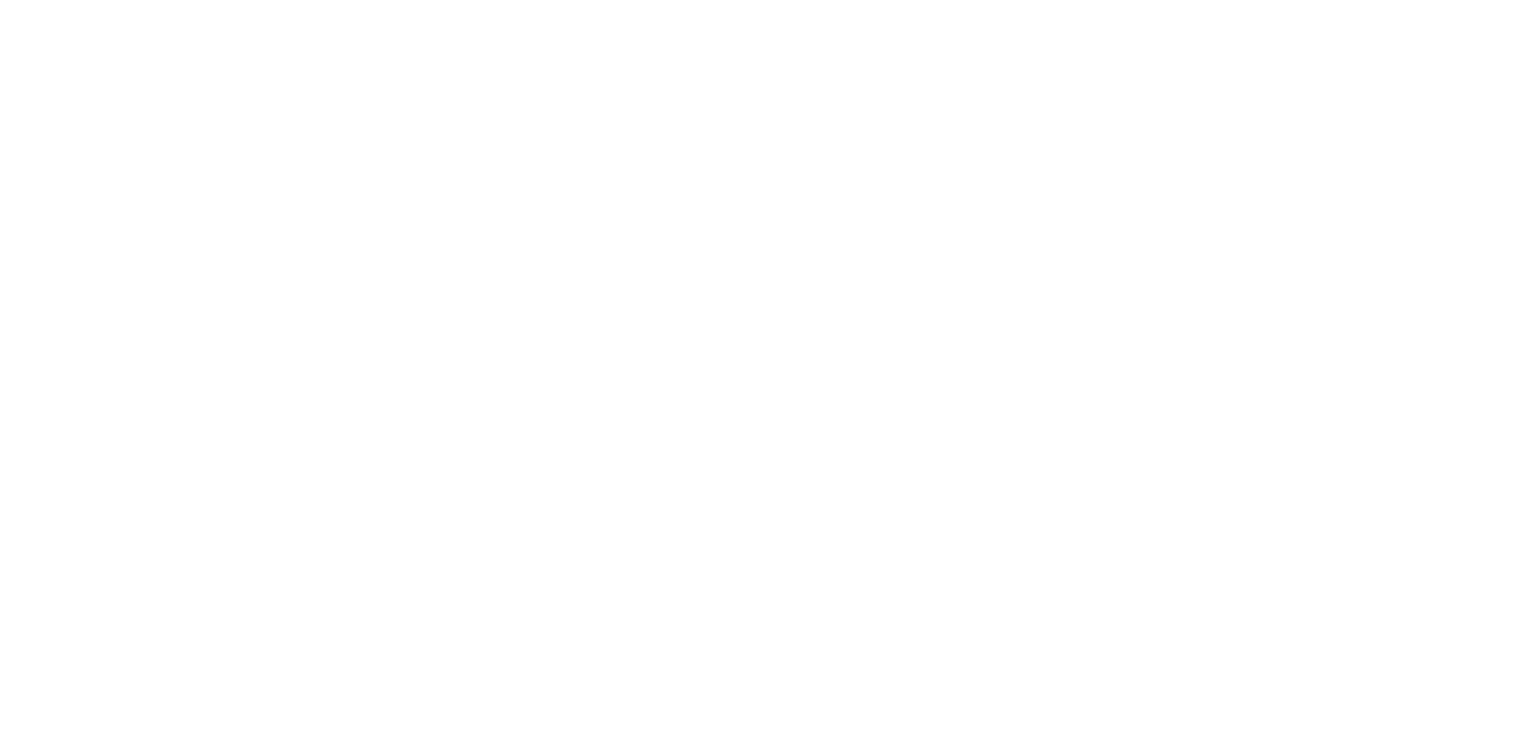 scroll, scrollTop: 0, scrollLeft: 0, axis: both 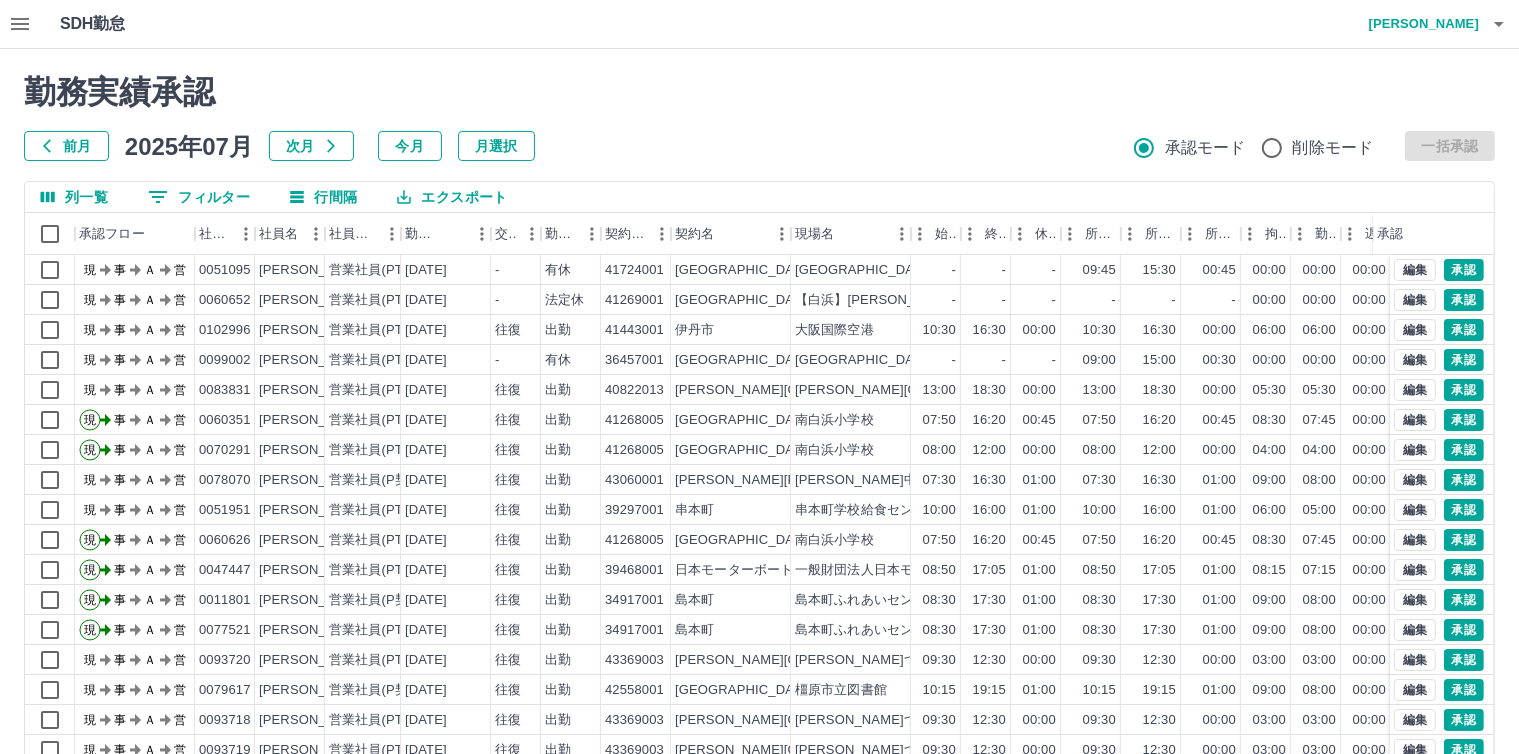 click on "勤務実績承認 前月 [DATE] 次月 今月 月選択 承認モード 削除モード 一括承認 列一覧 0 フィルター 行間隔 エクスポート 承認フロー 社員番号 社員名 社員区分 勤務日 交通費 勤務区分 契約コード 契約名 現場名 始業 終業 休憩 所定開始 所定終業 所定休憩 拘束 勤務 遅刻等 コメント ステータス 承認 現 事 Ａ 営 0051095 [PERSON_NAME] 営業社員(PT契約) [DATE]  -  有休 41724001 [GEOGRAPHIC_DATA] [GEOGRAPHIC_DATA]立[PERSON_NAME][GEOGRAPHIC_DATA] - - - 09:45 15:30 00:45 00:00 00:00 00:00 現場責任者承認待 現 事 Ａ 営 0060652 [PERSON_NAME] 営業社員(PT契約) [DATE]  -  法定休 41269001 [GEOGRAPHIC_DATA] 【白浜】[PERSON_NAME]湯 - - - - - - 00:00 00:00 00:00 現場責任者承認待 現 事 Ａ 営 0102996 [PERSON_NAME] 営業社員(PT契約) [DATE] 往復 出勤 41443001 [GEOGRAPHIC_DATA] [GEOGRAPHIC_DATA] 10:30 16:30 00:00 10:30 16:30 00:00 06:00 06:00 00:00 現場責任者承認待 現 事 Ａ 営 0099002  -" at bounding box center (759, 447) 